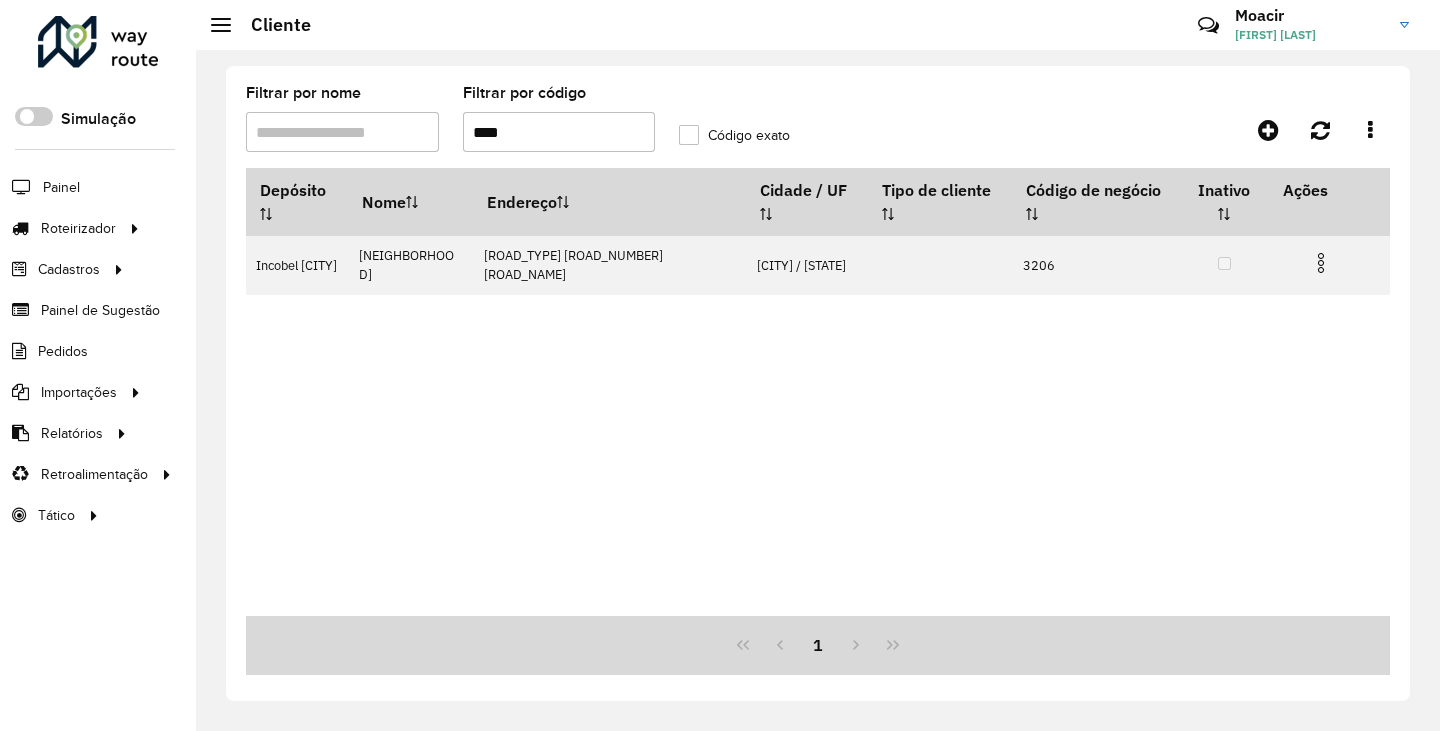 scroll, scrollTop: 0, scrollLeft: 0, axis: both 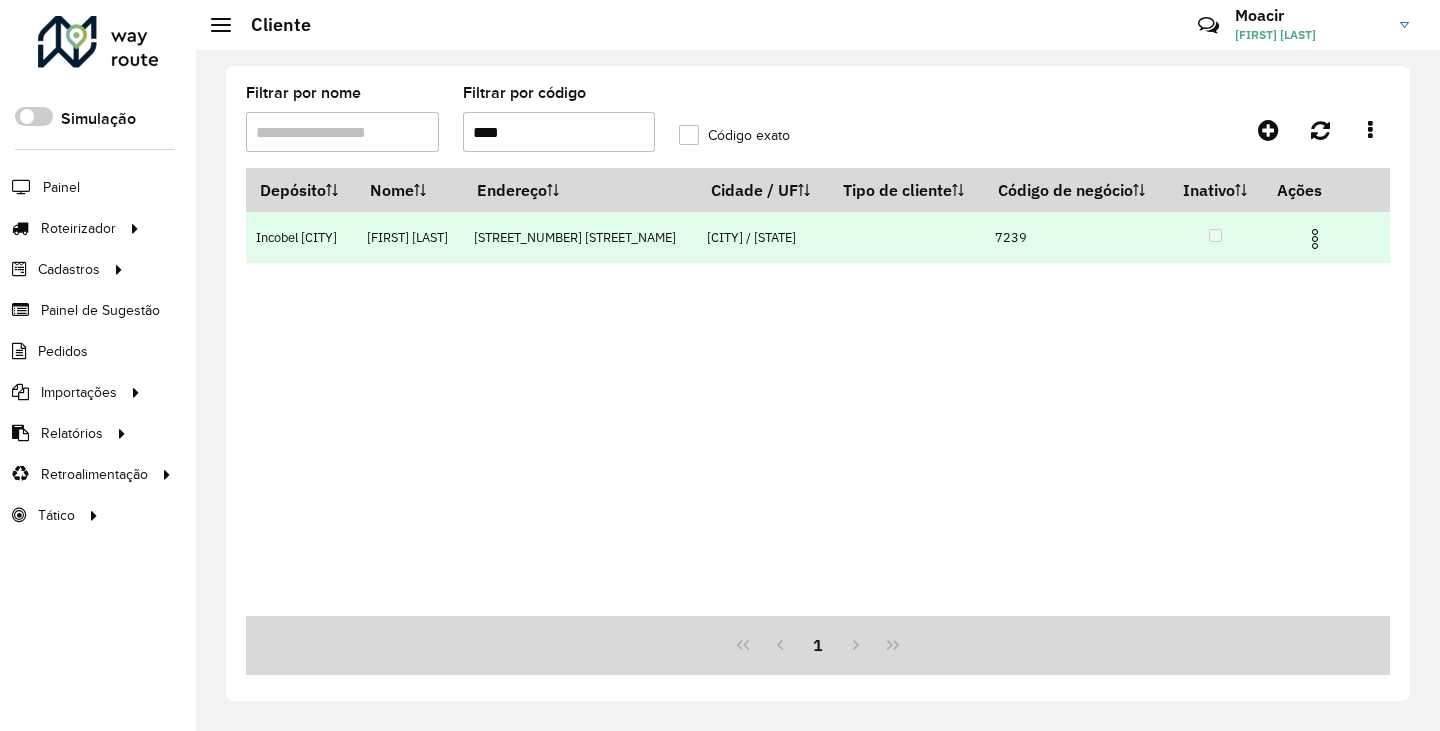click at bounding box center [1315, 239] 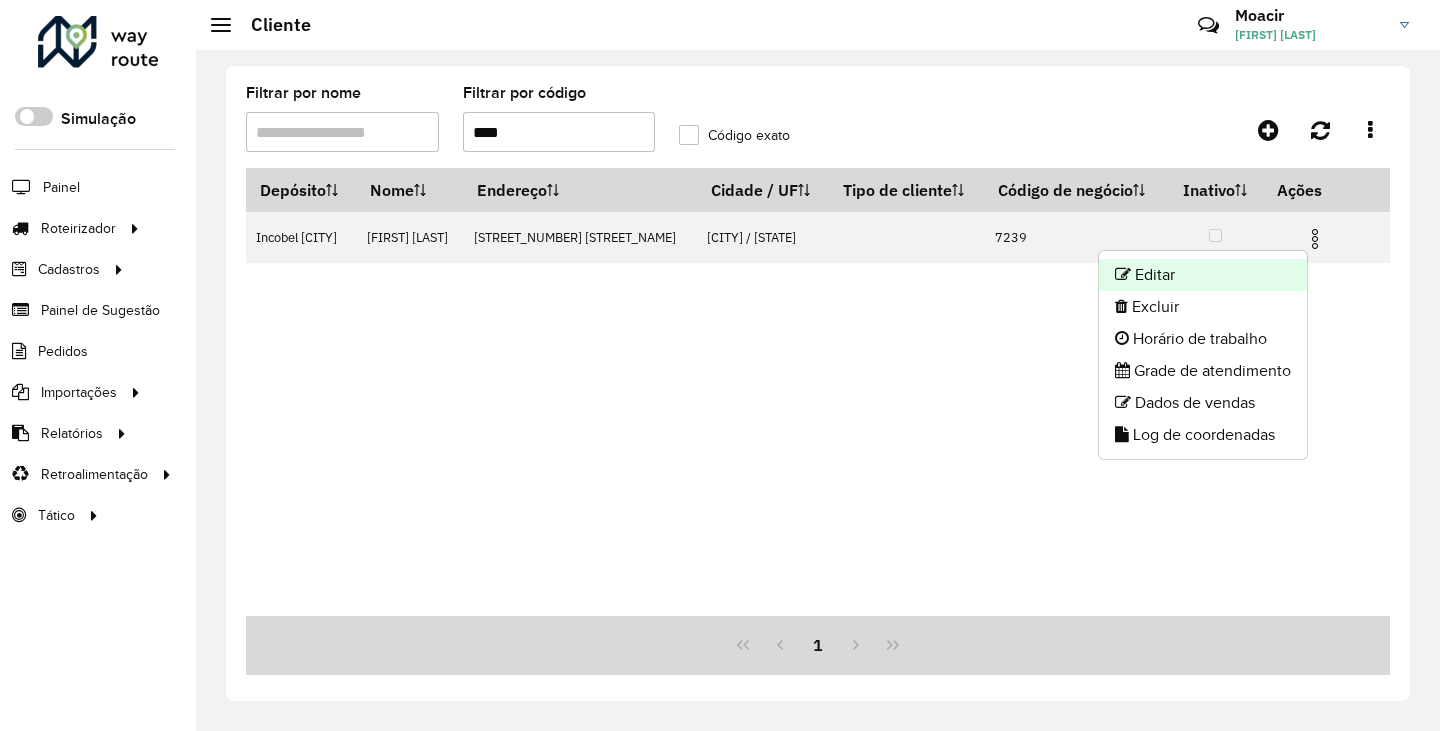 click on "Editar" 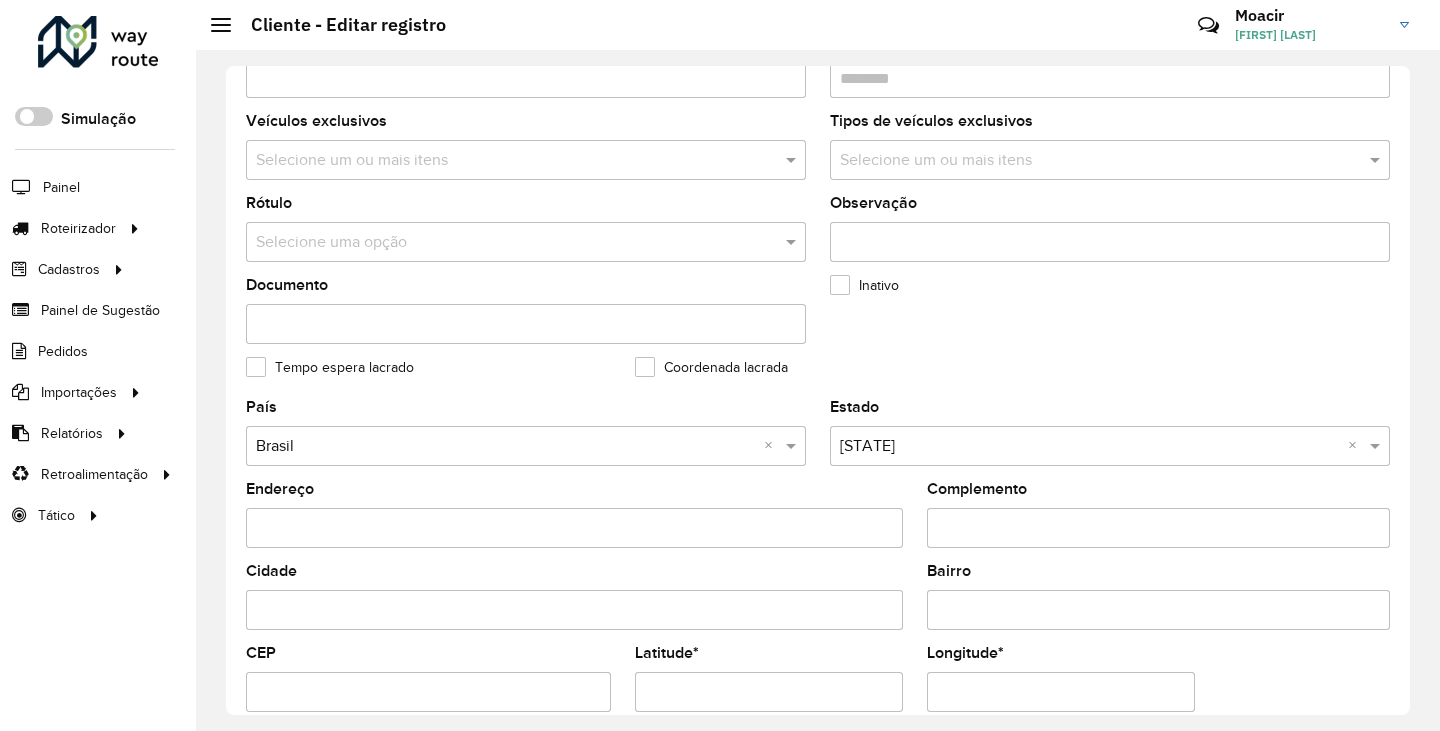 scroll, scrollTop: 600, scrollLeft: 0, axis: vertical 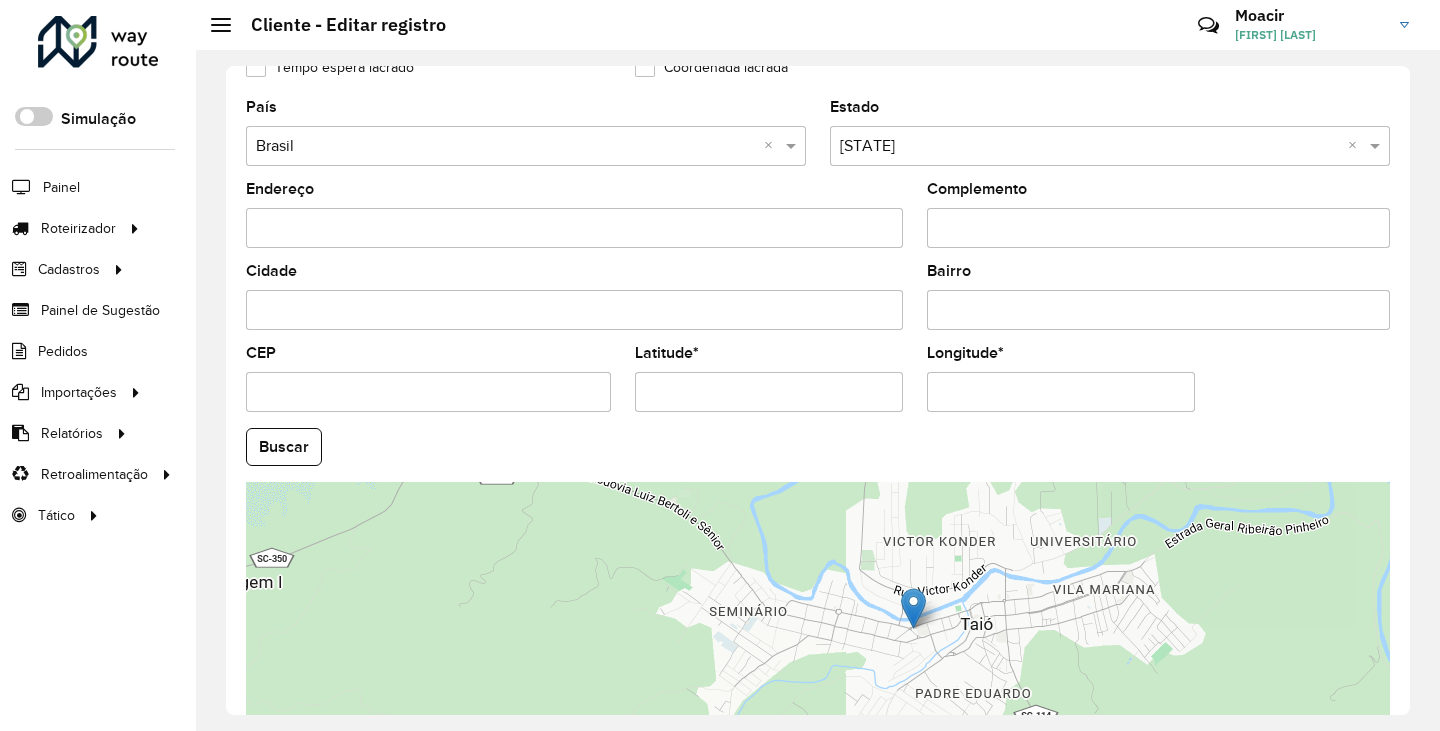 click on "CEP" at bounding box center [428, 392] 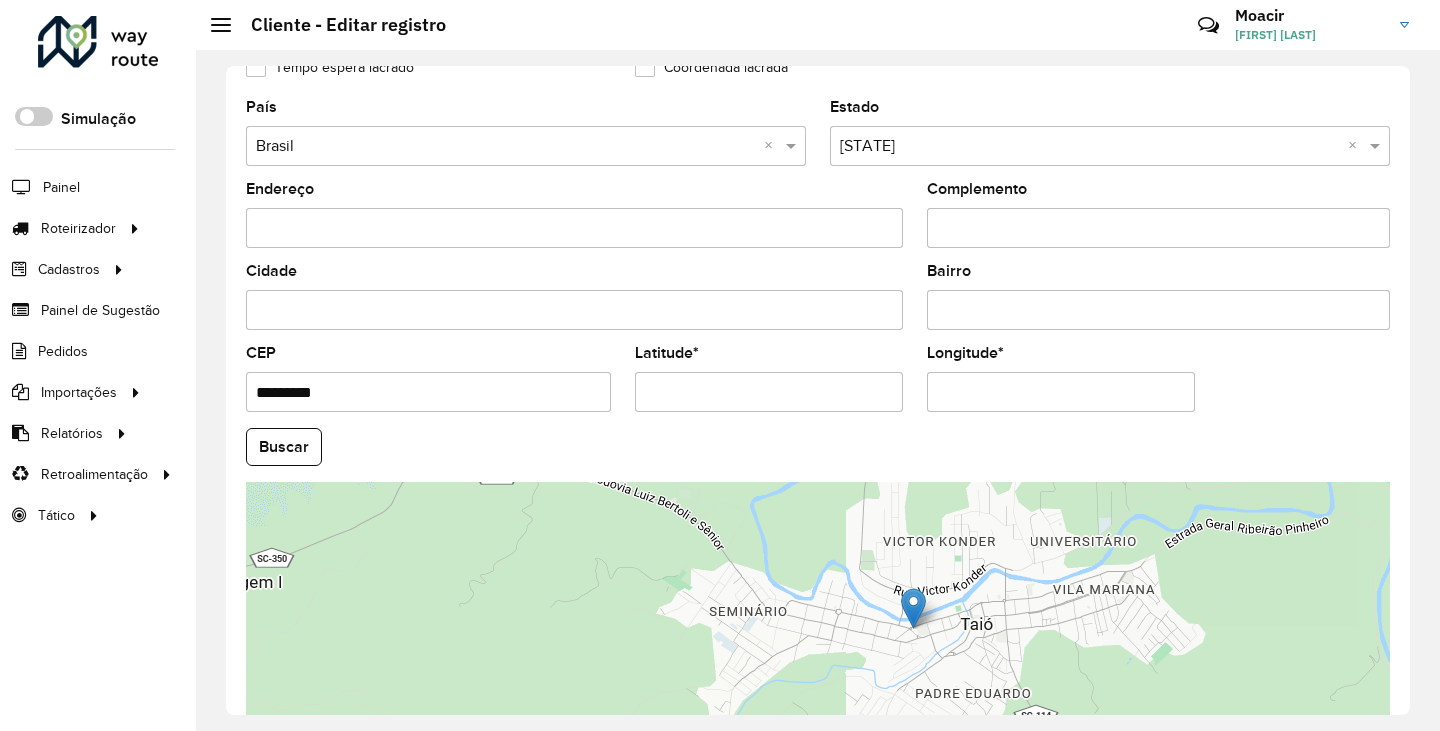 type on "*********" 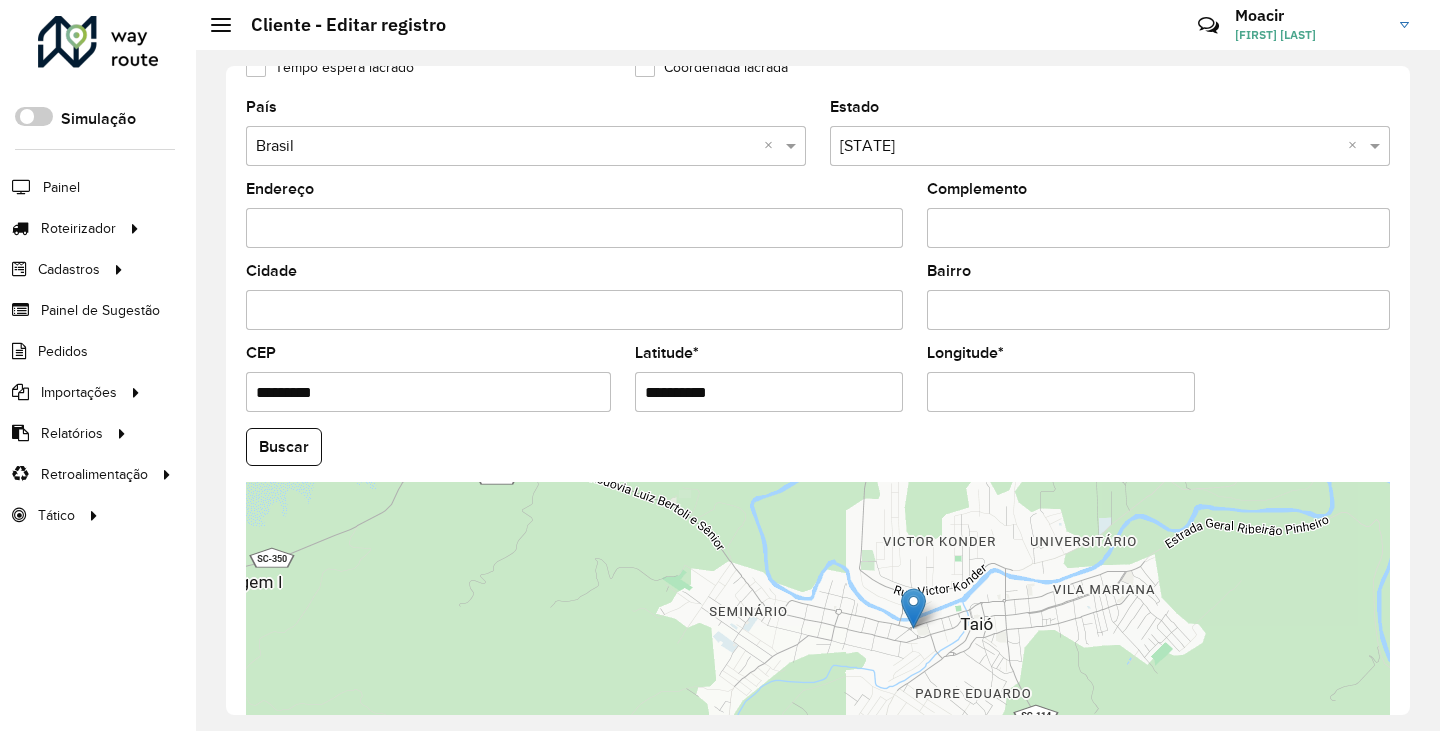 click on "Endereço" at bounding box center [574, 228] 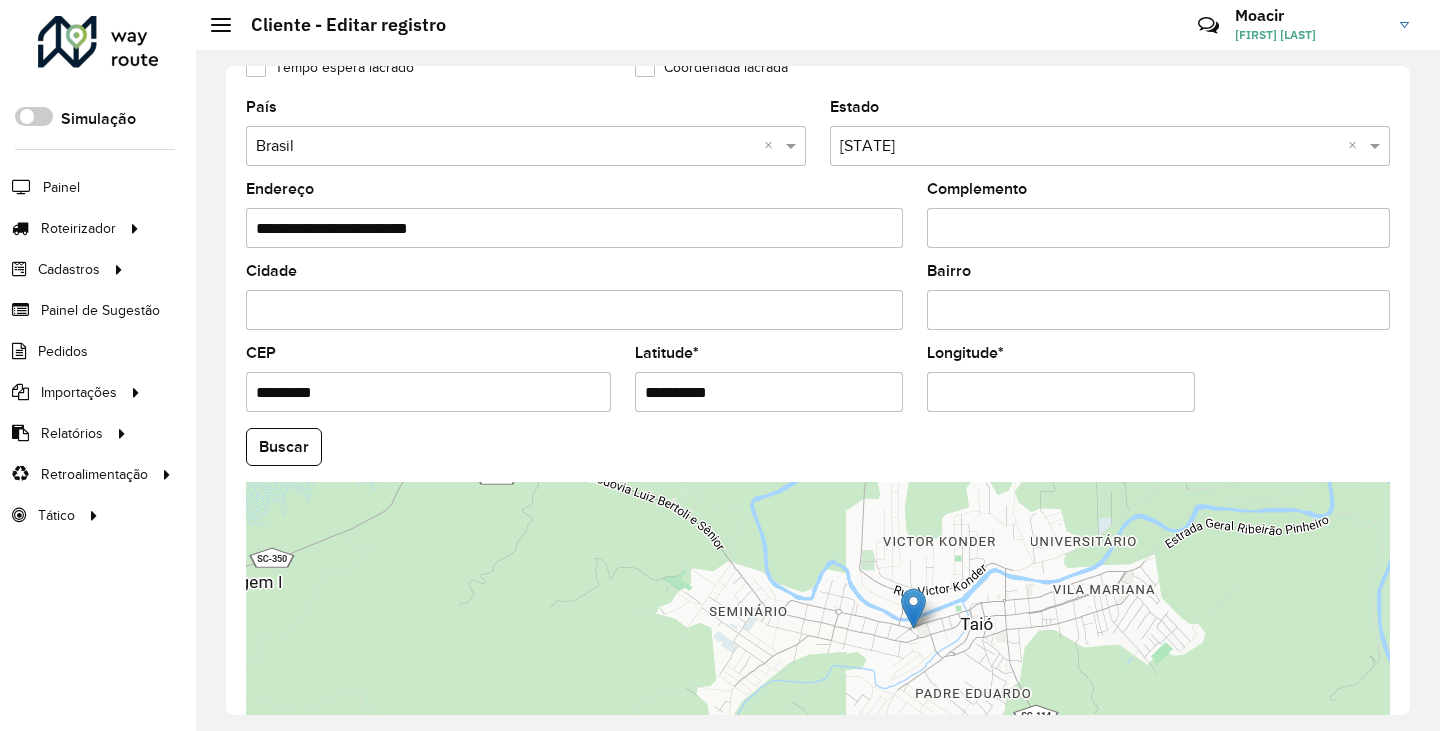 type on "**********" 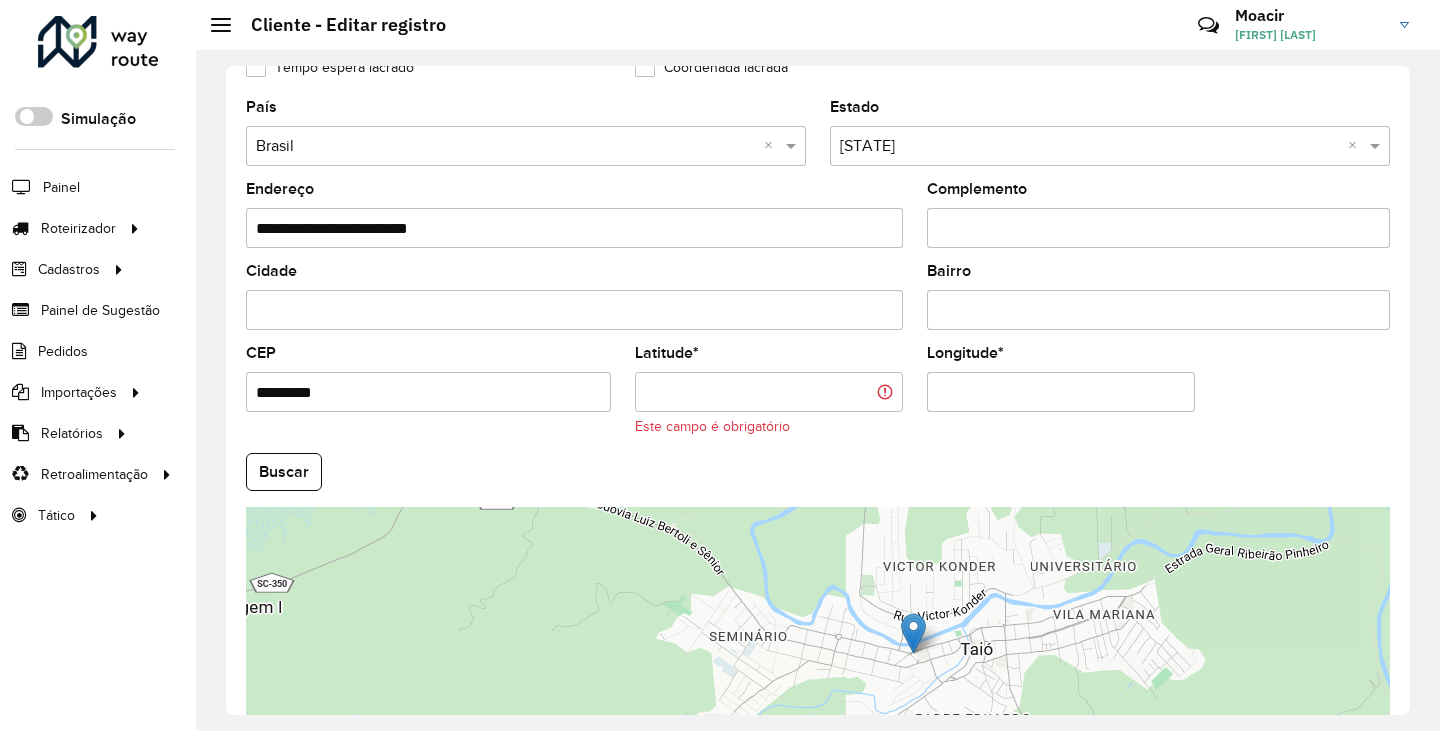 type 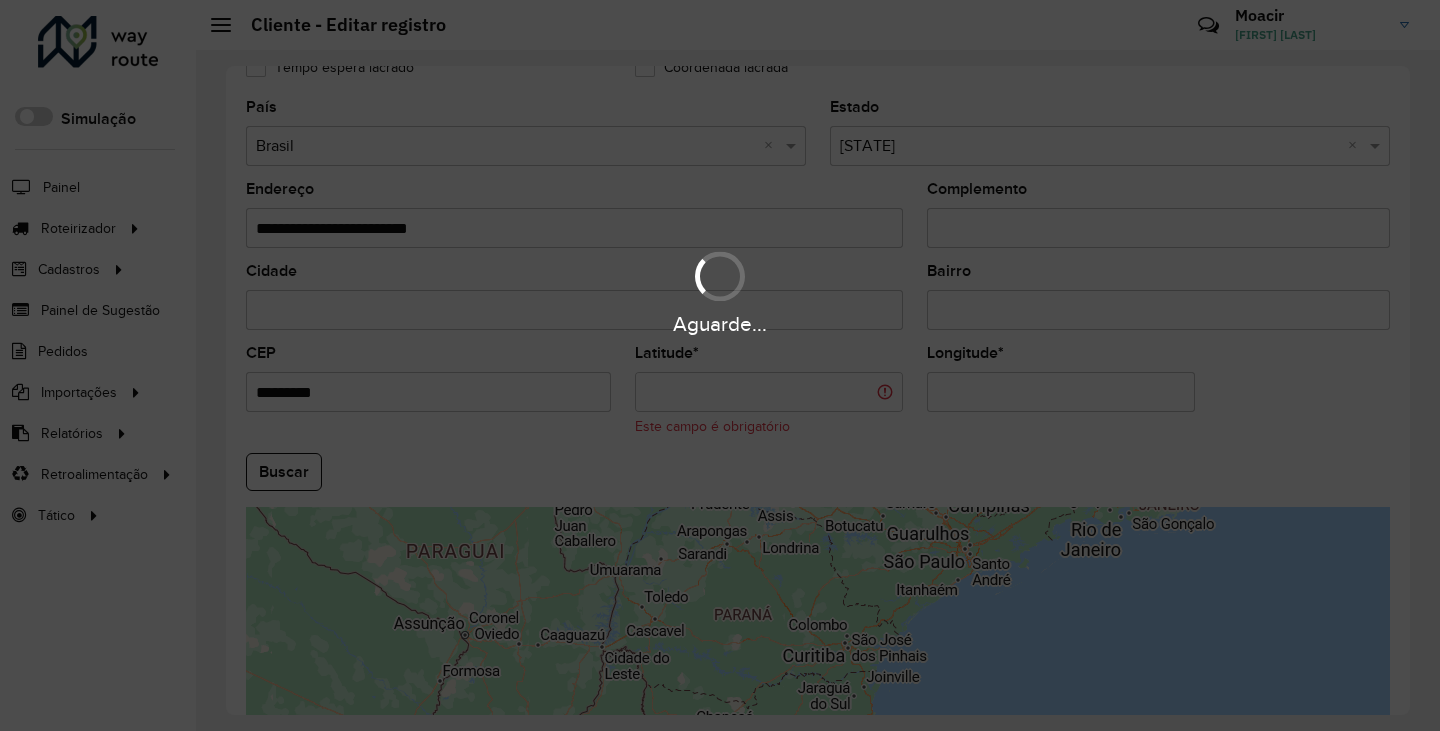 type 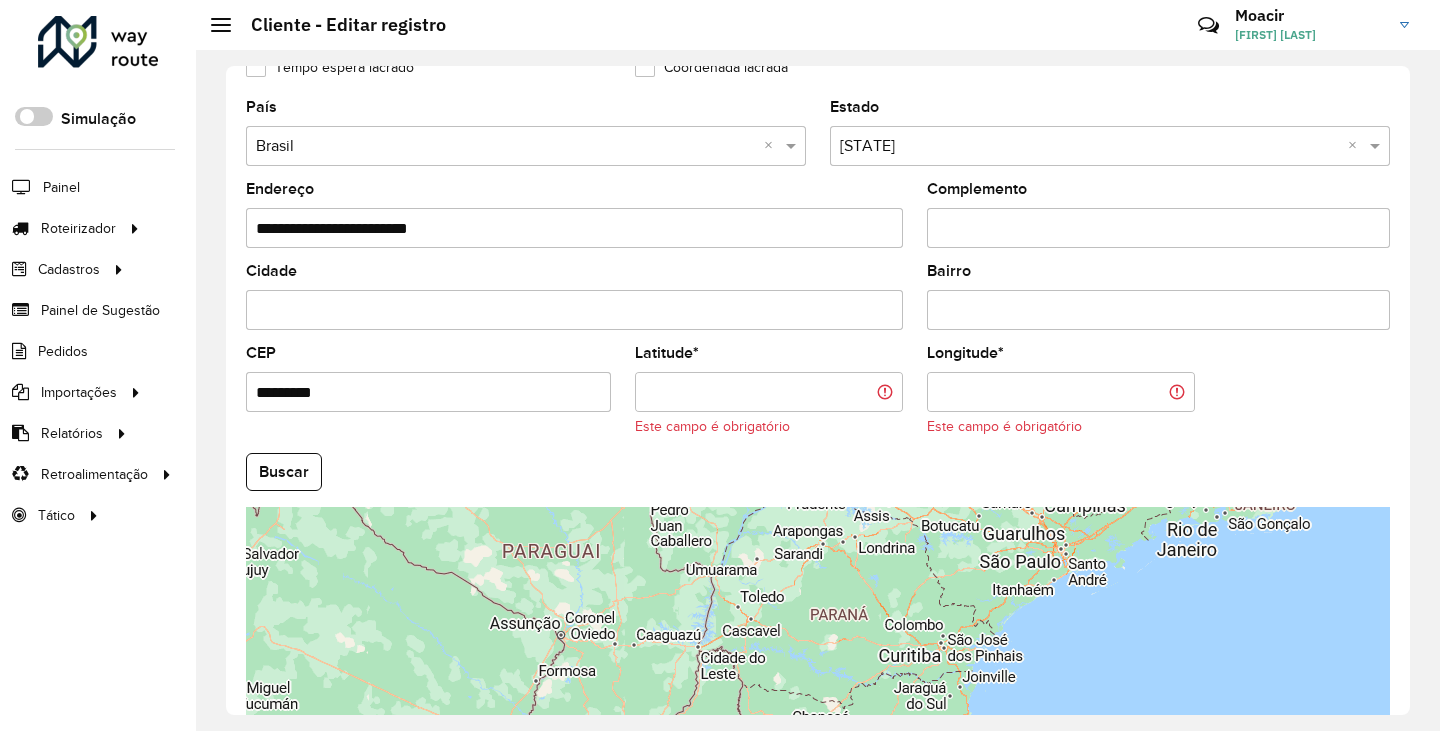 click on "Buscar" 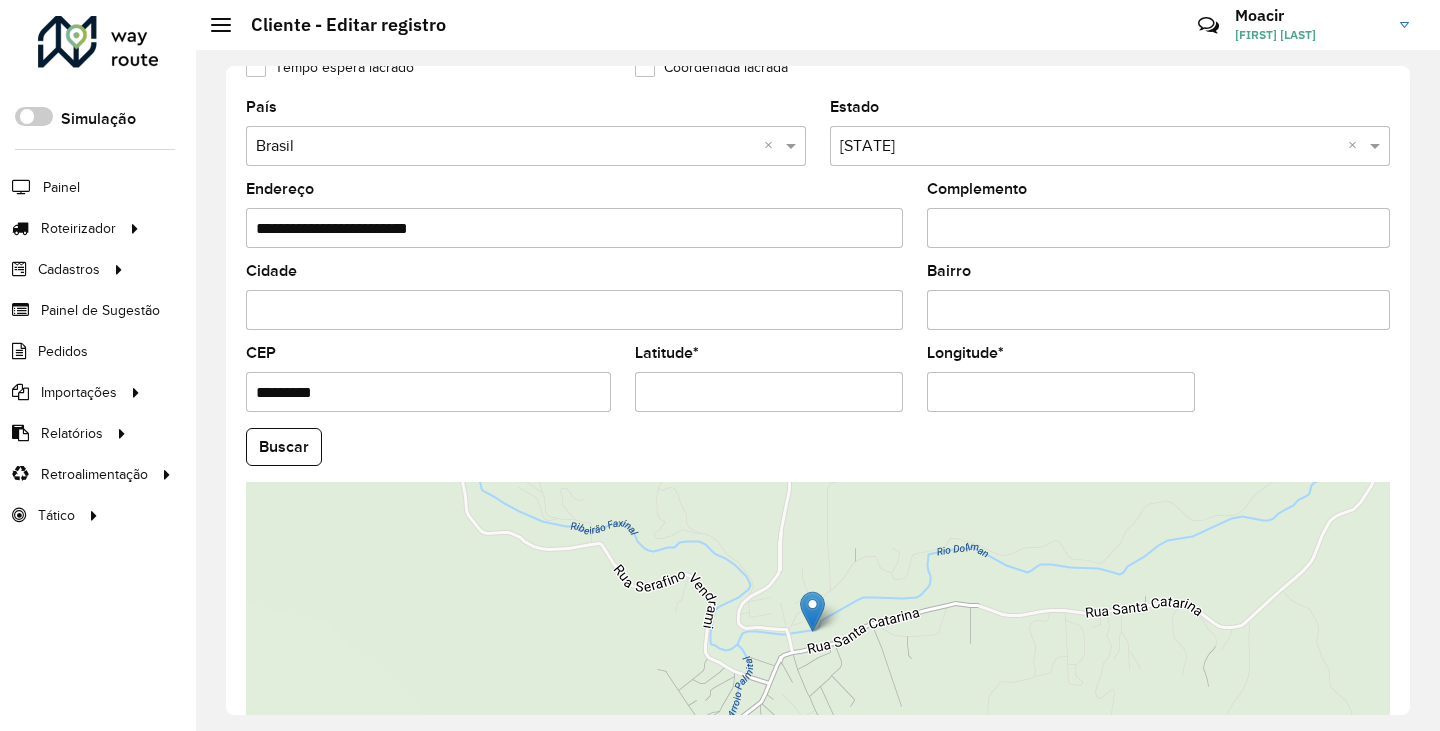 click on "Longitude  *" at bounding box center (1061, 392) 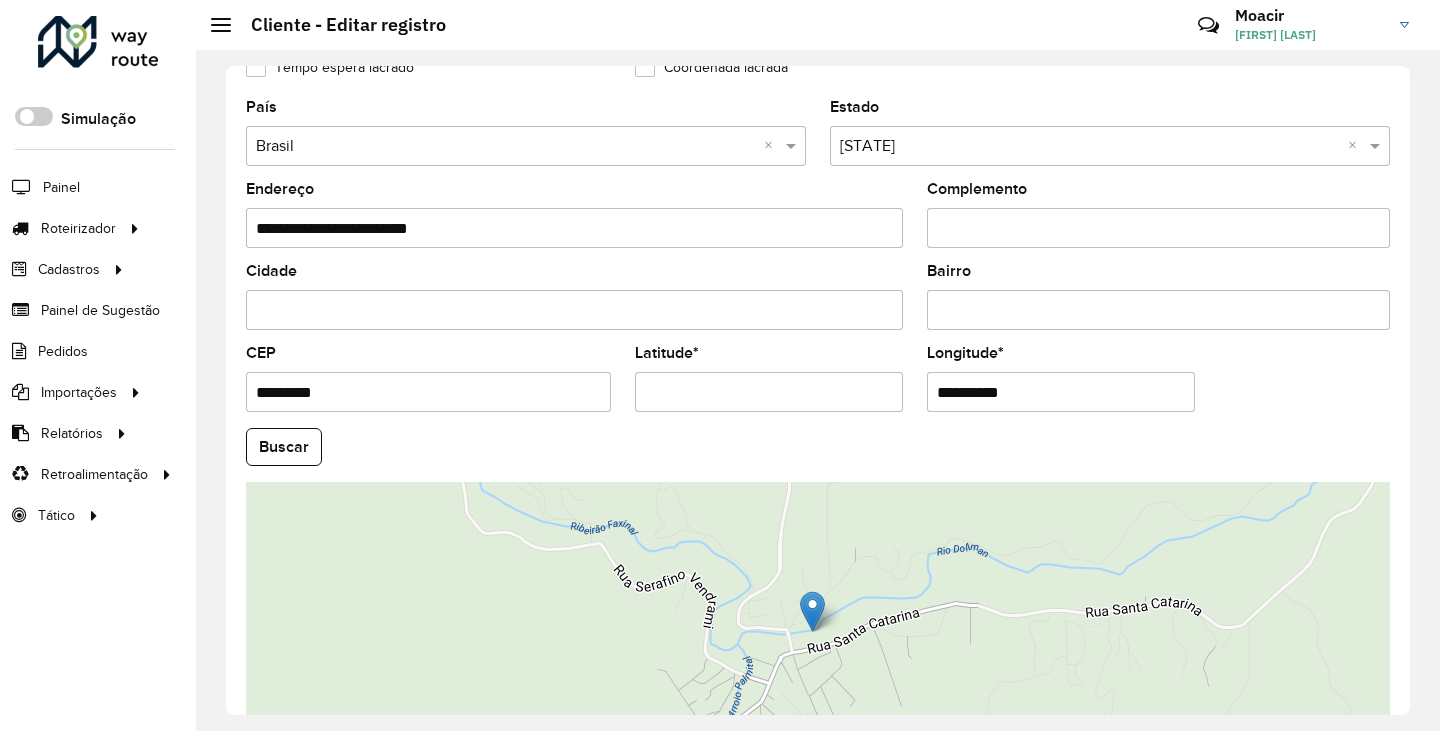 type on "**********" 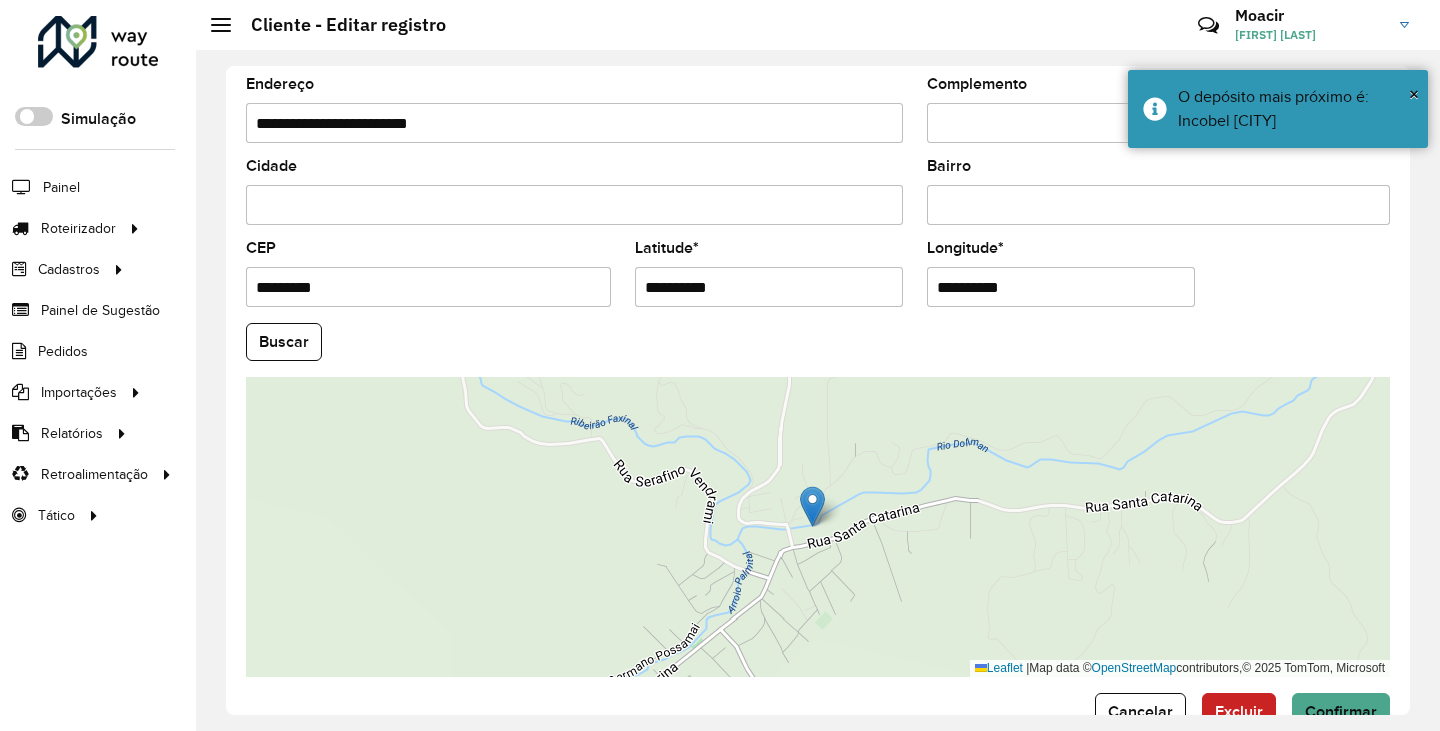 scroll, scrollTop: 757, scrollLeft: 0, axis: vertical 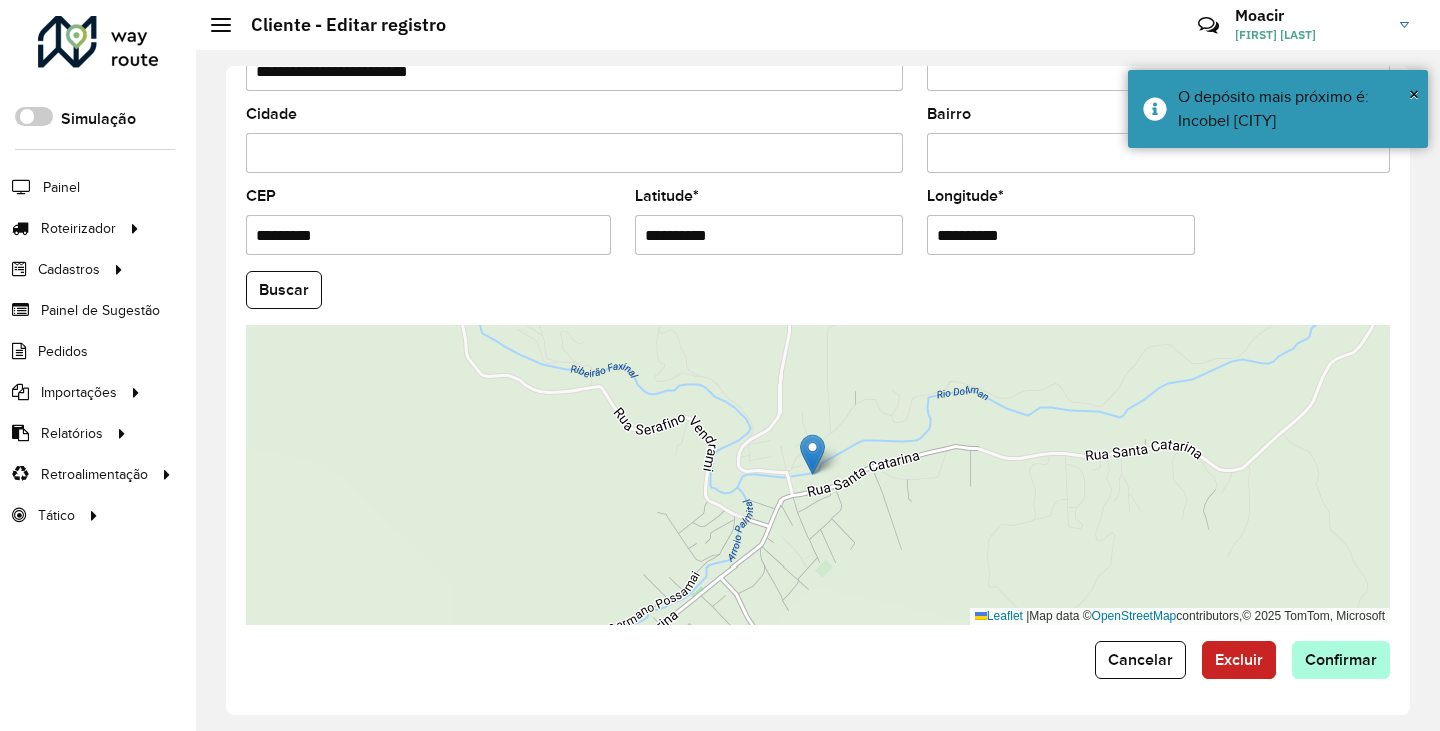 type on "**********" 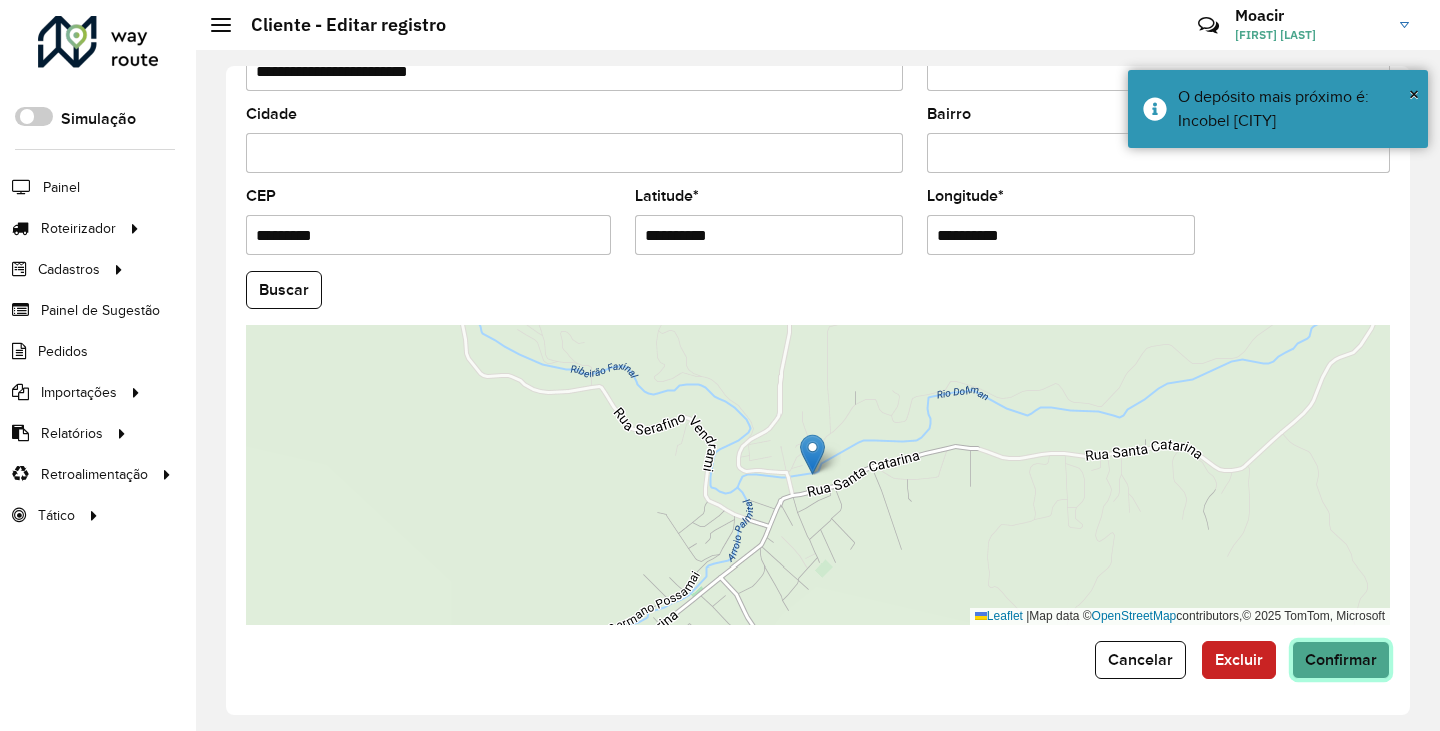 click on "Aguarde...  Pop-up bloqueado!  Seu navegador bloqueou automáticamente a abertura de uma nova janela.   Acesse as configurações e adicione o endereço do sistema a lista de permissão.   Fechar  Roteirizador AmbevTech Simulação Painel Roteirizador Entregas Vendas Cadastros Checkpoint Classificações de venda Cliente Condição de pagamento Consulta de setores Depósito Disponibilidade de veículos Fator tipo de produto Gabarito planner Grupo Rota Fator Tipo Produto Grupo de Depósito Grupo de rotas exclusiva Grupo de setores Jornada Jornada RN Layout integração Modelo Motorista Multi Depósito Painel de sugestão Parada Pedágio Perfil de Vendedor Ponto de apoio Ponto de apoio FAD Prioridade pedido Produto Restrição de Atendimento Planner Rodízio de placa Rota exclusiva FAD Rótulo Setor Setor Planner Tempo de parada de refeição Tipo de cliente Tipo de veículo Tipo de veículo RN Transportadora Usuário Vendedor Veículo Painel de Sugestão Pedidos Importações Classificação e volume de venda" at bounding box center (720, 365) 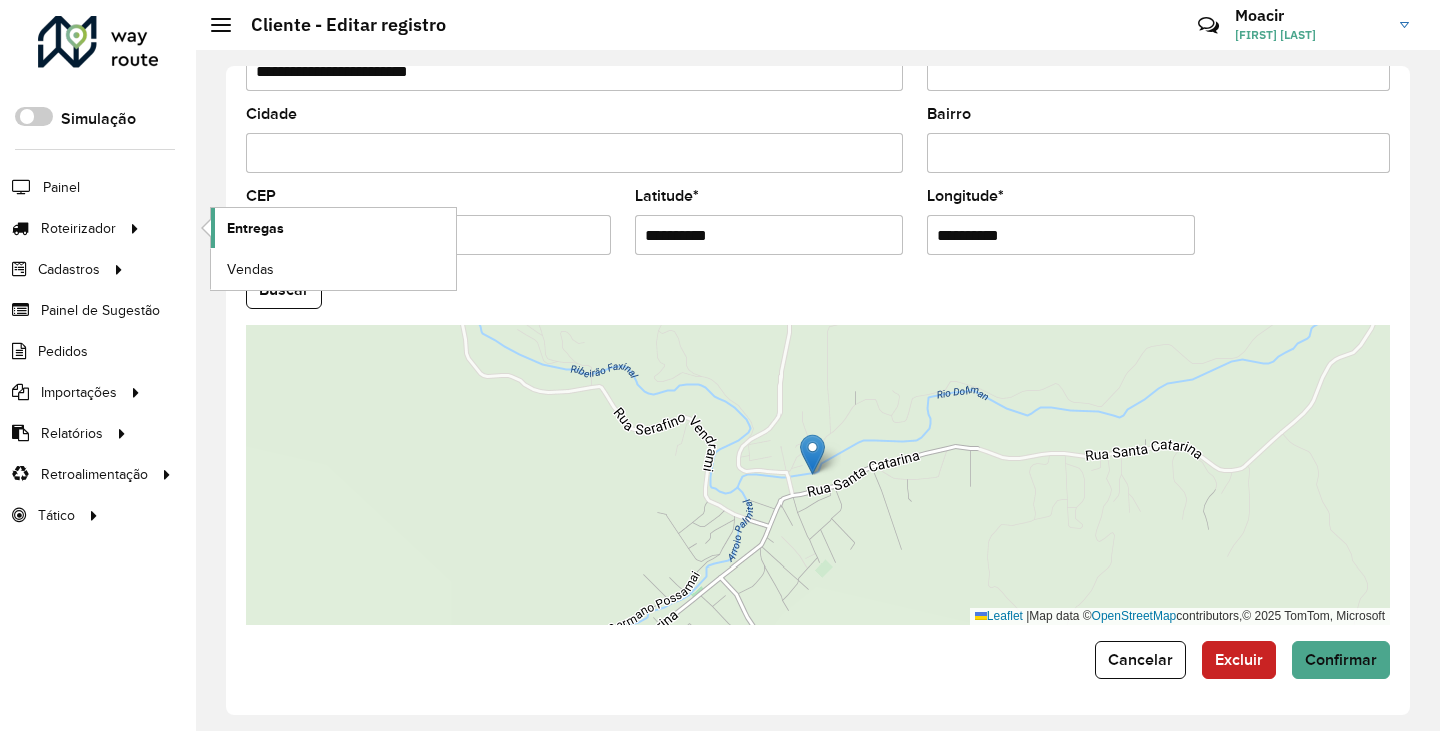 click on "Entregas" 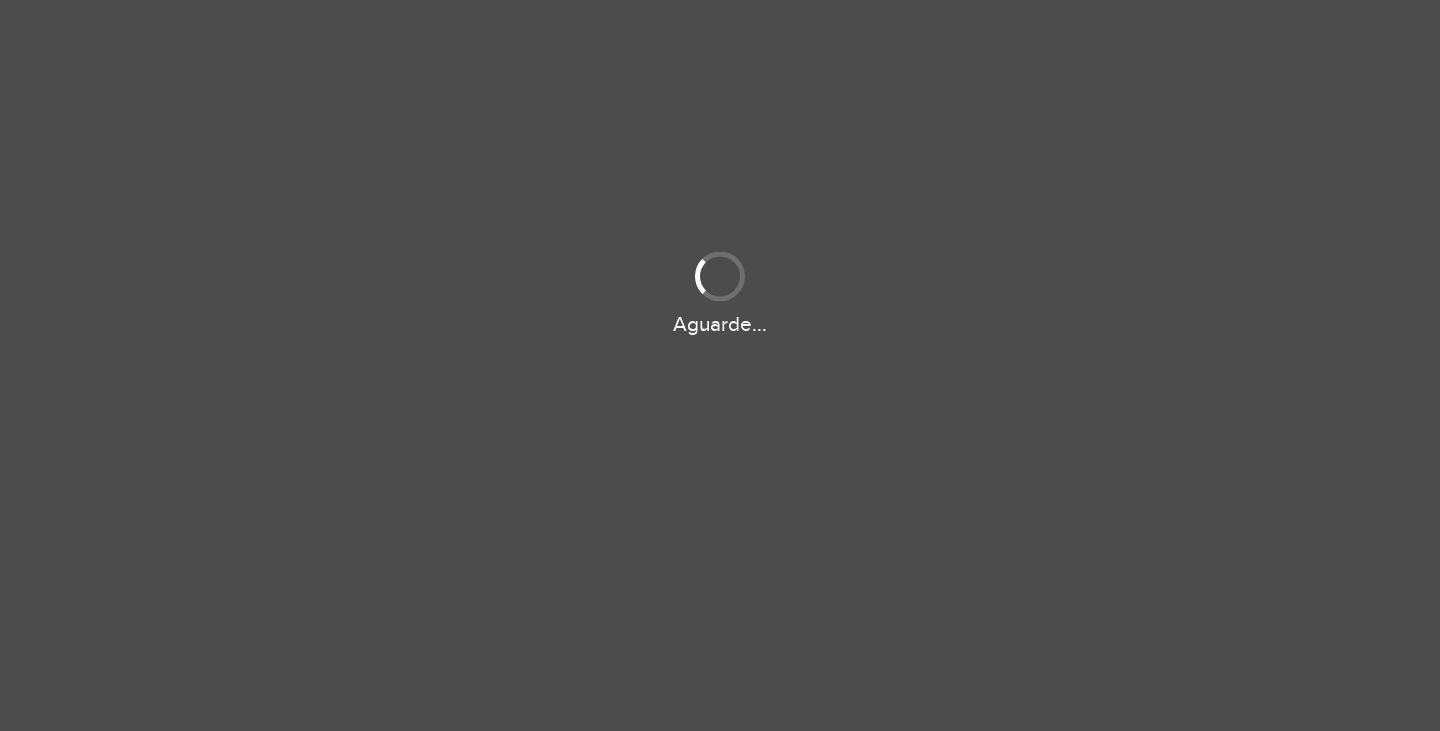 scroll, scrollTop: 0, scrollLeft: 0, axis: both 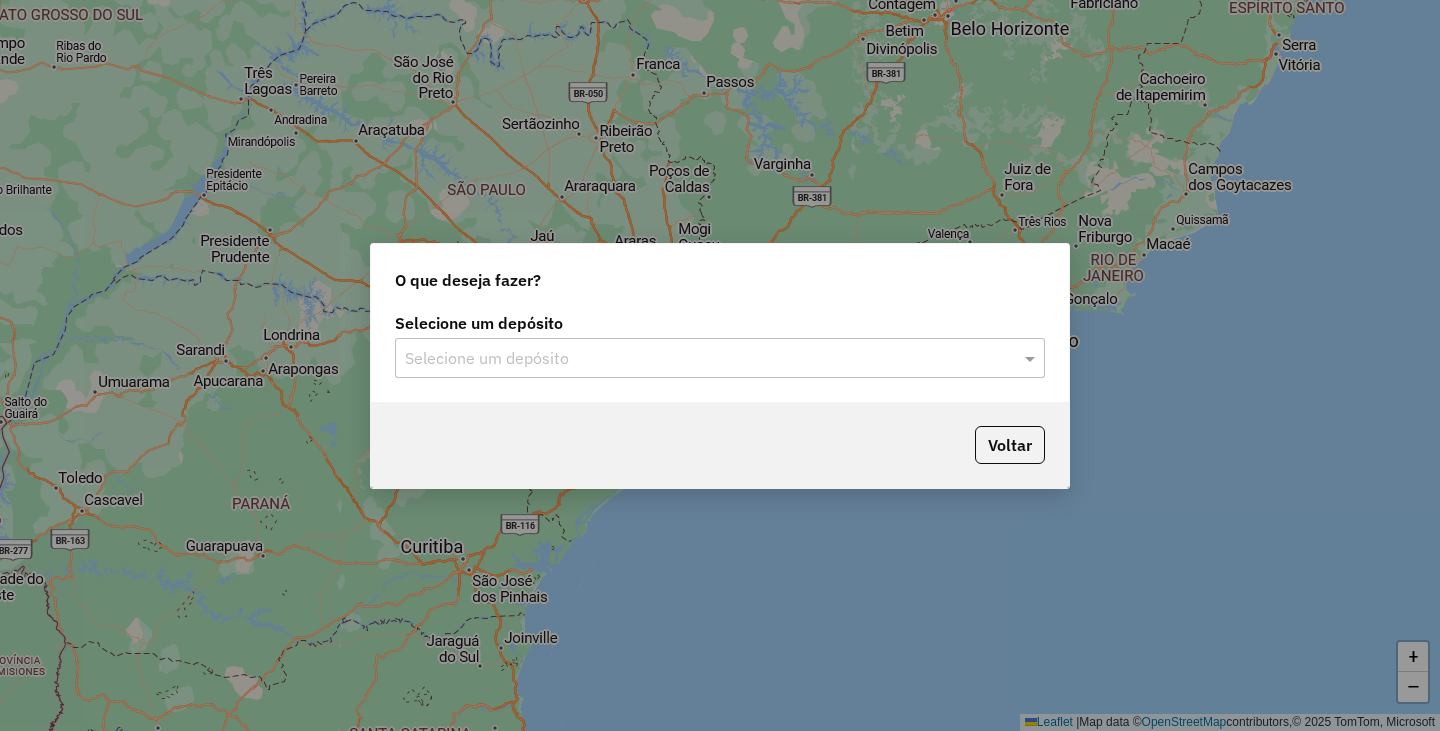 click 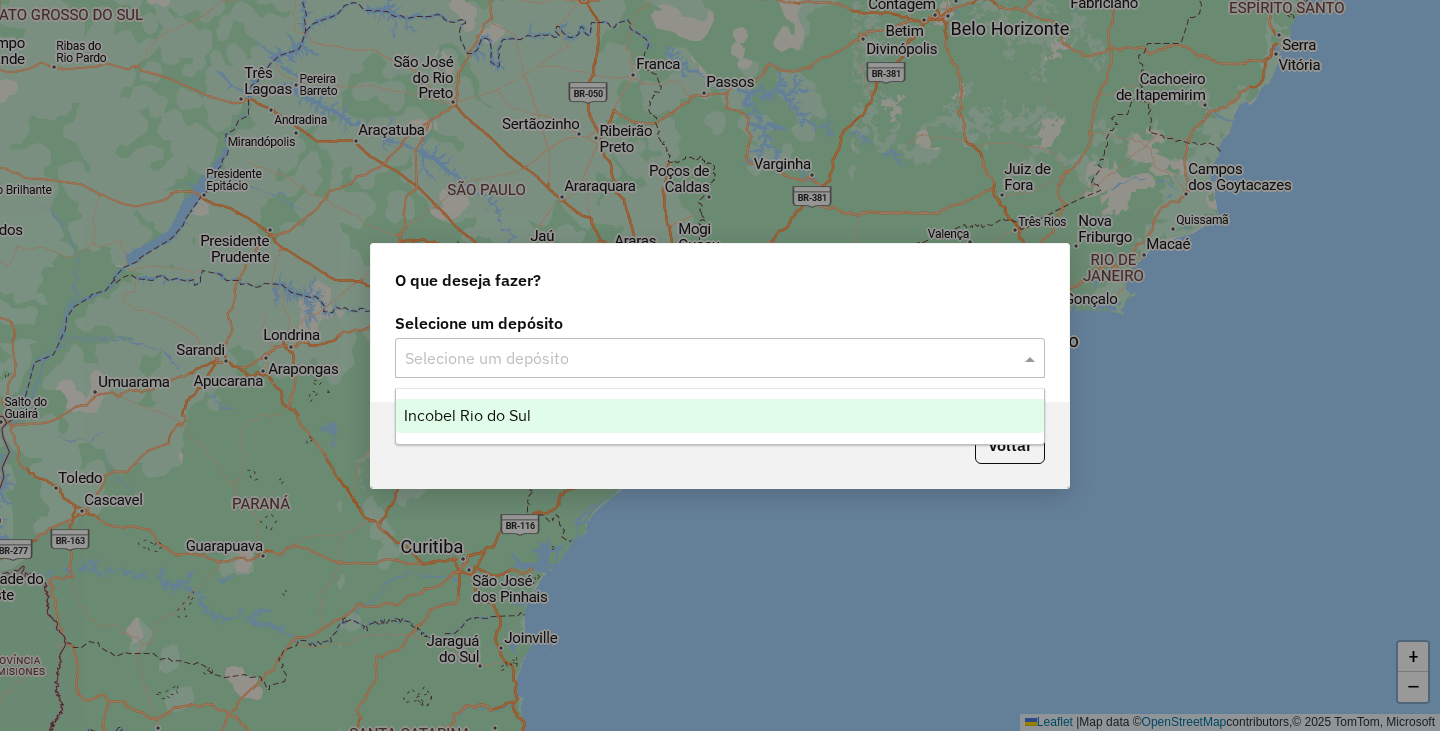 click on "Incobel Rio do Sul" at bounding box center [720, 416] 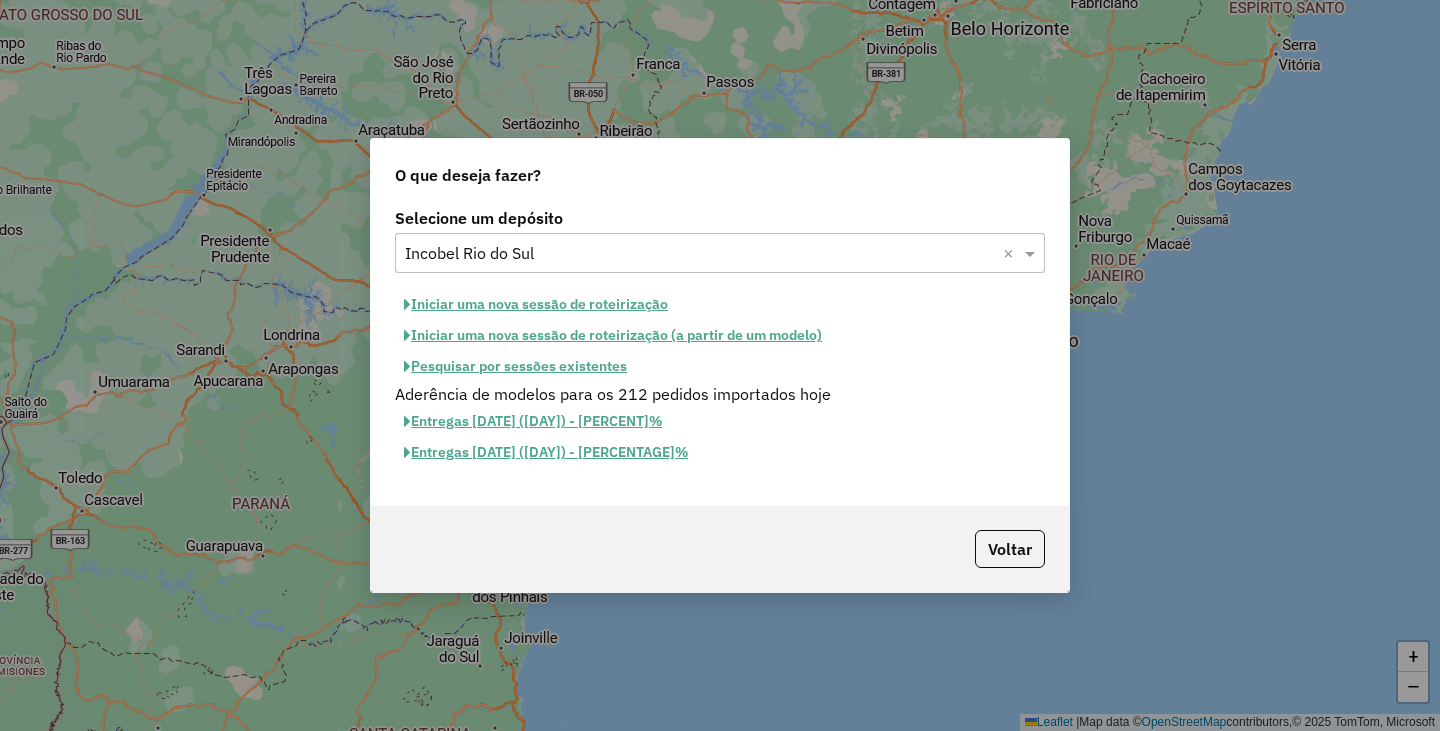 click on "Iniciar uma nova sessão de roteirização" 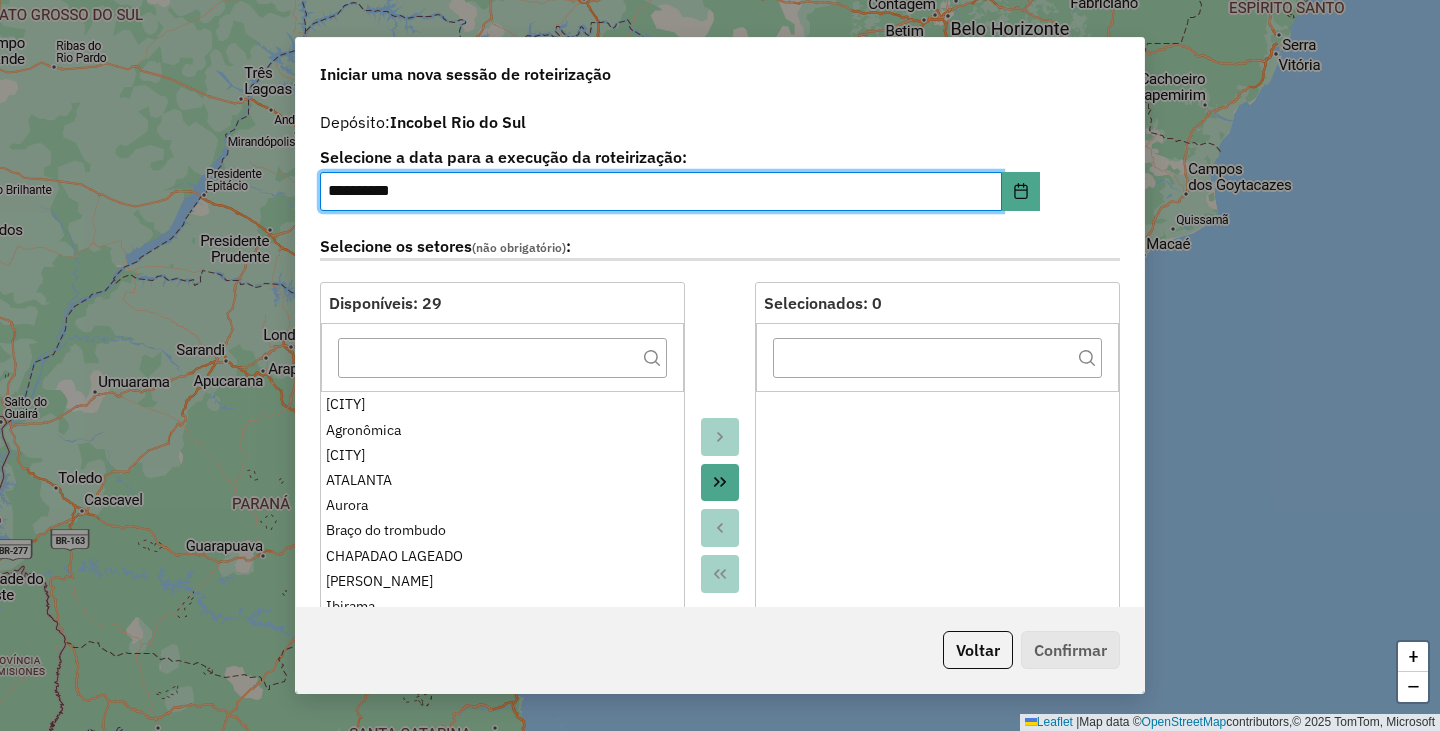 click 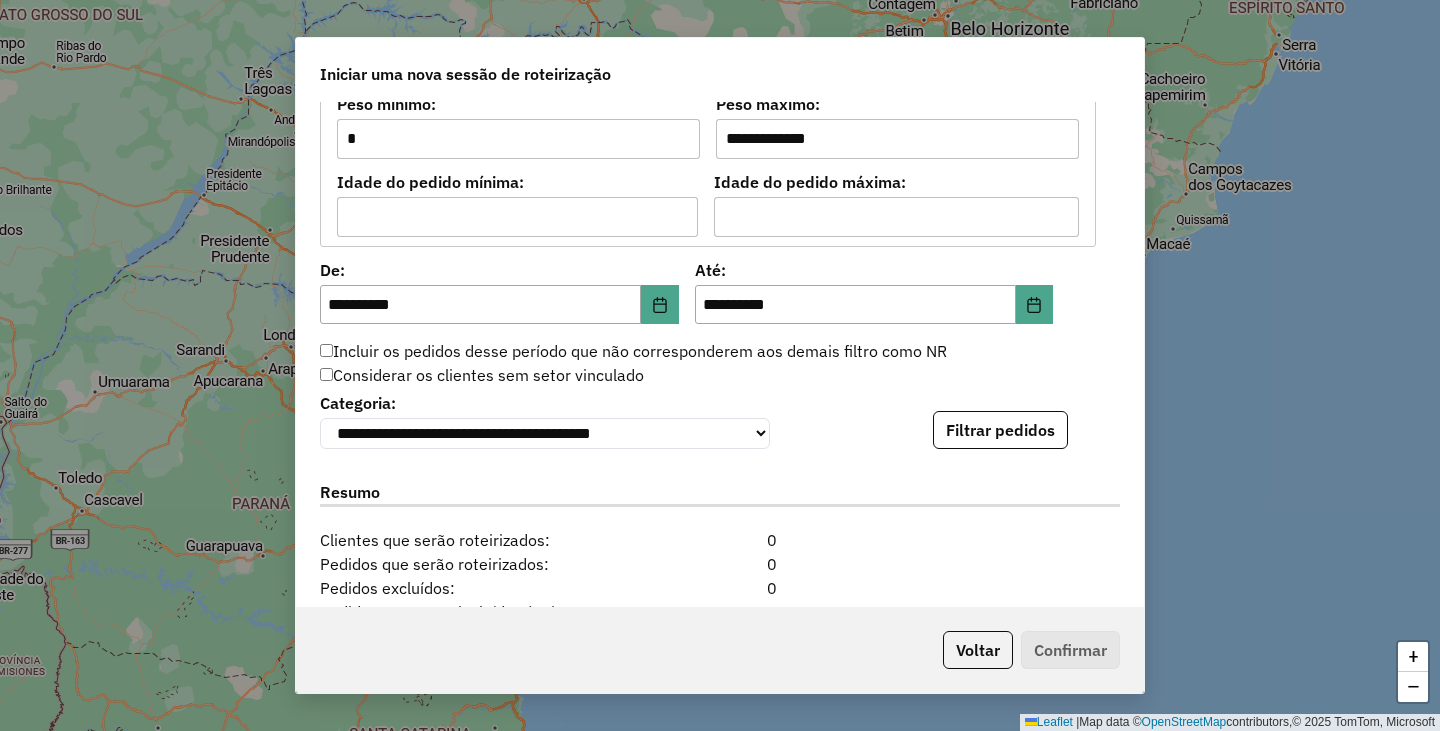 scroll, scrollTop: 2030, scrollLeft: 0, axis: vertical 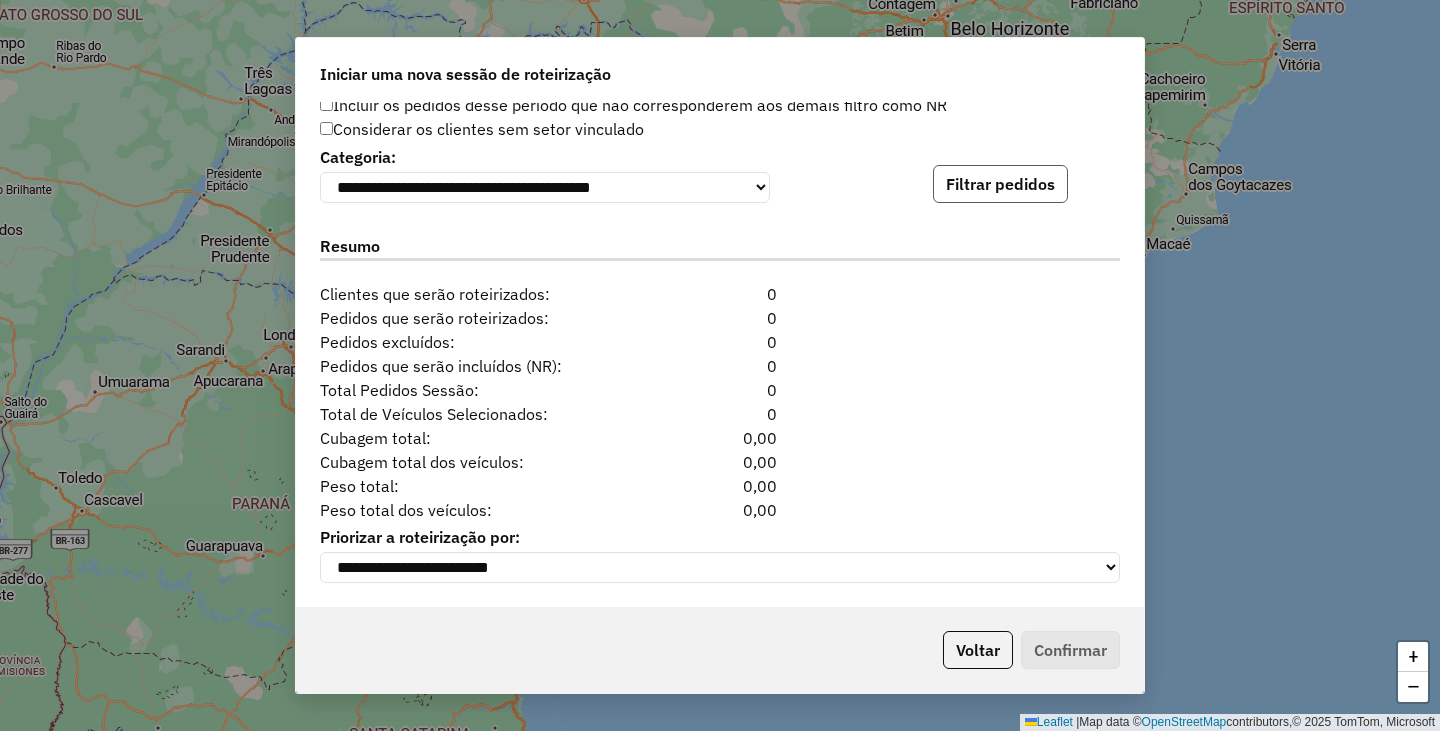 click on "Filtrar pedidos" 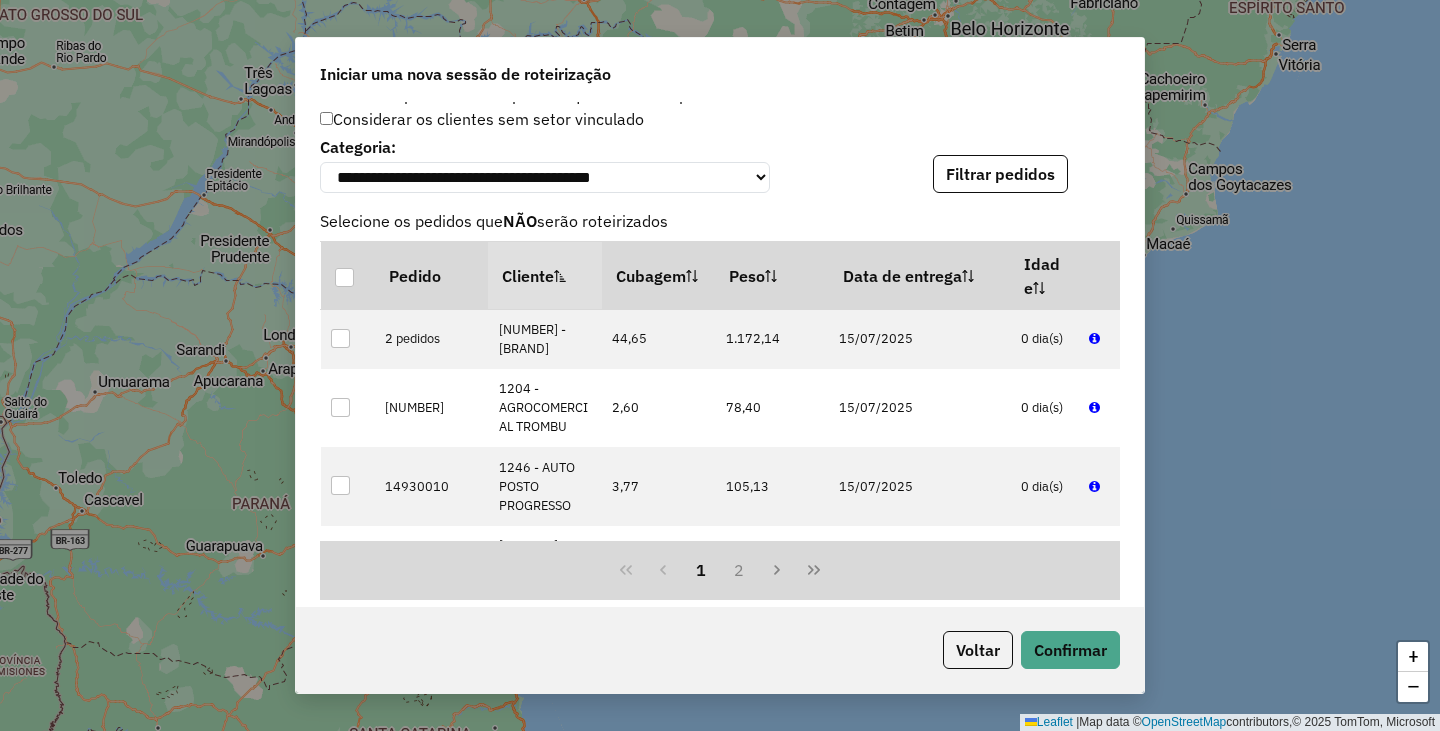 scroll, scrollTop: 2443, scrollLeft: 0, axis: vertical 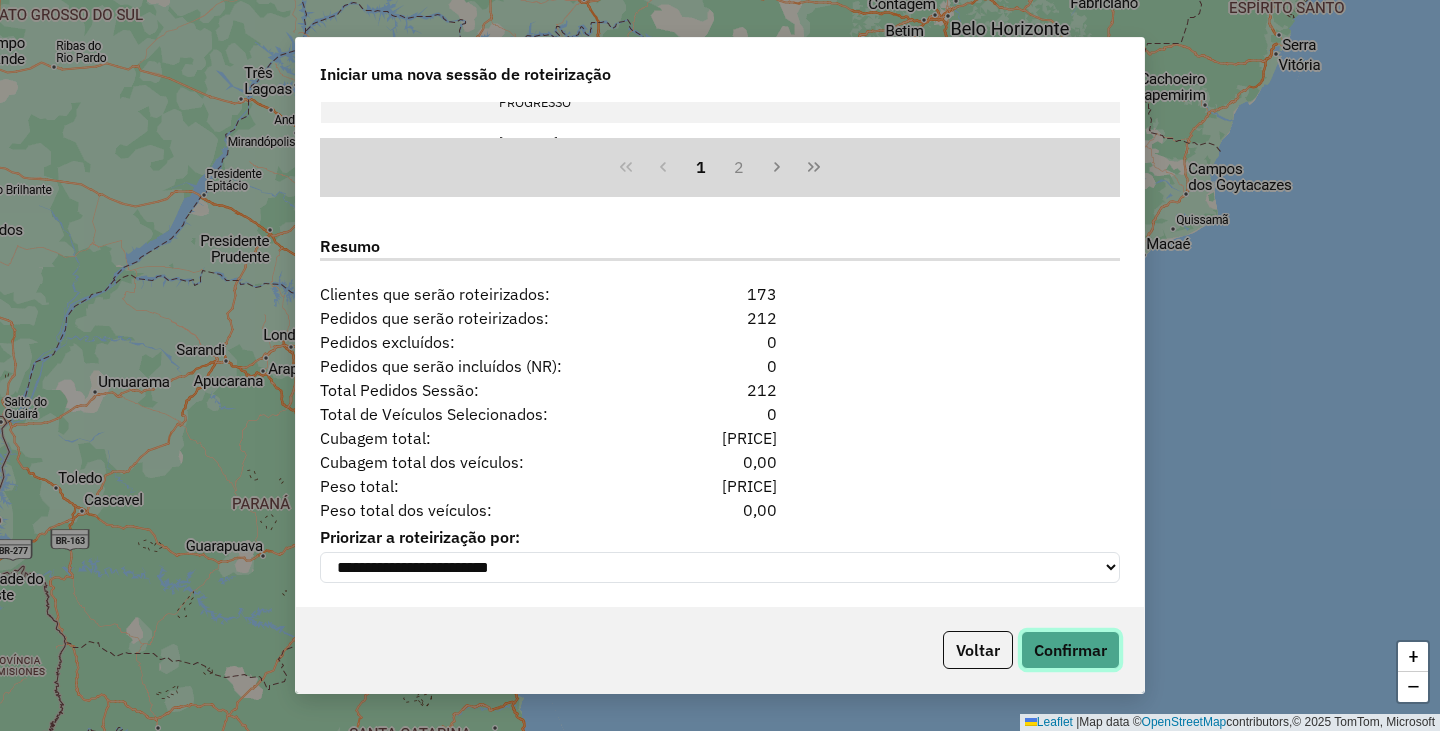 click on "Confirmar" 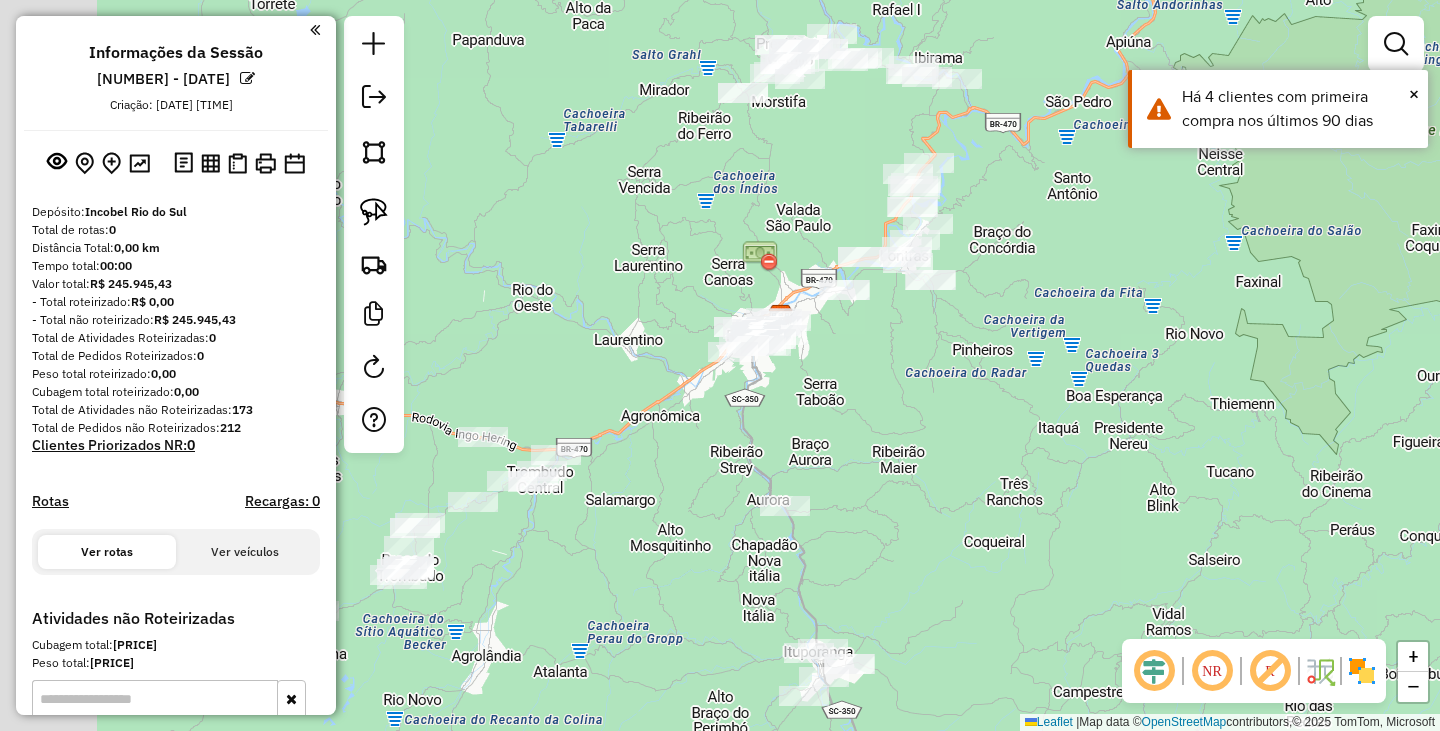 drag, startPoint x: 932, startPoint y: 404, endPoint x: 960, endPoint y: 408, distance: 28.284271 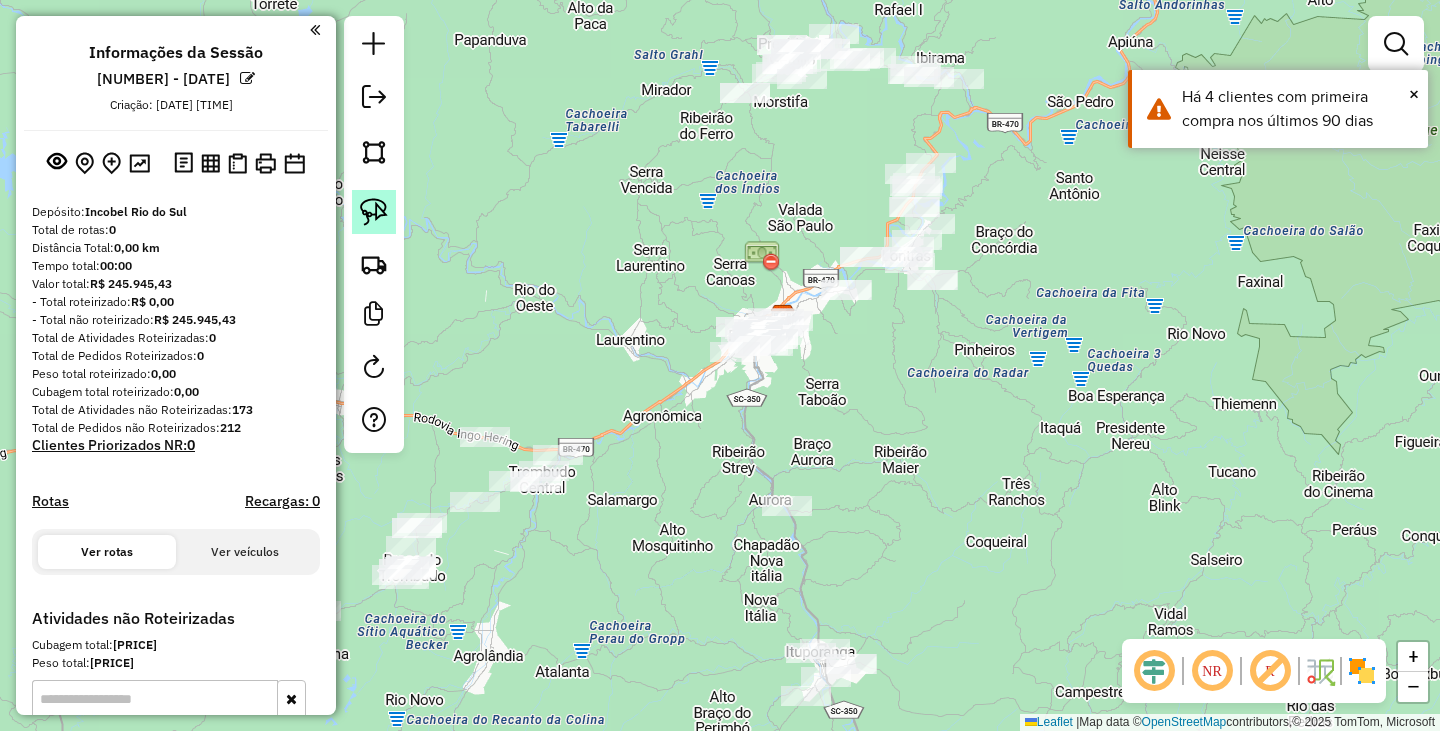 click 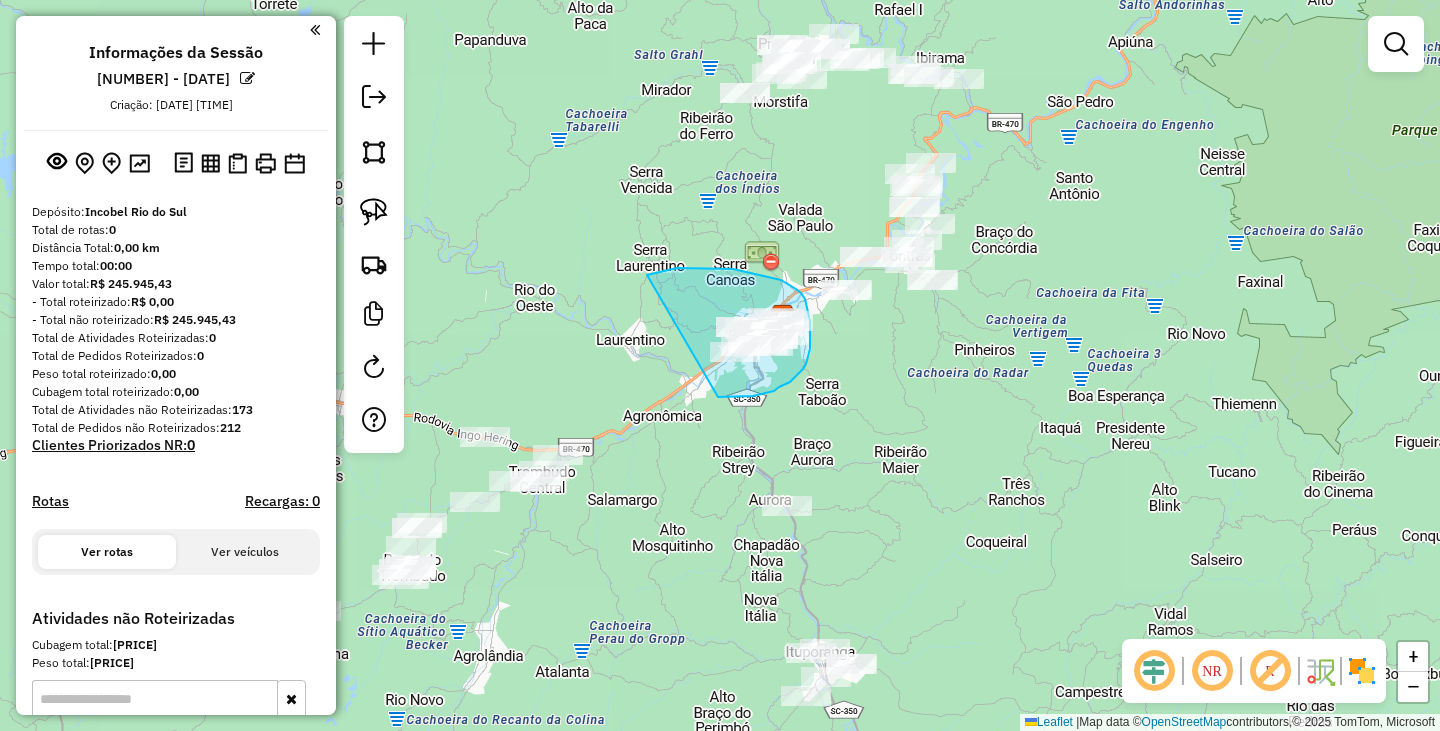 drag, startPoint x: 647, startPoint y: 275, endPoint x: 718, endPoint y: 397, distance: 141.15594 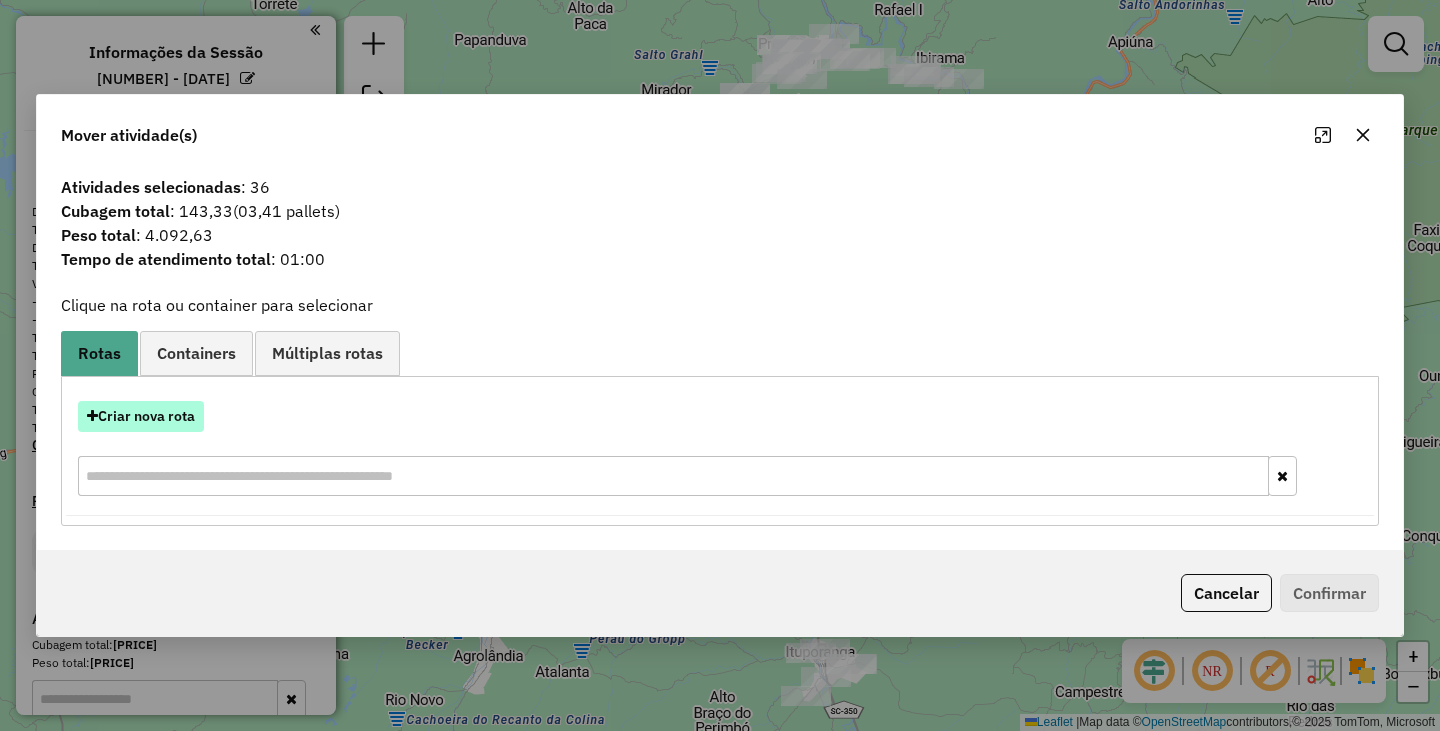 click on "Criar nova rota" at bounding box center (141, 416) 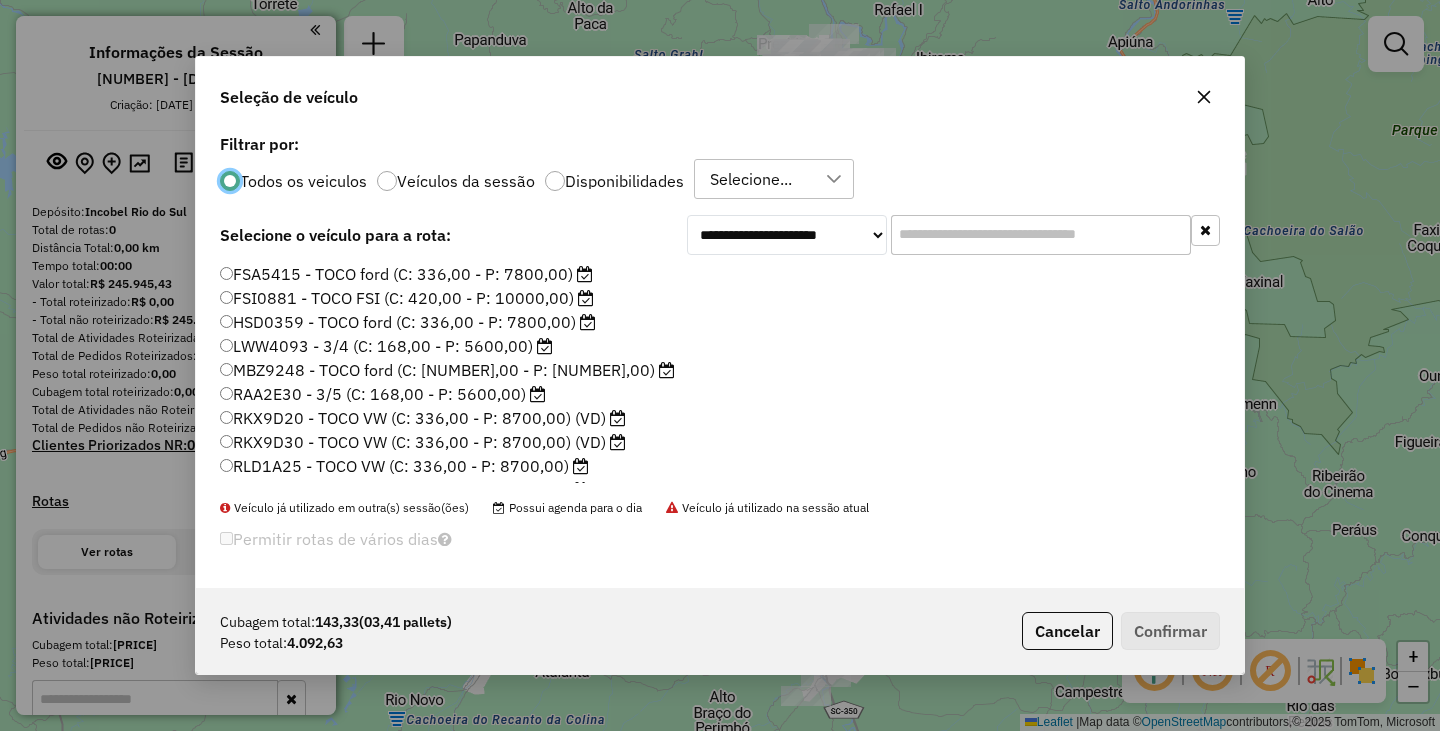 scroll, scrollTop: 11, scrollLeft: 6, axis: both 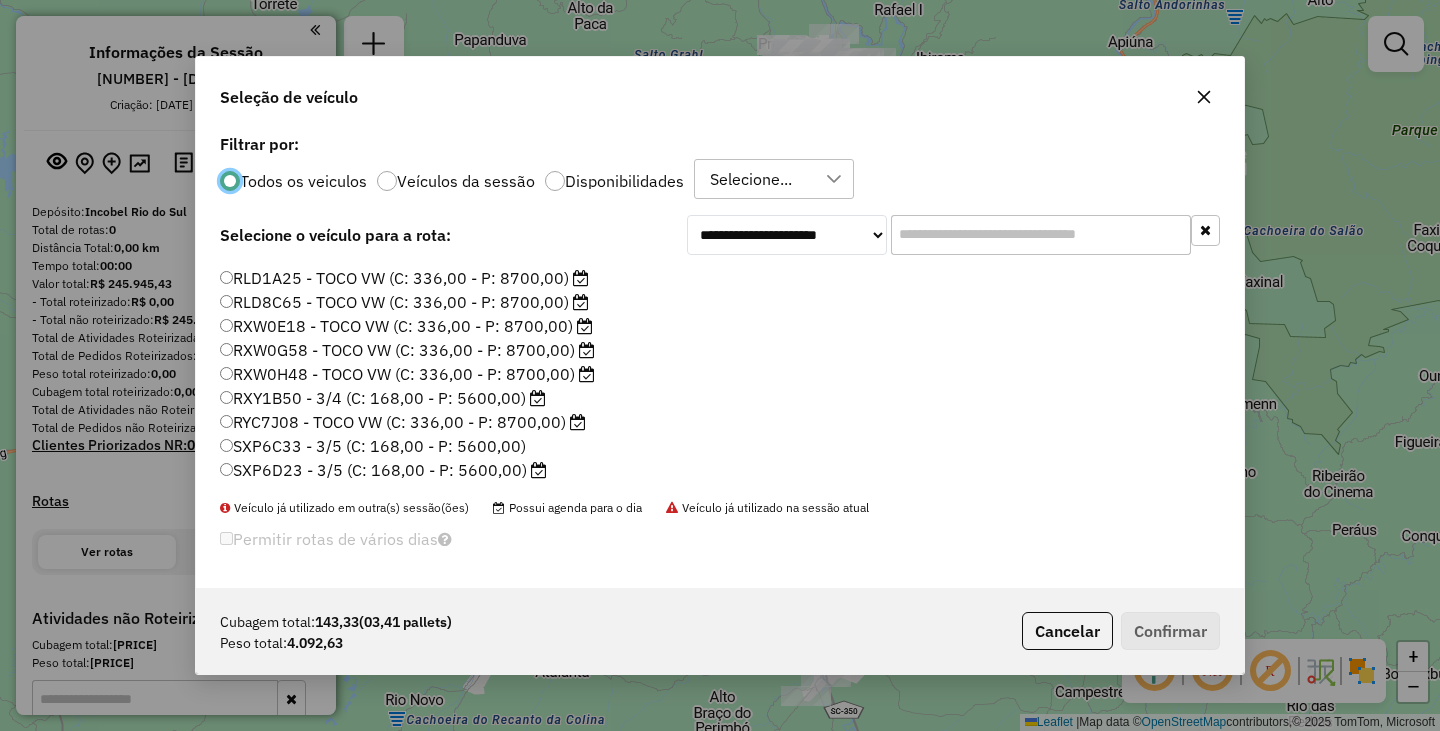 click on "RXY1B50 - 3/4 (C: 168,00 - P: 5600,00)" 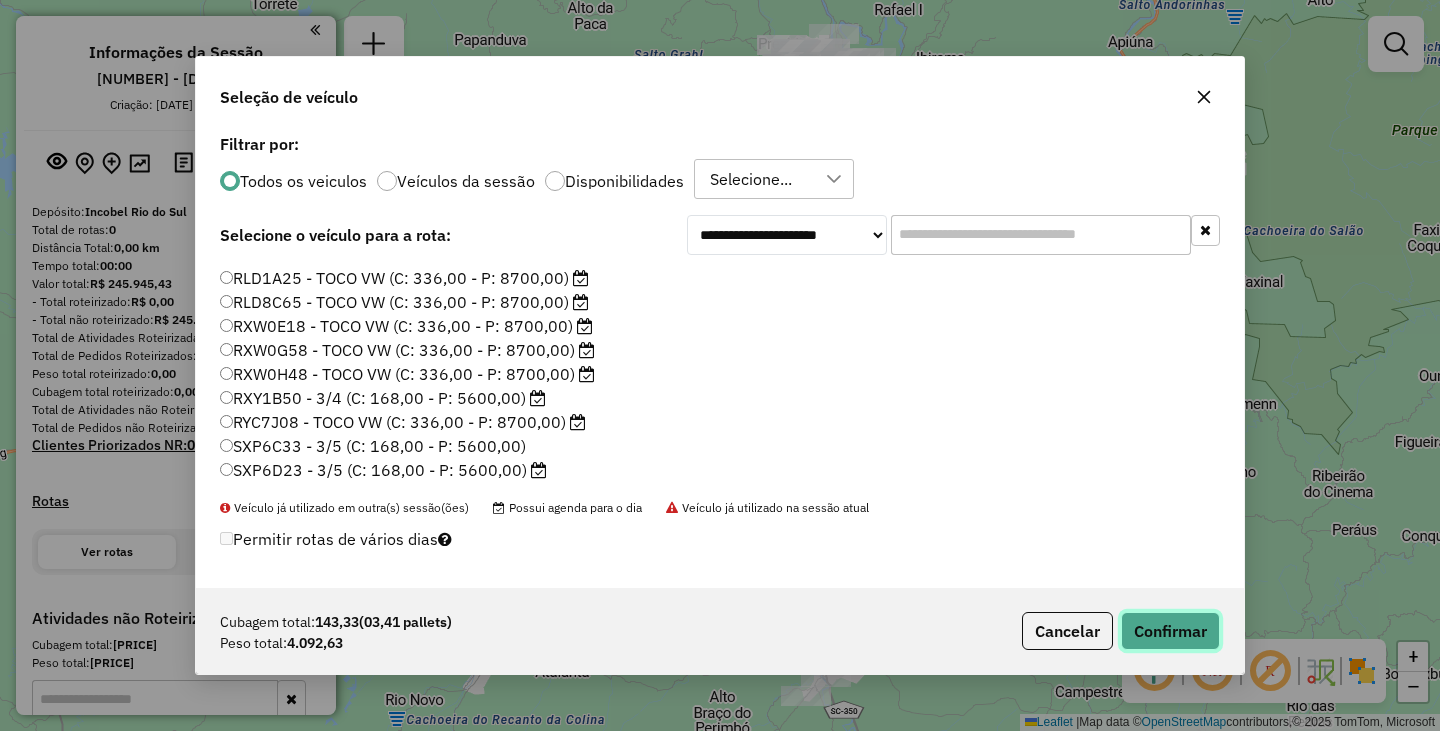 click on "Confirmar" 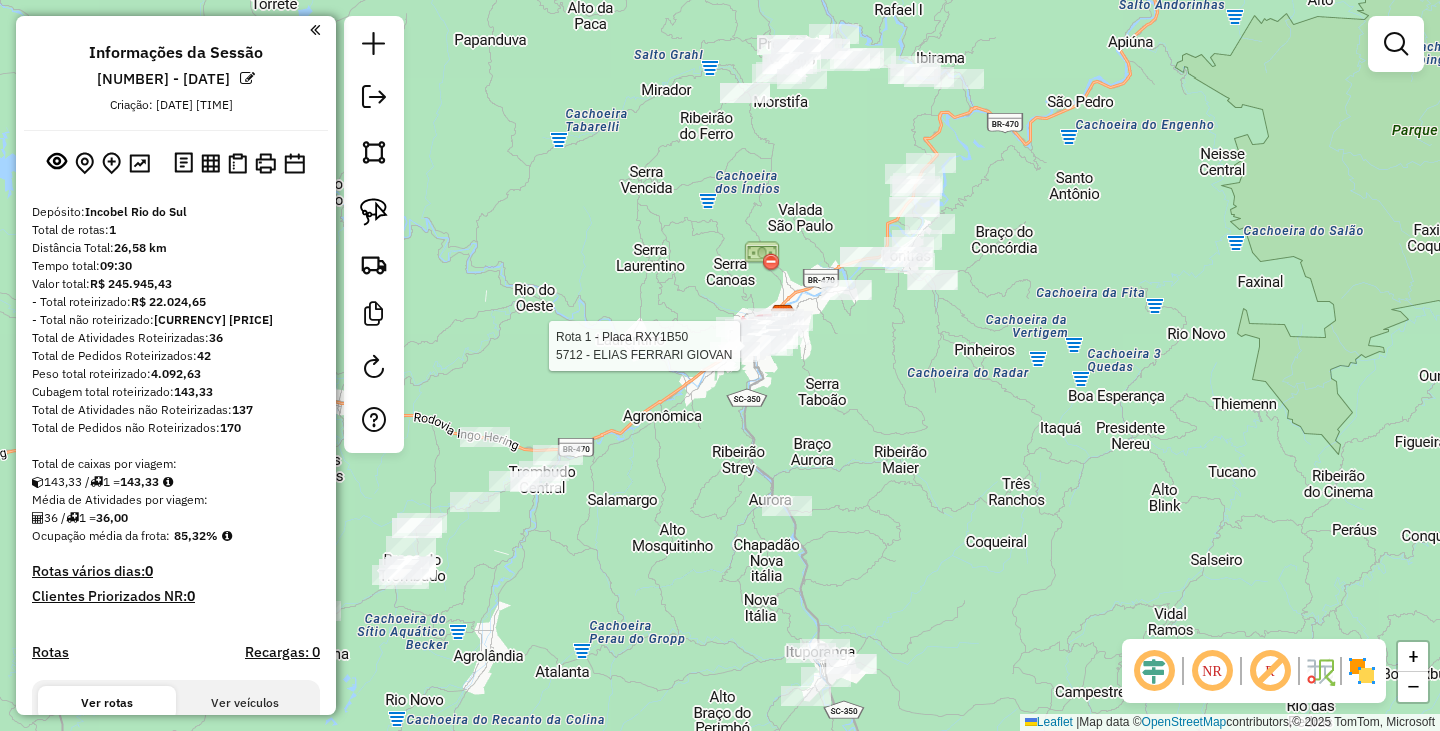 select on "**********" 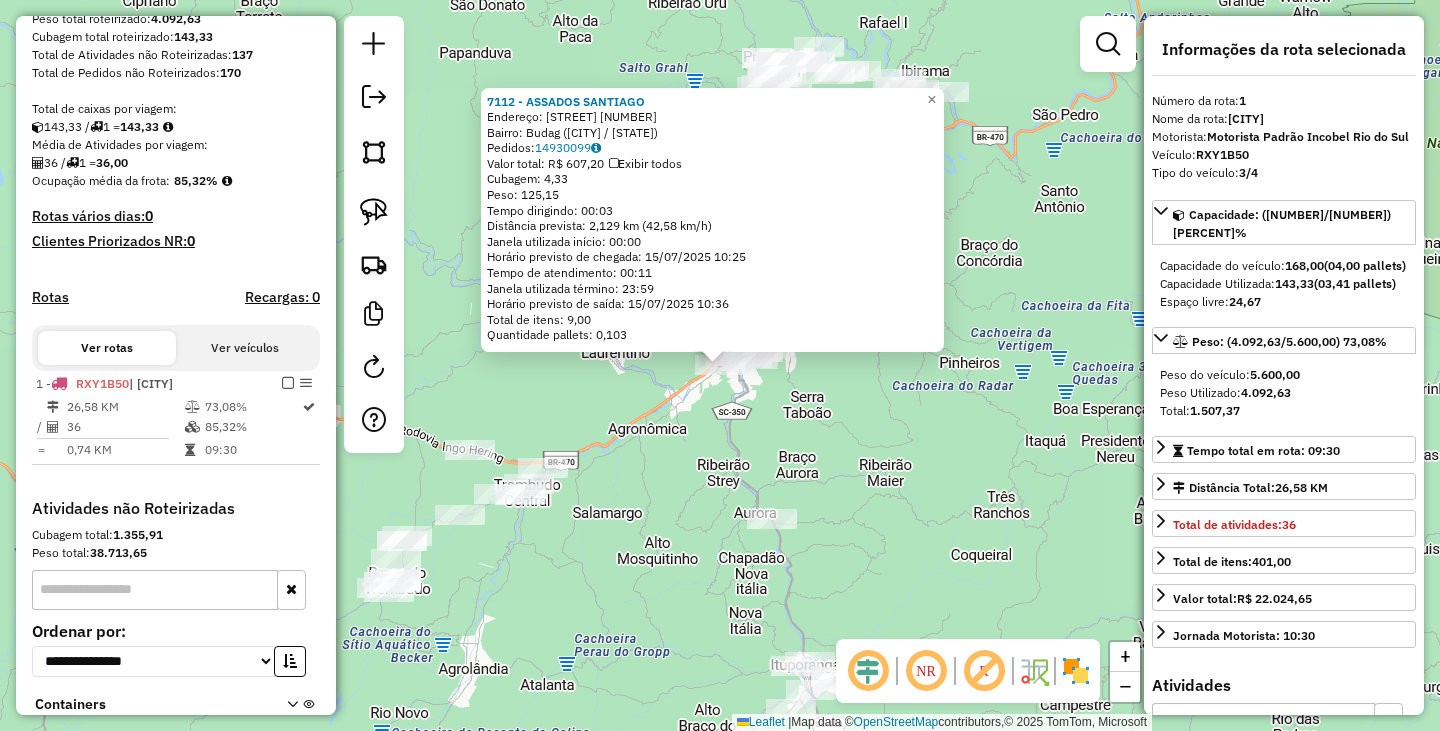 scroll, scrollTop: 498, scrollLeft: 0, axis: vertical 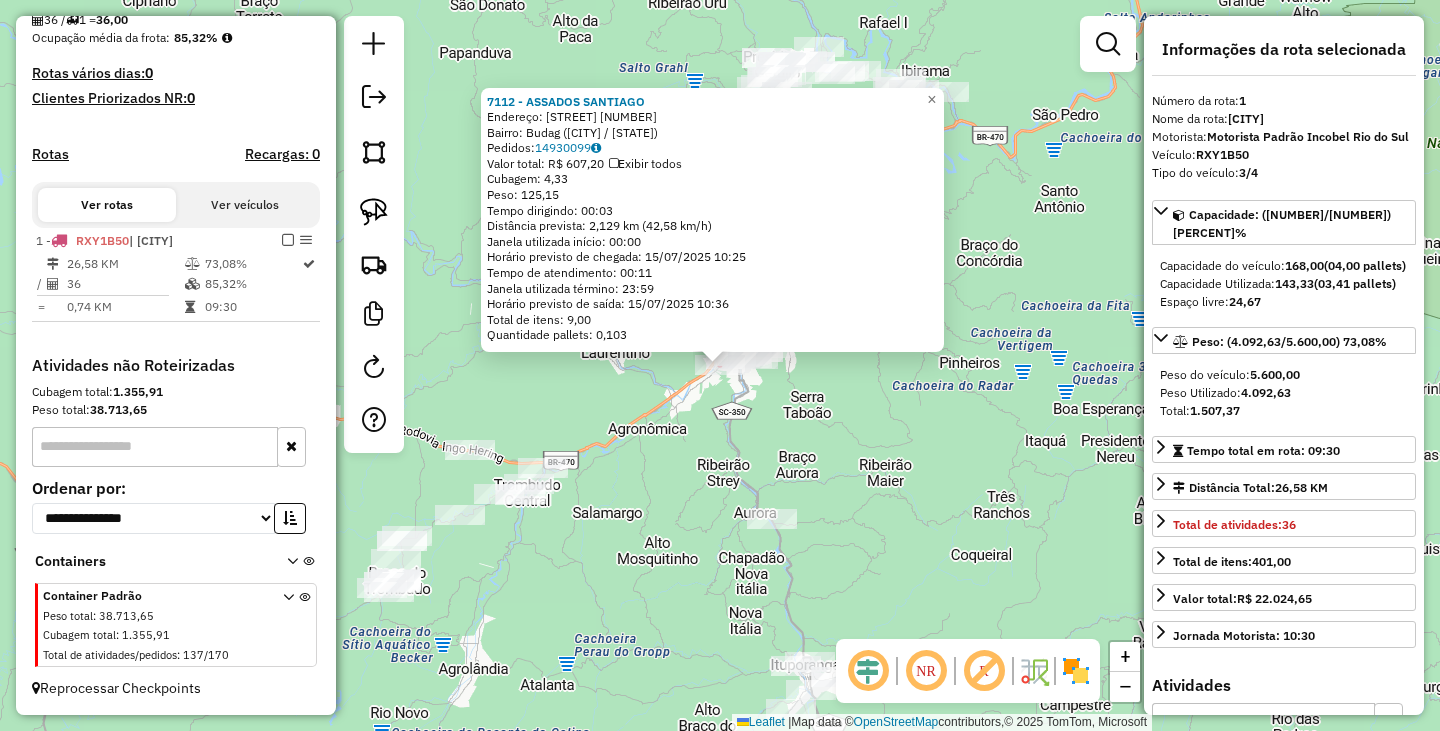click on "7112 - ASSADOS SANTIAGO Endereço: Avenida Dona Augusta Deeke, 173 Bairro: Budag ([CITY] / [STATE]) Pedidos: 14930099 Valor total: R$ 607,20 Exibir todos Cubagem: 4,33 Peso: 125,15 Tempo dirigindo: 00:03 Distância prevista: 2,129 km (42,58 km/h) Janela utilizada início: 00:00 Horário previsto de chegada: 15/07/2025 10:25 Tempo de atendimento: 00:11 Janela utilizada término: 23:59 Horário previsto de saída: 15/07/2025 10:36 Total de itens: 9,00 Quantidade pallets: 0,103 × Janela de atendimento Grade de atendimento Capacidade Transportadoras Veículos Cliente Pedidos Rotas Selecione os dias de semana para filtrar as janelas de atendimento Seg Ter Qua Qui Sex Sáb Dom Informe o período da janela de atendimento: De: Até: Filtrar exatamente a janela do cliente Considerar janela de atendimento padrão Selecione os dias de semana para filtrar as grades de atendimento Seg Ter Qua Qui Sex Sáb Dom Clientes fora do dia de atendimento selecionado +" 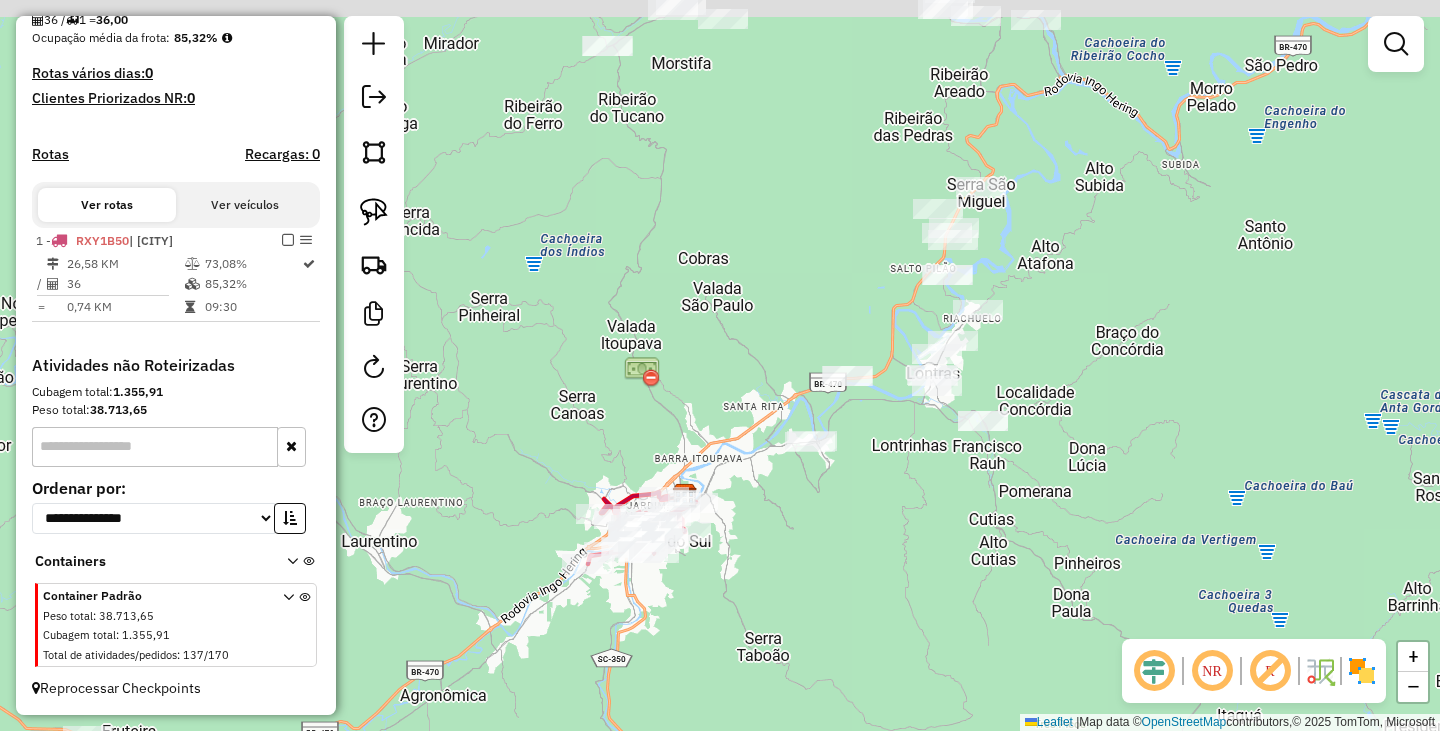 drag, startPoint x: 862, startPoint y: 327, endPoint x: 811, endPoint y: 554, distance: 232.65855 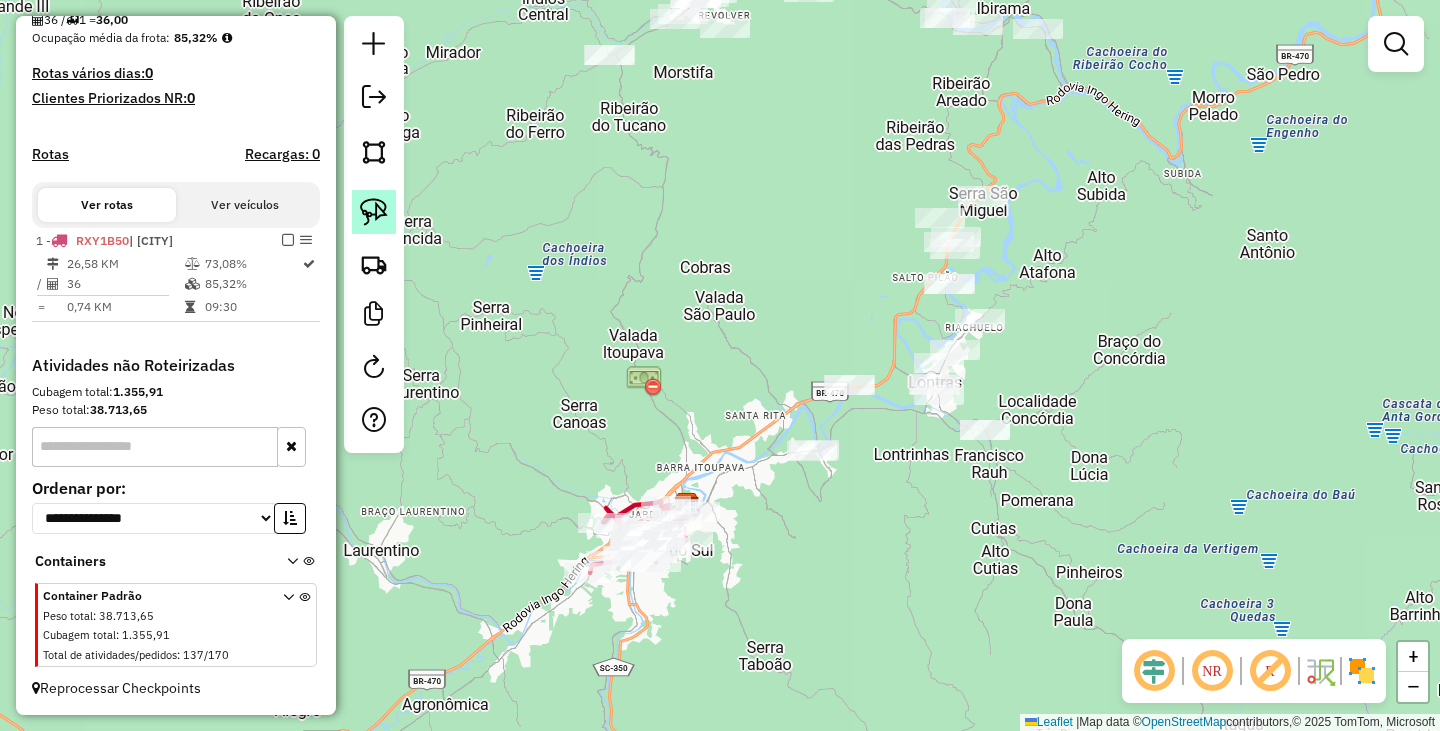 click 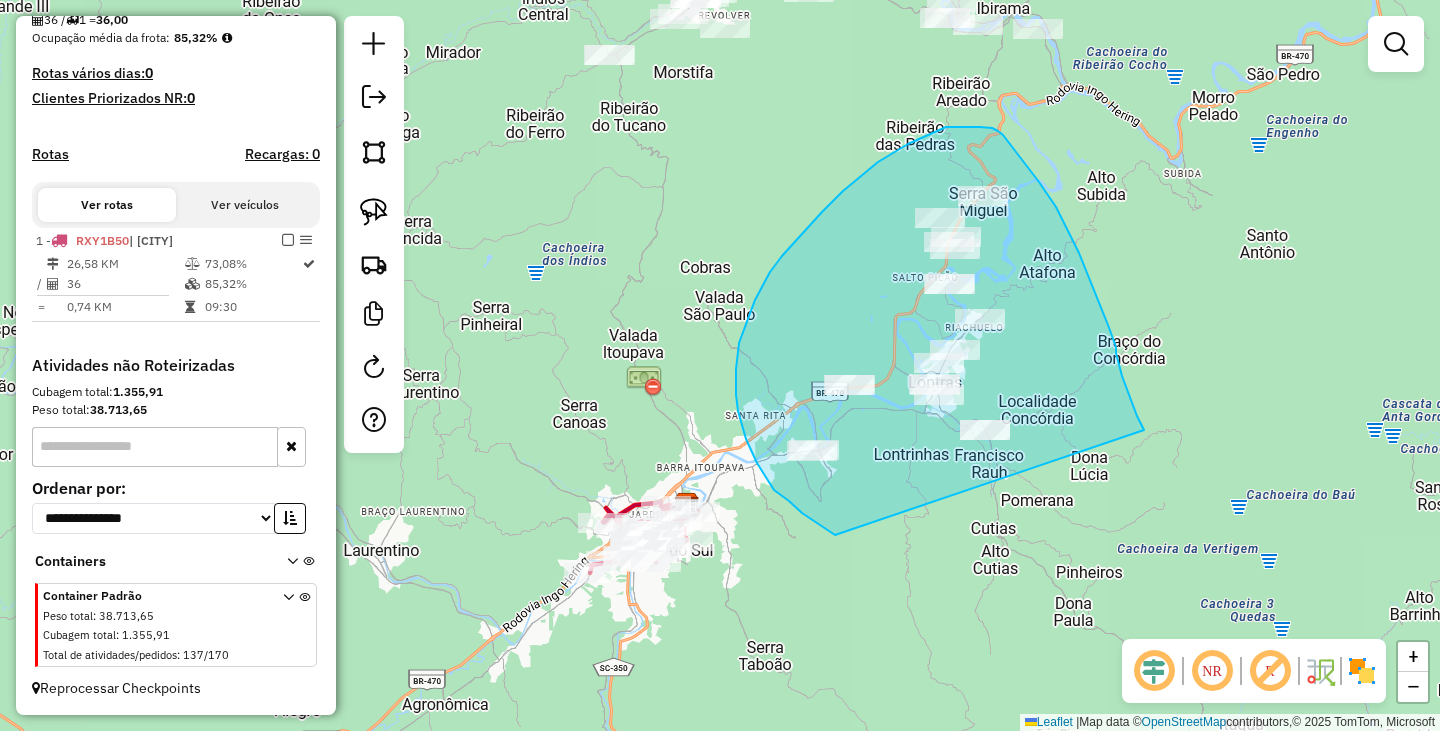 drag, startPoint x: 830, startPoint y: 532, endPoint x: 1144, endPoint y: 432, distance: 329.53906 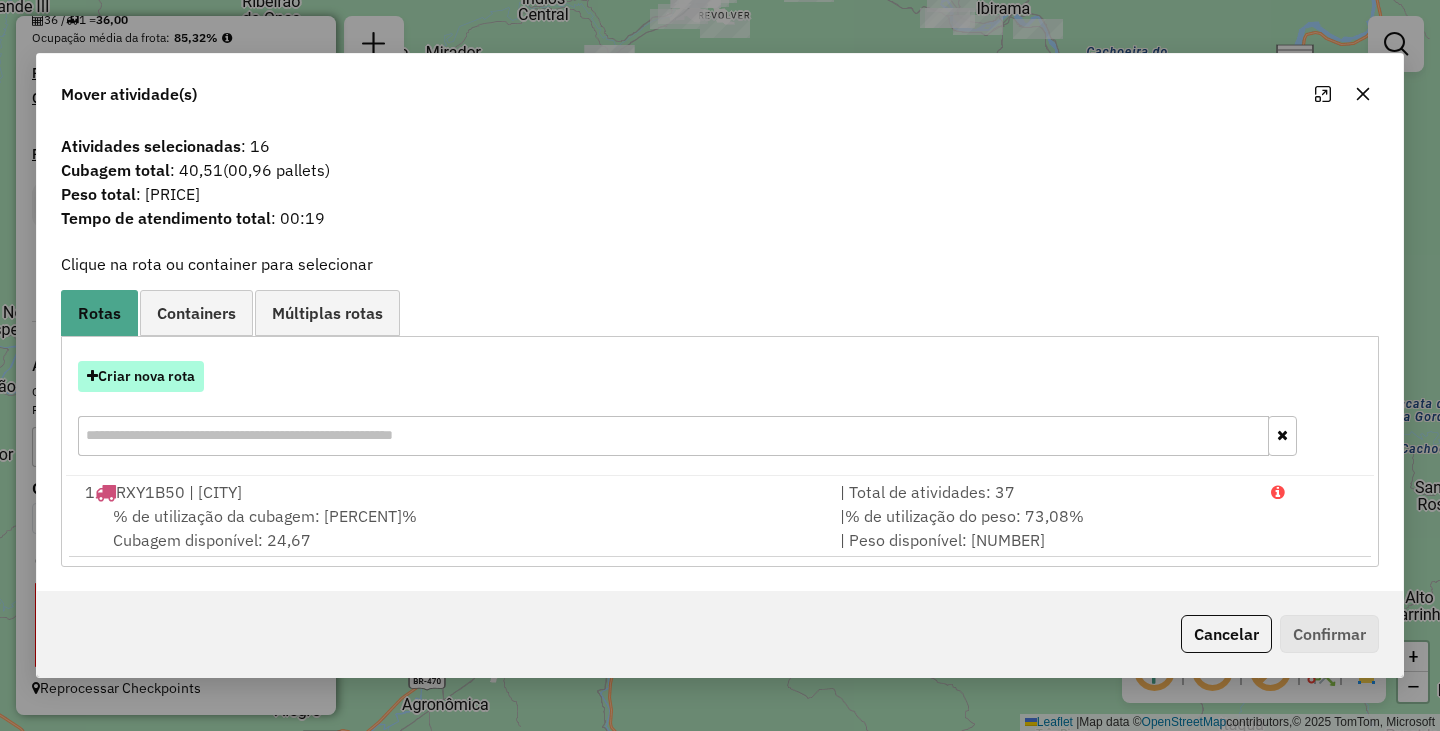 click on "Criar nova rota" at bounding box center [141, 376] 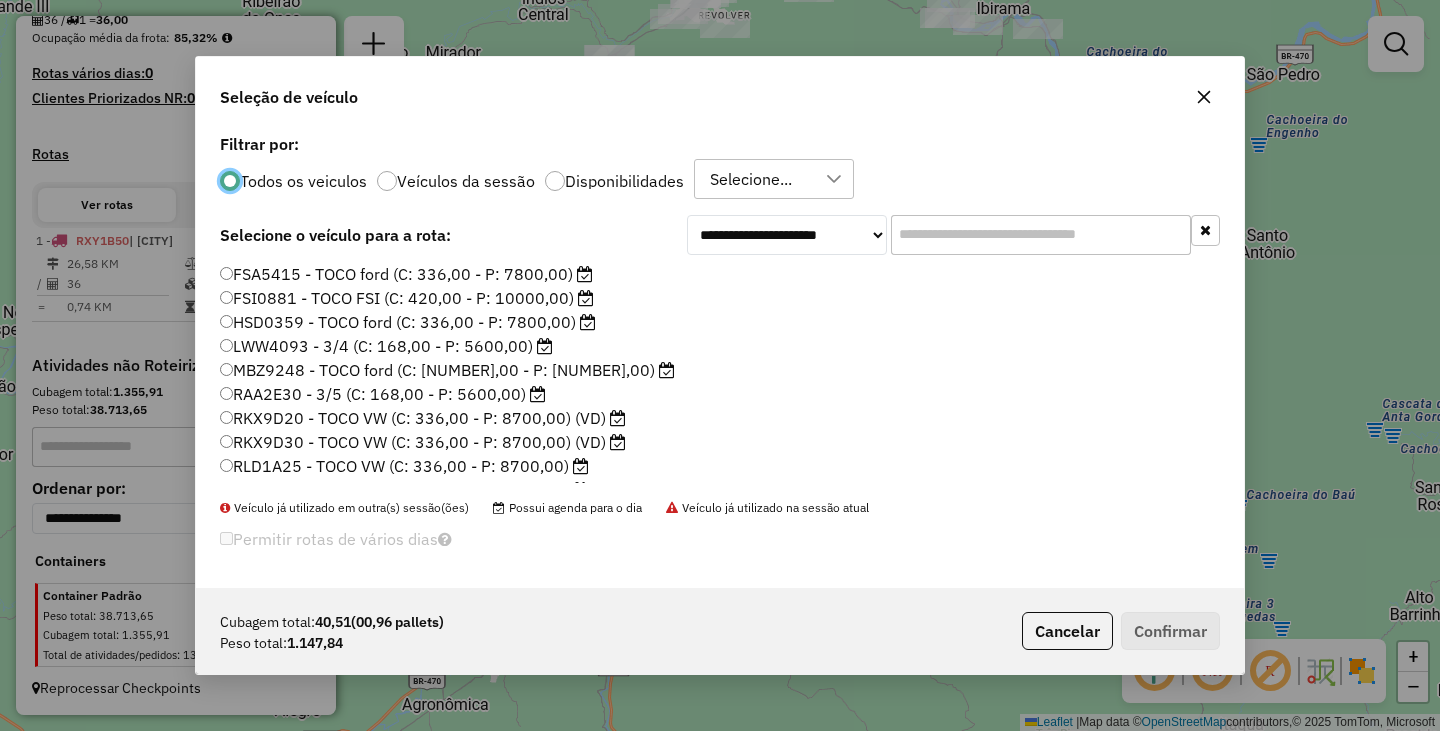 scroll, scrollTop: 11, scrollLeft: 6, axis: both 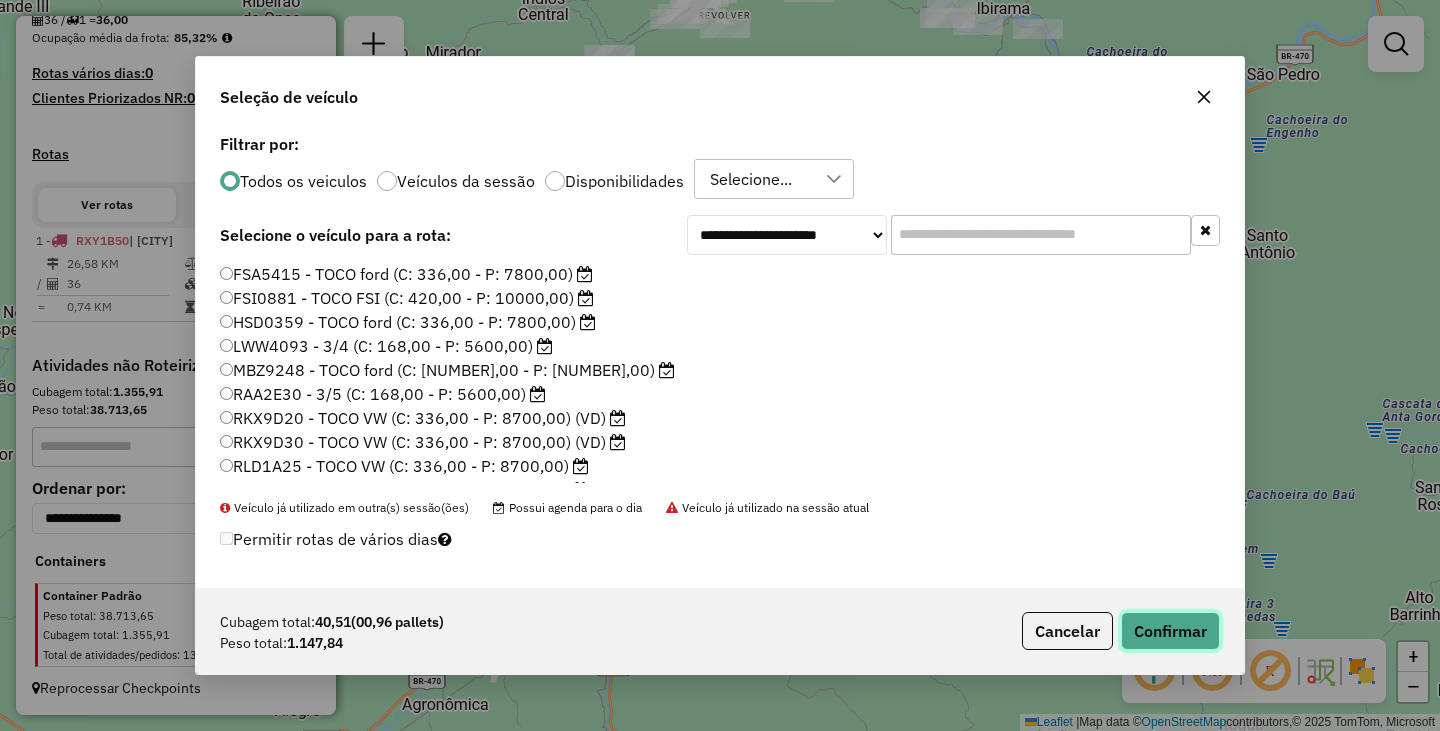 click on "Confirmar" 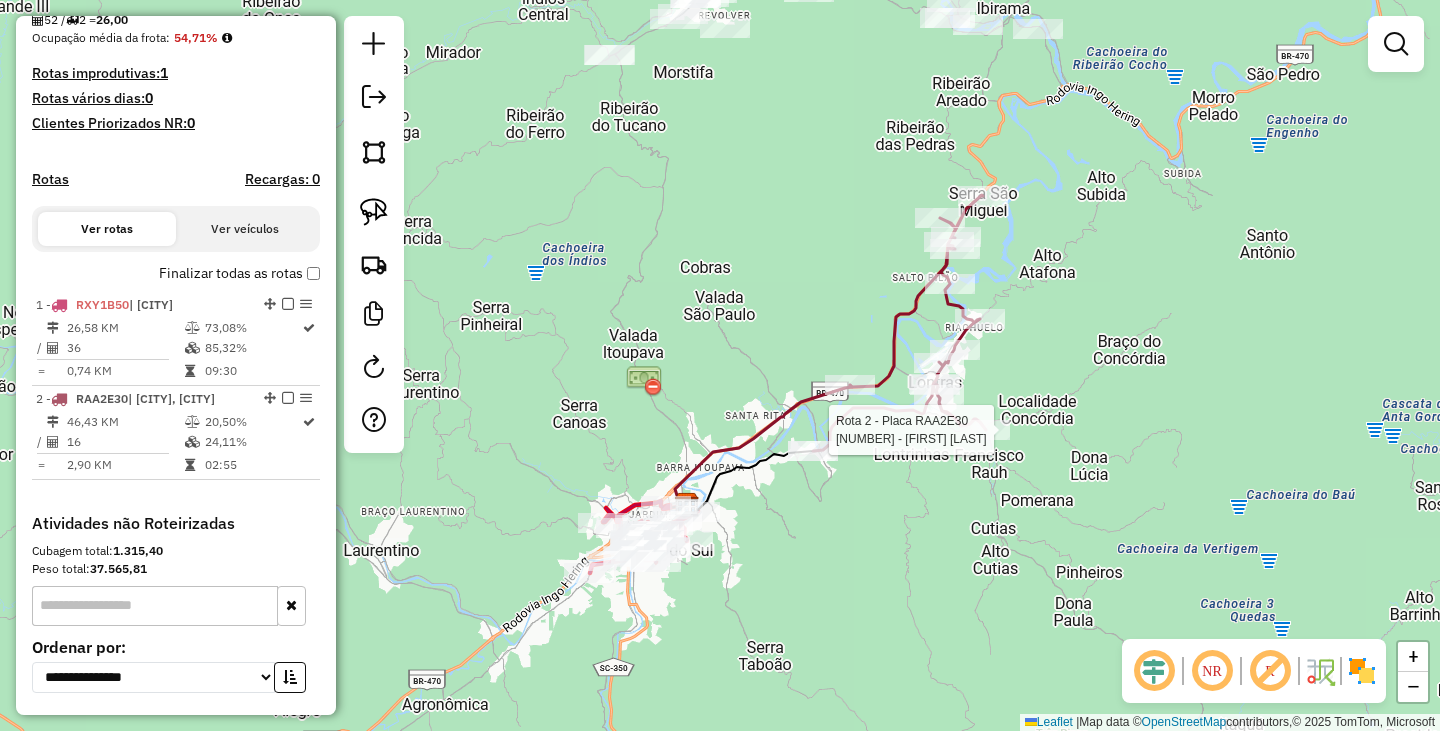 select on "**********" 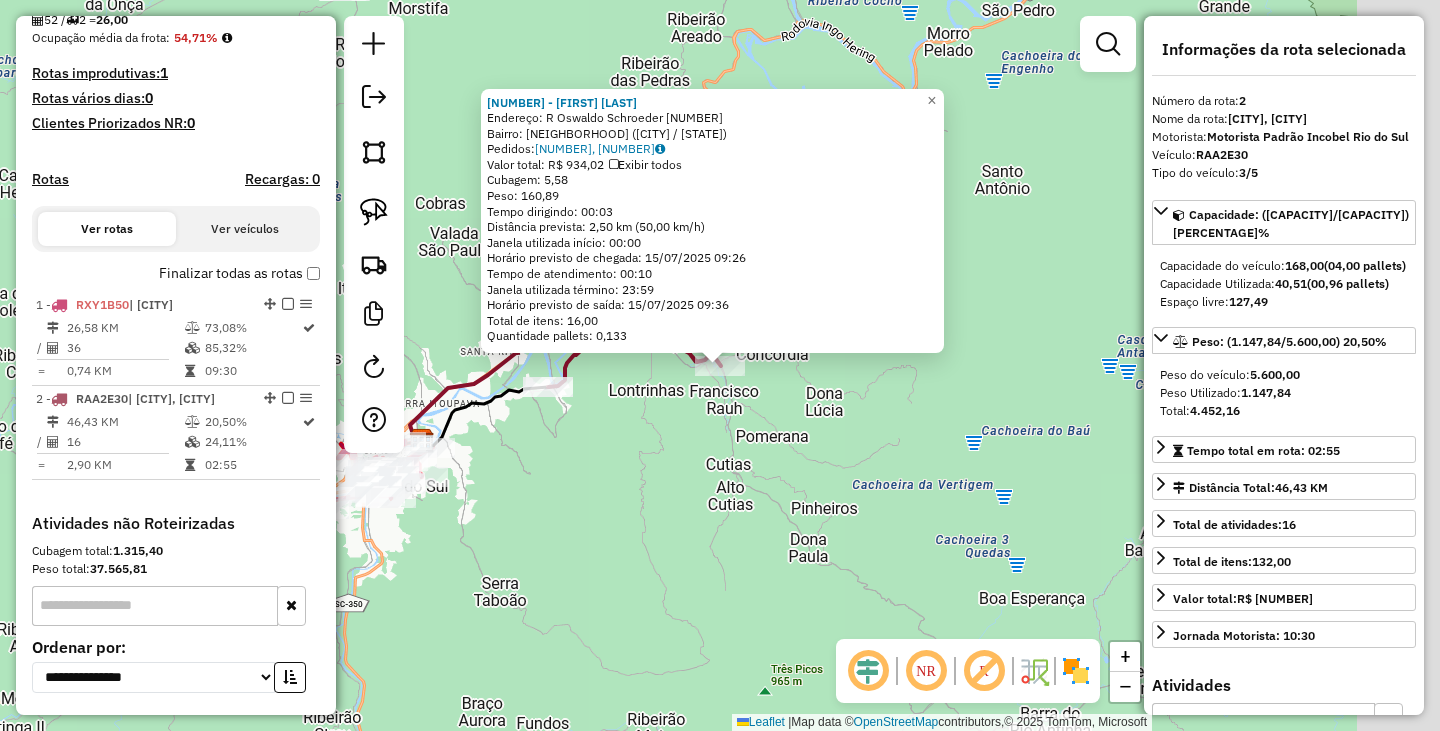 scroll, scrollTop: 675, scrollLeft: 0, axis: vertical 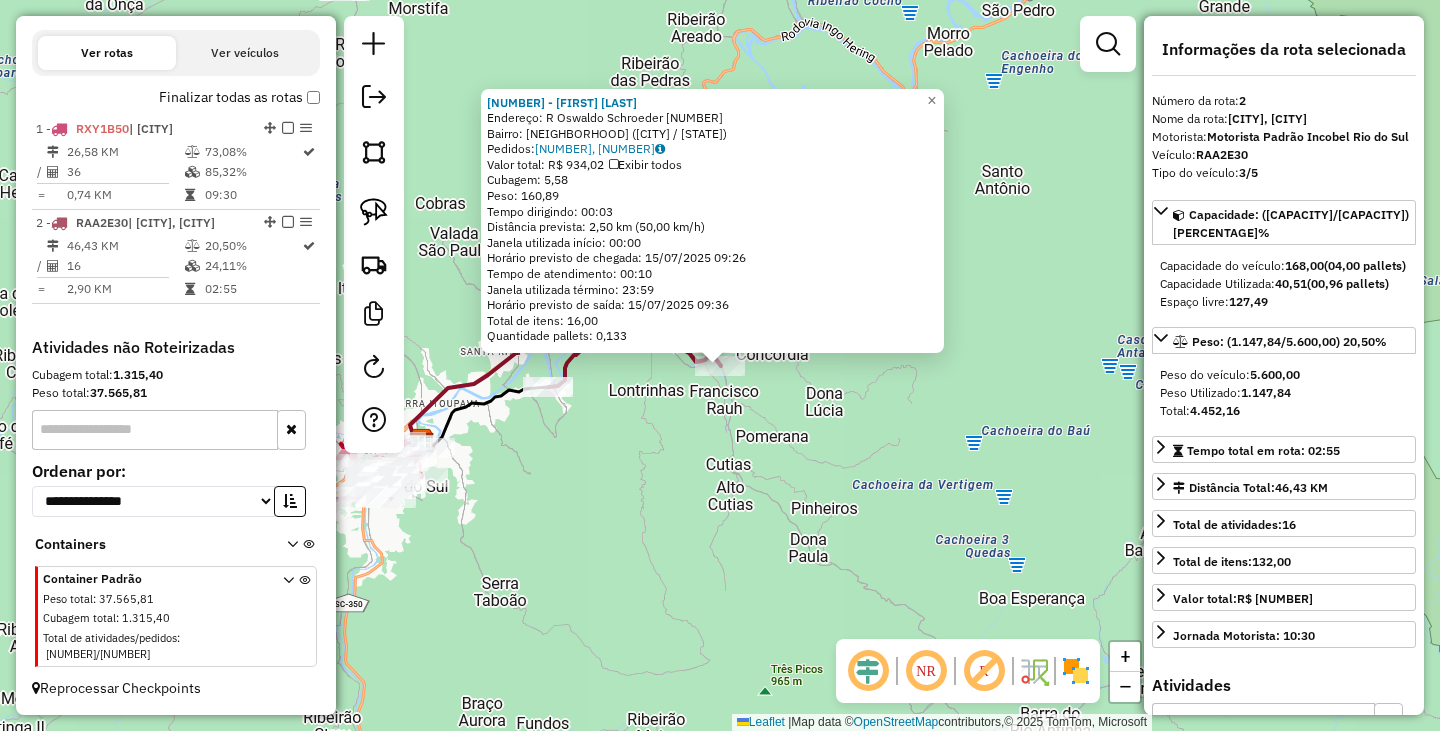 click on "Endereço: Rua Oswaldo Schroeder [NUMBER] Bairro: CENTRO ([DISTRICT] / [STATE]) Pedidos: [NUMBER], [NUMBER] Exibir todos Cubagem: [NUMBER] Peso: [NUMBER] Tempo dirigindo: [TIME] Distância prevista: [NUMBER] km ([NUMBER] km/h) Janela utilizada início: [TIME] Horário previsto de chegada: [DATE] [TIME] Tempo de atendimento: [TIME] Janela utilizada término: [TIME] Horário previsto de saída: [DATE] [TIME] Total de itens: [NUMBER] Quantidade pallets: [NUMBER] × Janela de atendimento Grade de atendimento Capacidade Transportadoras Veículos Cliente Pedidos Rotas Selecione os dias de semana para filtrar as janelas de atendimento Seg Ter Qua Qui Sex Sáb Dom Informe o período da janela de atendimento: De: Até: Filtrar exatamente a janela do cliente Considerar janela de atendimento padrão Selecione os dias de semana para filtrar as grades de atendimento Seg Ter Qua Qui Sex Sáb Dom Peso mínimo: Peso máximo: De:" 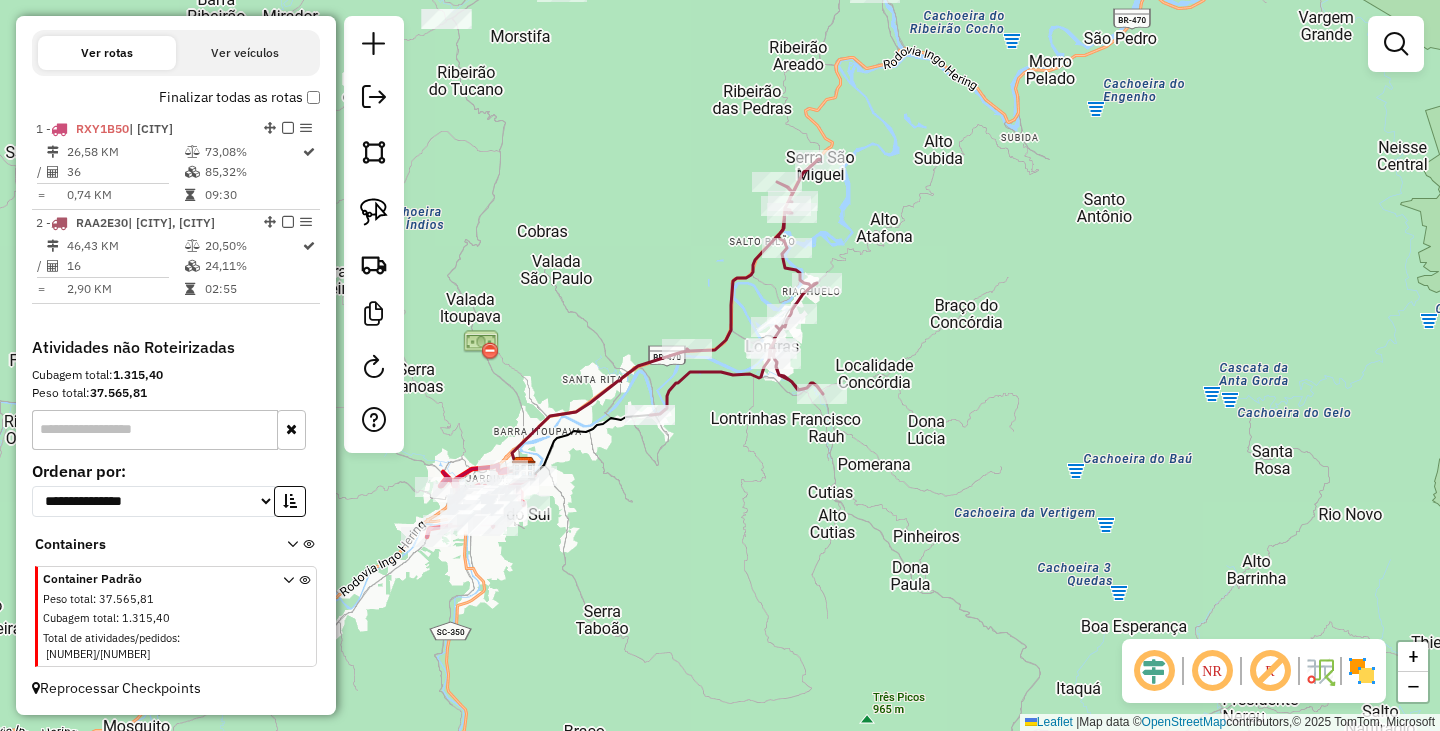 drag, startPoint x: 656, startPoint y: 534, endPoint x: 1026, endPoint y: 624, distance: 380.78867 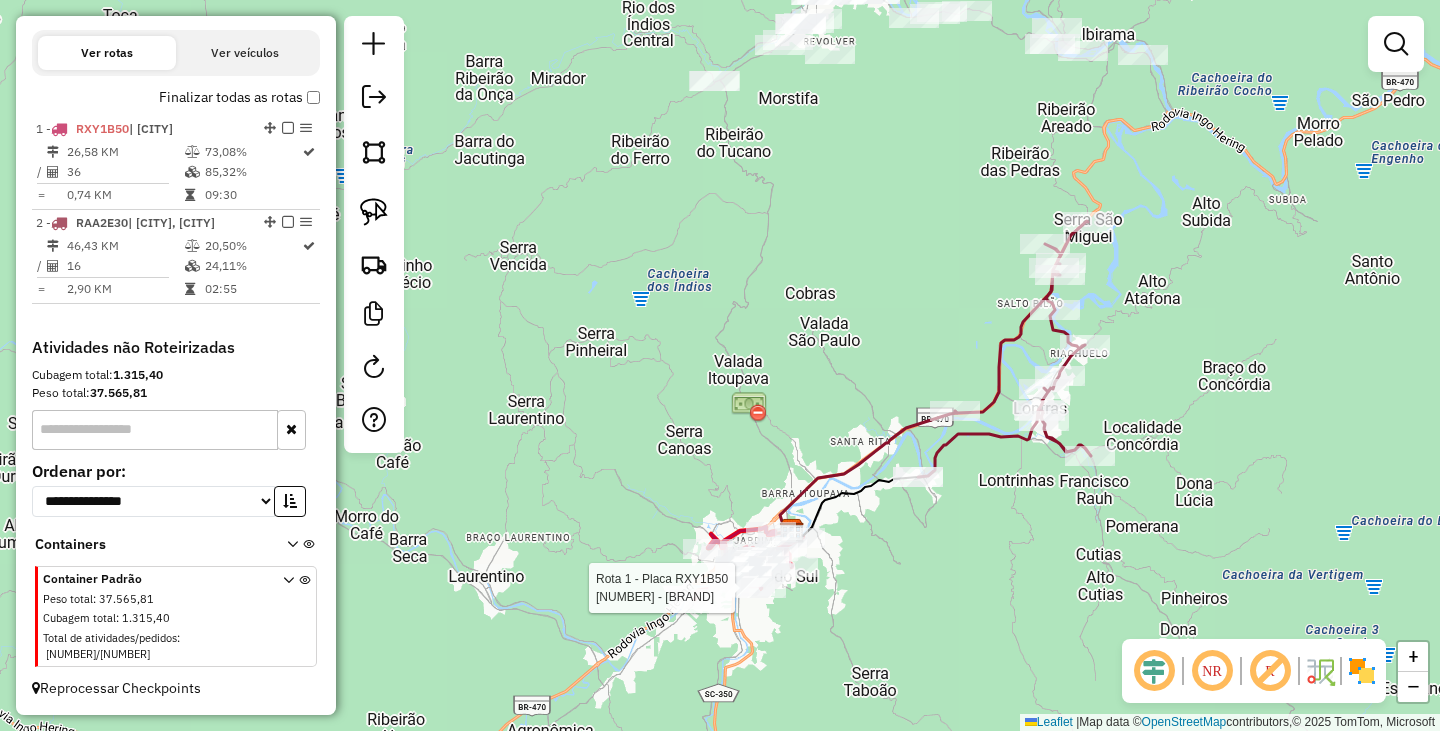 select on "**********" 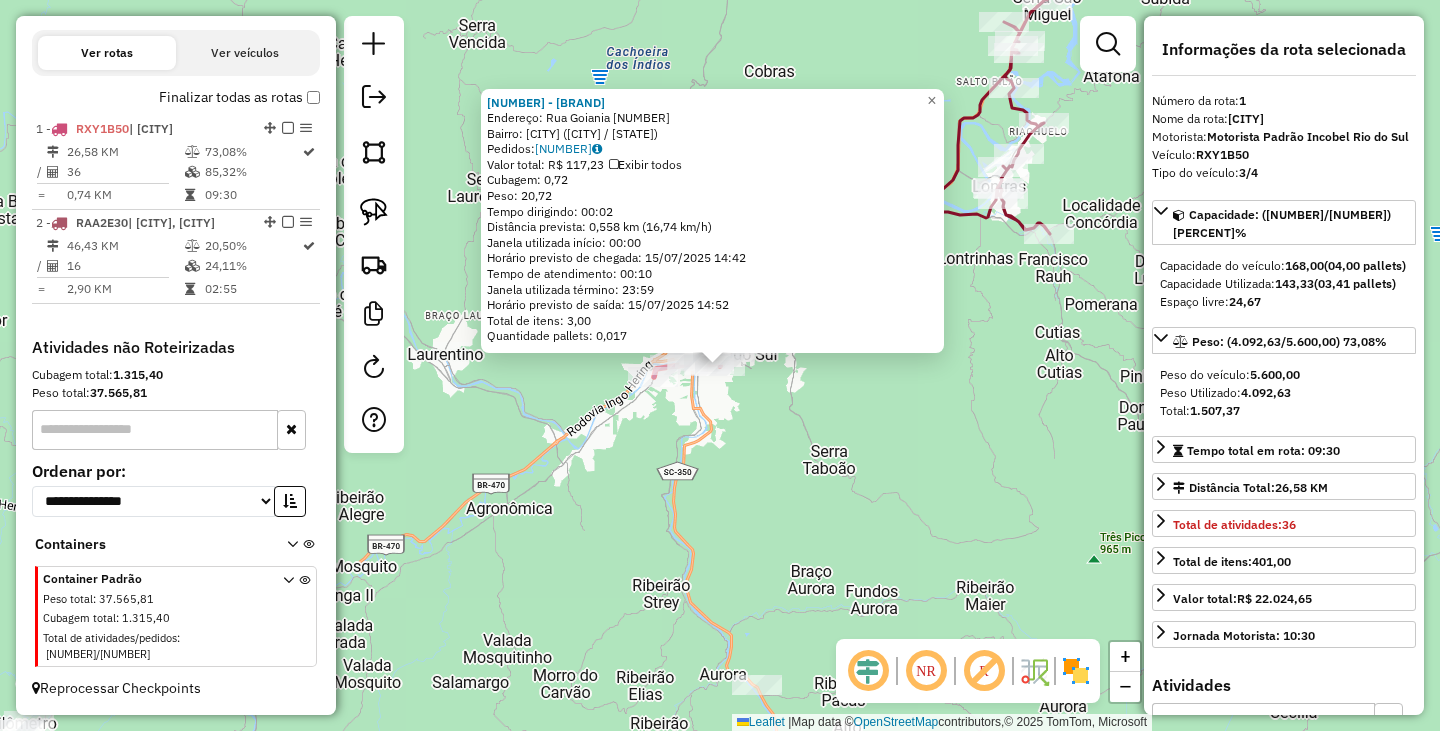 click on "[NUMBER] - [COMPANY_NAME] Endereço: [STREET_NAME] [NUMBER] Bairro: [NEIGHBORHOOD] ([CITY] / [STATE]) Pedidos: [ORDER_ID] Valor total: [CURRENCY] [PRICE] Exibir todos Cubagem: [CUBAGE] Peso: [WEIGHT] Tempo dirigindo: [TIME] Distância prevista: [DISTANCE] km ([SPEED] km/h) Janela utilizada início: [TIME] Horário previsto de chegada: [DATE] [TIME] Tempo de atendimento: [TIME] Janela utilizada término: [TIME] Horário previsto de saída: [DATE] [TIME] Total de itens: [ITEMS] Quantidade pallets: [PALLETS] × Janela de atendimento Grade de atendimento Capacidade Transportadoras Veículos Cliente Pedidos Rotas Selecione os dias de semana para filtrar as janelas de atendimento Seg Ter Qua Qui Sex Sáb Dom Informe o período da janela de atendimento: De: Até: Filtrar exatamente a janela do cliente Considerar janela de atendimento padrão Selecione os dias de semana para filtrar as grades de atendimento Seg Ter Qua Qui Sex Sáb Dom Considerar clientes sem dia de atendimento cadastrado De: De:" 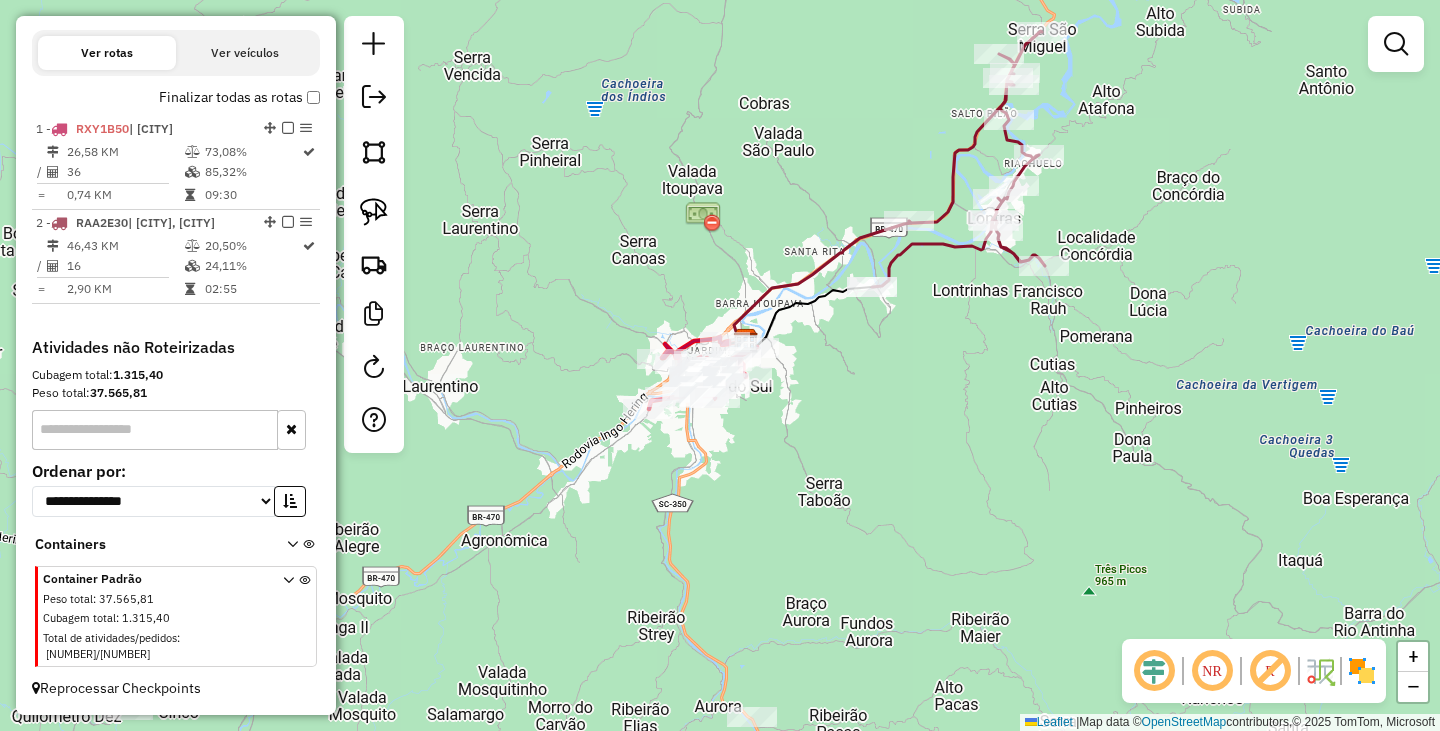 drag, startPoint x: 811, startPoint y: 142, endPoint x: 815, endPoint y: 529, distance: 387.02066 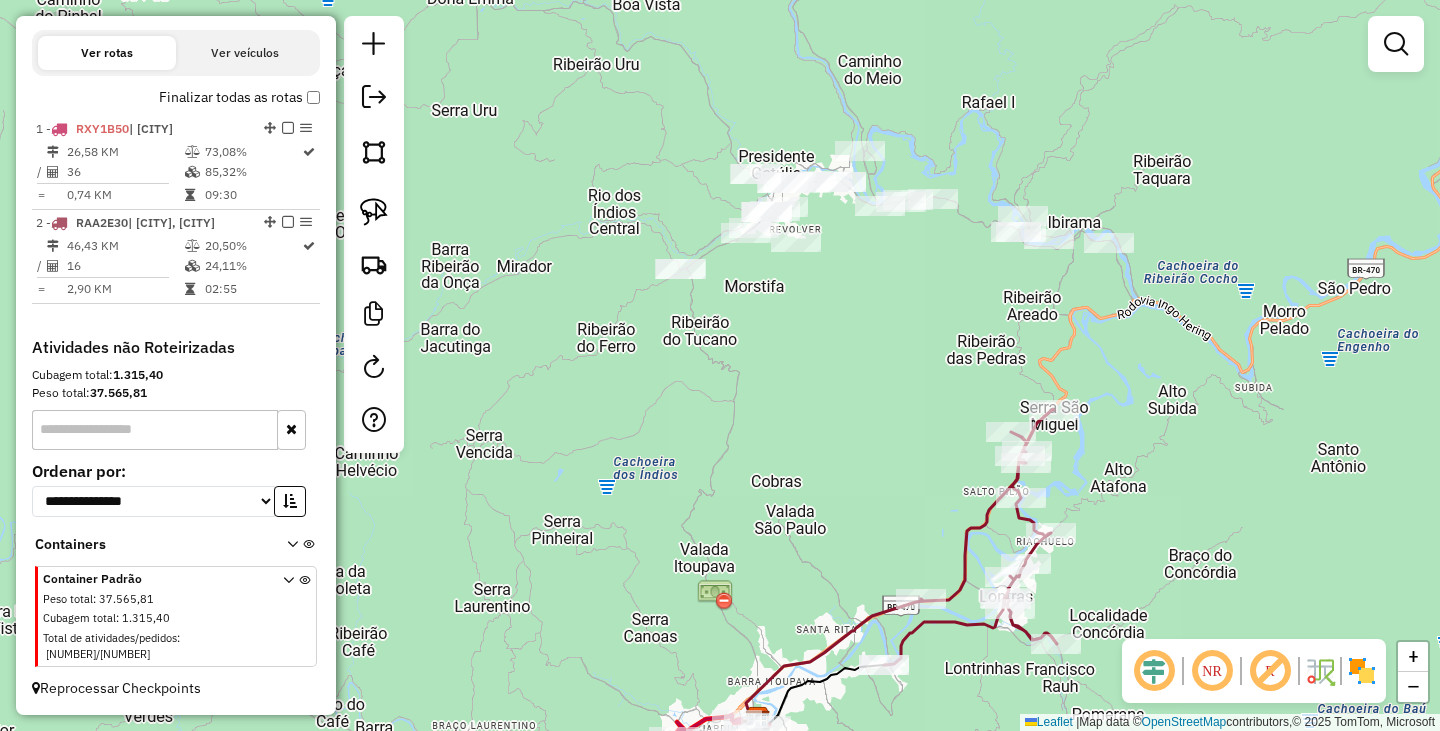 drag, startPoint x: 807, startPoint y: 446, endPoint x: 830, endPoint y: 598, distance: 153.73029 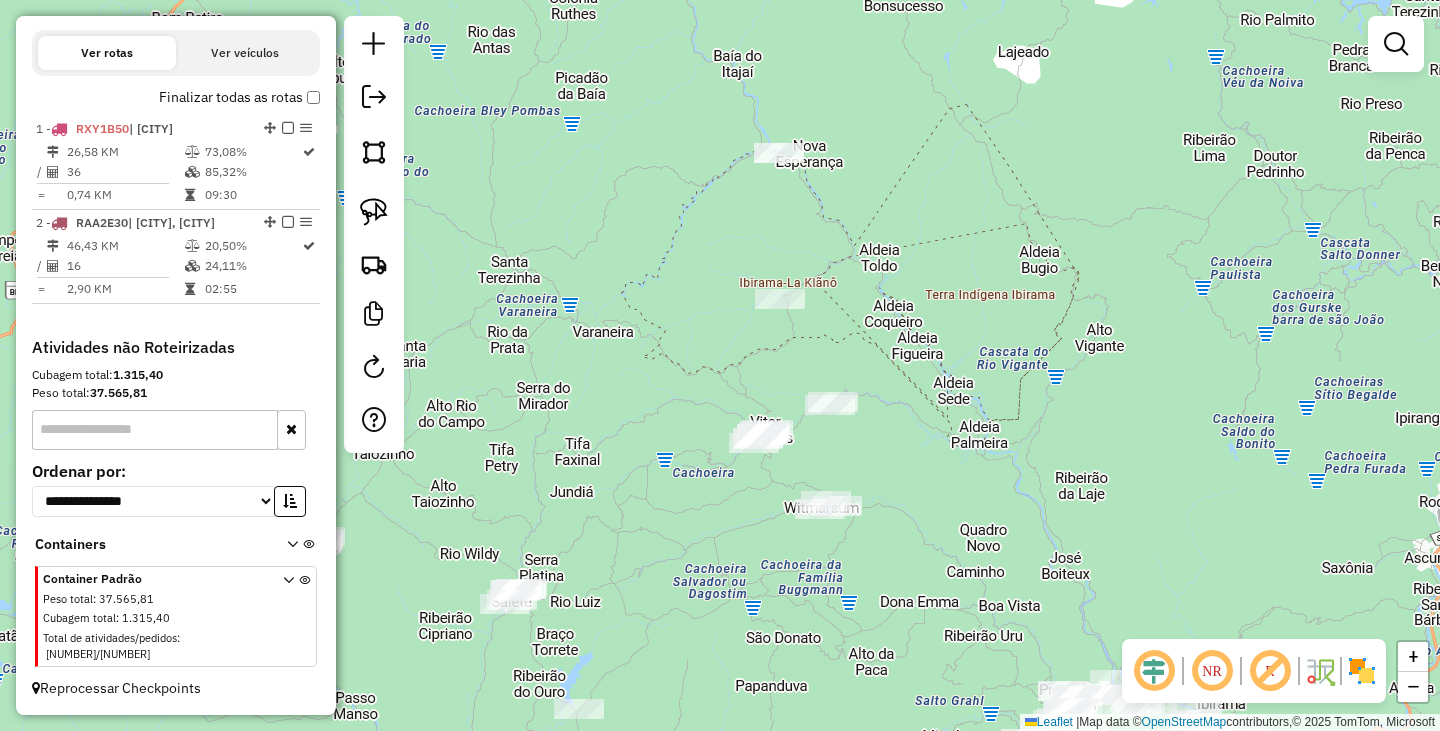 drag, startPoint x: 763, startPoint y: 196, endPoint x: 1022, endPoint y: 446, distance: 359.9736 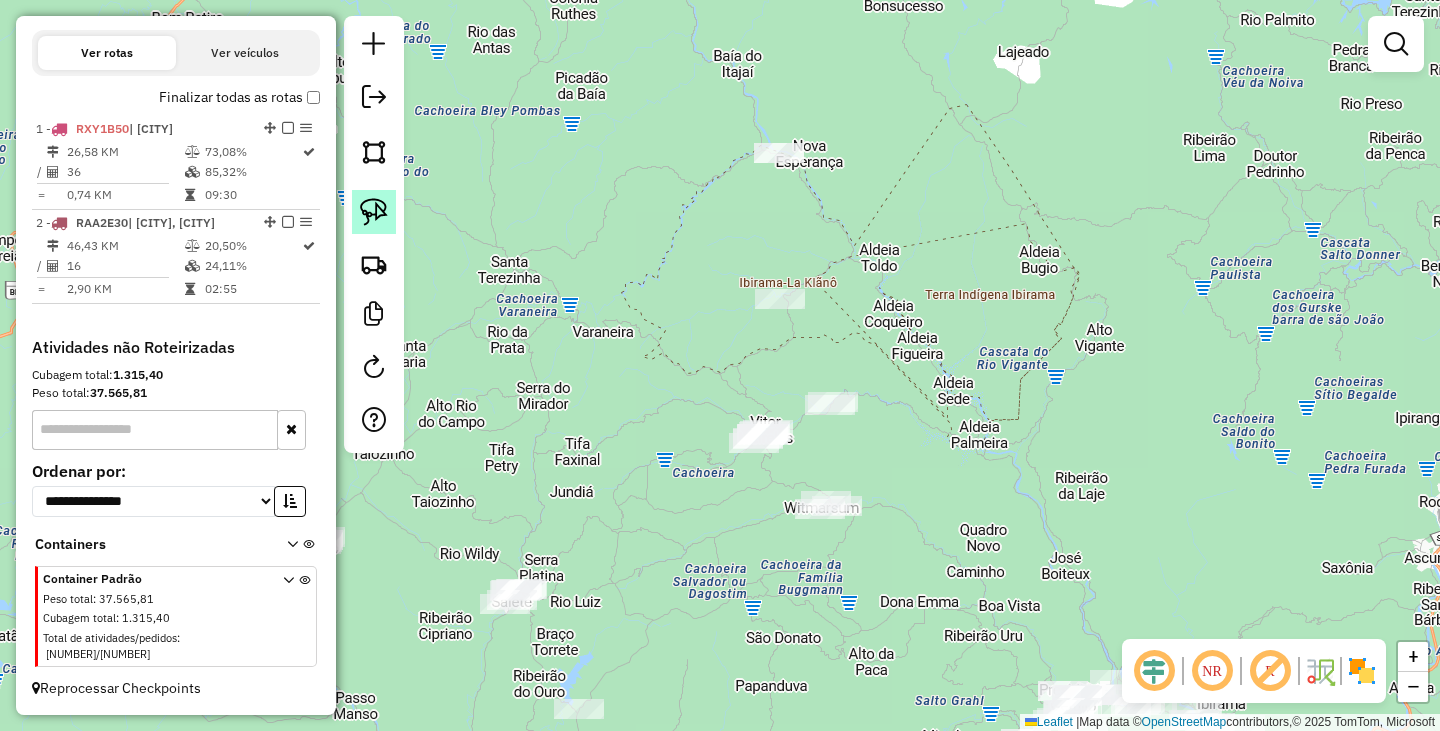 click 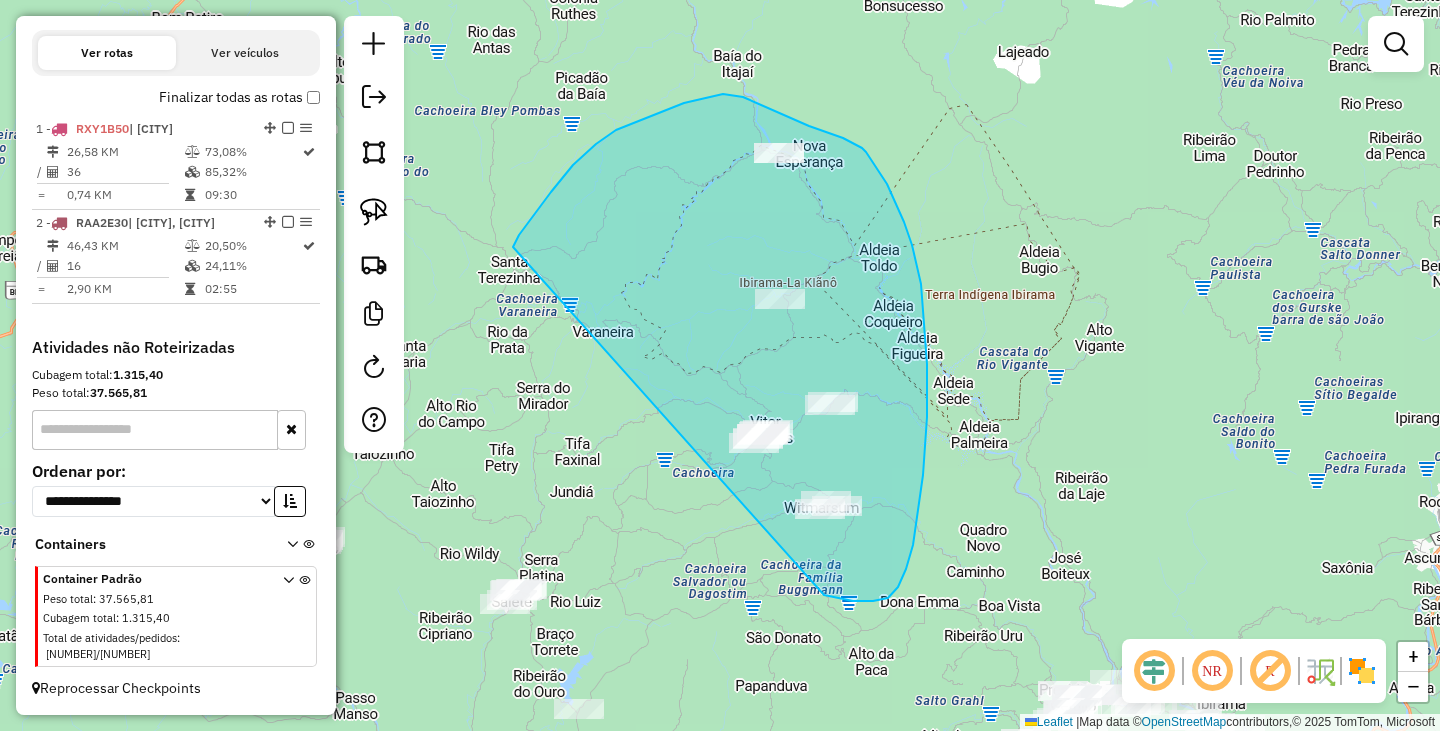 drag, startPoint x: 573, startPoint y: 165, endPoint x: 794, endPoint y: 583, distance: 472.8266 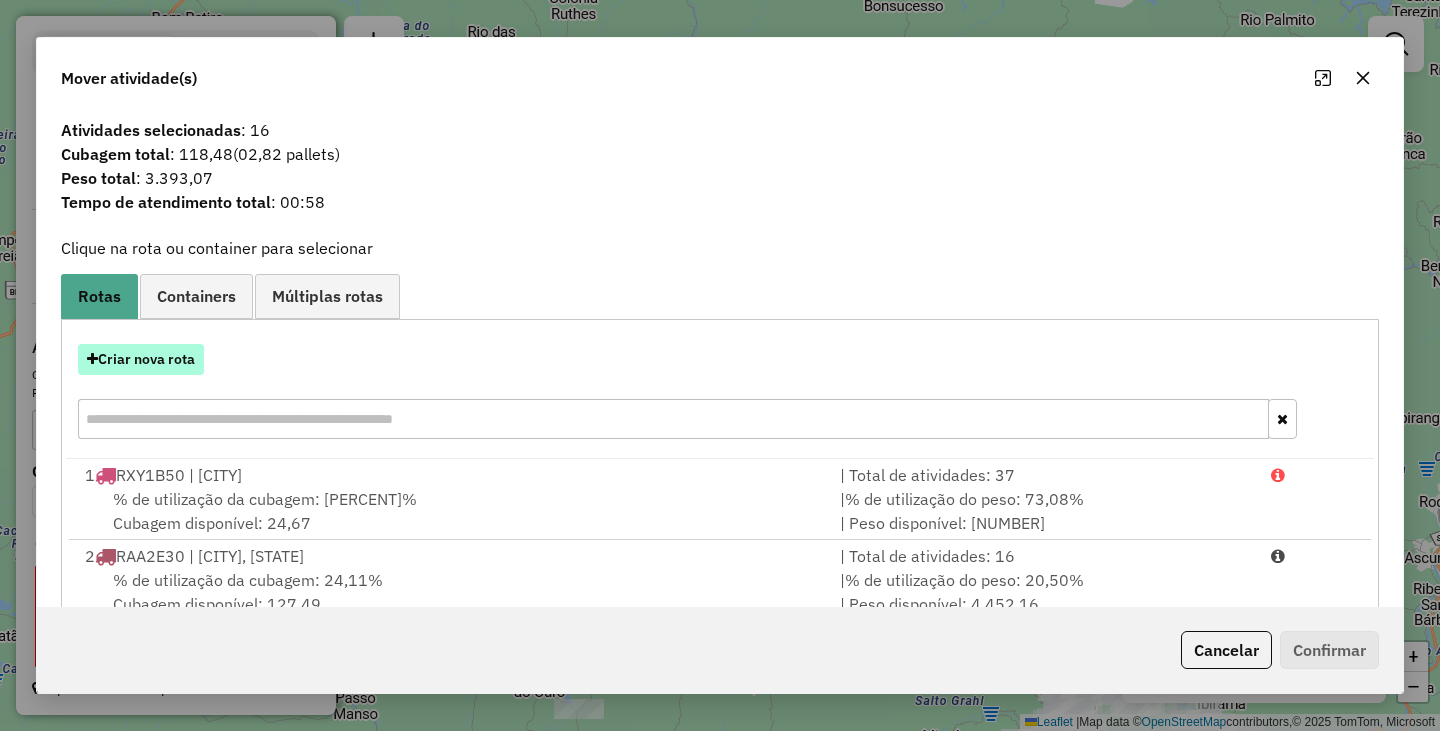 click on "Criar nova rota" at bounding box center [141, 359] 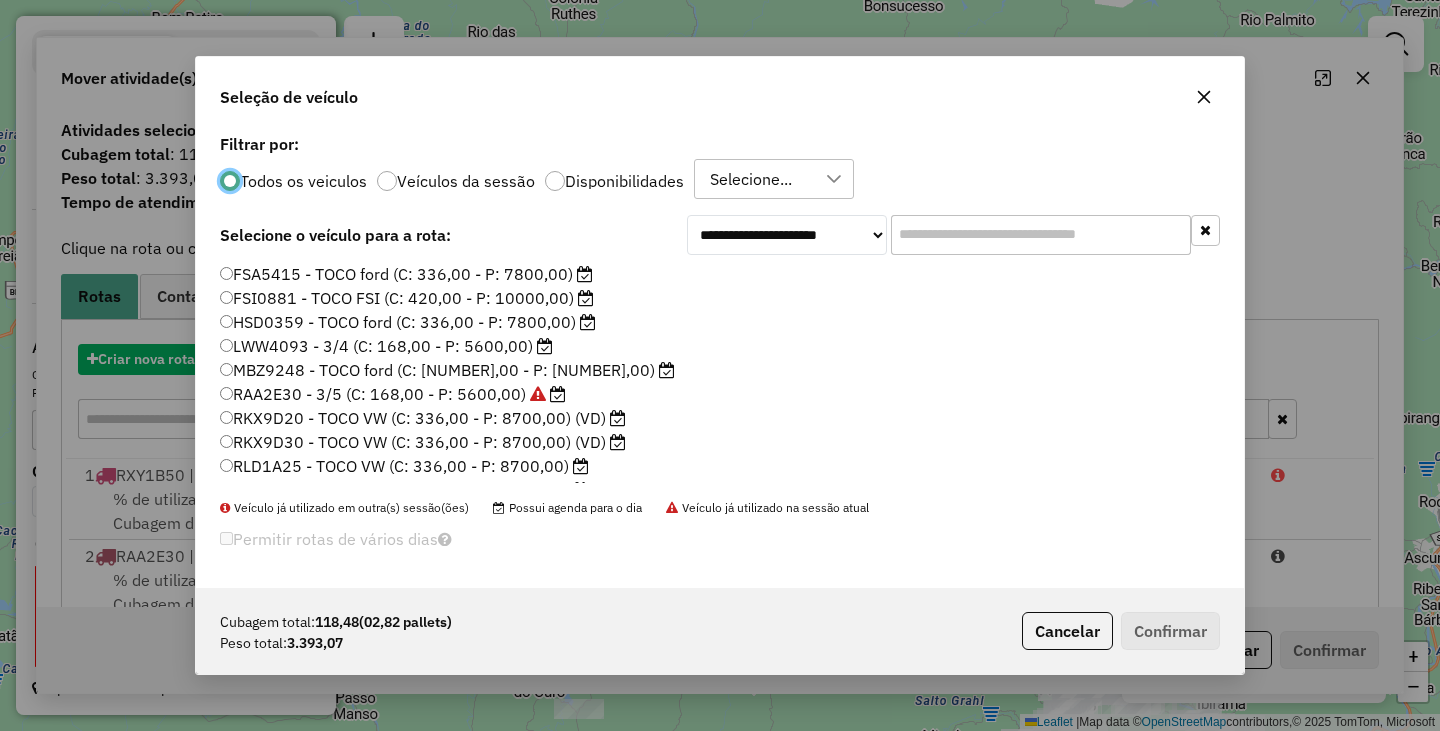scroll, scrollTop: 11, scrollLeft: 6, axis: both 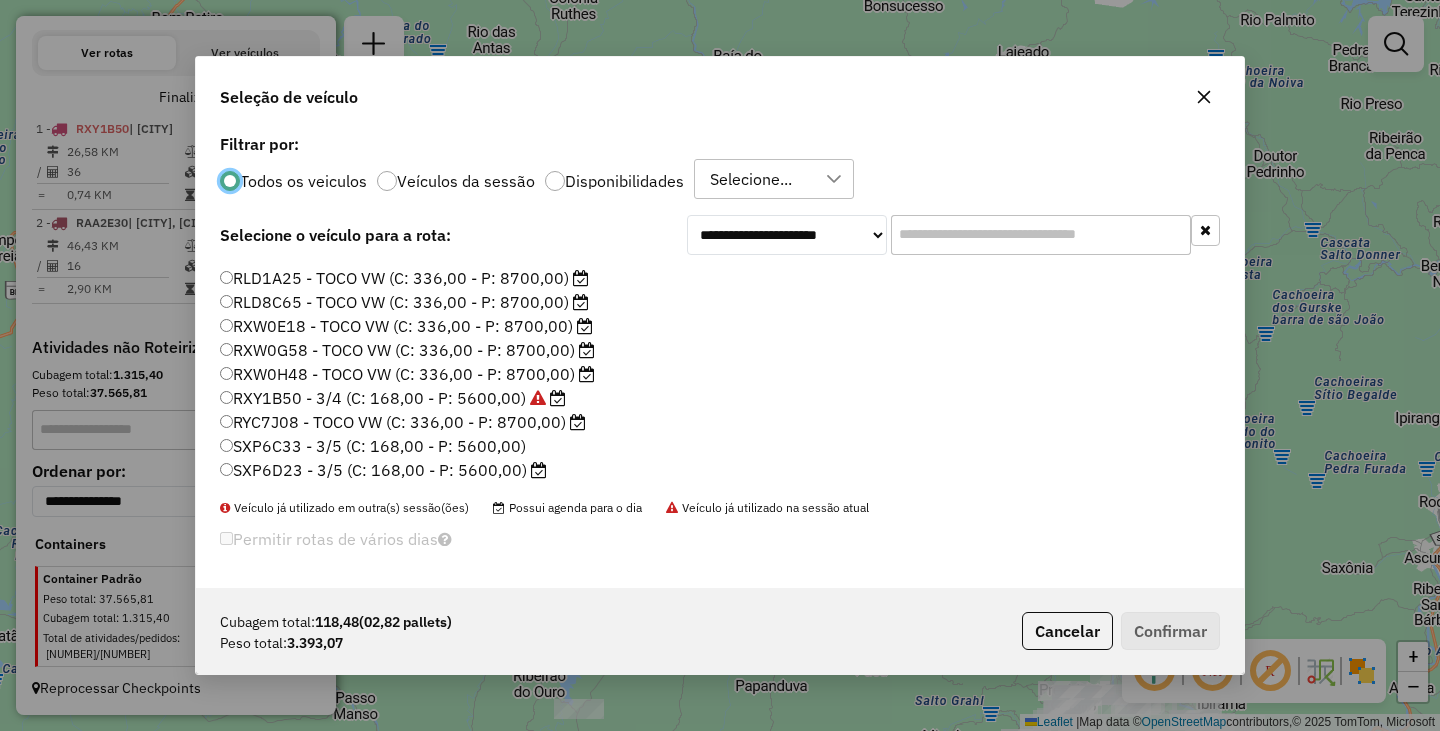 click on "RLD8C65 - TOCO VW (C: 336,00 - P: 8700,00)" 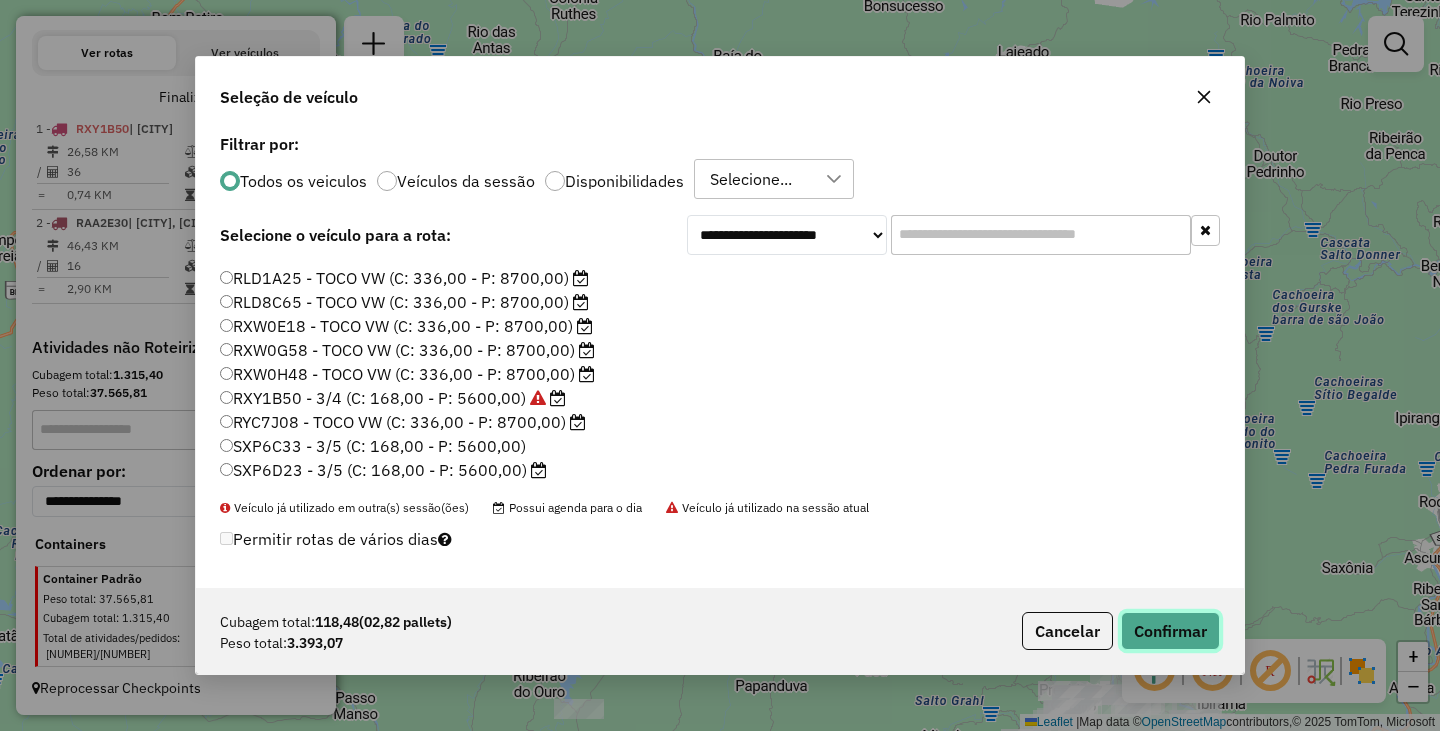 click on "Confirmar" 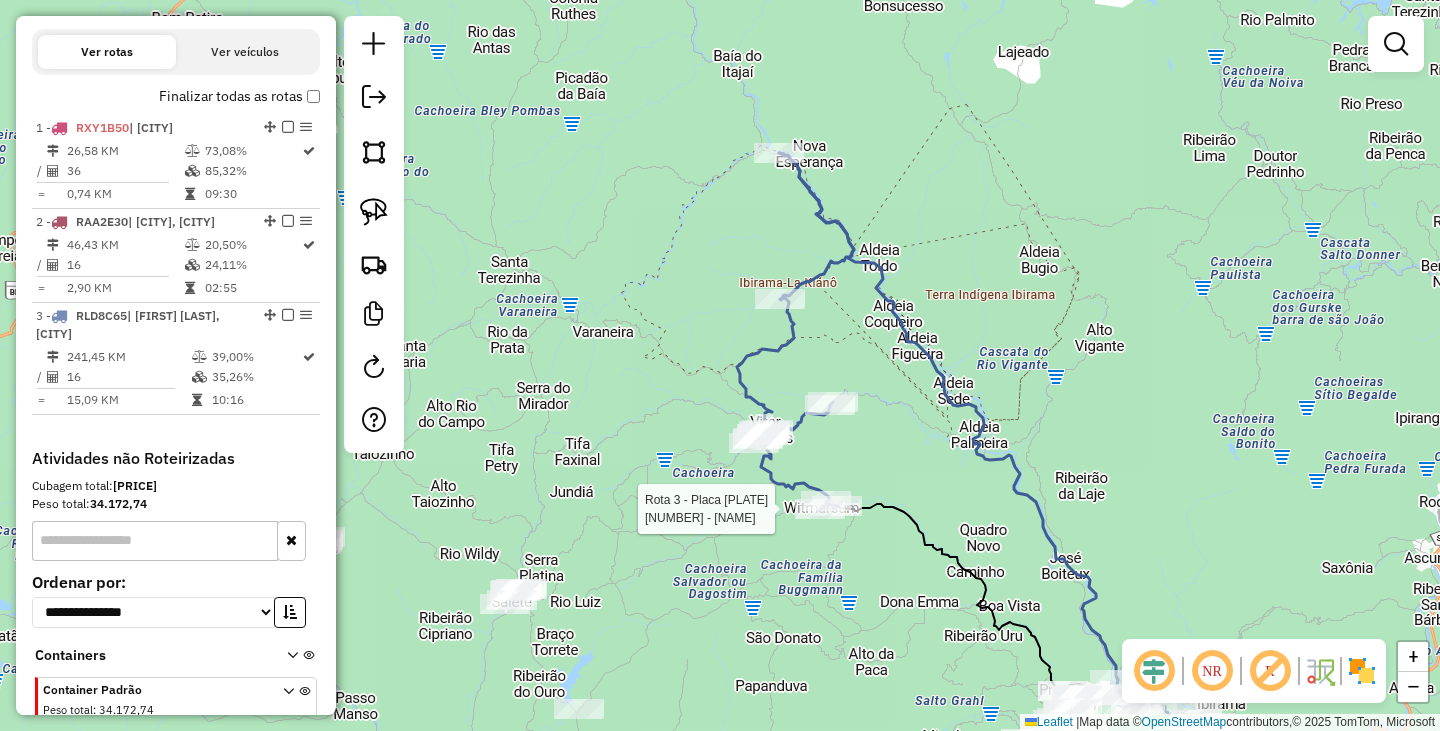select on "**********" 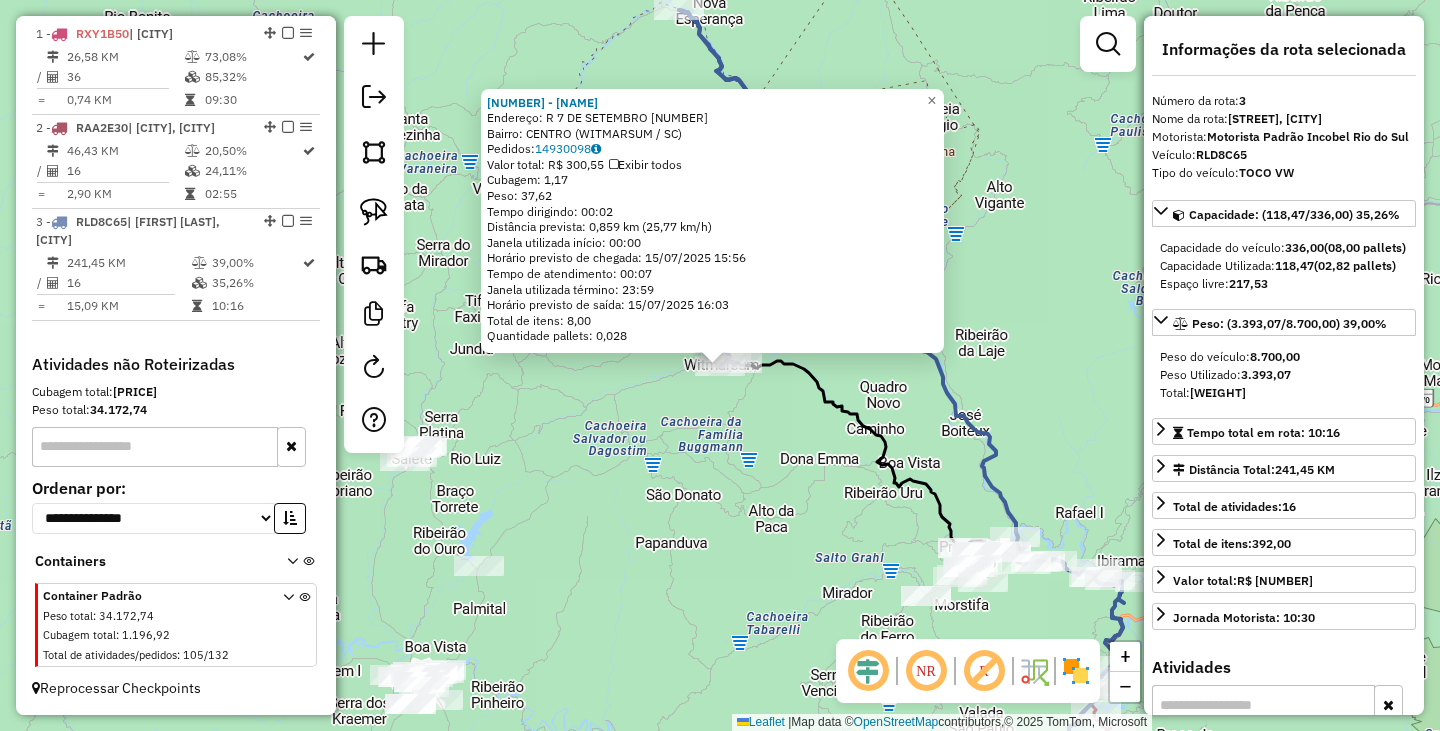 scroll, scrollTop: 787, scrollLeft: 0, axis: vertical 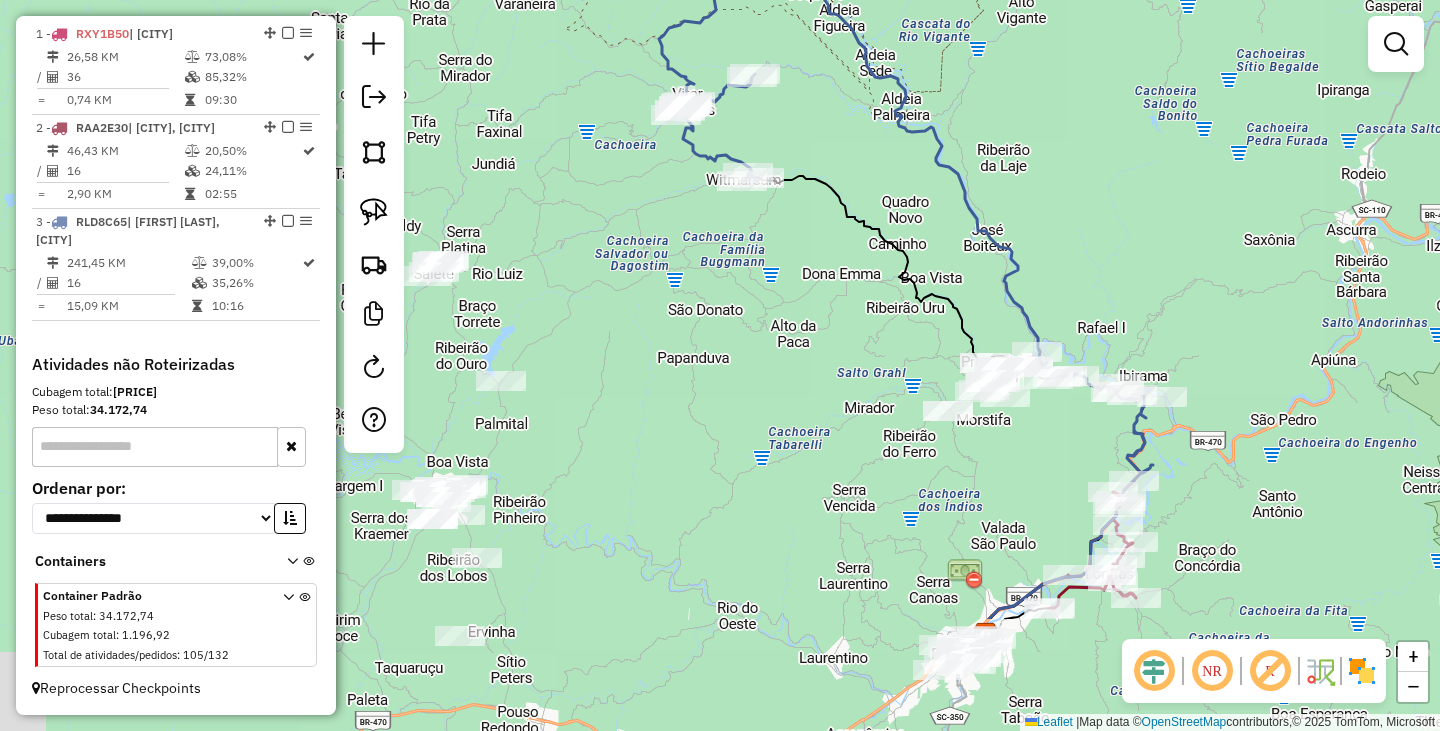 drag, startPoint x: 728, startPoint y: 538, endPoint x: 748, endPoint y: 371, distance: 168.19334 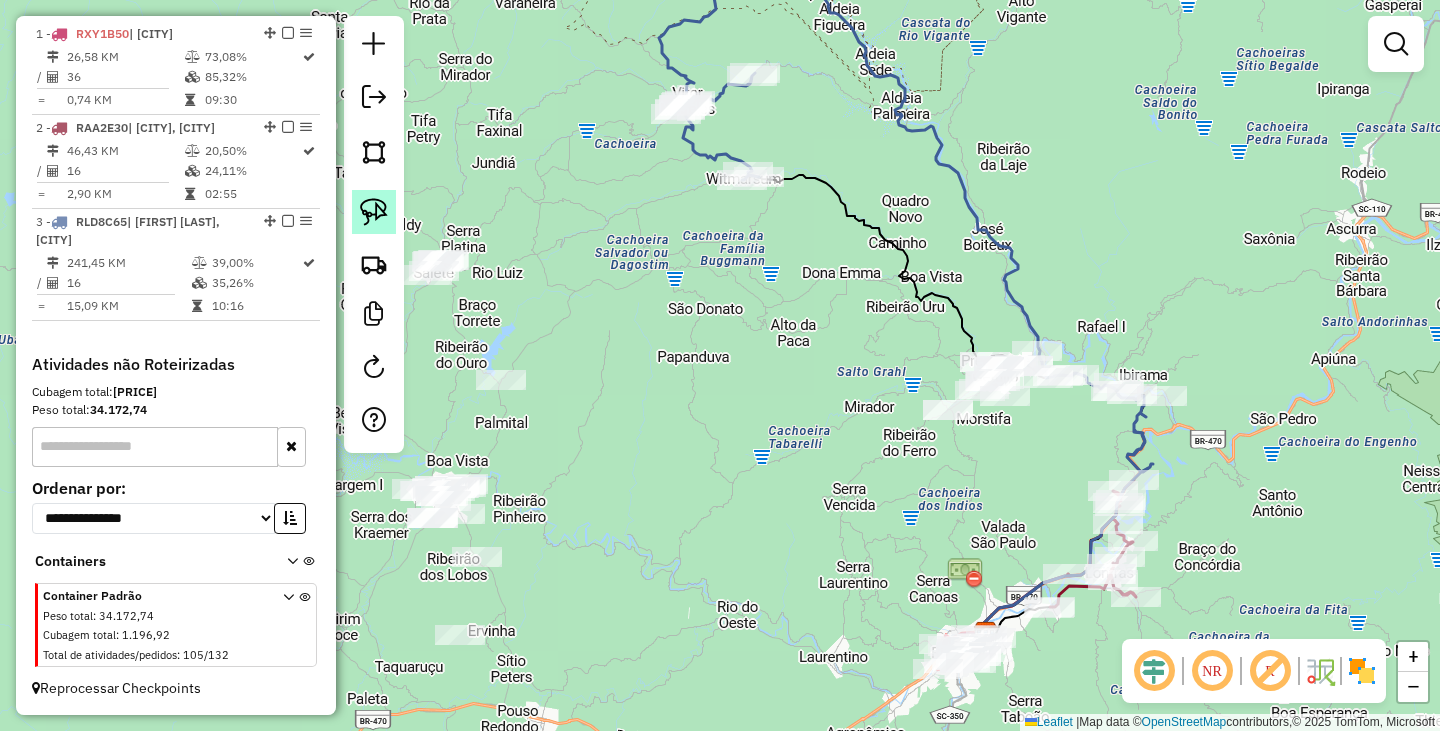 click 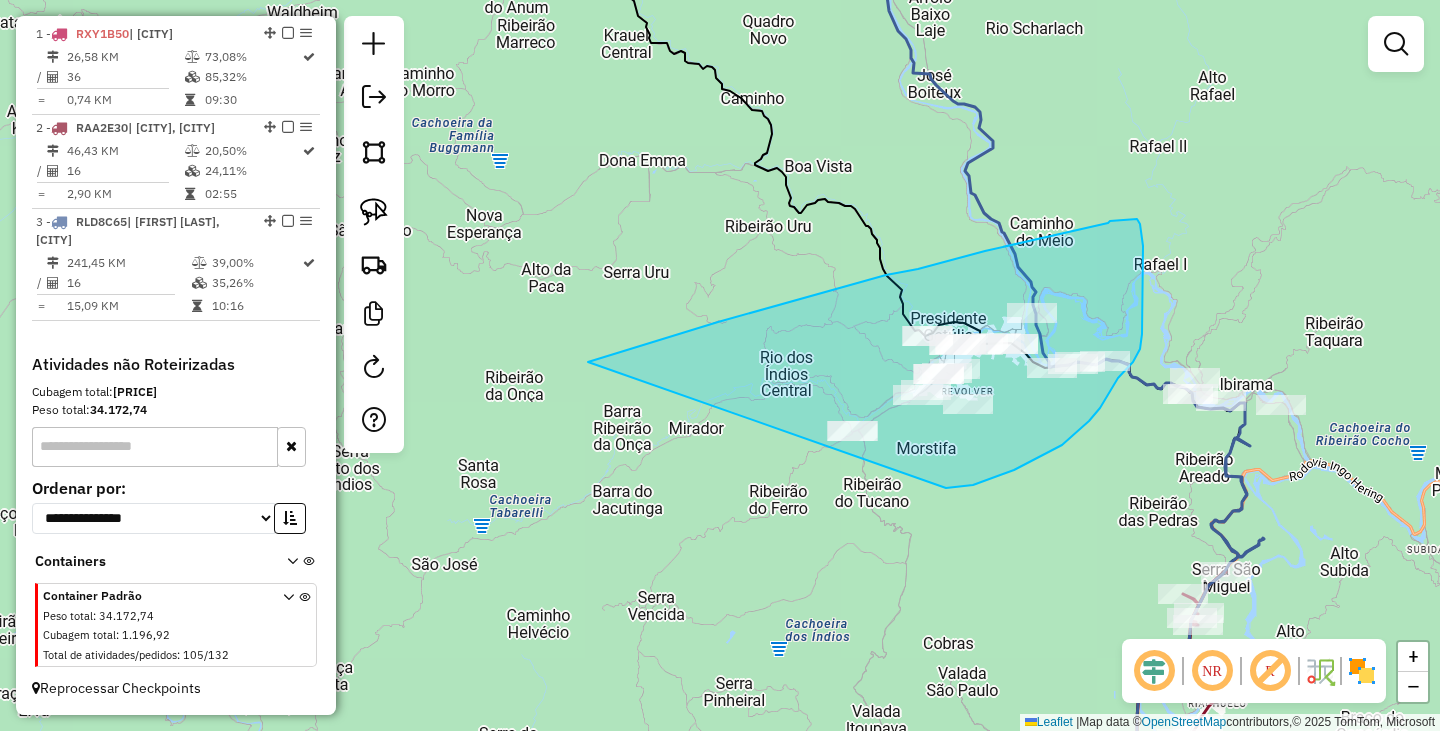 drag, startPoint x: 588, startPoint y: 362, endPoint x: 892, endPoint y: 491, distance: 330.2378 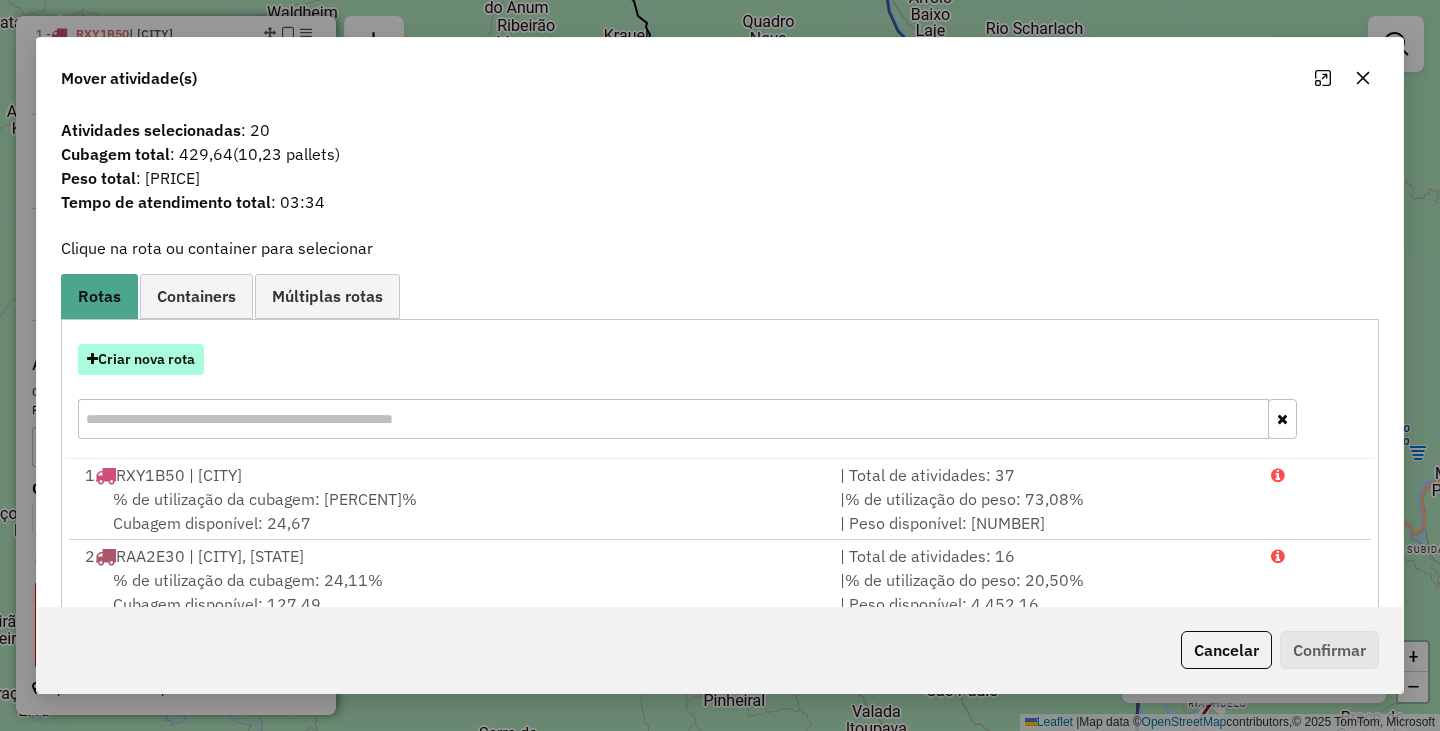 click on "Criar nova rota" at bounding box center [141, 359] 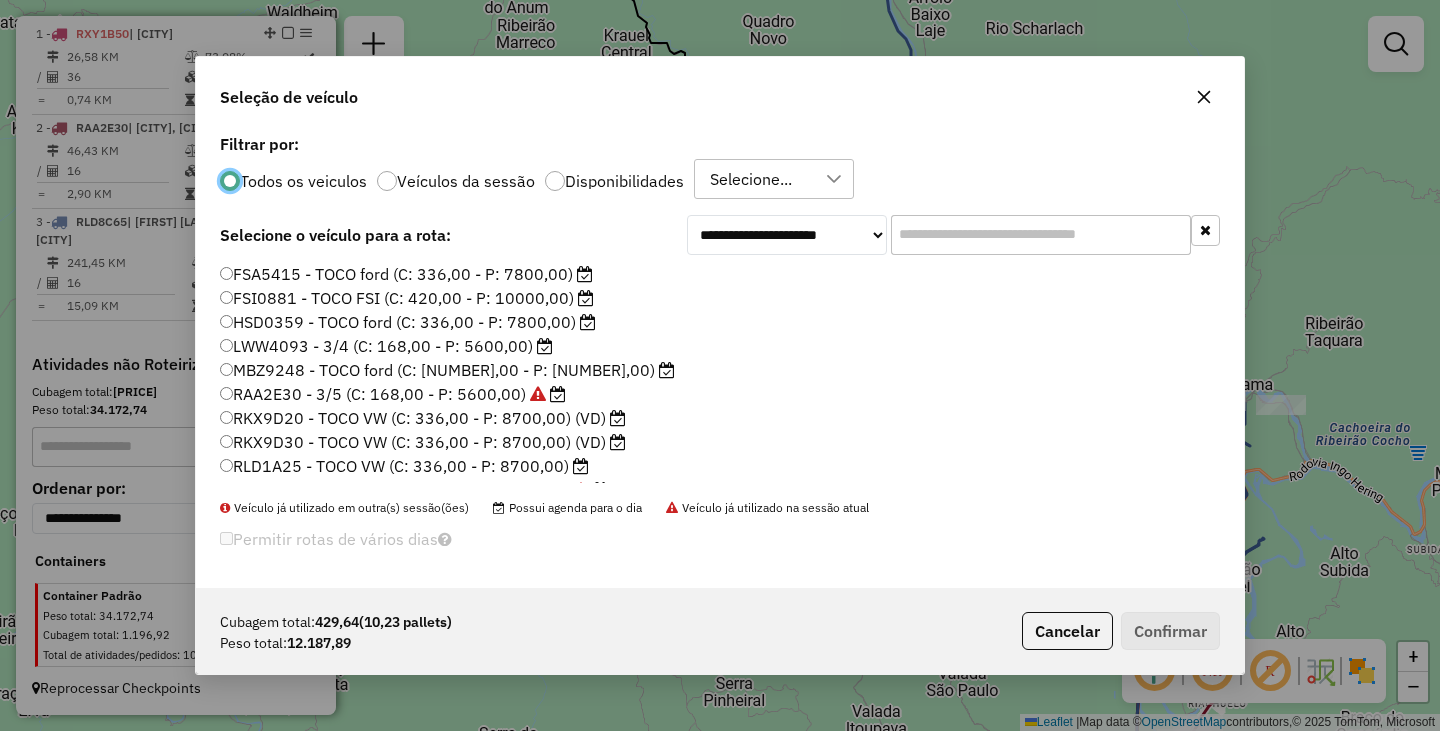 scroll, scrollTop: 116, scrollLeft: 0, axis: vertical 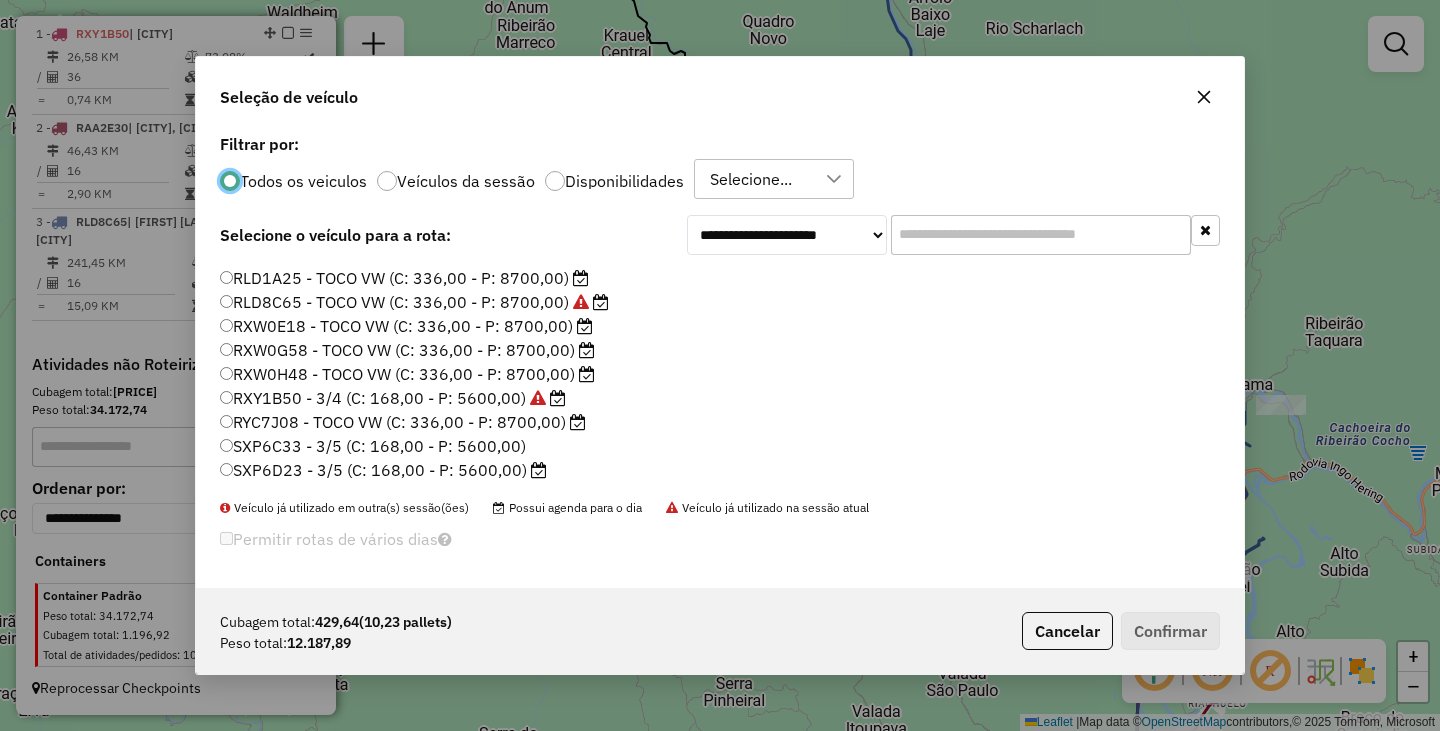 click on "RXW0G58 - TOCO VW (C: 336,00 - P: 8700,00)" 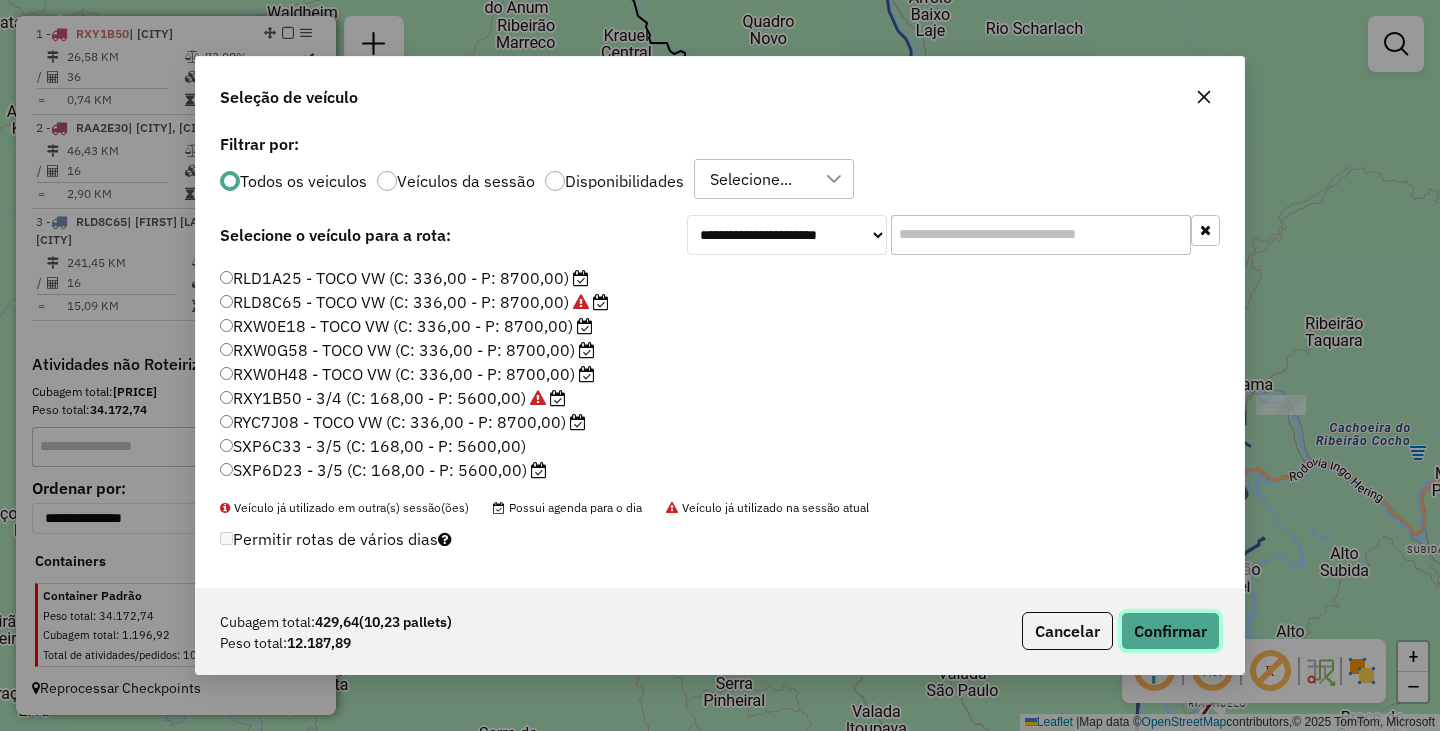 click on "Confirmar" 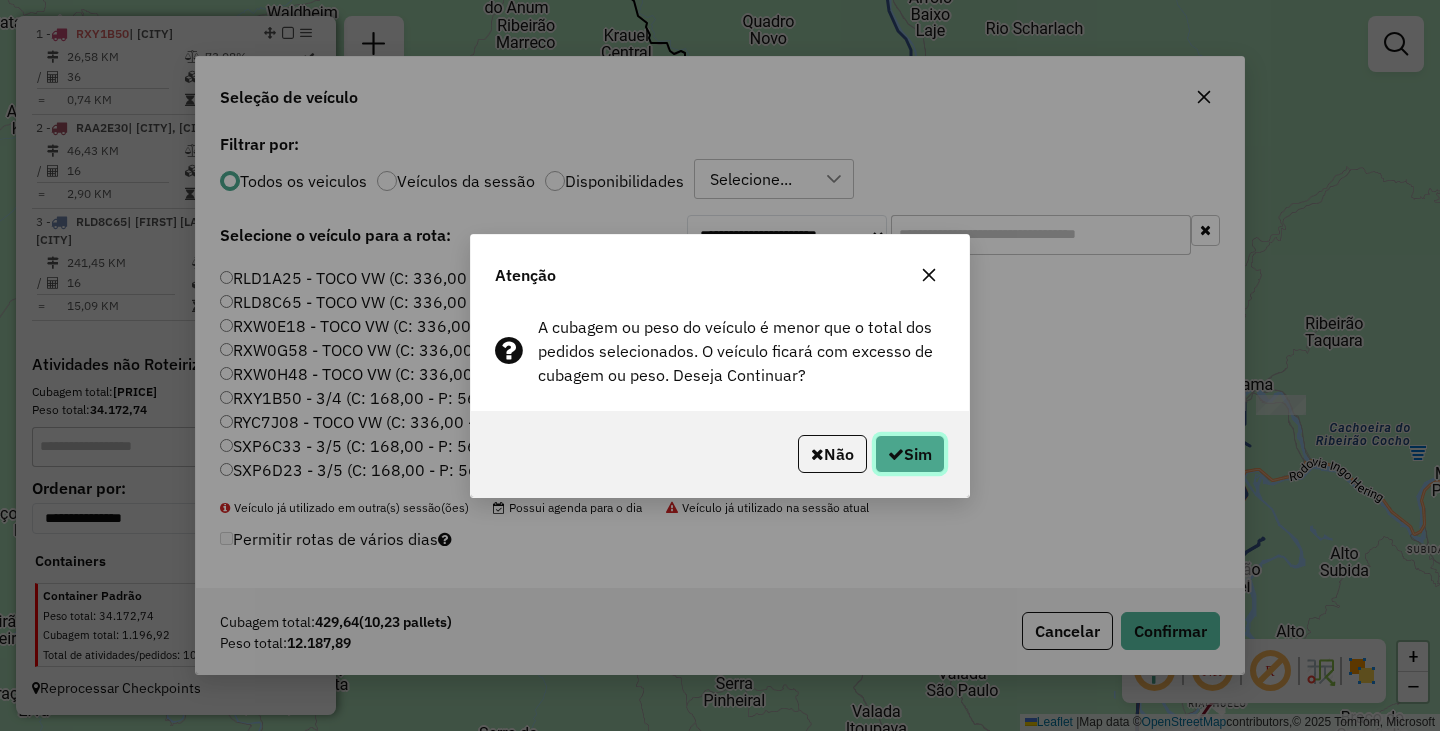 drag, startPoint x: 885, startPoint y: 453, endPoint x: 917, endPoint y: 454, distance: 32.01562 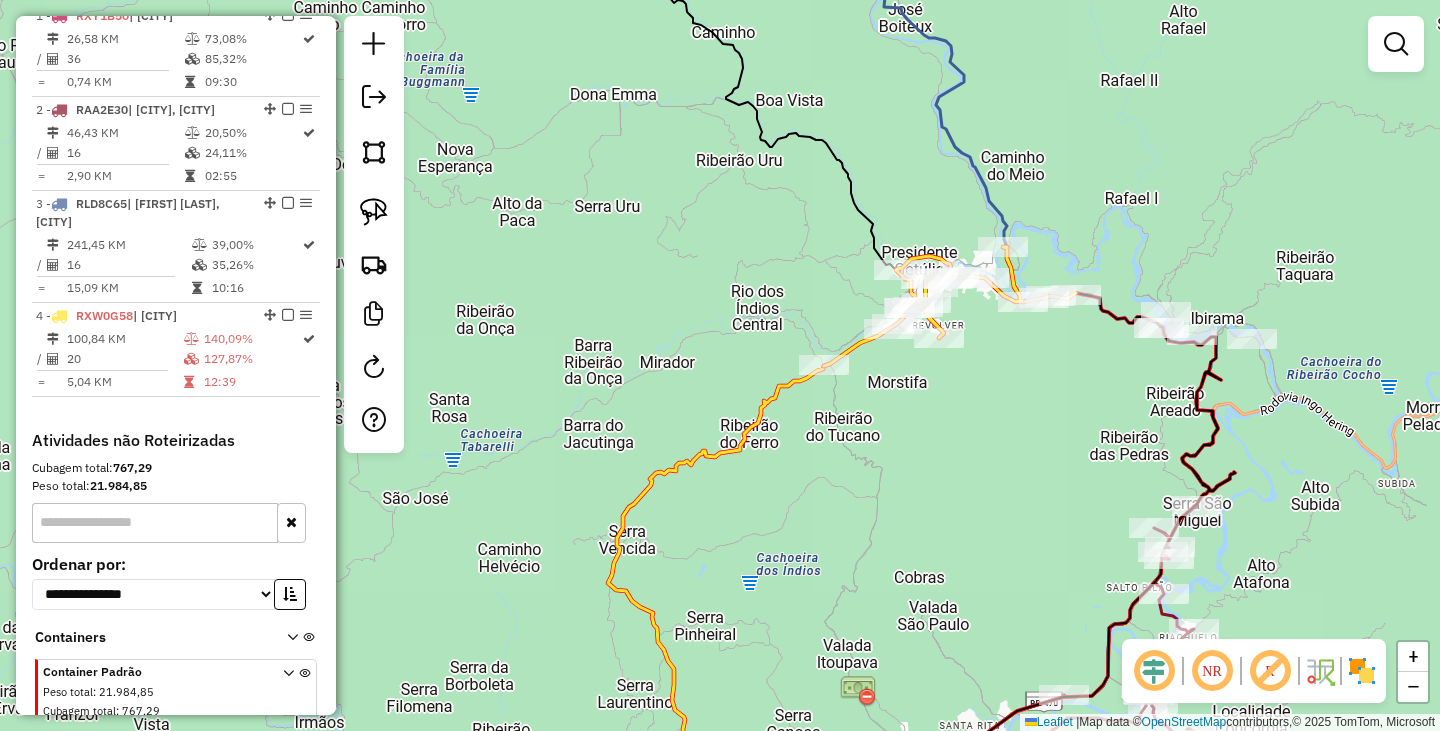 drag, startPoint x: 1082, startPoint y: 491, endPoint x: 1028, endPoint y: 393, distance: 111.89281 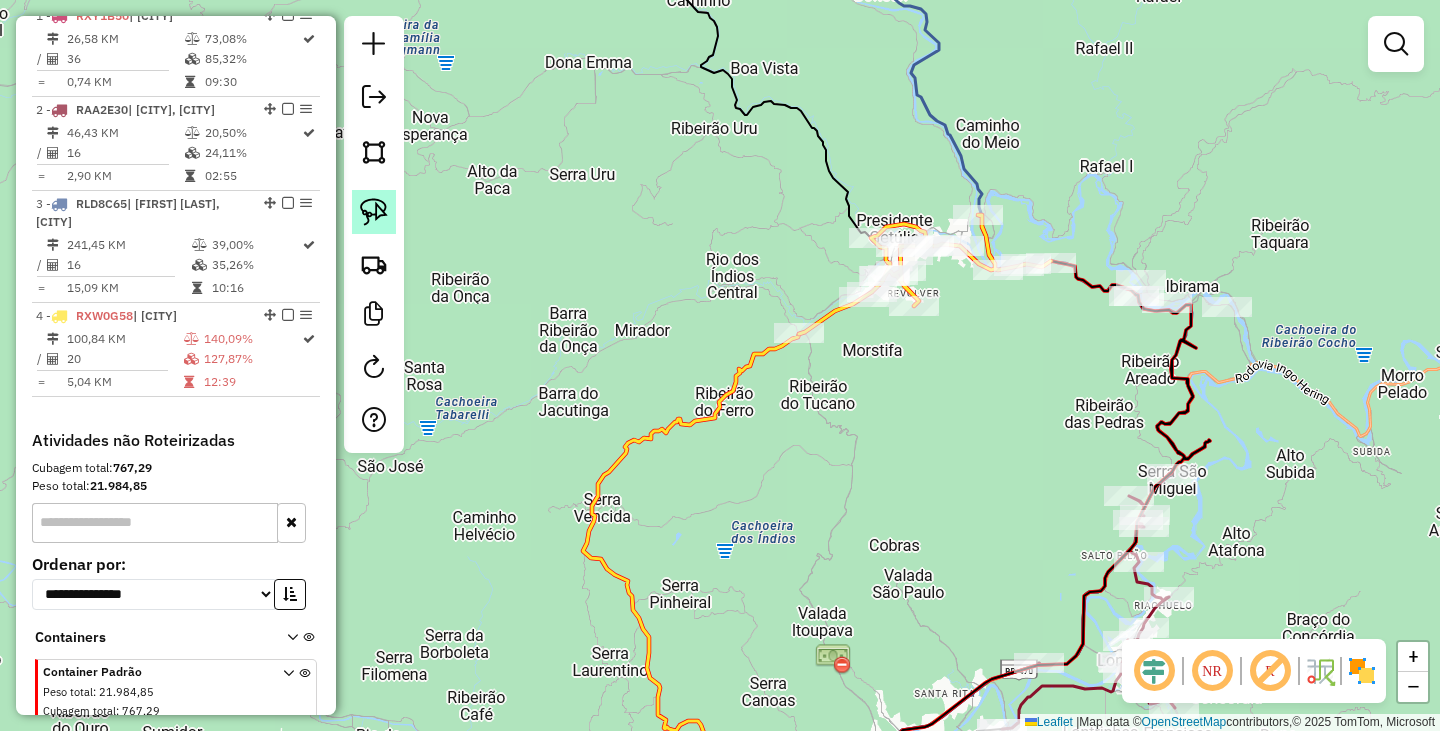 click 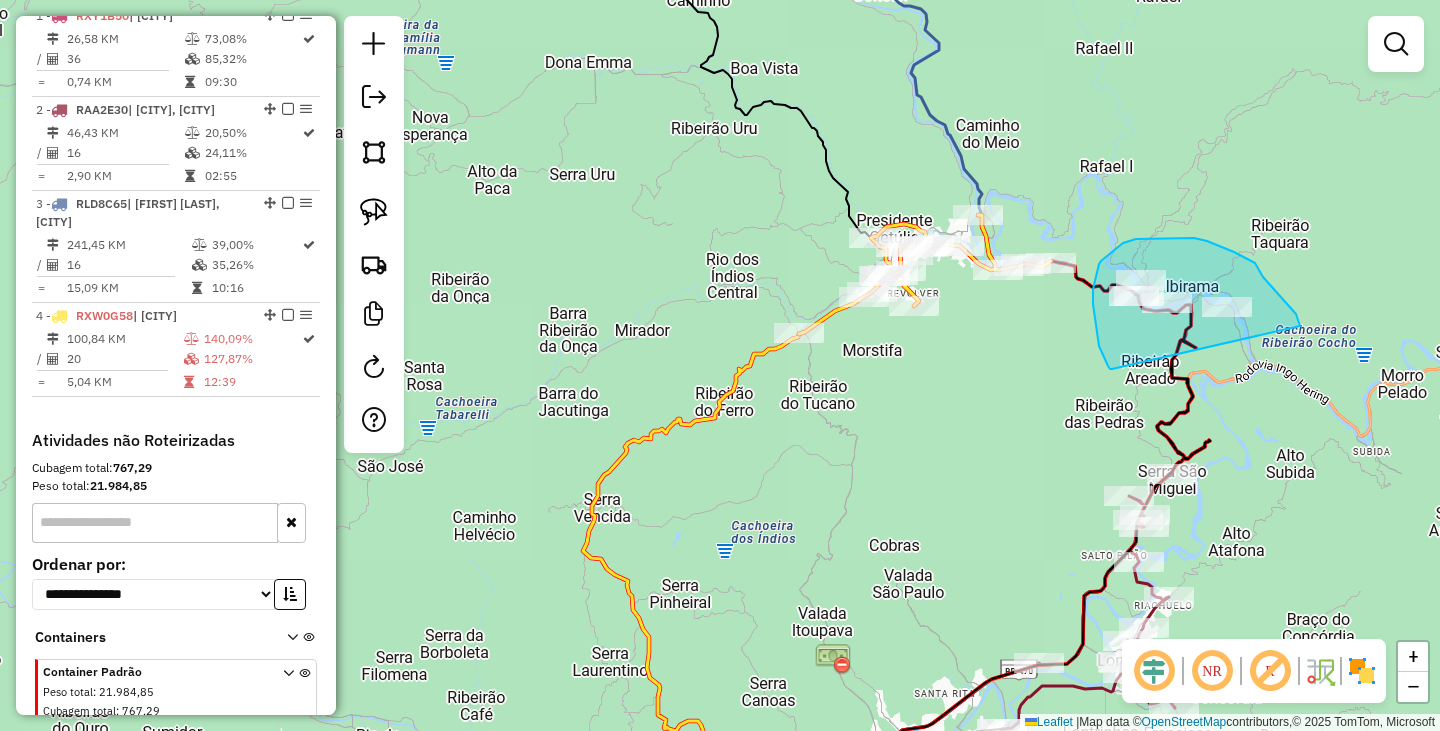 drag, startPoint x: 1112, startPoint y: 369, endPoint x: 1300, endPoint y: 328, distance: 192.41881 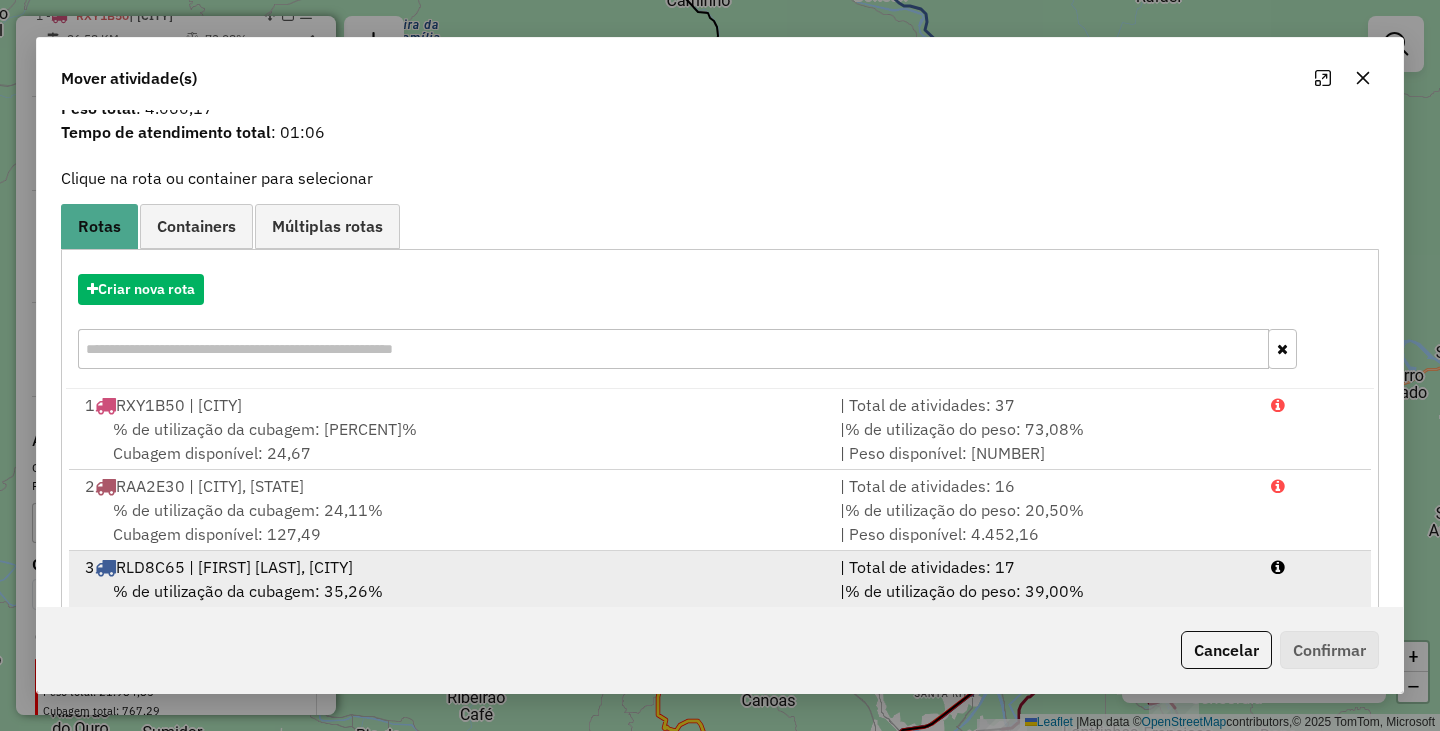 scroll, scrollTop: 100, scrollLeft: 0, axis: vertical 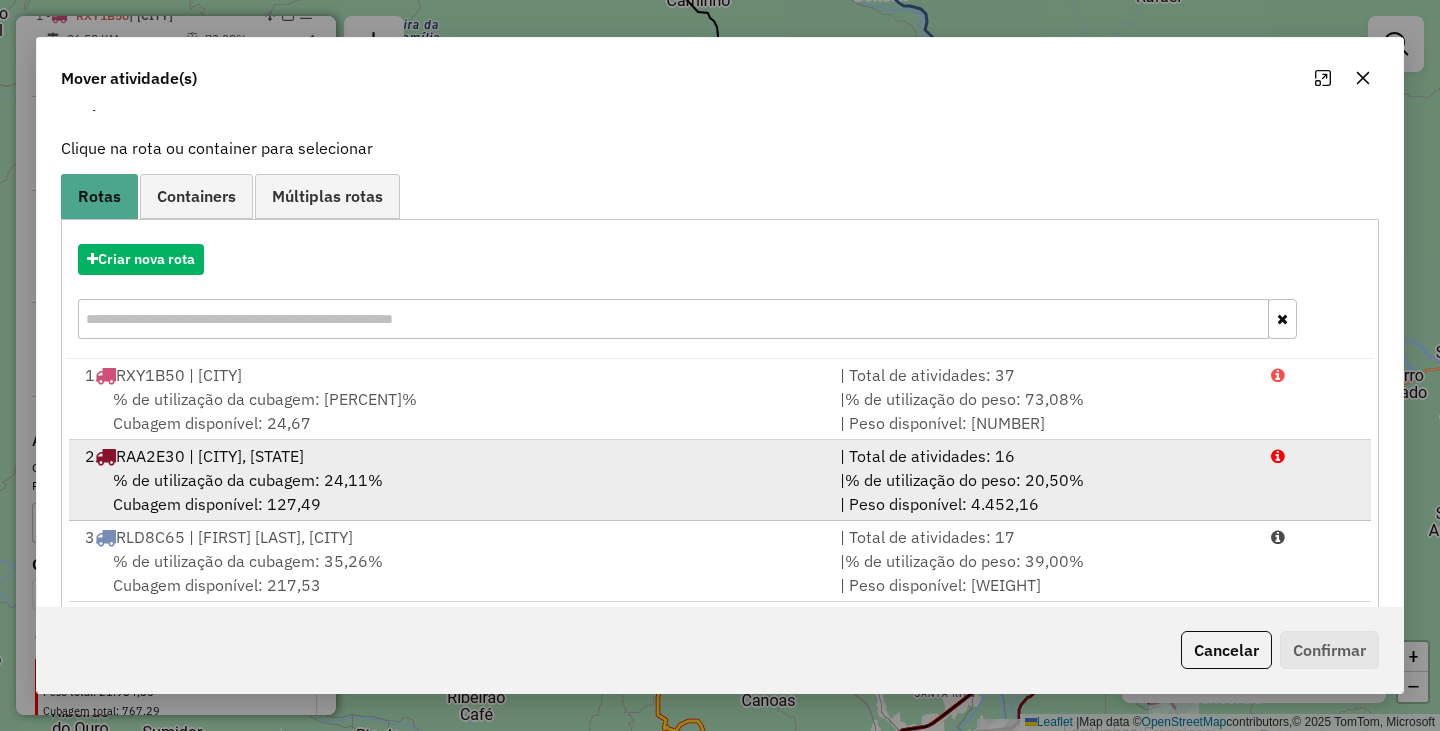 click on "% de utilização da cubagem: [PERCENT]%  Cubagem disponível: [NUMBER]" at bounding box center [450, 492] 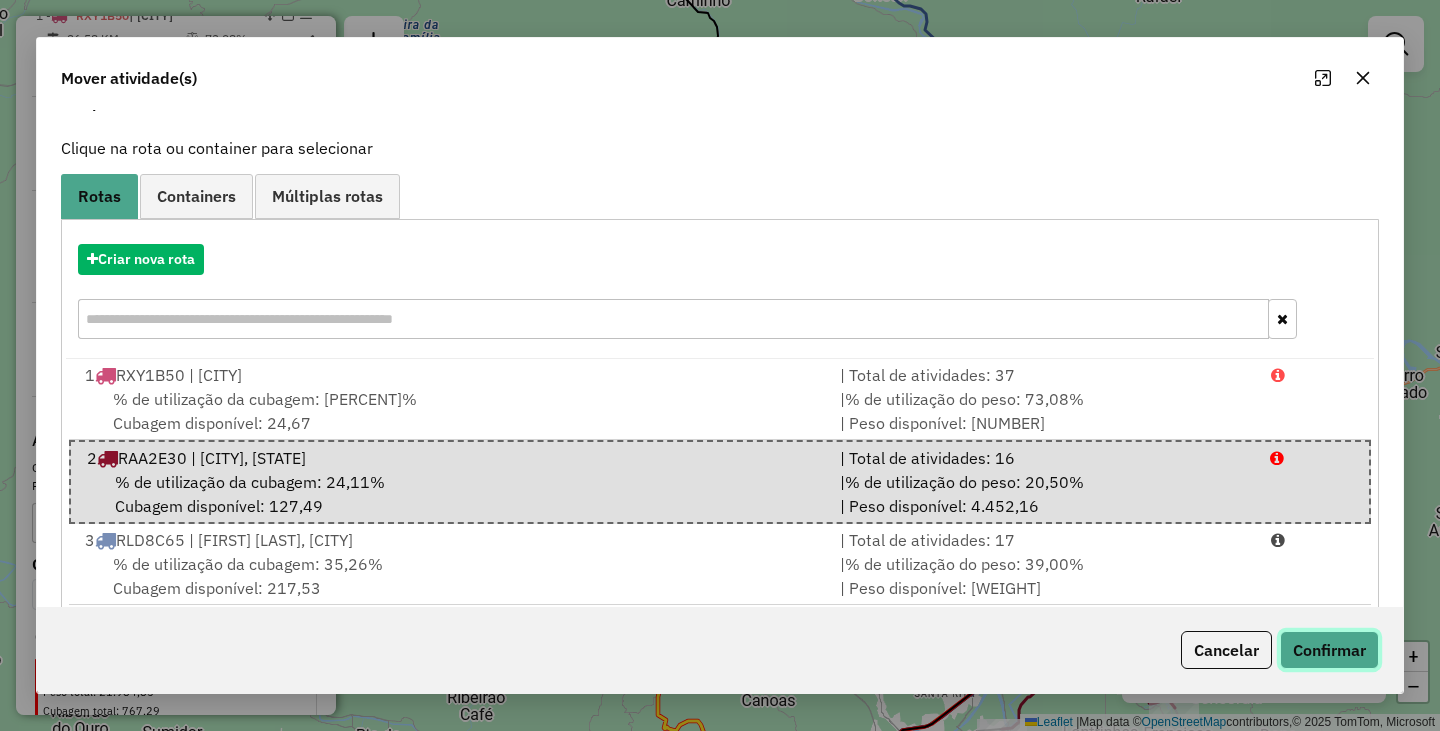 click on "Confirmar" 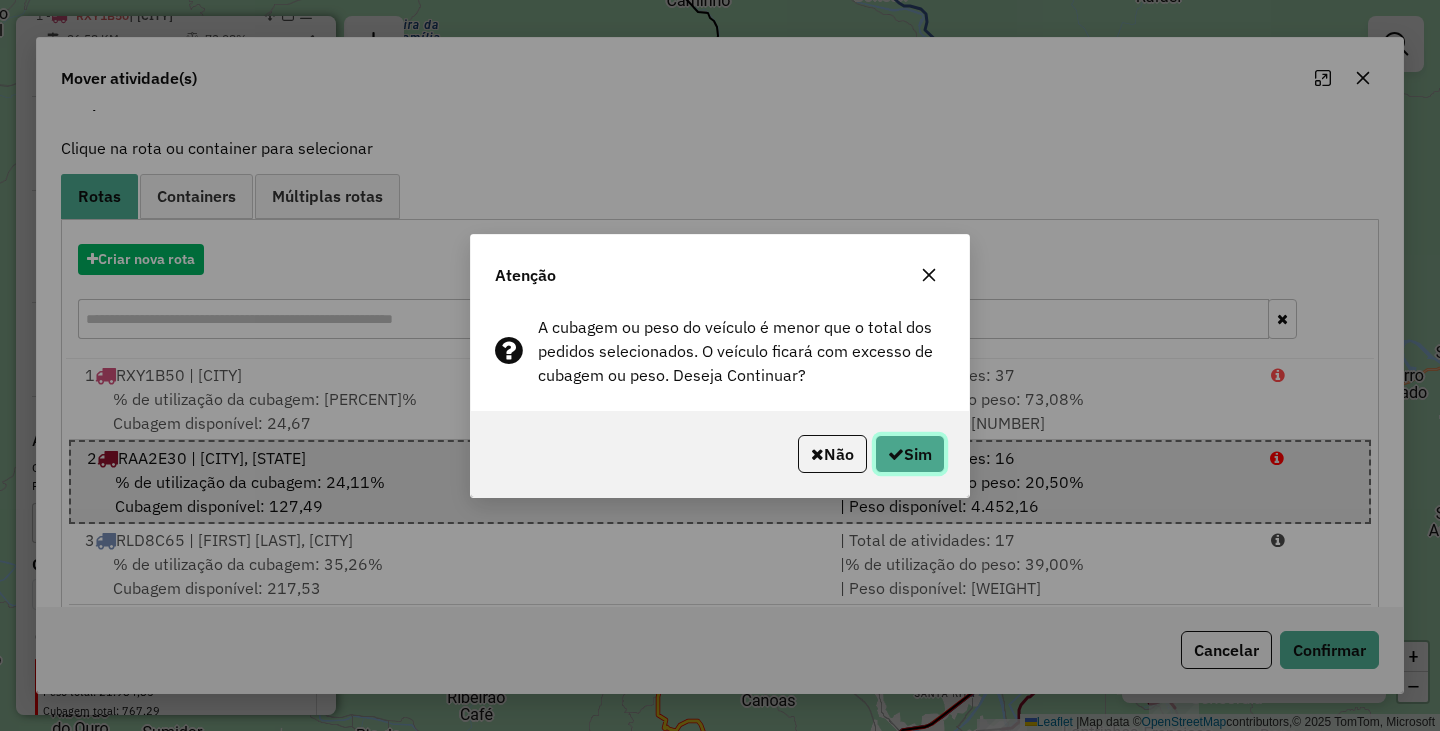 drag, startPoint x: 893, startPoint y: 446, endPoint x: 902, endPoint y: 451, distance: 10.29563 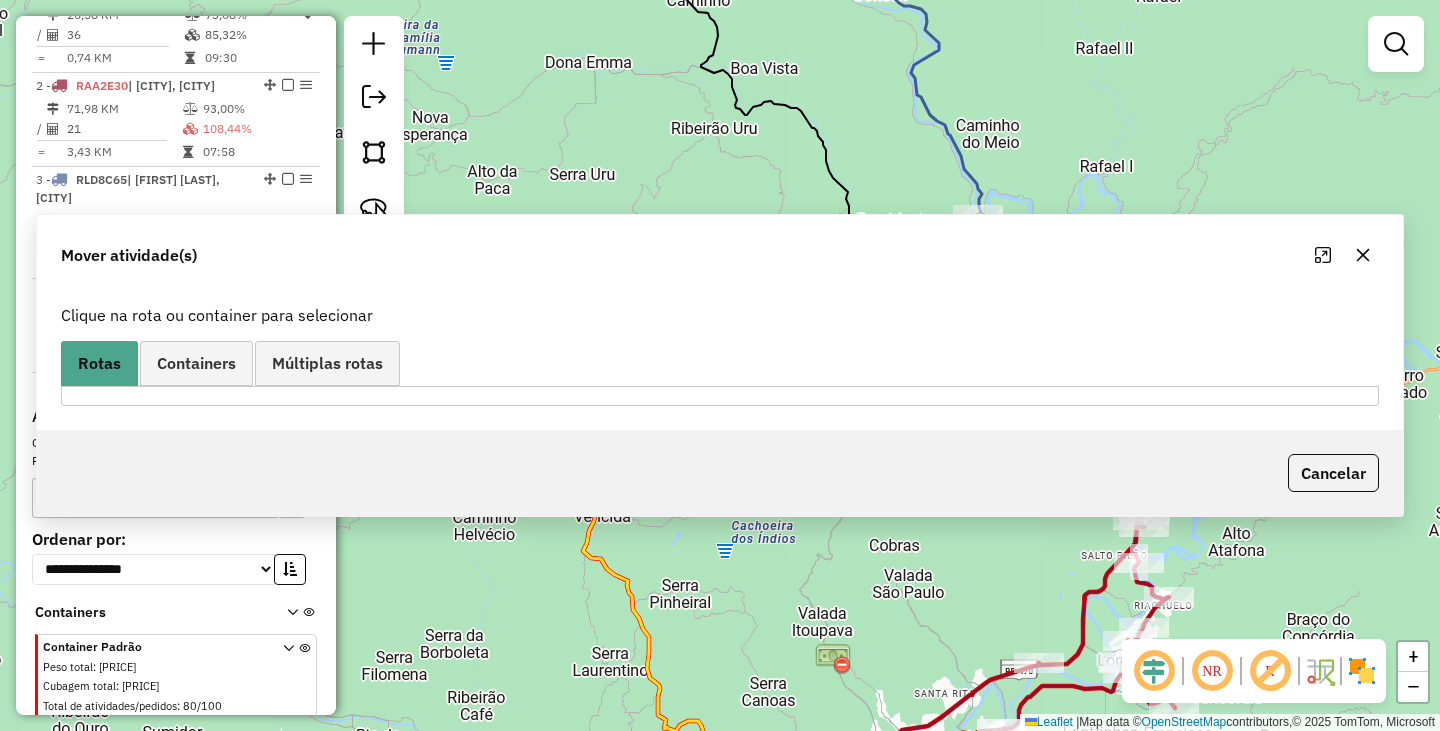 scroll, scrollTop: 0, scrollLeft: 0, axis: both 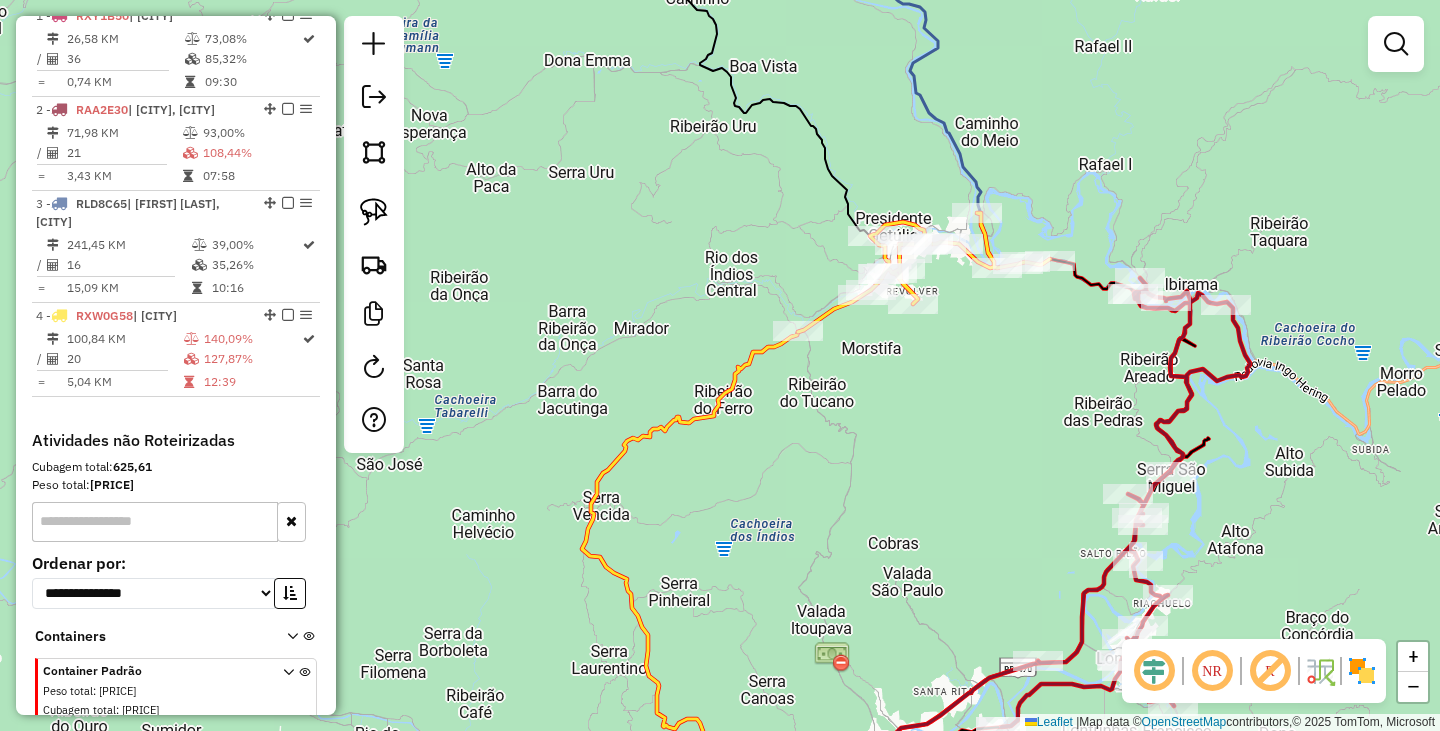 drag, startPoint x: 962, startPoint y: 545, endPoint x: 976, endPoint y: 309, distance: 236.41489 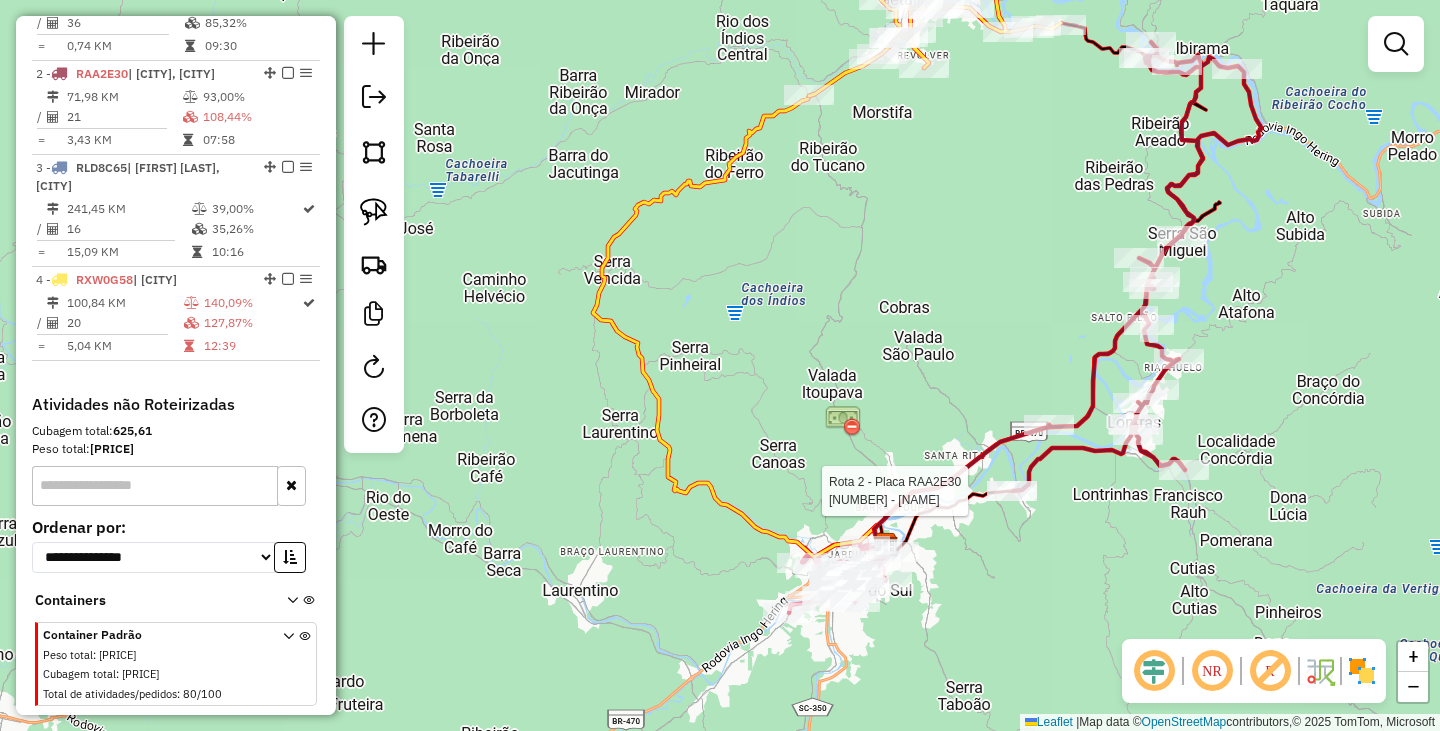 select on "**********" 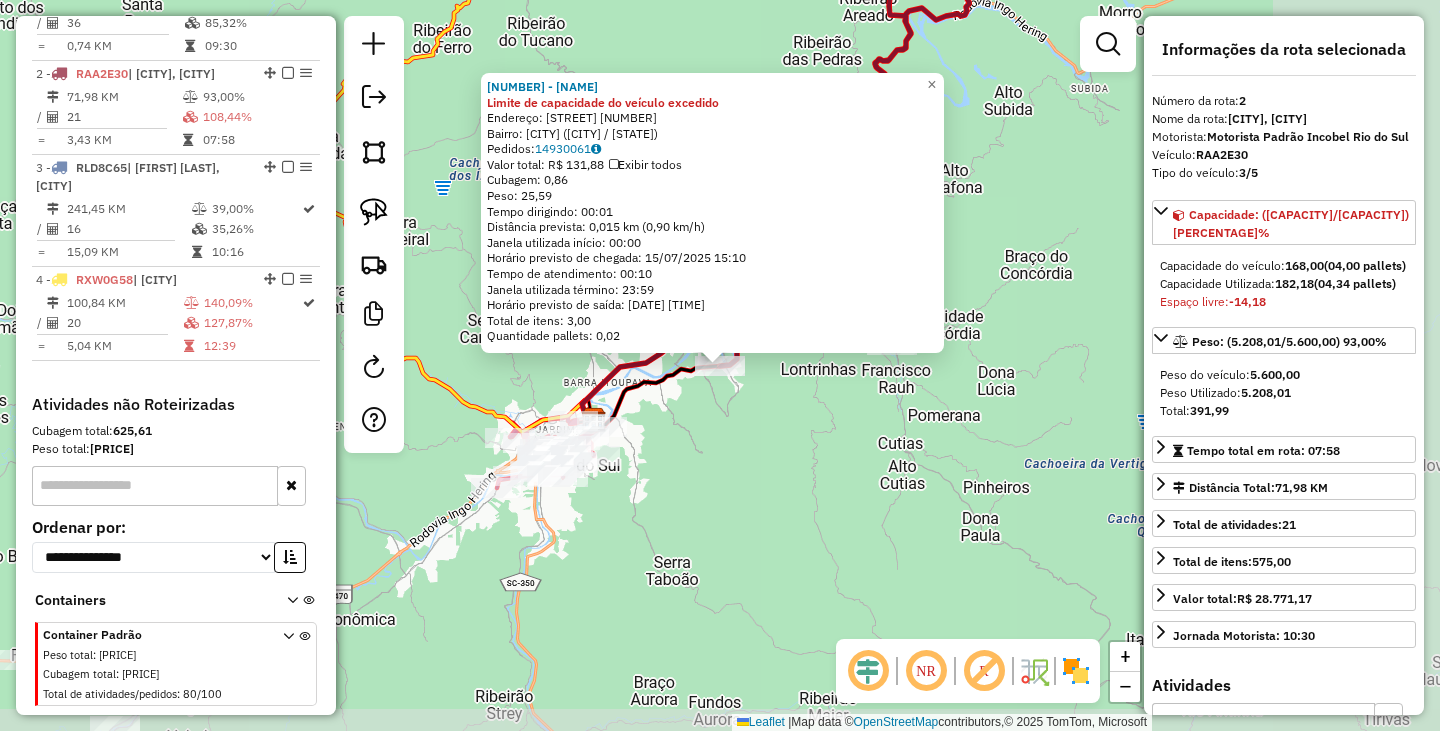 scroll, scrollTop: 844, scrollLeft: 0, axis: vertical 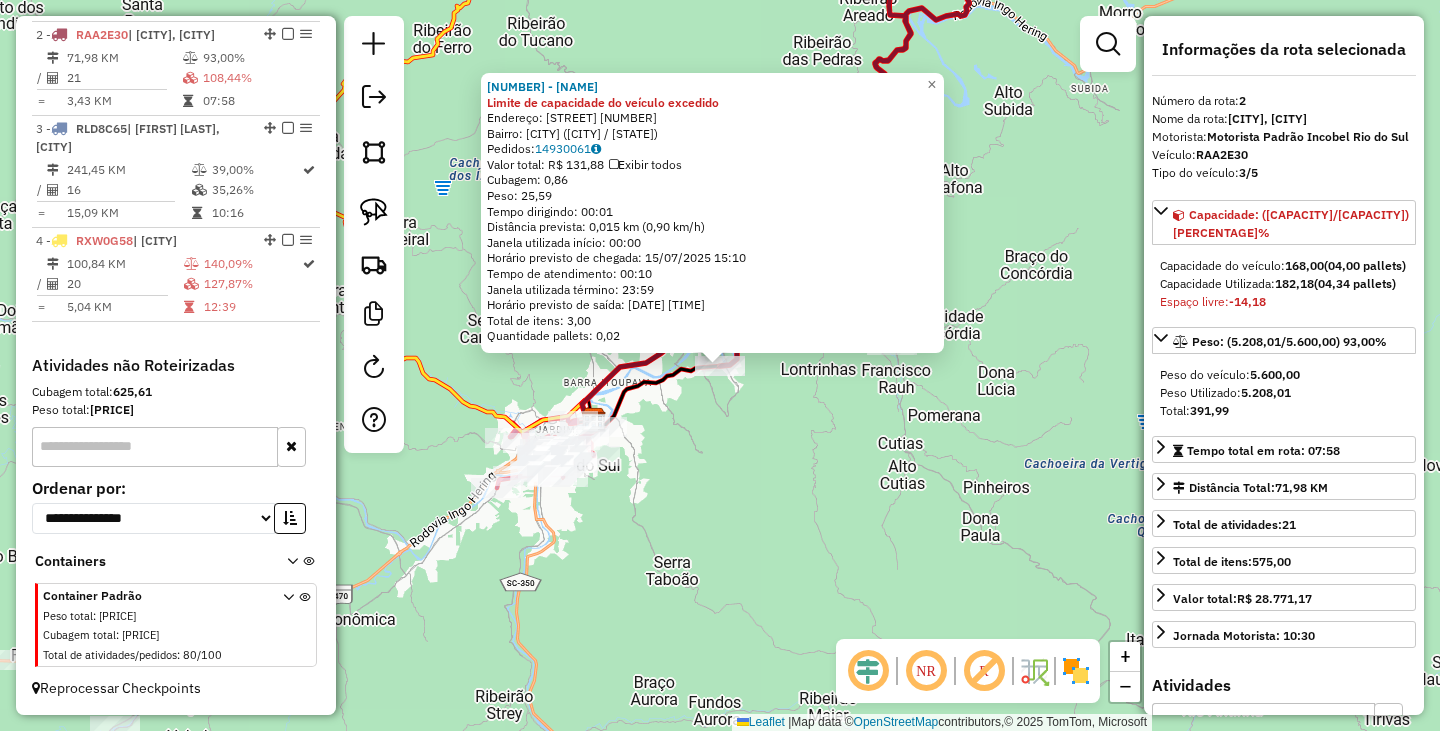 click on "7162 - GENTIL JOSE  ZEFERIN Limite de capacidade do veículo excedido  Endereço:  Conselheiro Willy Hering [NUMBER]   Bairro: [CITY] ([CITY] / [STATE])   Pedidos:  14930061   Valor total: R$ [PRICE]   Exibir todos   Cubagem: [NUMBER]  Peso: [NUMBER]  Tempo dirigindo: [TIME]   Distância prevista: [NUMBER] km ([NUMBER] km/h)   Janela utilizada início: [TIME]   Horário previsto de chegada: [DATE] [TIME]   Tempo de atendimento: [TIME]   Janela utilizada término: [TIME]   Horário previsto de saída: [DATE] [TIME]   Total de itens: [NUMBER],00   Quantidade pallets: [NUMBER]  × Janela de atendimento Grade de atendimento Capacidade Transportadoras Veículos Cliente Pedidos  Rotas Selecione os dias de semana para filtrar as janelas de atendimento  Seg   Ter   Qua   Qui   Sex   Sáb   Dom  Informe o período da janela de atendimento: De: Até:  Filtrar exatamente a janela do cliente  Considerar janela de atendimento padrão  Selecione os dias de semana para filtrar as grades de atendimento  Seg   Ter   Qua   Qui   Sex   Sáb   Dom  De:" 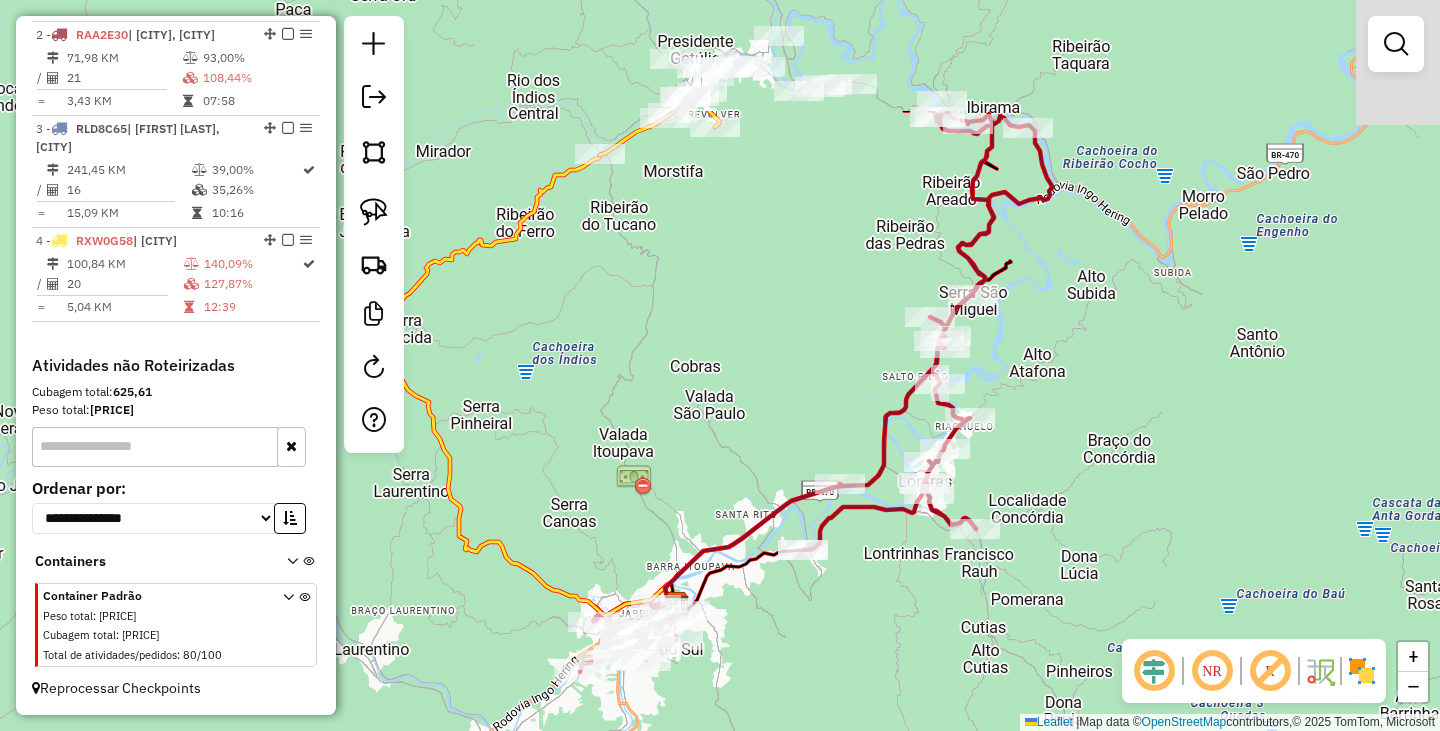 drag, startPoint x: 677, startPoint y: 125, endPoint x: 798, endPoint y: 356, distance: 260.77194 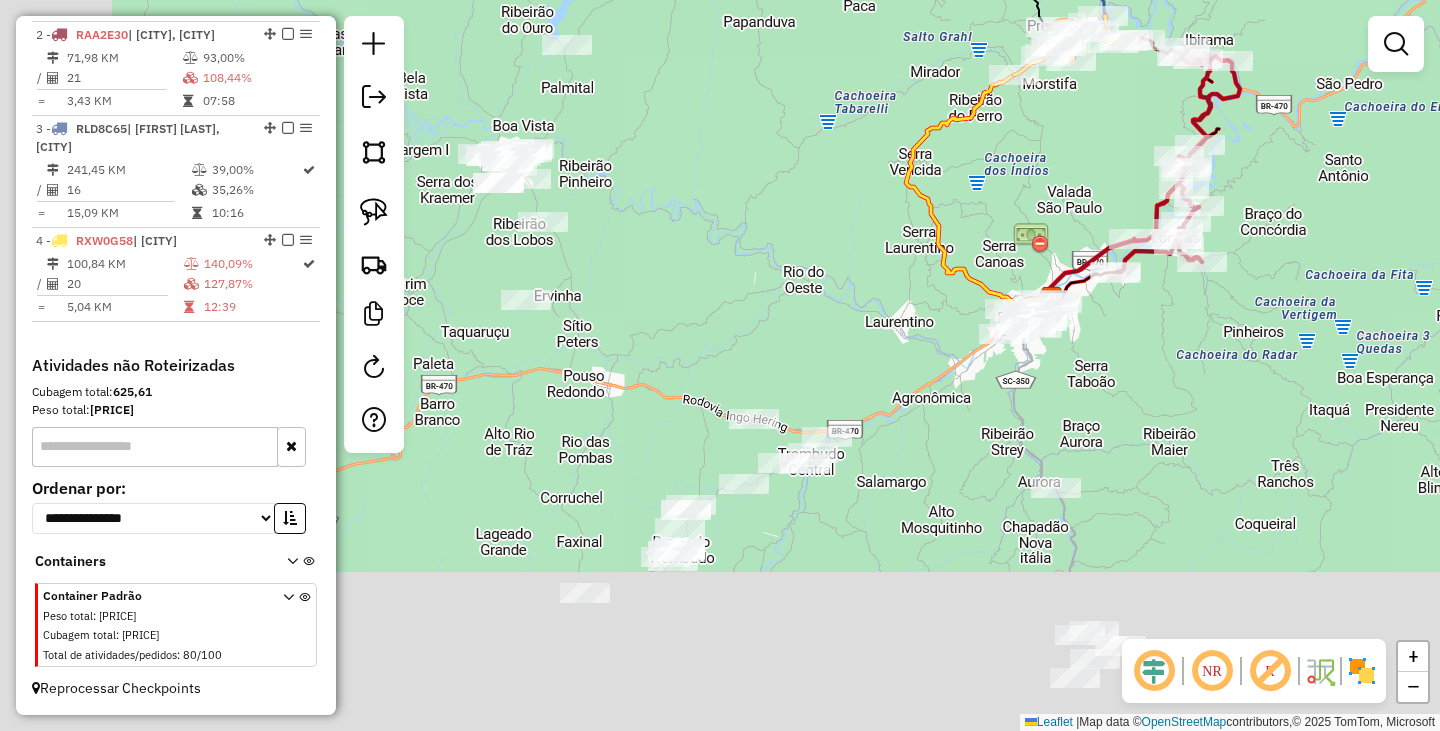 drag, startPoint x: 852, startPoint y: 333, endPoint x: 898, endPoint y: 267, distance: 80.44874 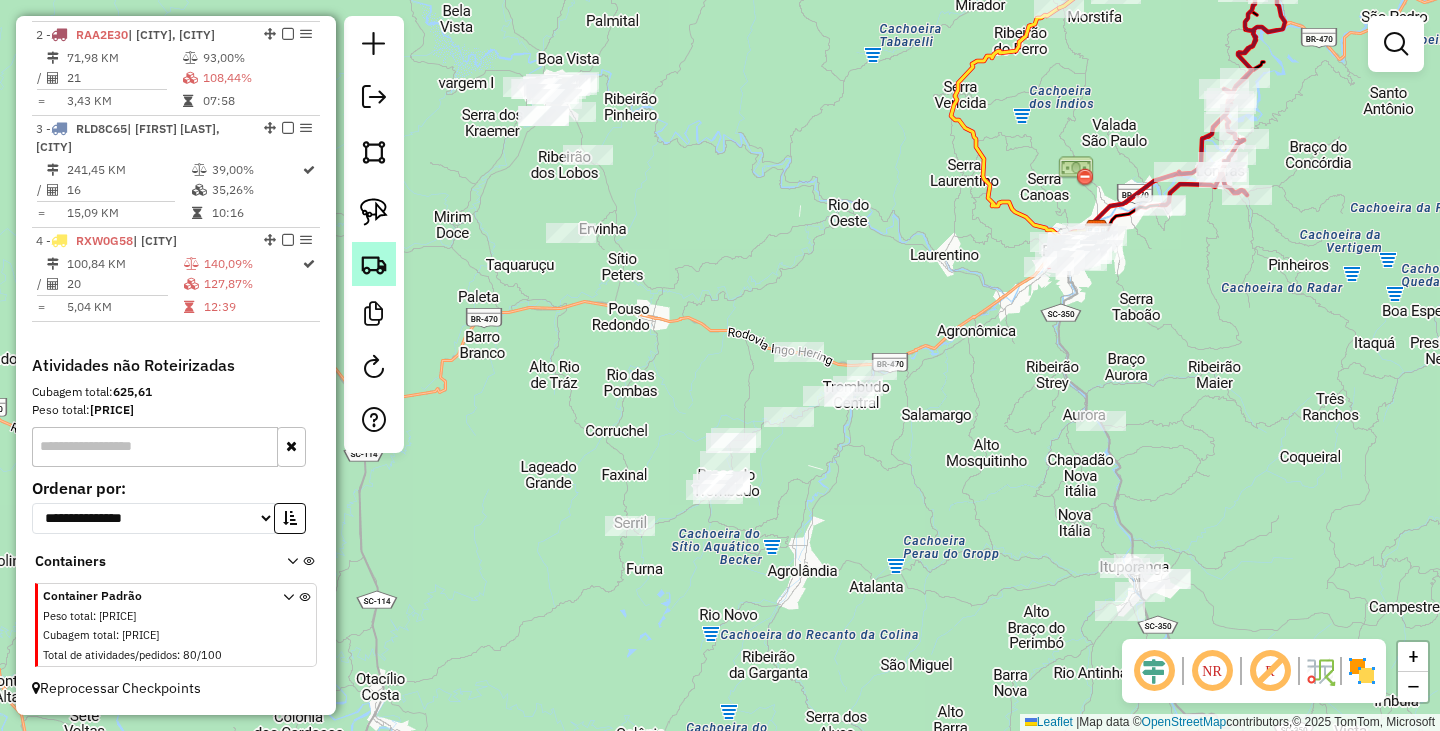 click 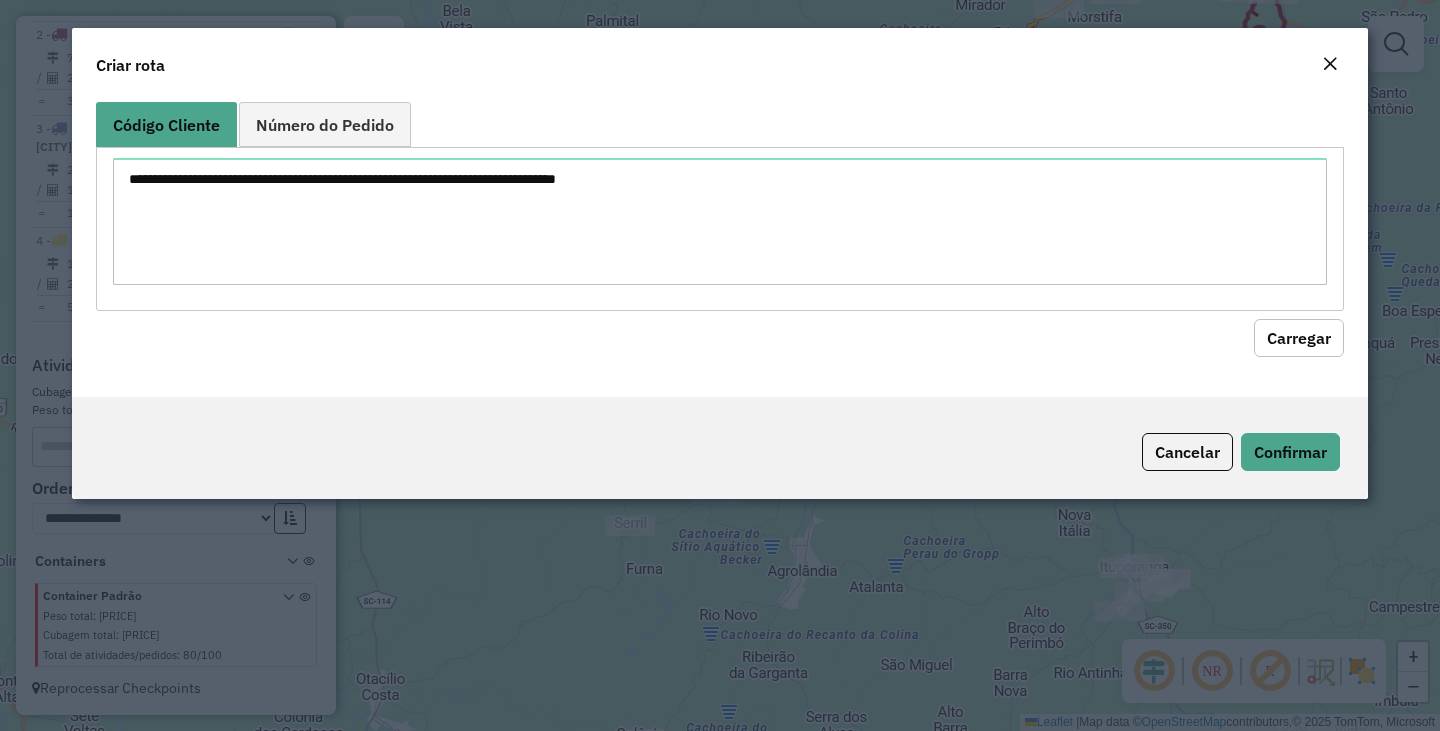 click on "Criar rota Código Cliente Número do Pedido Carregar  Cancelar   Confirmar" 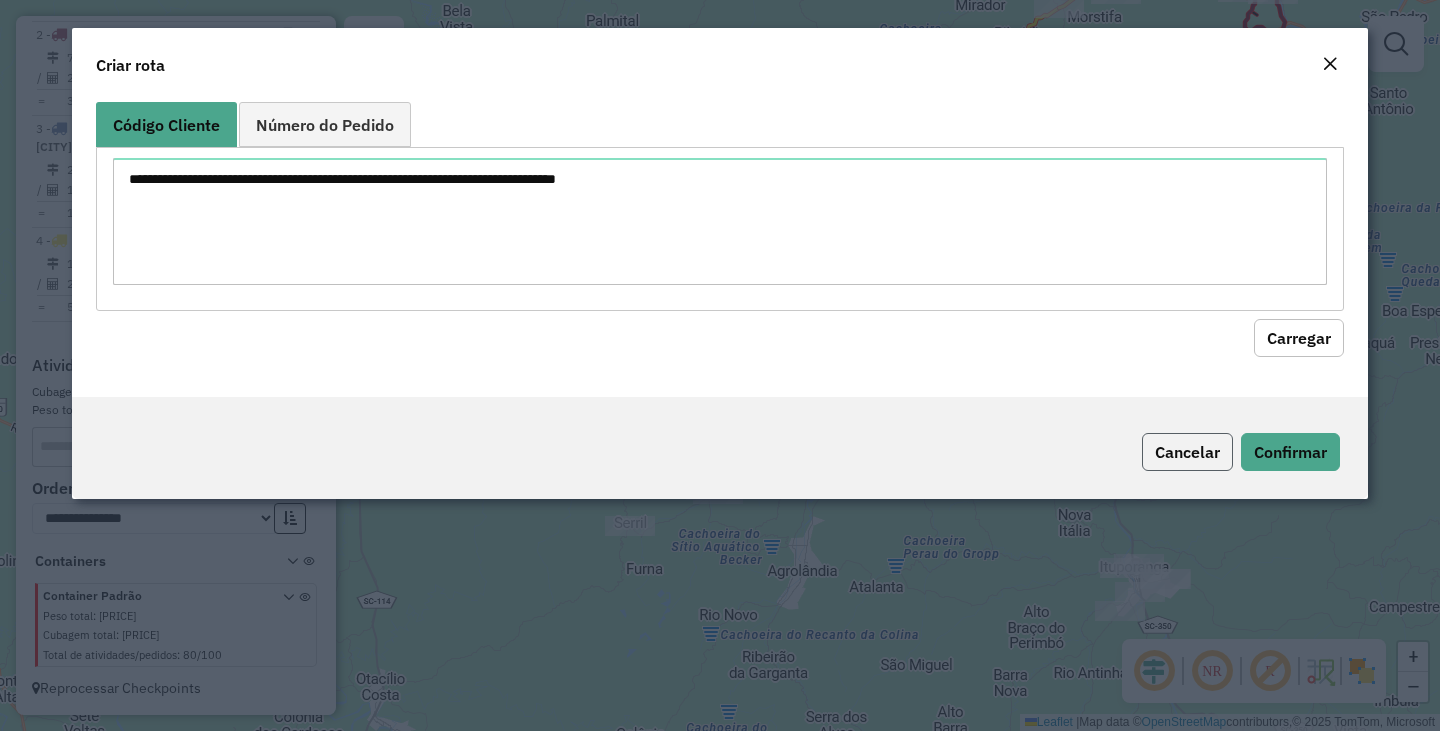 click on "Cancelar" 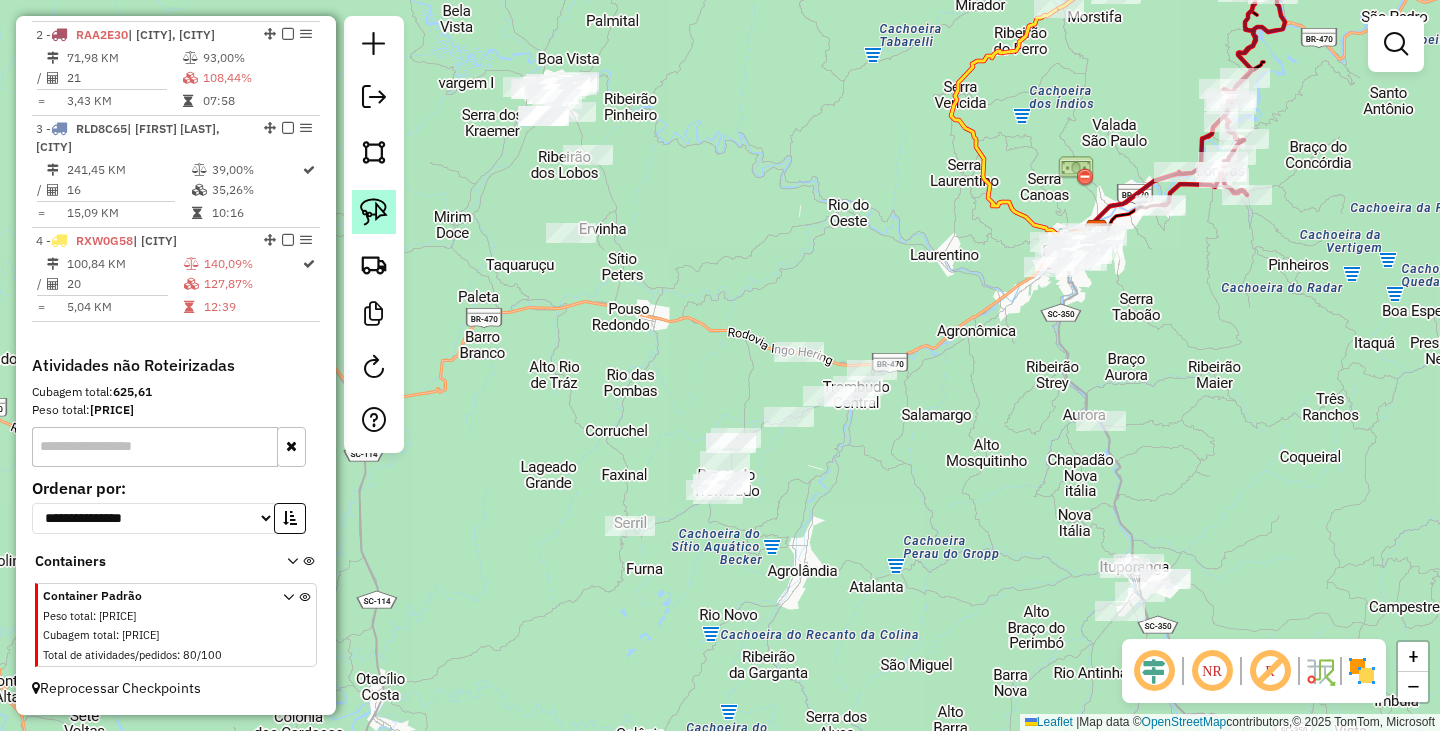 click 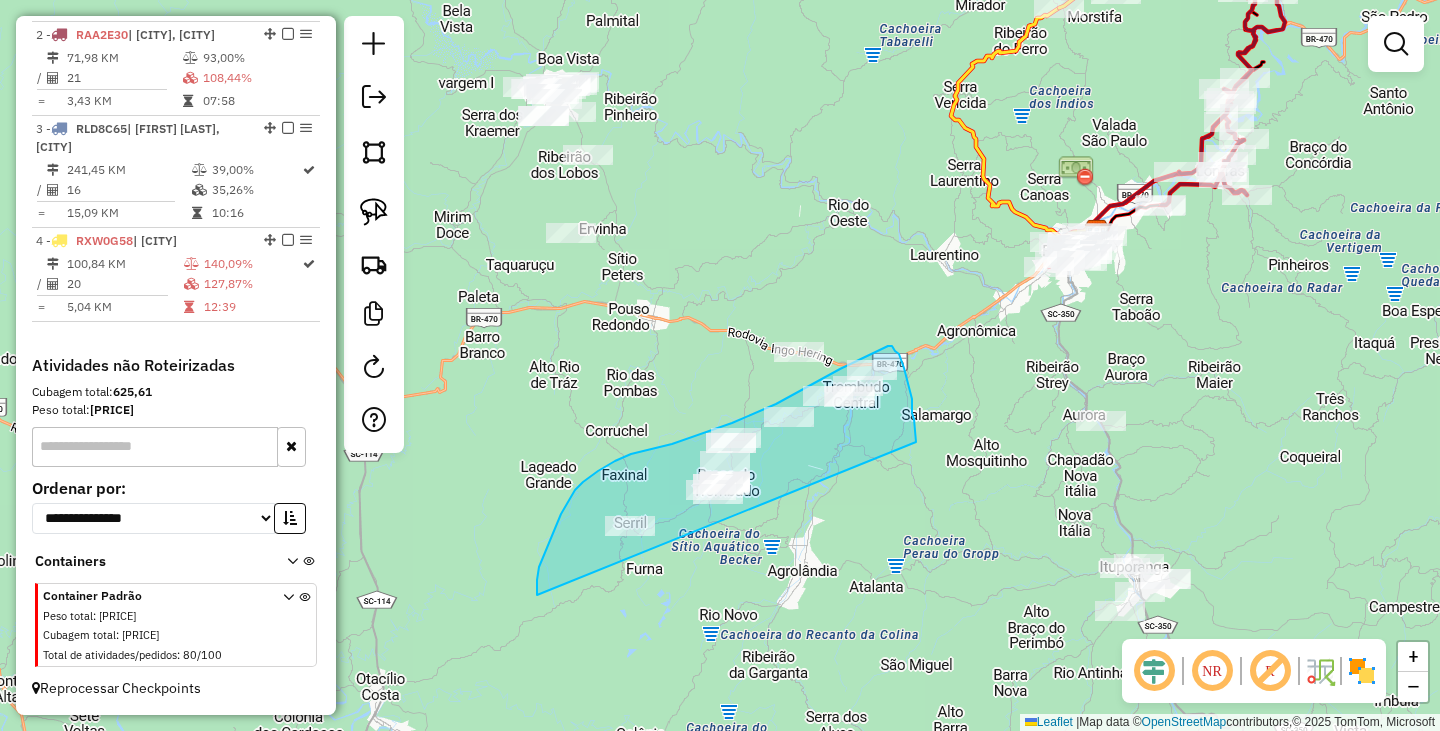 drag, startPoint x: 539, startPoint y: 567, endPoint x: 916, endPoint y: 442, distance: 397.1826 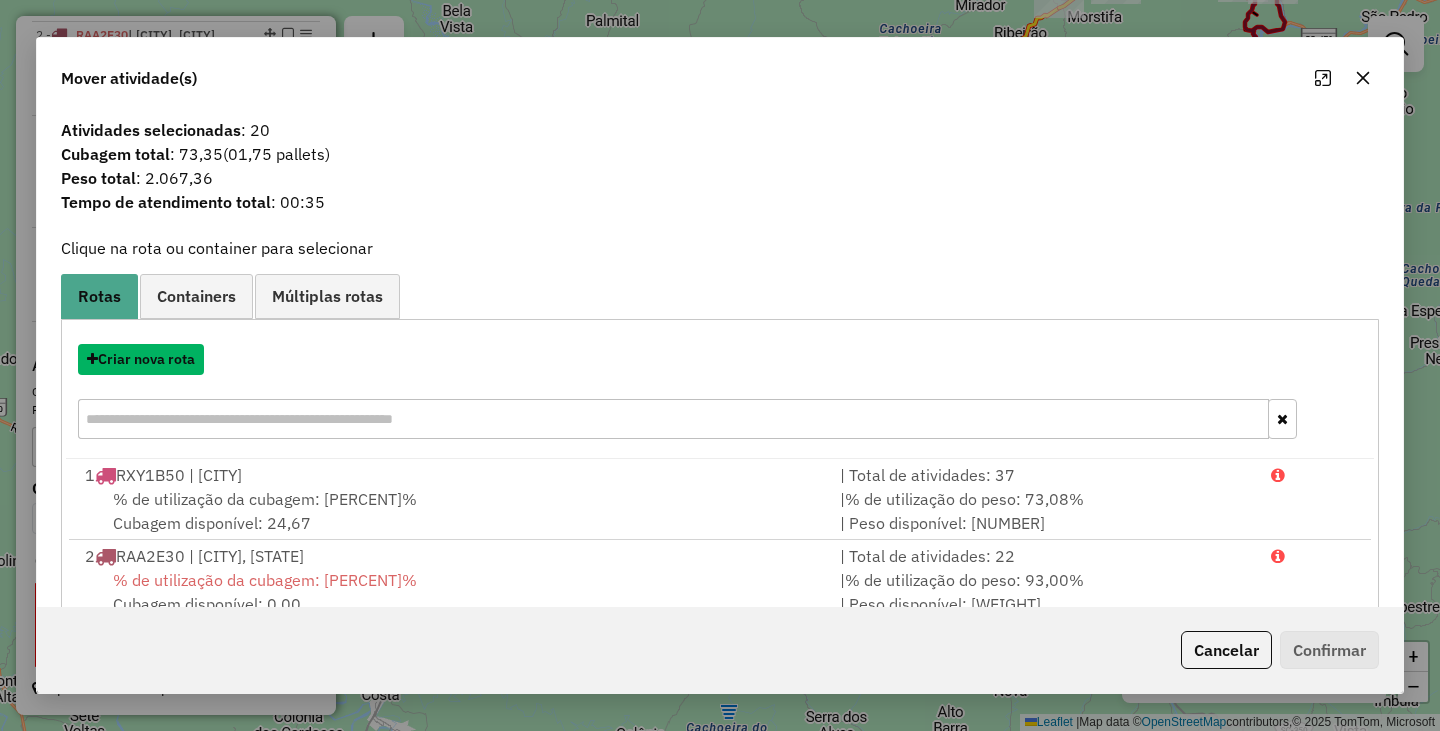 click on "Criar nova rota" at bounding box center [141, 359] 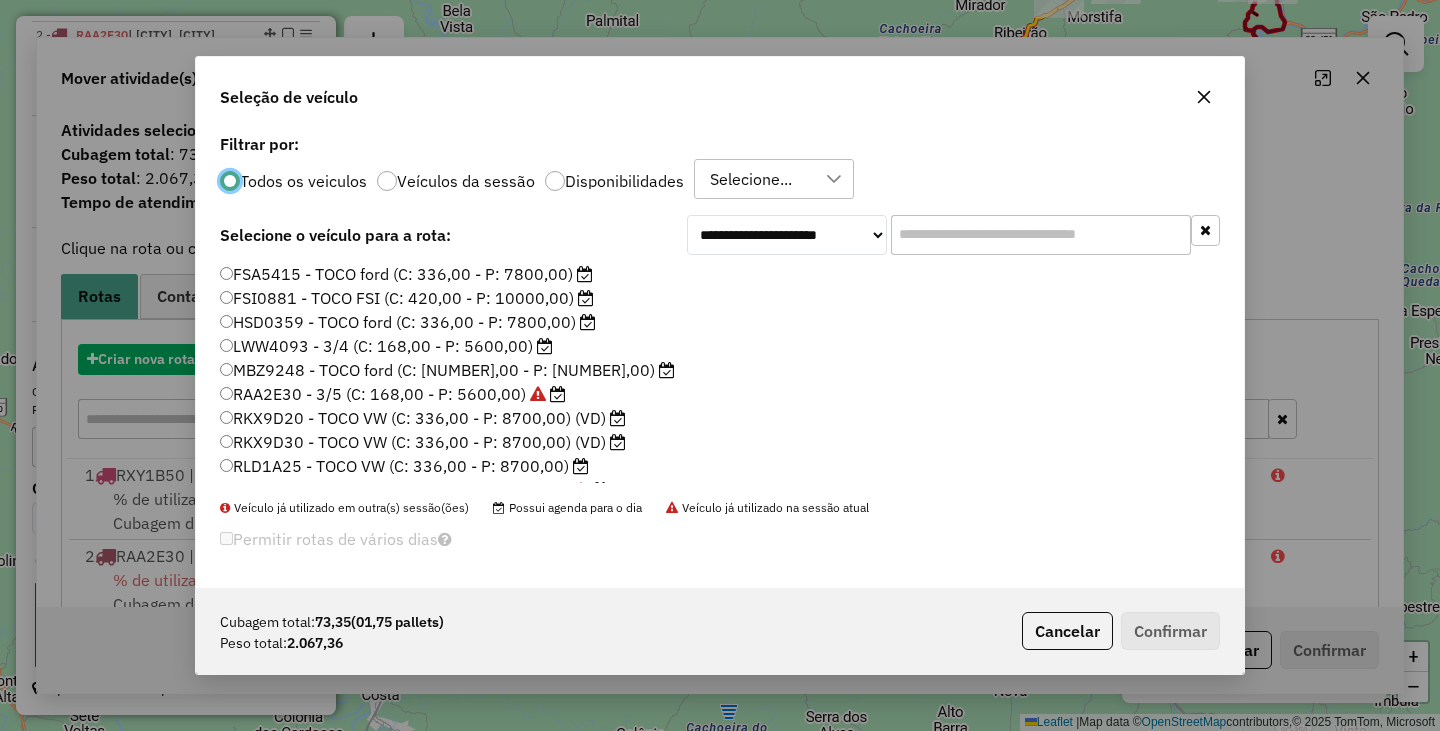 scroll, scrollTop: 11, scrollLeft: 6, axis: both 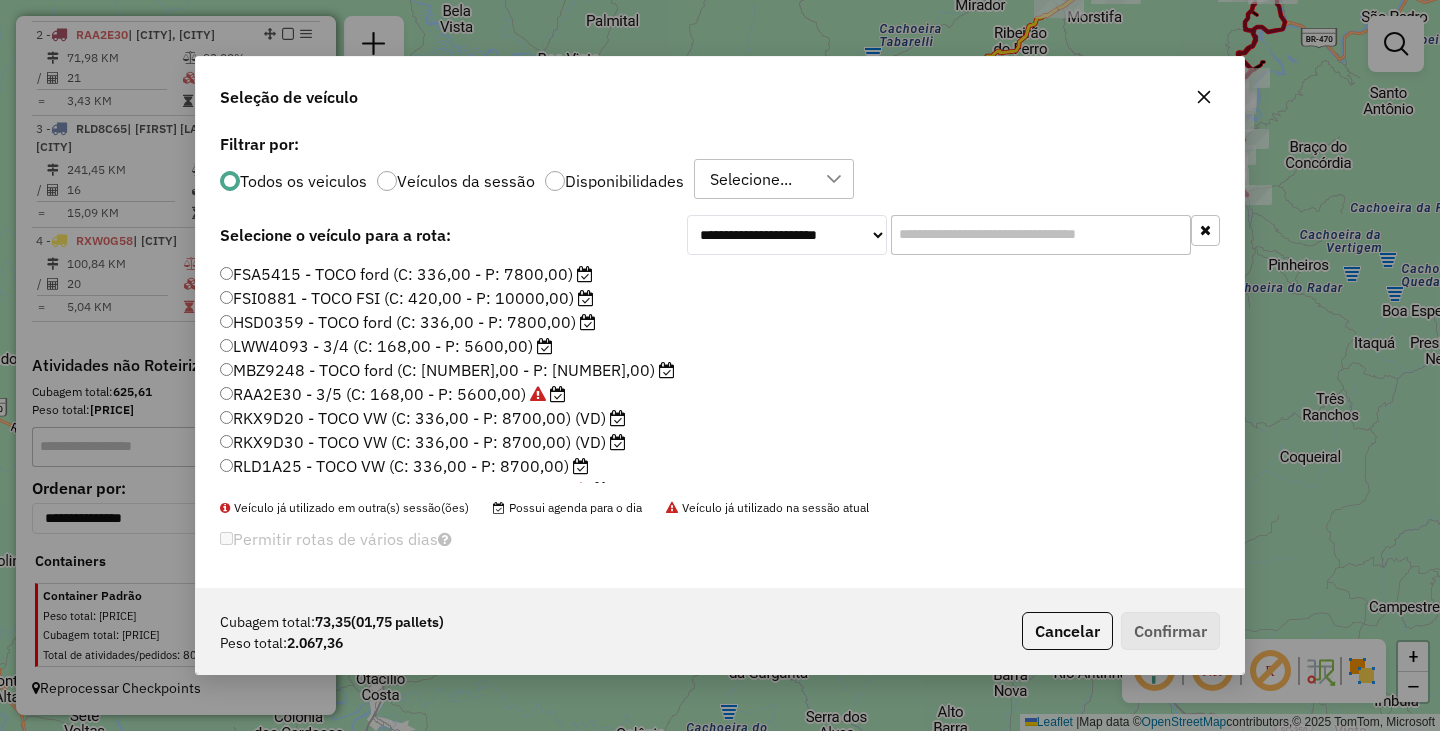 click on "RAA2E30 - 3/5 (C: 168,00 - P: 5600,00)" 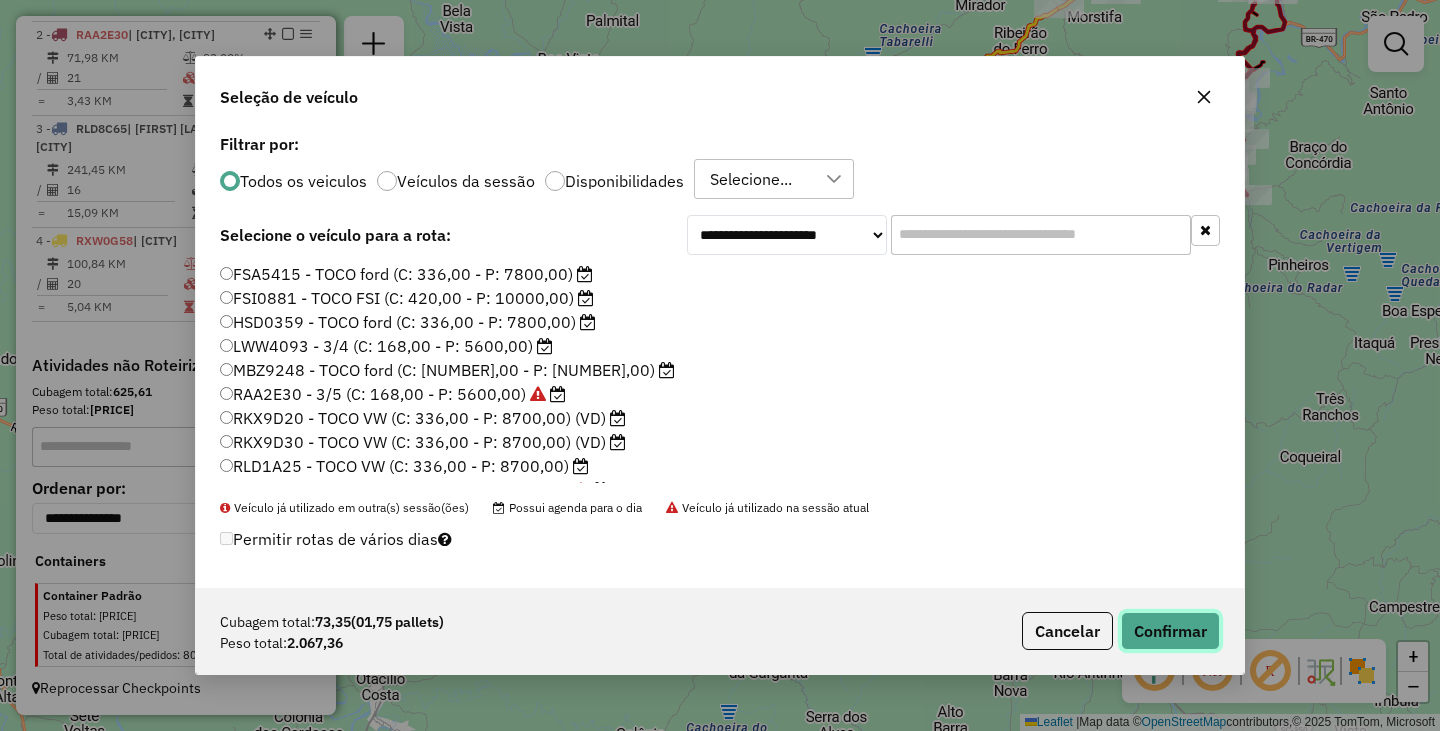 click on "Confirmar" 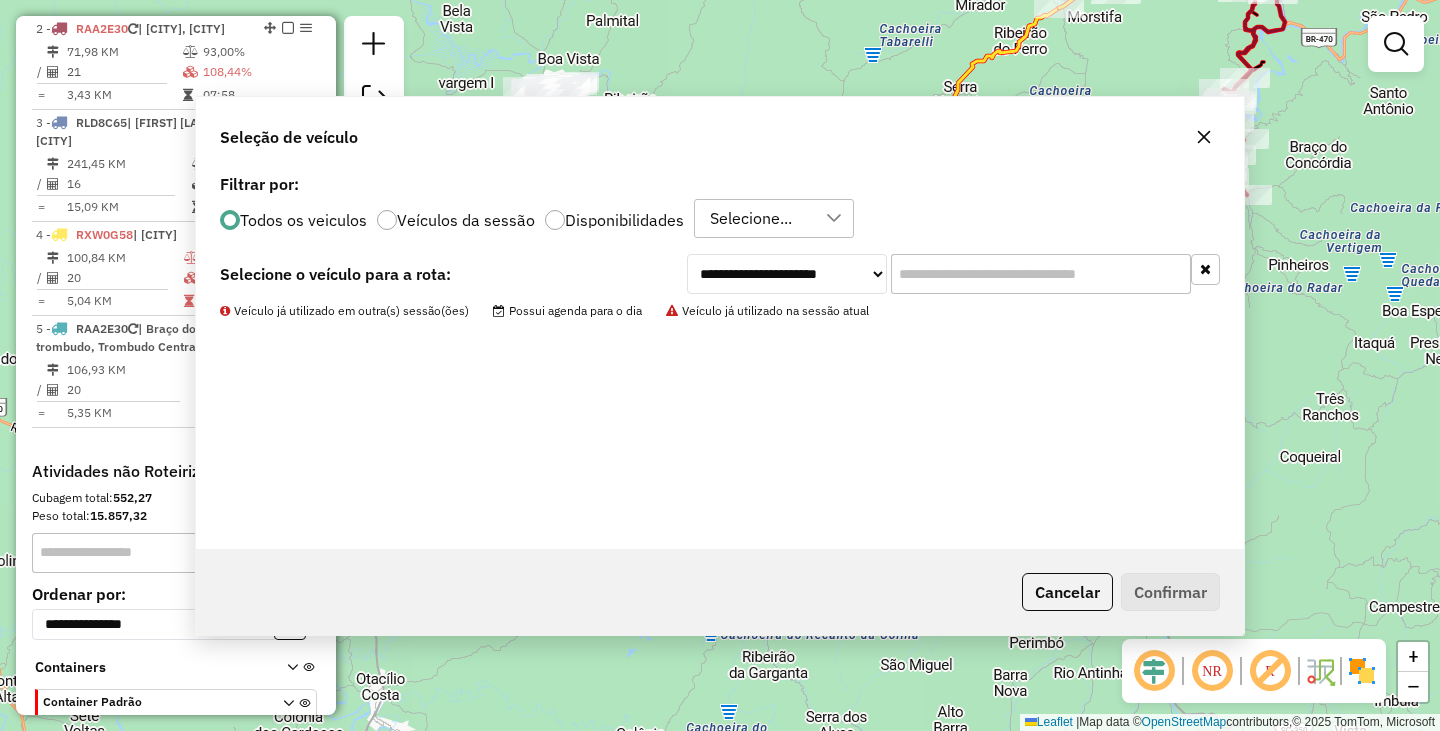 scroll, scrollTop: 732, scrollLeft: 0, axis: vertical 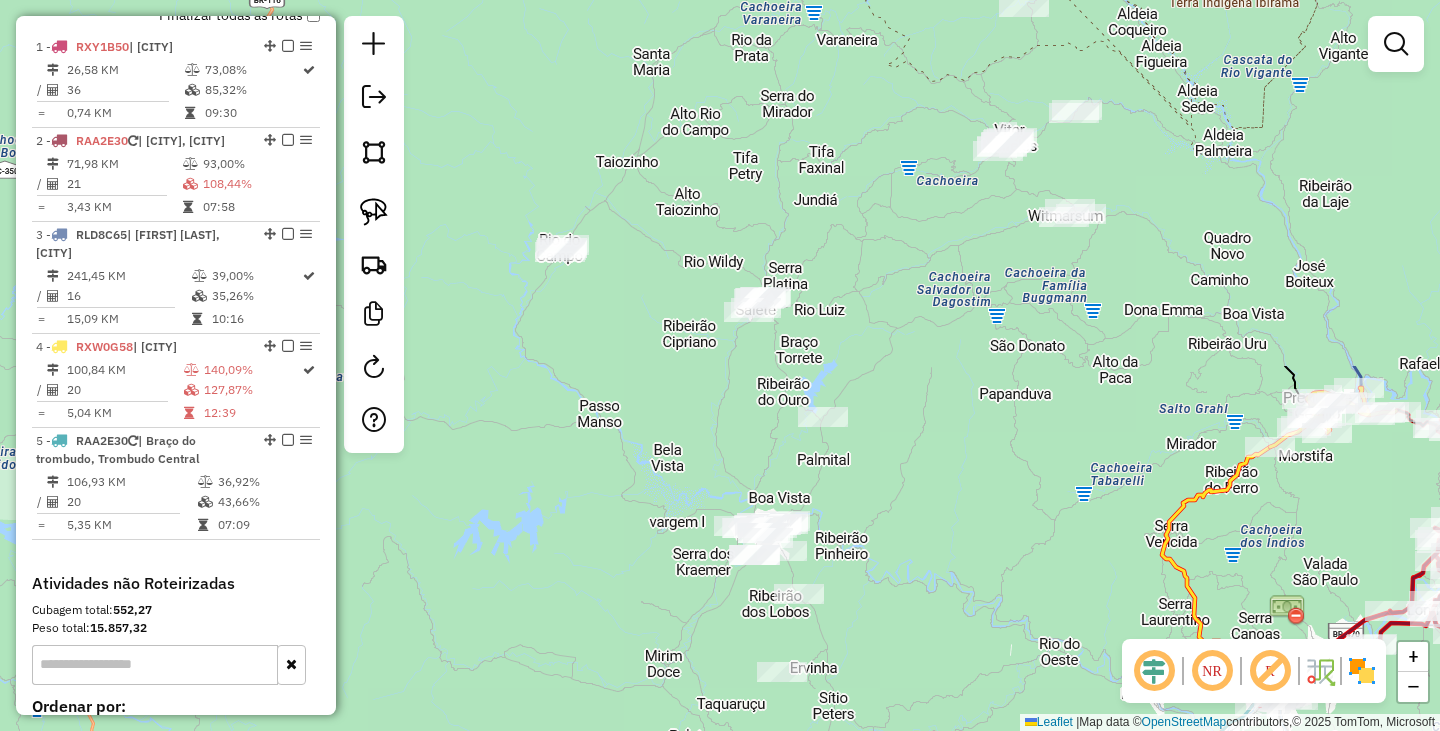 drag, startPoint x: 816, startPoint y: 120, endPoint x: 992, endPoint y: 484, distance: 404.3167 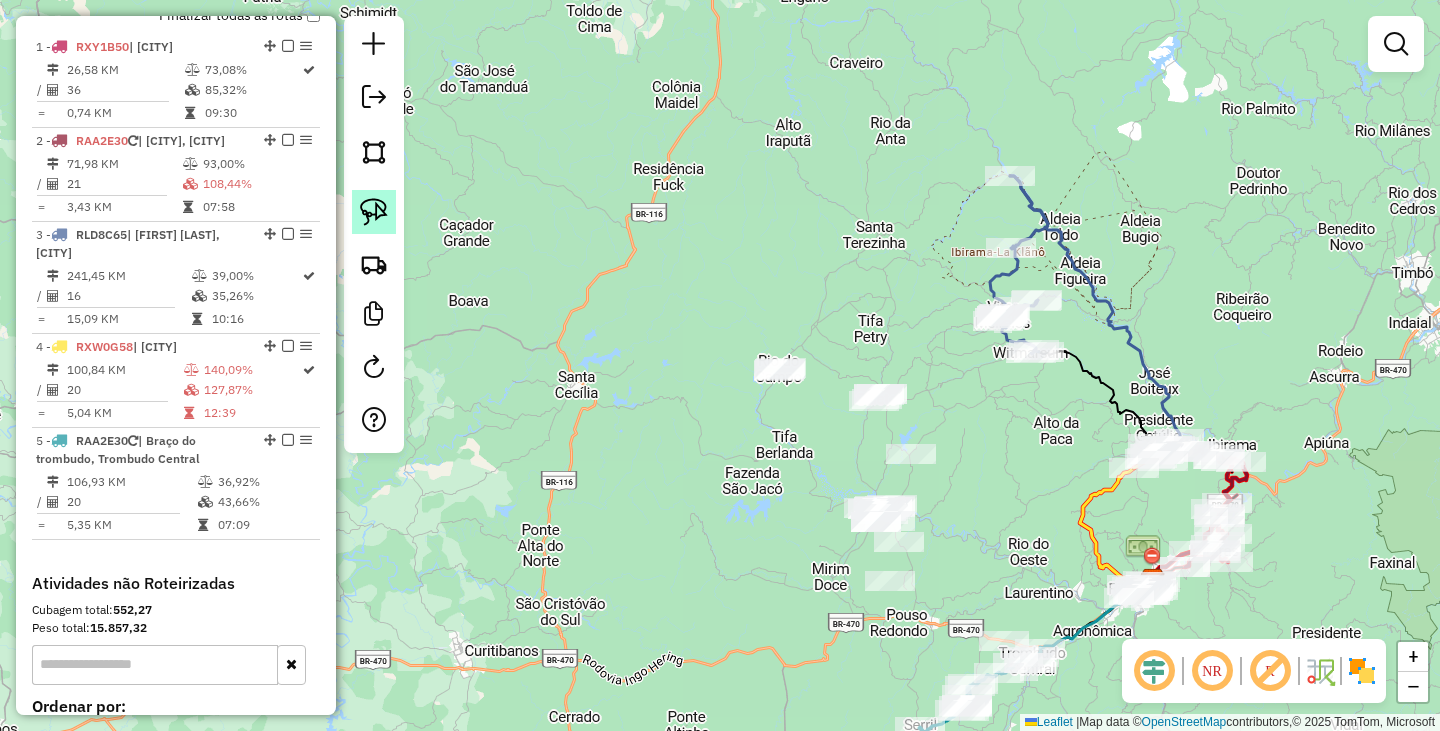 click 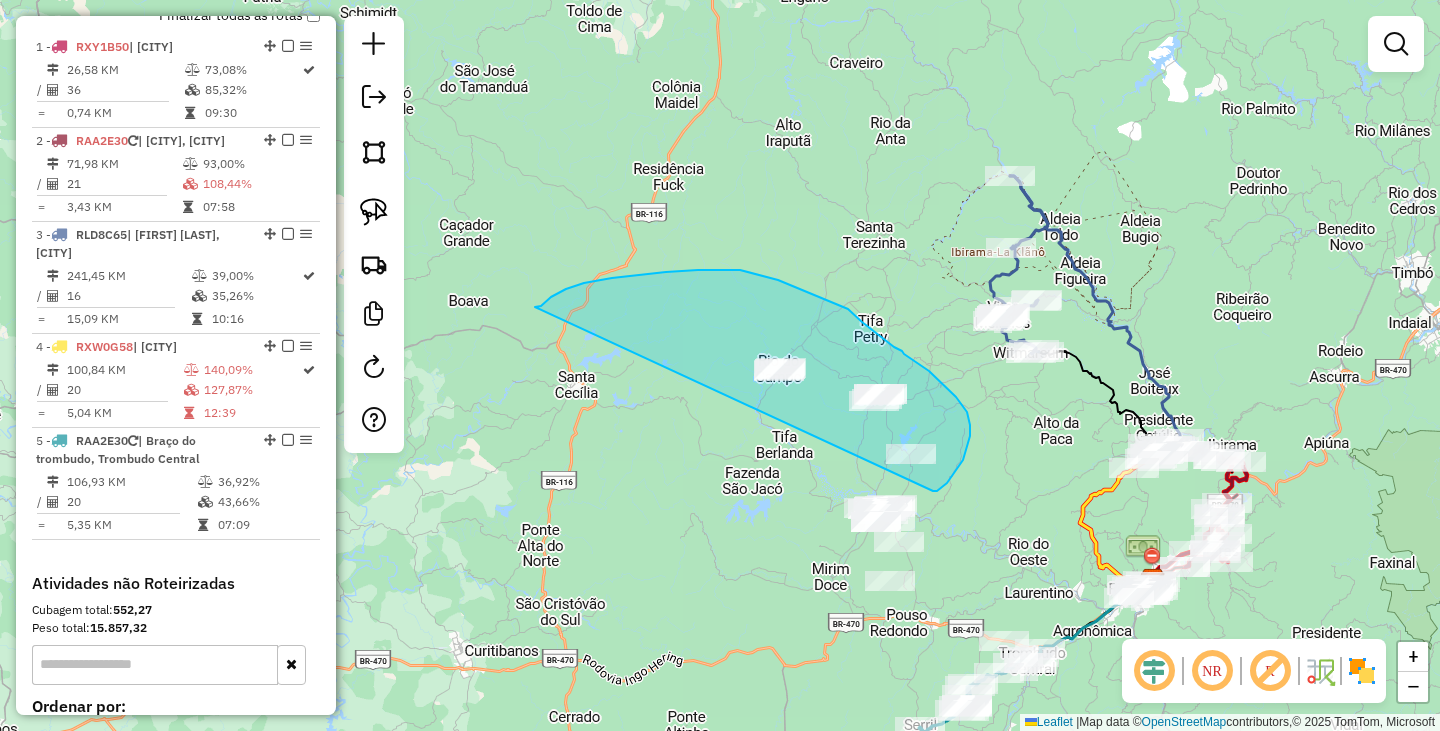 drag, startPoint x: 544, startPoint y: 304, endPoint x: 933, endPoint y: 491, distance: 431.61325 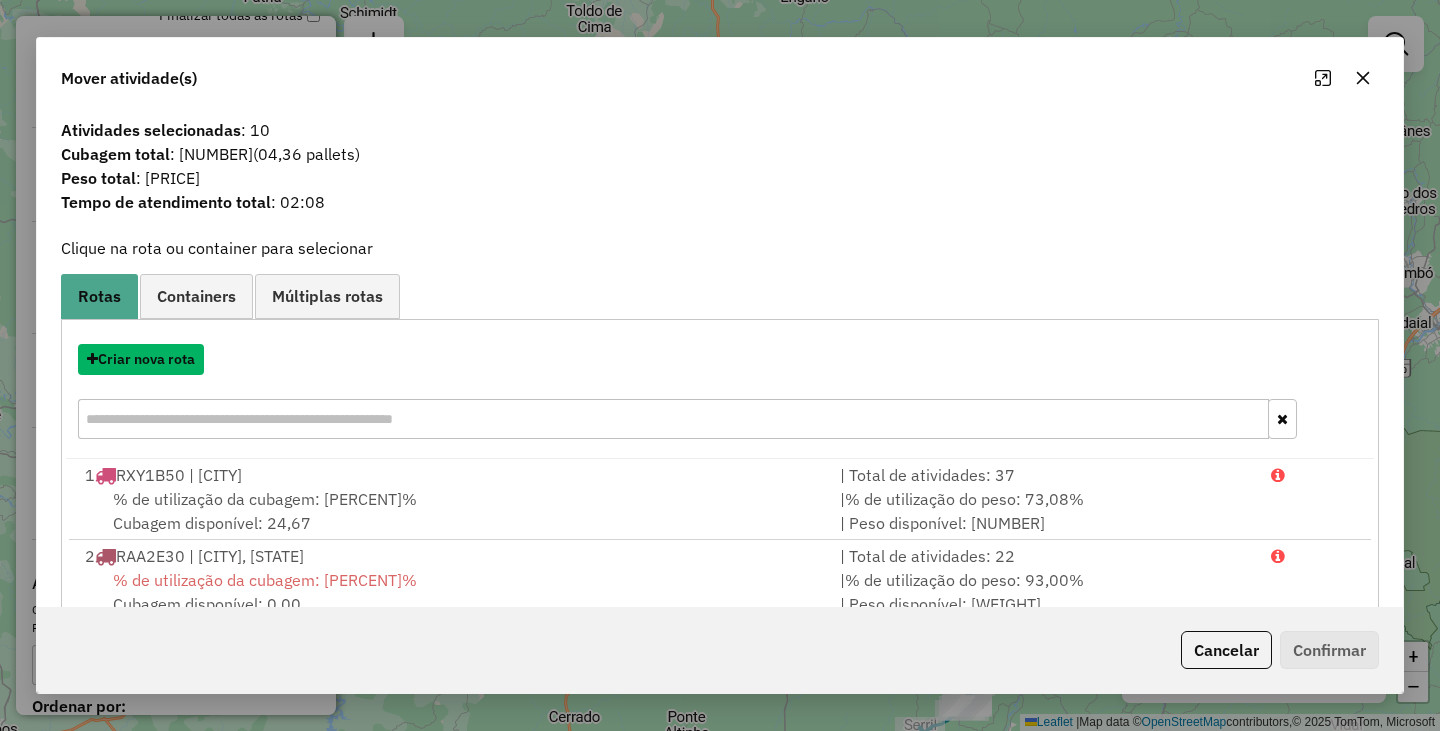 click on "Criar nova rota" at bounding box center (141, 359) 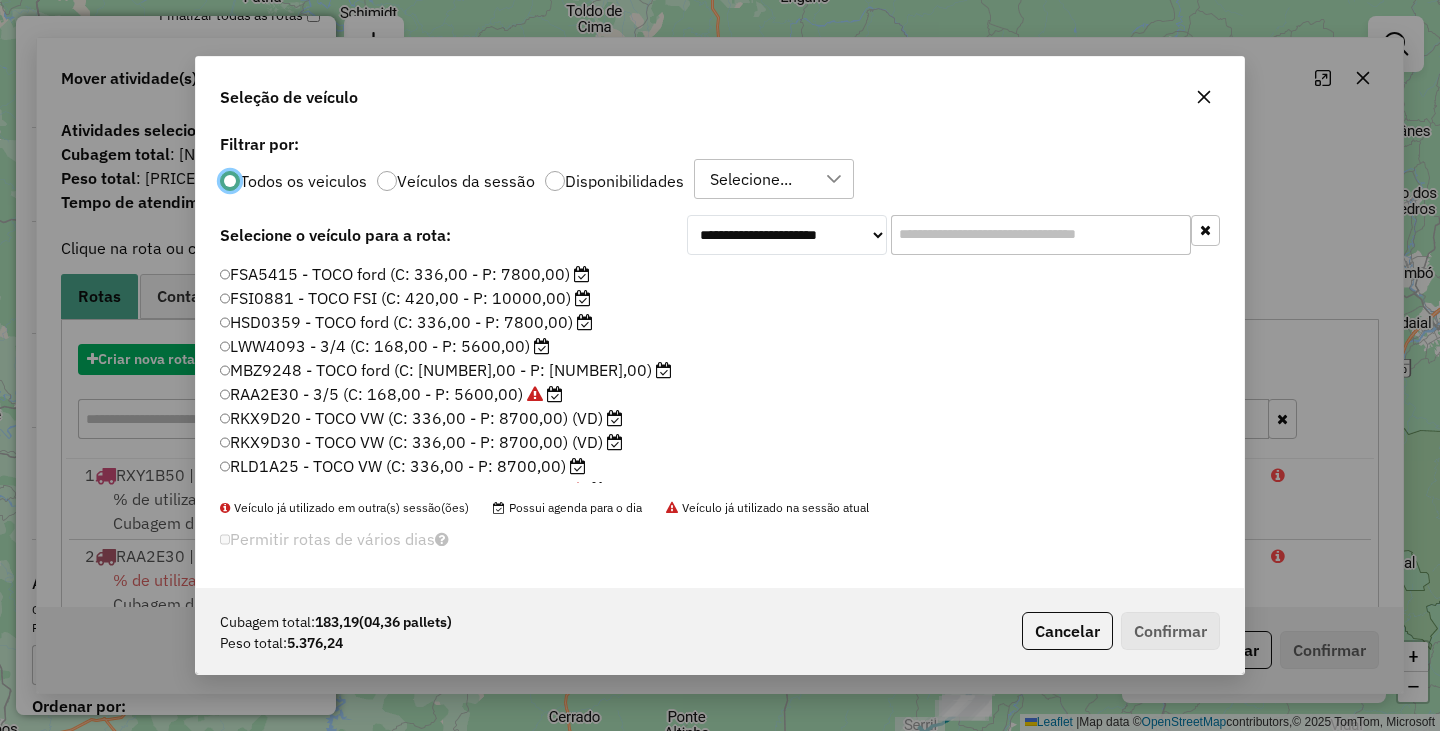scroll, scrollTop: 11, scrollLeft: 6, axis: both 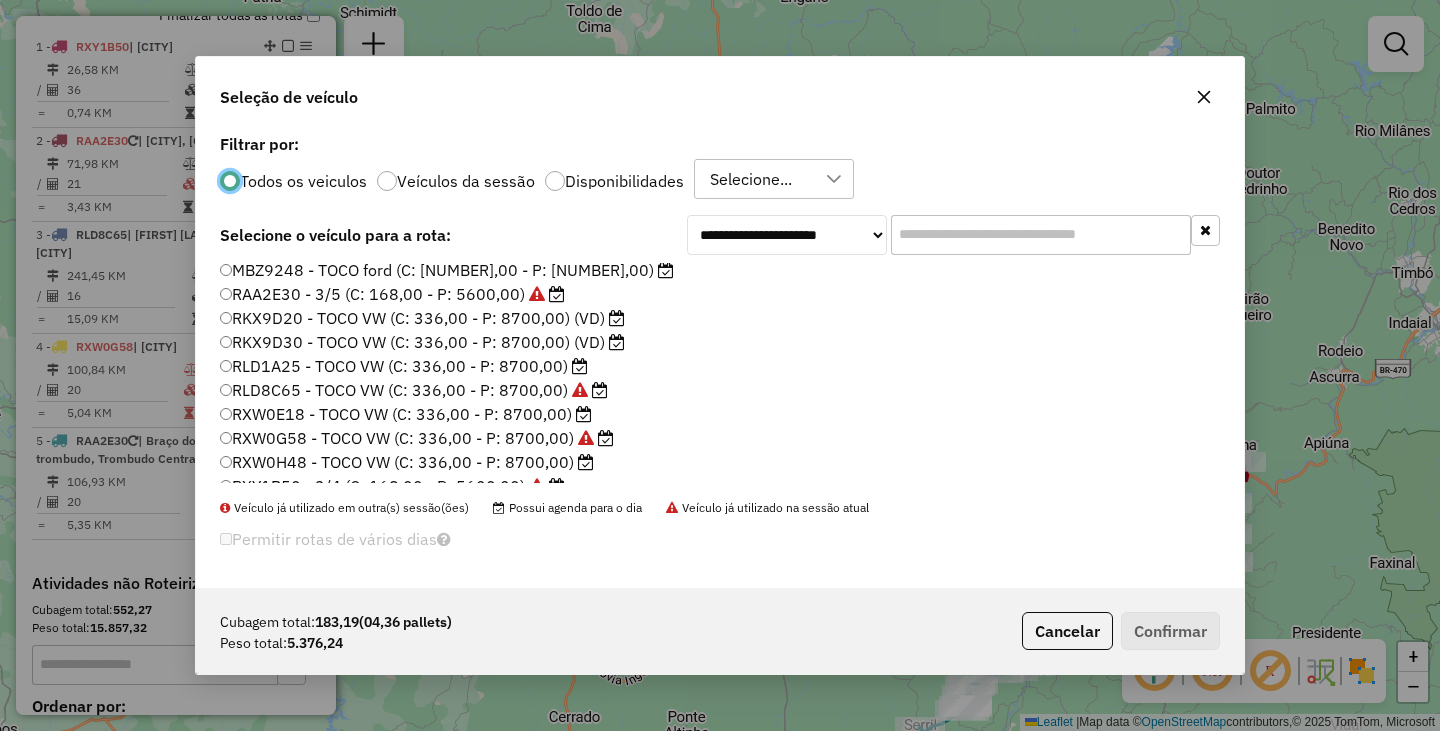 click on "RKX9D20 - TOCO VW (C: 336,00 - P: 8700,00) (VD)" 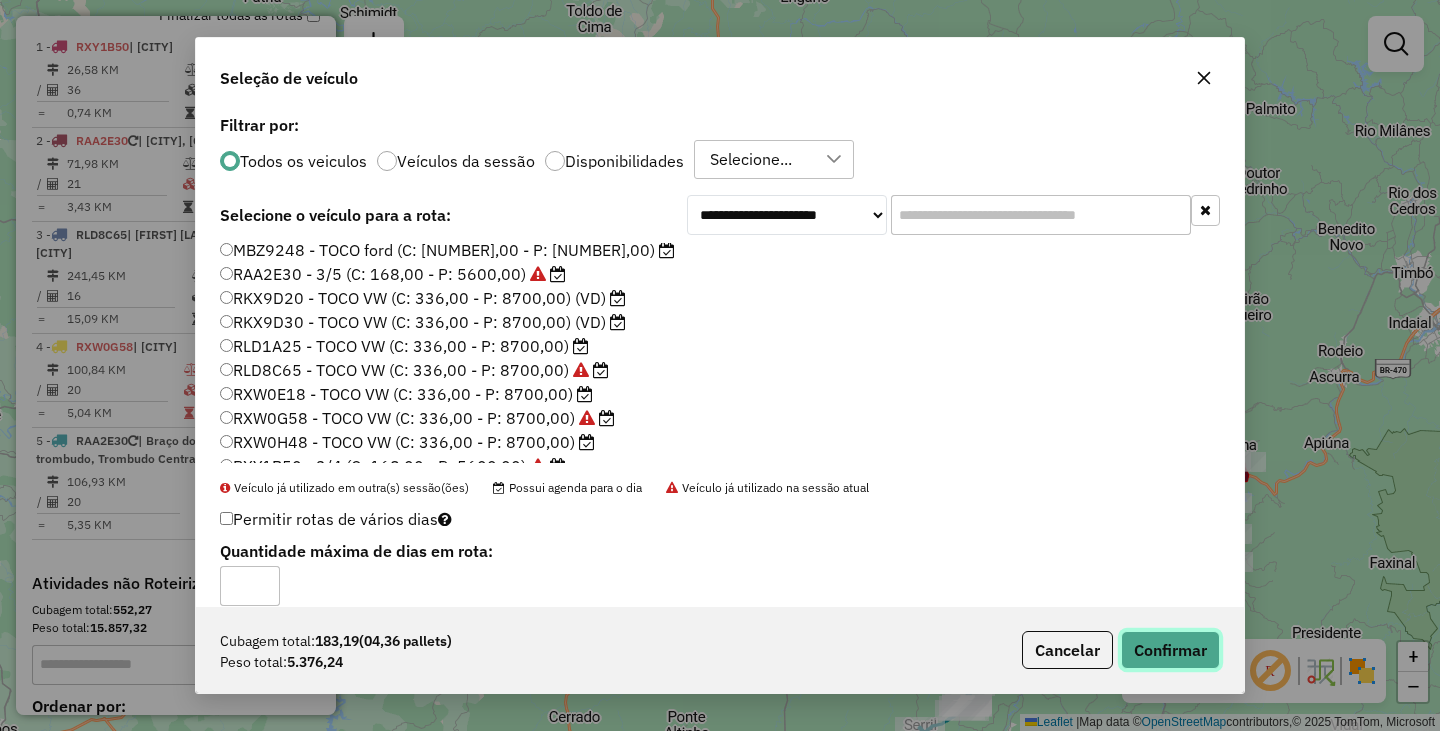click on "Confirmar" 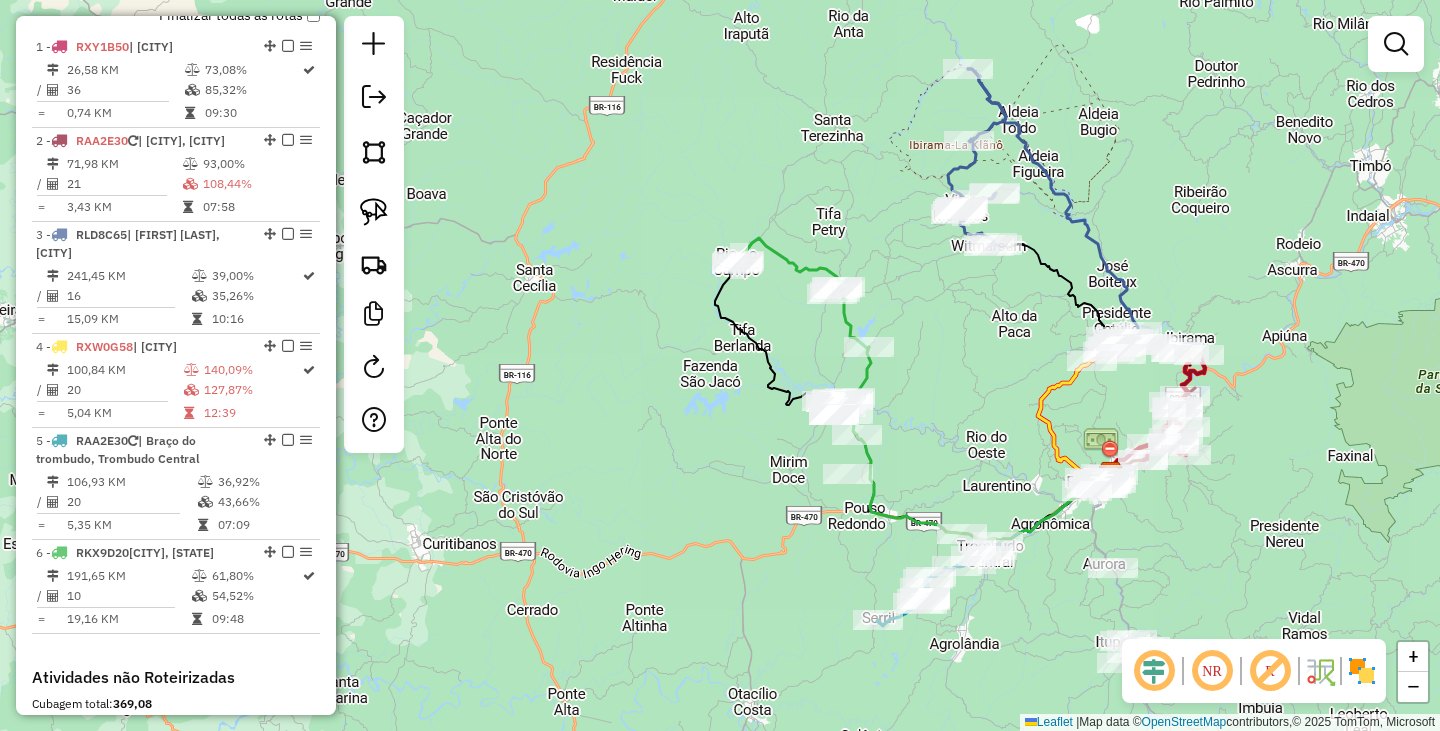 drag, startPoint x: 958, startPoint y: 522, endPoint x: 916, endPoint y: 415, distance: 114.947815 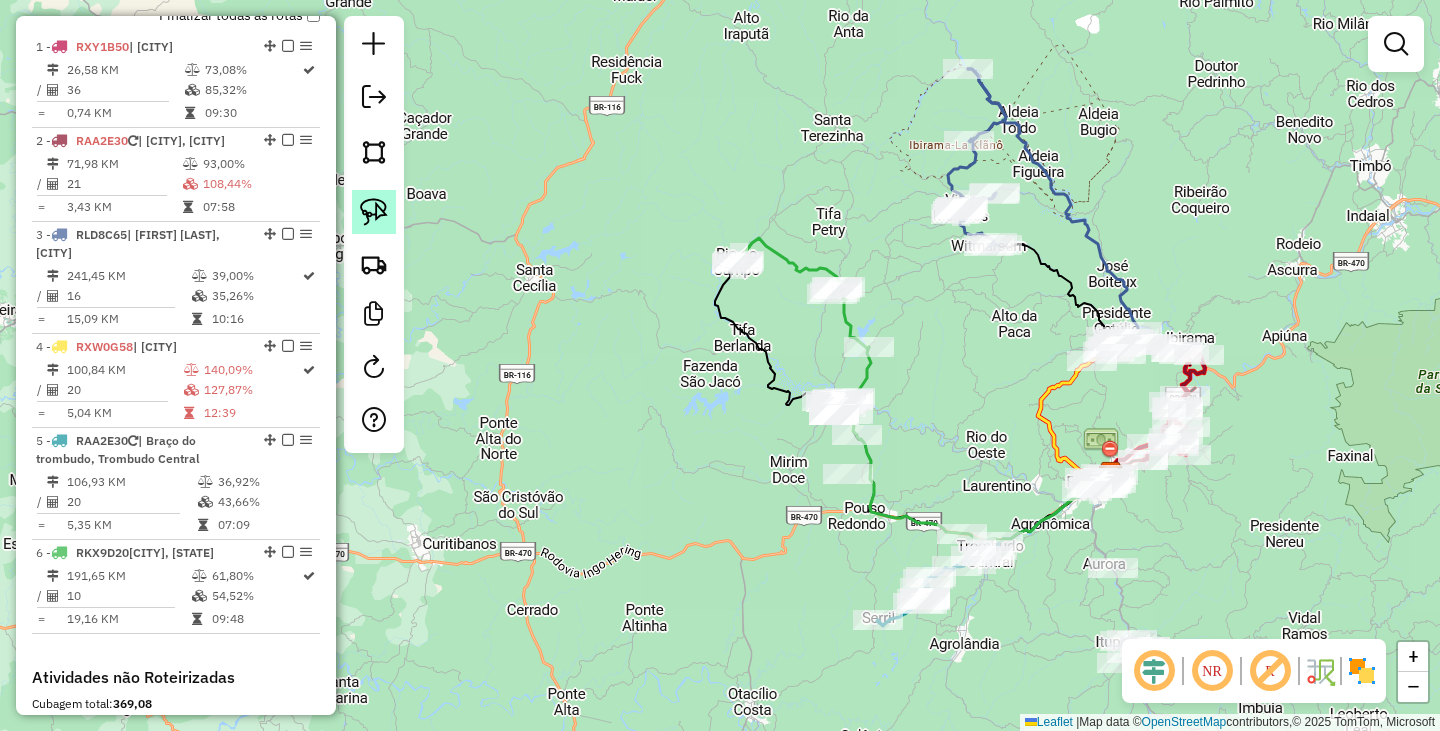 click 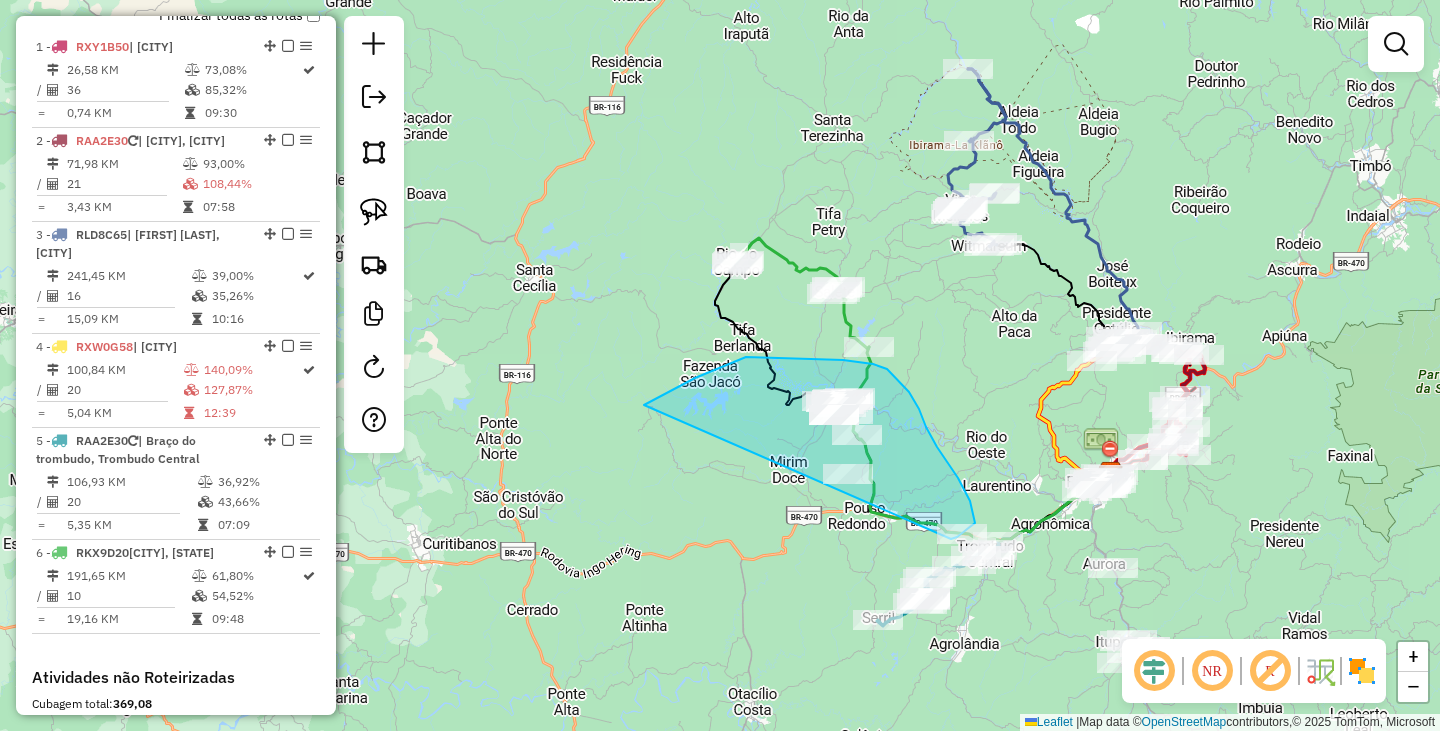 click on "Janela de atendimento Grade de atendimento Capacidade Transportadoras Veículos Cliente Pedidos  Rotas Selecione os dias de semana para filtrar as janelas de atendimento  Seg   Ter   Qua   Qui   Sex   Sáb   Dom  Informe o período da janela de atendimento: De: Até:  Filtrar exatamente a janela do cliente  Considerar janela de atendimento padrão  Selecione os dias de semana para filtrar as grades de atendimento  Seg   Ter   Qua   Qui   Sex   Sáb   Dom   Considerar clientes sem dia de atendimento cadastrado  Clientes fora do dia de atendimento selecionado Filtrar as atividades entre os valores definidos abaixo:  Peso mínimo:   Peso máximo:   Cubagem mínima:   Cubagem máxima:   De:   Até:  Filtrar as atividades entre o tempo de atendimento definido abaixo:  De:   Até:   Considerar capacidade total dos clientes não roteirizados Transportadora: Selecione um ou mais itens Tipo de veículo: Selecione um ou mais itens Veículo: Selecione um ou mais itens Motorista: Selecione um ou mais itens Nome: Rótulo:" 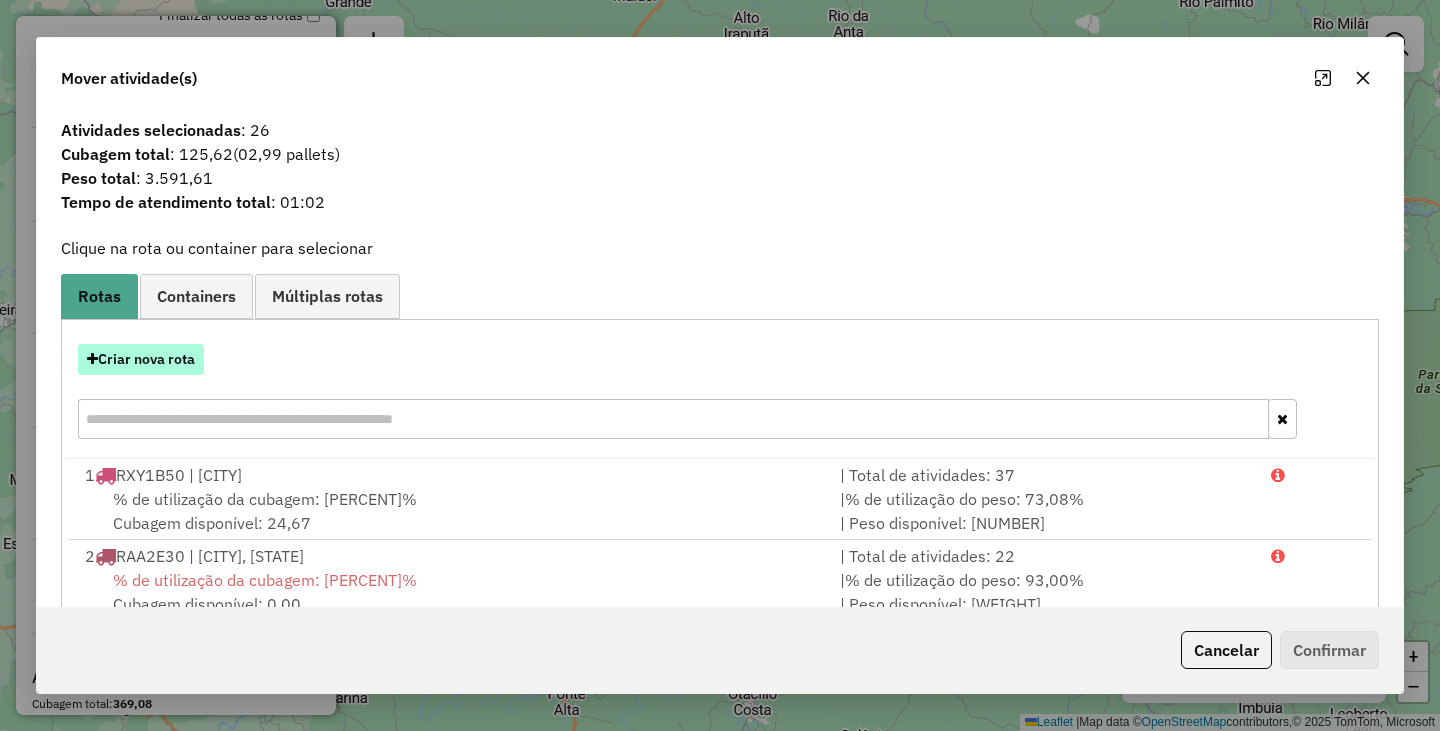 click on "Criar nova rota" at bounding box center [141, 359] 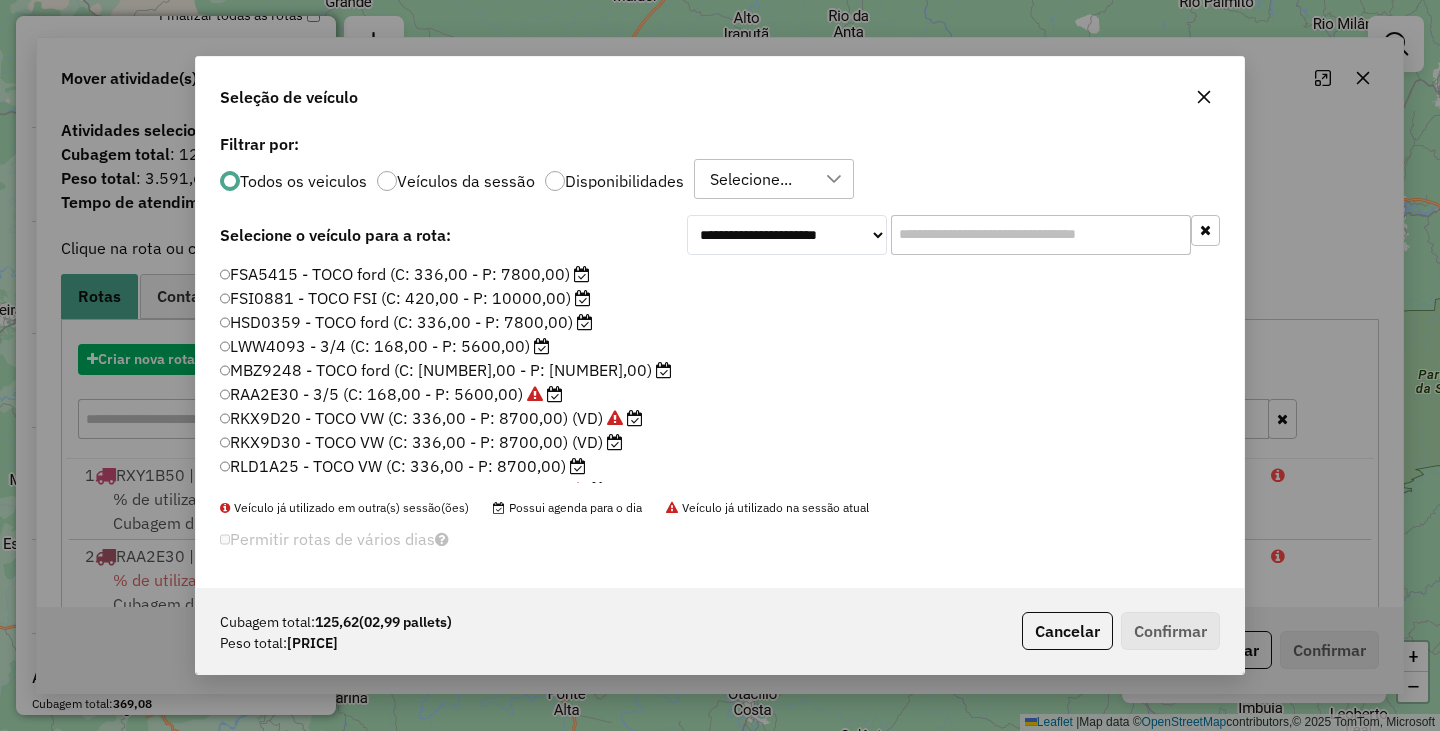 scroll, scrollTop: 11, scrollLeft: 6, axis: both 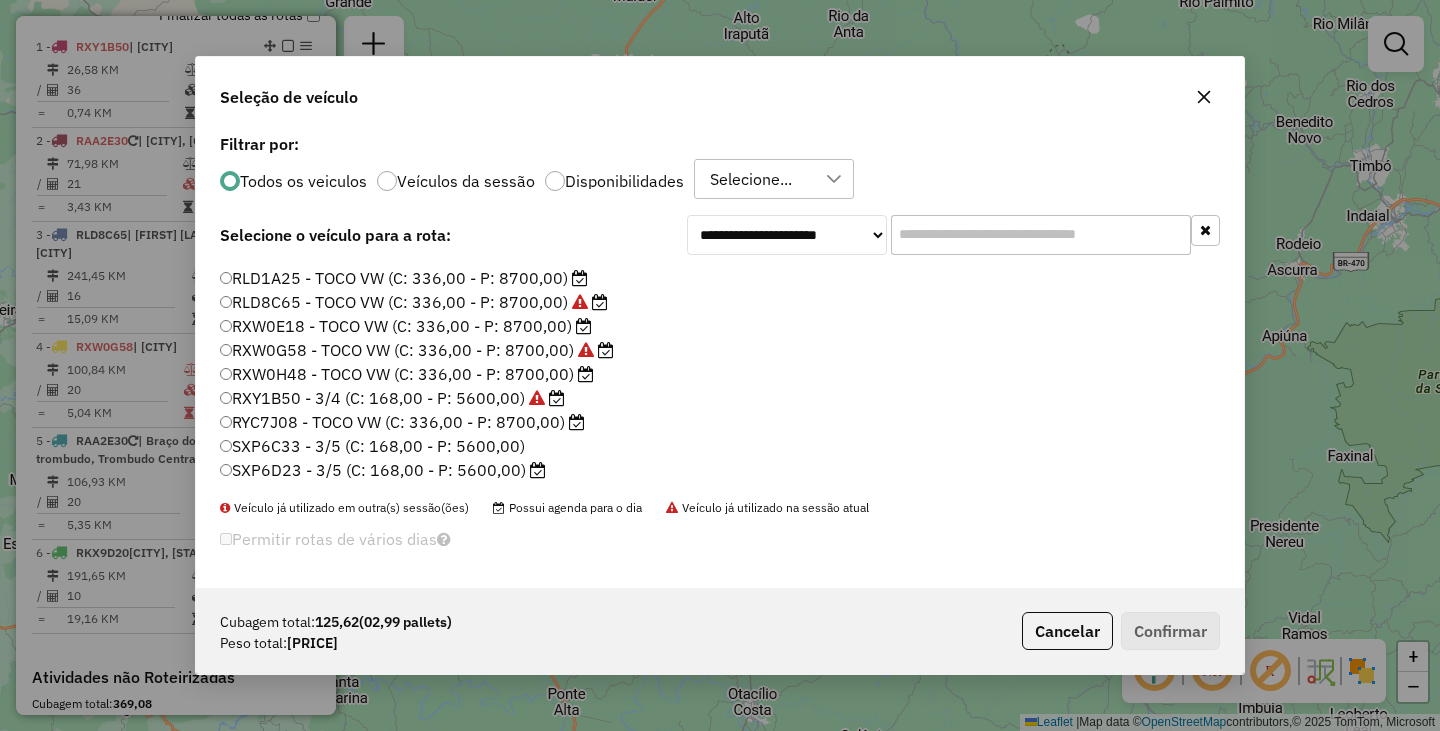 click on "RXW0G58 - TOCO VW (C: 336,00 - P: 8700,00)" 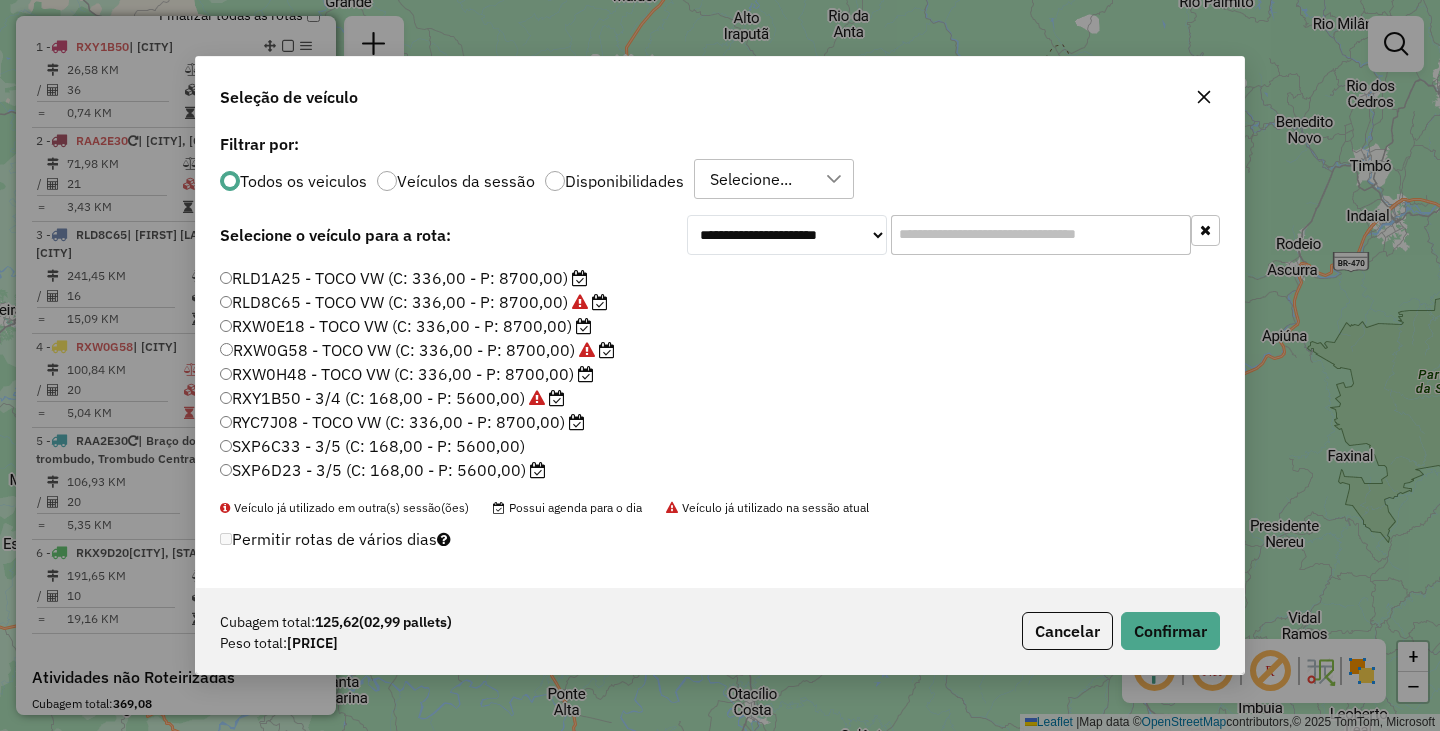 click on "RXW0E18 - TOCO VW (C: 336,00 - P: 8700,00)" 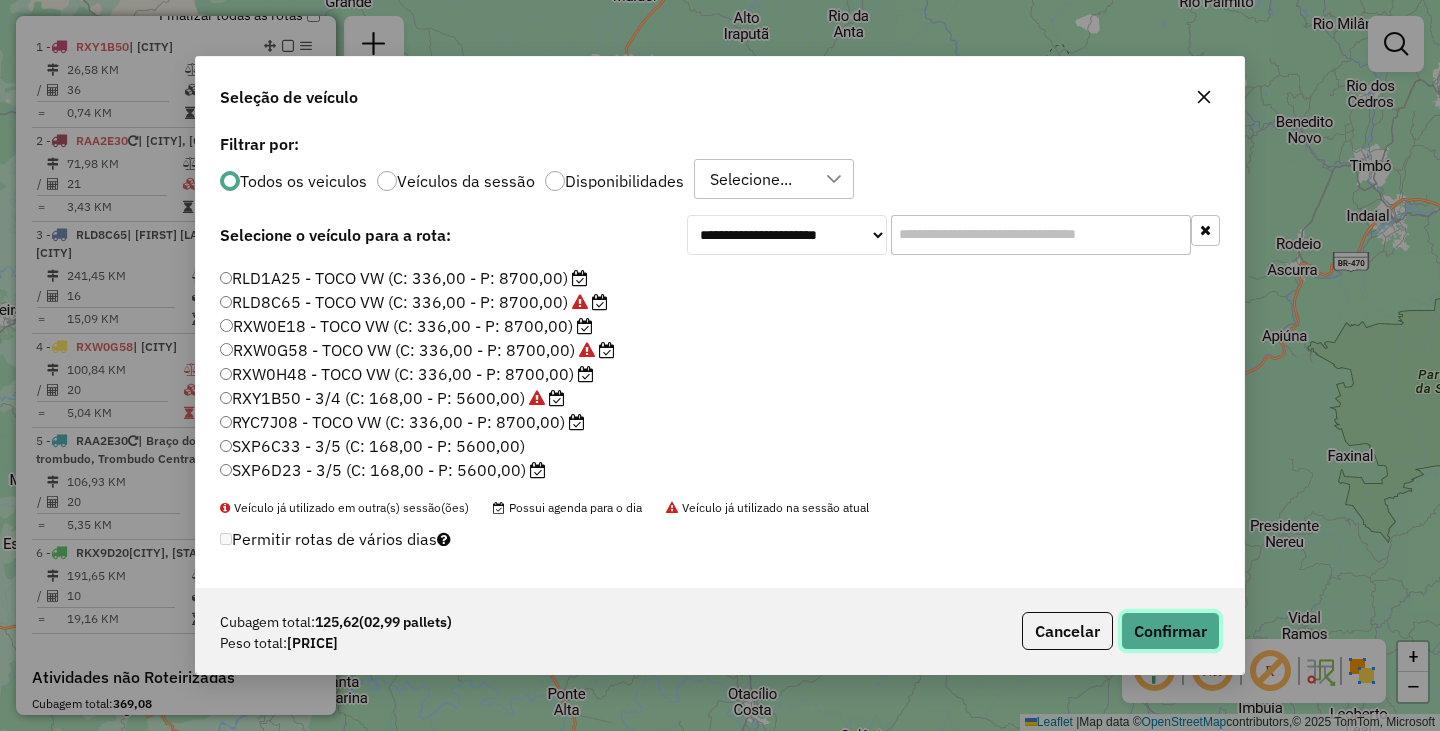 click on "Confirmar" 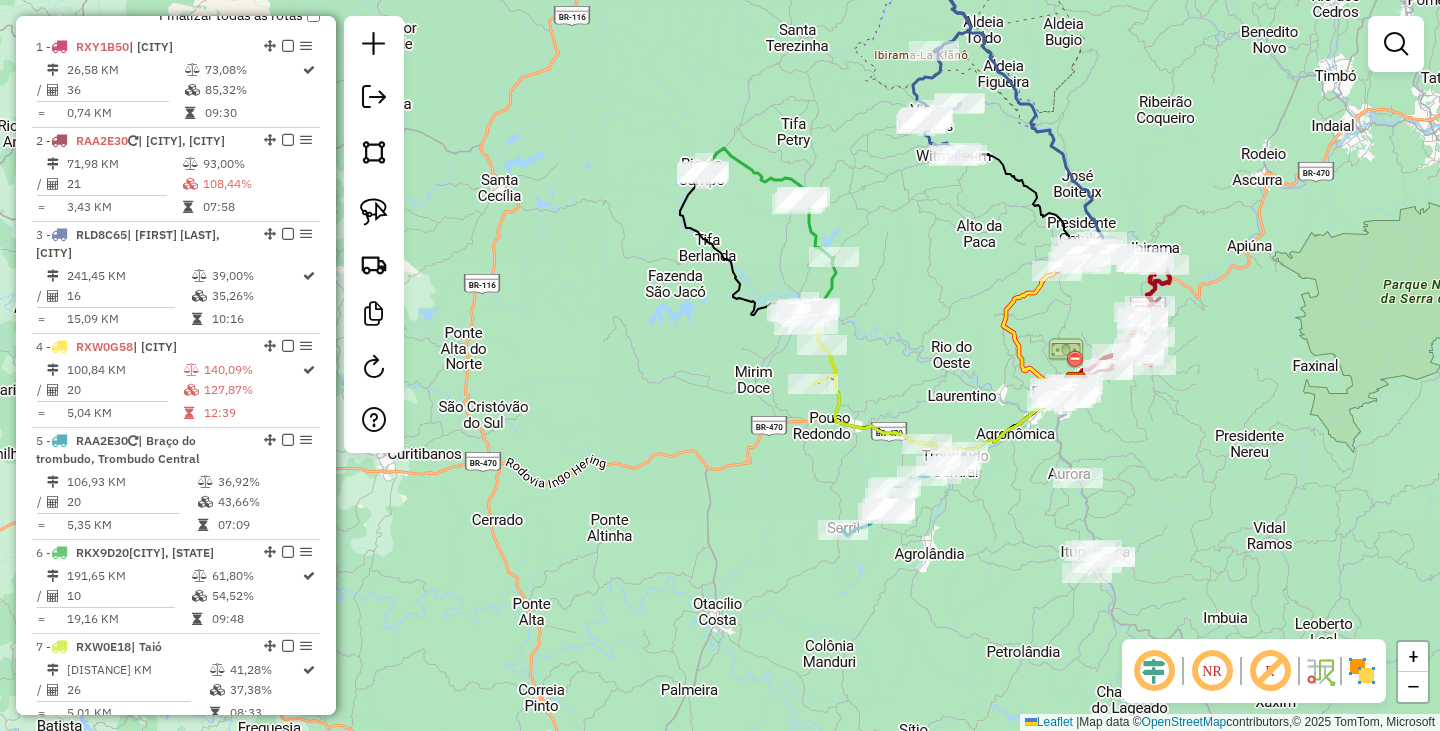 drag, startPoint x: 1174, startPoint y: 567, endPoint x: 1025, endPoint y: 306, distance: 300.5362 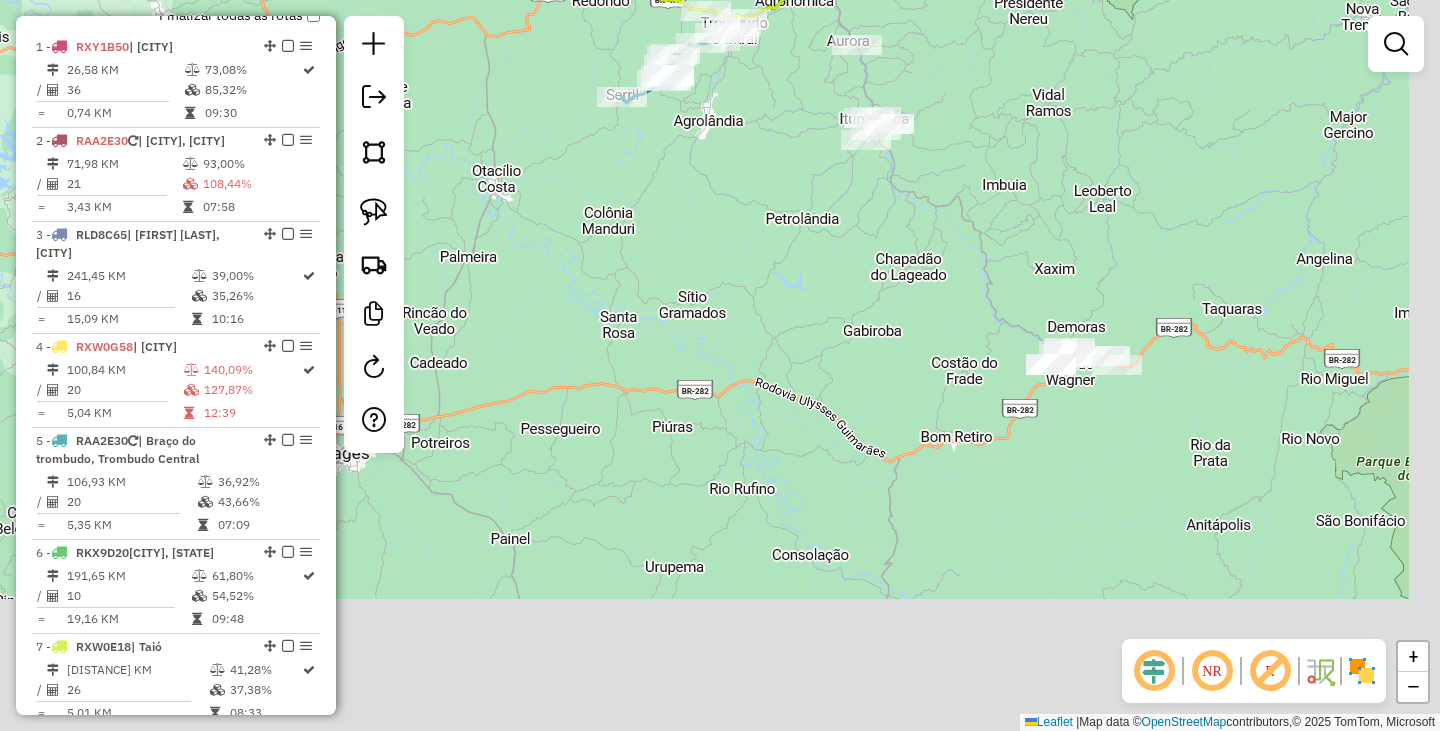 drag, startPoint x: 1019, startPoint y: 575, endPoint x: 901, endPoint y: 298, distance: 301.08636 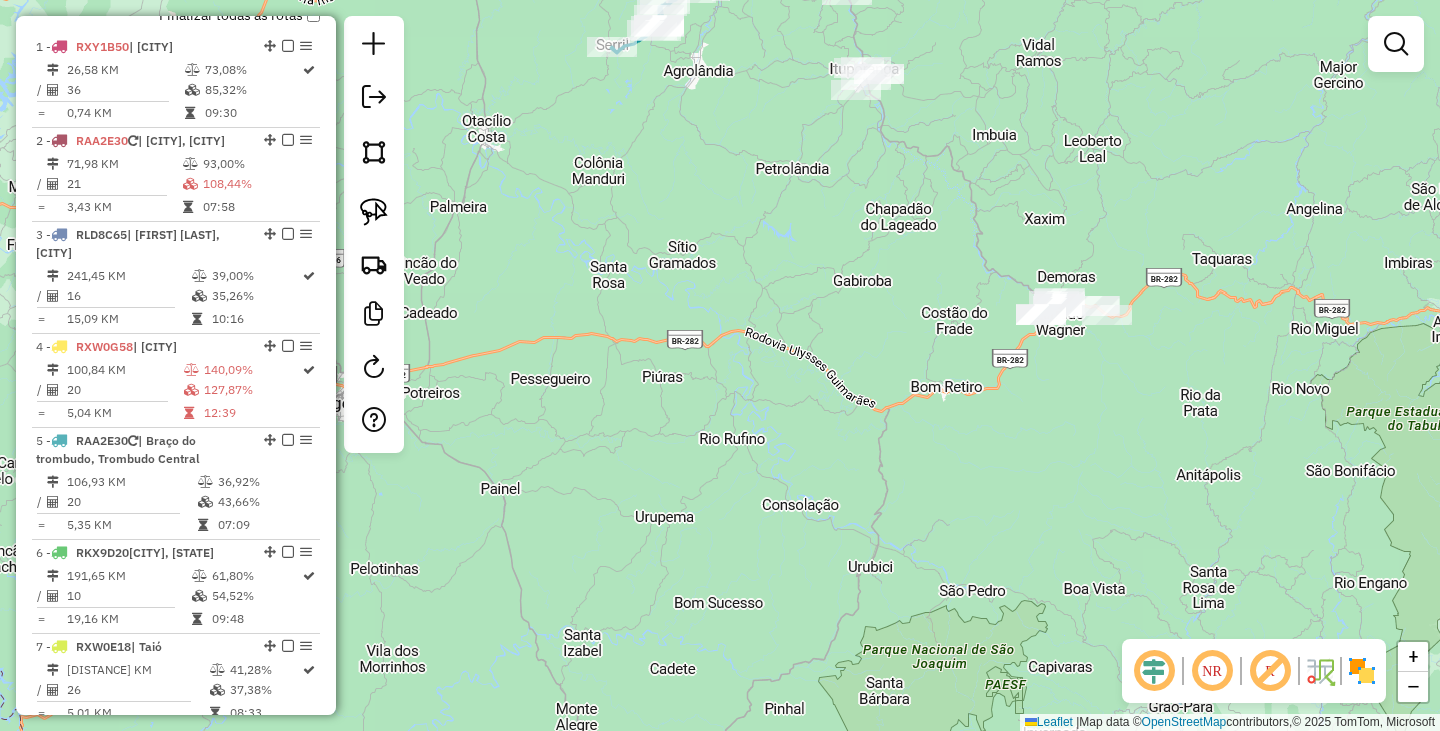 drag, startPoint x: 823, startPoint y: 410, endPoint x: 760, endPoint y: 390, distance: 66.09841 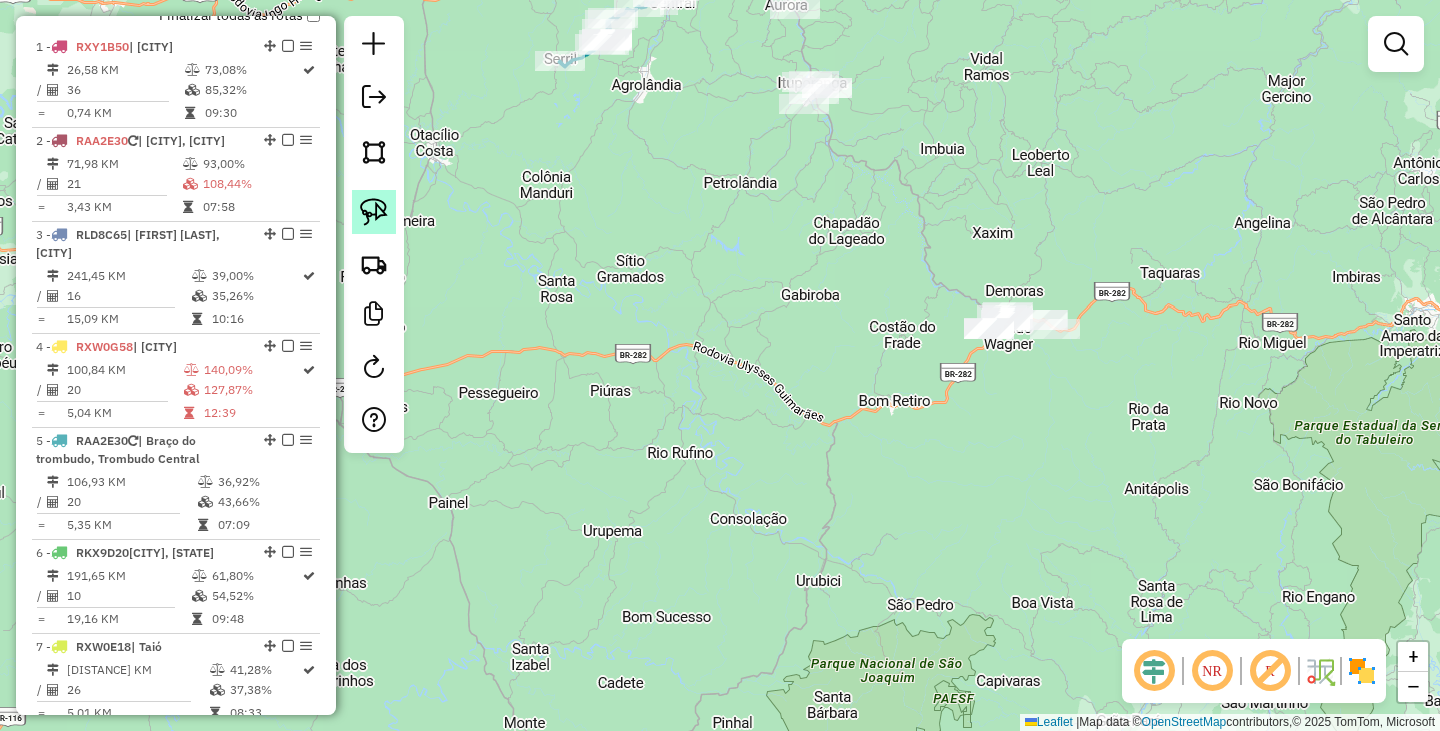 click 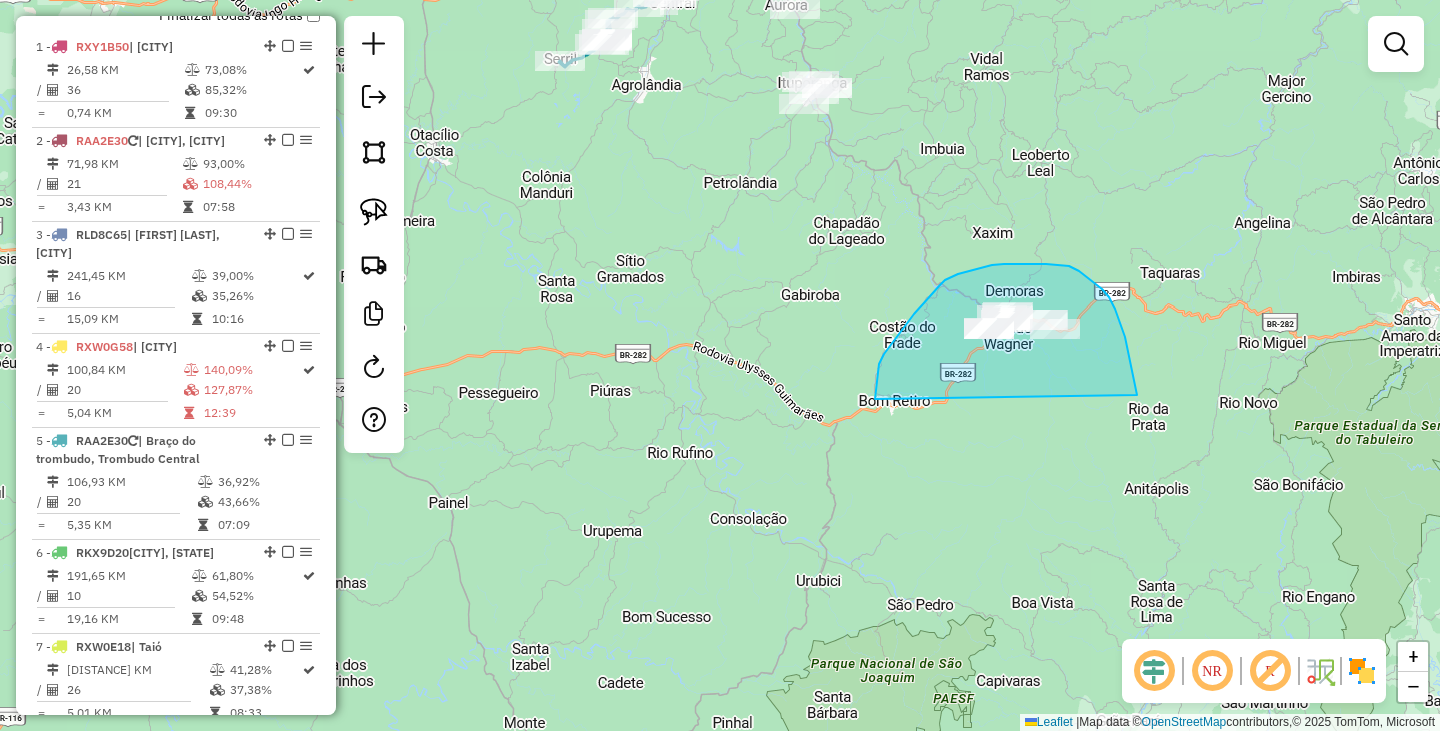 drag, startPoint x: 914, startPoint y: 314, endPoint x: 1137, endPoint y: 395, distance: 237.25514 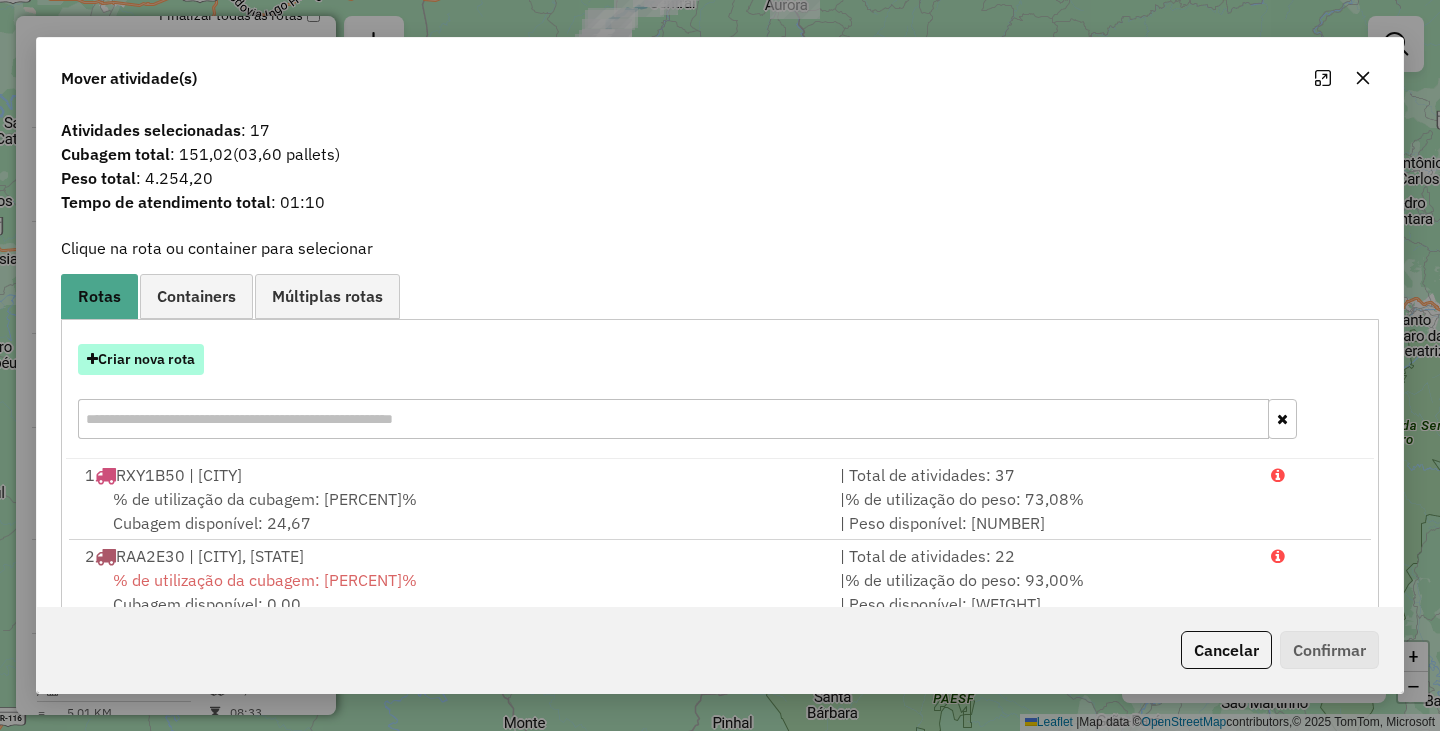 click on "Criar nova rota" at bounding box center [141, 359] 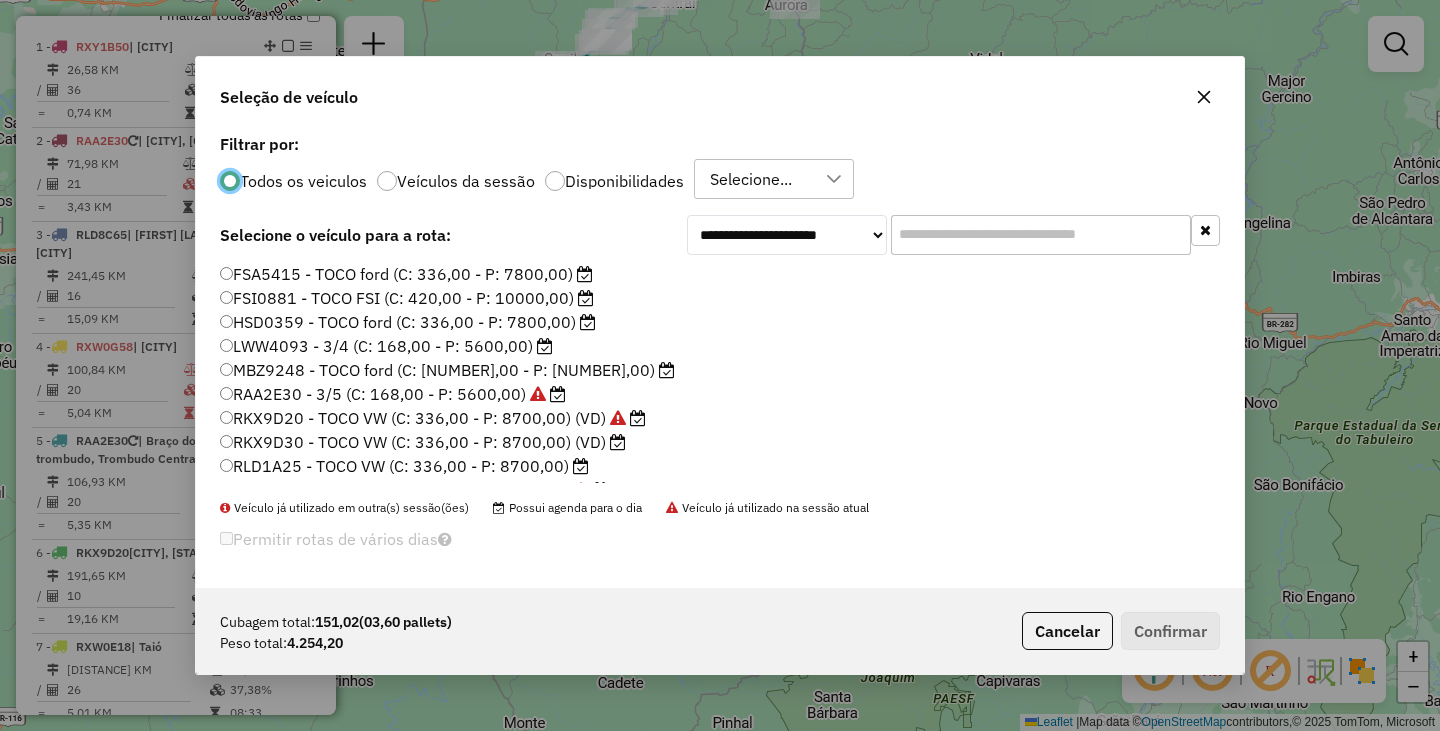scroll, scrollTop: 11, scrollLeft: 6, axis: both 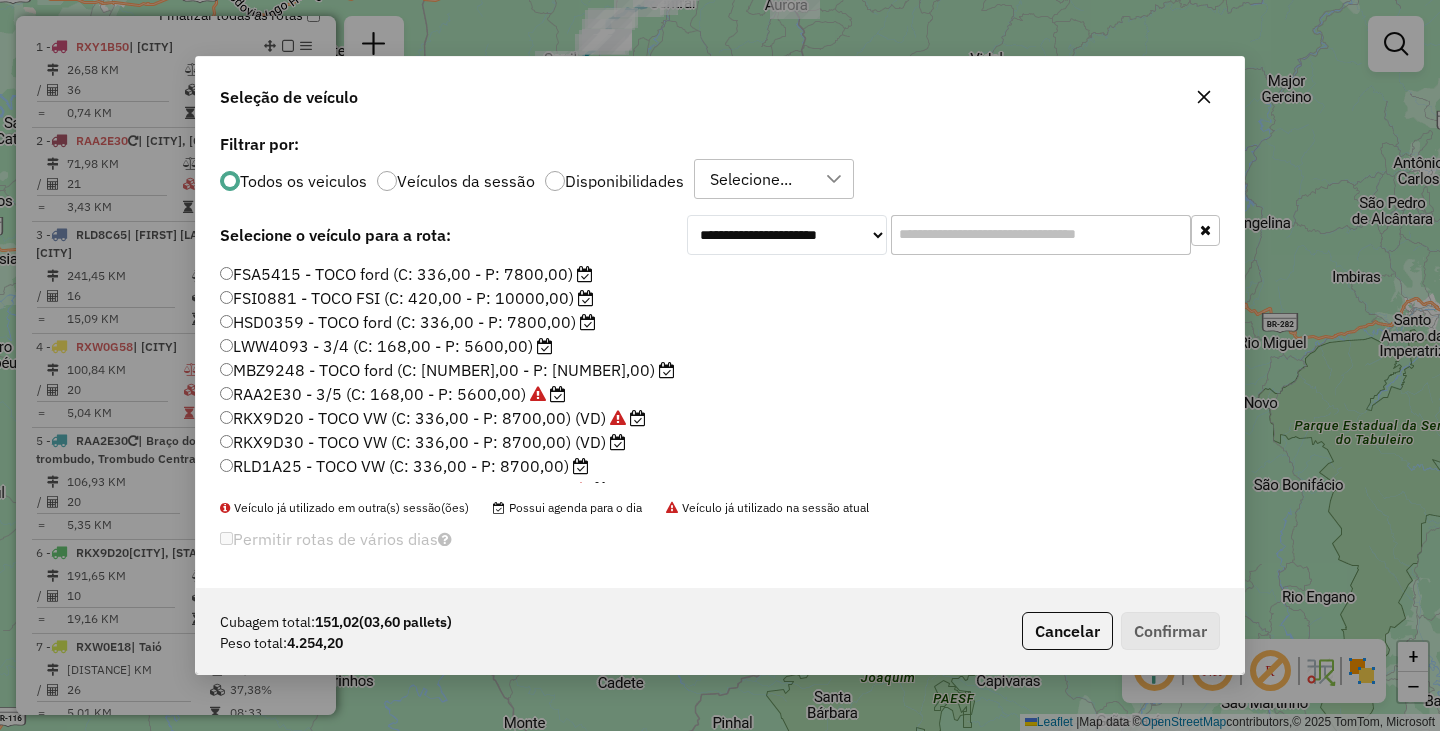 click on "RLD1A25 - TOCO VW (C: 336,00 - P: 8700,00)" 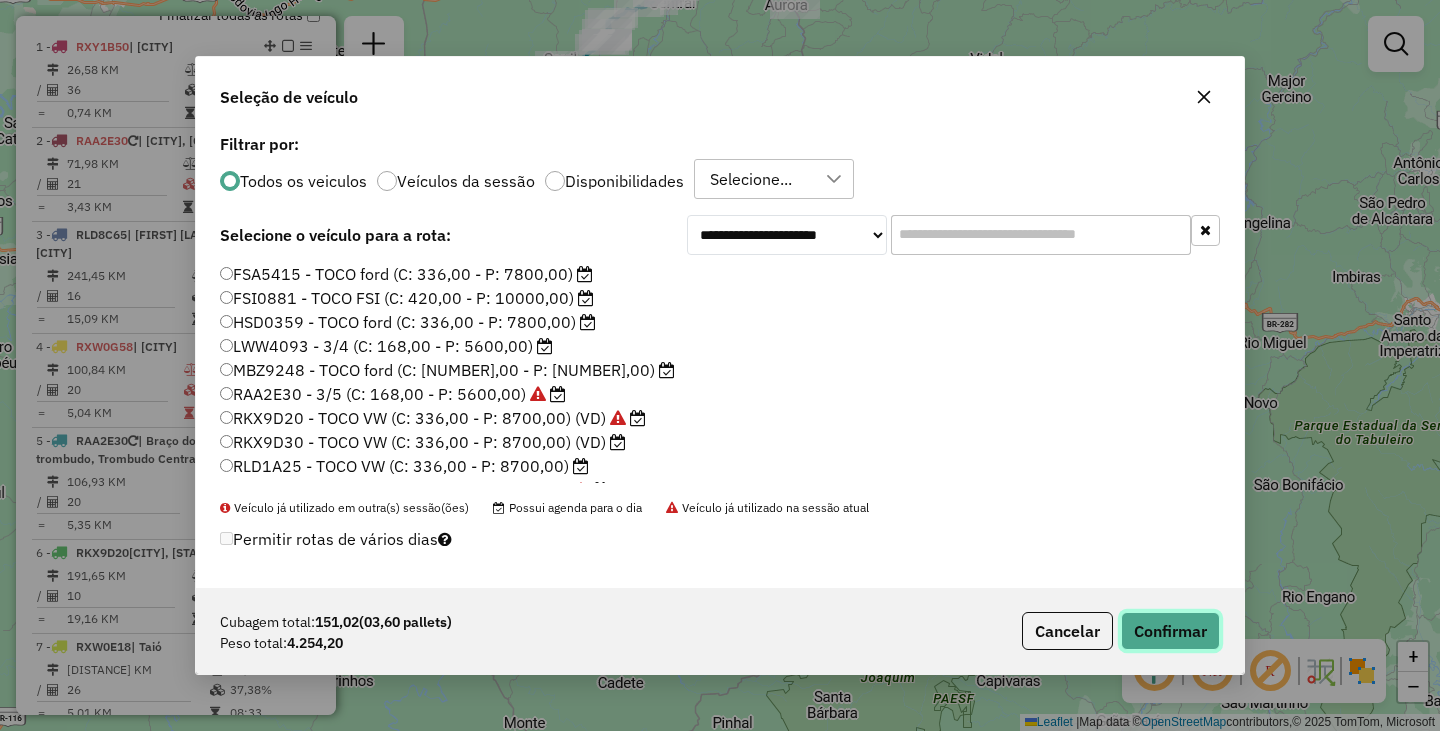 click on "Confirmar" 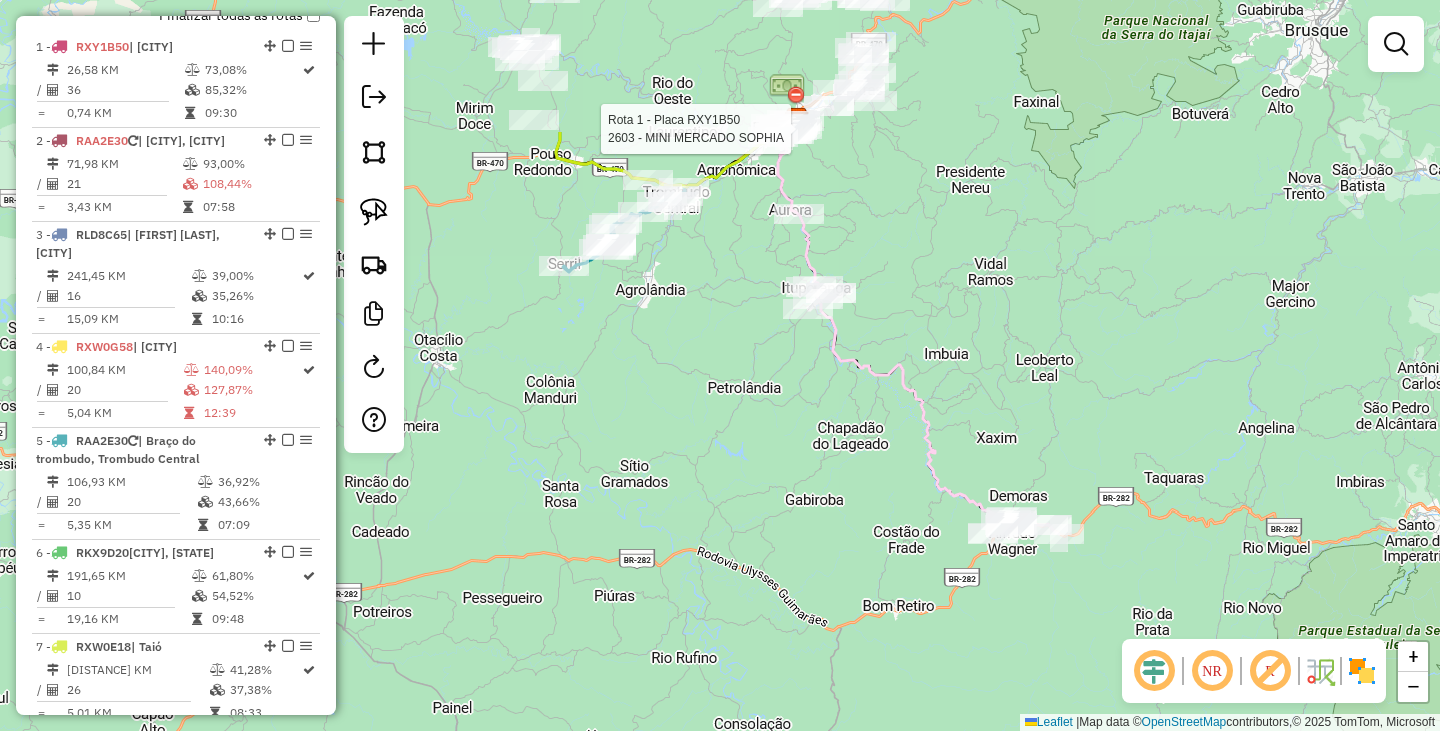 drag, startPoint x: 789, startPoint y: 343, endPoint x: 799, endPoint y: 465, distance: 122.40915 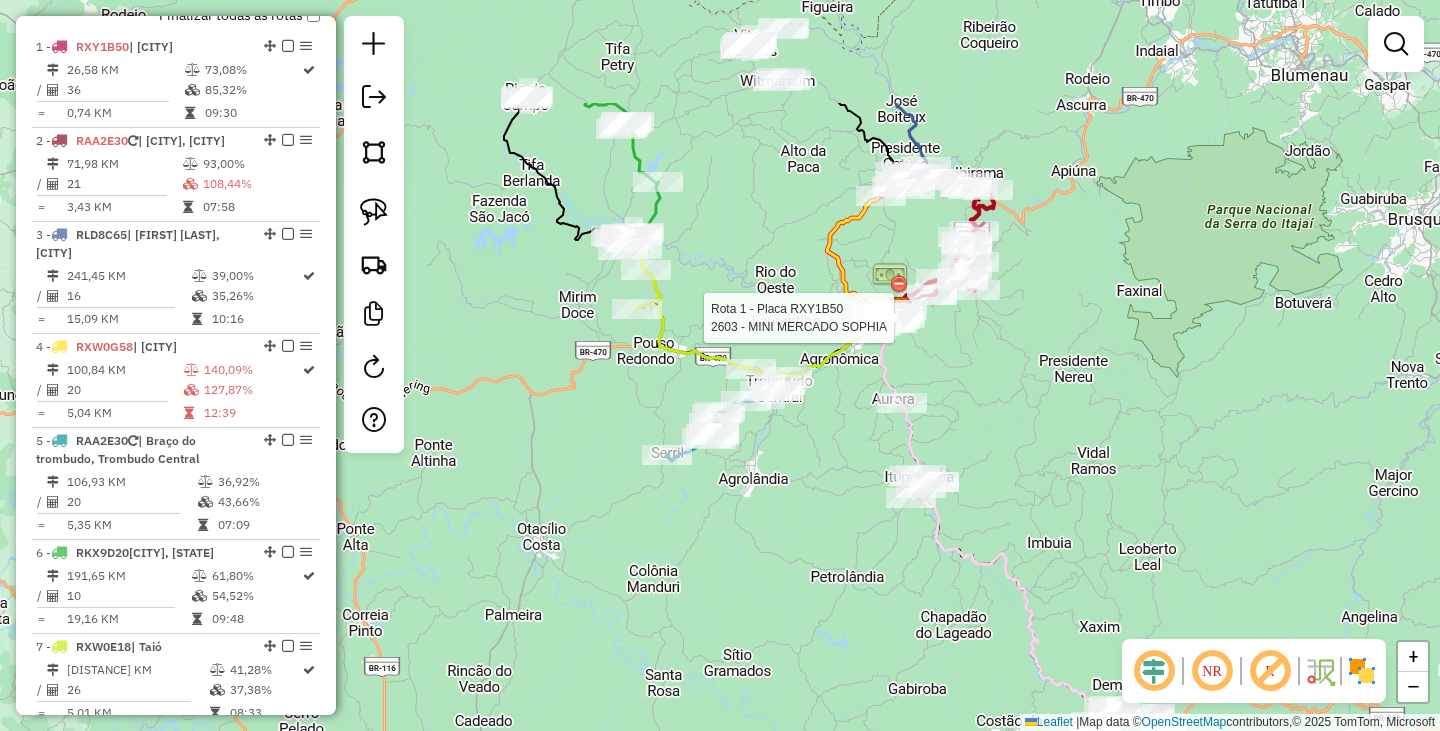 drag, startPoint x: 1061, startPoint y: 292, endPoint x: 1170, endPoint y: 482, distance: 219.04565 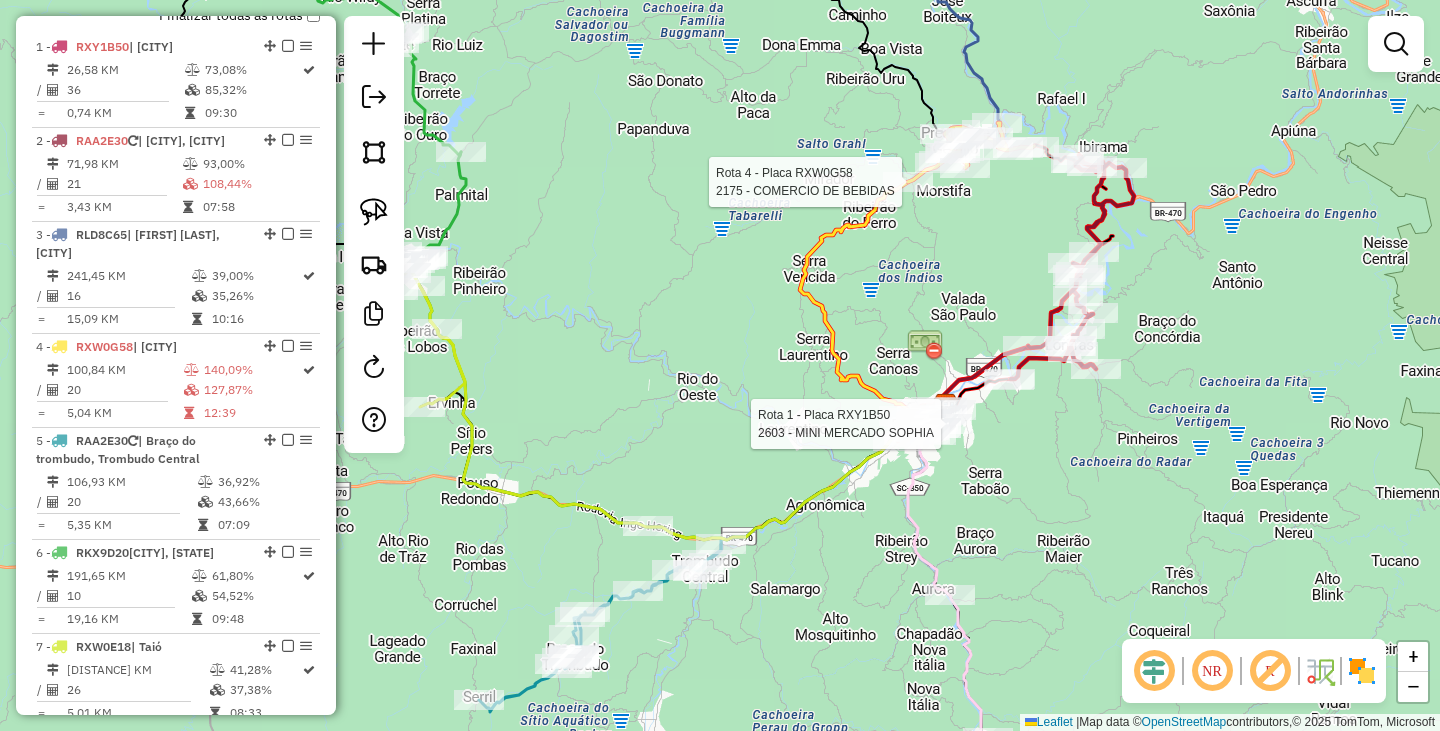 select on "**********" 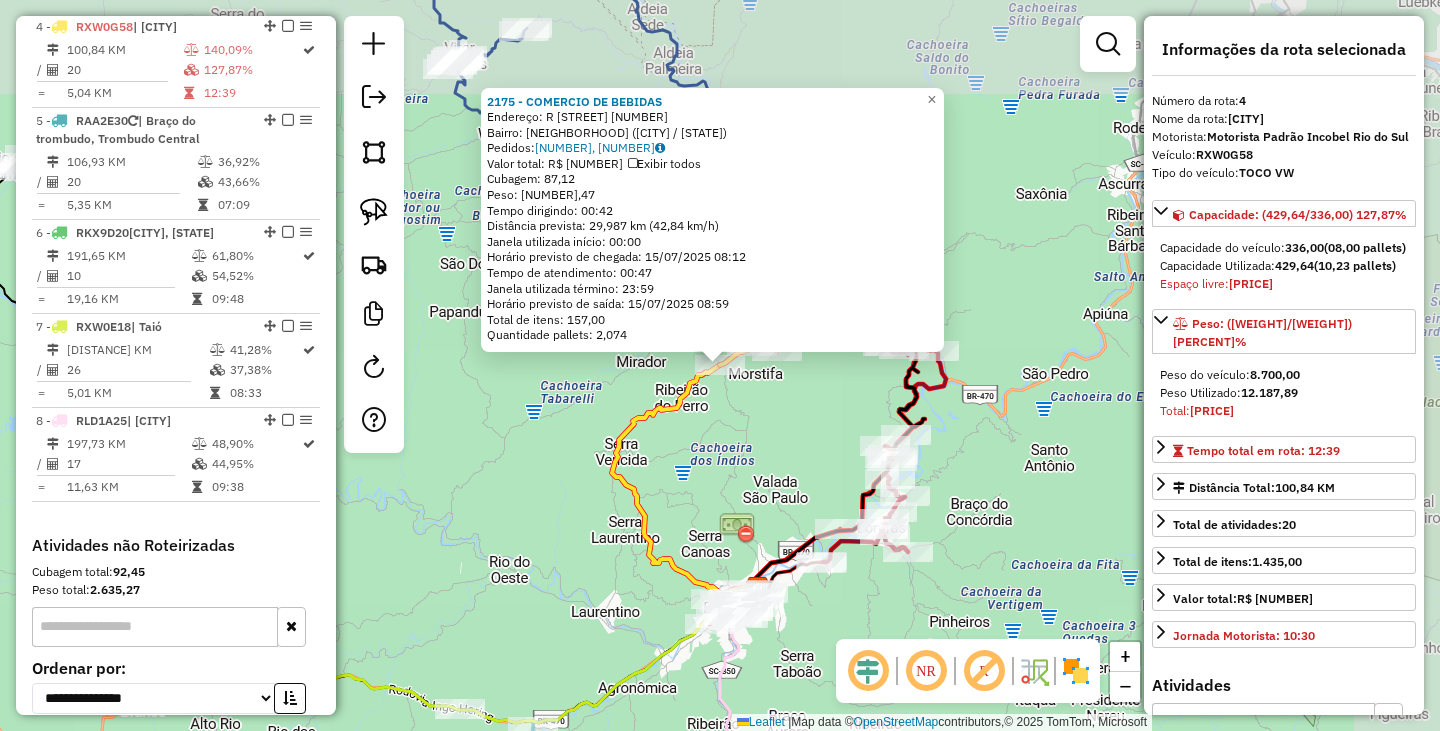 scroll, scrollTop: 1068, scrollLeft: 0, axis: vertical 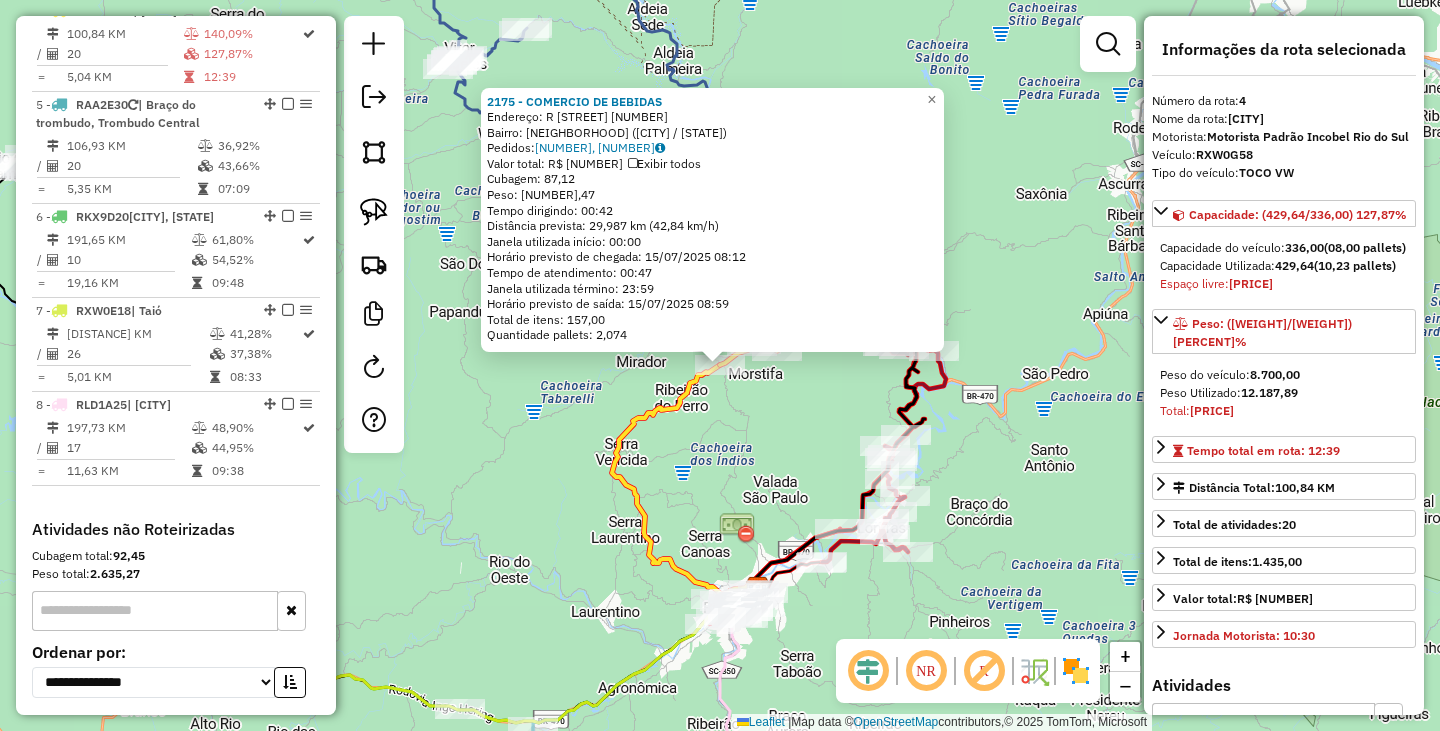 click on "Endereço: R CURT HERING [NUMBER] Bairro: RIO FERRO ([DISTRICT] / [STATE]) Pedidos: [NUMBER], [NUMBER] Exibir todos Cubagem: [NUMBER] Peso: [NUMBER] Tempo dirigindo: [TIME] Distância prevista: [NUMBER] km ([NUMBER] km/h) Janela utilizada início: [TIME] Horário previsto de chegada: [DATE] [TIME] Tempo de atendimento: [TIME] Janela utilizada término: [TIME] Horário previsto de saída: [DATE] [TIME] Total de itens: [NUMBER] Quantidade pallets: [NUMBER] × Janela de atendimento Grade de atendimento Capacidade Transportadoras Veículos Cliente Pedidos Rotas Selecione os dias de semana para filtrar as janelas de atendimento Seg Ter Qua Qui Sex Sáb Dom Informe o período da janela de atendimento: De: Até: Filtrar exatamente a janela do cliente Considerar janela de atendimento padrão Selecione os dias de semana para filtrar as grades de atendimento Seg Ter Qua Qui Sex Sáb Dom De: Até:" 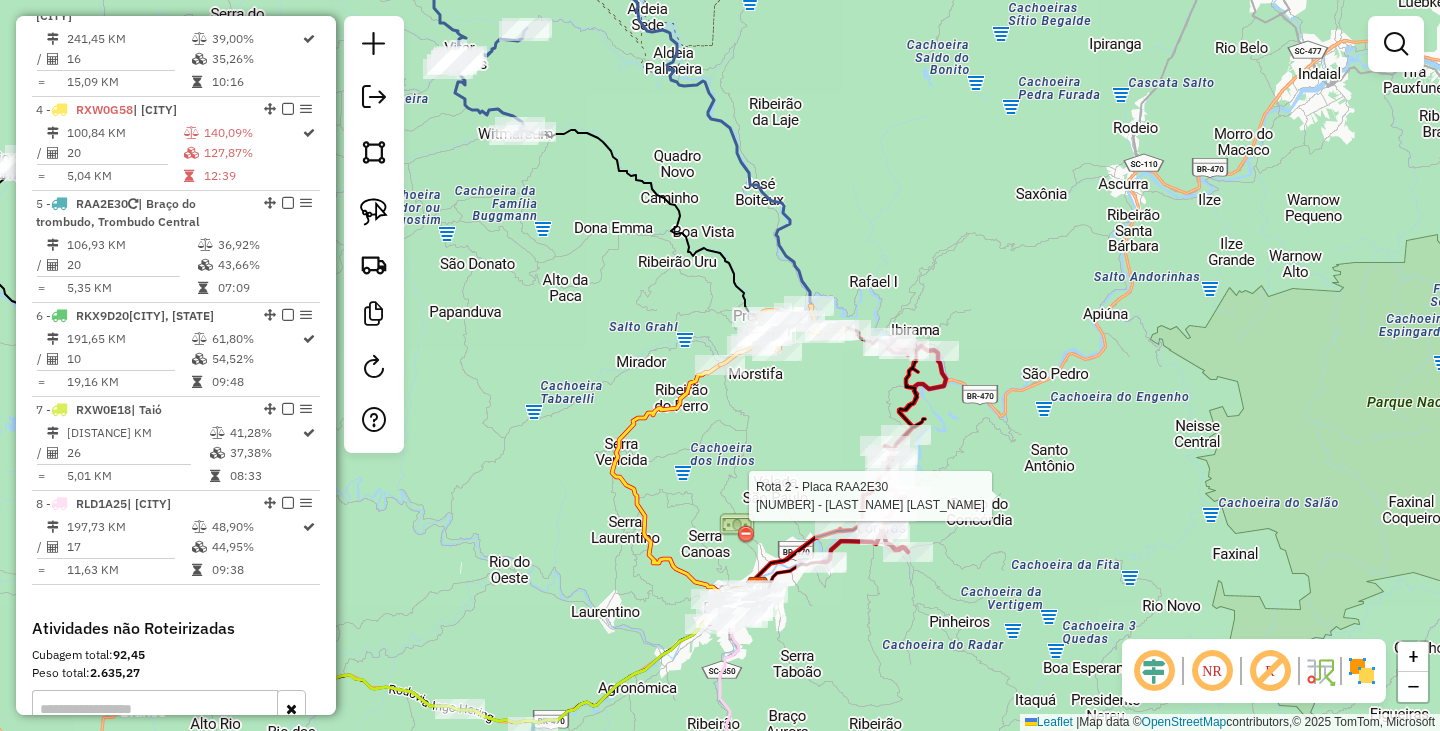 select on "**********" 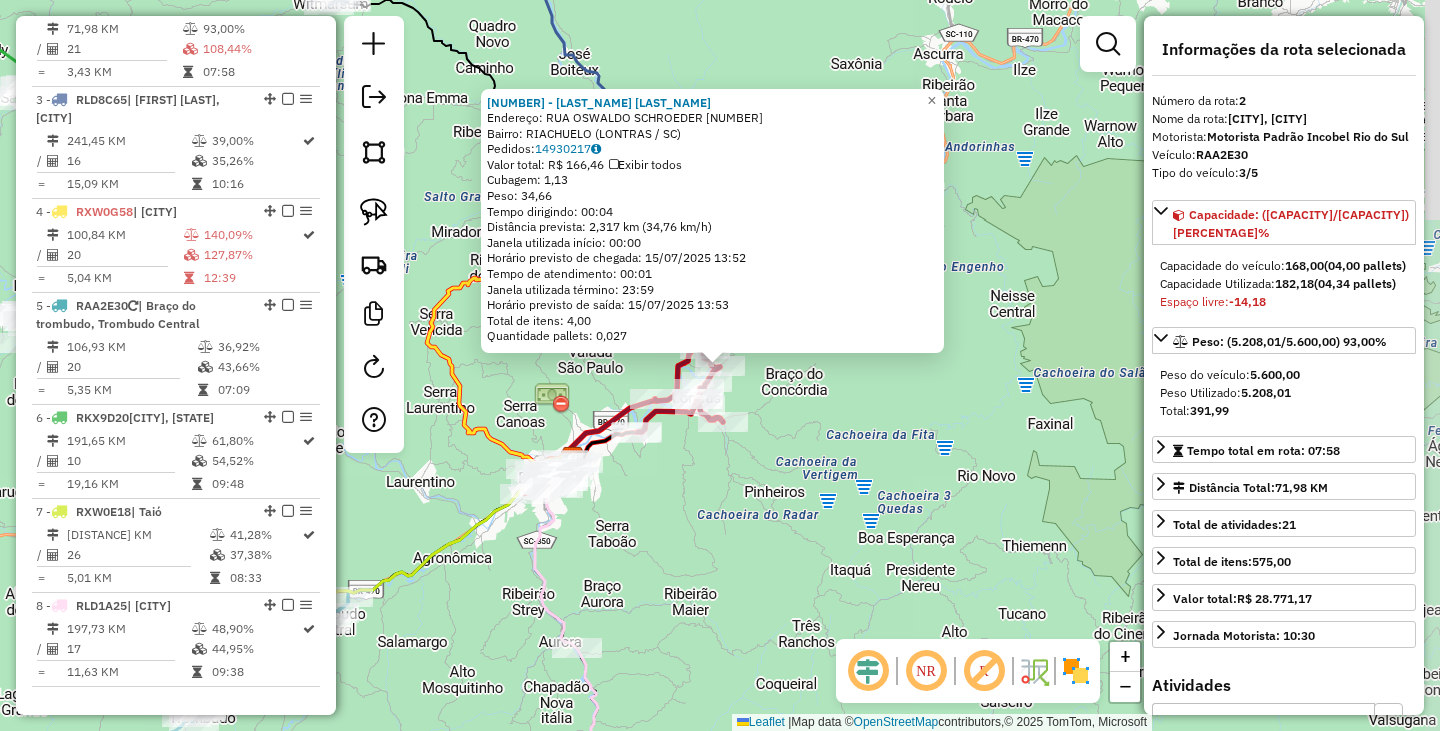 scroll, scrollTop: 844, scrollLeft: 0, axis: vertical 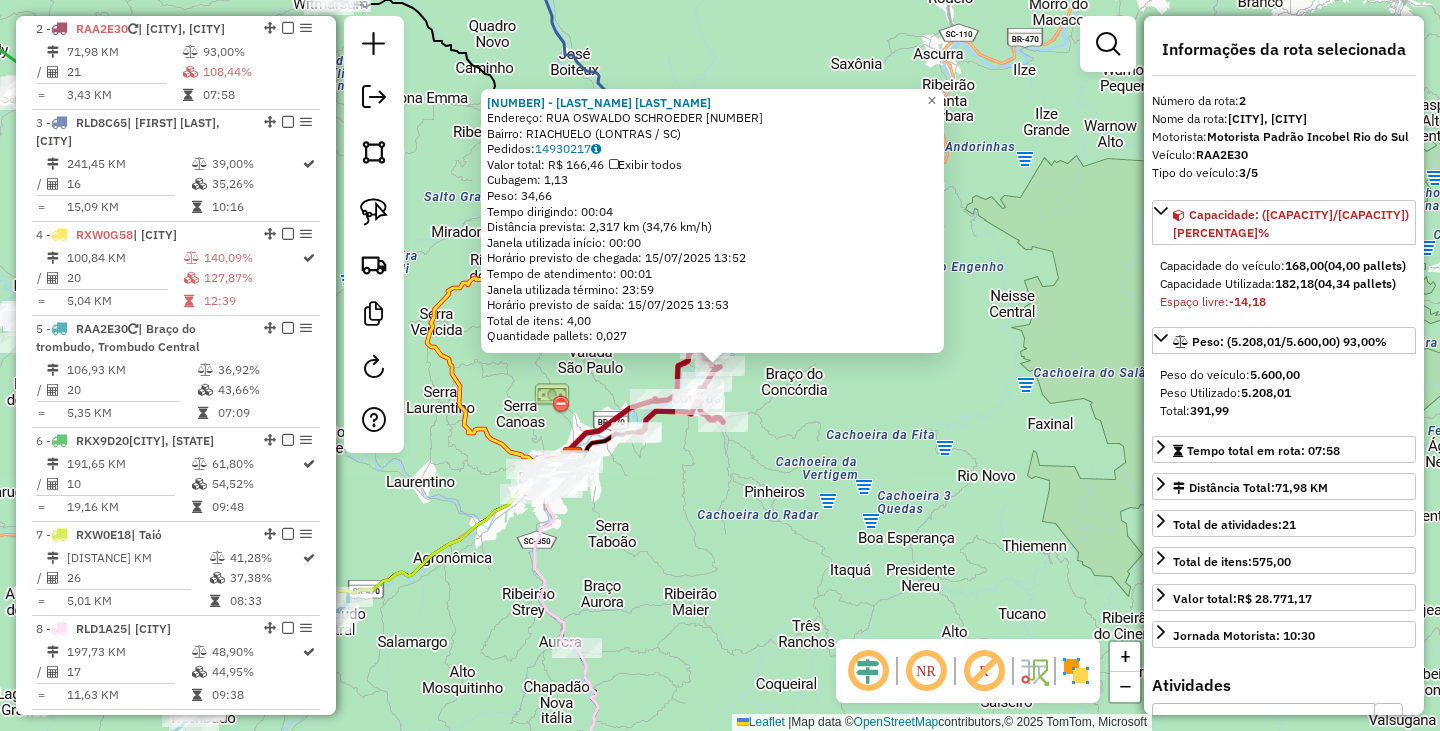 click on "Endereço: RUA OSWALDO SCHROEDER [NUMBER] Bairro: [CITY] ([CITY] / [STATE]) Pedidos: 14930217 Valor total: R$ 166,46 Exibir todos Cubagem: 1,13 Peso: 34,66 Tempo dirigindo: 00:04 Distância prevista: 2,317 km (34,76 km/h) Janela utilizada início: 00:00 Horário previsto de chegada: 15/07/2025 13:52 Tempo de atendimento: 00:01 Janela utilizada término: 23:59 Horário previsto de saída: 15/07/2025 13:53 Total de itens: 4,00 Quantidade pallets: 0,027 × Janela de atendimento Grade de atendimento Capacidade Transportadoras Veículos Cliente Pedidos Rotas Selecione os dias de semana para filtrar as janelas de atendimento Seg Ter Qua Qui Sex Sáb Dom Informe o período da janela de atendimento: De: Até: Filtrar exatamente a janela do cliente Considerar janela de atendimento padrão Selecione os dias de semana para filtrar as grades de atendimento Seg Ter Qua Qui Sex Sáb Dom Considerar clientes sem dia de atendimento cadastrado +" 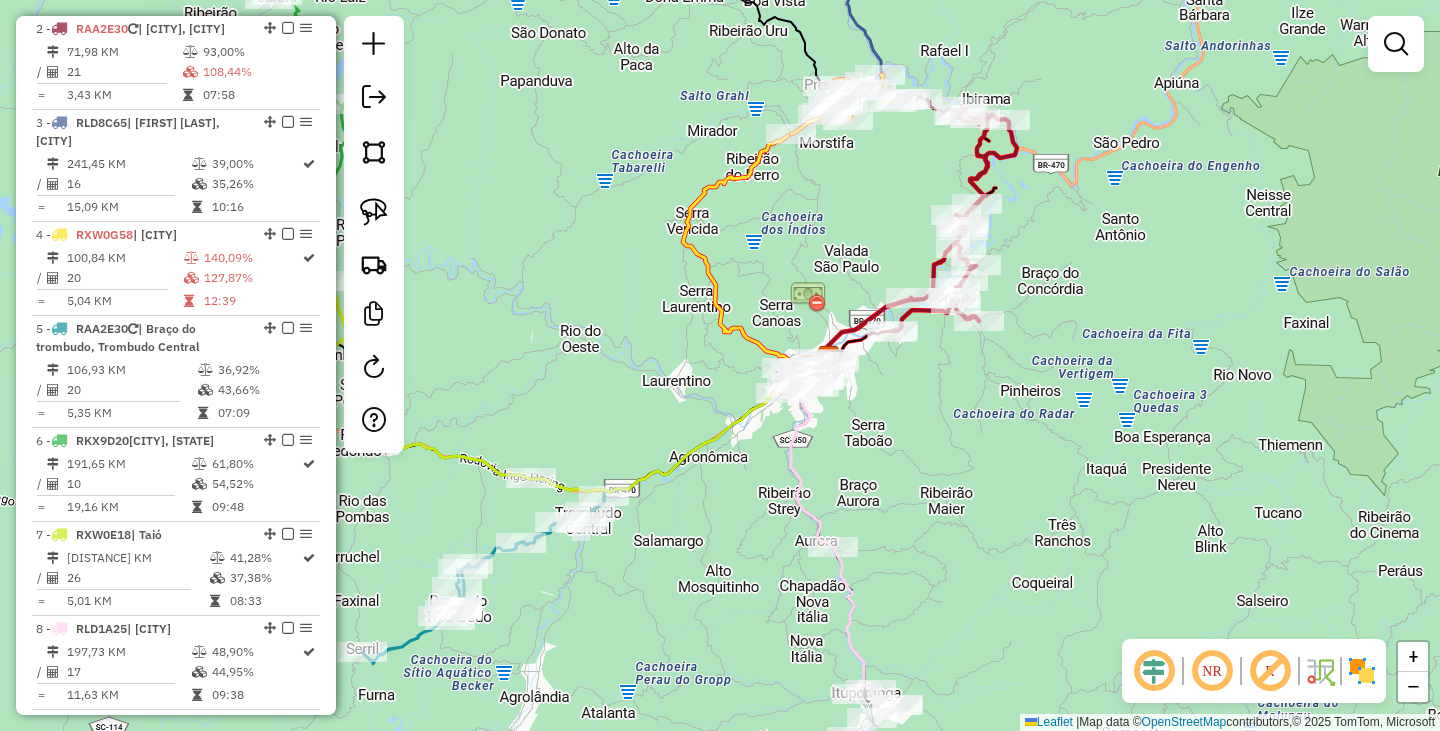 drag, startPoint x: 719, startPoint y: 570, endPoint x: 976, endPoint y: 468, distance: 276.50134 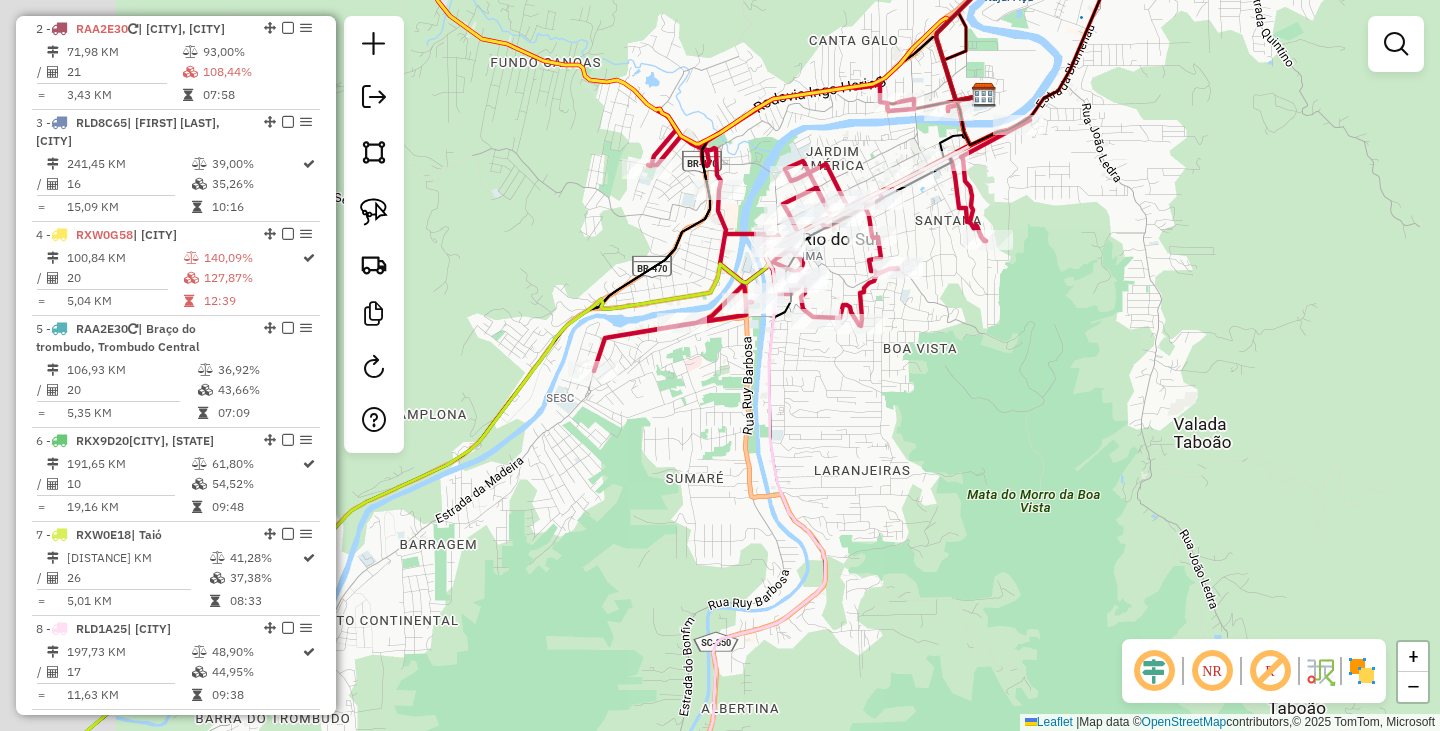drag, startPoint x: 759, startPoint y: 379, endPoint x: 922, endPoint y: 439, distance: 173.69226 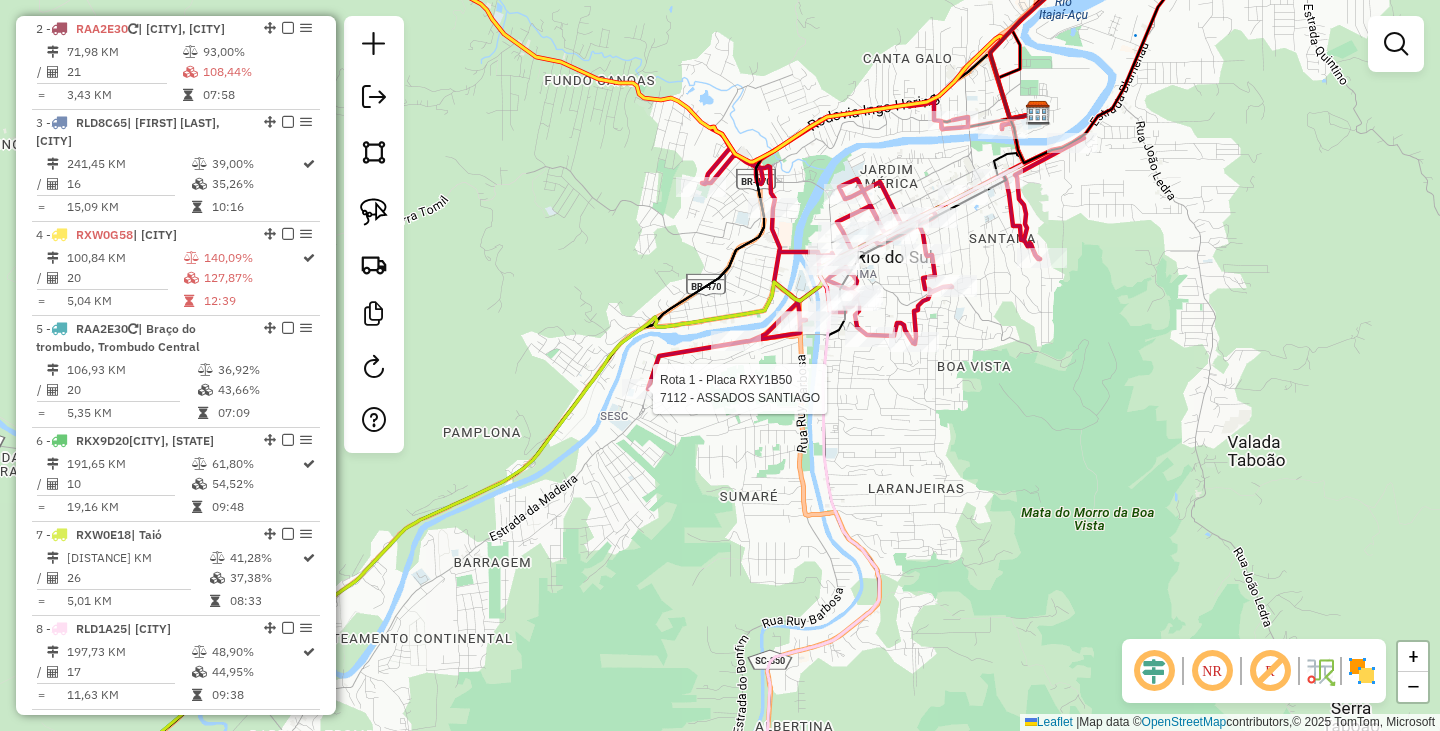 select on "**********" 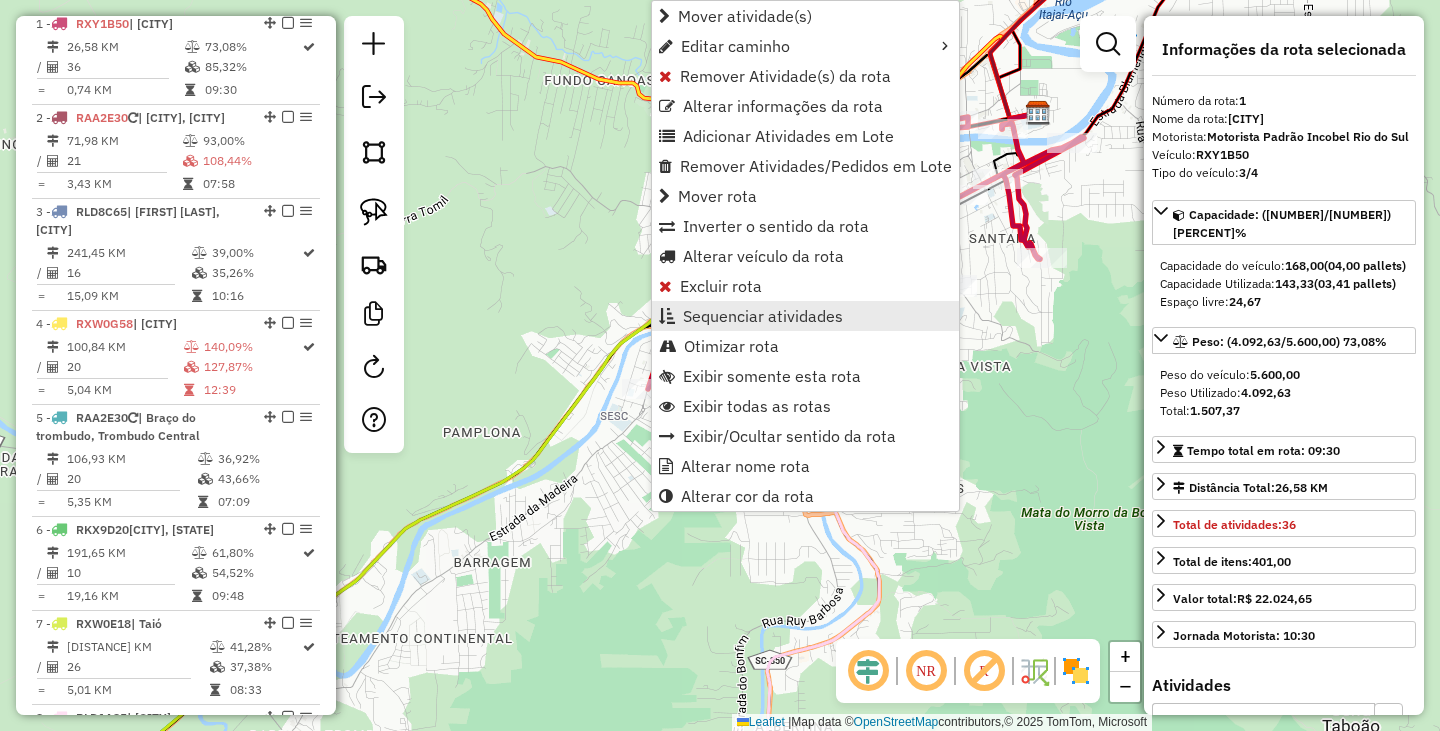 scroll, scrollTop: 750, scrollLeft: 0, axis: vertical 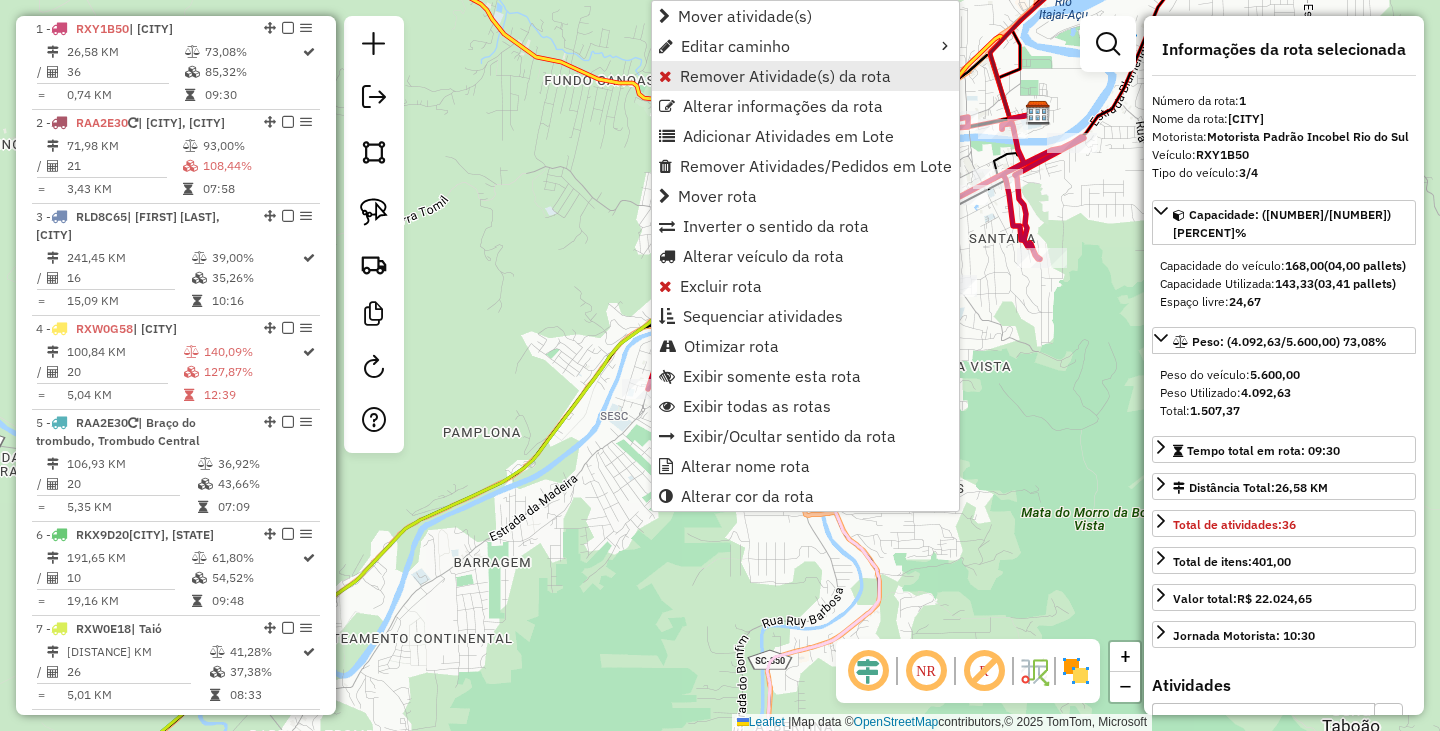 click on "Remover Atividade(s) da rota" at bounding box center (785, 76) 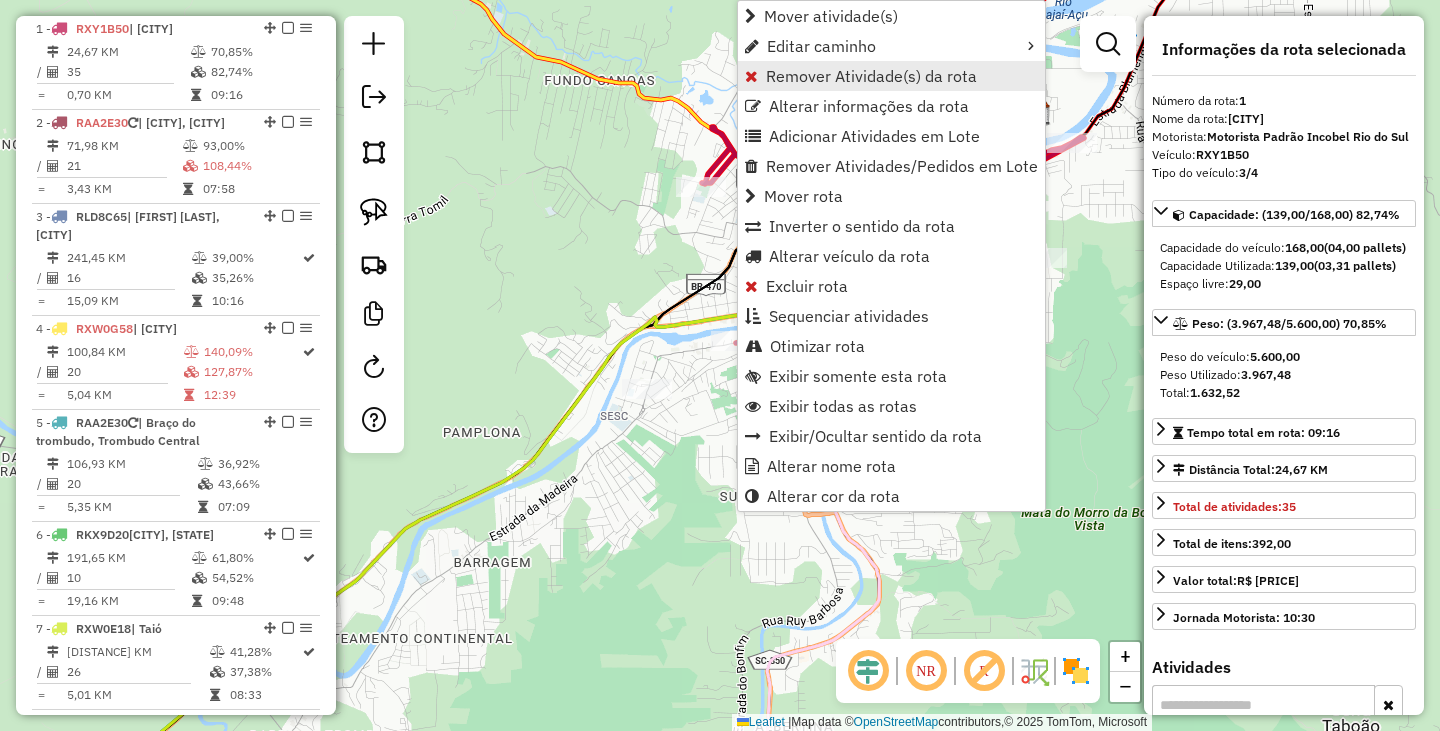 click on "Remover Atividade(s) da rota" at bounding box center (871, 76) 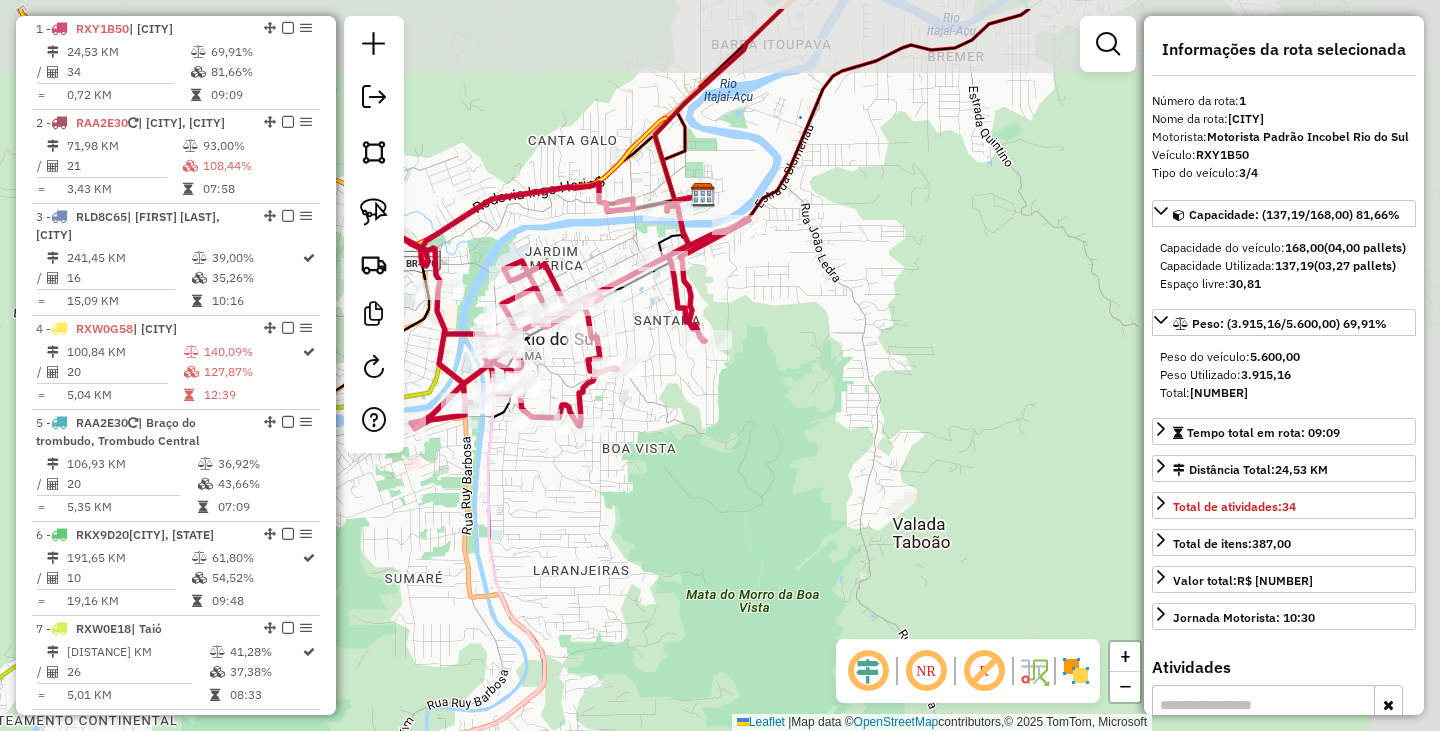 drag, startPoint x: 1025, startPoint y: 355, endPoint x: 689, endPoint y: 437, distance: 345.86124 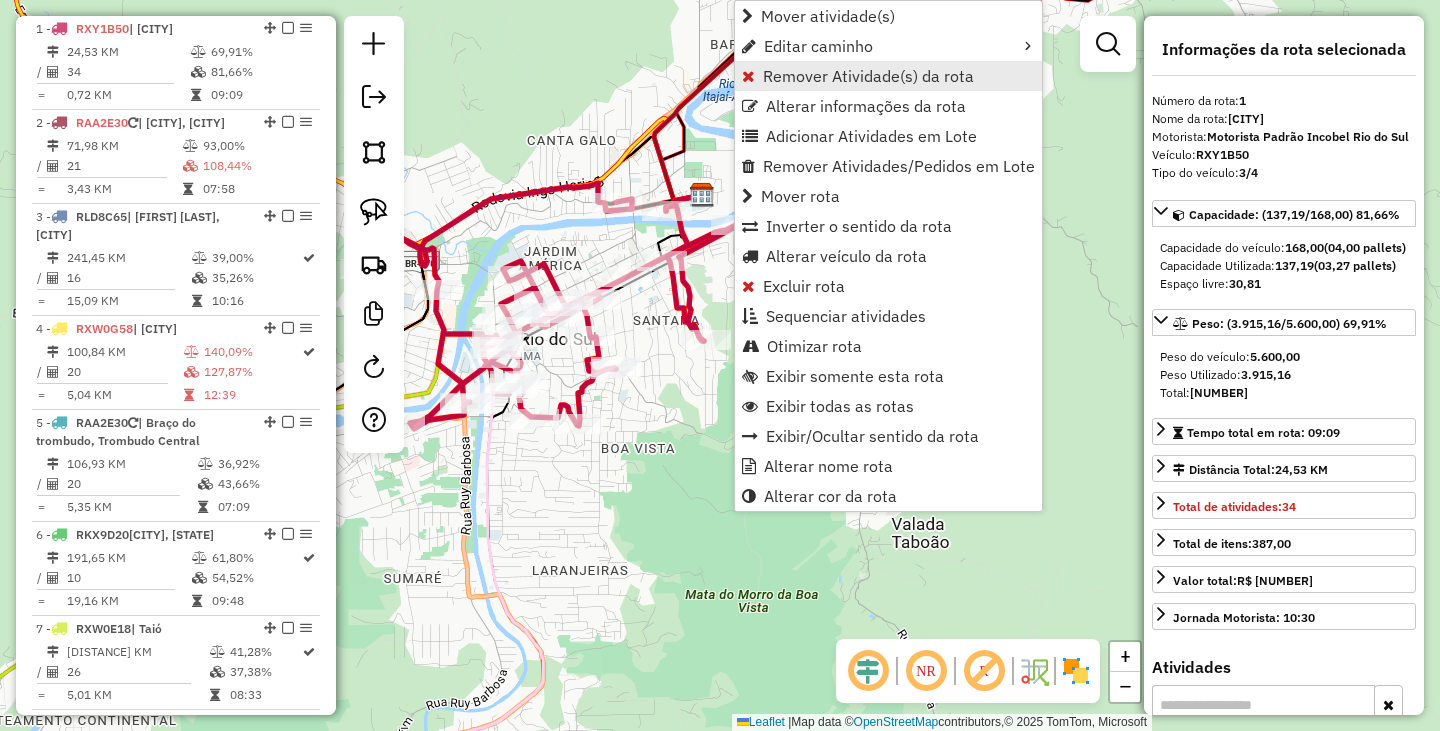 click on "Remover Atividade(s) da rota" at bounding box center [868, 76] 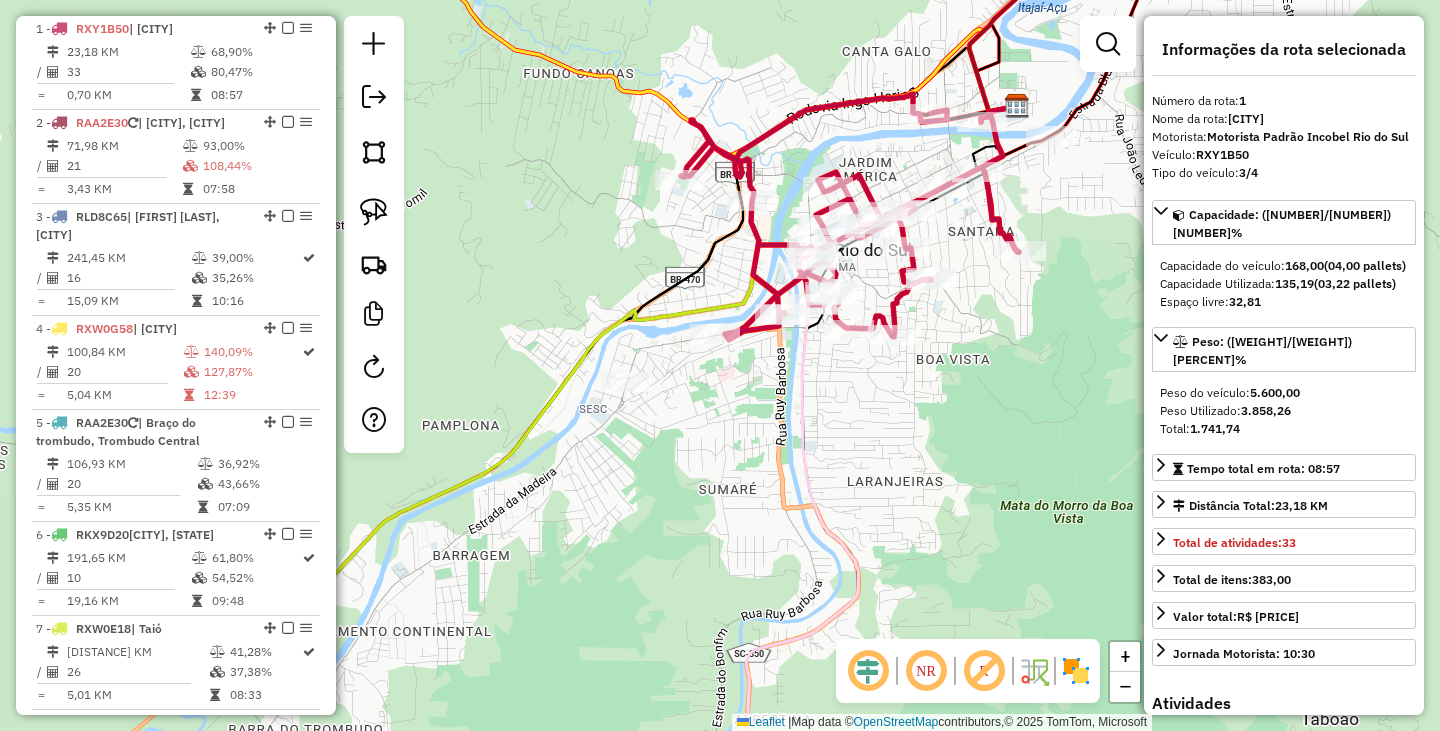 drag, startPoint x: 1074, startPoint y: 374, endPoint x: 1114, endPoint y: 368, distance: 40.4475 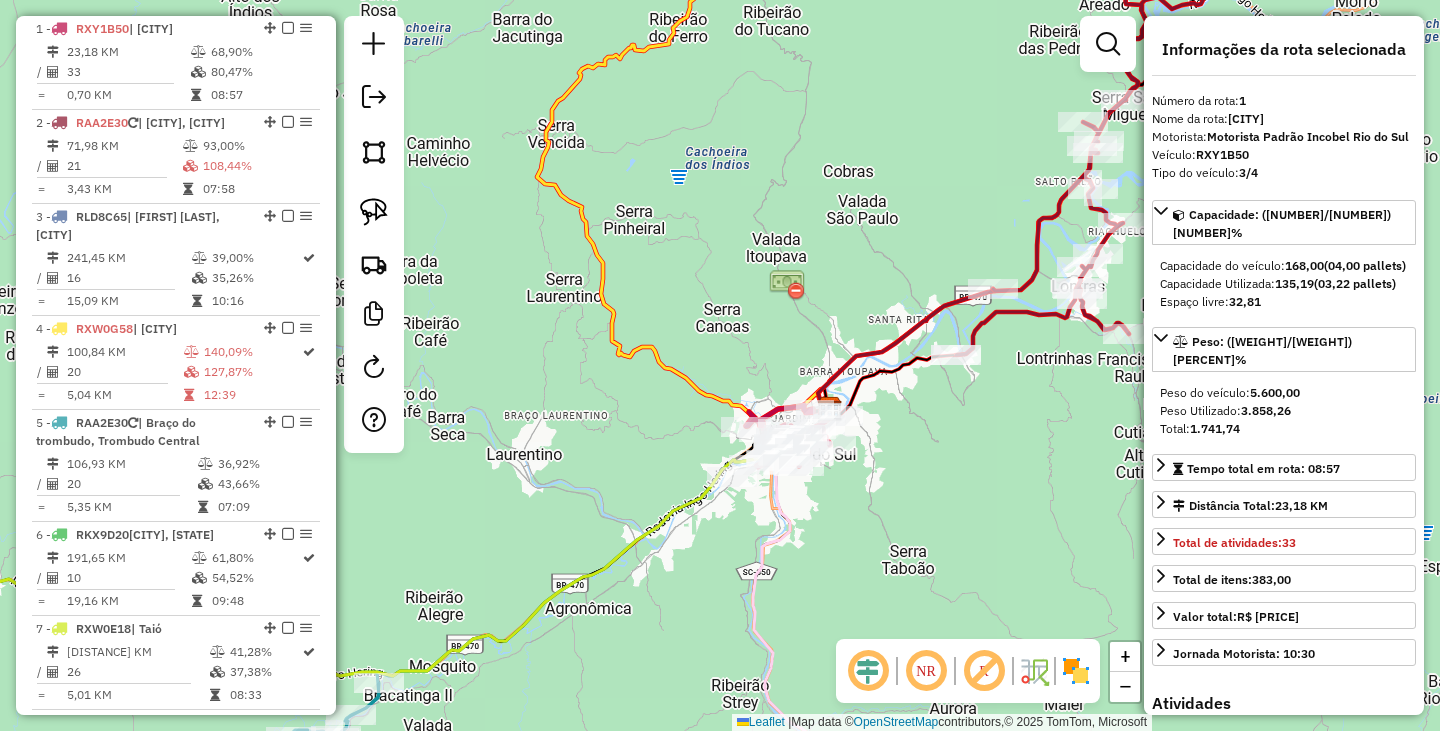 drag, startPoint x: 971, startPoint y: 447, endPoint x: 534, endPoint y: 500, distance: 440.20224 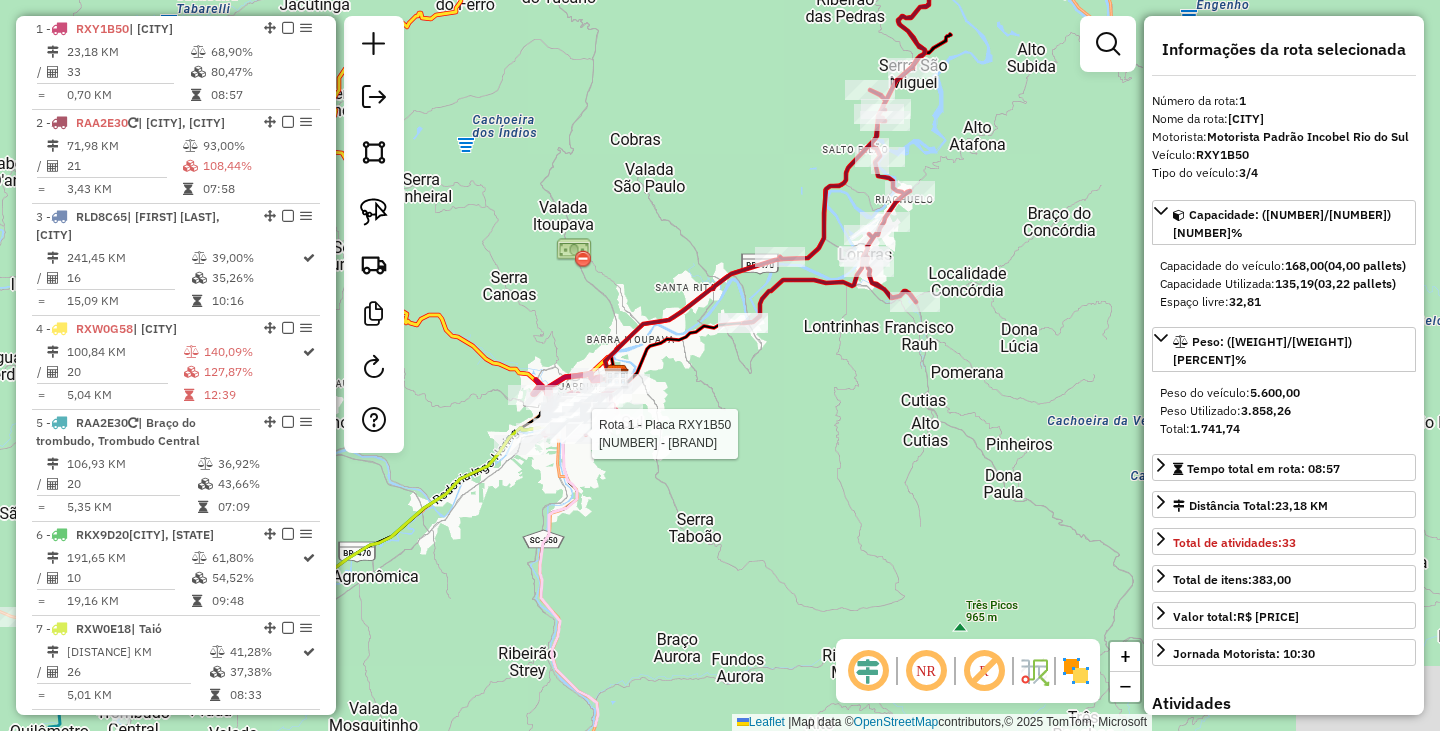 drag, startPoint x: 480, startPoint y: 583, endPoint x: 926, endPoint y: 426, distance: 472.8266 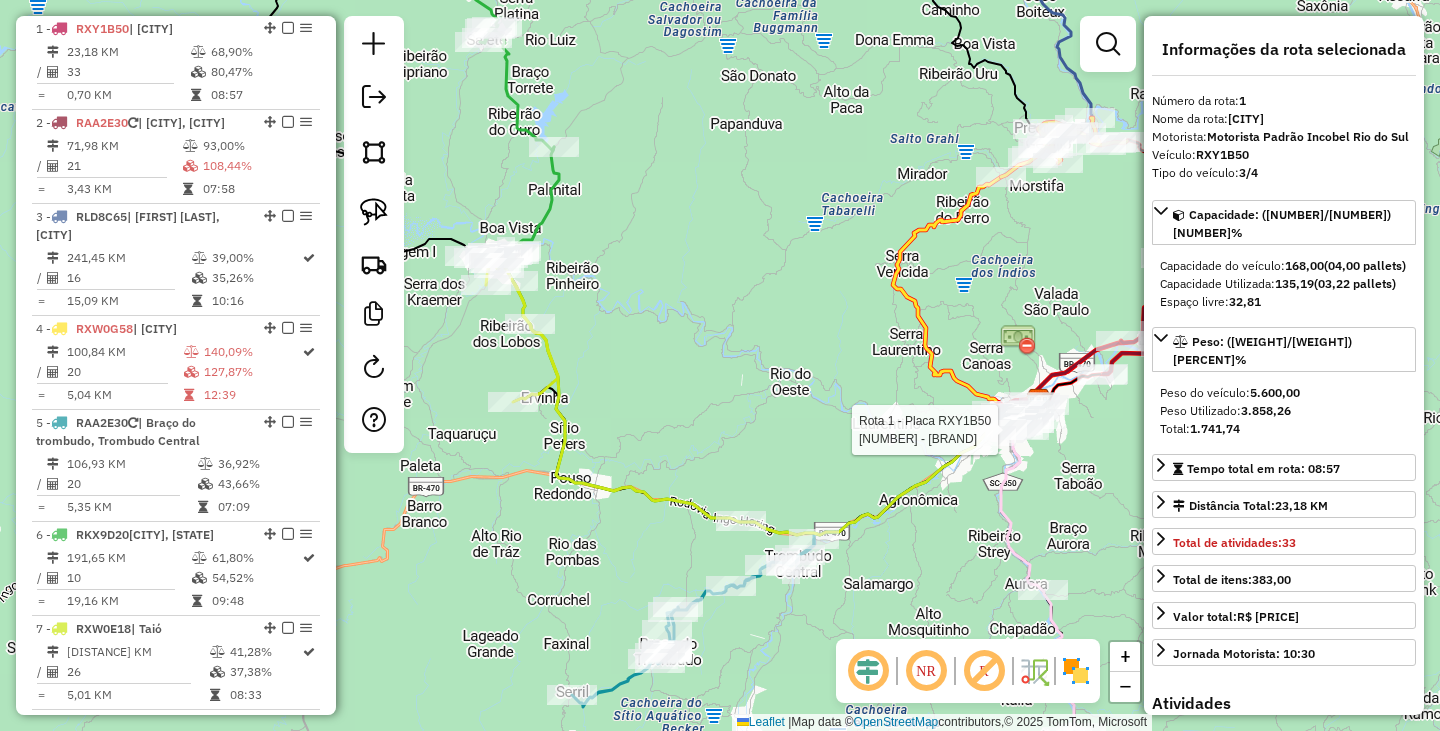 drag, startPoint x: 626, startPoint y: 408, endPoint x: 723, endPoint y: 395, distance: 97.867256 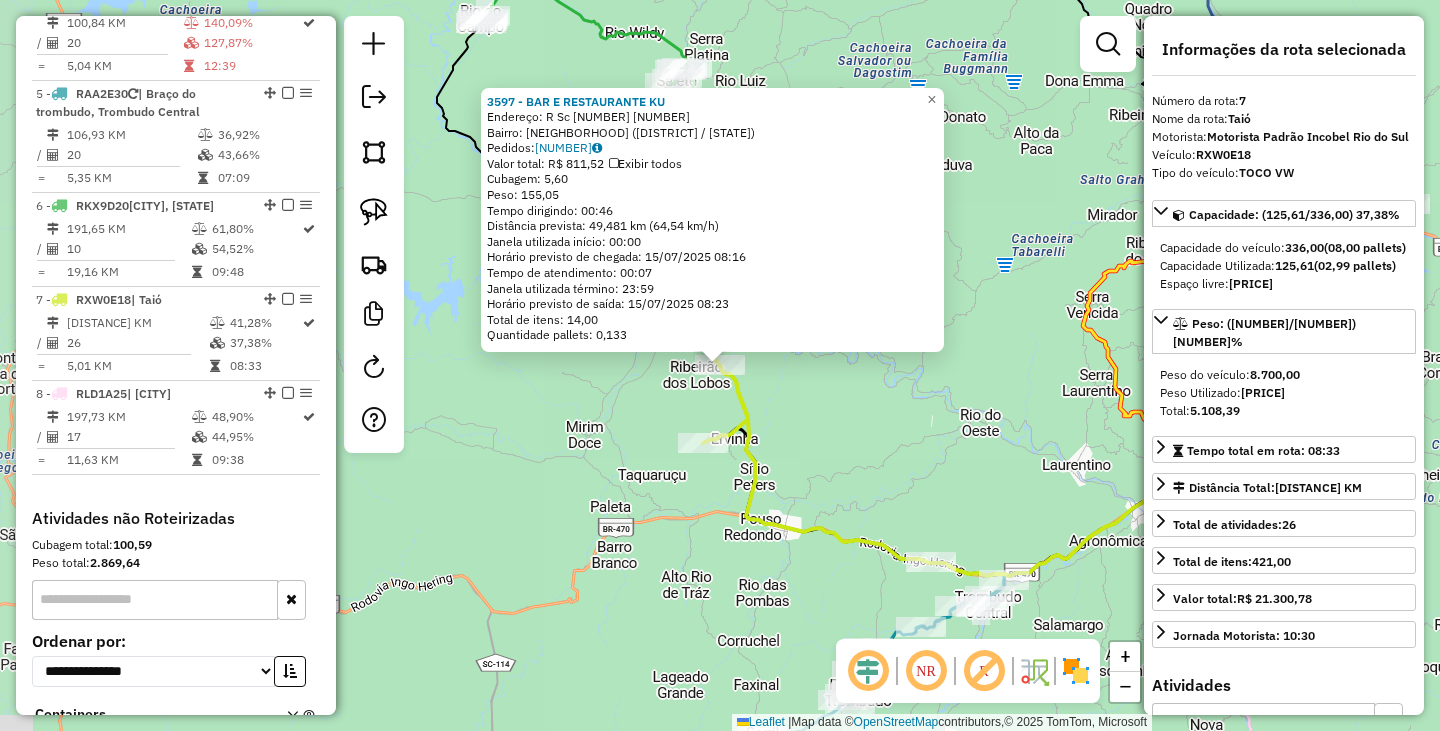 scroll, scrollTop: 1286, scrollLeft: 0, axis: vertical 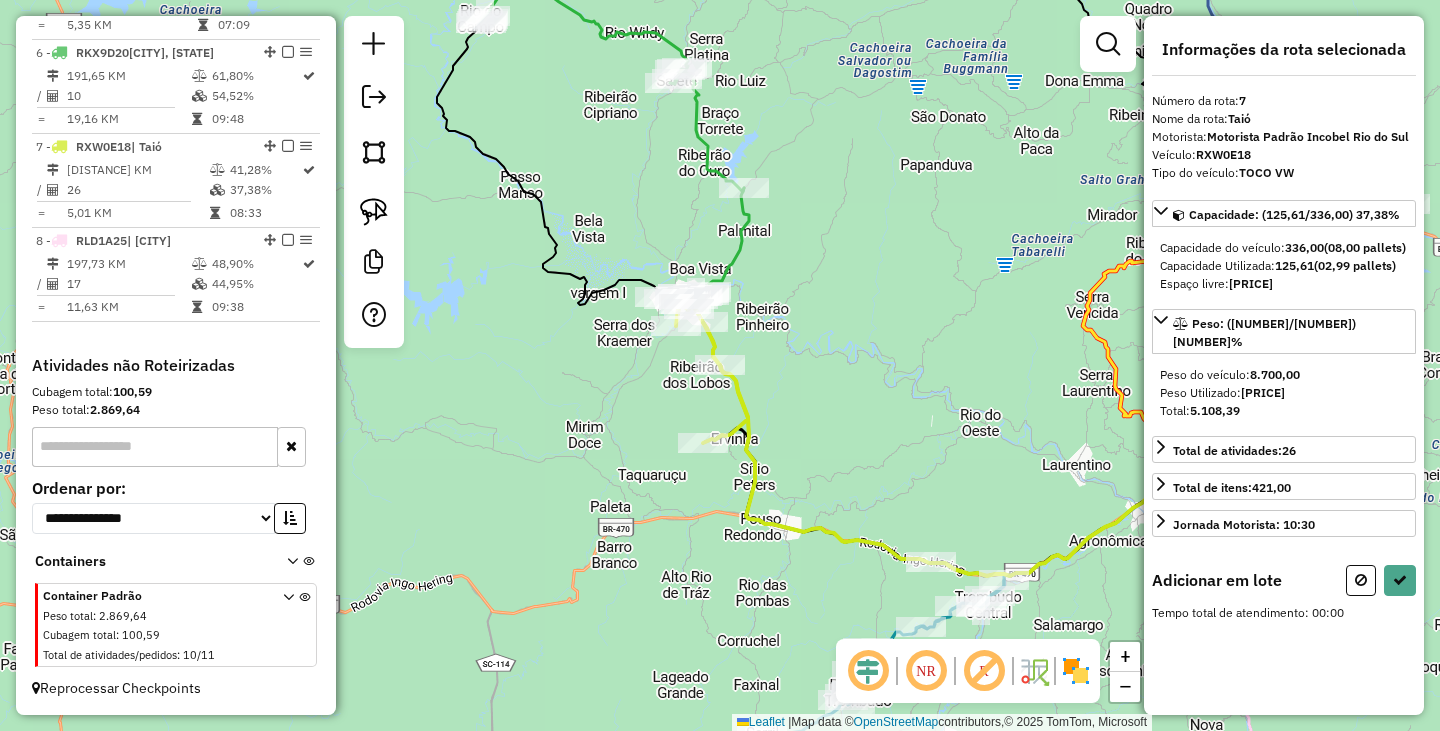drag, startPoint x: 367, startPoint y: 212, endPoint x: 767, endPoint y: 512, distance: 500 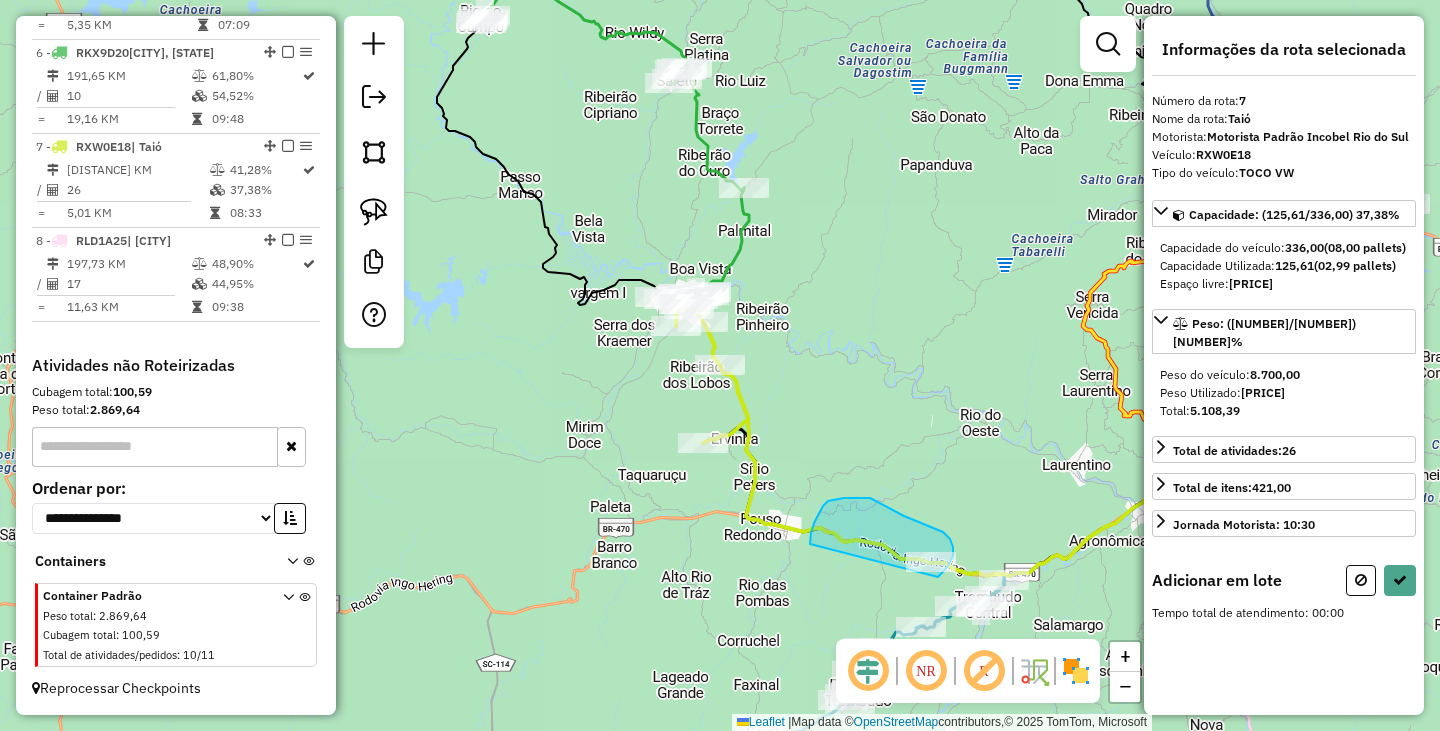 drag, startPoint x: 828, startPoint y: 501, endPoint x: 937, endPoint y: 577, distance: 132.87964 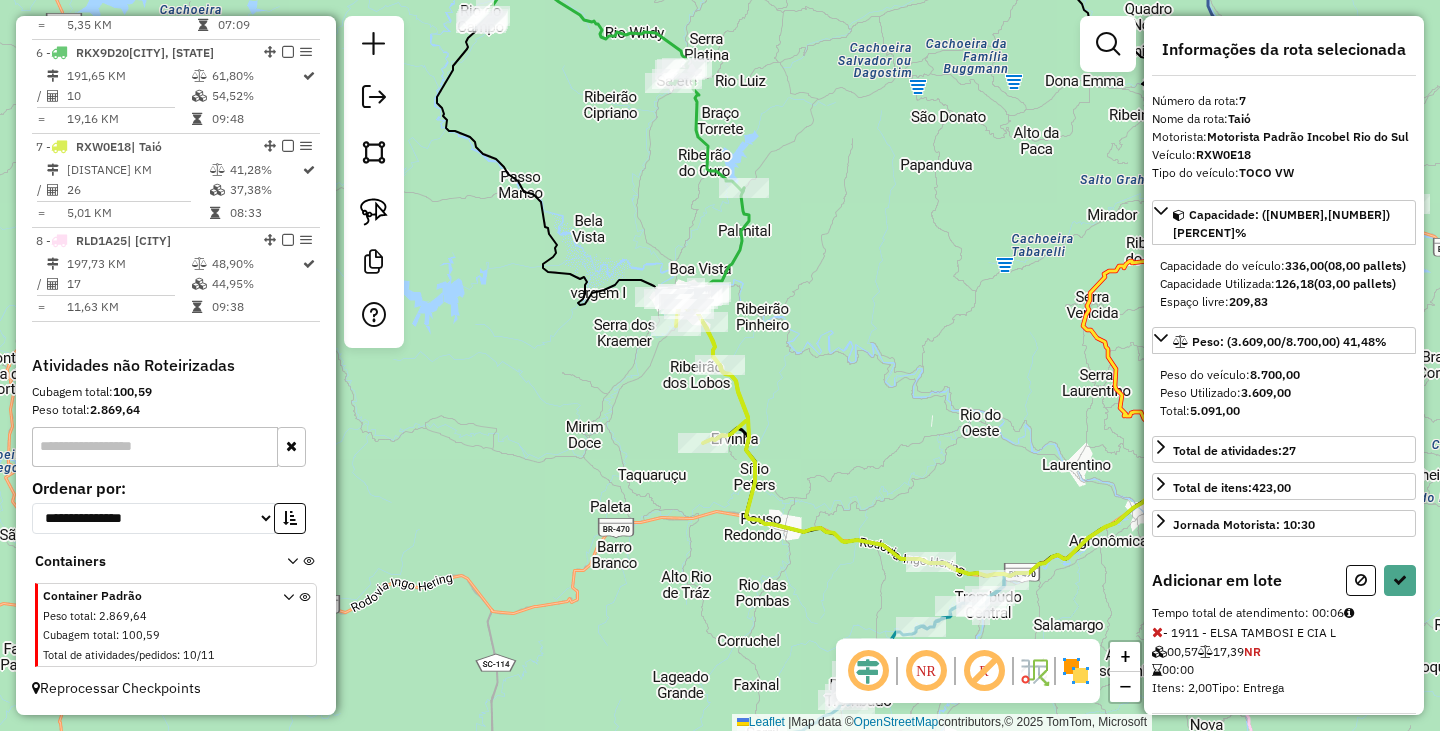 select on "**********" 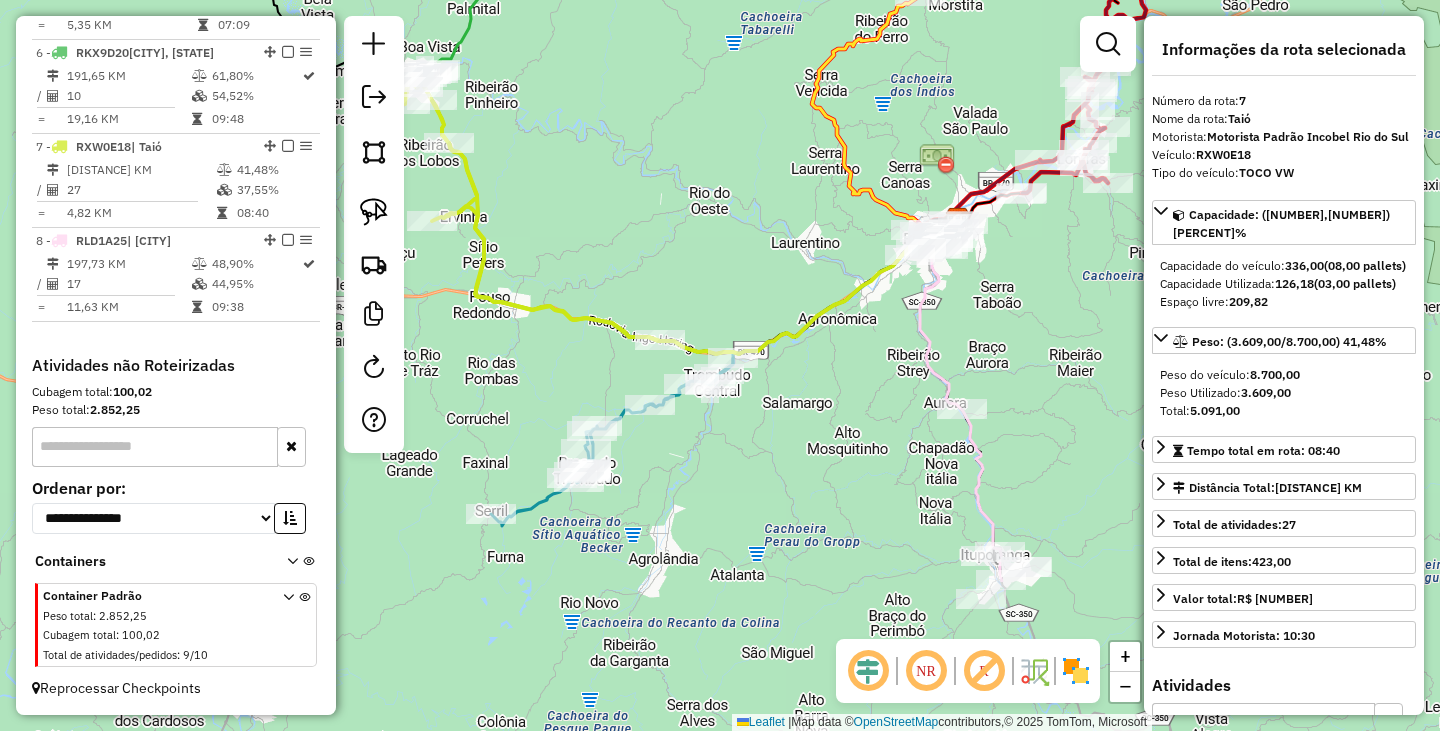 drag, startPoint x: 999, startPoint y: 508, endPoint x: 723, endPoint y: 282, distance: 356.72397 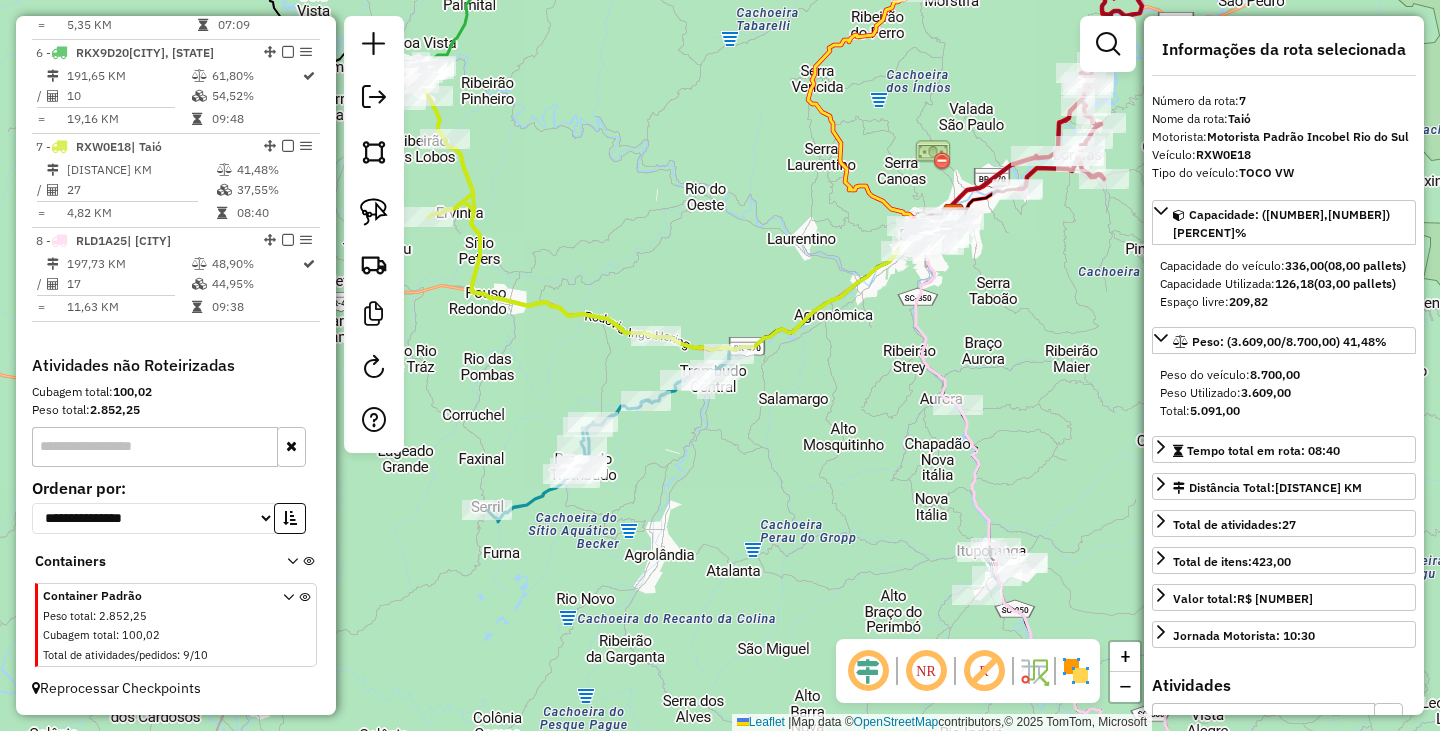 click on "Janela de atendimento Grade de atendimento Capacidade Transportadoras Veículos Cliente Pedidos  Rotas Selecione os dias de semana para filtrar as janelas de atendimento  Seg   Ter   Qua   Qui   Sex   Sáb   Dom  Informe o período da janela de atendimento: De: Até:  Filtrar exatamente a janela do cliente  Considerar janela de atendimento padrão  Selecione os dias de semana para filtrar as grades de atendimento  Seg   Ter   Qua   Qui   Sex   Sáb   Dom   Considerar clientes sem dia de atendimento cadastrado  Clientes fora do dia de atendimento selecionado Filtrar as atividades entre os valores definidos abaixo:  Peso mínimo:   Peso máximo:   Cubagem mínima:   Cubagem máxima:   De:   Até:  Filtrar as atividades entre o tempo de atendimento definido abaixo:  De:   Até:   Considerar capacidade total dos clientes não roteirizados Transportadora: Selecione um ou mais itens Tipo de veículo: Selecione um ou mais itens Veículo: Selecione um ou mais itens Motorista: Selecione um ou mais itens Nome: Rótulo:" 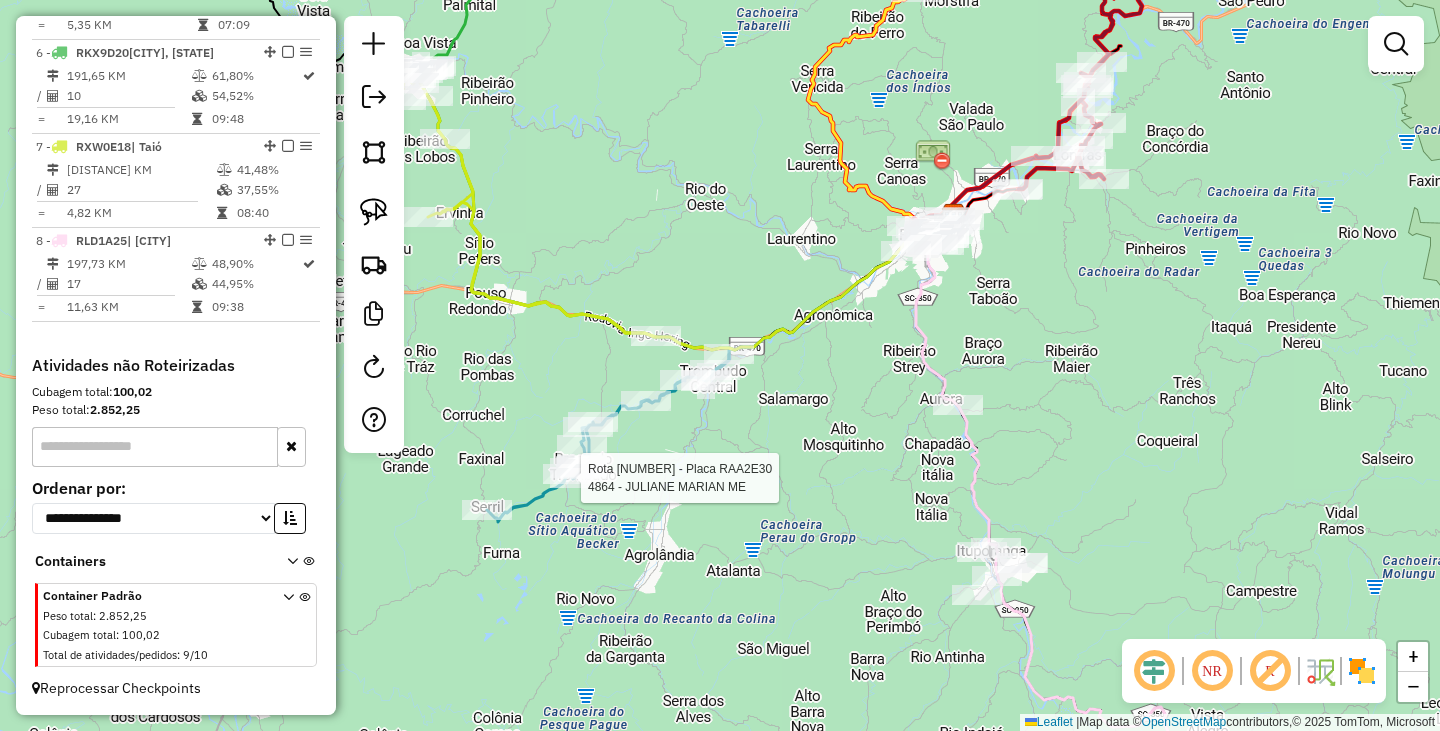 click 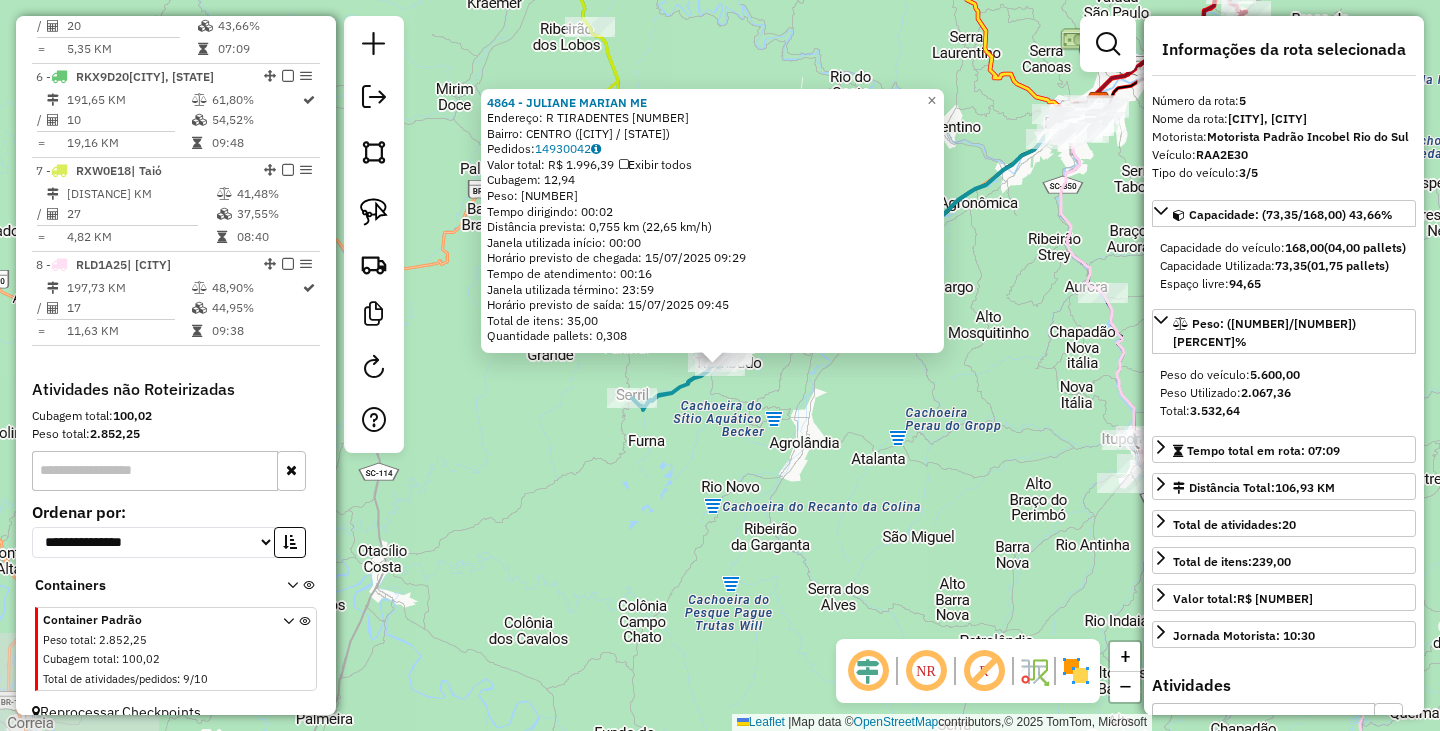 scroll, scrollTop: 1180, scrollLeft: 0, axis: vertical 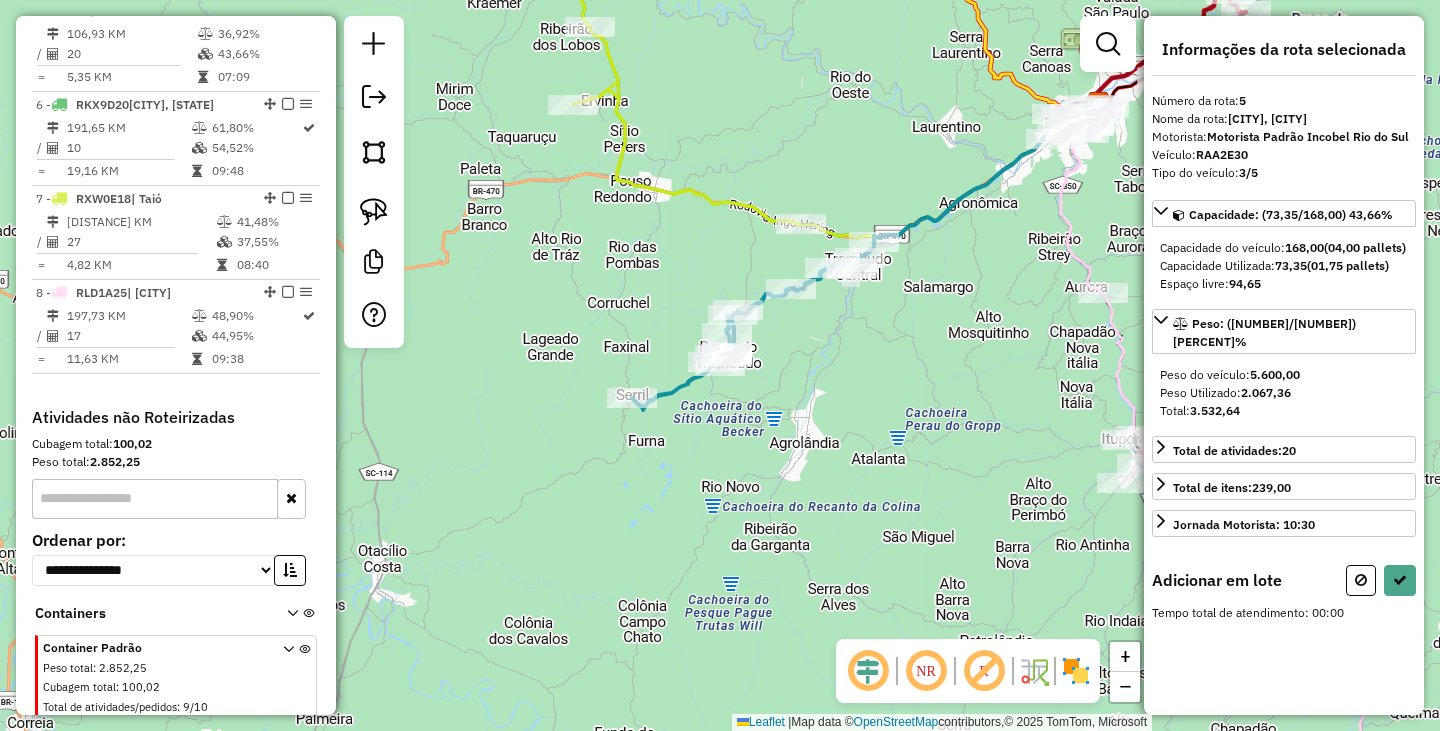 drag, startPoint x: 922, startPoint y: 383, endPoint x: 760, endPoint y: 524, distance: 214.76732 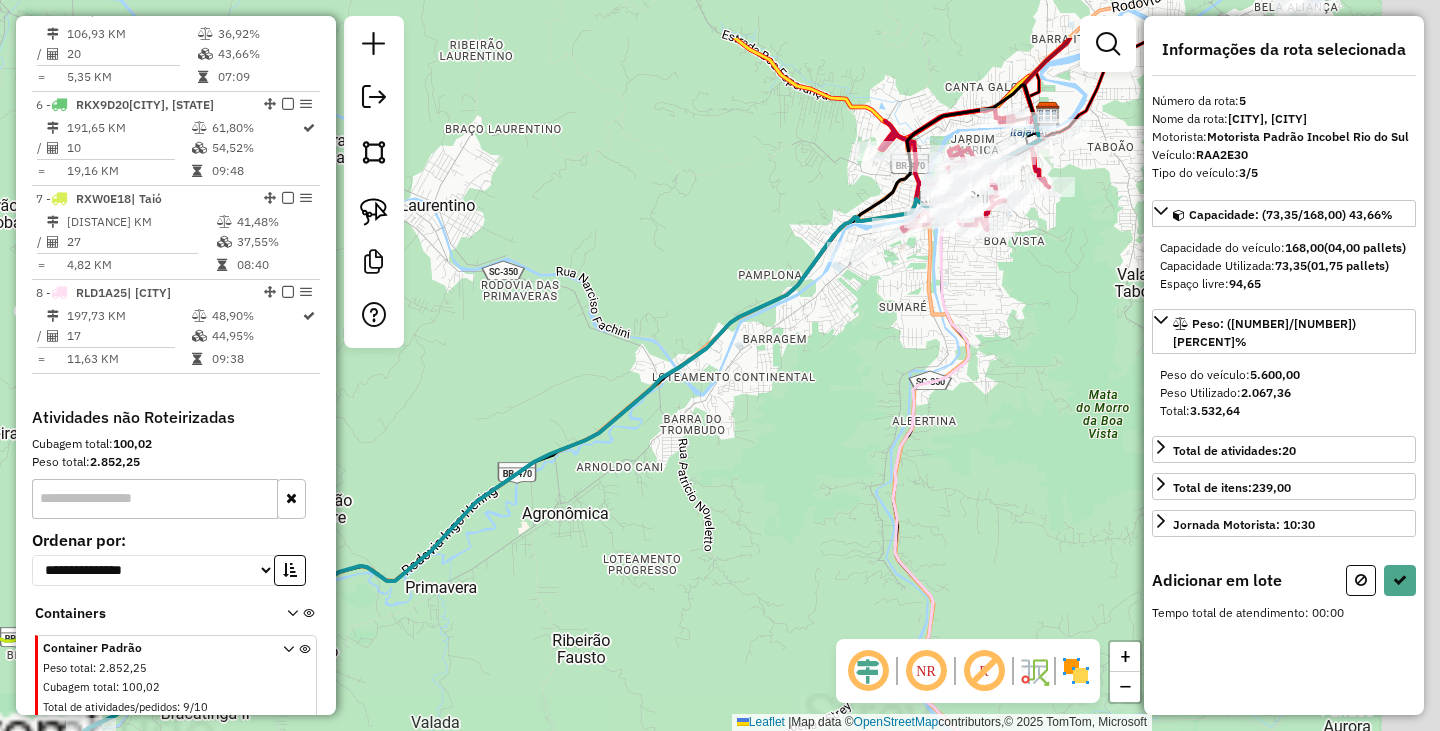 drag, startPoint x: 859, startPoint y: 377, endPoint x: 772, endPoint y: 468, distance: 125.89678 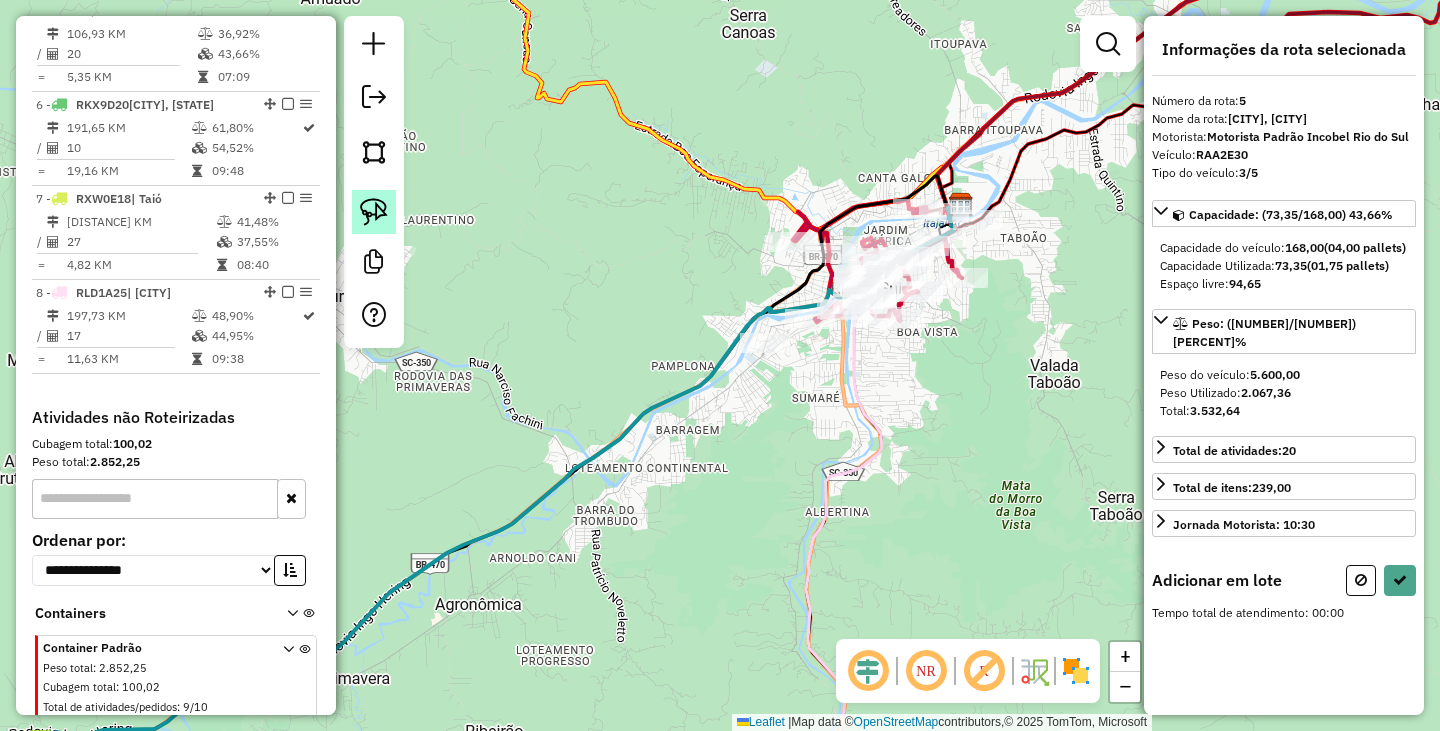 click 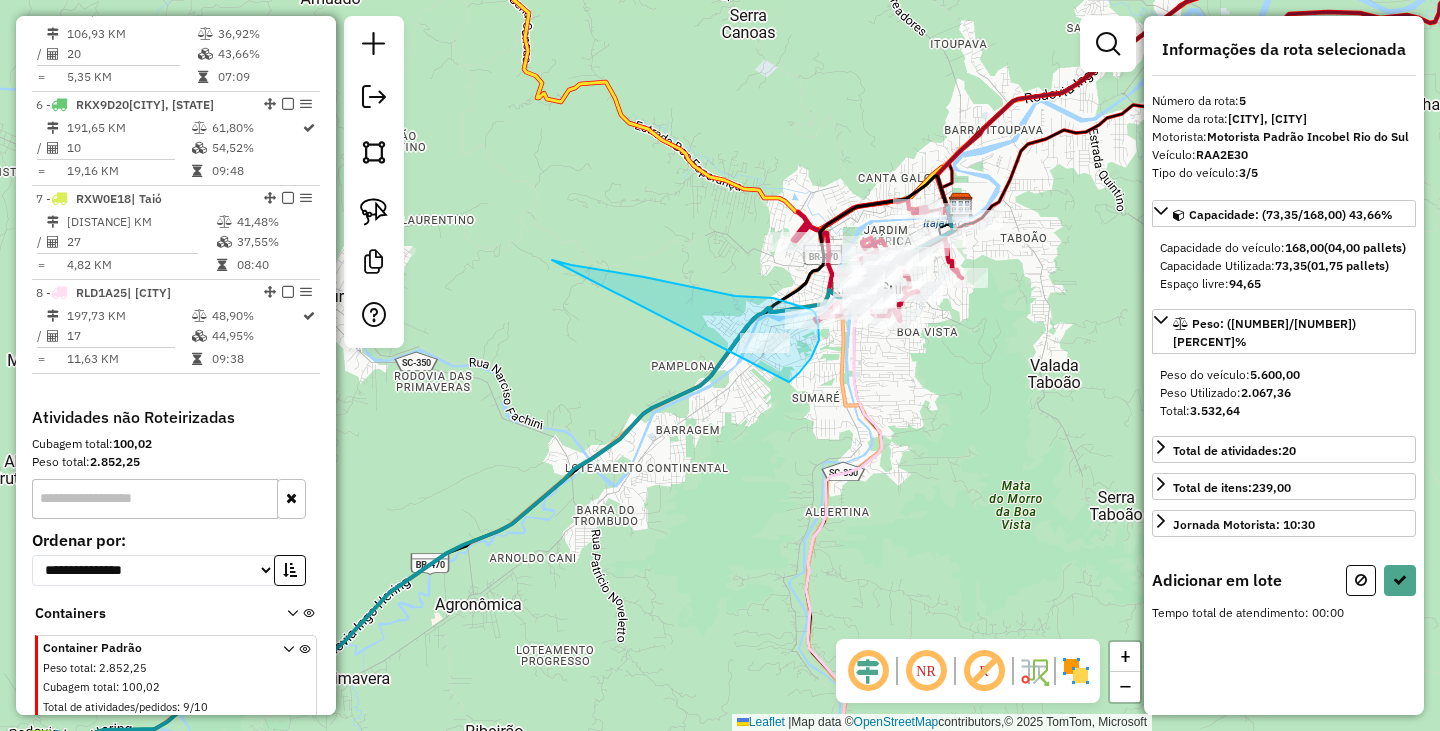 drag, startPoint x: 554, startPoint y: 260, endPoint x: 789, endPoint y: 382, distance: 264.78104 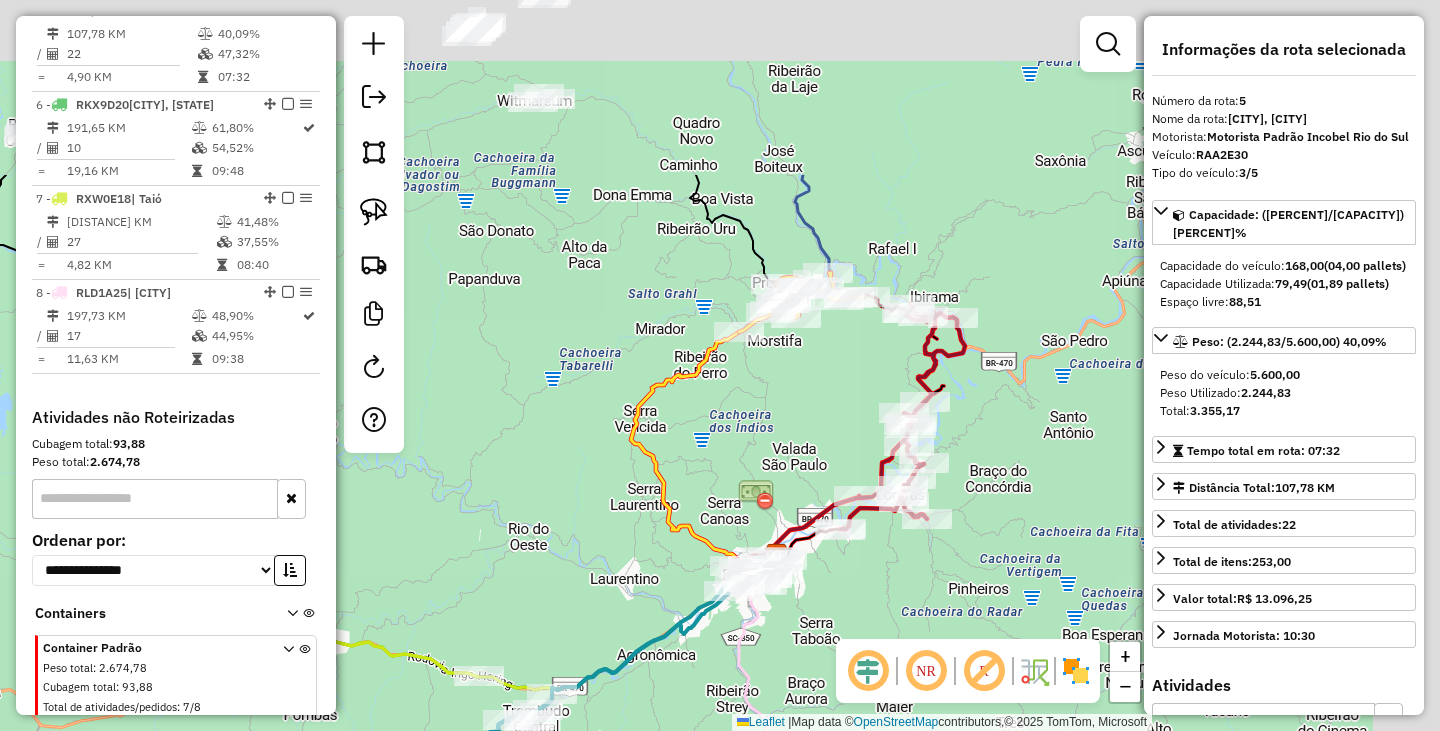 drag, startPoint x: 964, startPoint y: 156, endPoint x: 807, endPoint y: 428, distance: 314.0589 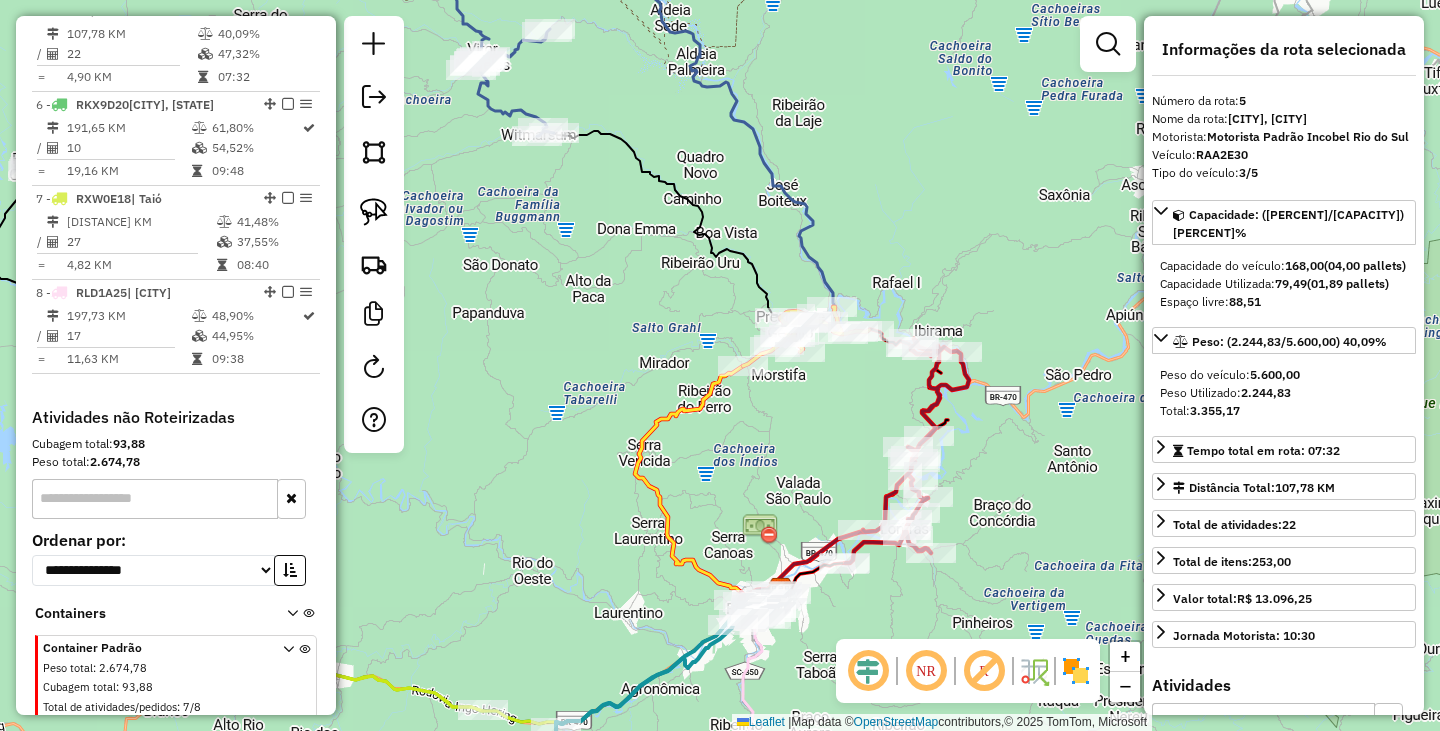 drag, startPoint x: 531, startPoint y: 293, endPoint x: 633, endPoint y: 434, distance: 174.02586 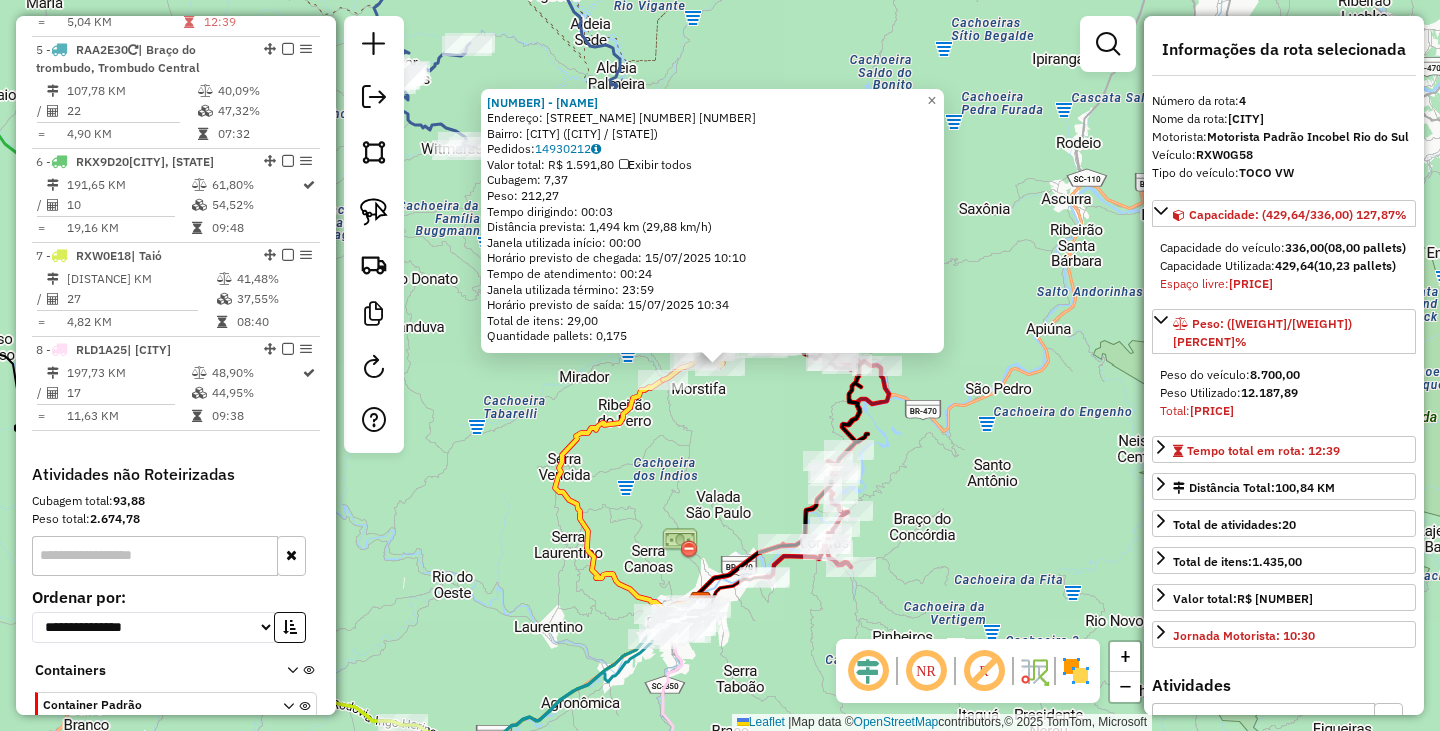 scroll, scrollTop: 1068, scrollLeft: 0, axis: vertical 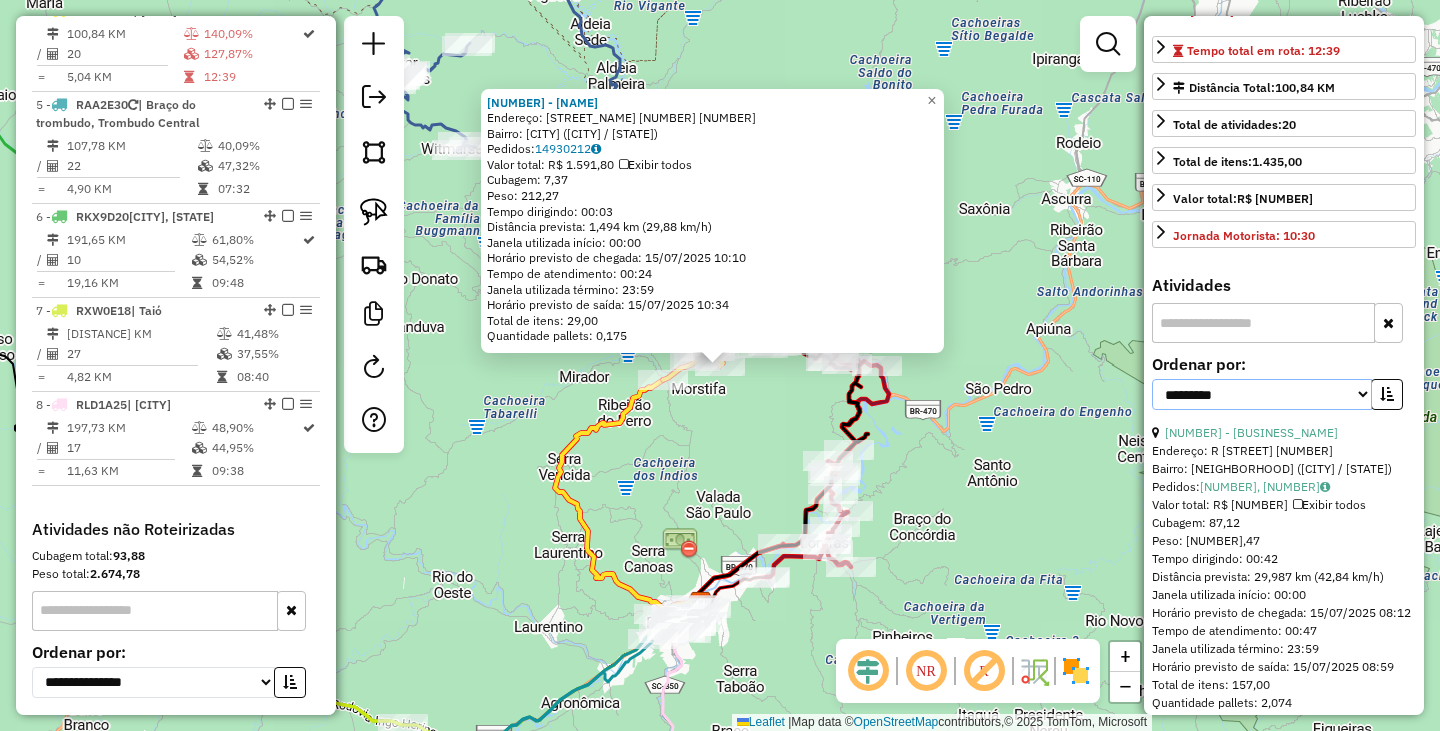 click on "**********" at bounding box center (1262, 394) 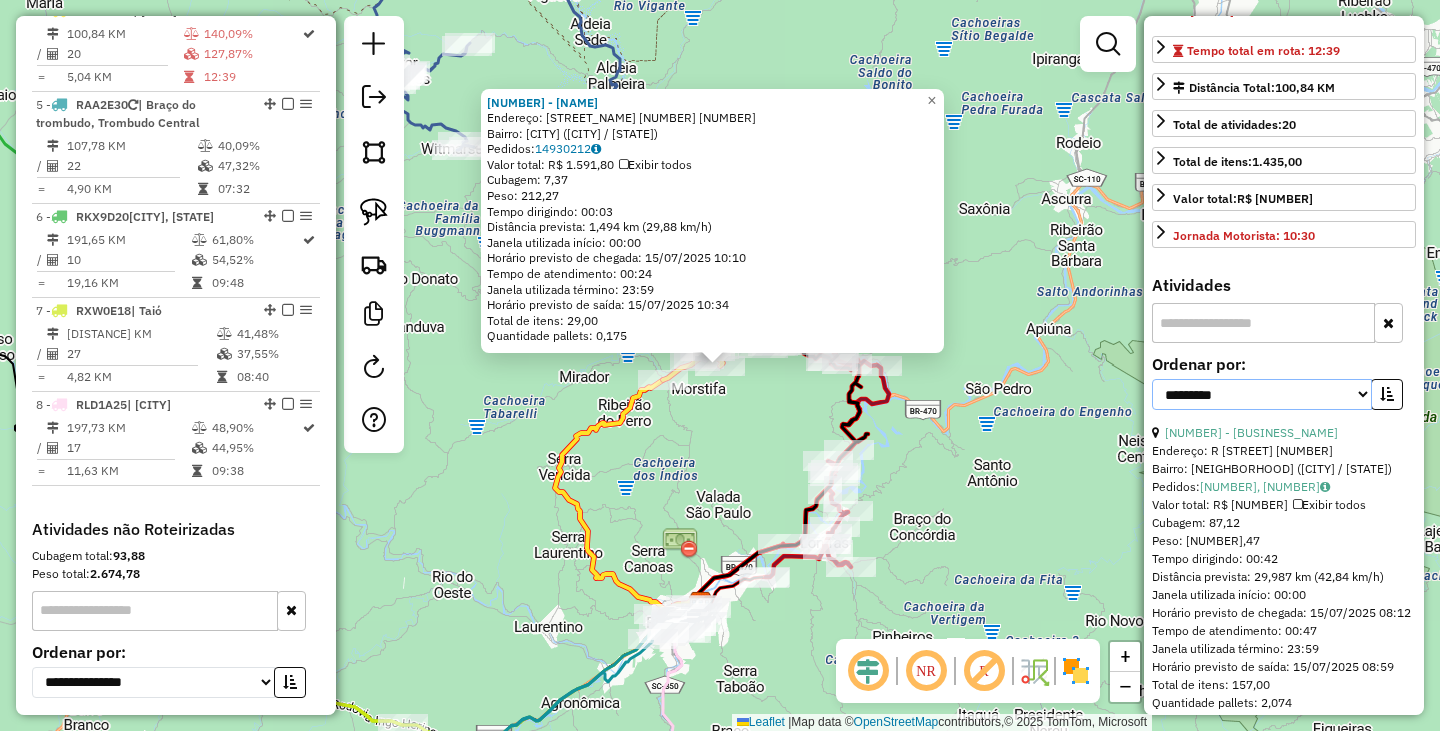 select on "*********" 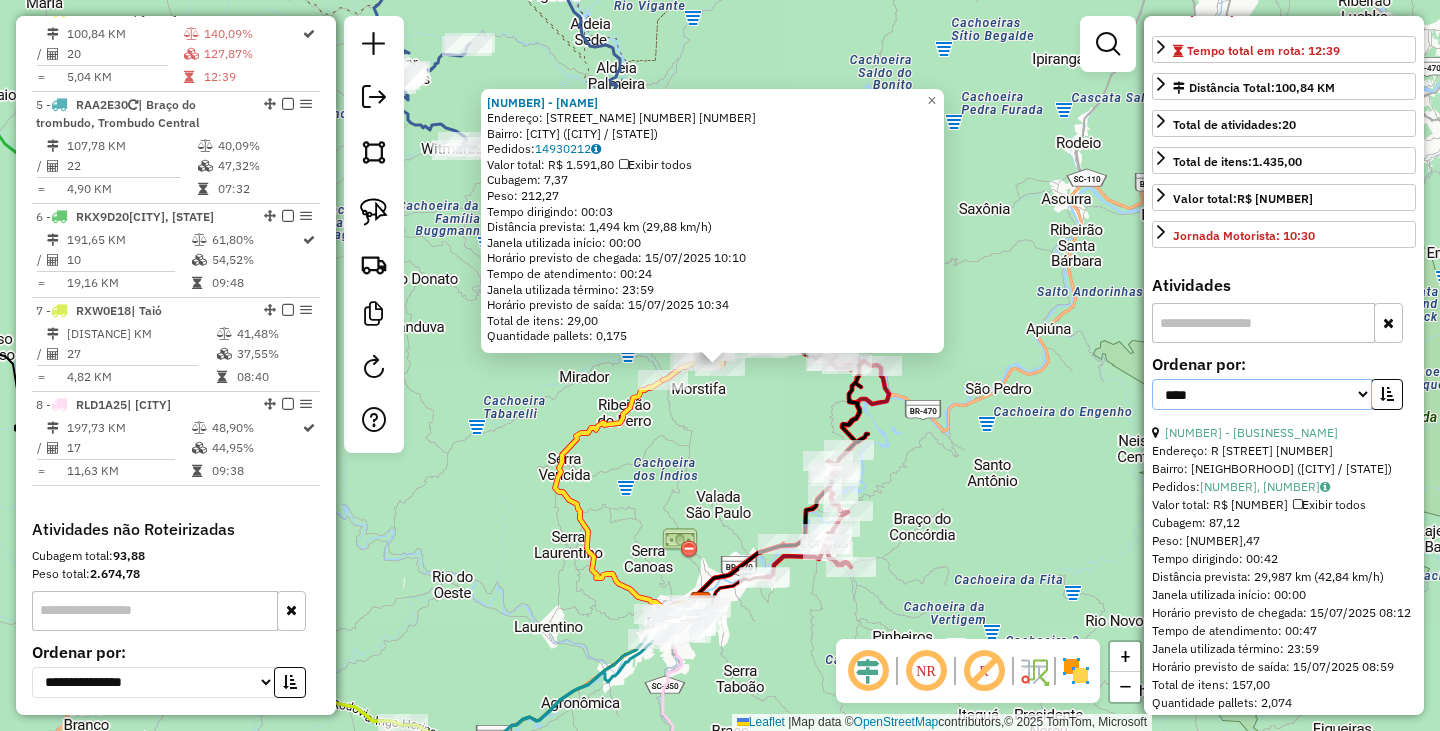 click on "**********" at bounding box center (1262, 394) 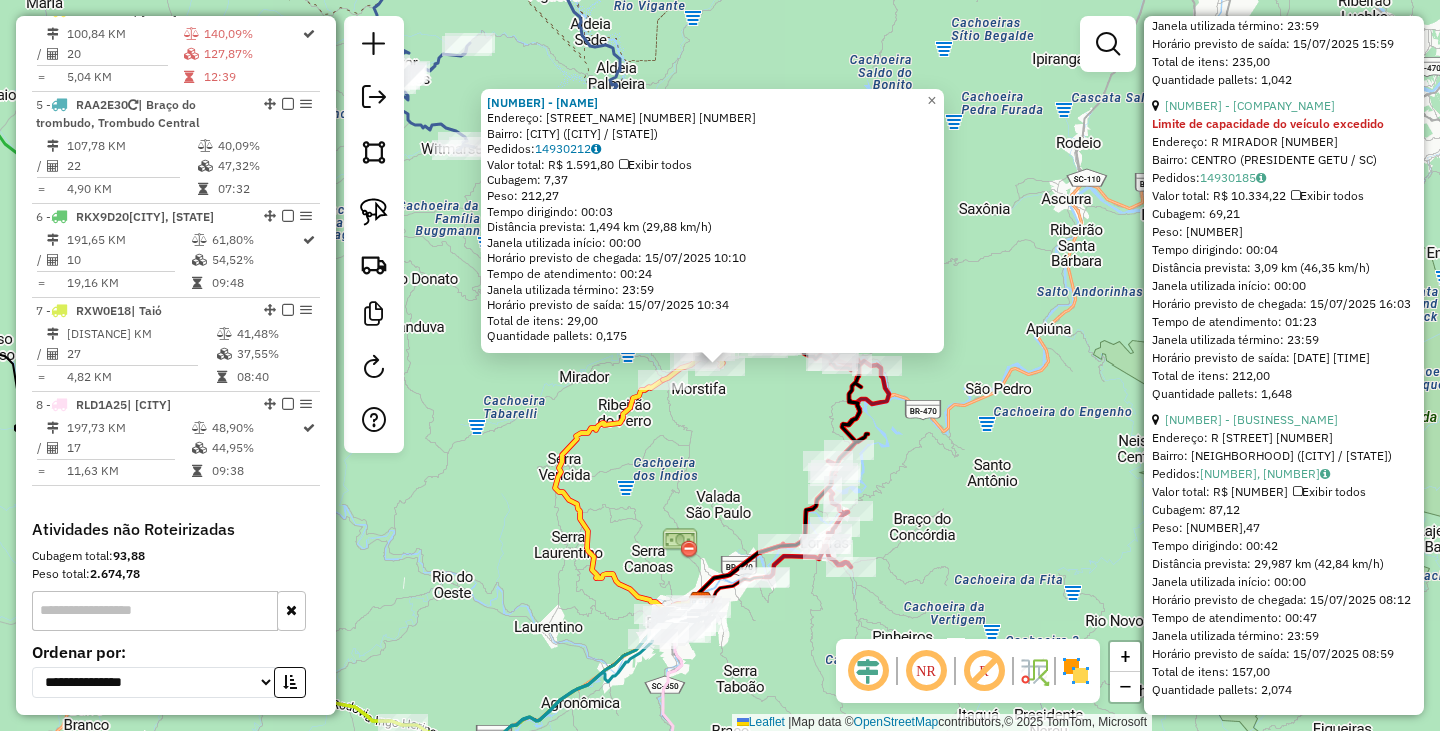 scroll, scrollTop: 6675, scrollLeft: 0, axis: vertical 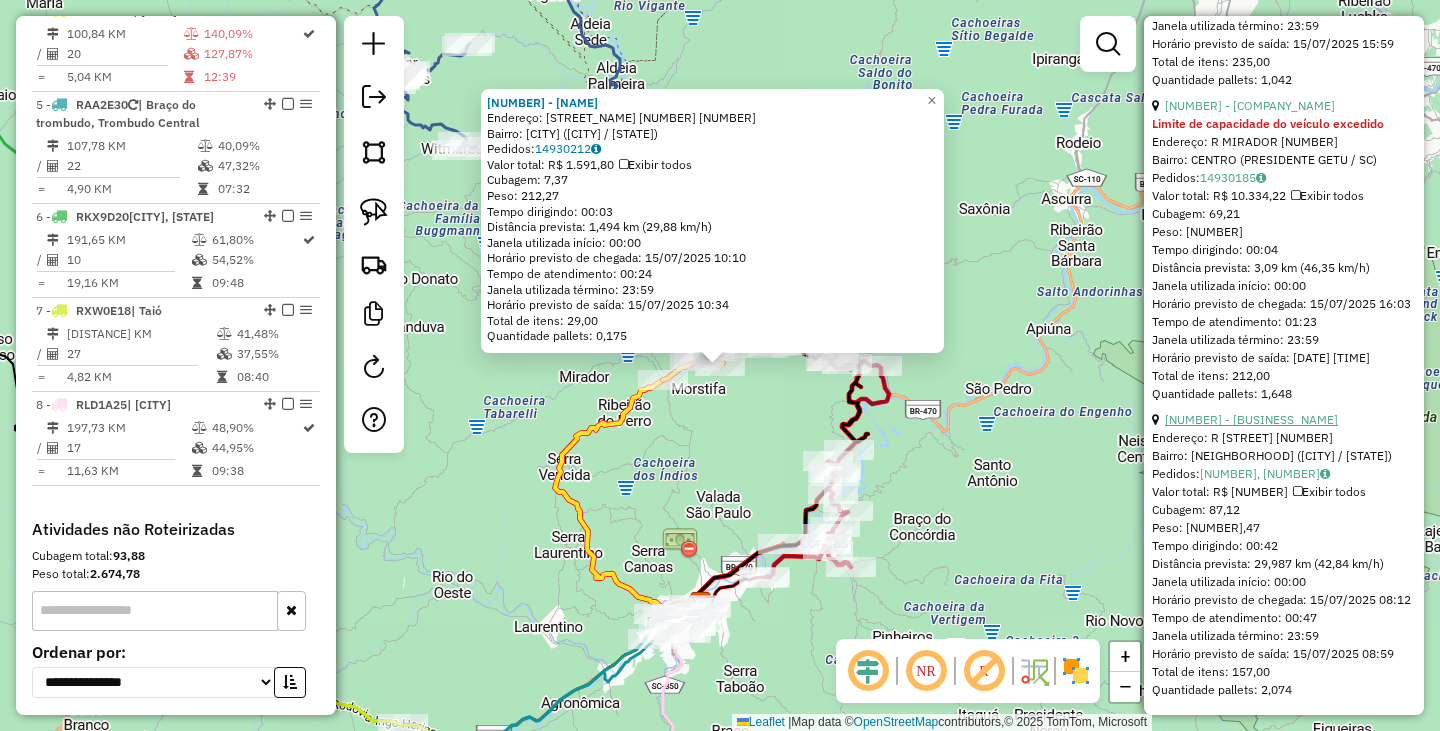click on "[NUMBER] - [BUSINESS_NAME]" at bounding box center (1251, 419) 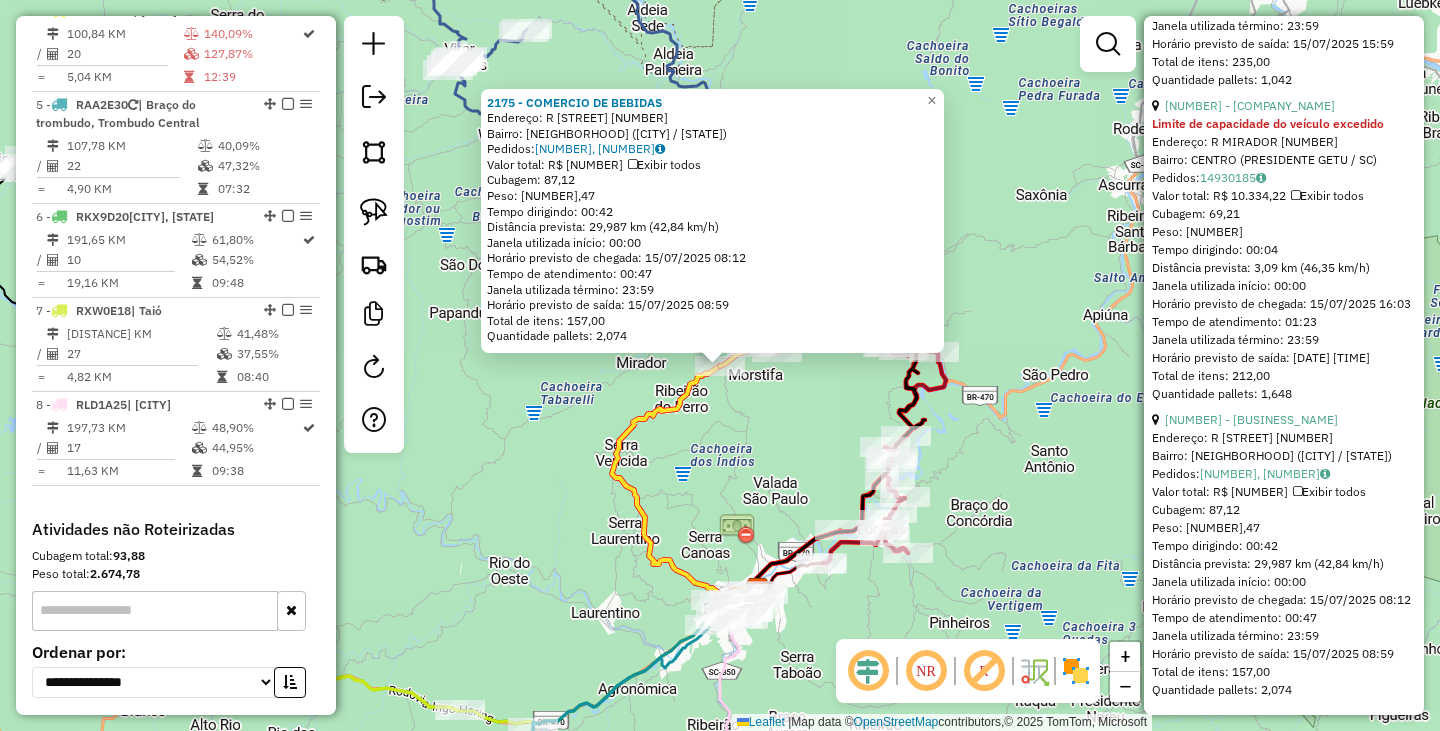 click on "Endereço: R CURT HERING [NUMBER] Bairro: RIO FERRO ([DISTRICT] / [STATE]) Pedidos: [NUMBER], [NUMBER] Exibir todos Cubagem: [NUMBER] Peso: [NUMBER] Tempo dirigindo: [TIME] Distância prevista: [NUMBER] km ([NUMBER] km/h) Janela utilizada início: [TIME] Horário previsto de chegada: [DATE] [TIME] Tempo de atendimento: [TIME] Janela utilizada término: [TIME] Horário previsto de saída: [DATE] [TIME] Total de itens: [NUMBER] Quantidade pallets: [NUMBER] × Janela de atendimento Grade de atendimento Capacidade Transportadoras Veículos Cliente Pedidos Rotas Selecione os dias de semana para filtrar as janelas de atendimento Seg Ter Qua Qui Sex Sáb Dom Informe o período da janela de atendimento: De: Até: Filtrar exatamente a janela do cliente Considerar janela de atendimento padrão Selecione os dias de semana para filtrar as grades de atendimento Seg Ter Qua Qui Sex Sáb Dom De: Até:" 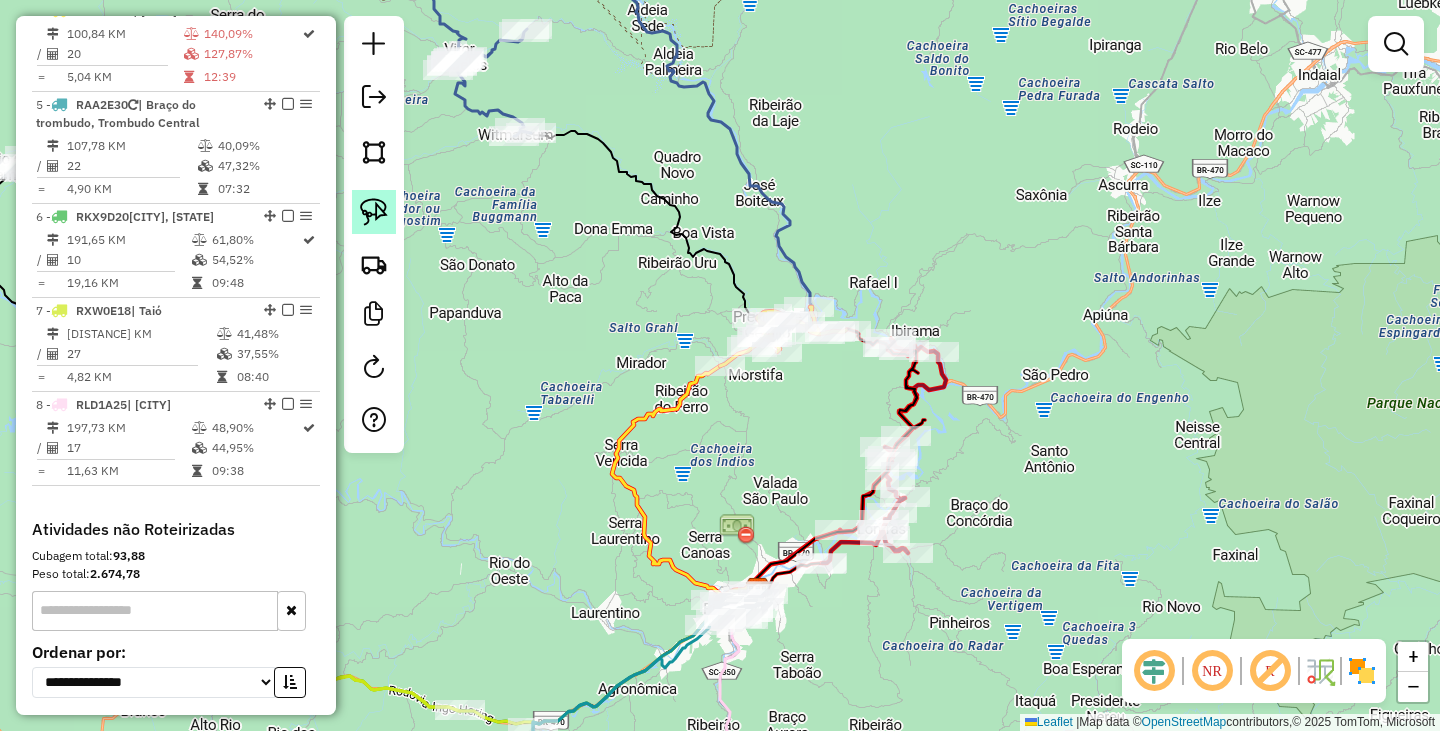 click 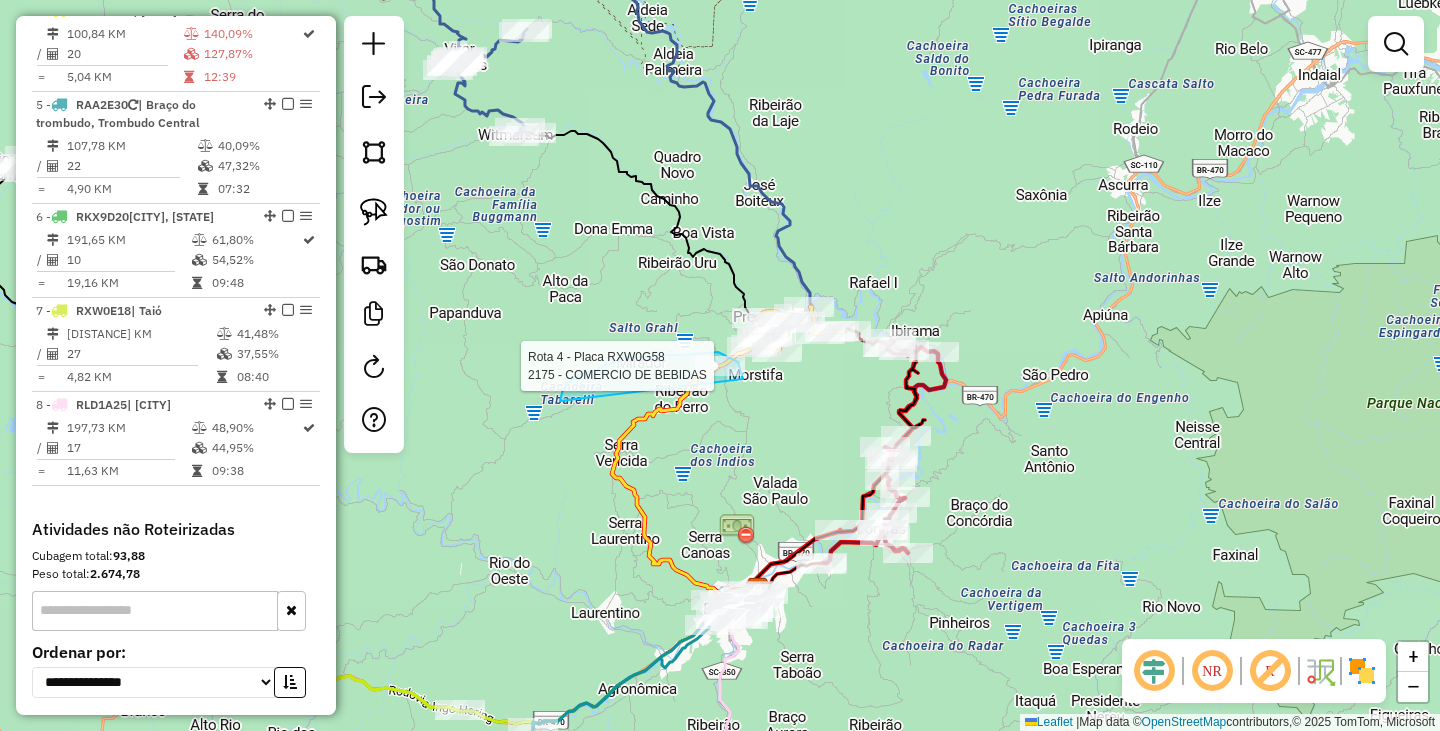 drag, startPoint x: 560, startPoint y: 401, endPoint x: 743, endPoint y: 379, distance: 184.31766 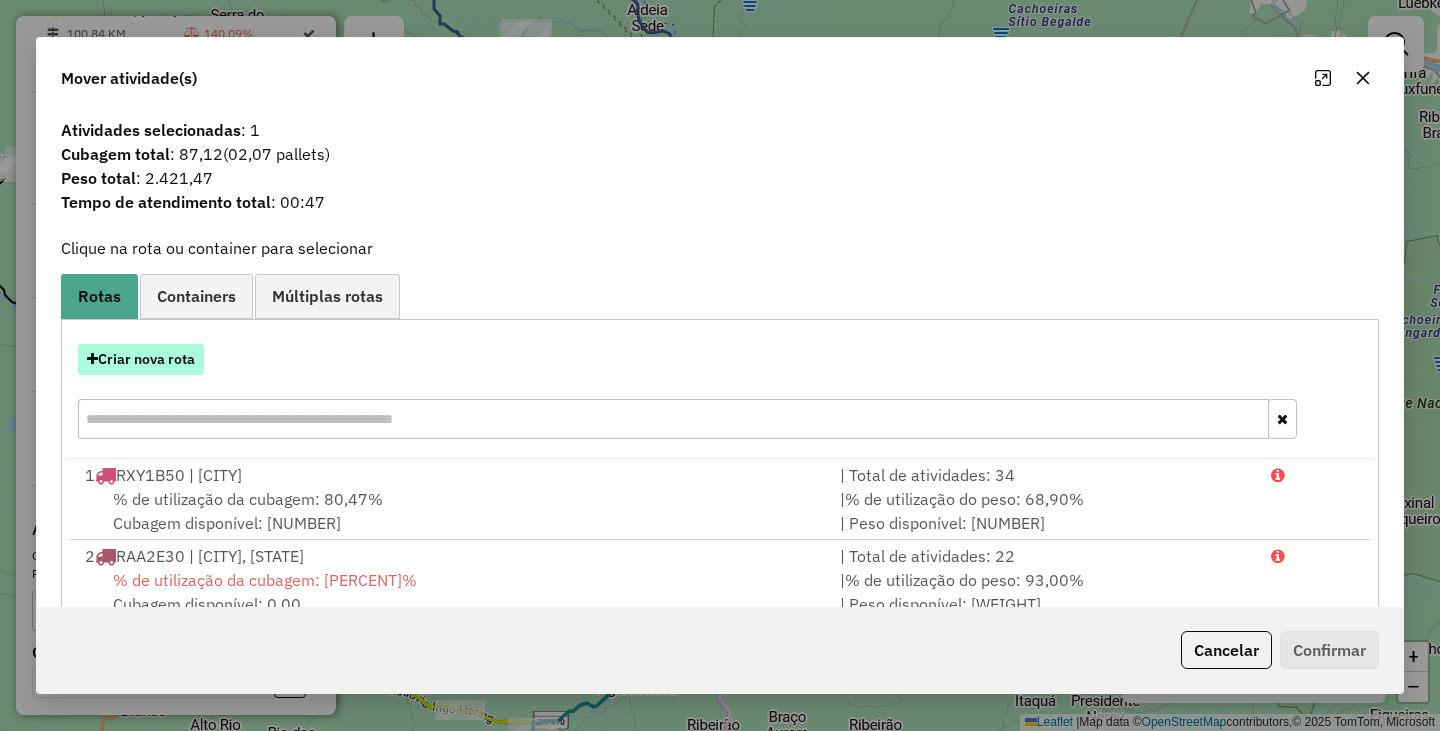 click on "Criar nova rota" at bounding box center [141, 359] 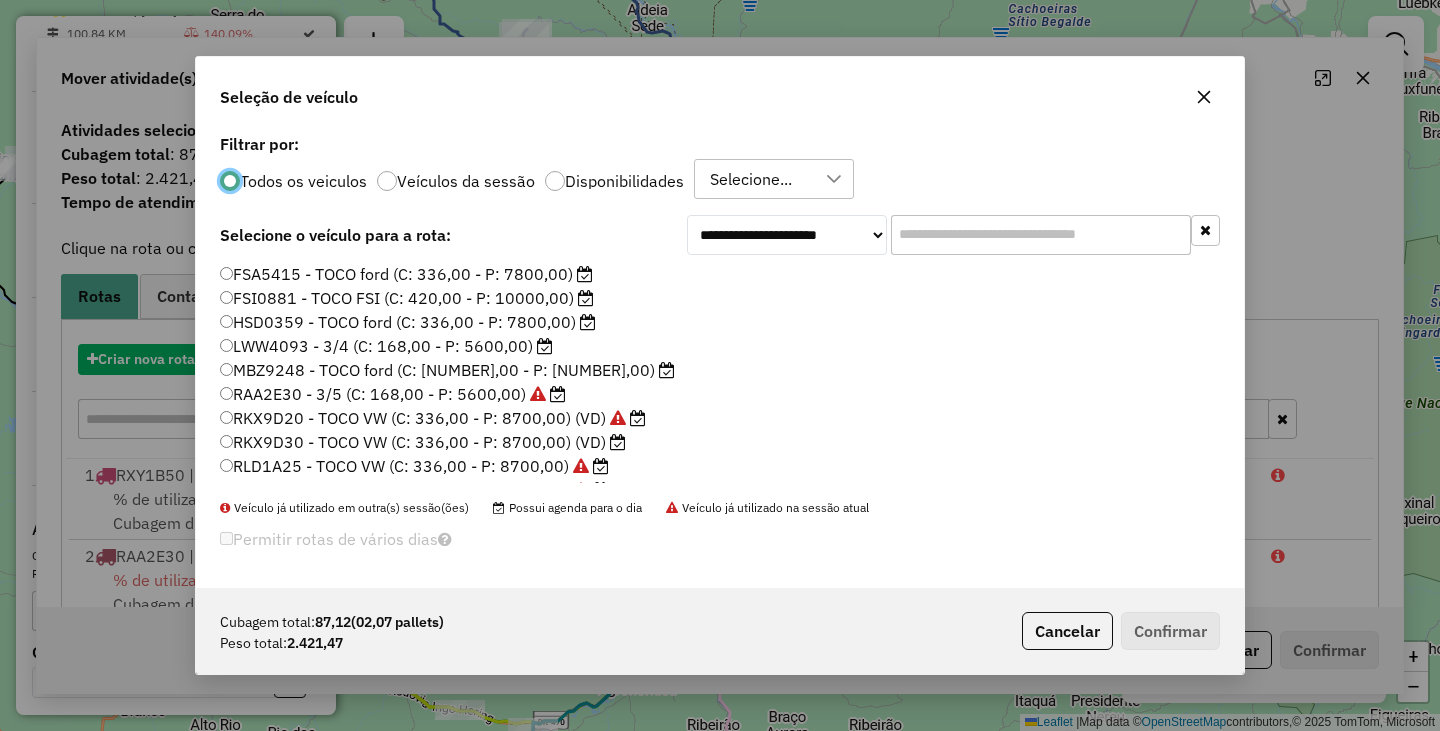 scroll, scrollTop: 11, scrollLeft: 6, axis: both 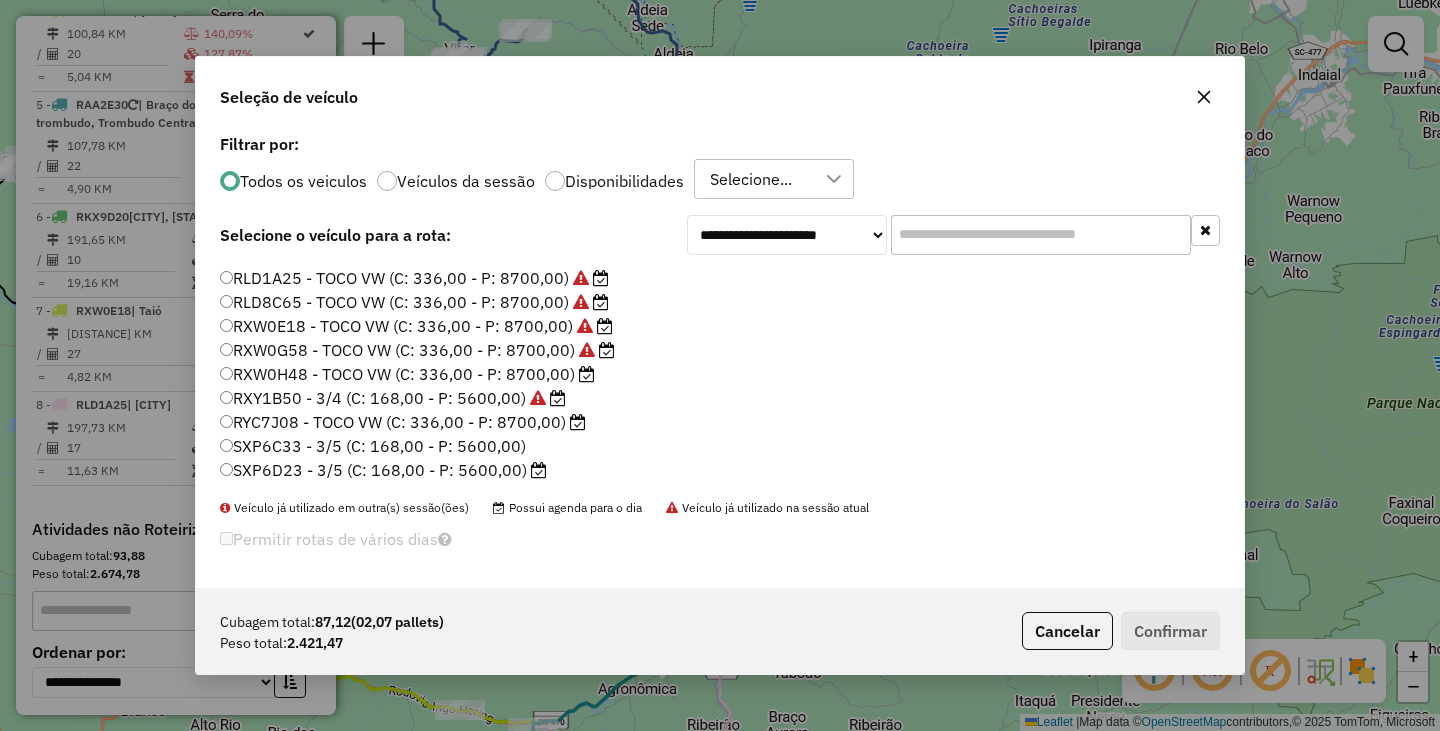 click on "RYC7J08 - TOCO VW (C: 336,00 - P: 8700,00)" 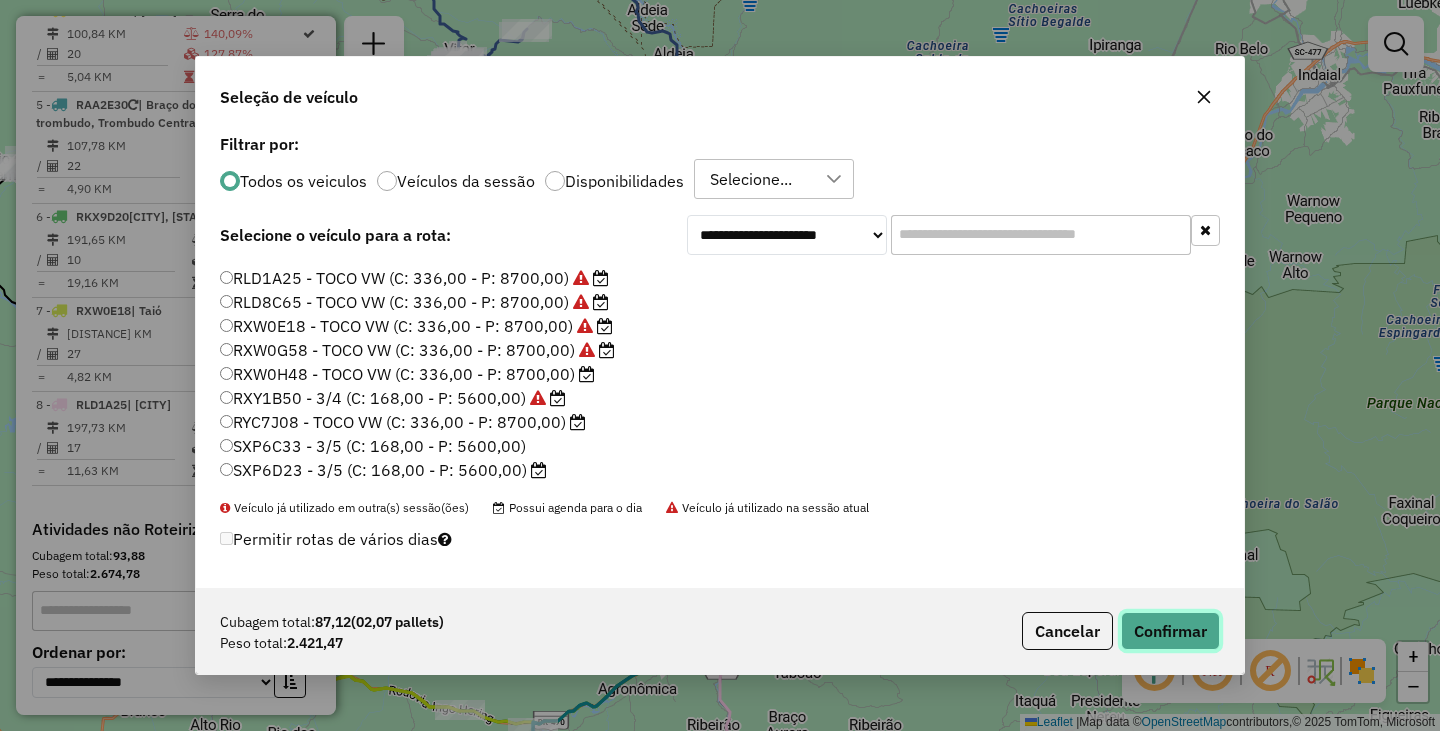 click on "Confirmar" 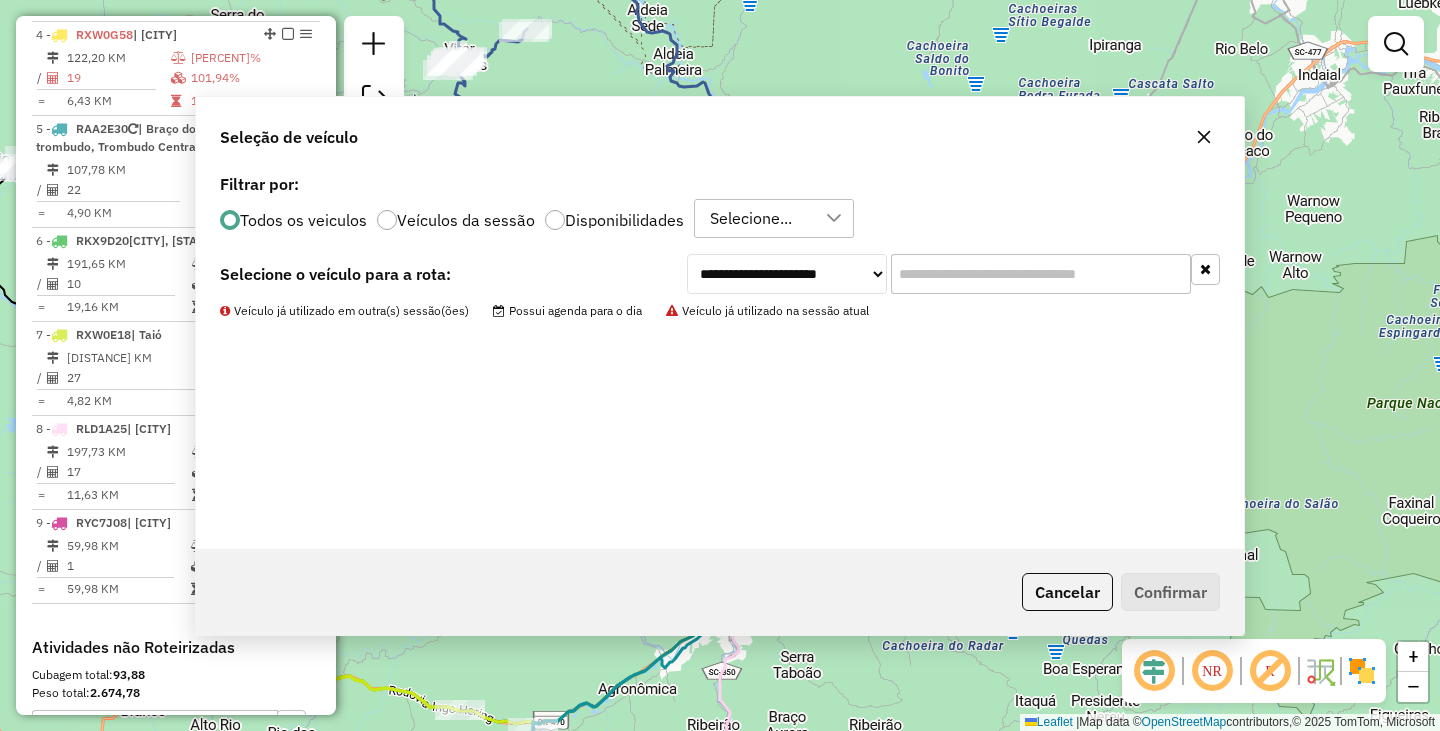 scroll, scrollTop: 1092, scrollLeft: 0, axis: vertical 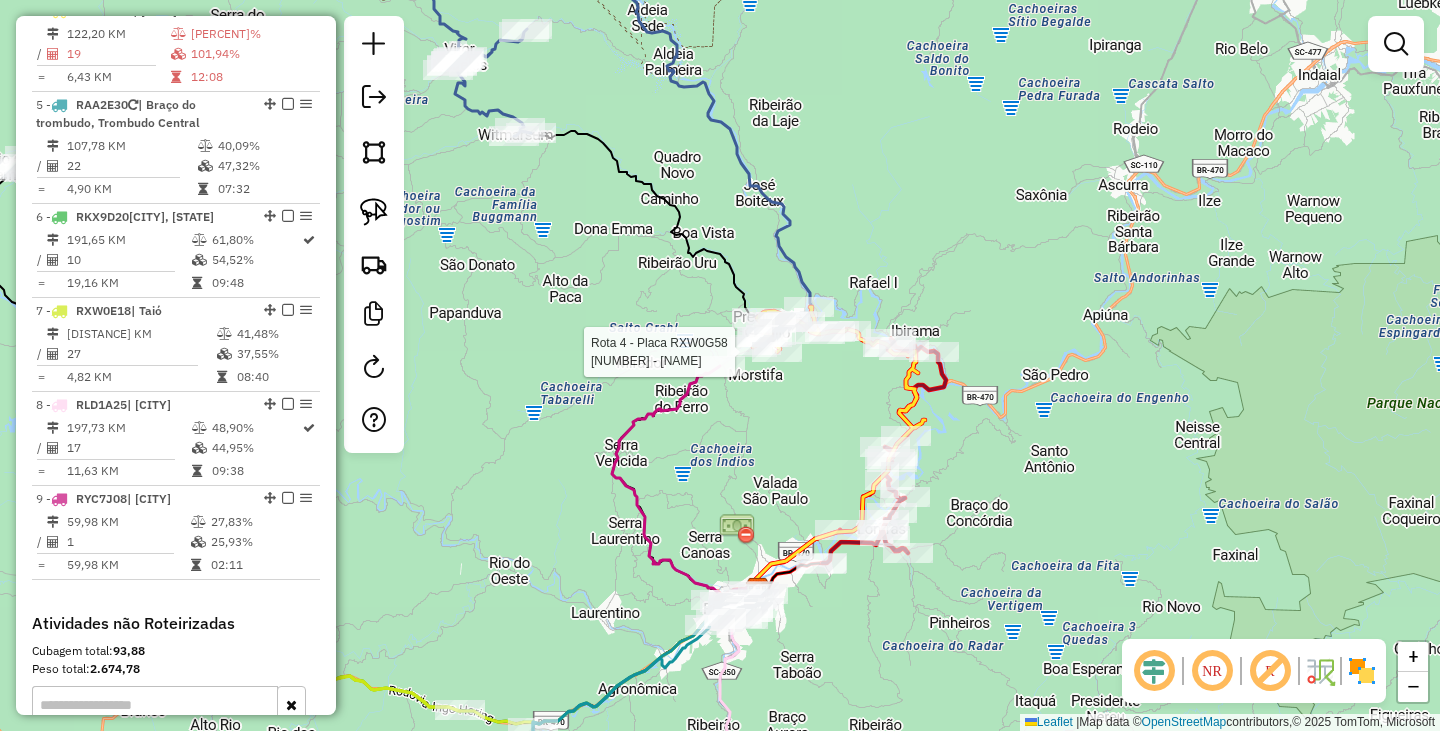 select on "*********" 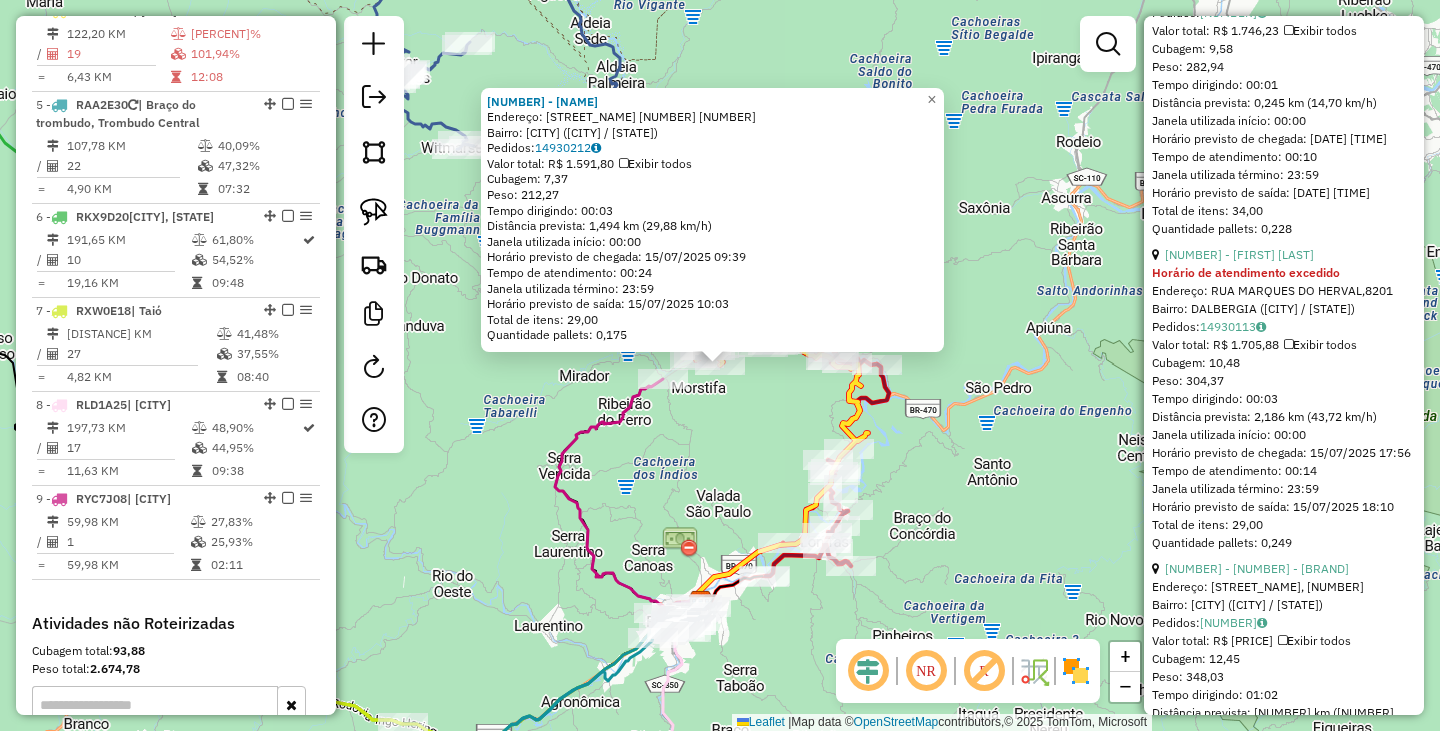 scroll, scrollTop: 6325, scrollLeft: 0, axis: vertical 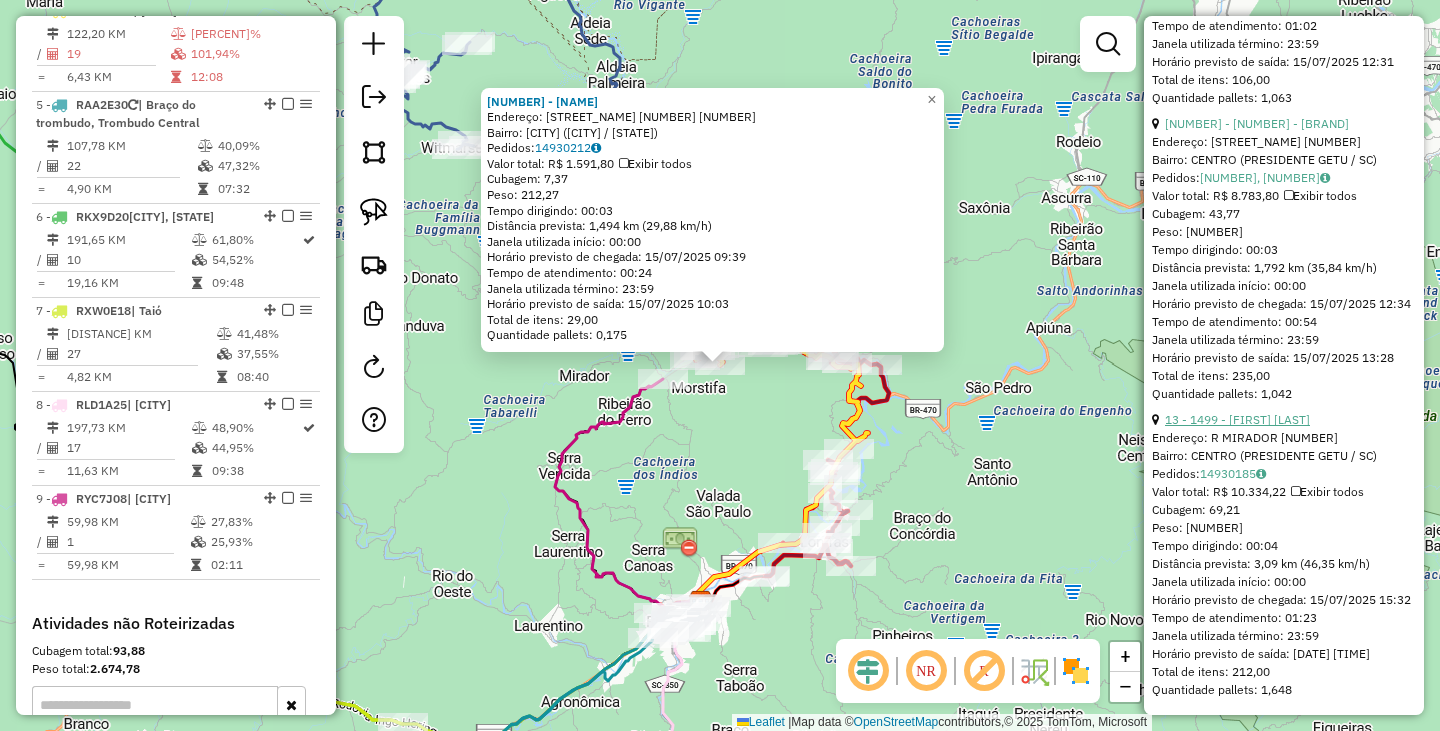 click on "13 - 1499 - [FIRST] [LAST]" at bounding box center [1237, 419] 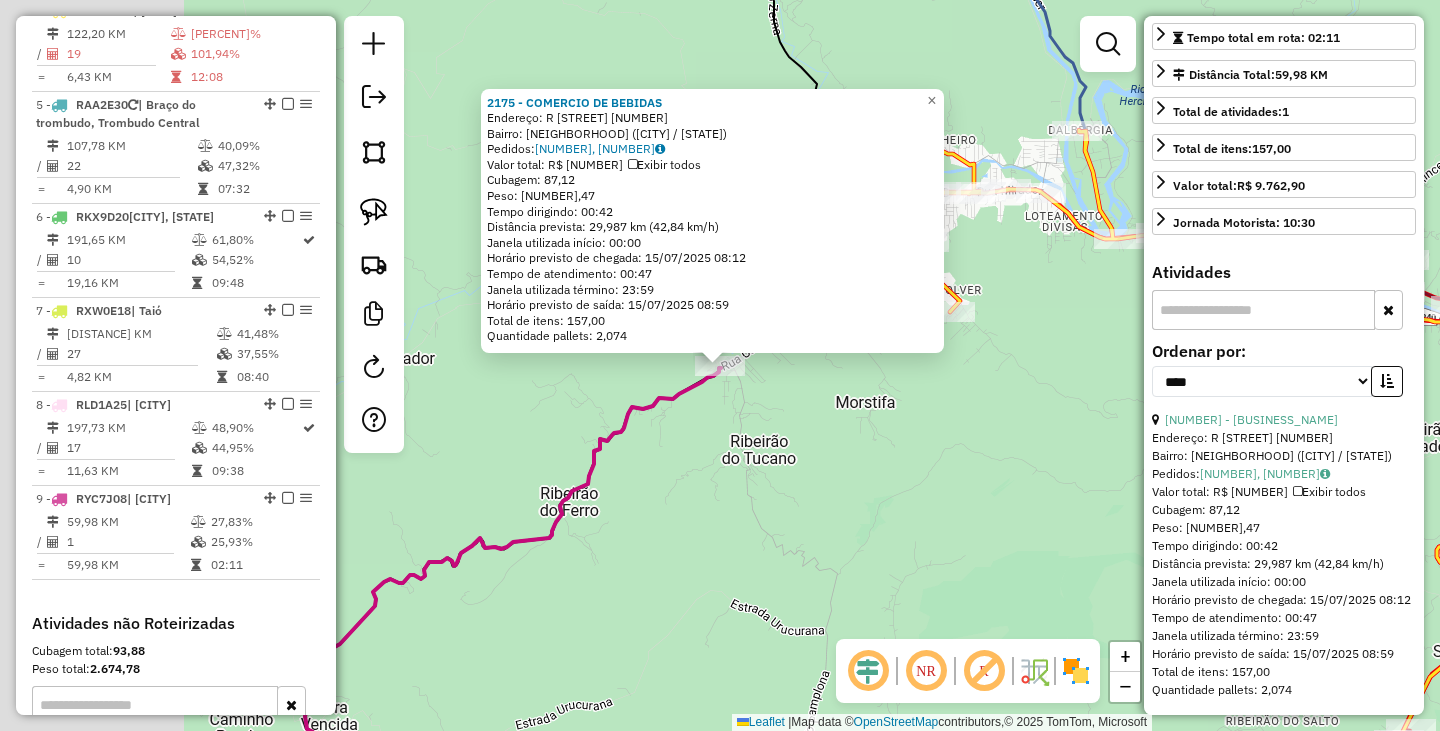 scroll, scrollTop: 431, scrollLeft: 0, axis: vertical 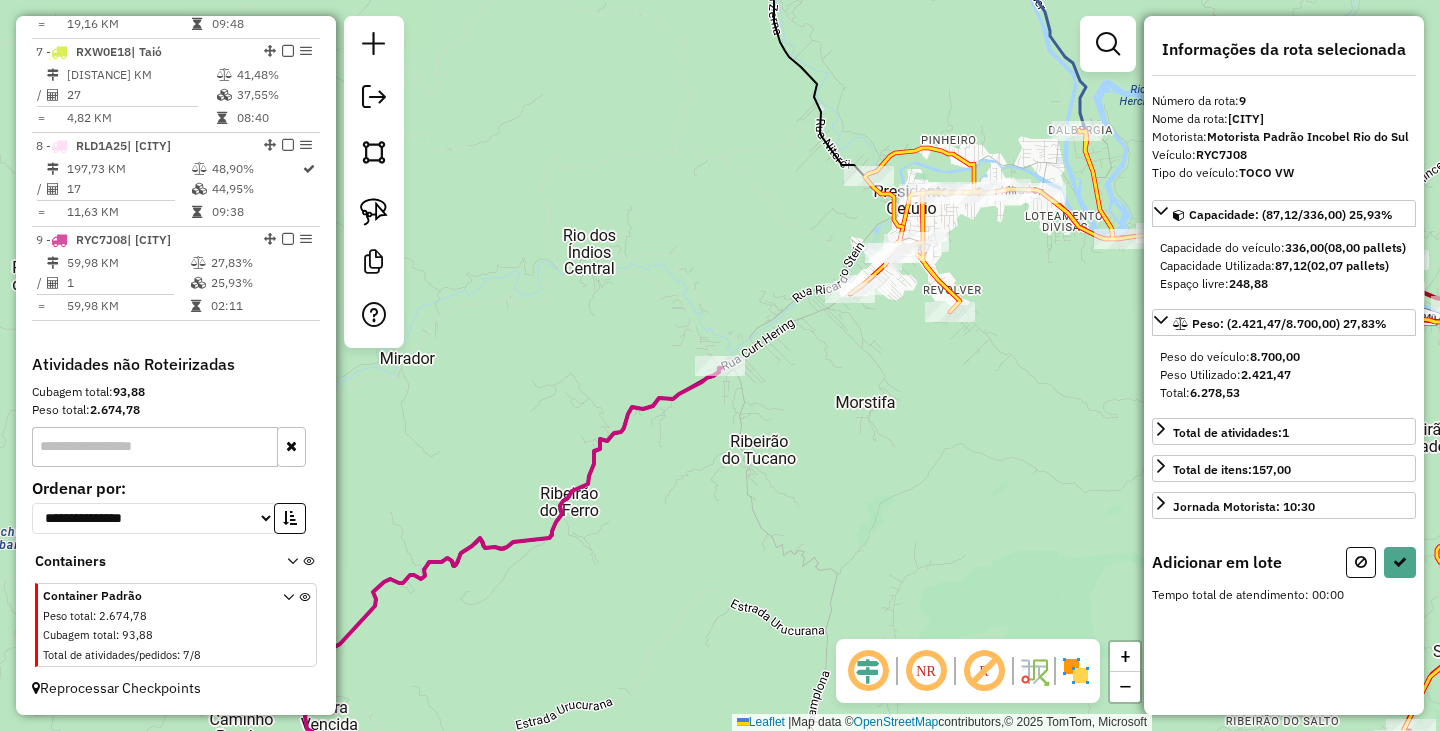 drag, startPoint x: 799, startPoint y: 444, endPoint x: 707, endPoint y: 512, distance: 114.402794 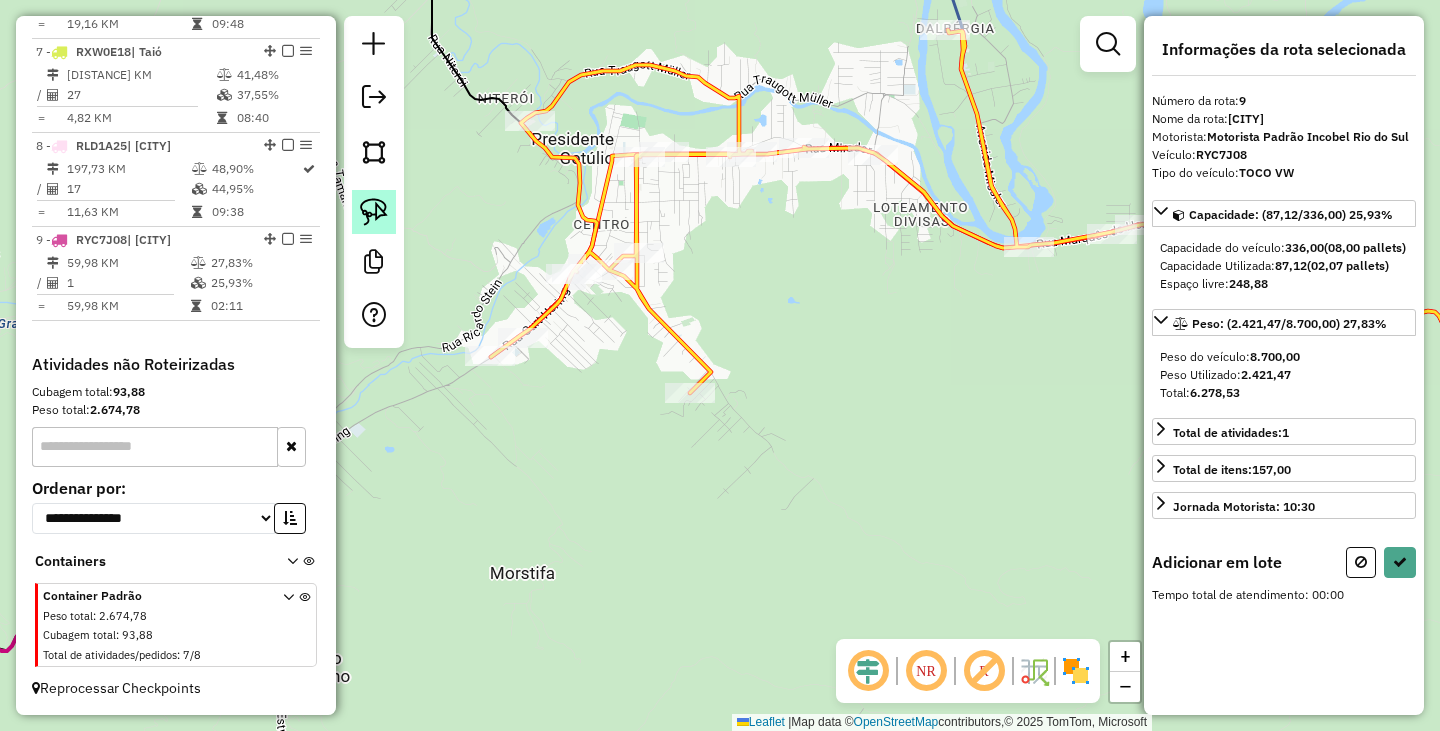 click 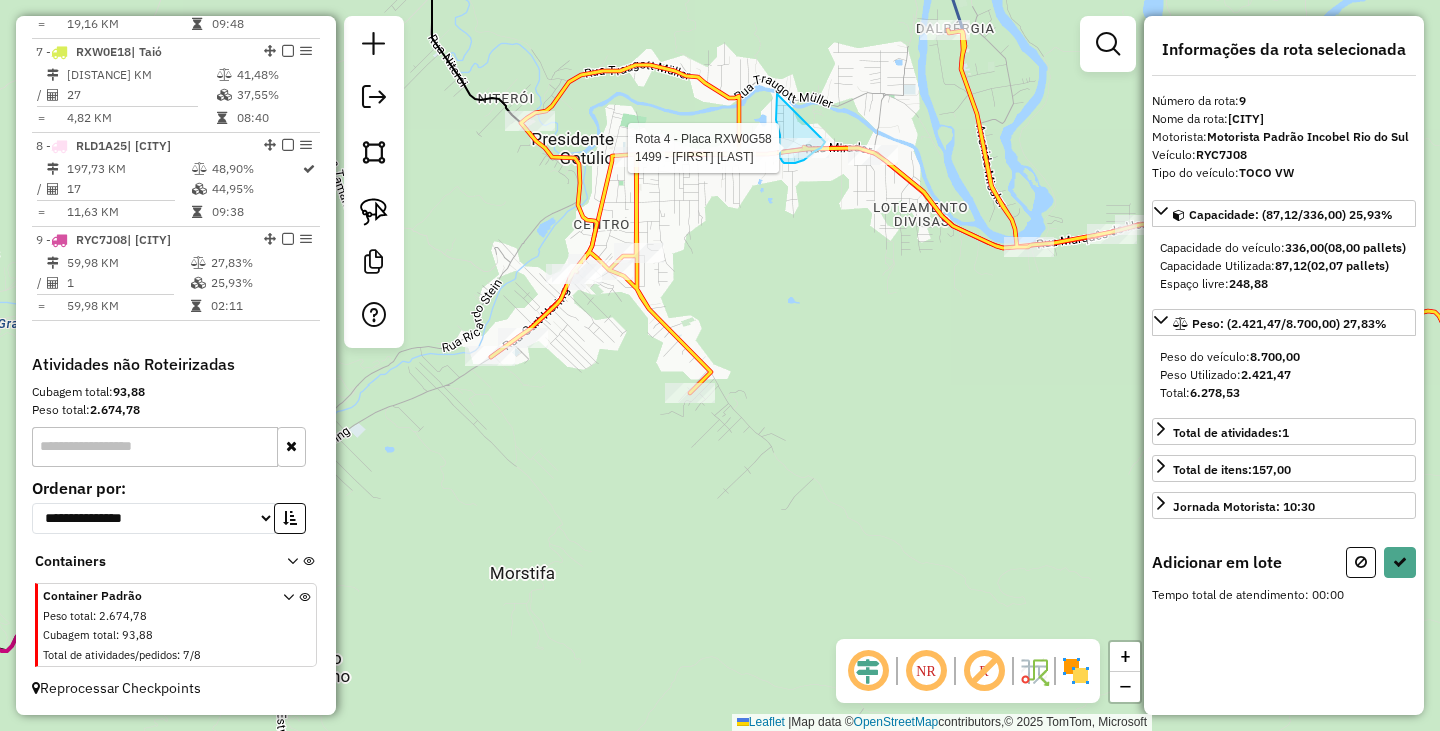 click on "Rota [NUMBER] - Placa [PLATE]  [NUMBER] - [COMPANY] Janela de atendimento Grade de atendimento Capacidade Transportadoras Veículos Cliente Pedidos  Rotas Selecione os dias de semana para filtrar as janelas de atendimento  Seg   Ter   Qua   Qui   Sex   Sáb   Dom  Informe o período da janela de atendimento: De: Até:  Filtrar exatamente a janela do cliente  Considerar janela de atendimento padrão  Selecione os dias de semana para filtrar as grades de atendimento  Seg   Ter   Qua   Qui   Sex   Sáb   Dom   Considerar clientes sem dia de atendimento cadastrado  Clientes fora do dia de atendimento selecionado Filtrar as atividades entre os valores definidos abaixo:  Peso mínimo:   Peso máximo:   Cubagem mínima:   Cubagem máxima:   De:   Até:  Filtrar as atividades entre o tempo de atendimento definido abaixo:  De:   Até:   Considerar capacidade total dos clientes não roteirizados Transportadora: Selecione um ou mais itens Tipo de veículo: Selecione um ou mais itens Veículo: Selecione um ou mais itens" 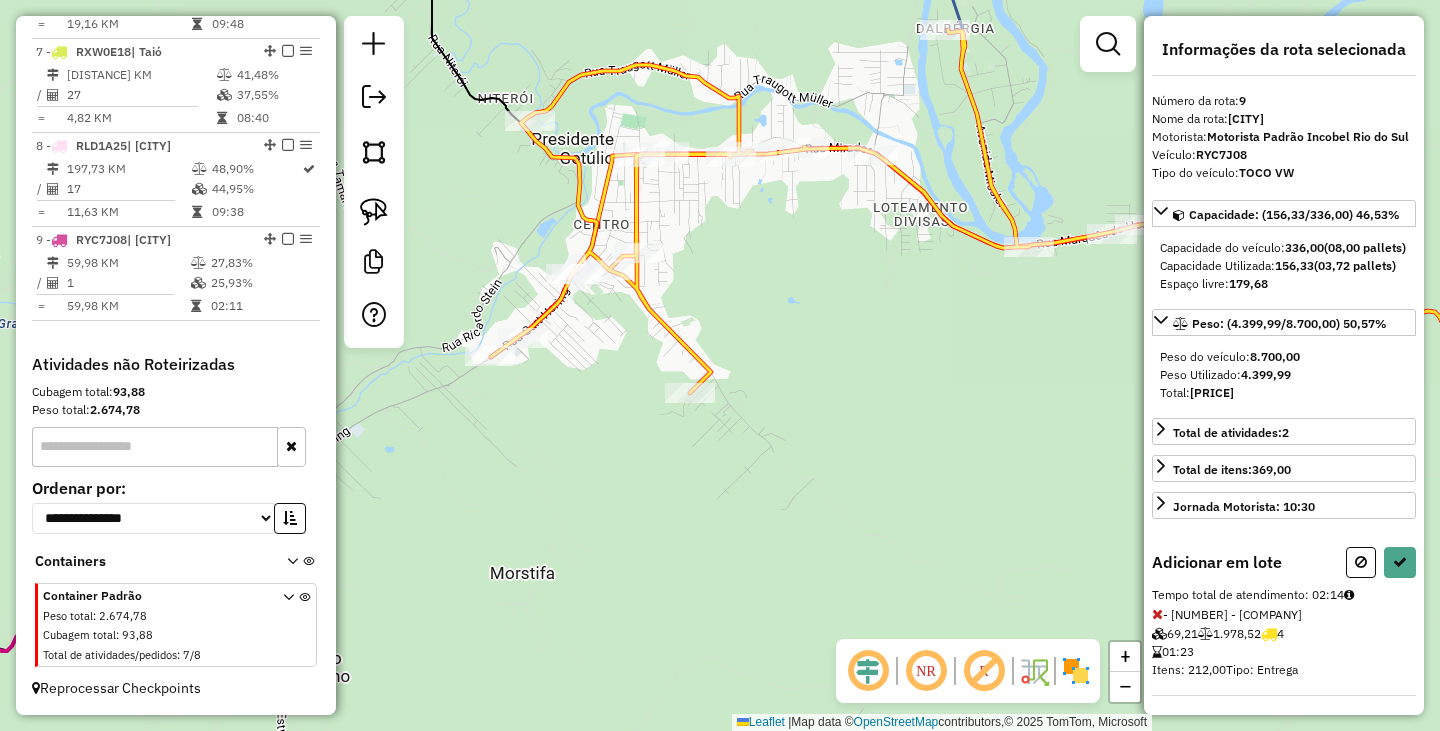 select on "*********" 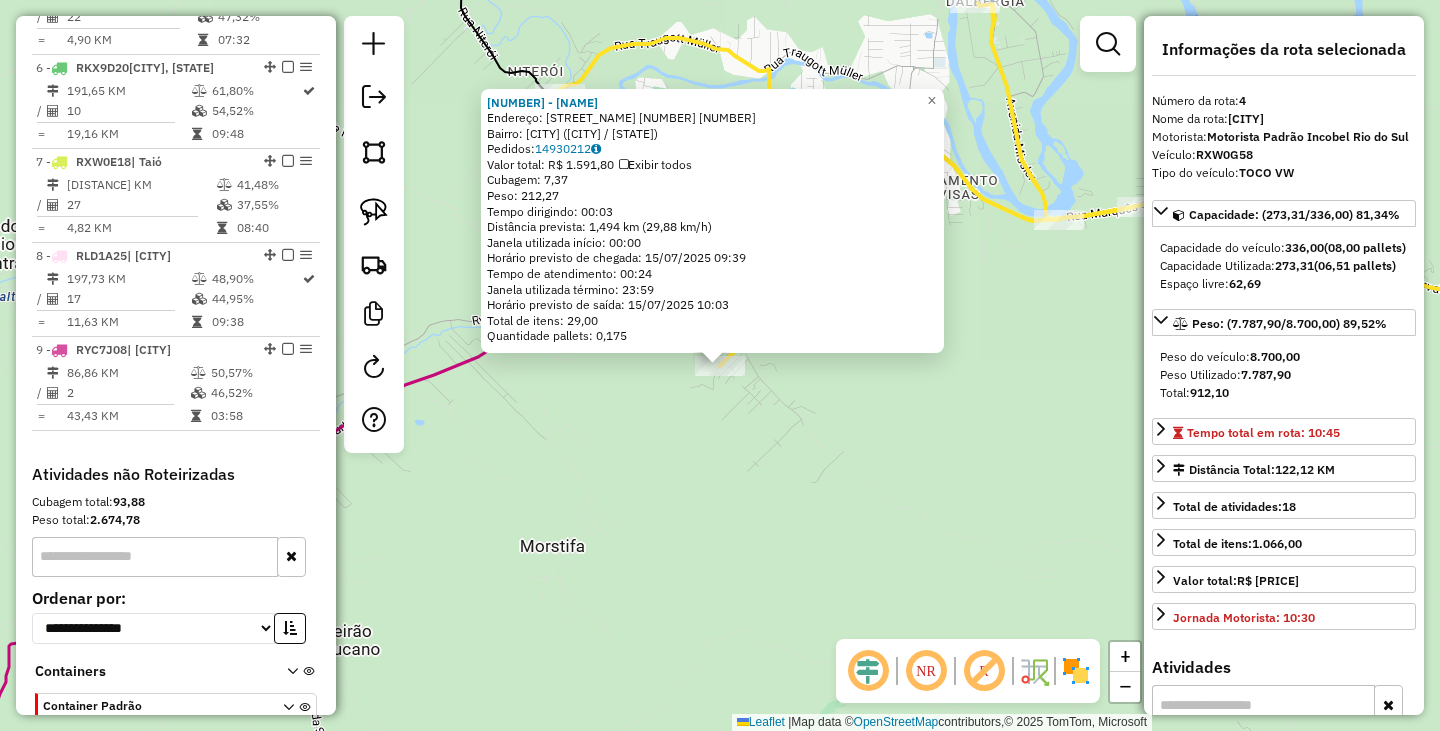 scroll, scrollTop: 1092, scrollLeft: 0, axis: vertical 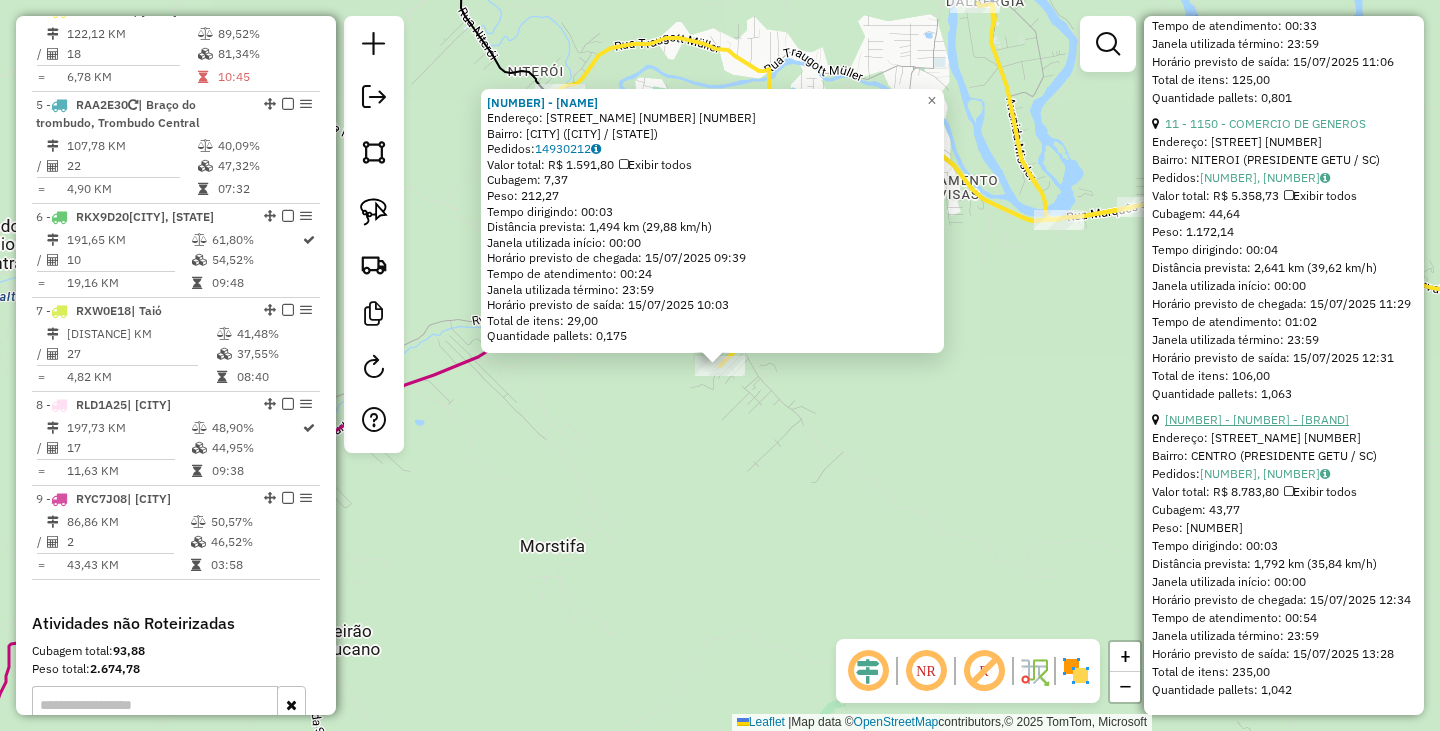 click on "[NUMBER] - [NUMBER] - [BRAND]" at bounding box center (1257, 419) 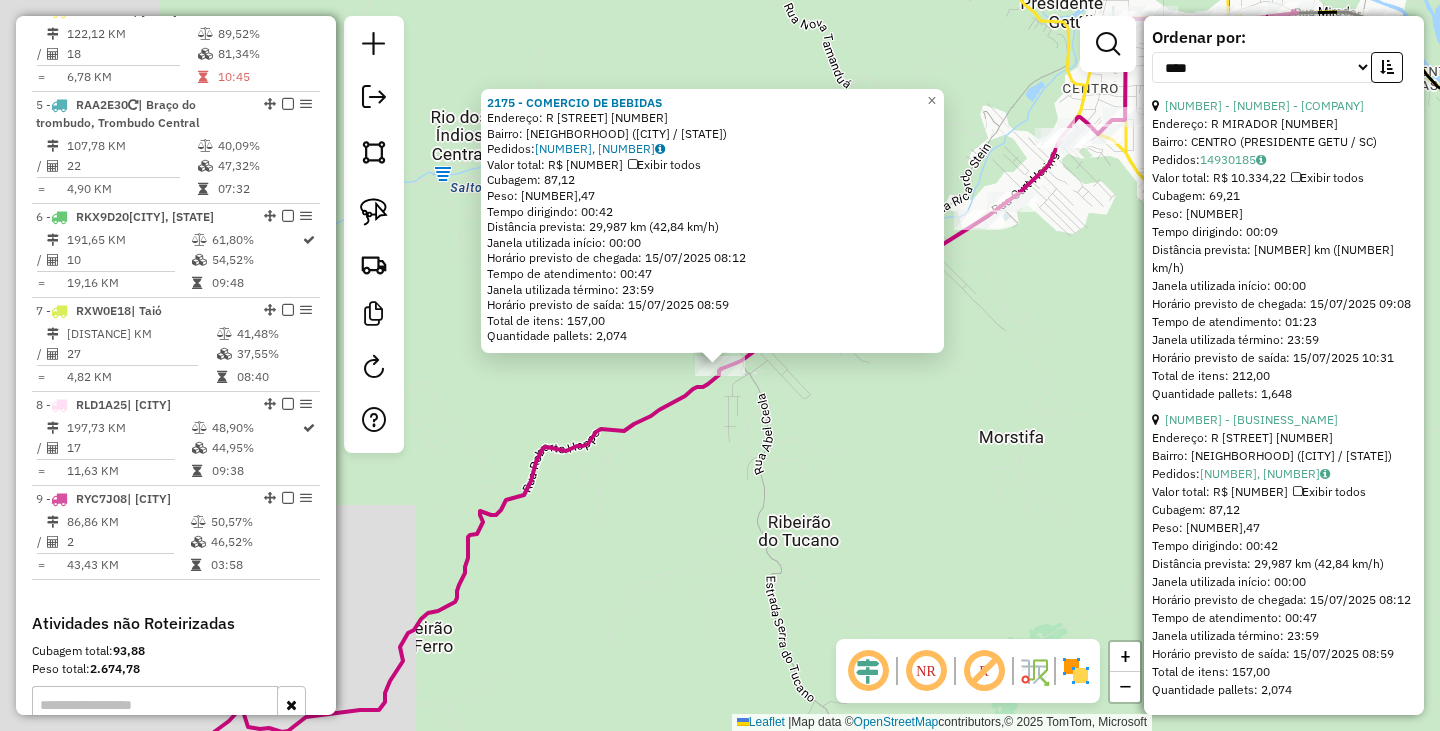 scroll, scrollTop: 763, scrollLeft: 0, axis: vertical 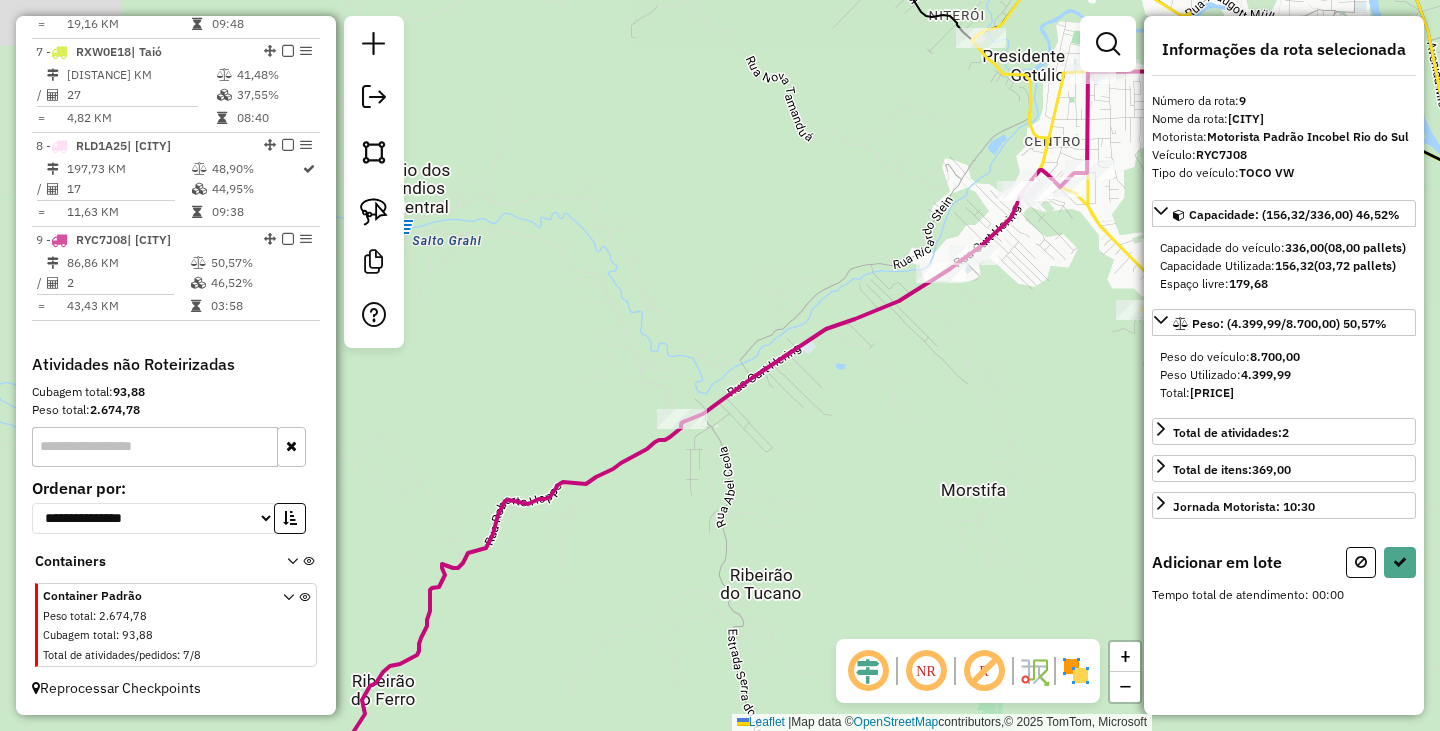 drag, startPoint x: 1032, startPoint y: 392, endPoint x: 834, endPoint y: 609, distance: 293.7567 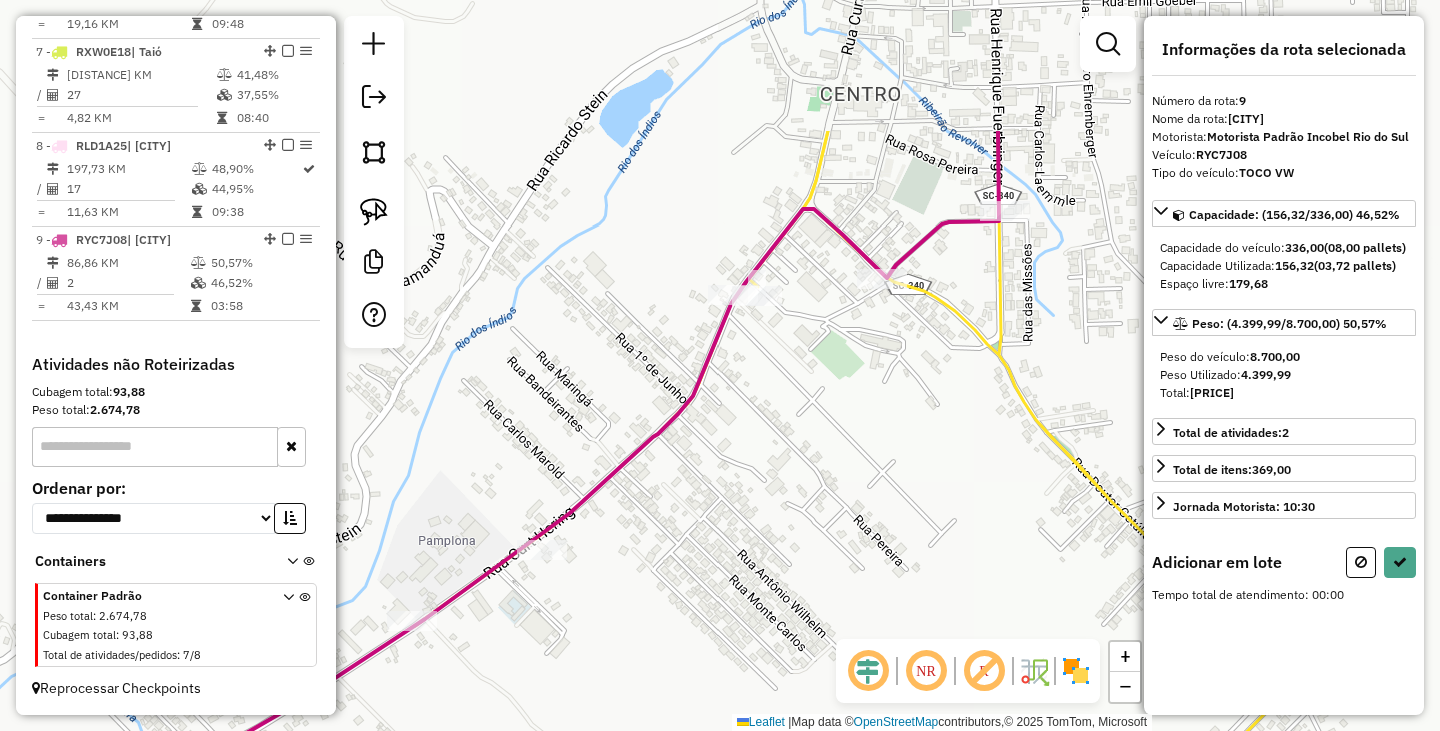 drag, startPoint x: 820, startPoint y: 296, endPoint x: 772, endPoint y: 531, distance: 239.85204 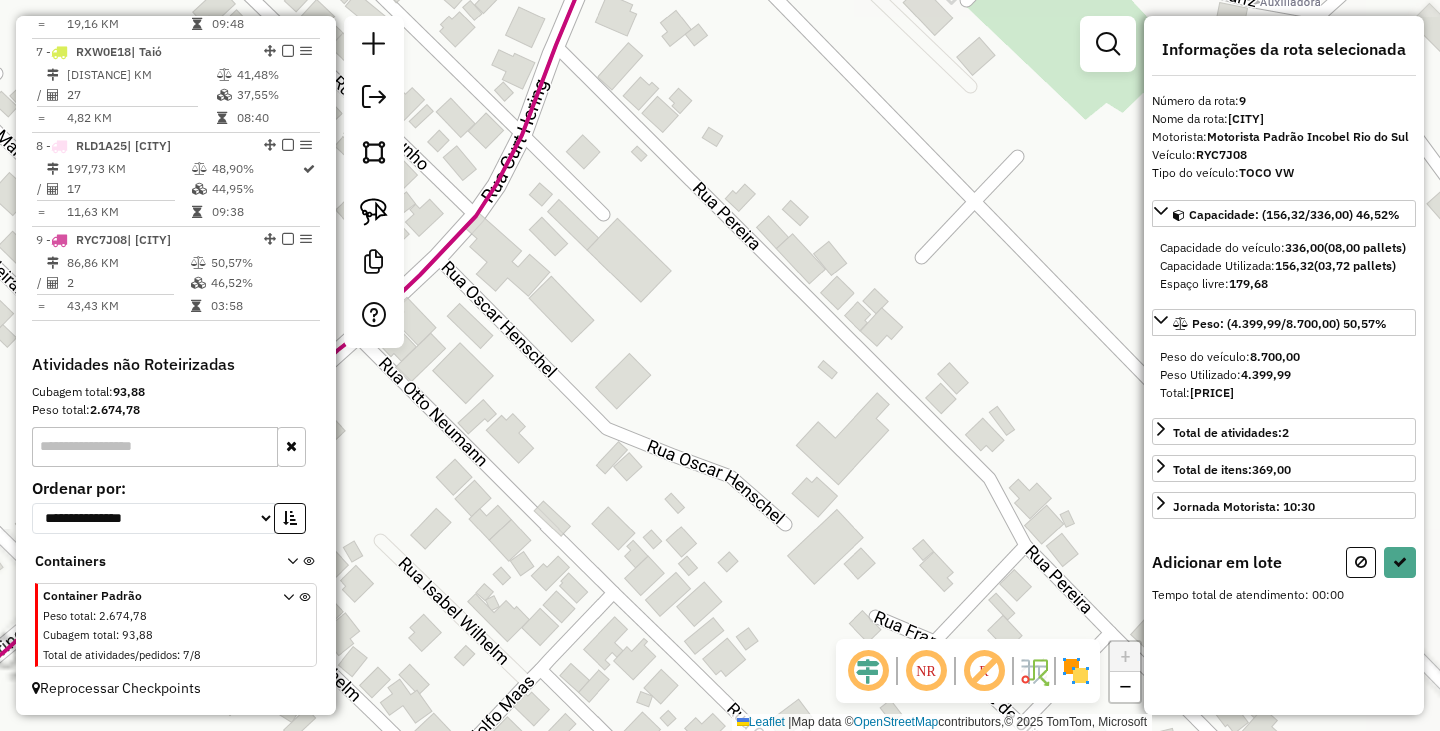 drag, startPoint x: 748, startPoint y: 207, endPoint x: 683, endPoint y: 528, distance: 327.5149 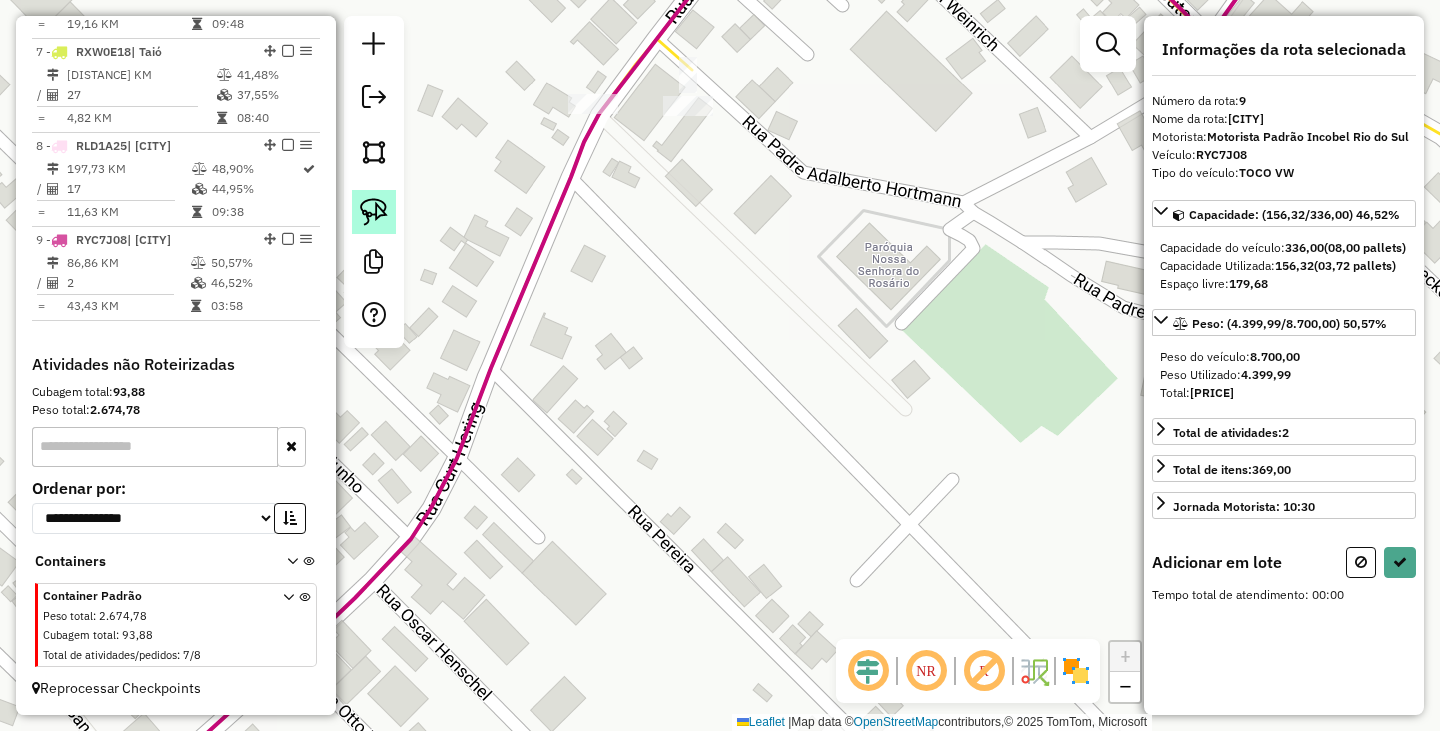 drag, startPoint x: 370, startPoint y: 205, endPoint x: 623, endPoint y: 205, distance: 253 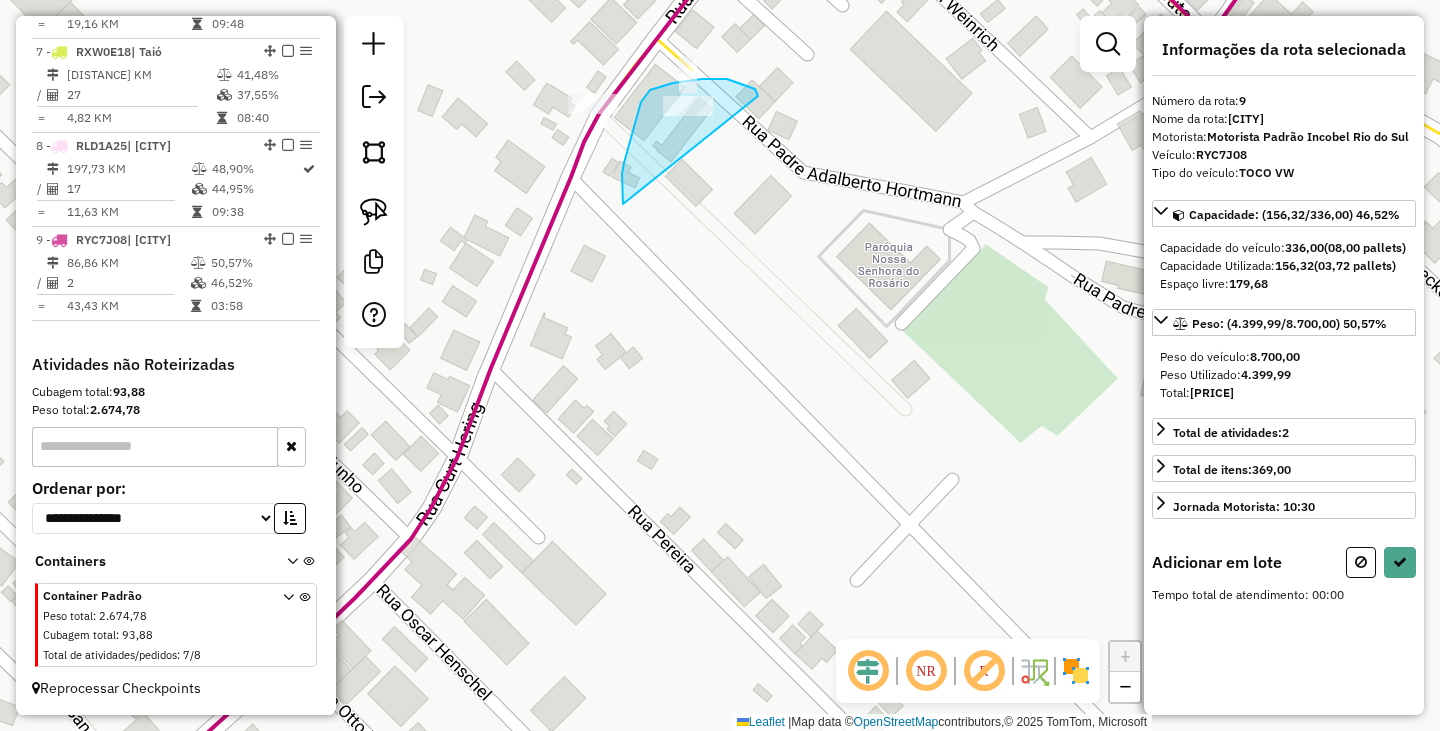 drag, startPoint x: 623, startPoint y: 204, endPoint x: 760, endPoint y: 99, distance: 172.60939 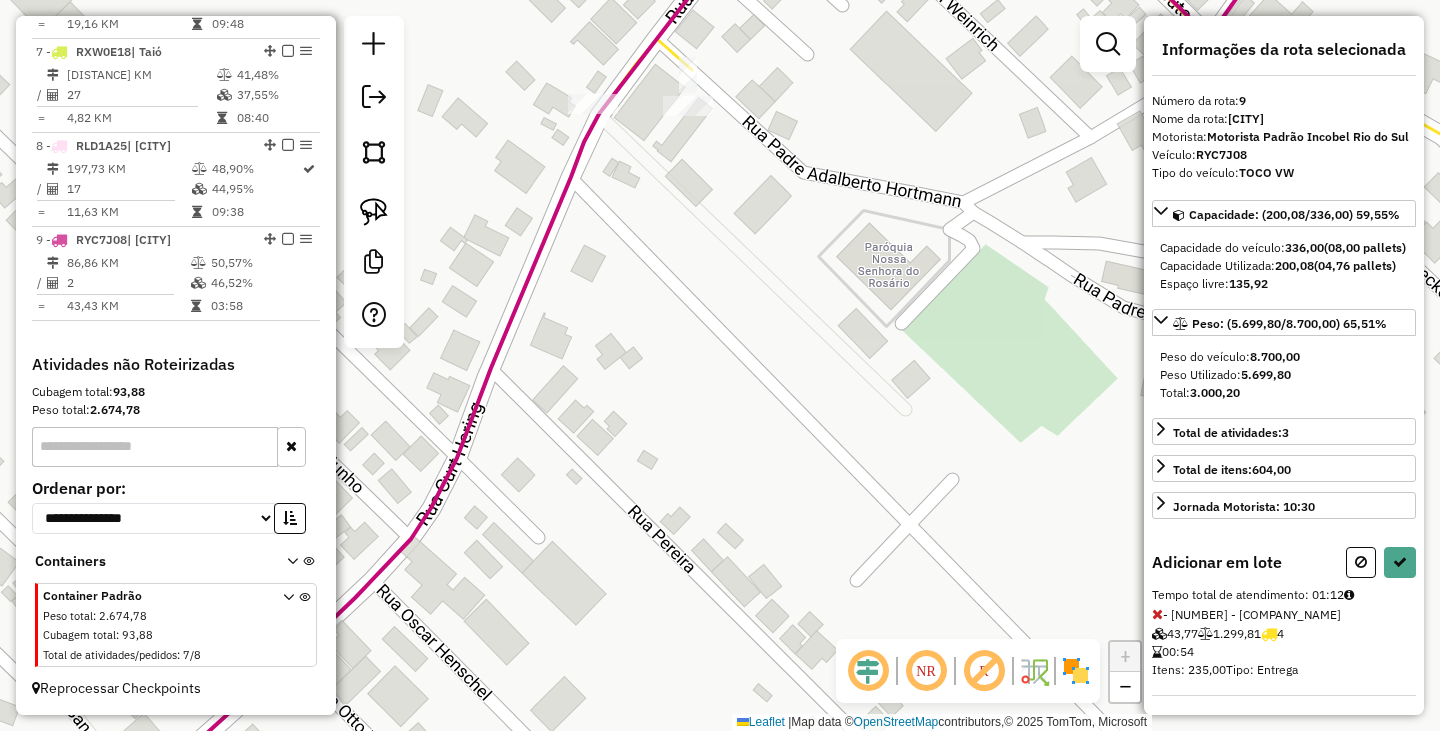 select on "*********" 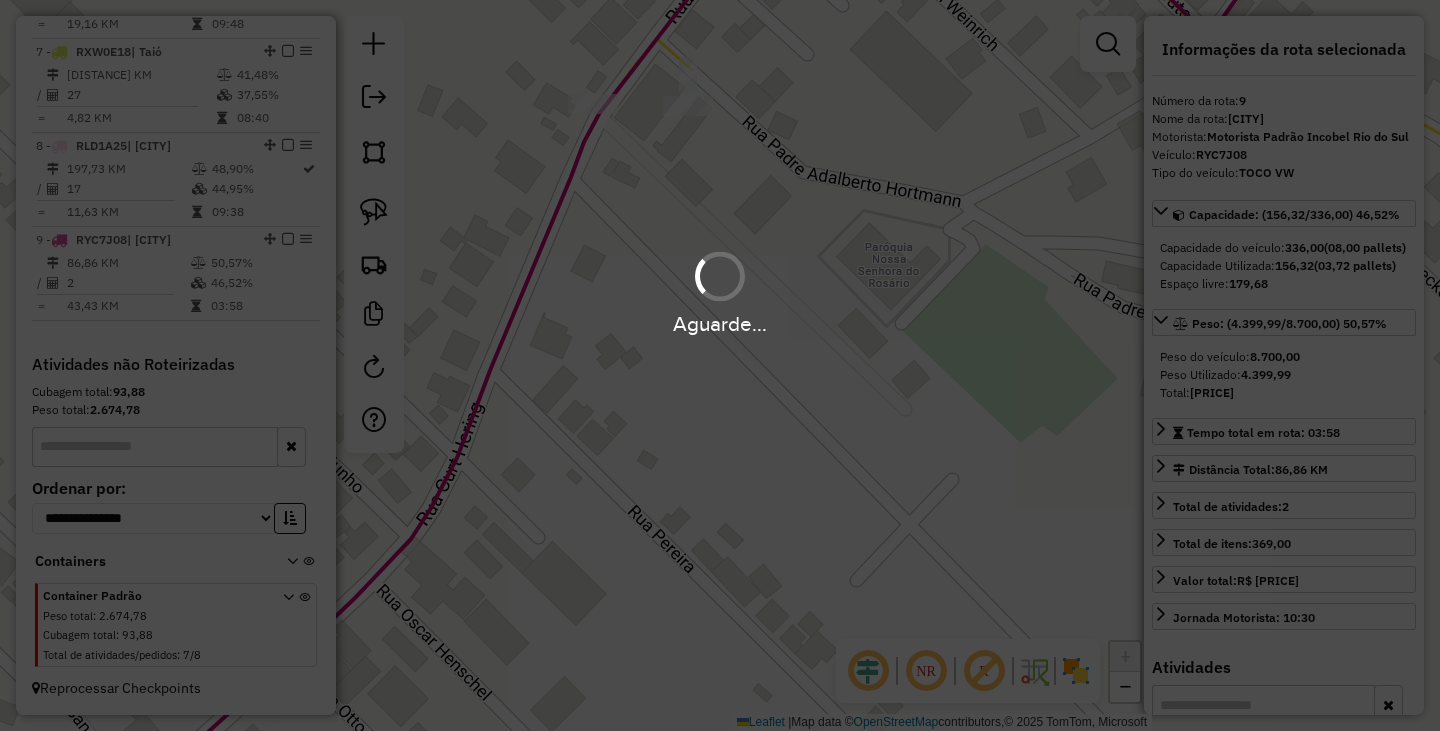 scroll, scrollTop: 1398, scrollLeft: 0, axis: vertical 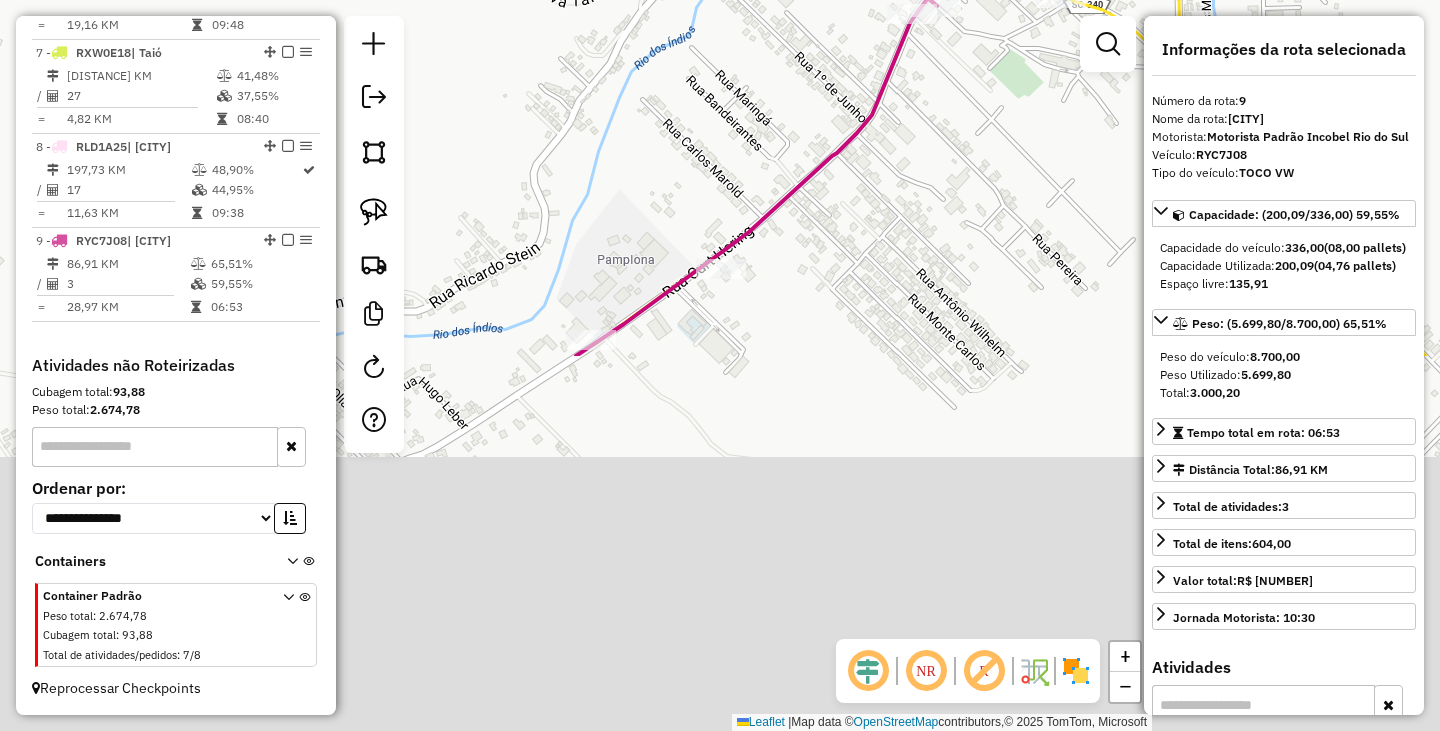 drag, startPoint x: 852, startPoint y: 537, endPoint x: 967, endPoint y: 87, distance: 464.46207 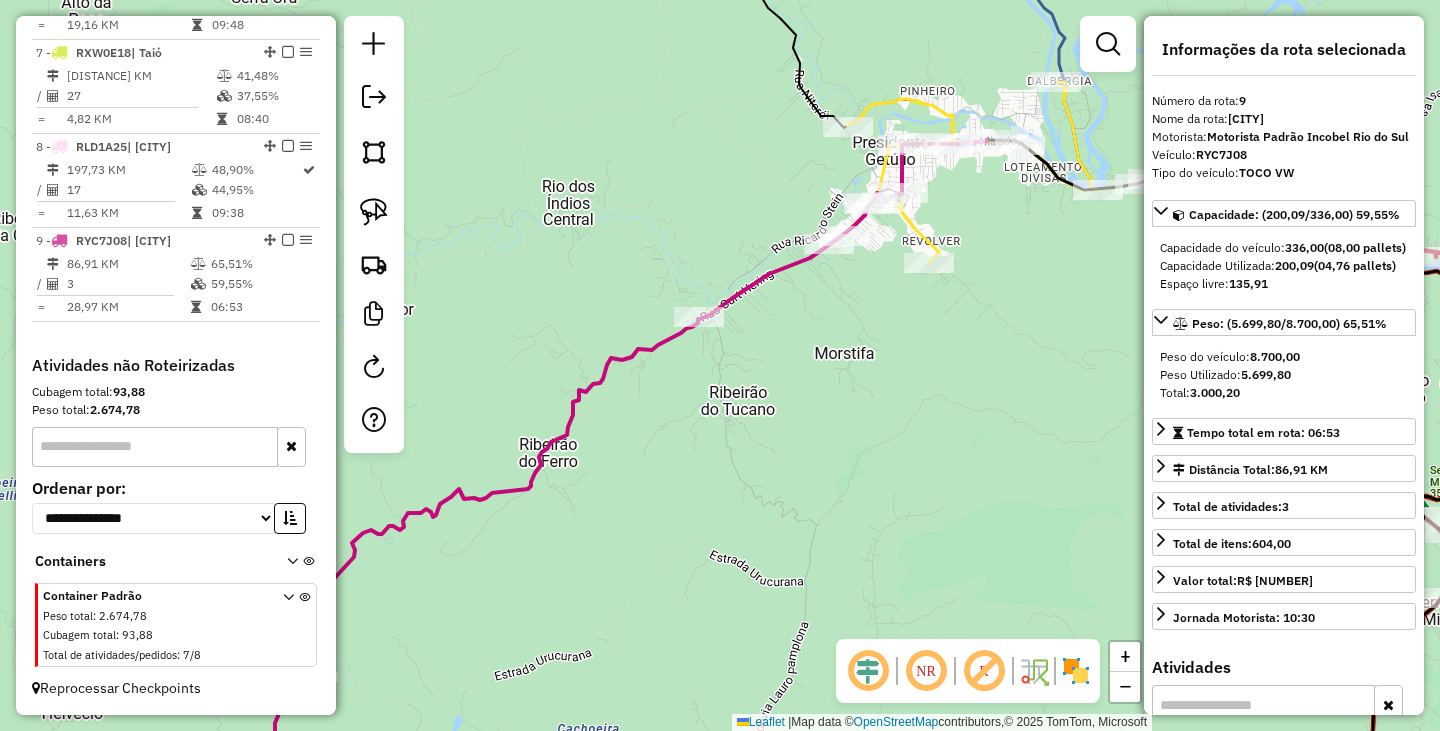 drag, startPoint x: 802, startPoint y: 323, endPoint x: 732, endPoint y: 434, distance: 131.2288 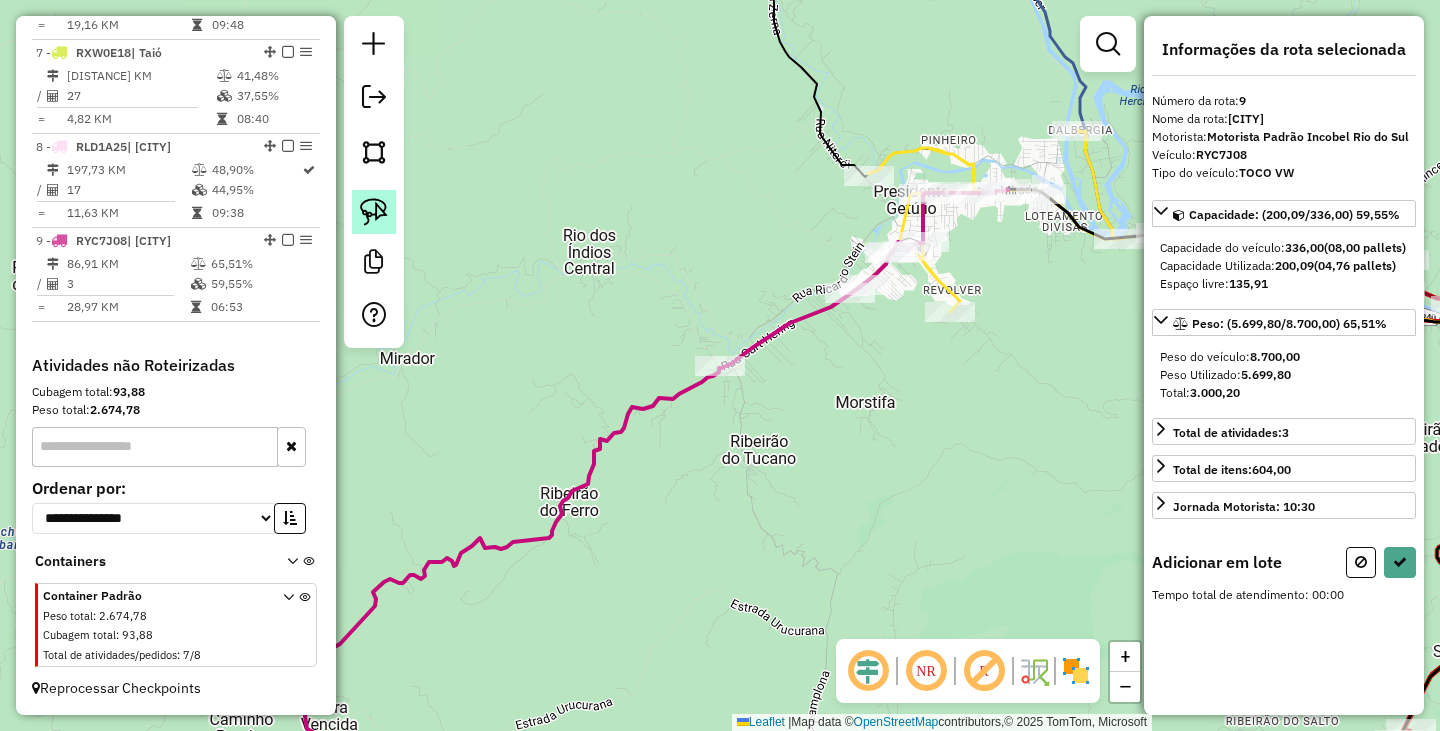 click 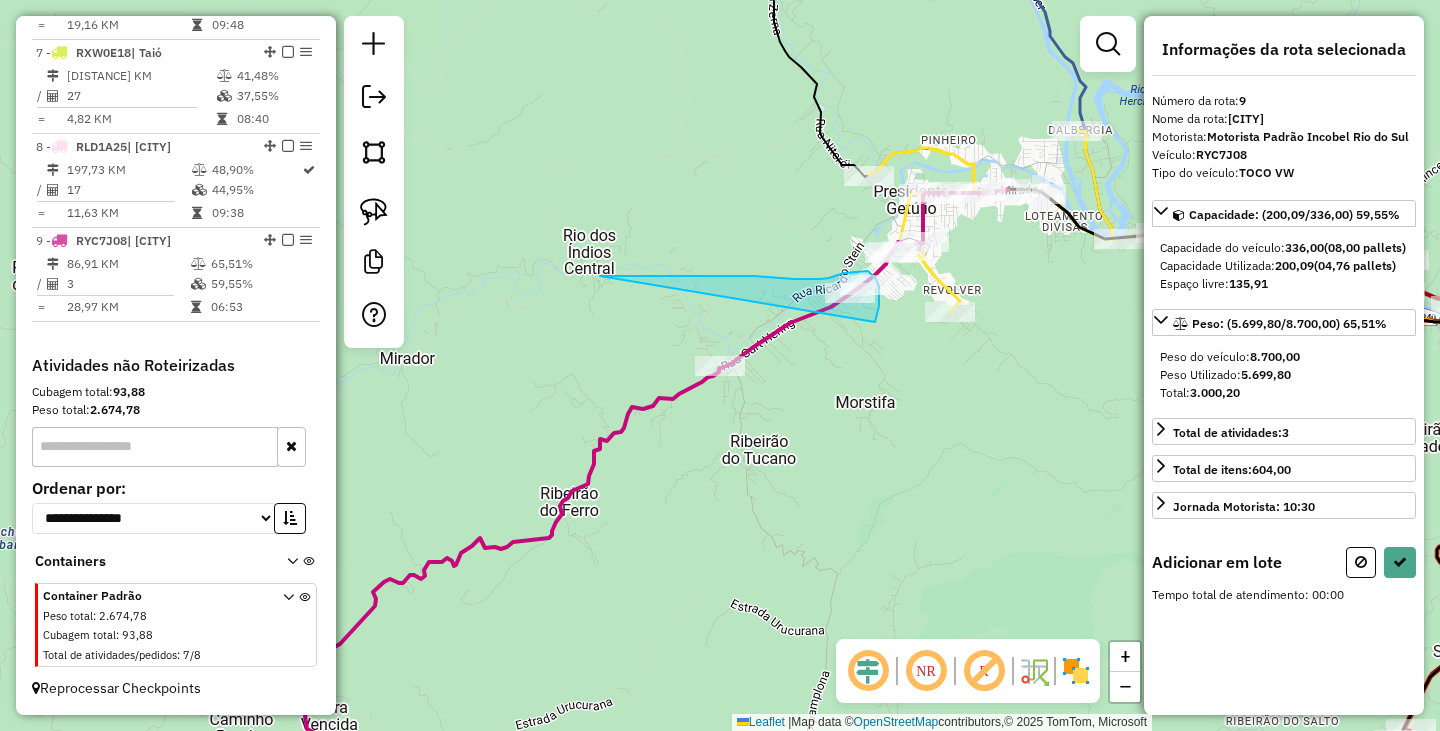 drag, startPoint x: 625, startPoint y: 276, endPoint x: 875, endPoint y: 322, distance: 254.19678 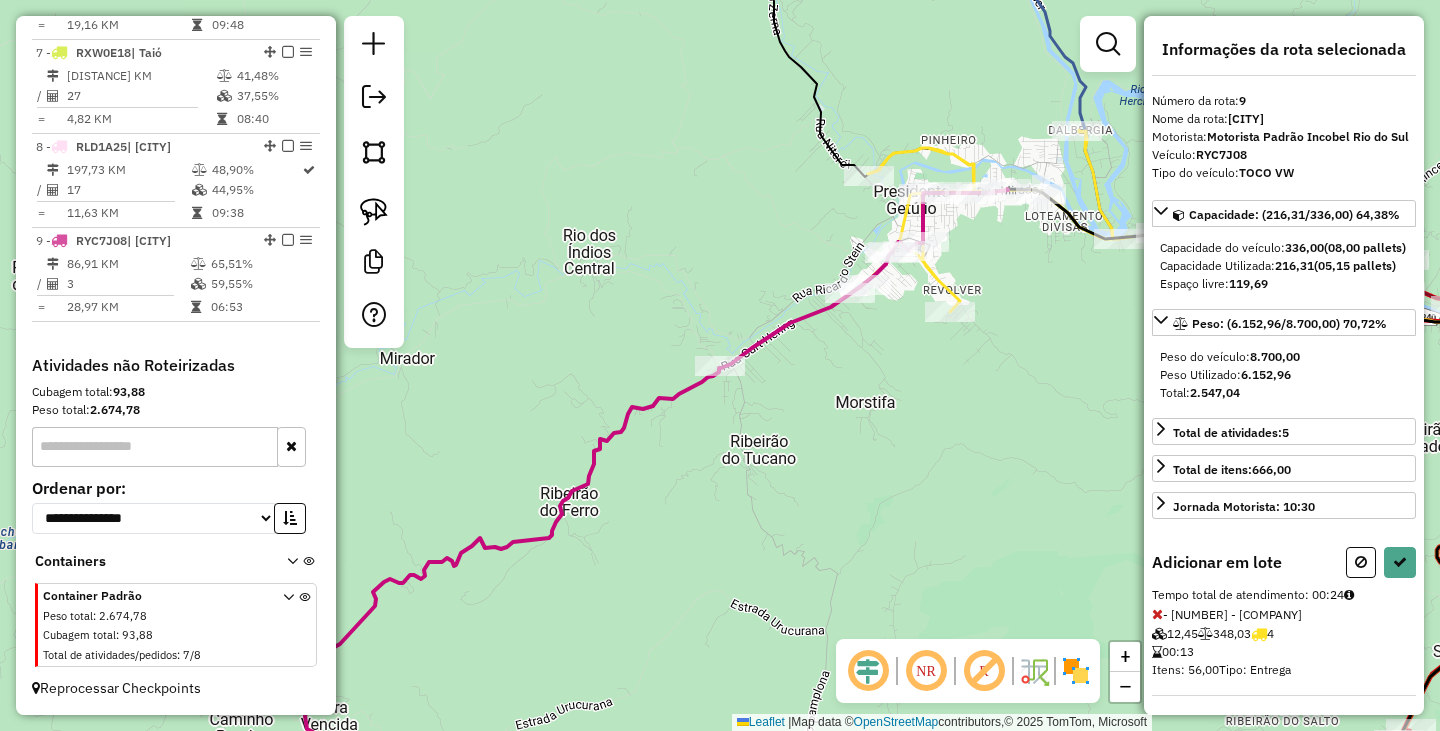 select on "*********" 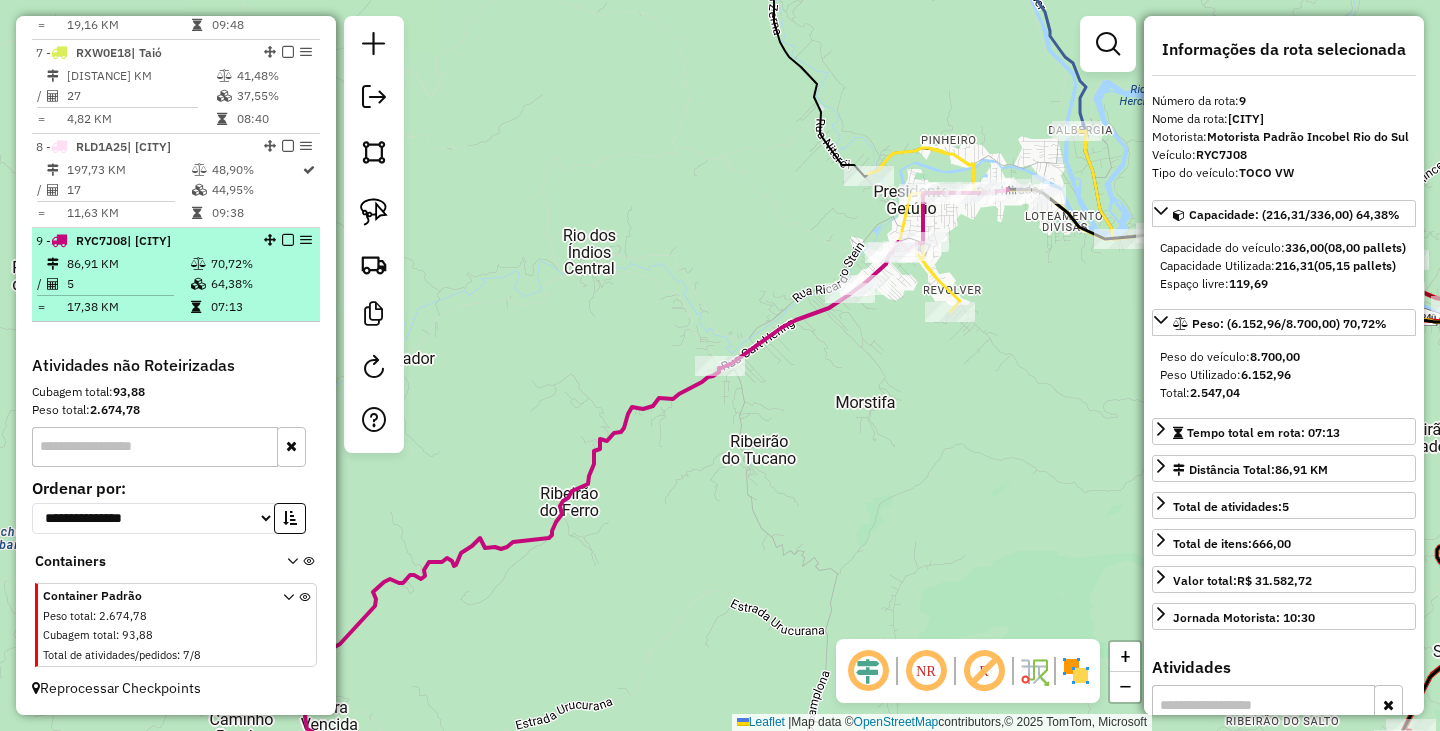 click at bounding box center [288, 240] 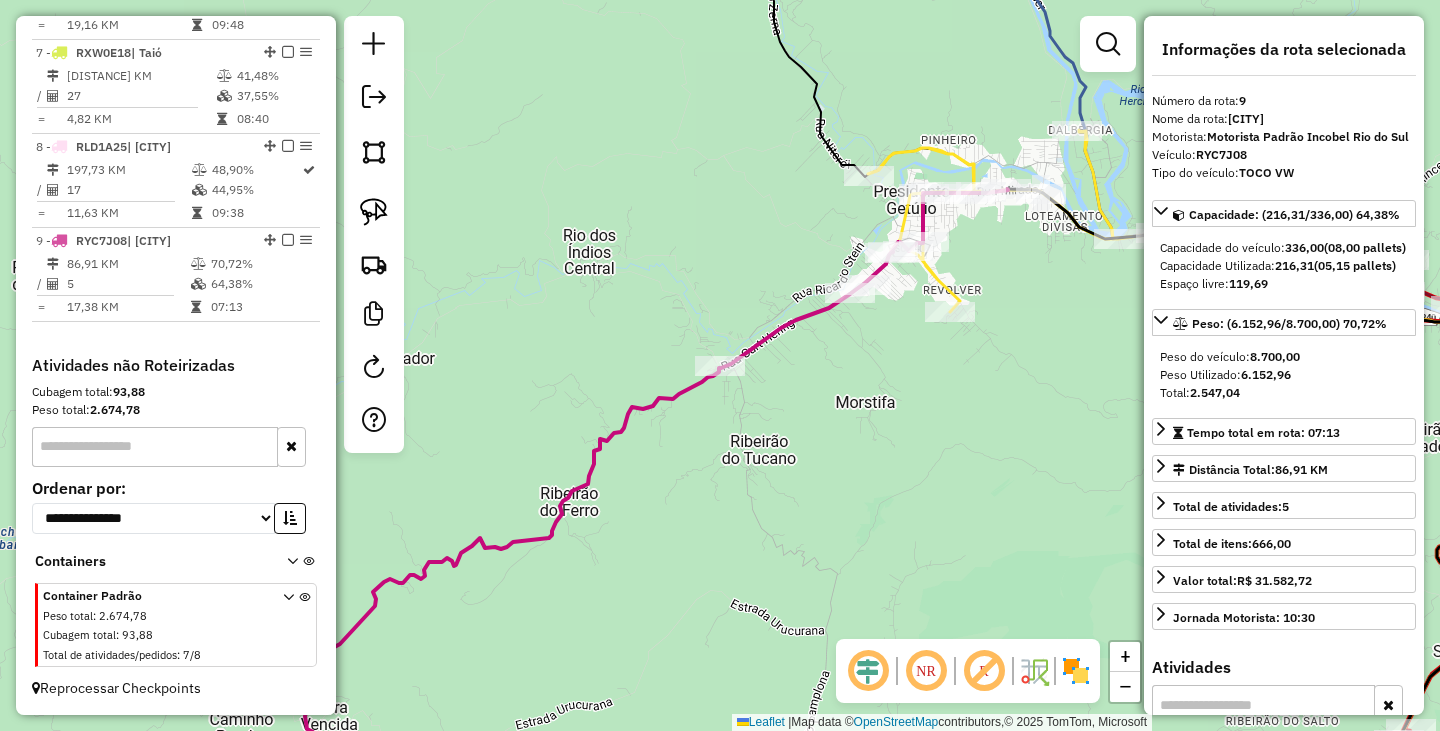 scroll, scrollTop: 1313, scrollLeft: 0, axis: vertical 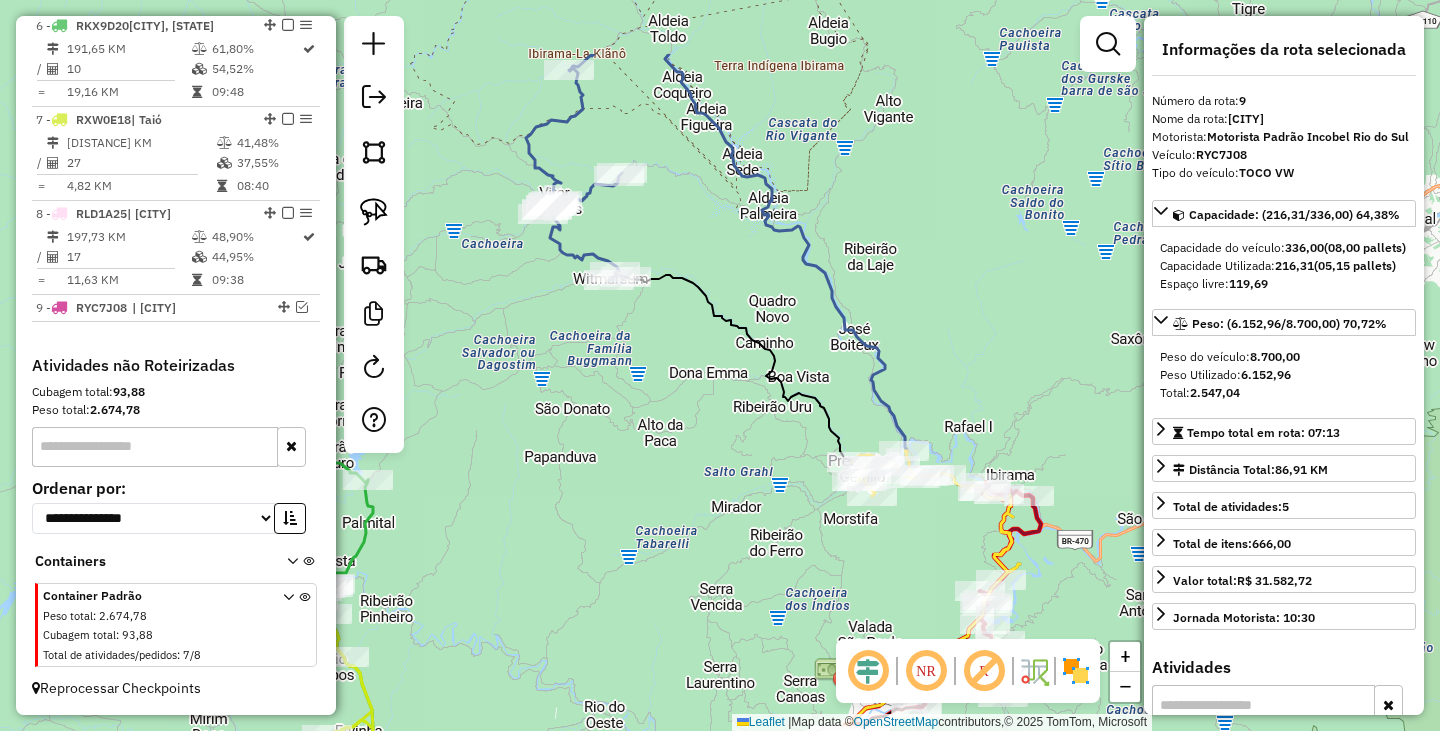 drag, startPoint x: 734, startPoint y: 248, endPoint x: 756, endPoint y: 384, distance: 137.76791 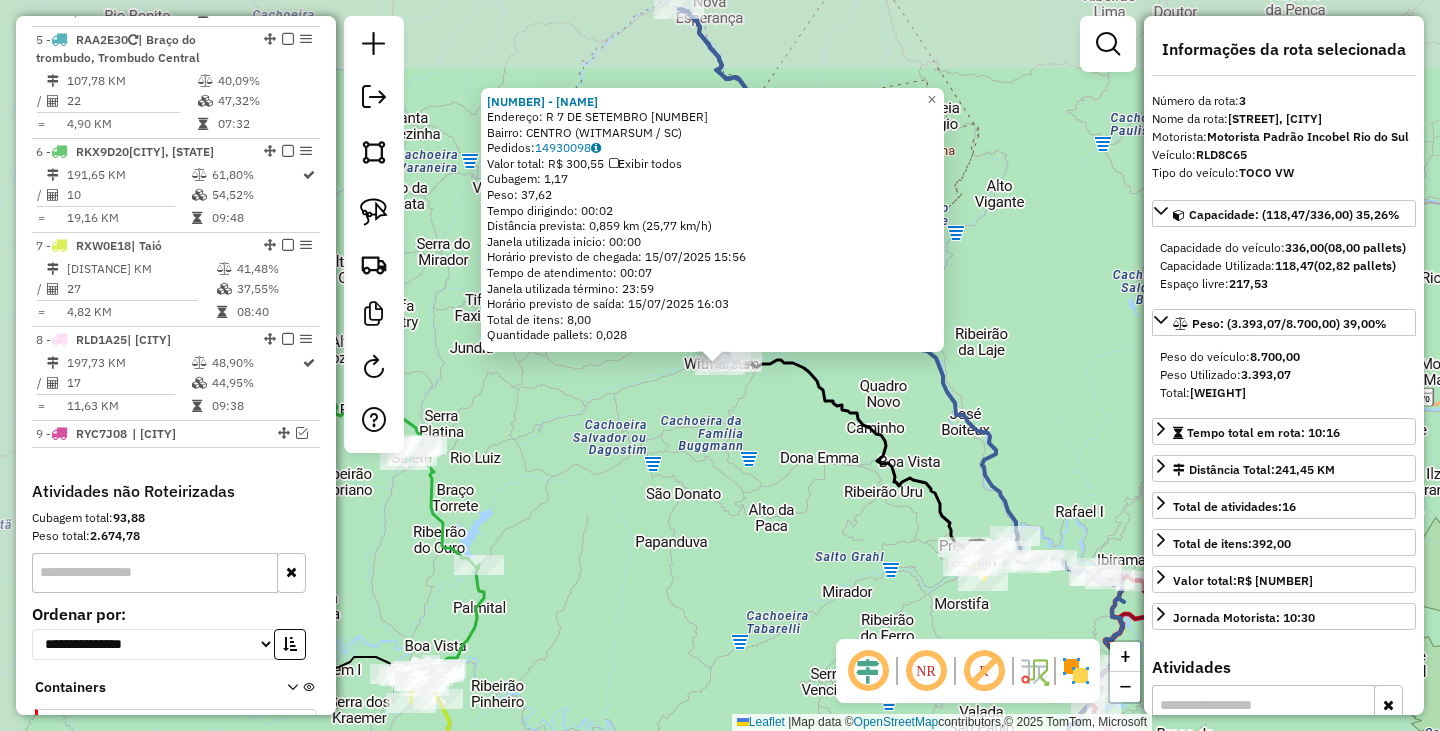 scroll, scrollTop: 956, scrollLeft: 0, axis: vertical 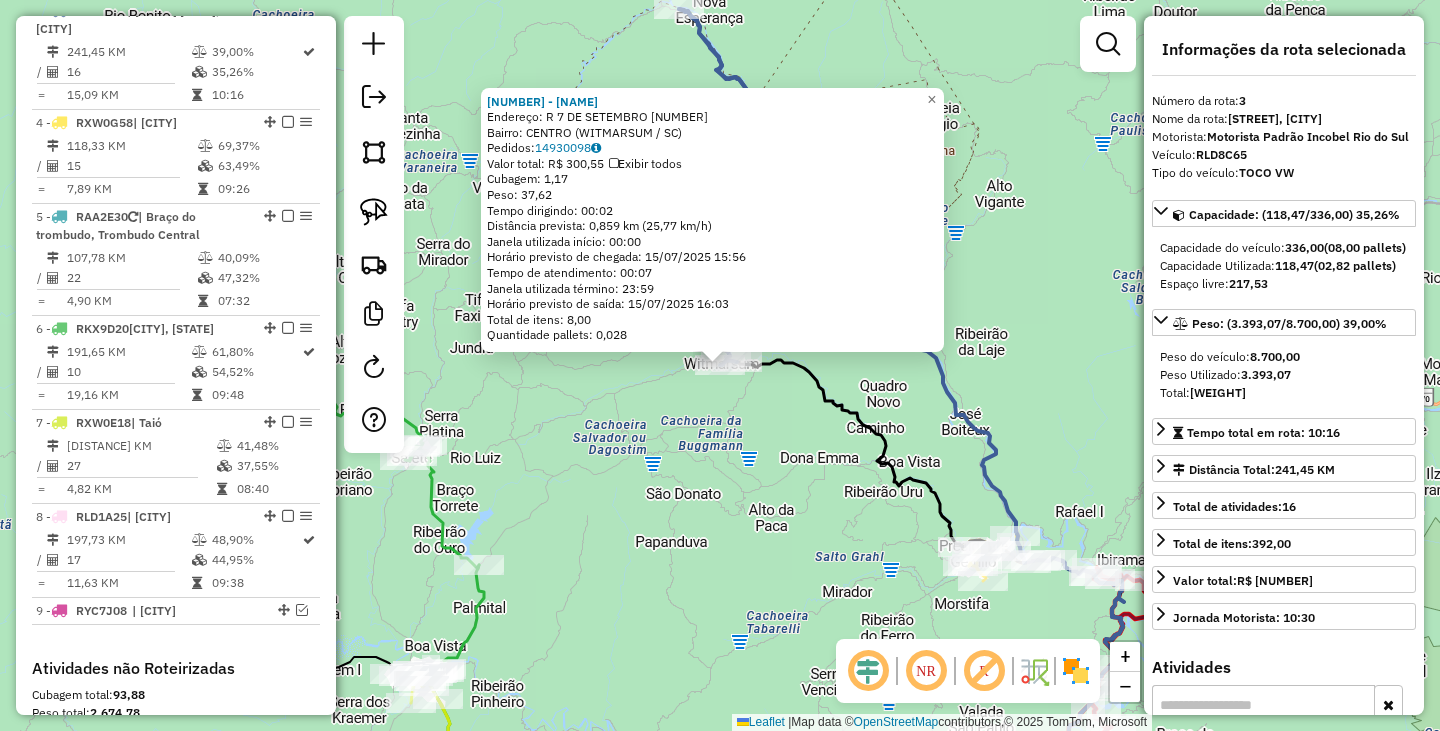 click on "[NUMBER] - [BRAND] Endereço: R [NUMBER] [STREET] Bairro: [NEIGHBORHOOD] ([CITY] / [STATE]) Pedidos: [NUMBER] Valor total: R$ [PRICE] Exibir todos Cubagem: [NUMBER] Peso: [NUMBER] Tempo dirigindo: [TIME] Distância prevista: [NUMBER] km ([NUMBER] km/h) Janela utilizada início: [TIME] Horário previsto de chegada: [DATE] [TIME] Tempo de atendimento: [TIME] Janela utilizada término: [TIME] Horário previsto de saída: [DATE] [TIME] Total de itens: [NUMBER] Quantidade pallets: [NUMBER] × Janela de atendimento Grade de atendimento Capacidade Transportadoras Veículos Cliente Pedidos Rotas Selecione os dias de semana para filtrar as janelas de atendimento Seg Ter Qua Qui Sex Sáb Dom Informe o período da janela de atendimento: De: Até: Filtrar exatamente a janela do cliente Considerar janela de atendimento padrão Selecione os dias de semana para filtrar as grades de atendimento Seg Ter Qua Qui Sex Sáb Dom Peso mínimo: Peso máximo: De:" 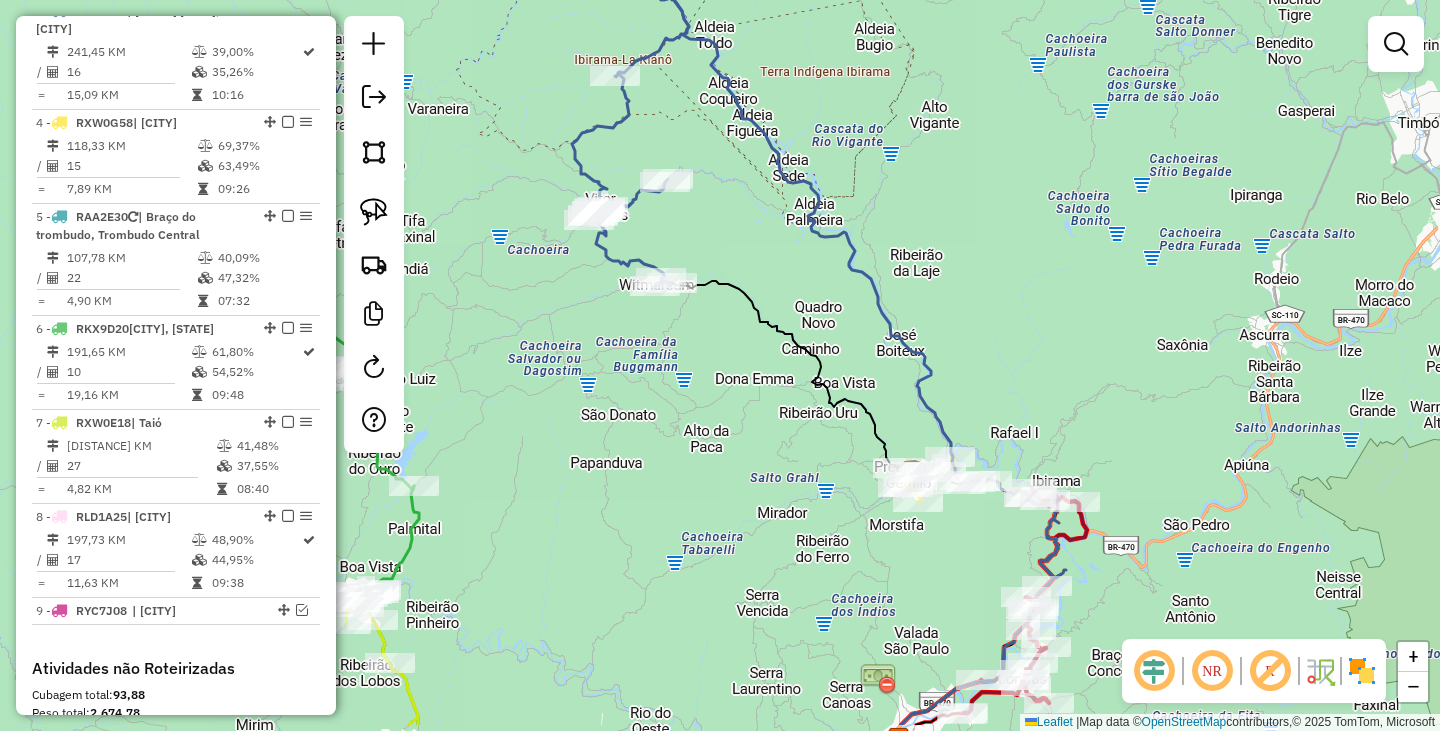 drag, startPoint x: 818, startPoint y: 523, endPoint x: 751, endPoint y: 445, distance: 102.825096 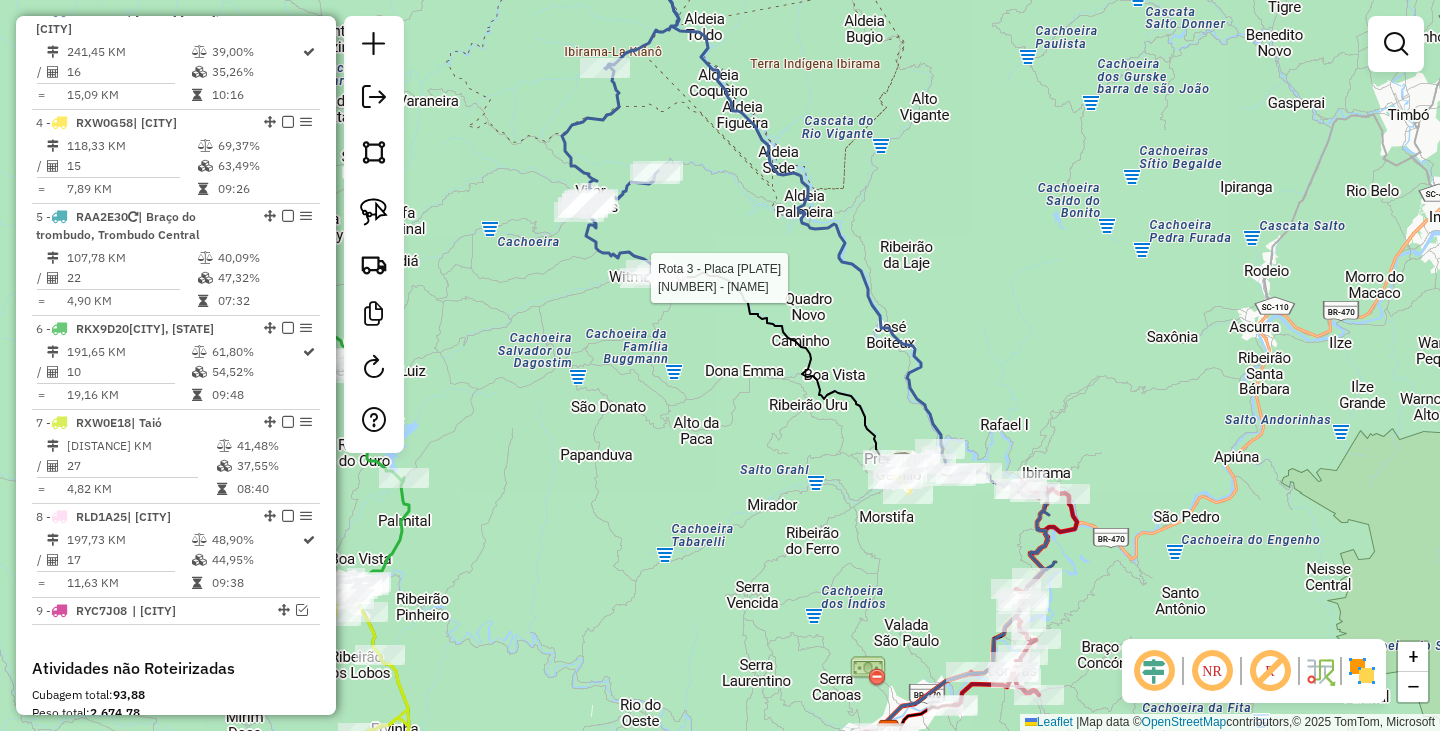 select on "*********" 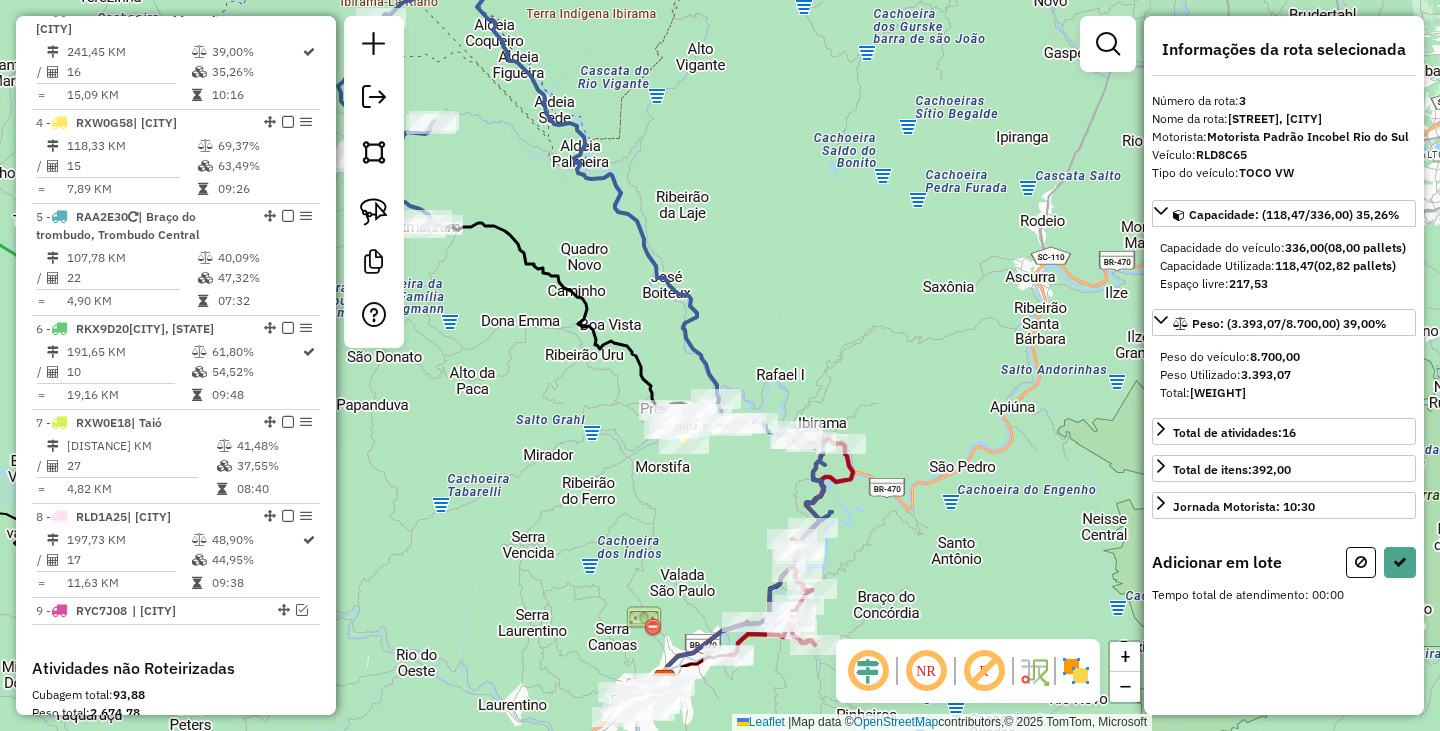 drag, startPoint x: 859, startPoint y: 500, endPoint x: 549, endPoint y: 366, distance: 337.72177 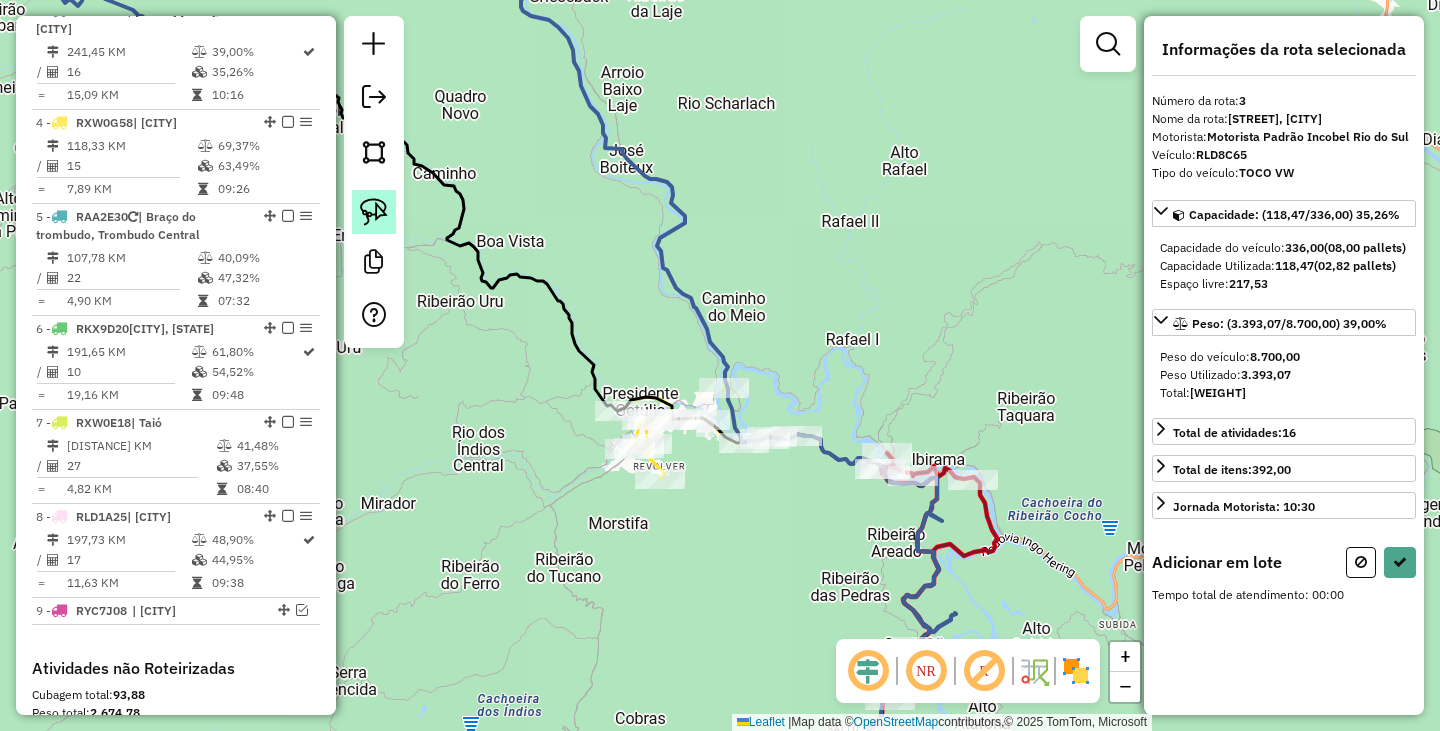 click 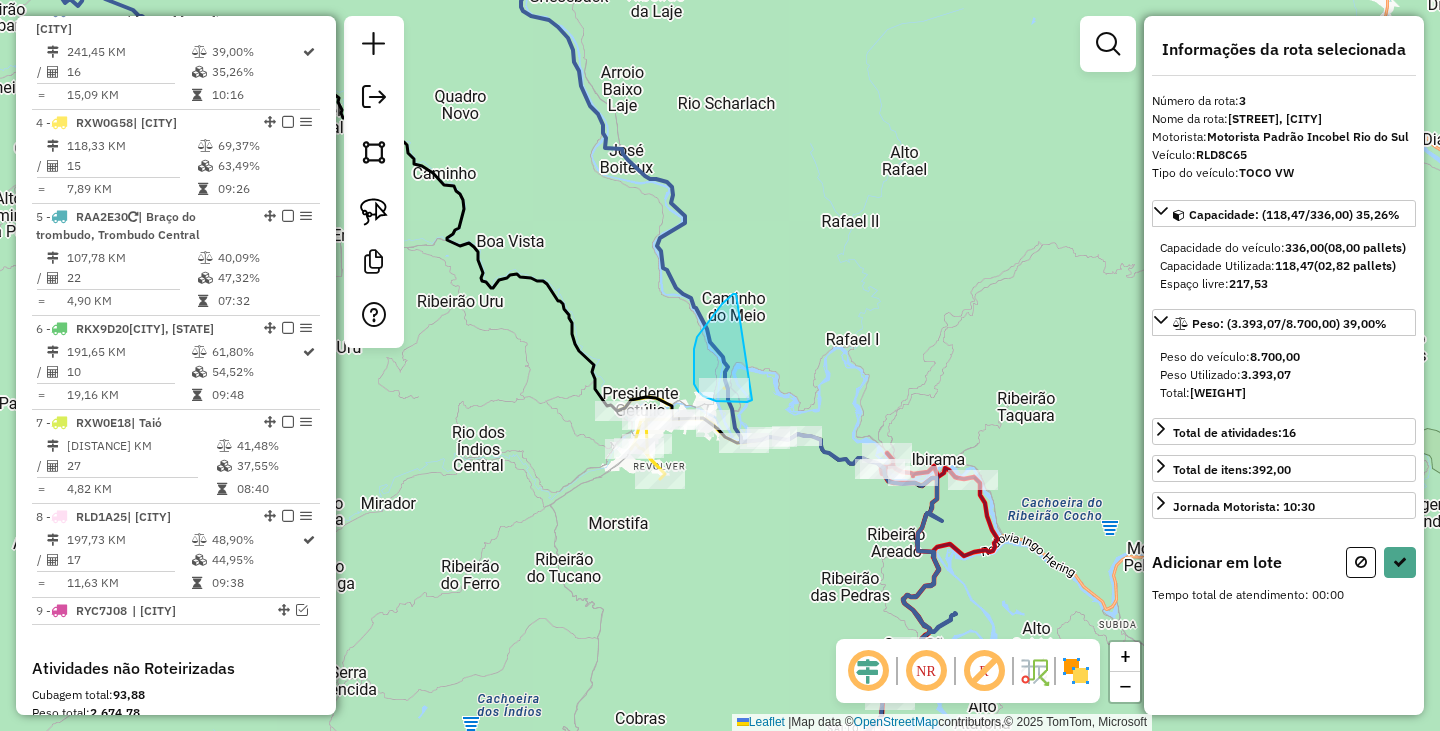 drag, startPoint x: 722, startPoint y: 304, endPoint x: 757, endPoint y: 395, distance: 97.49872 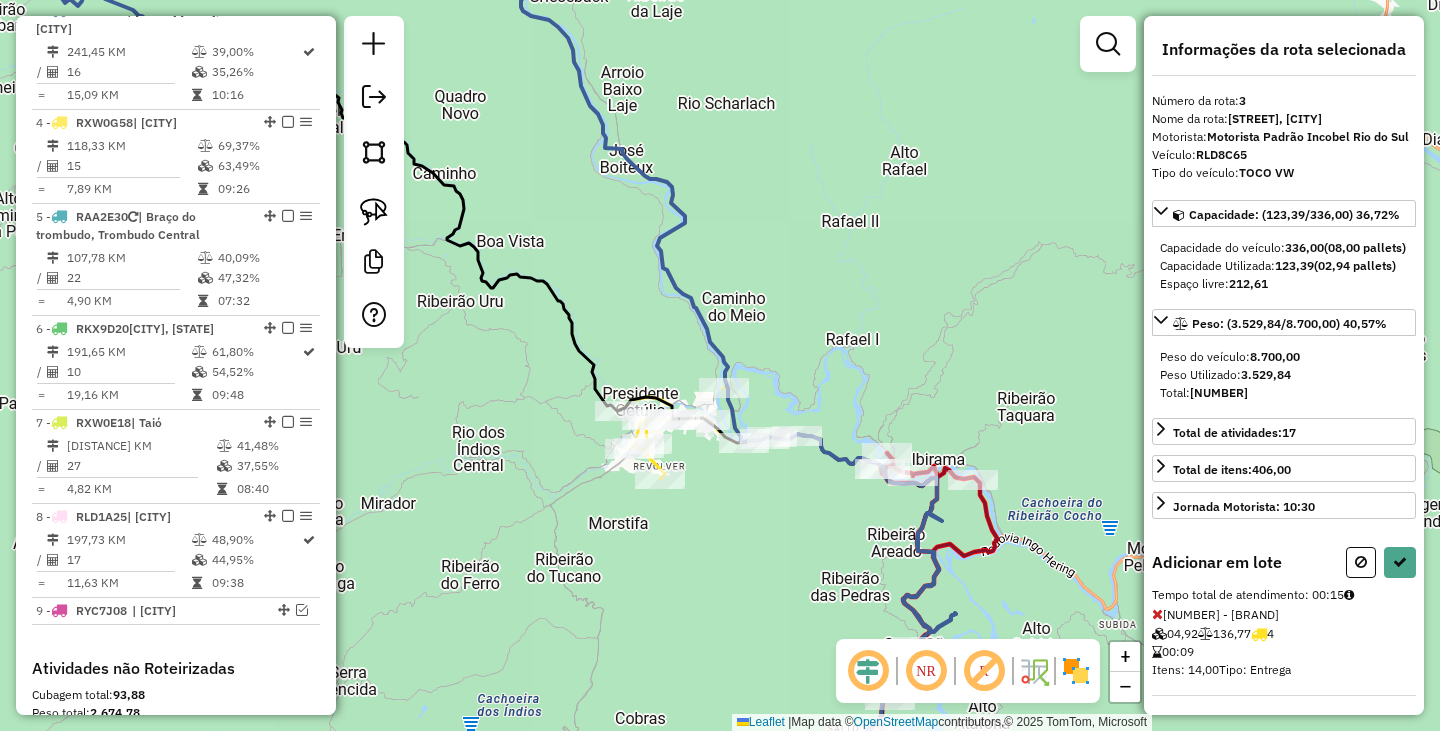 select on "*********" 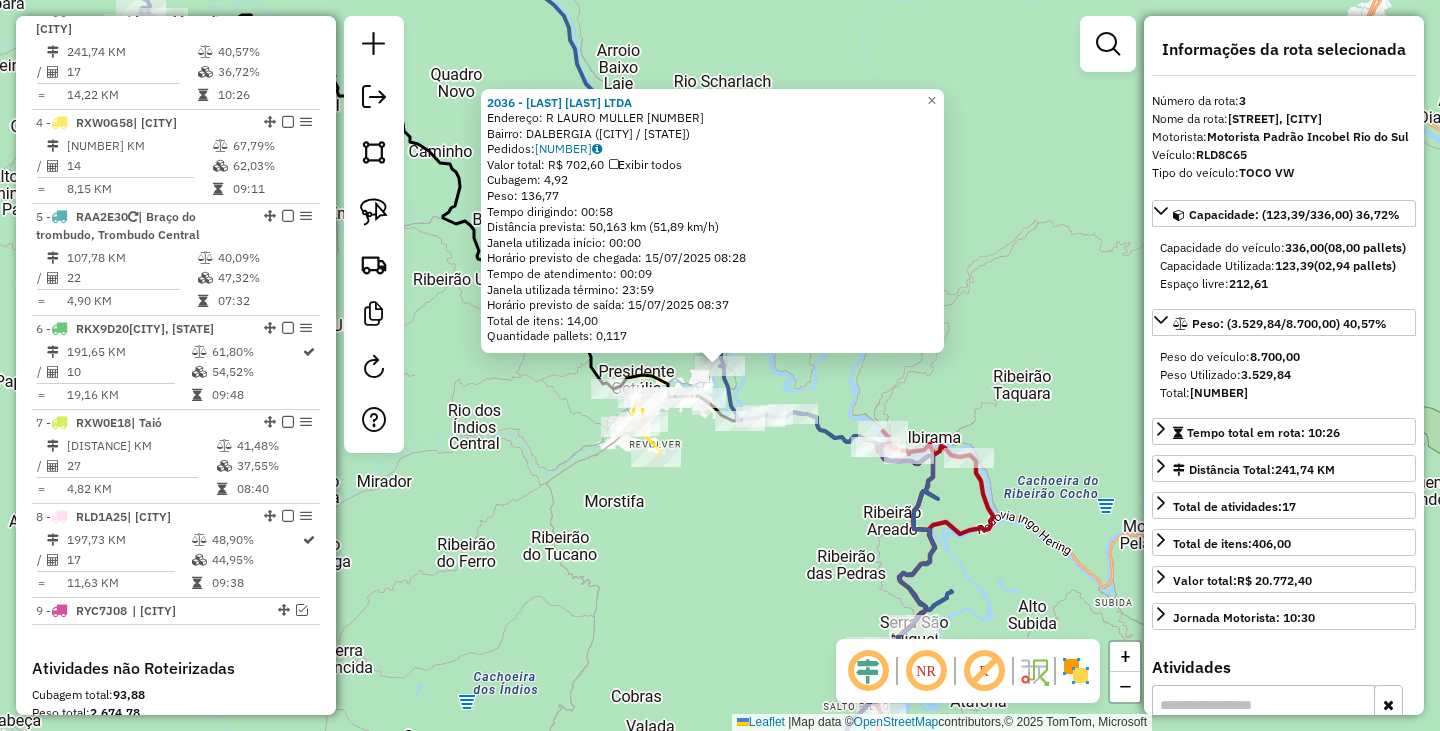 click on "[NUMBER] - [COMPANY] Endereço: R   LAURO MULLER                  [NUMBER]   Bairro: [NEIGHBORHOOD] ([CITY] / [STATE])   Pedidos:  [NUMBER]   Valor total: R$ [AMOUNT]   Exibir todos   Cubagem: [NUMBER]  Peso: [NUMBER]  Tempo dirigindo: [TIME]   Distância prevista: [NUMBER] km ([NUMBER] km/h)   Janela utilizada início: [TIME]   Horário previsto de chegada: [DATE] [TIME]   Tempo de atendimento: [TIME]   Janela utilizada término: [TIME]   Horário previsto de saída: [DATE] [TIME]   Total de itens: [NUMBER]   Quantidade pallets: [NUMBER]  × Janela de atendimento Grade de atendimento Capacidade Transportadoras Veículos Cliente Pedidos  Rotas Selecione os dias de semana para filtrar as janelas de atendimento  Seg   Ter   Qua   Qui   Sex   Sáb   Dom  Informe o período da janela de atendimento: De: Até:  Filtrar exatamente a janela do cliente  Considerar janela de atendimento padrão  Selecione os dias de semana para filtrar as grades de atendimento  Seg   Ter   Qua   Qui   Sex   Sáb   Dom   Peso mínimo:   Peso máximo:   De:" 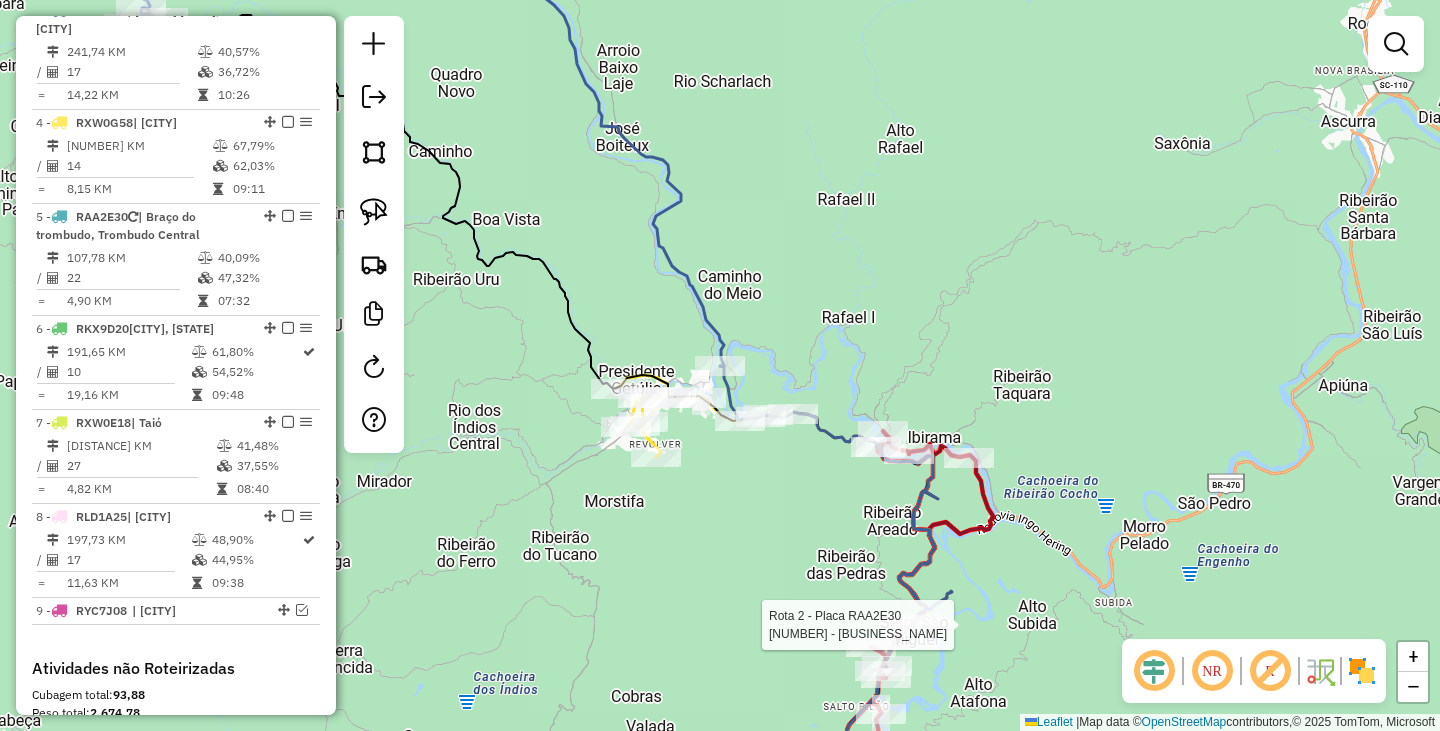 select on "*********" 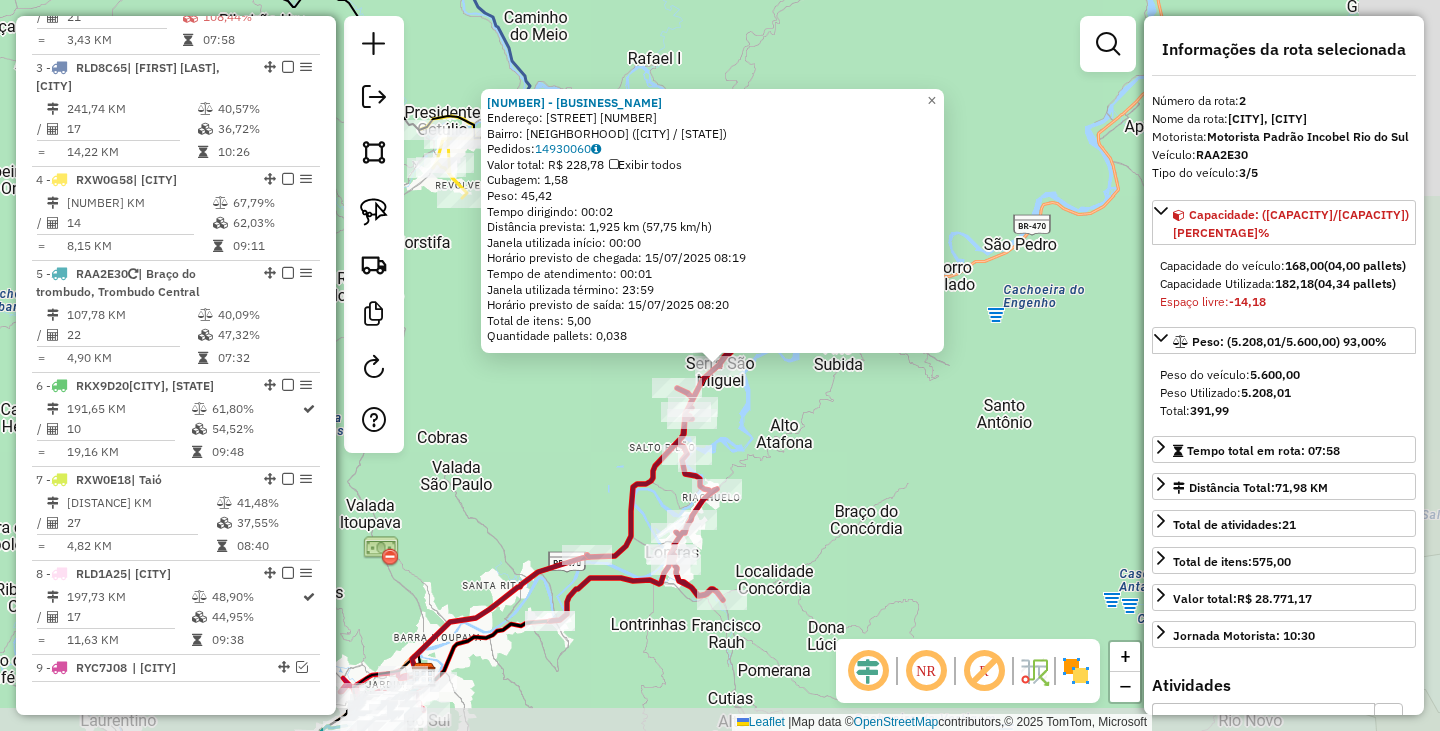 scroll, scrollTop: 844, scrollLeft: 0, axis: vertical 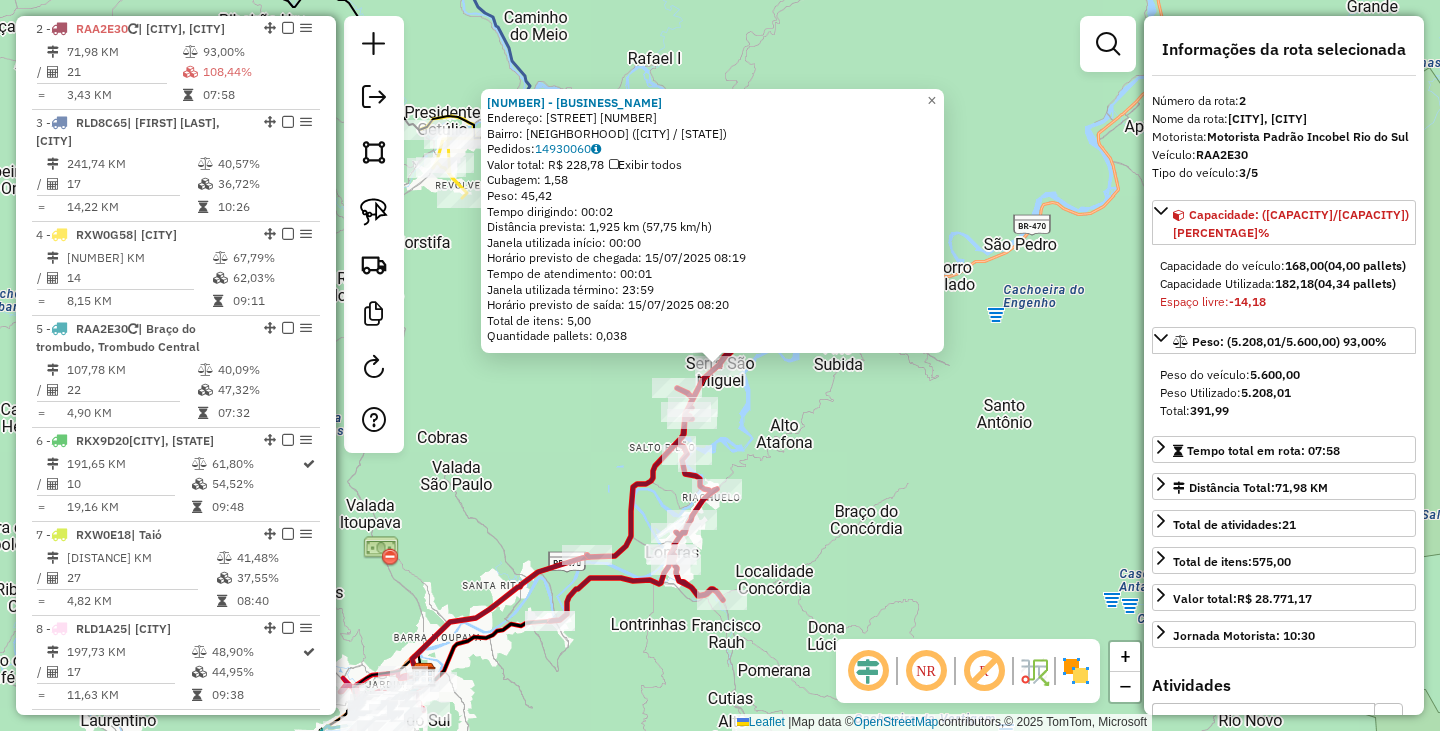 click on "6864 - BARTH  Endereço:  ESTRADA GERAL AUT SUBIDA [NUMBER]   Bairro: AUTO SUBIDA ([CITY] / [STATE])   Pedidos:  14930060   Valor total: R$ [PRICE]   Exibir todos   Cubagem: [NUMBER]  Peso: [NUMBER]  Tempo dirigindo: [TIME]   Distância prevista: [NUMBER] km ([NUMBER] km/h)   Janela utilizada início: [TIME]   Horário previsto de chegada: [DATE] [TIME]   Tempo de atendimento: [TIME]   Janela utilizada término: [TIME]   Horário previsto de saída: [DATE] [TIME]   Total de itens: [NUMBER],00   Quantidade pallets: [NUMBER]  × Janela de atendimento Grade de atendimento Capacidade Transportadoras Veículos Cliente Pedidos  Rotas Selecione os dias de semana para filtrar as janelas de atendimento  Seg   Ter   Qua   Qui   Sex   Sáb   Dom  Informe o período da janela de atendimento: De: Até:  Filtrar exatamente a janela do cliente  Considerar janela de atendimento padrão  Selecione os dias de semana para filtrar as grades de atendimento  Seg   Ter   Qua   Qui   Sex   Sáb   Dom   Considerar clientes sem dia de atendimento cadastrado  De:" 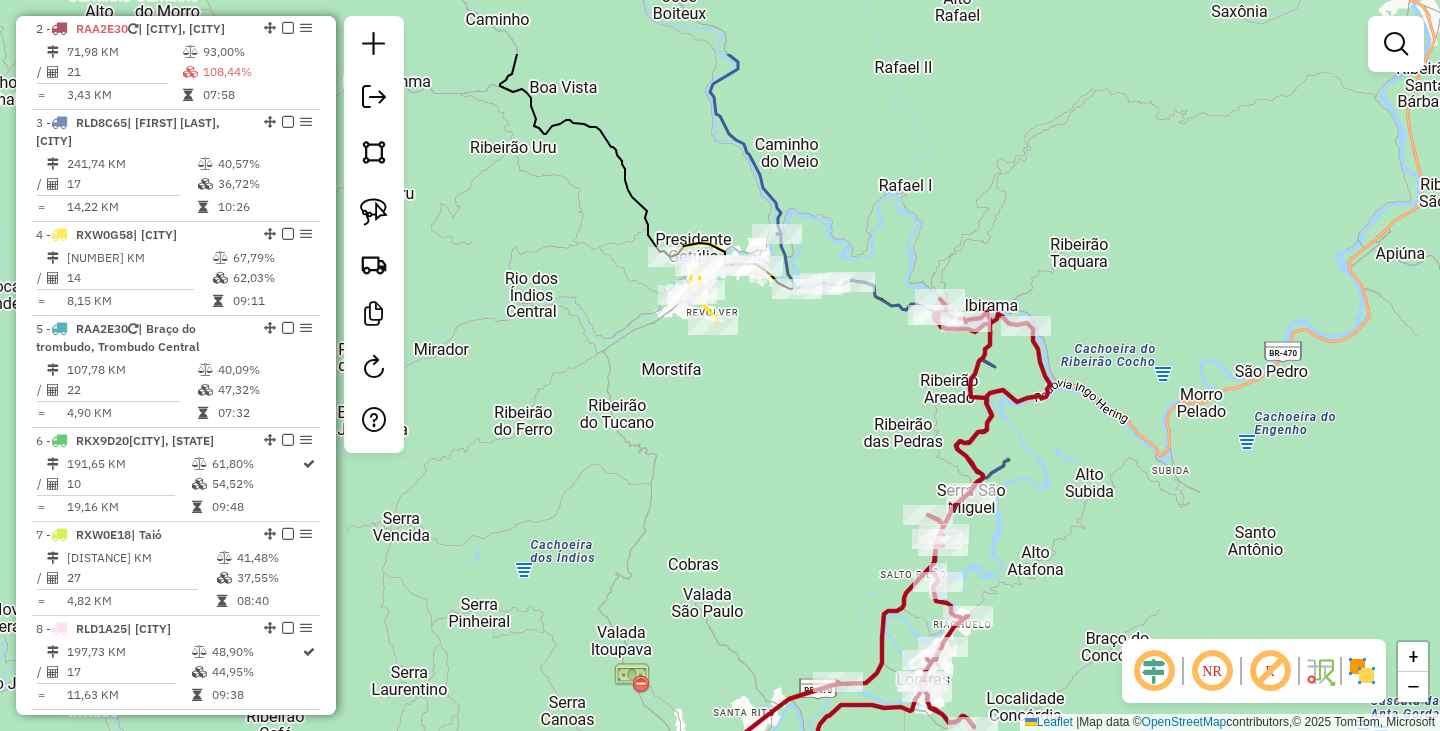 drag, startPoint x: 766, startPoint y: 399, endPoint x: 844, endPoint y: 435, distance: 85.90693 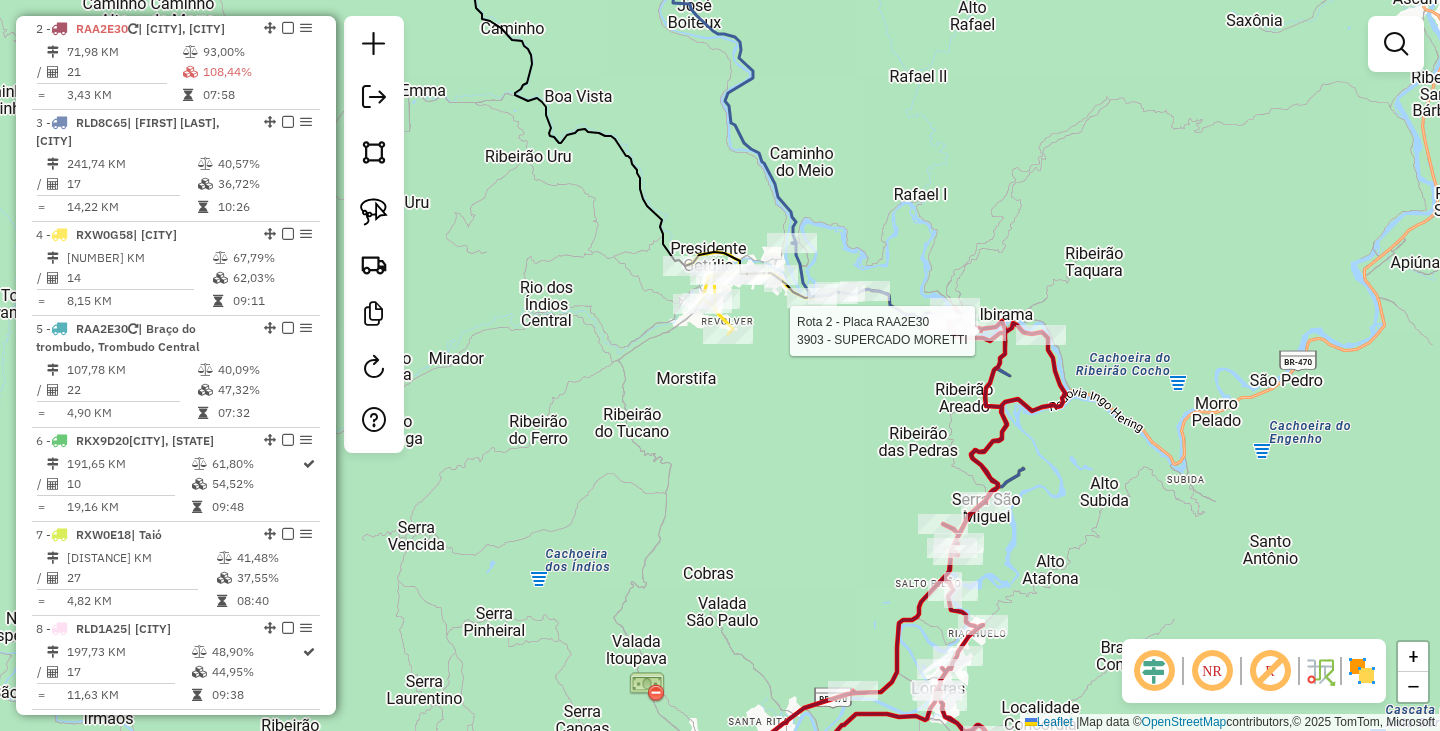 select on "*********" 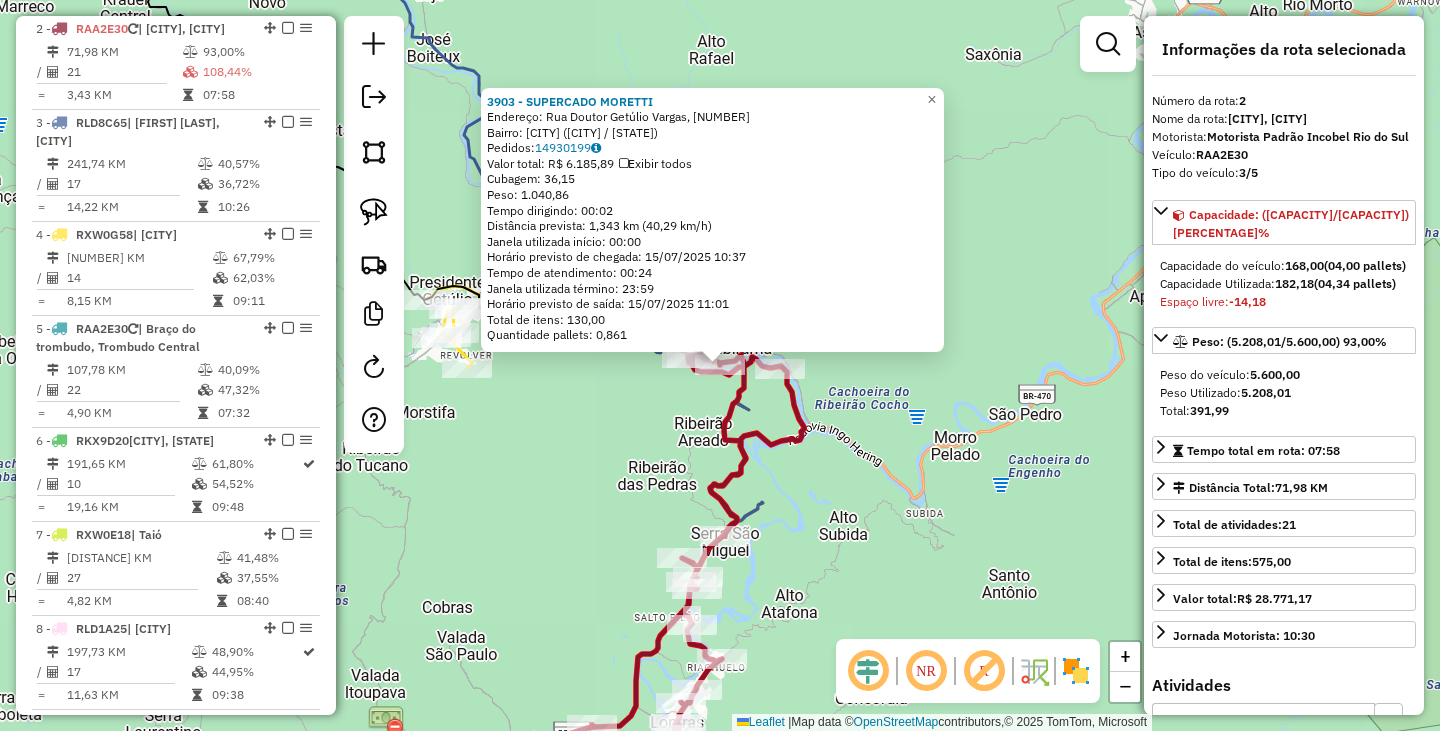 click on "[NUMBER] - [BRAND] Endereço: [STREET] [NUMBER] Bairro: [NEIGHBORHOOD] ([CITY] / [STATE]) Pedidos: [NUMBER] Valor total: R$ [PRICE] Exibir todos Cubagem: [NUMBER] Peso: [NUMBER] Tempo dirigindo: [TIME] Distância prevista: [NUMBER] km ([NUMBER] km/h) Janela utilizada início: [TIME] Horário previsto de chegada: [DATE] [TIME] Tempo de atendimento: [TIME] Janela utilizada término: [TIME] Horário previsto de saída: [DATE] [TIME] Total de itens: [NUMBER] Quantidade pallets: [NUMBER] × Janela de atendimento Grade de atendimento Capacidade Transportadoras Veículos Cliente Pedidos Rotas Selecione os dias de semana para filtrar as janelas de atendimento Seg Ter Qua Qui Sex Sáb Dom Informe o período da janela de atendimento: De: Até: Filtrar exatamente a janela do cliente Considerar janela de atendimento padrão Selecione os dias de semana para filtrar as grades de atendimento Seg Ter Qua Qui Sex Sáb Dom Peso mínimo: Peso máximo: De:" 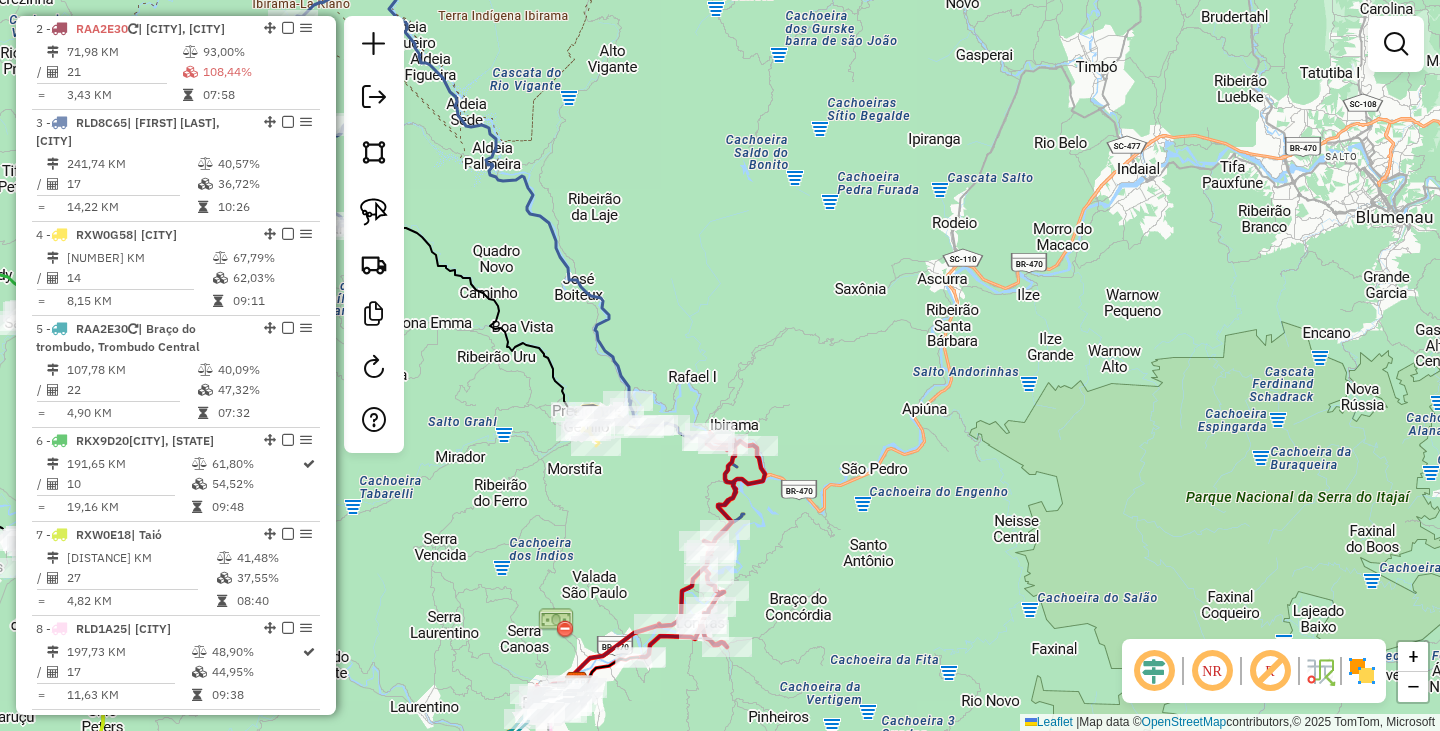 drag, startPoint x: 700, startPoint y: 319, endPoint x: 944, endPoint y: 496, distance: 301.43823 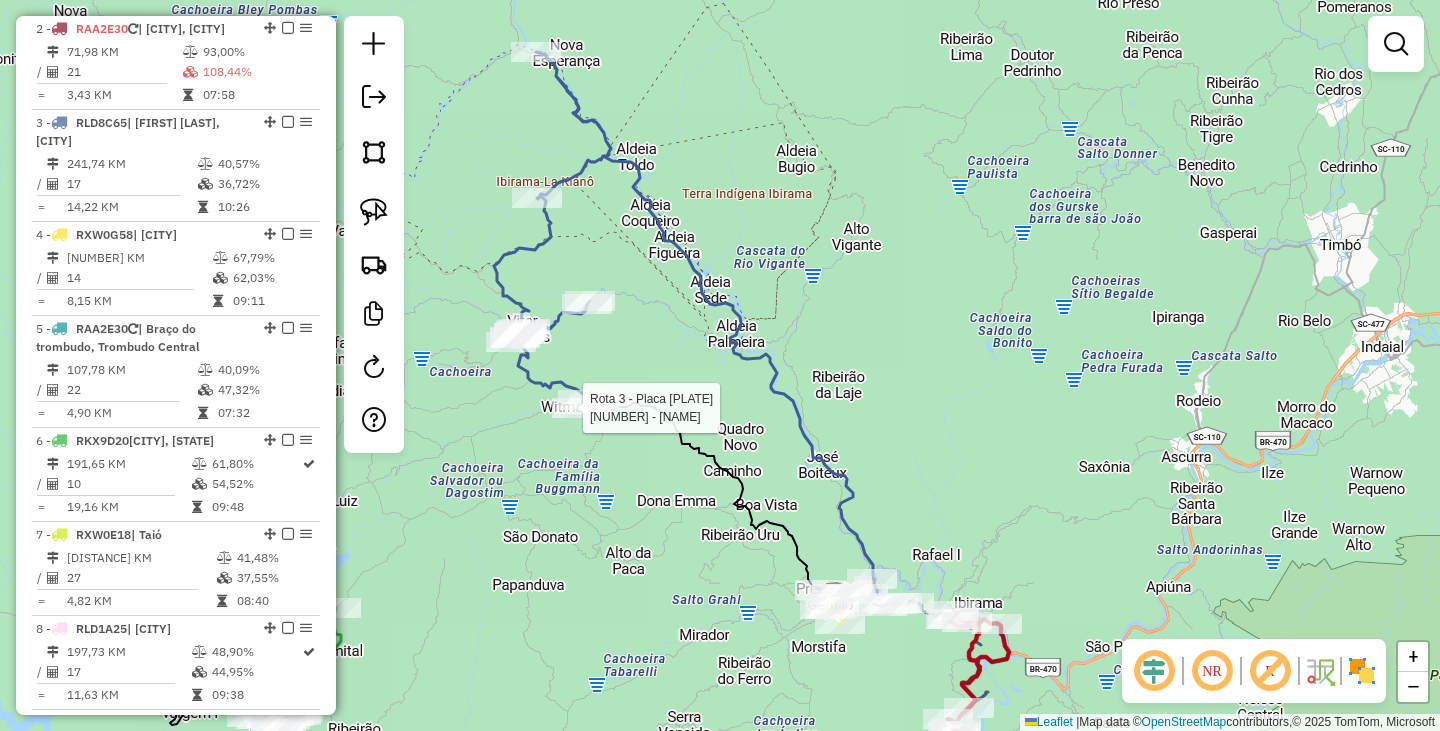 select on "*********" 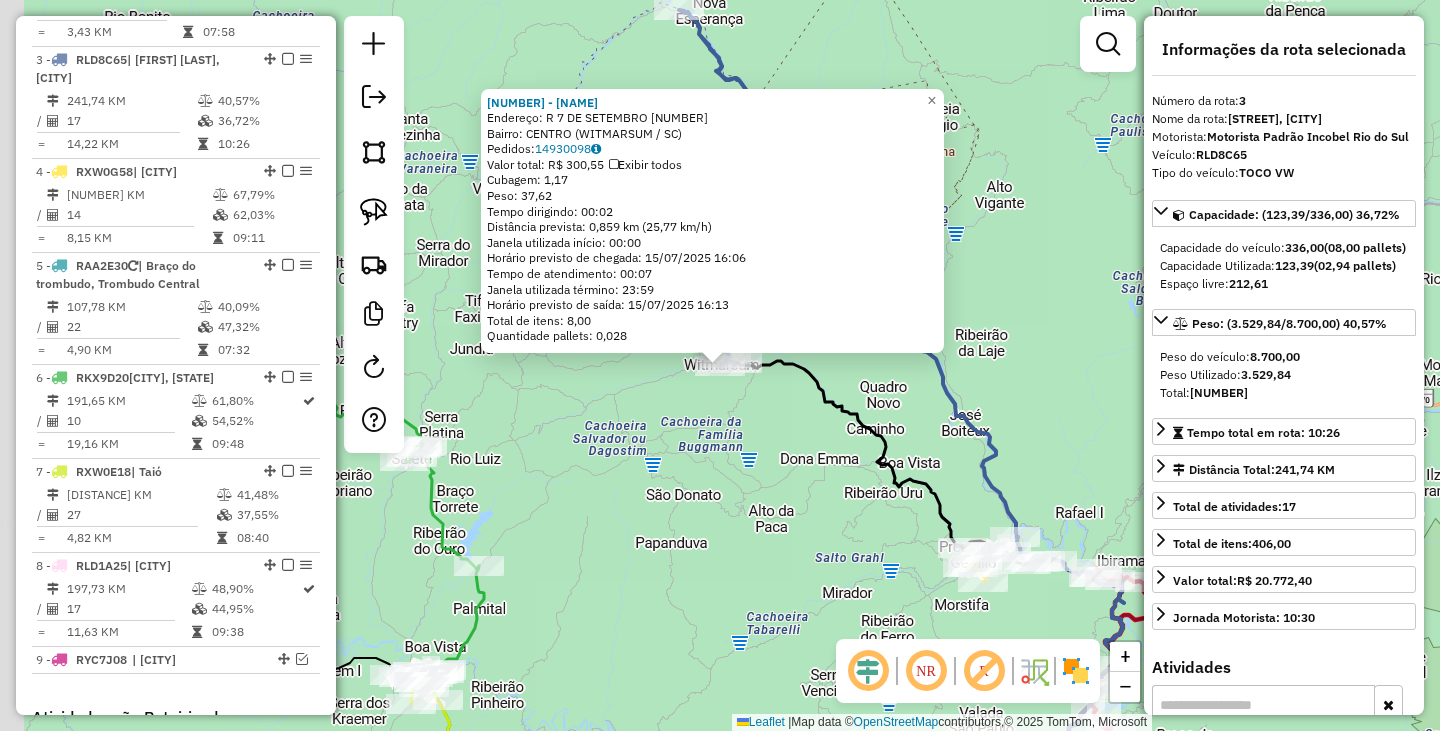 scroll, scrollTop: 956, scrollLeft: 0, axis: vertical 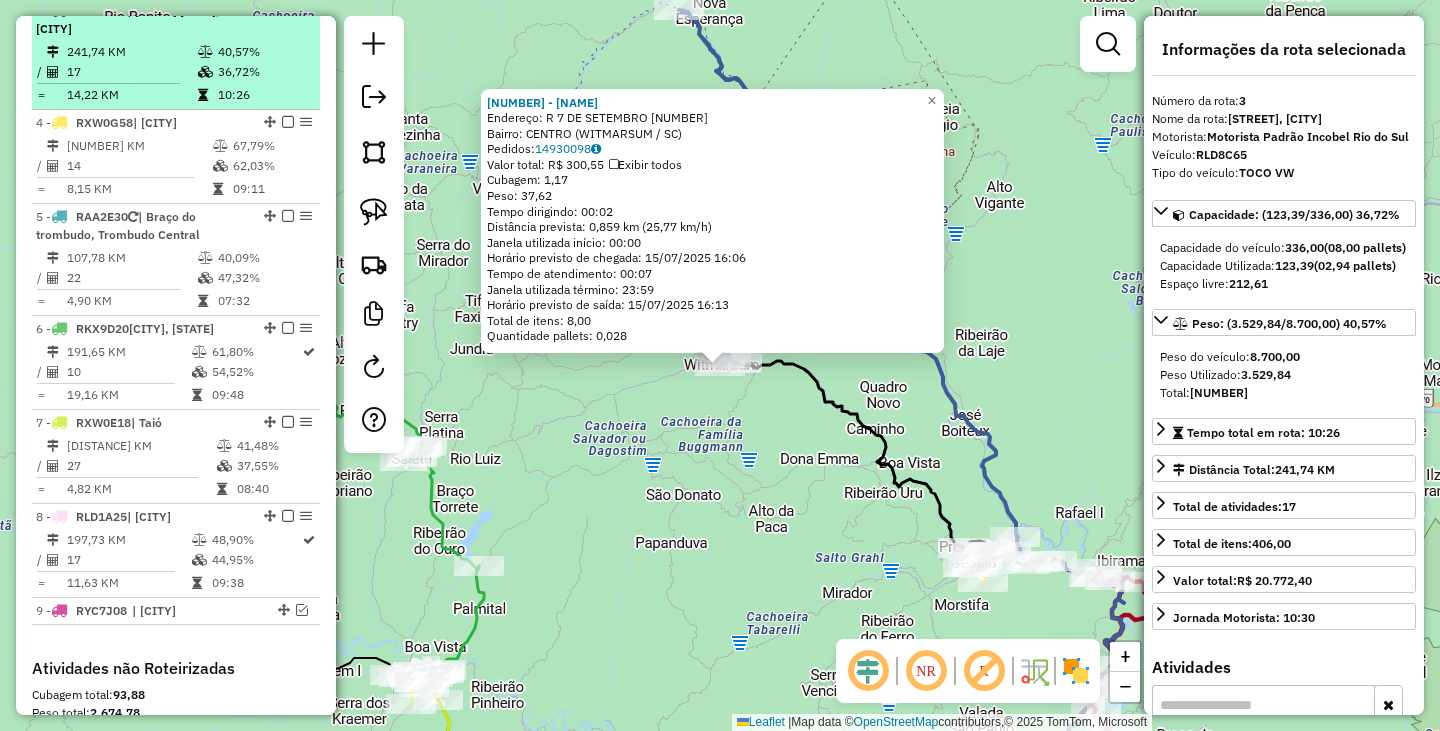 click at bounding box center [288, 10] 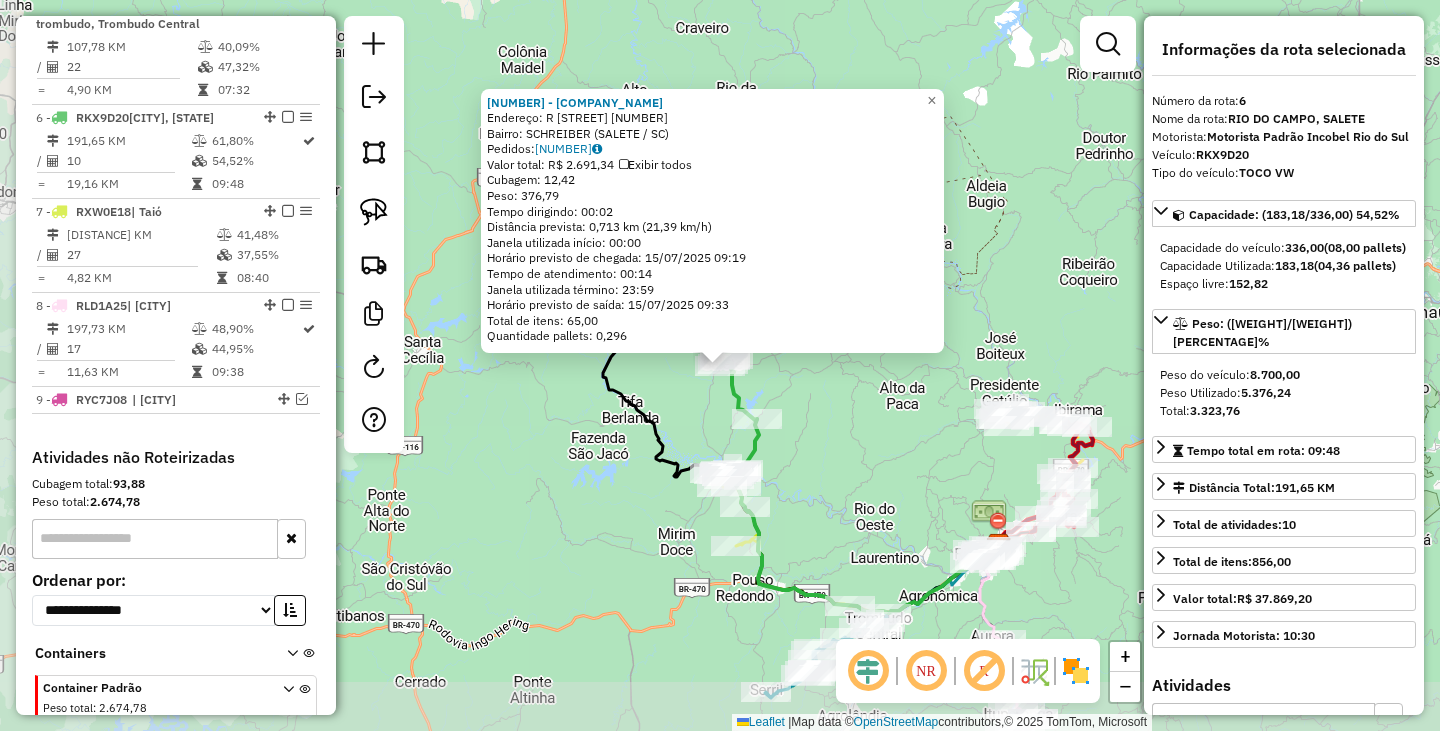 scroll, scrollTop: 1207, scrollLeft: 0, axis: vertical 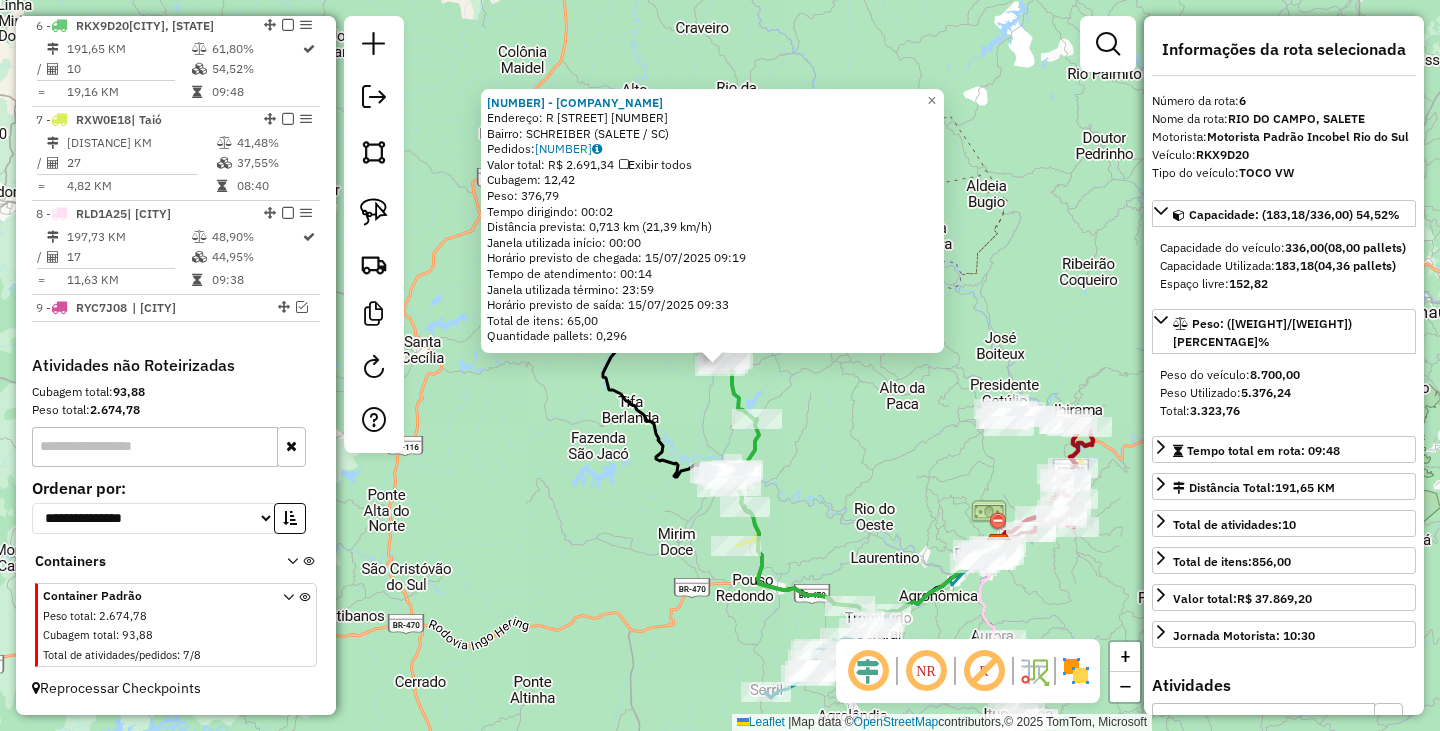 click on "1524 - MERCADO S&R LTDA EPP Endereço: R GERMANO NIEHUES 228 Bairro: SCHREIBER ([CITY] / [STATE]) Pedidos: 14930018 Valor total: R$ 2.691,34 Exibir todos Cubagem: 12,42 Peso: 376,79 Tempo dirigindo: 00:02 Distância prevista: 0,713 km (21,39 km/h) Janela utilizada início: 00:00 Horário previsto de chegada: 15/07/2025 09:19 Tempo de atendimento: 00:14 Janela utilizada término: 23:59 Horário previsto de saída: 15/07/2025 09:33 Total de itens: 65,00 Quantidade pallets: 0,296 × Janela de atendimento Grade de atendimento Capacidade Transportadoras Veículos Cliente Pedidos Rotas Selecione os dias de semana para filtrar as janelas de atendimento Seg Ter Qua Qui Sex Sáb Dom Informe o período da janela de atendimento: De: Até: Filtrar exatamente a janela do cliente Considerar janela de atendimento padrão Selecione os dias de semana para filtrar as grades de atendimento Seg Ter Qua Qui Sex Sáb Dom Peso mínimo: Peso máximo: De:" 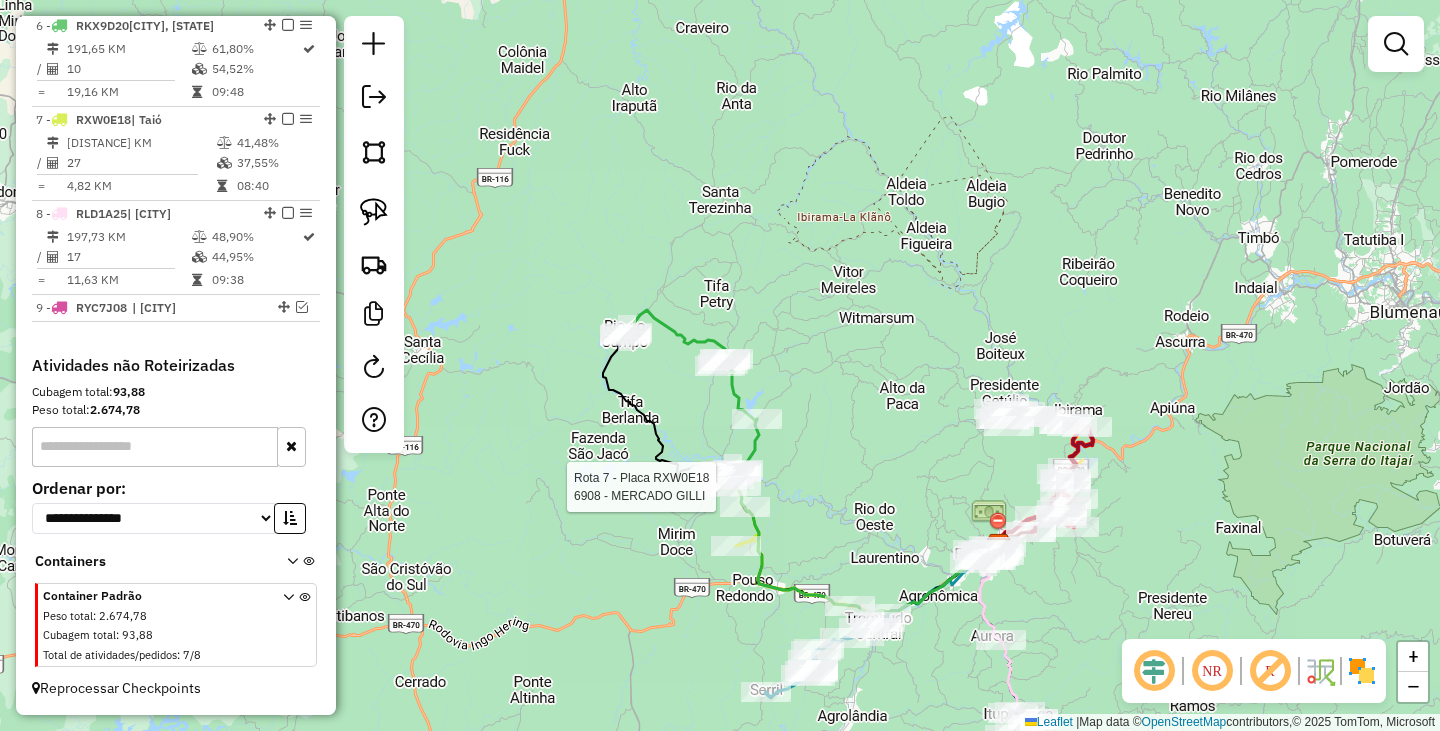 select on "*********" 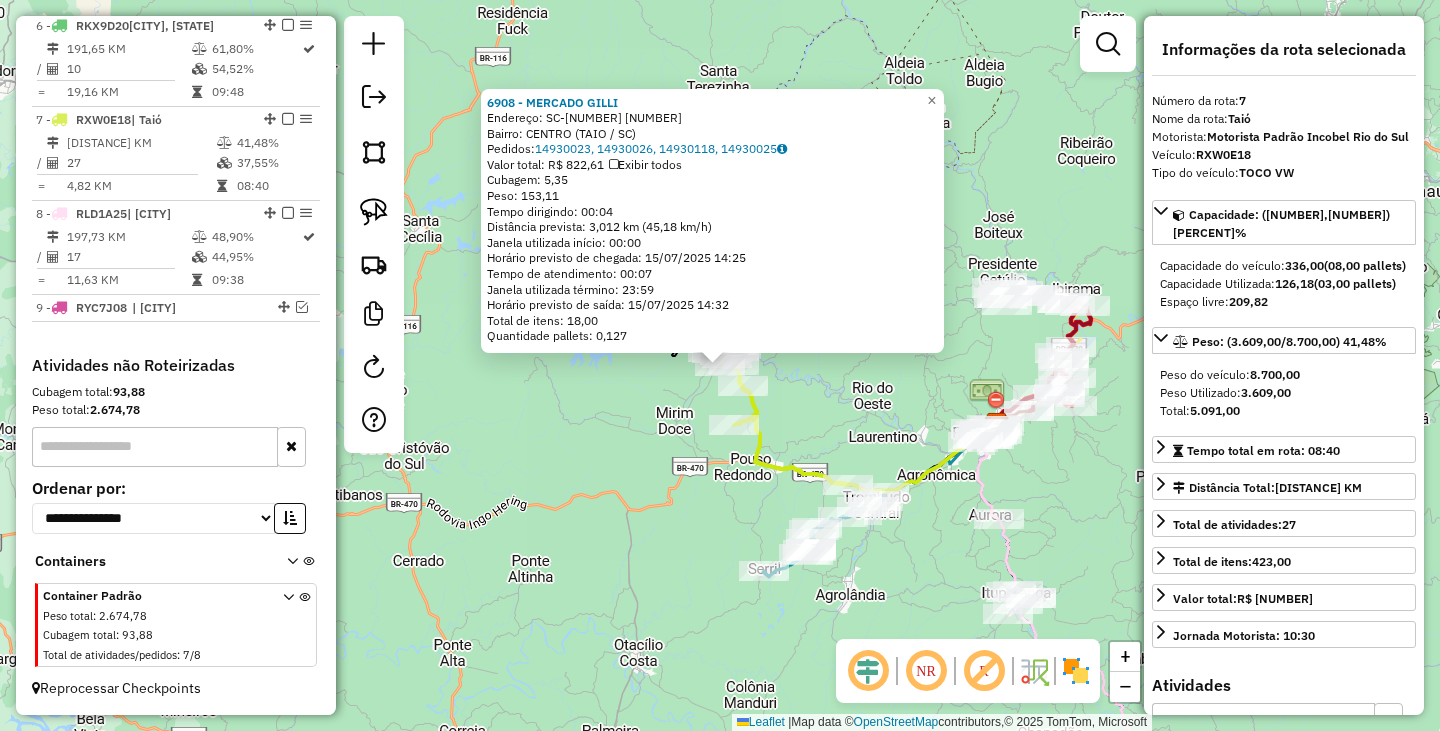 scroll, scrollTop: 1228, scrollLeft: 0, axis: vertical 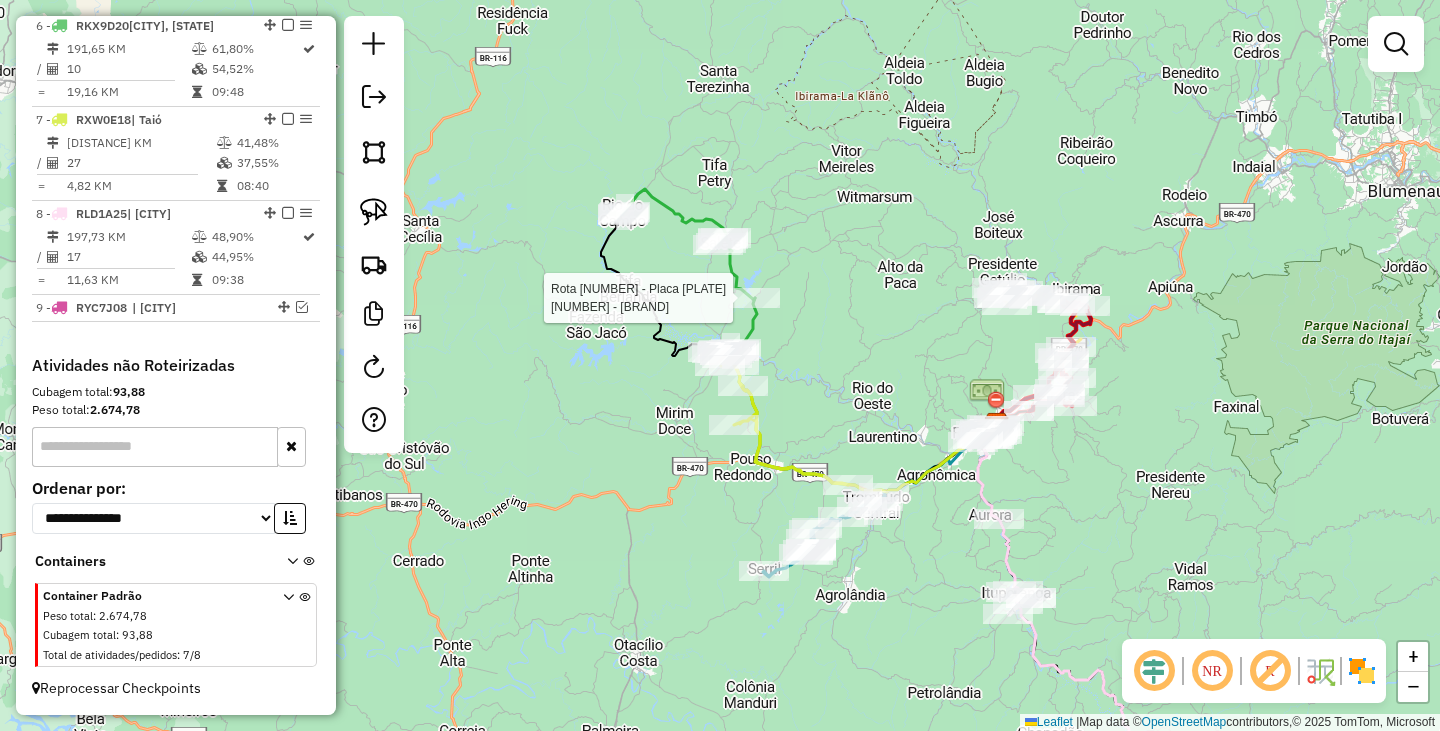 select on "*********" 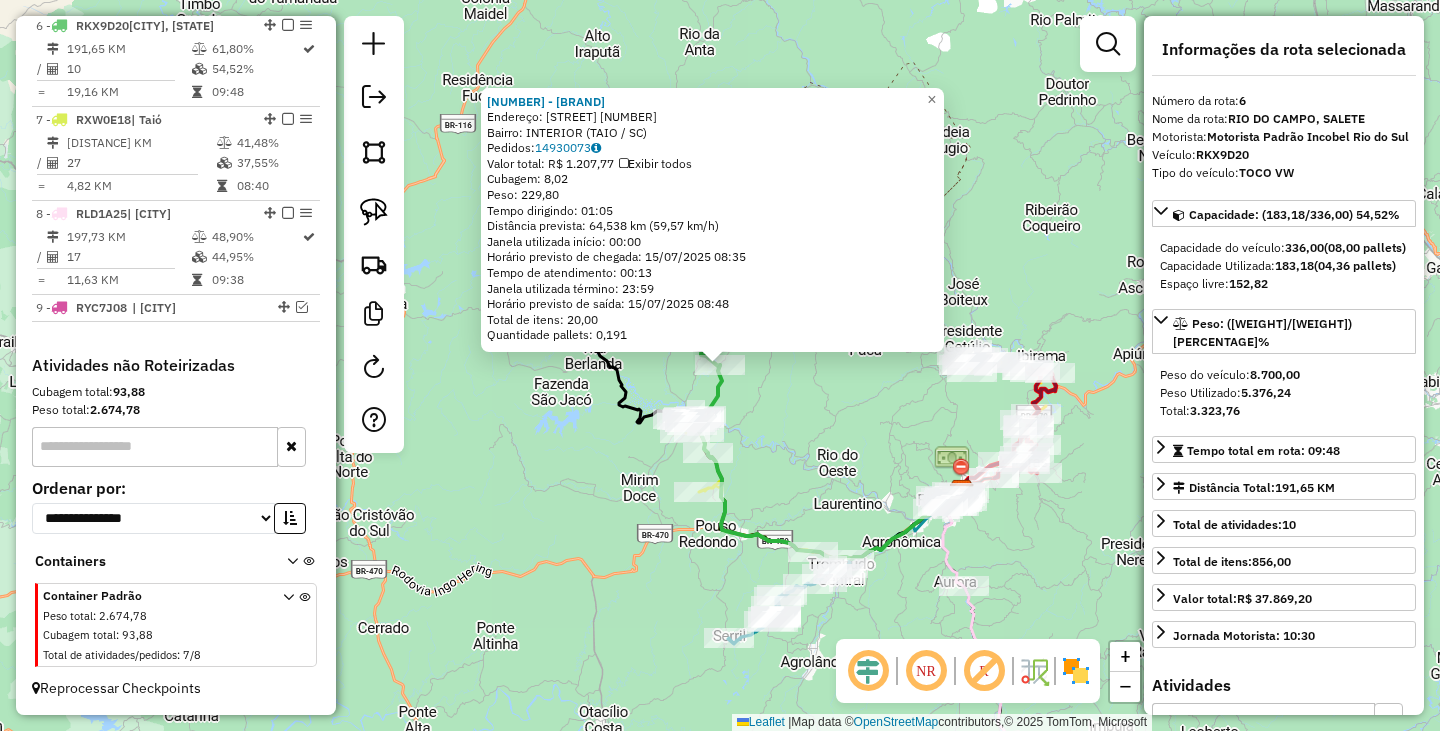 scroll, scrollTop: 1207, scrollLeft: 0, axis: vertical 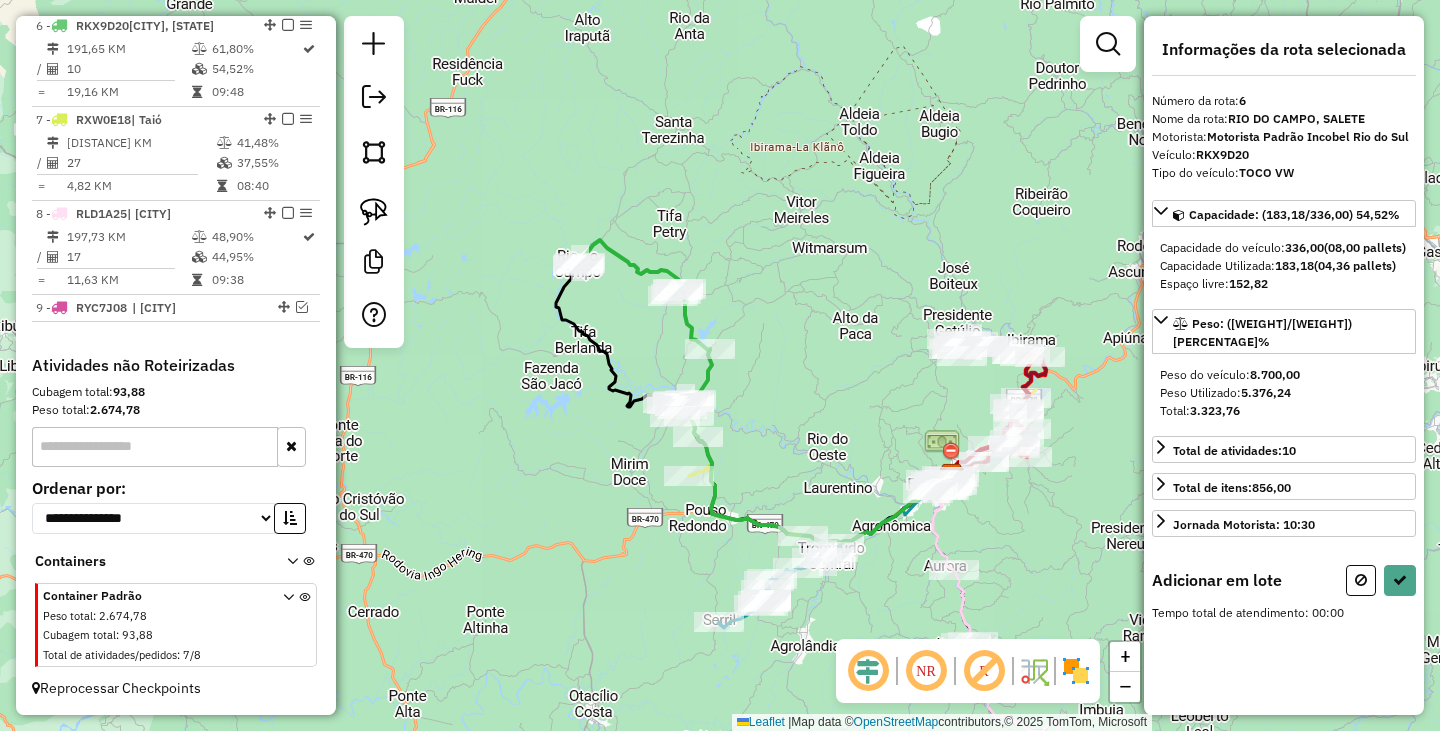 drag, startPoint x: 756, startPoint y: 434, endPoint x: 664, endPoint y: 321, distance: 145.71547 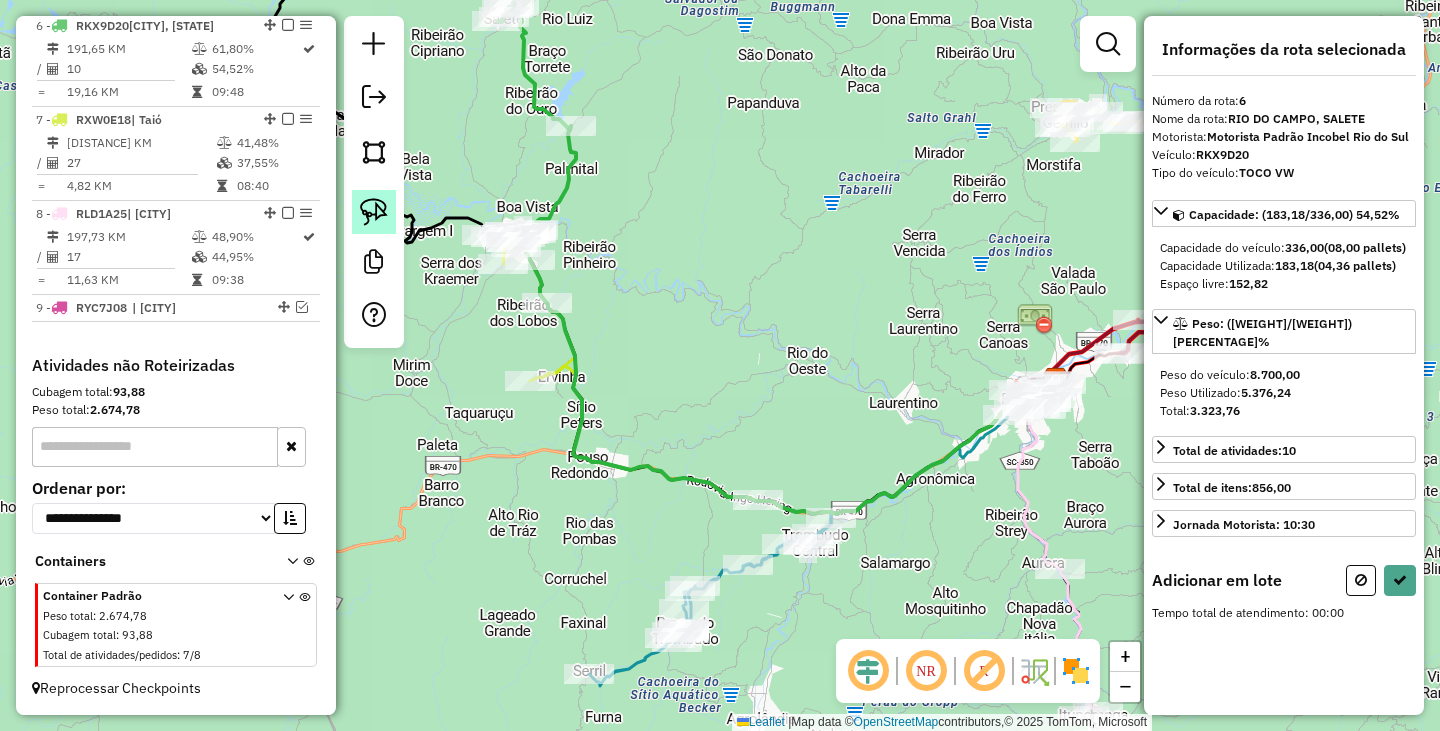 click 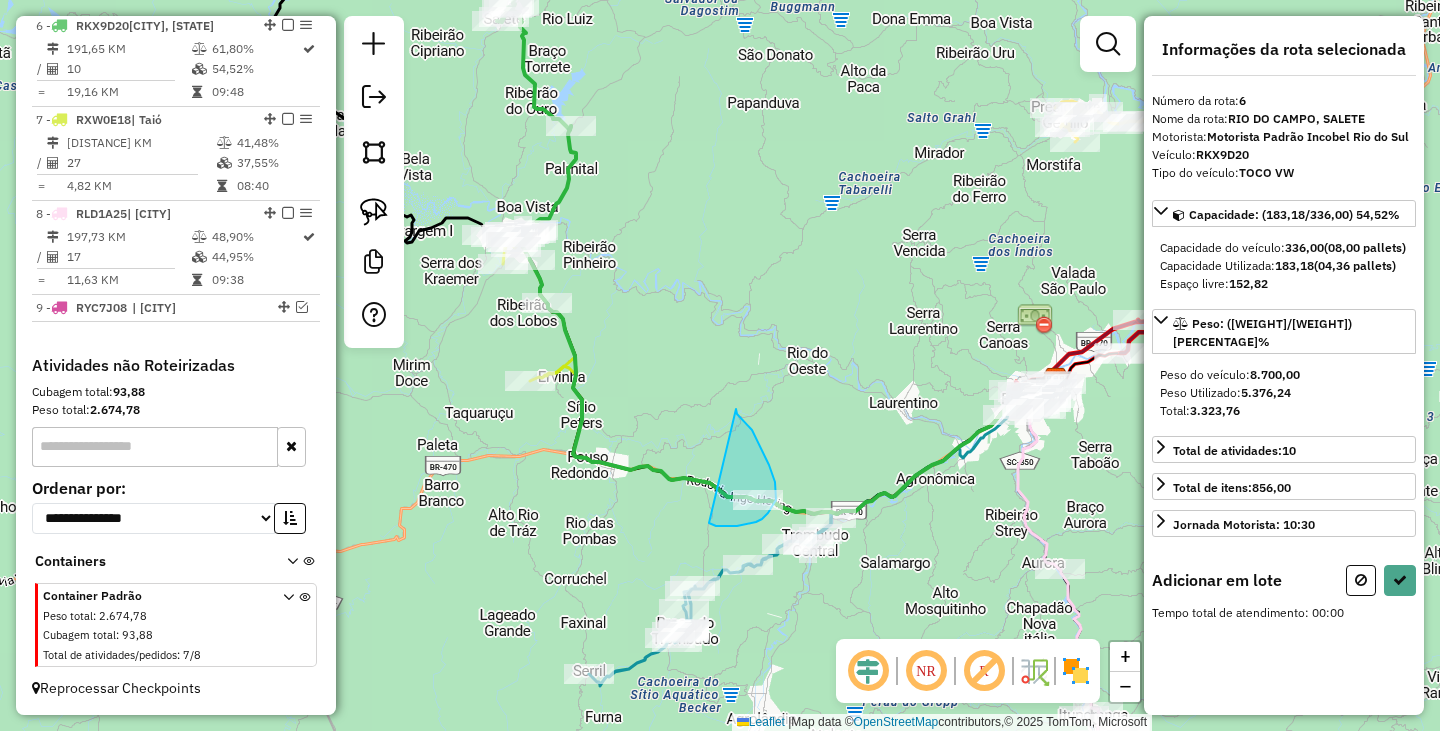 drag, startPoint x: 739, startPoint y: 416, endPoint x: 711, endPoint y: 507, distance: 95.2103 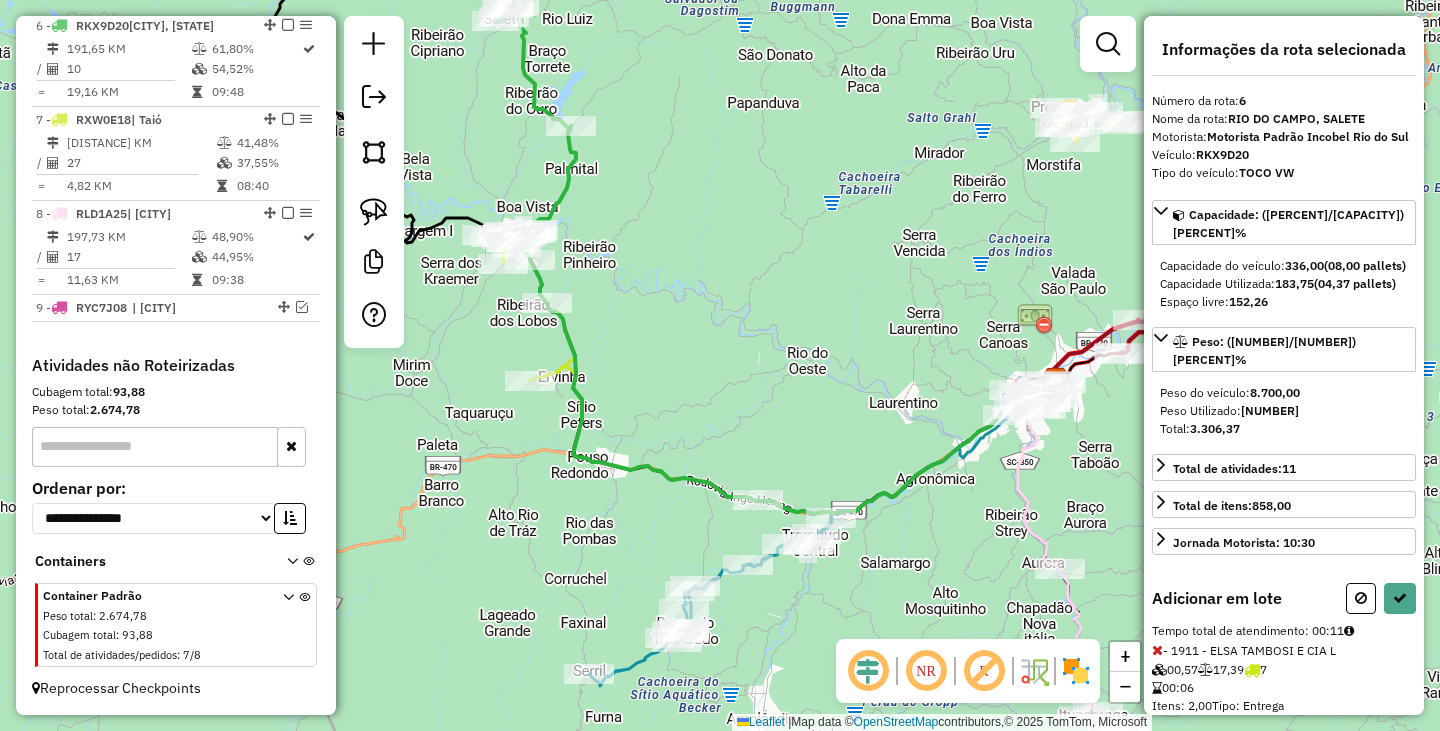 select on "*********" 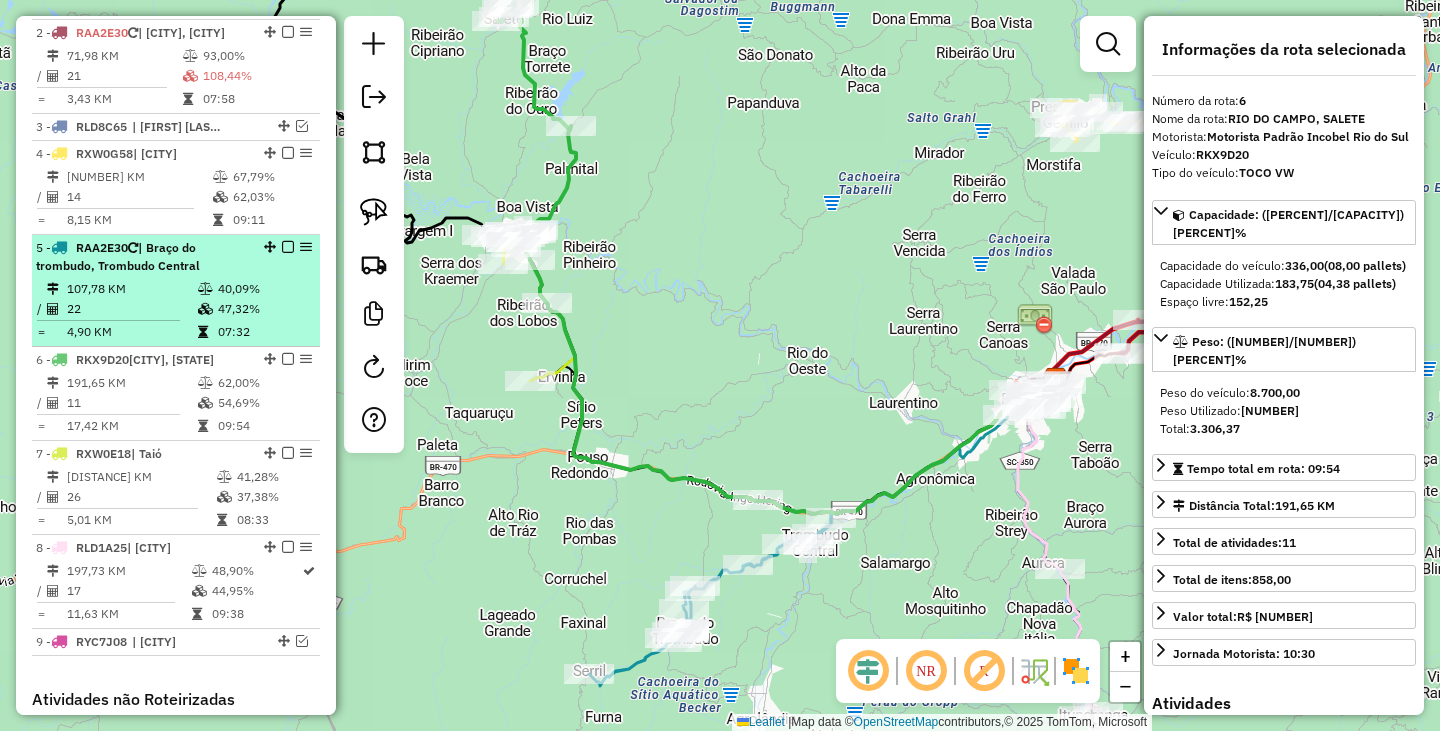 scroll, scrollTop: 807, scrollLeft: 0, axis: vertical 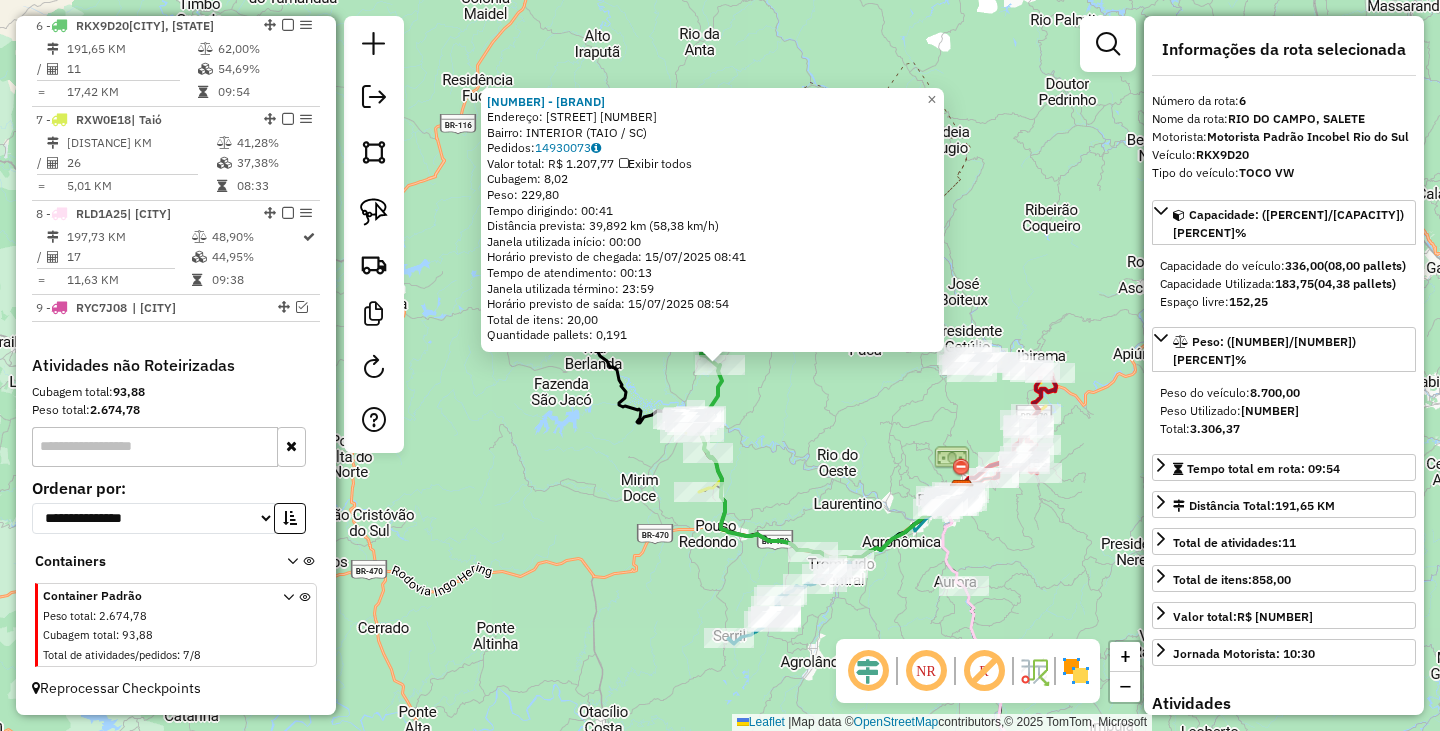 click on "[NUMBER] - [COMPANY_NAME] Endereço: [STREET_NAME] [NUMBER] Bairro: [NEIGHBORHOOD] ([CITY] / [STATE]) Pedidos: [ORDER_ID] Valor total: [CURRENCY] [PRICE] Exibir todos Cubagem: [CUBAGE] Peso: [WEIGHT] Tempo dirigindo: [TIME] Distância prevista: [DISTANCE] km ([SPEED] km/h) Janela utilizada início: [TIME] Horário previsto de chegada: [DATE] [TIME] Tempo de atendimento: [TIME] Janela utilizada término: [TIME] Horário previsto de saída: [DATE] [TIME] Total de itens: [ITEMS] Quantidade pallets: [PALLETS] × Janela de atendimento Grade de atendimento Capacidade Transportadoras Veículos Cliente Pedidos Rotas Selecione os dias de semana para filtrar as janelas de atendimento Seg Ter Qua Qui Sex Sáb Dom Informe o período da janela de atendimento: De: Até: Filtrar exatamente a janela do cliente Considerar janela de atendimento padrão Selecione os dias de semana para filtrar as grades de atendimento Seg Ter Qua Qui Sex Sáb Dom Clientes fora do dia de atendimento selecionado +" 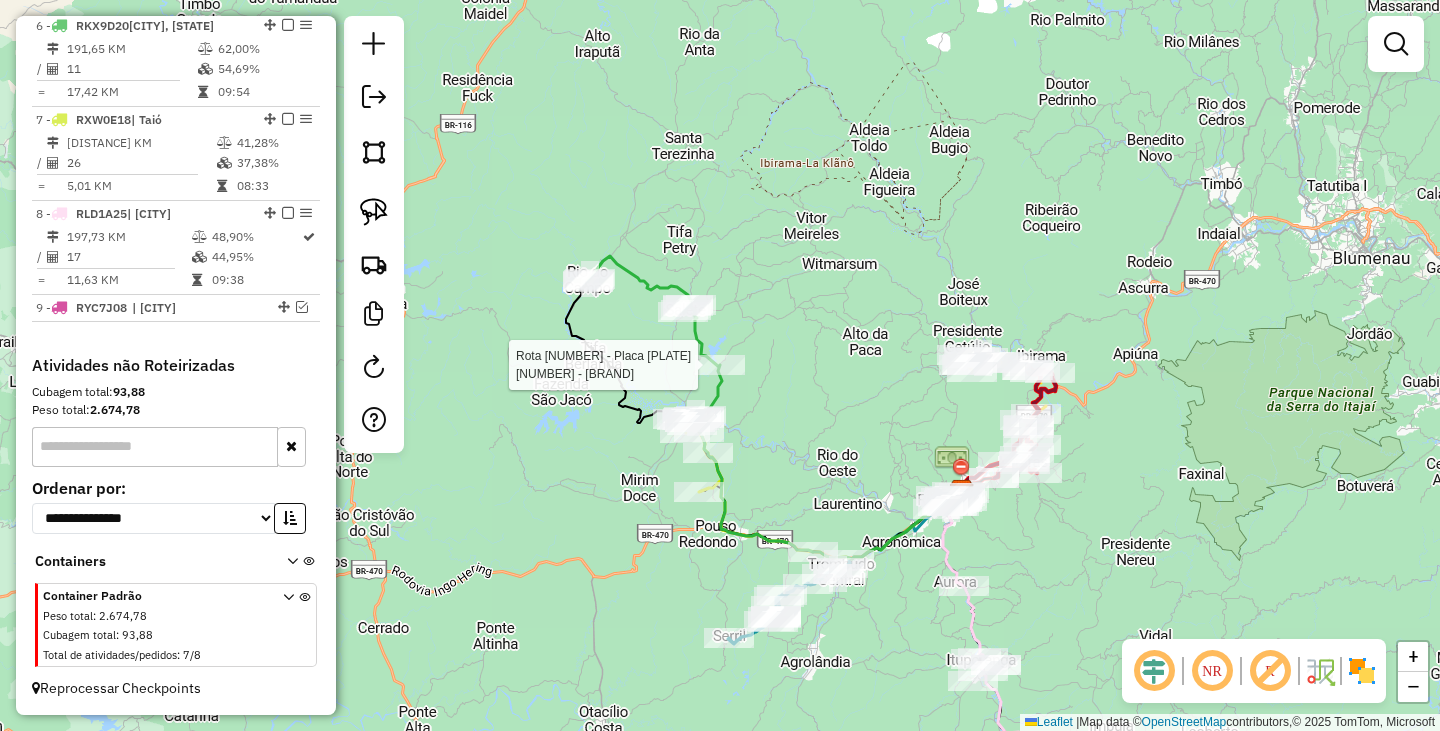 select on "*********" 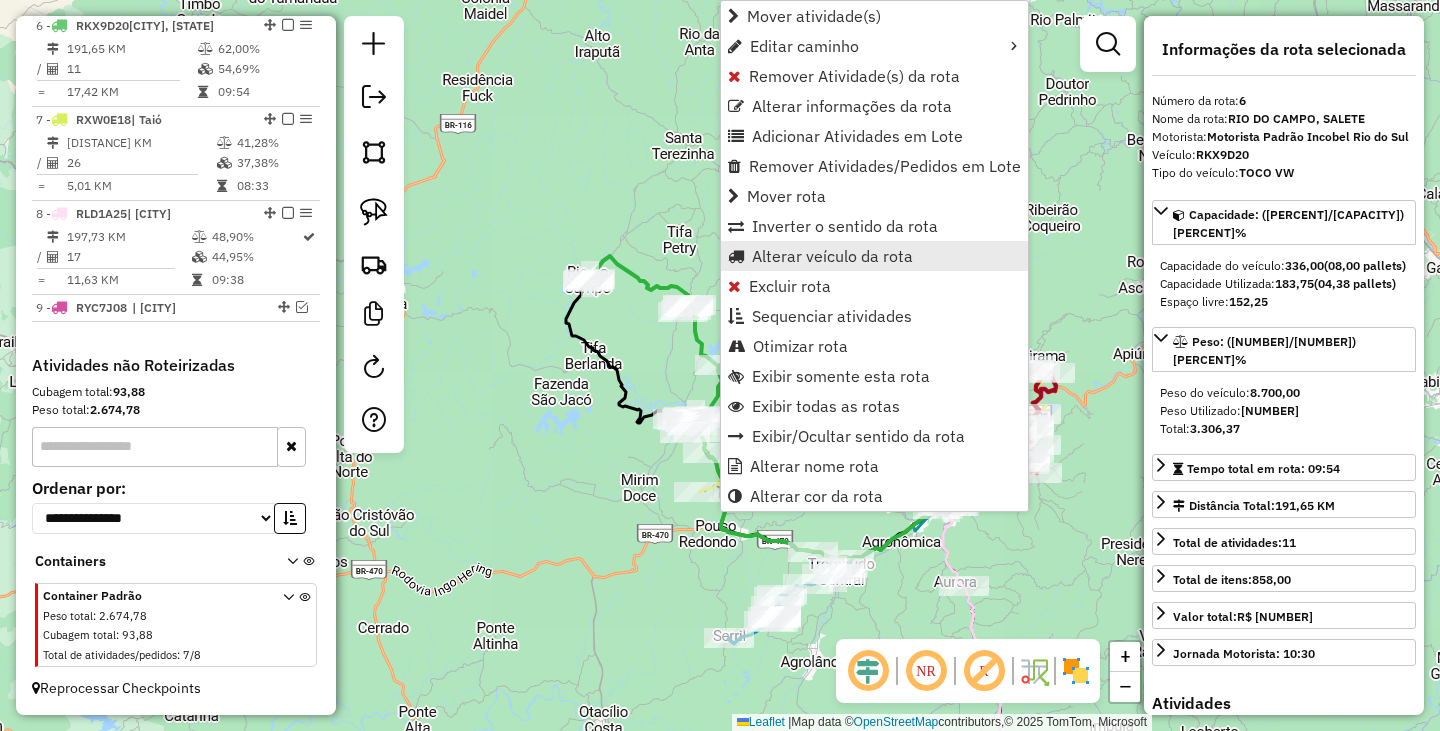 click on "Alterar veículo da rota" at bounding box center (832, 256) 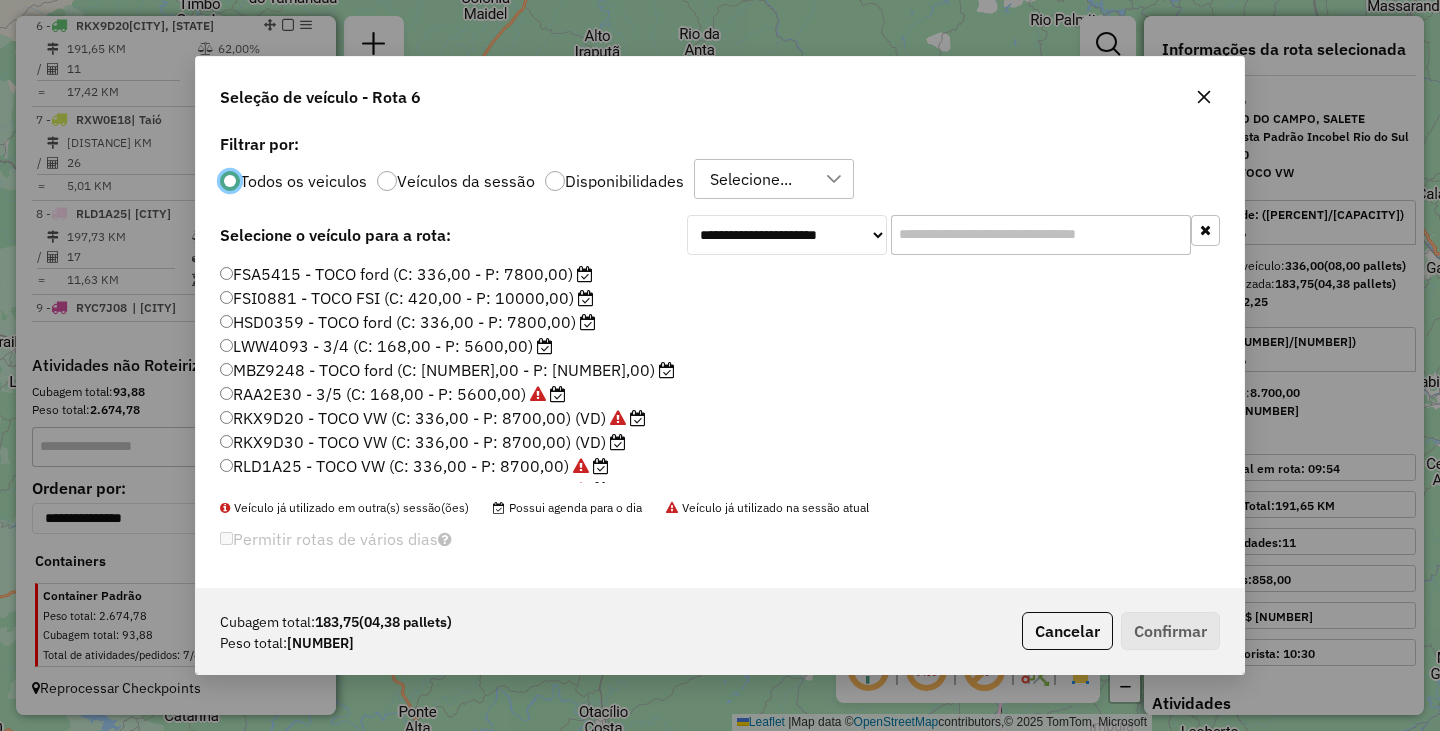 scroll, scrollTop: 11, scrollLeft: 6, axis: both 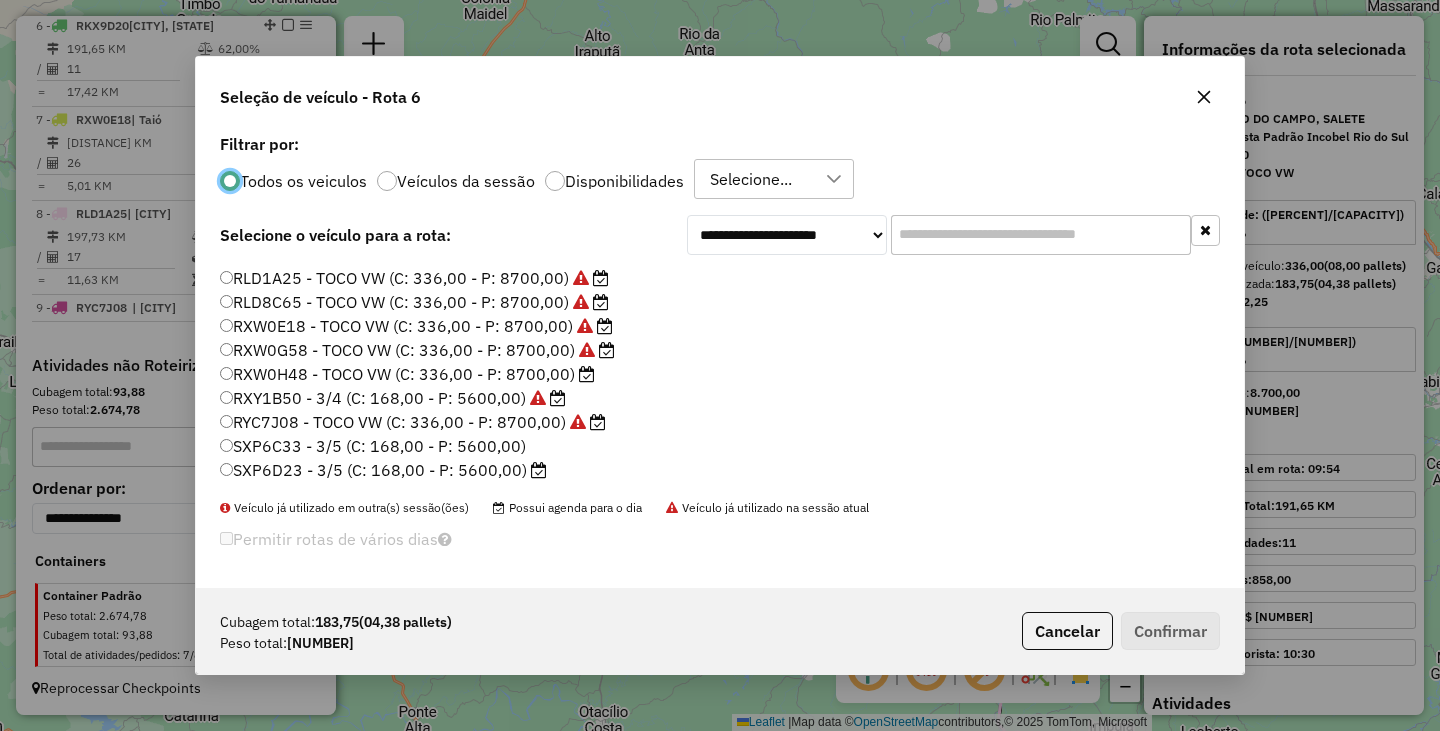 click on "RYC7J08 - TOCO VW (C: 336,00 - P: 8700,00)" 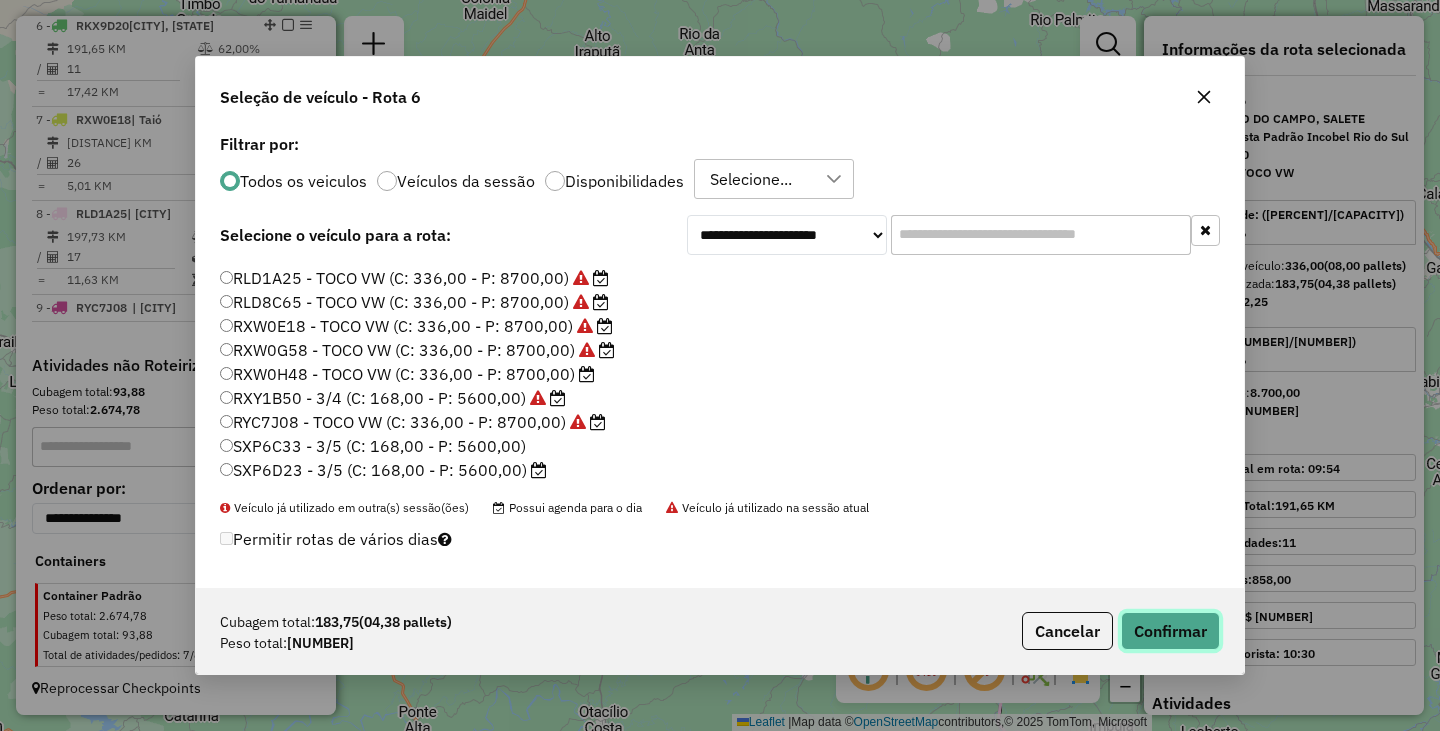 click on "Confirmar" 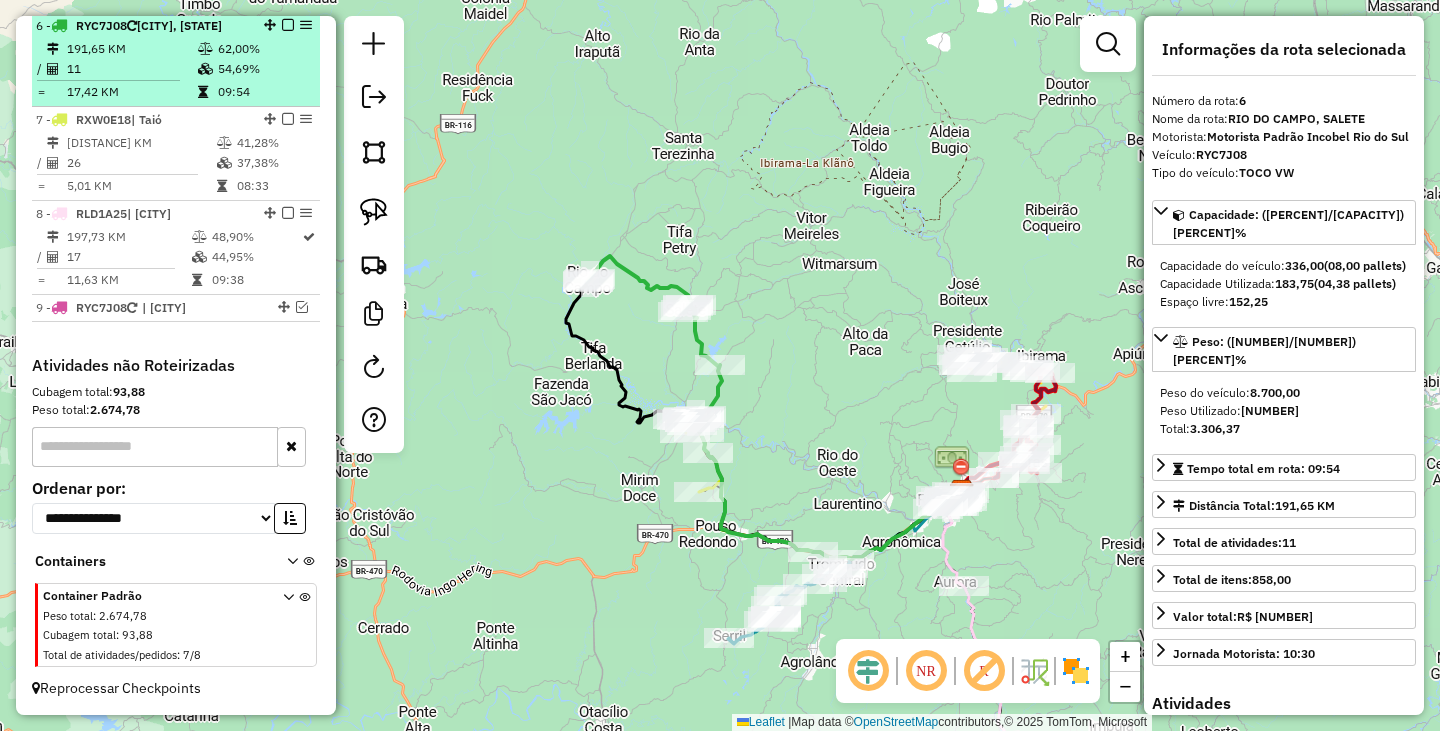click at bounding box center [288, 25] 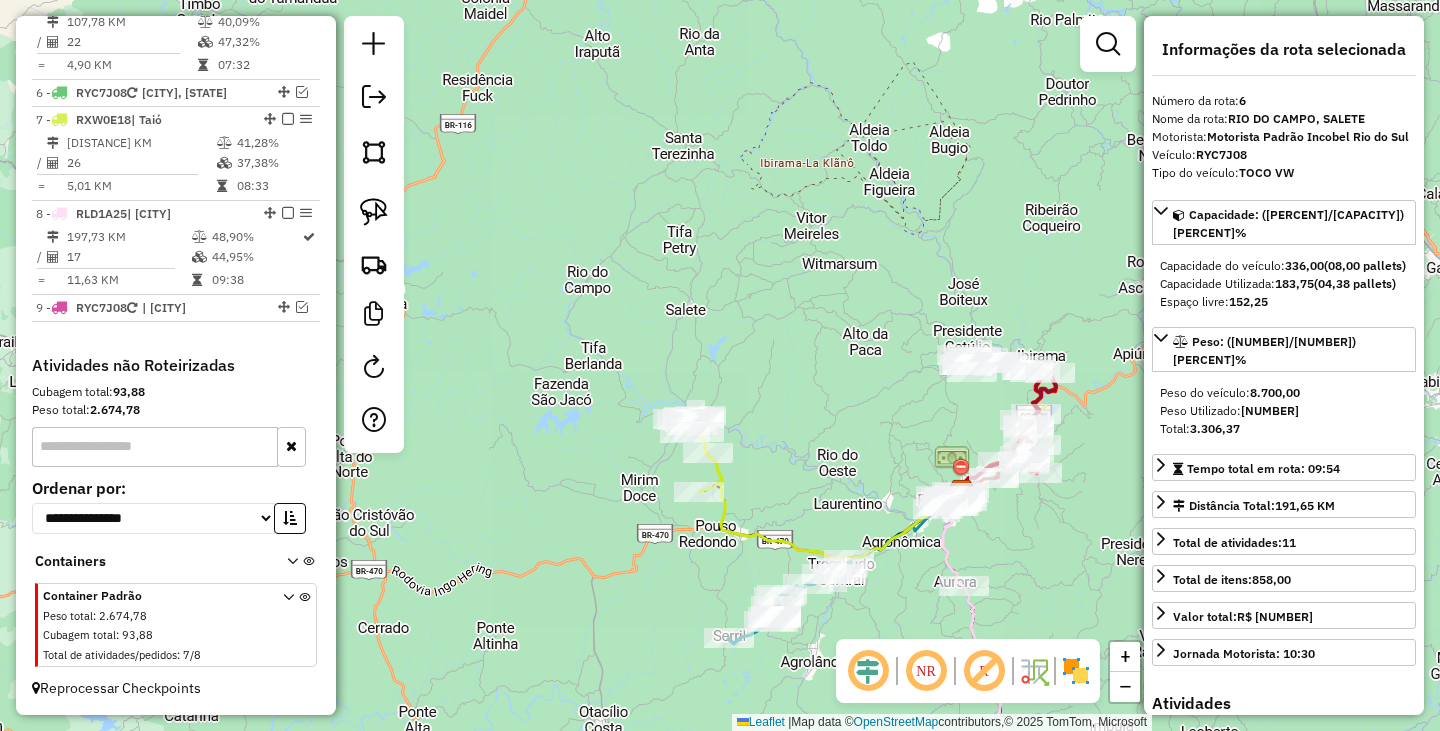 scroll, scrollTop: 1122, scrollLeft: 0, axis: vertical 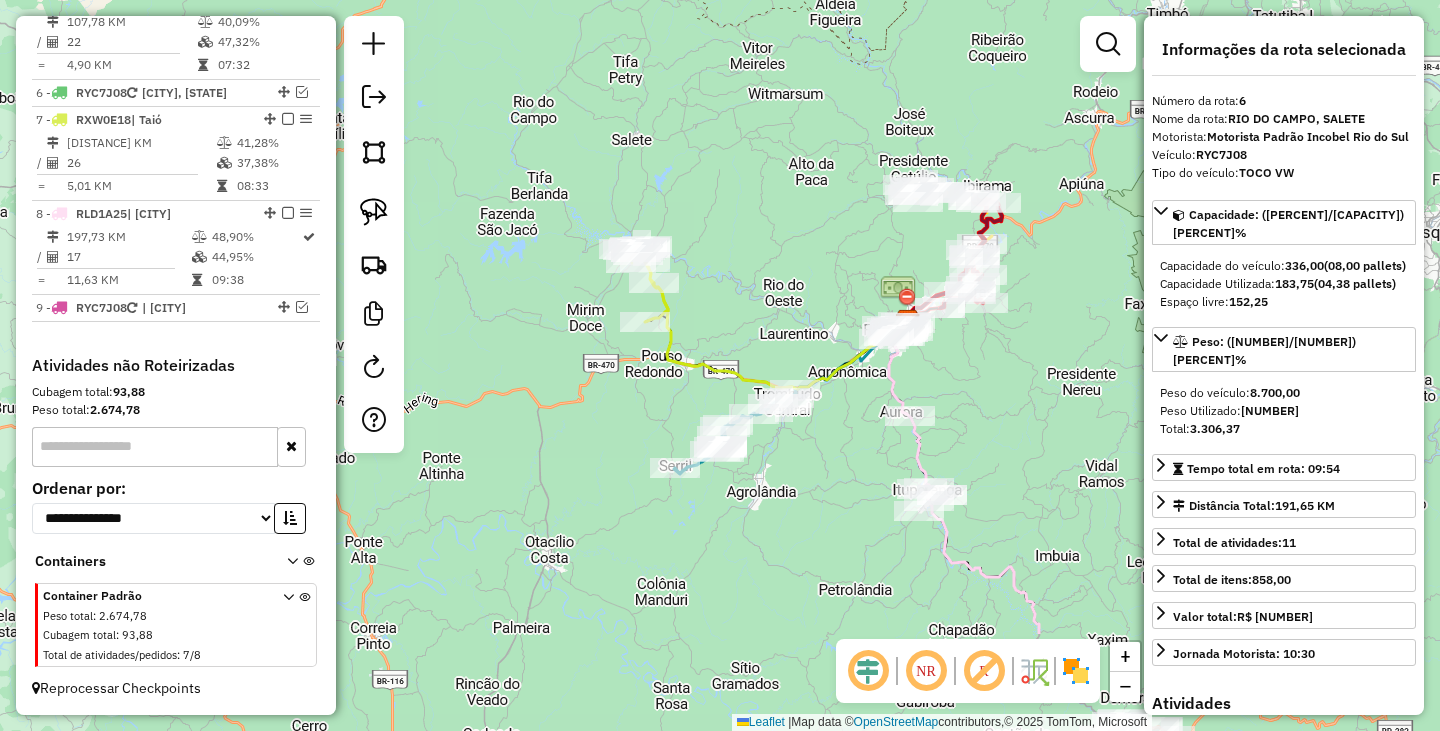 drag, startPoint x: 792, startPoint y: 360, endPoint x: 750, endPoint y: 231, distance: 135.66502 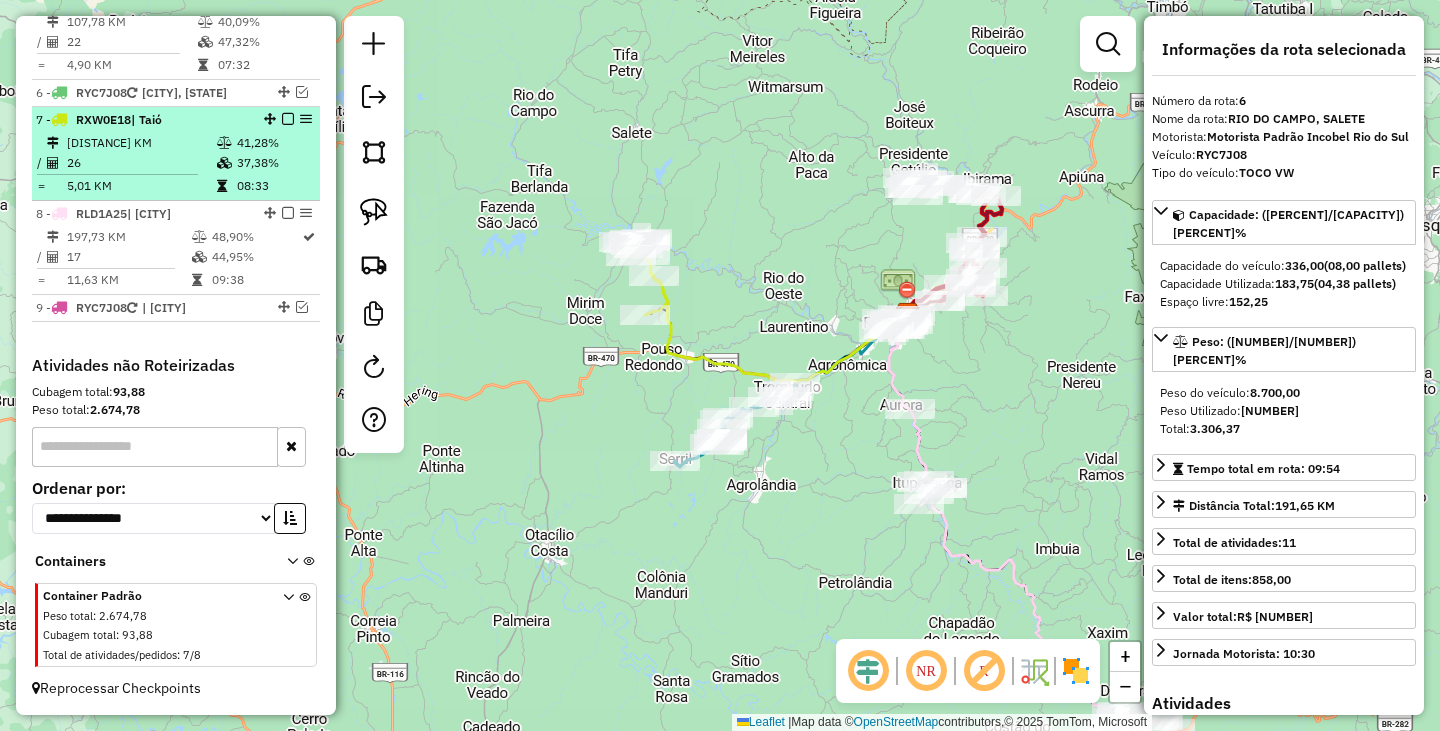 click at bounding box center (288, 119) 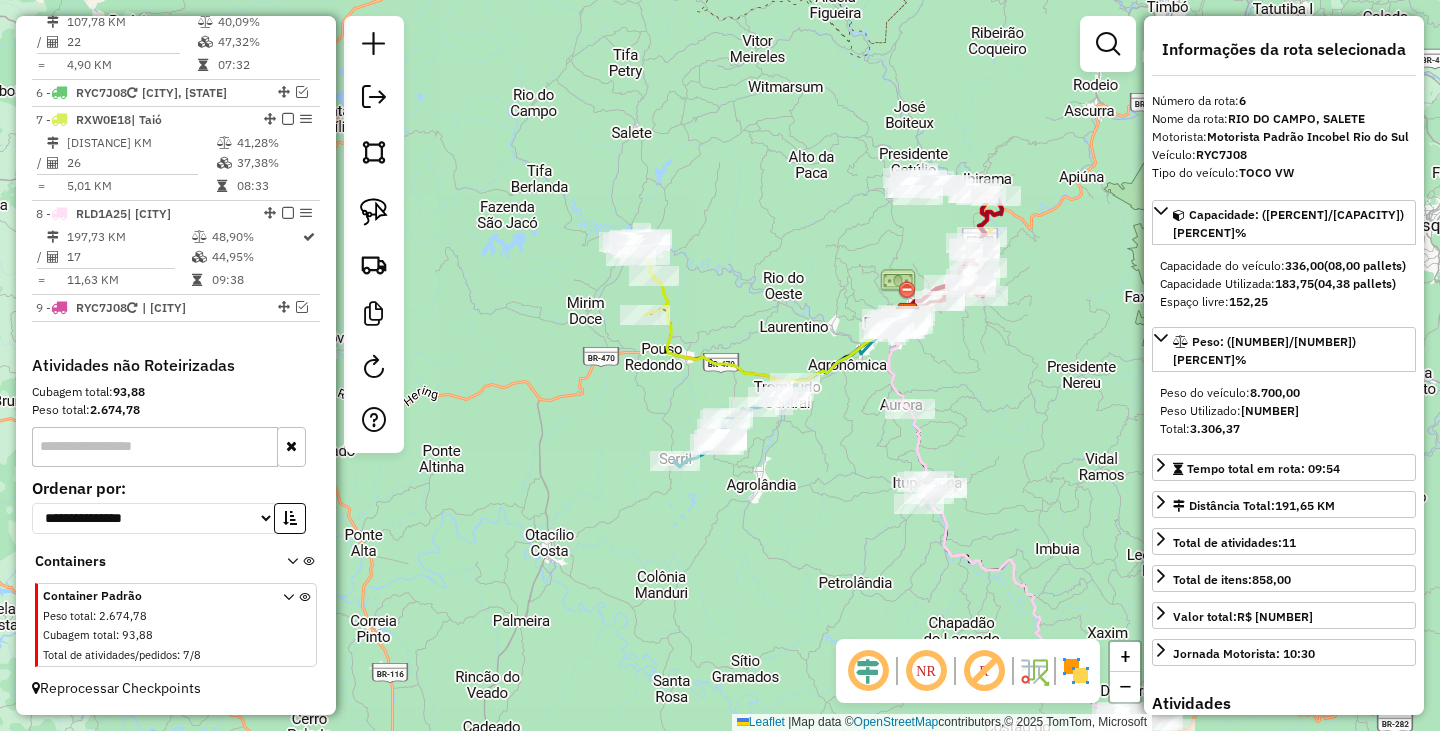 scroll, scrollTop: 1076, scrollLeft: 0, axis: vertical 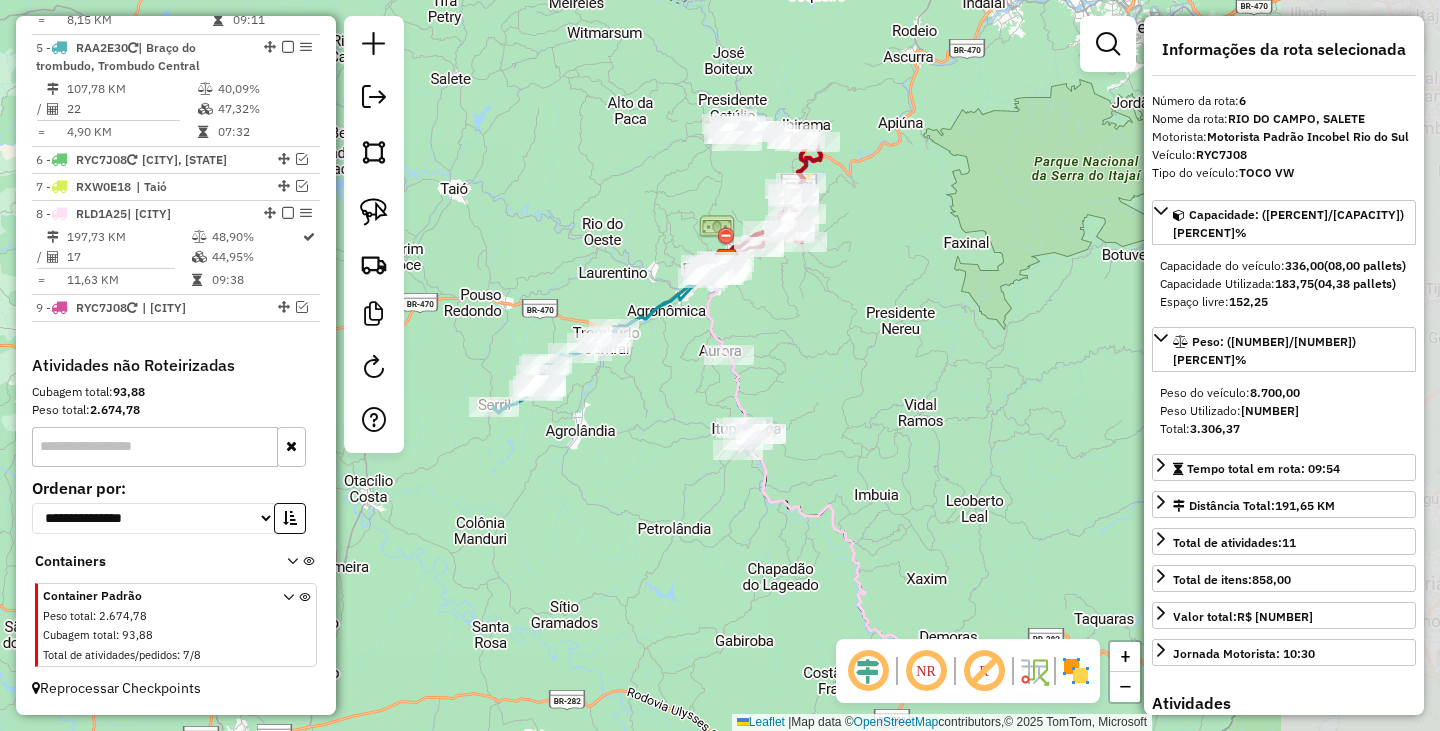 drag, startPoint x: 682, startPoint y: 308, endPoint x: 501, endPoint y: 254, distance: 188.88356 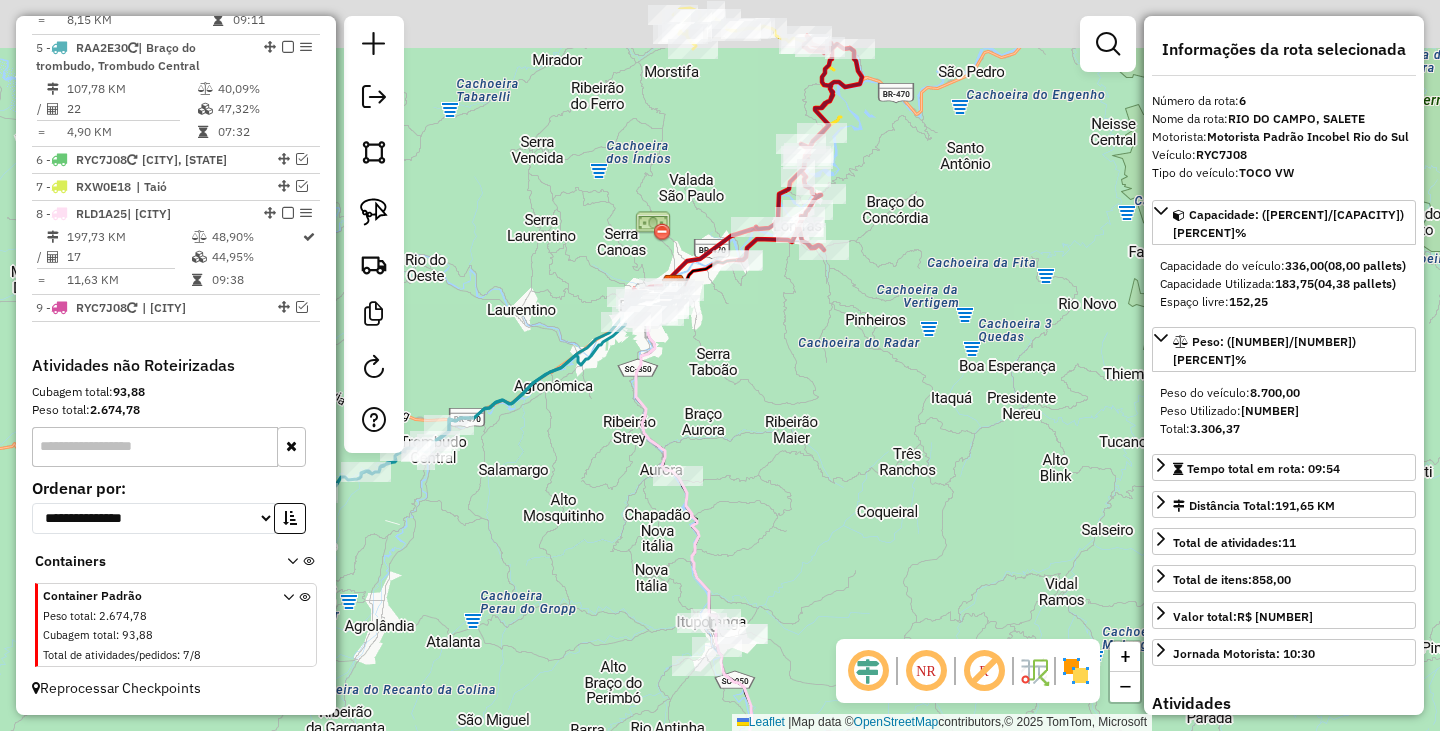 drag, startPoint x: 833, startPoint y: 377, endPoint x: 844, endPoint y: 527, distance: 150.40279 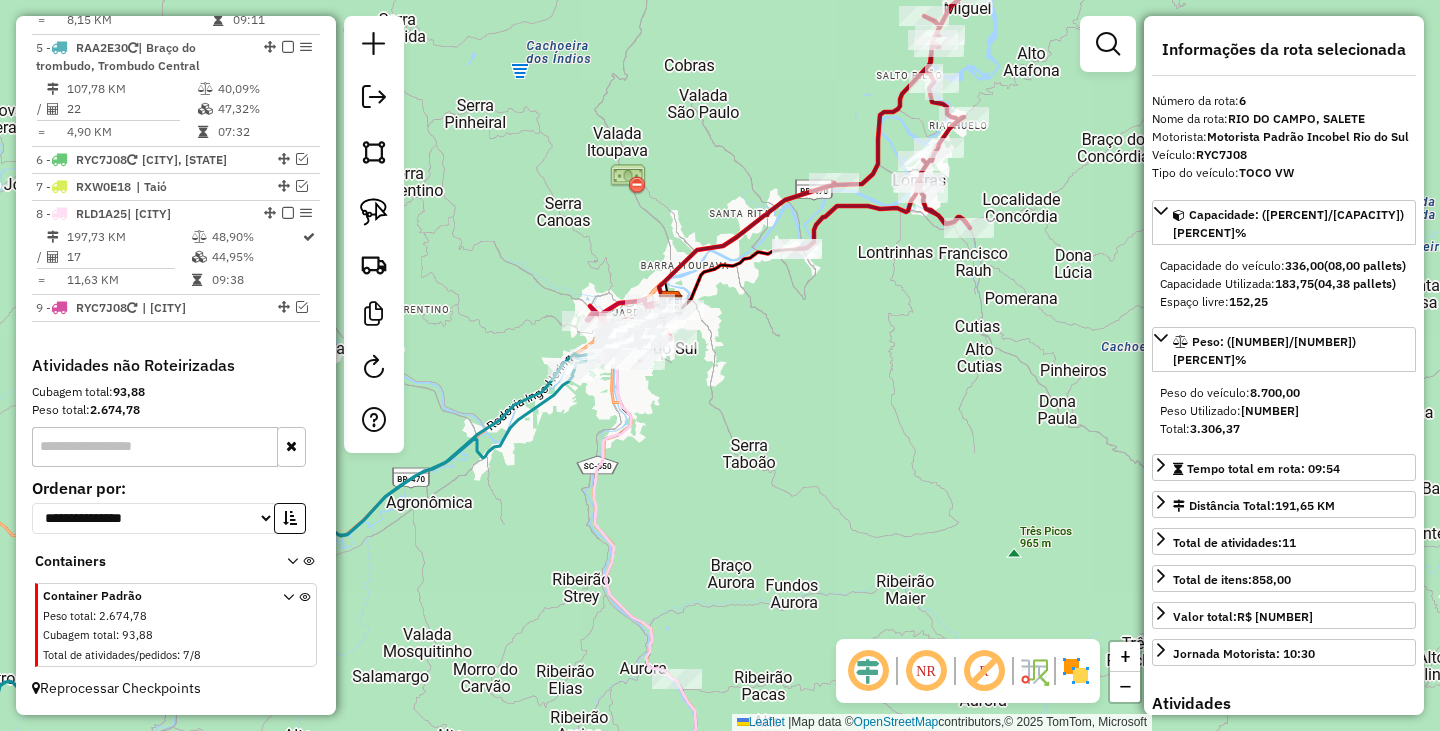 drag, startPoint x: 806, startPoint y: 378, endPoint x: 721, endPoint y: 572, distance: 211.80415 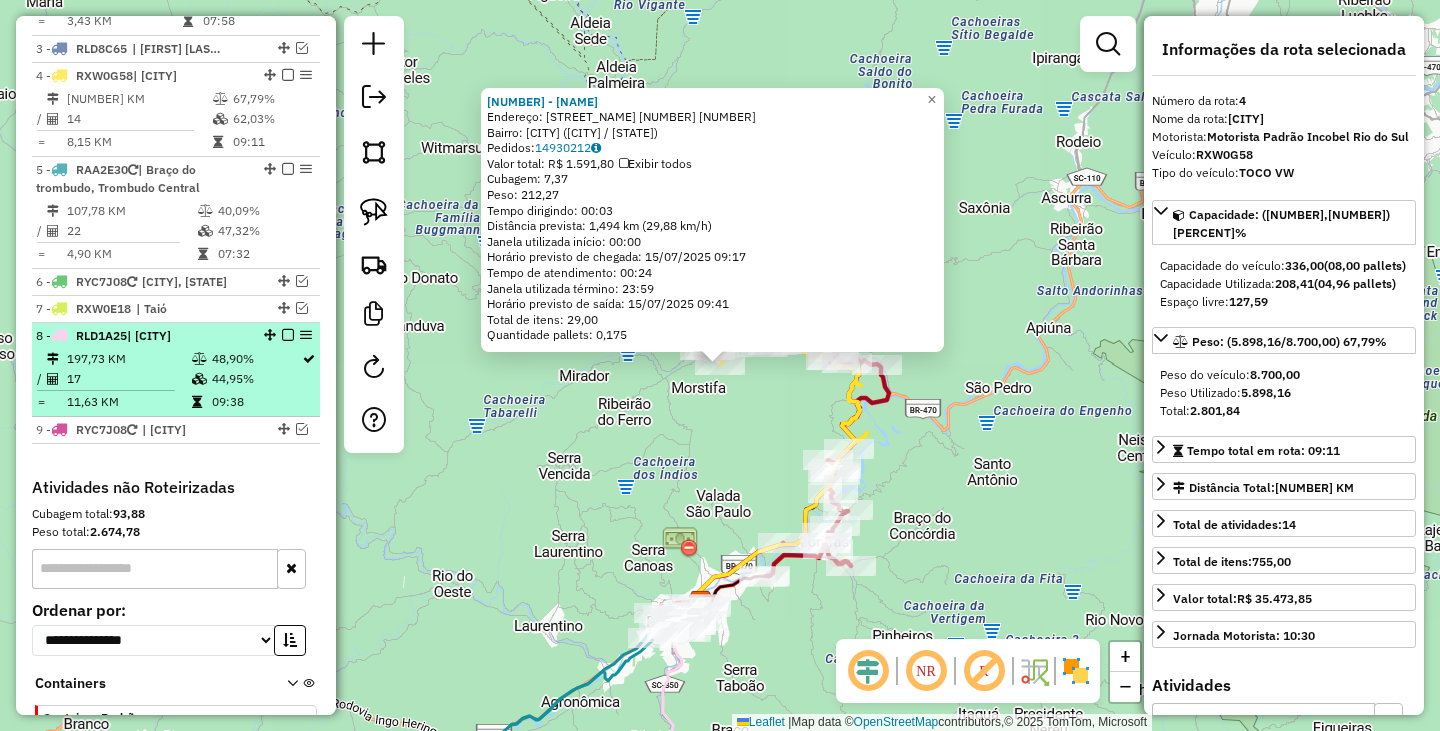 scroll, scrollTop: 883, scrollLeft: 0, axis: vertical 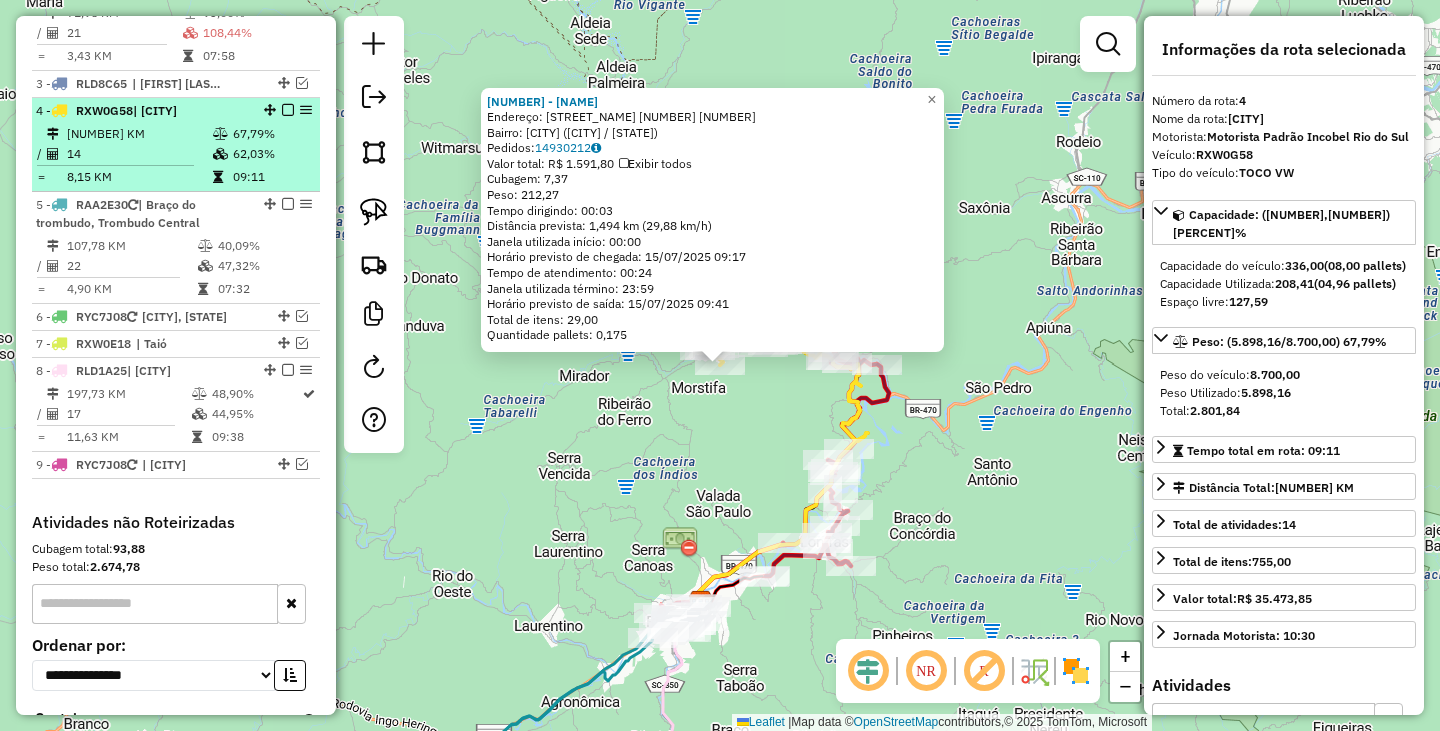 click at bounding box center [288, 110] 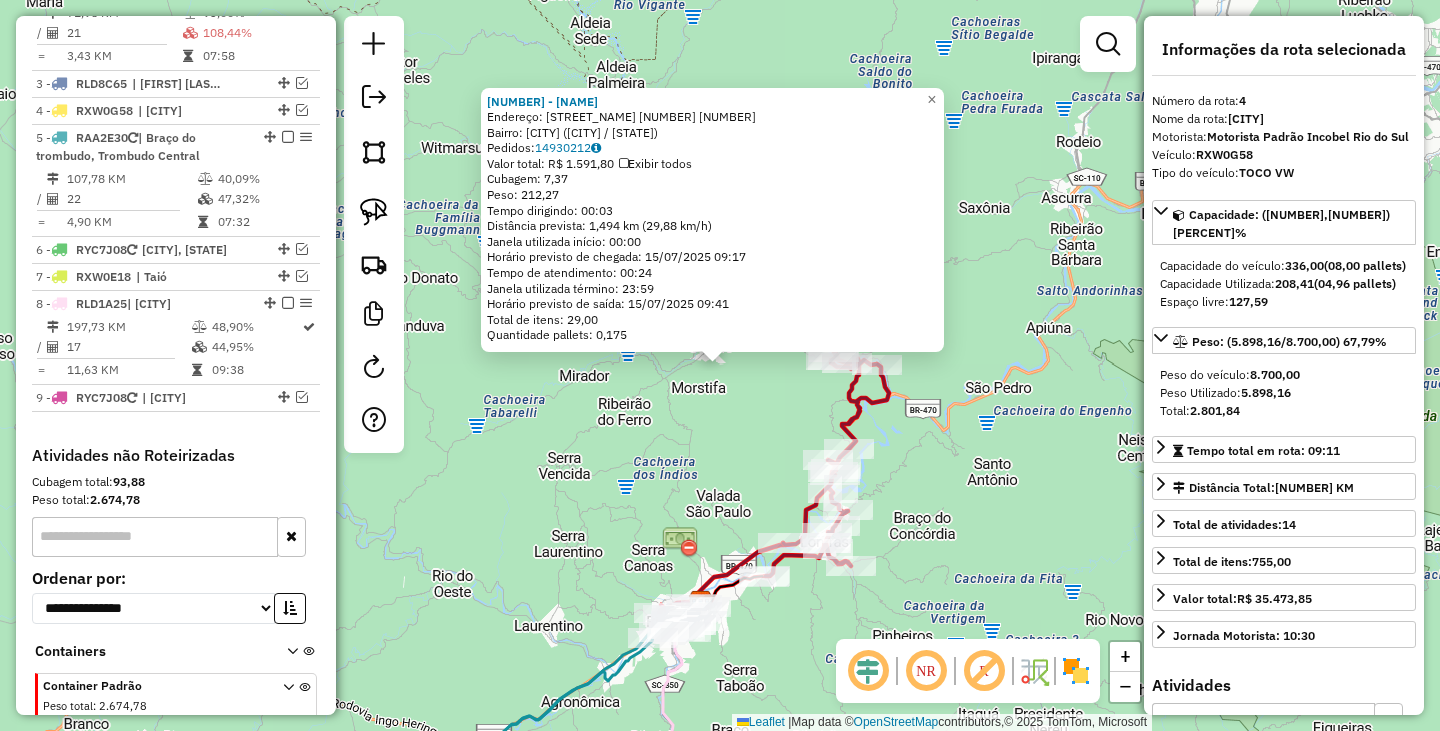 click on "1735 - [FIRST] [LAST] ME Endereço: R DR. GETULIO VARCAS [NUMBER] [NUMBER] Bairro: BAIRRO REVOLVER ([CITY] / [STATE]) Pedidos: 14930212 Valor total: R$ 1.591,80 Exibir todos Cubagem: 7,37 Peso: 212,27 Tempo dirigindo: 00:03 Distância prevista: 1,494 km (29,88 km/h) Janela utilizada início: 00:00 Horário previsto de chegada: 15/07/2025 09:17 Tempo de atendimento: 00:24 Janela utilizada término: 23:59 Horário previsto de saída: 15/07/2025 09:41 Total de itens: 29,00 Quantidade pallets: 0,175 × Janela de atendimento Grade de atendimento Capacidade Transportadoras Veículos Cliente Pedidos Rotas Selecione os dias de semana para filtrar as janelas de atendimento Seg Ter Qua Qui Sex Sáb Dom Informe o período da janela de atendimento: De: Até: Filtrar exatamente a janela do cliente Considerar janela de atendimento padrão Selecione os dias de semana para filtrar as grades de atendimento Seg Ter Qua Qui Sex Sáb Dom Peso mínimo: De:" 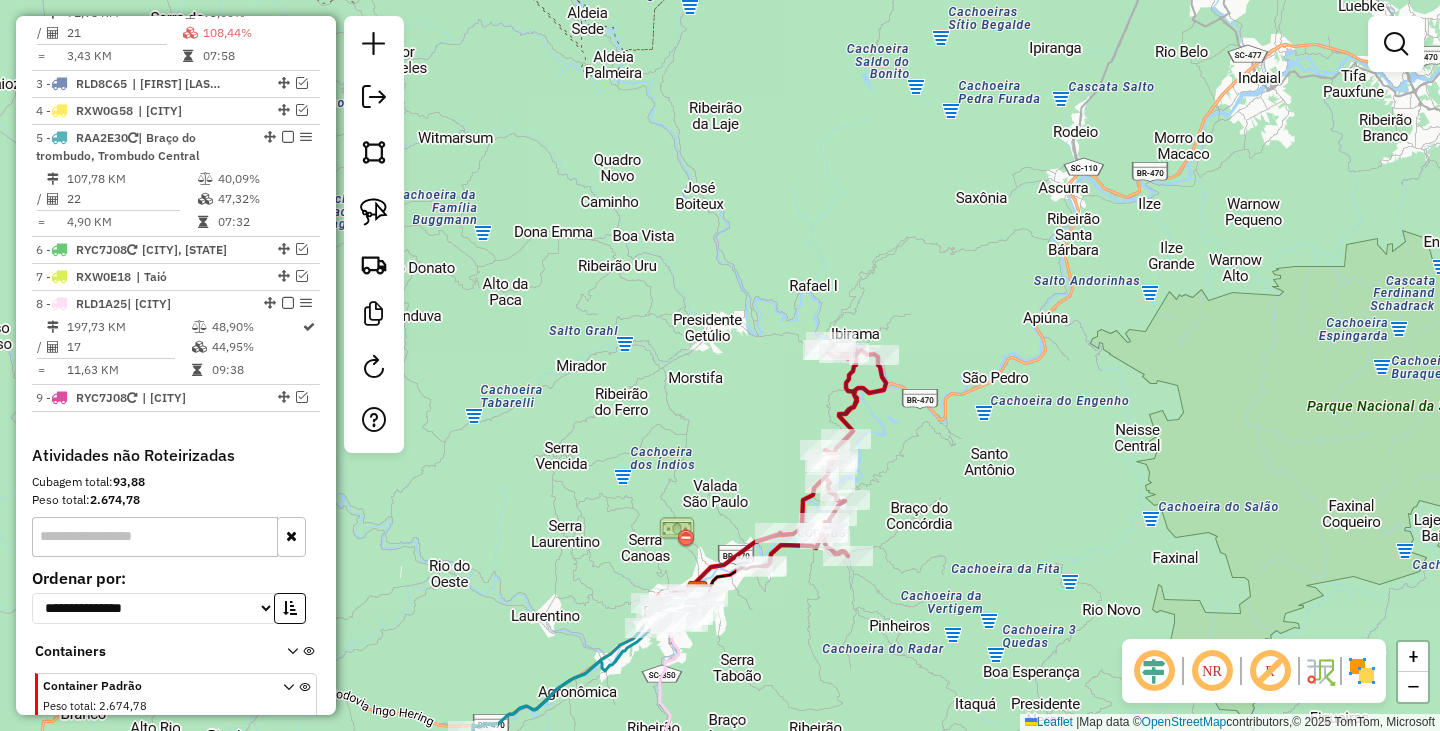 drag, startPoint x: 675, startPoint y: 505, endPoint x: 653, endPoint y: 241, distance: 264.91507 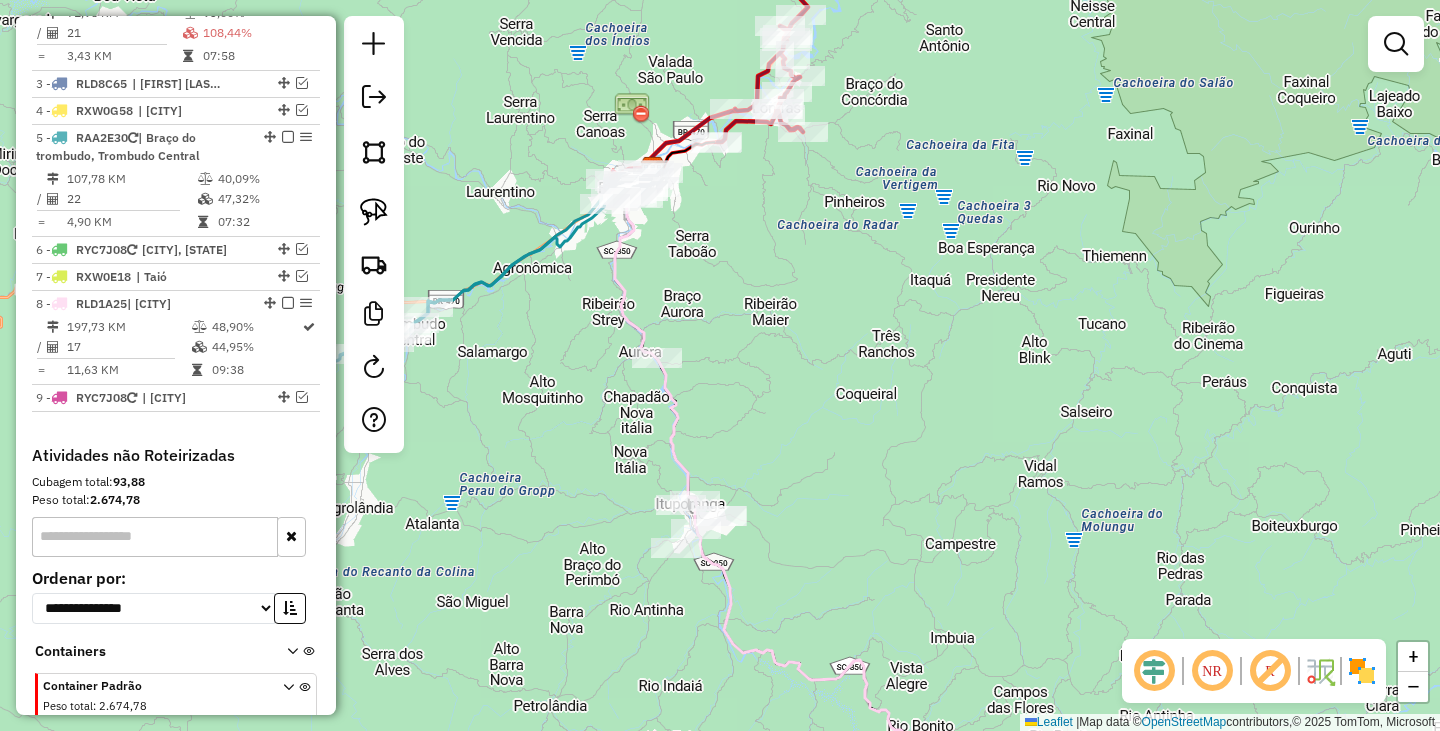 drag, startPoint x: 565, startPoint y: 376, endPoint x: 624, endPoint y: 379, distance: 59.07622 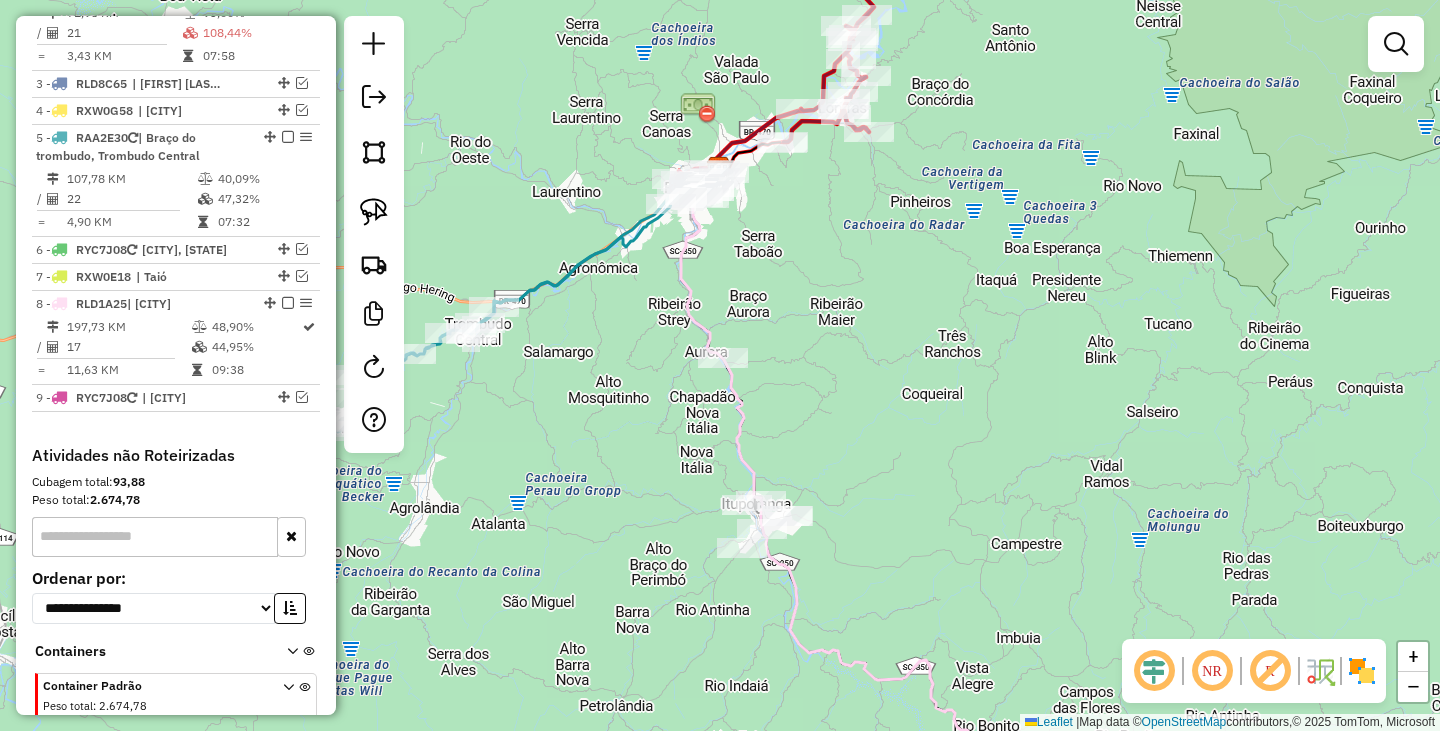 drag, startPoint x: 522, startPoint y: 431, endPoint x: 723, endPoint y: 425, distance: 201.08954 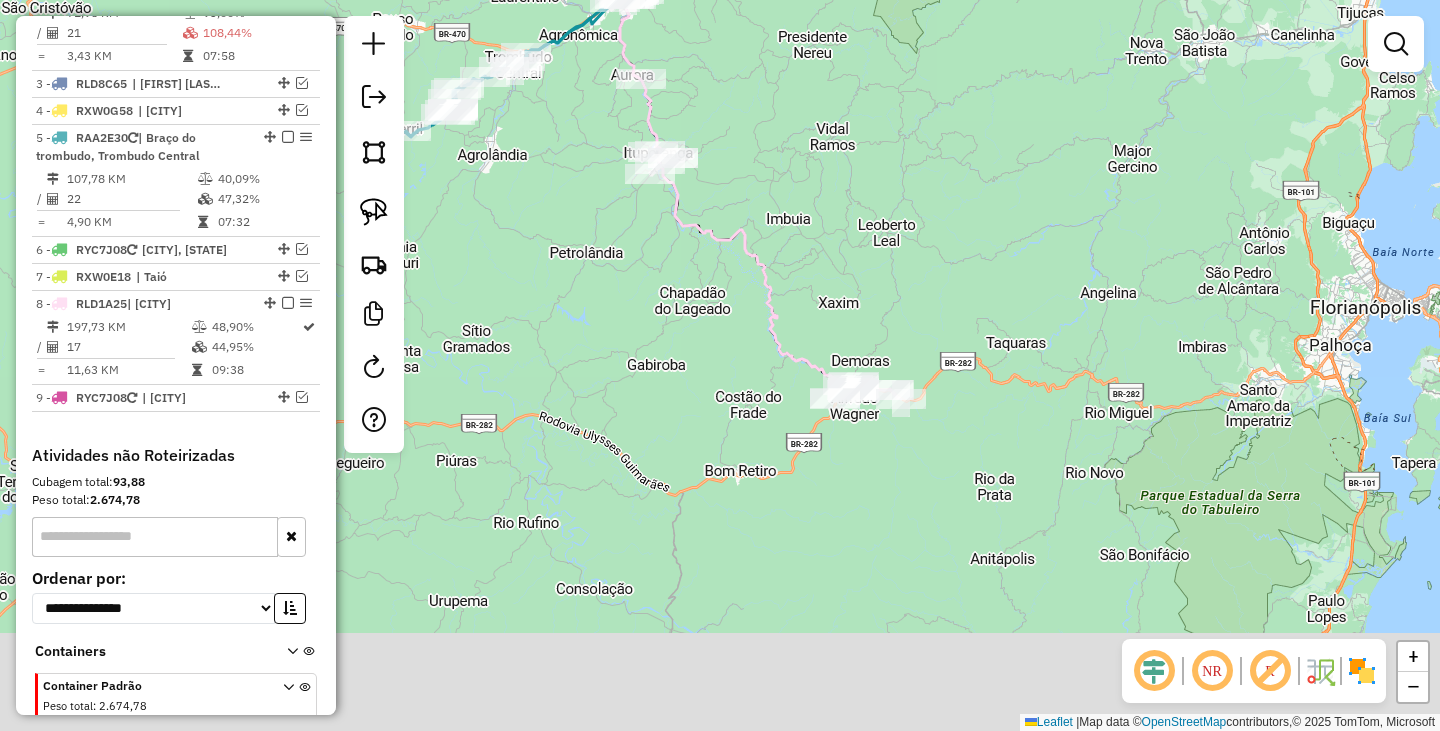 drag, startPoint x: 906, startPoint y: 594, endPoint x: 684, endPoint y: 266, distance: 396.06564 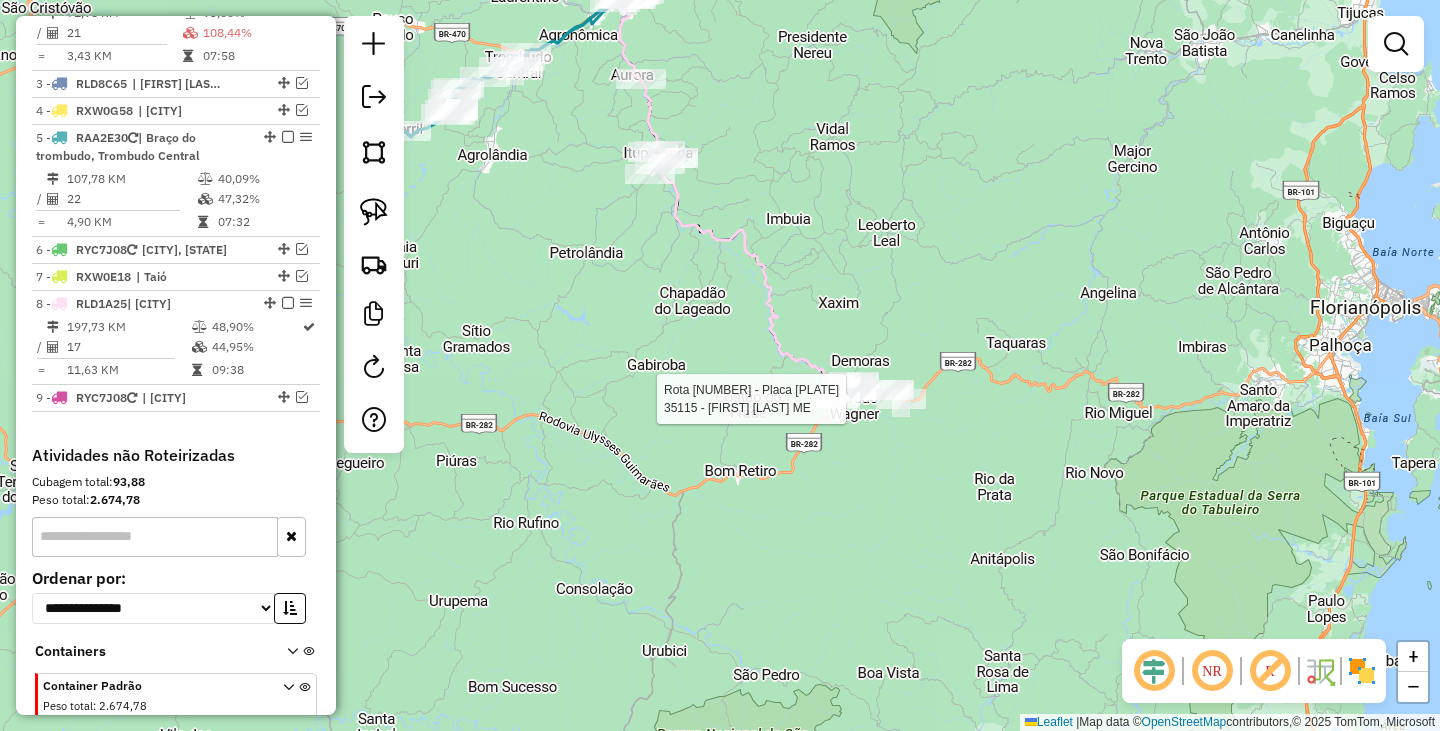 scroll, scrollTop: 991, scrollLeft: 0, axis: vertical 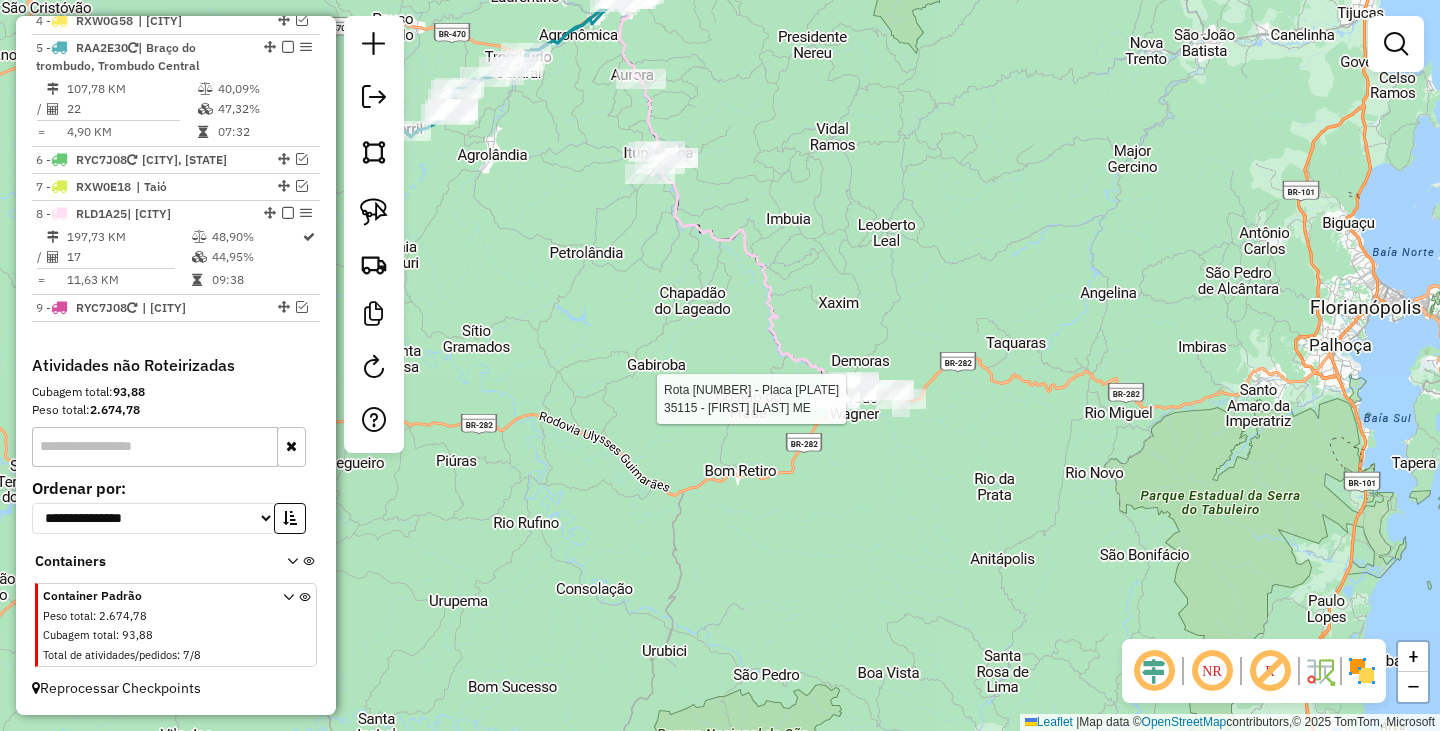 select on "*********" 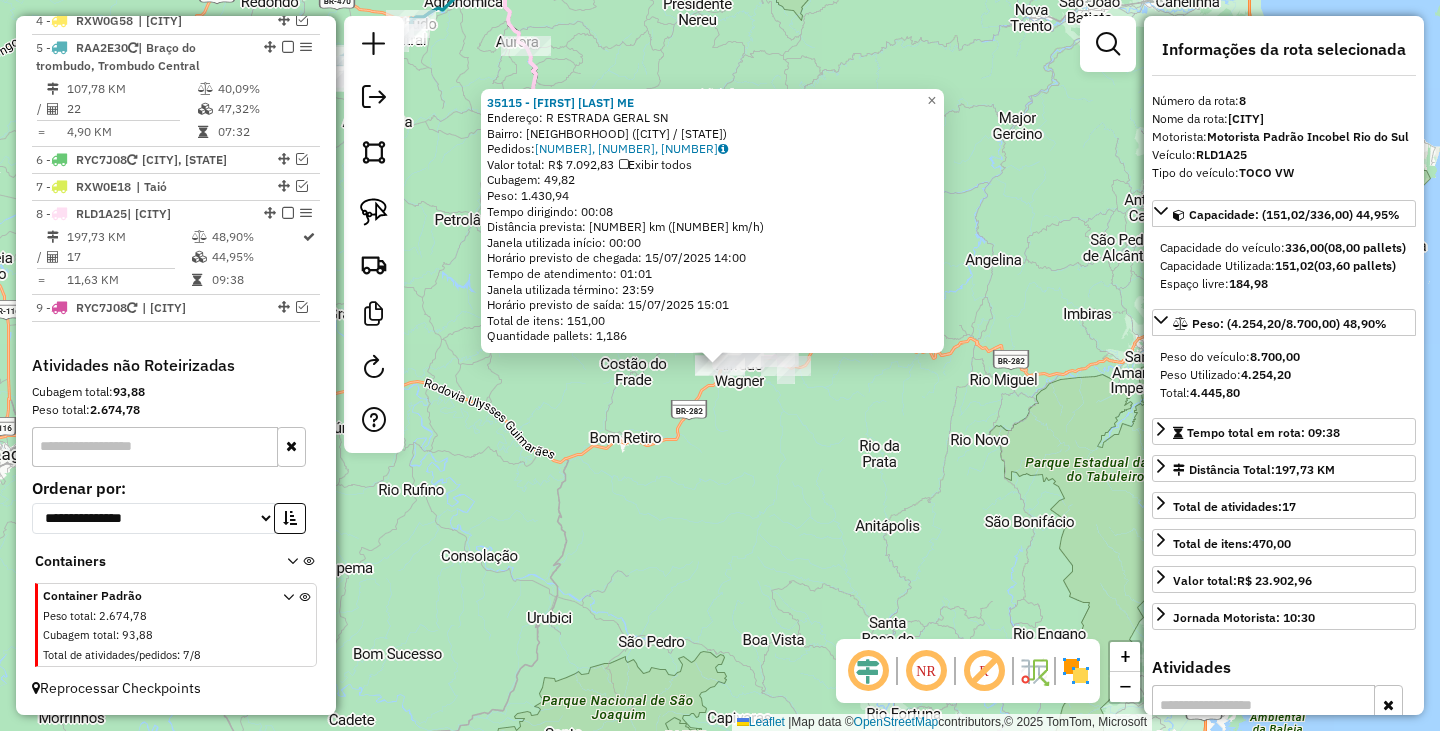 click on "[NUMBER] - [COMPANY] Endereço: R    ESTRADA GERAL                SN   Bairro: [NEIGHBORHOOD] ([CITY] / [STATE])   Pedidos:  [NUMBER], [NUMBER], [NUMBER]   Valor total: R$ [AMOUNT]   Exibir todos   Cubagem: [NUMBER]  Peso: [NUMBER]  Tempo dirigindo: [TIME]   Distância prevista: [NUMBER] km ([NUMBER] km/h)   Janela utilizada início: [TIME]   Horário previsto de chegada: [DATE] [TIME]   Tempo de atendimento: [TIME]   Janela utilizada término: [TIME]   Horário previsto de saída: [DATE] [TIME]   Total de itens: [NUMBER]   Quantidade pallets: [NUMBER]  × Janela de atendimento Grade de atendimento Capacidade Transportadoras Veículos Cliente Pedidos  Rotas Selecione os dias de semana para filtrar as janelas de atendimento  Seg   Ter   Qua   Qui   Sex   Sáb   Dom  Informe o período da janela de atendimento: De: Até:  Filtrar exatamente a janela do cliente  Considerar janela de atendimento padrão  Selecione os dias de semana para filtrar as grades de atendimento  Seg   Ter   Qua   Qui   Sex   Sáb   Dom   Considerar clientes sem dia de atendimento cadastrado  Clientes fora do dia de atendimento selecionado Filtrar as atividades entre os valores definidos abaixo:  Peso mínimo:   Peso máximo:   Cubagem mínima:   Cubagem máxima:   De:   Até:  De:  +" 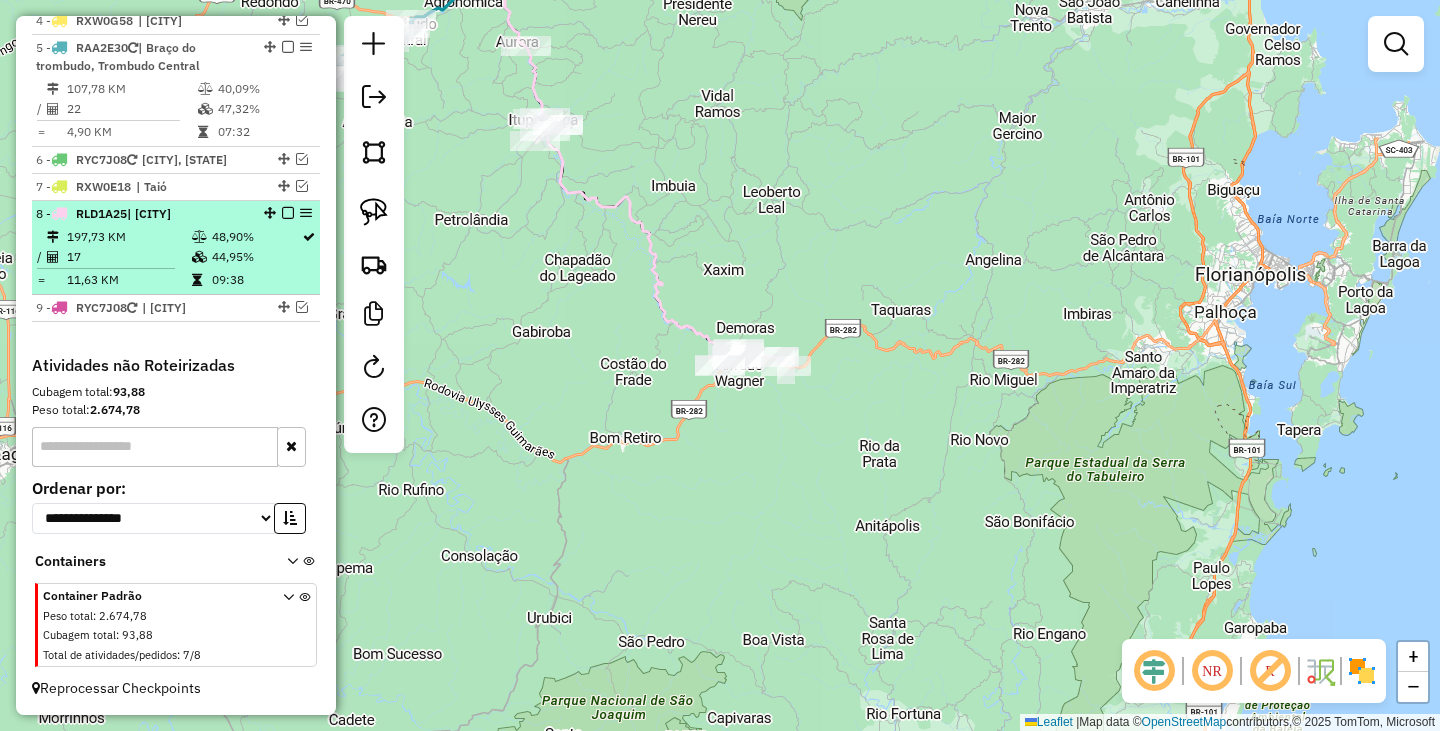 click at bounding box center [288, 213] 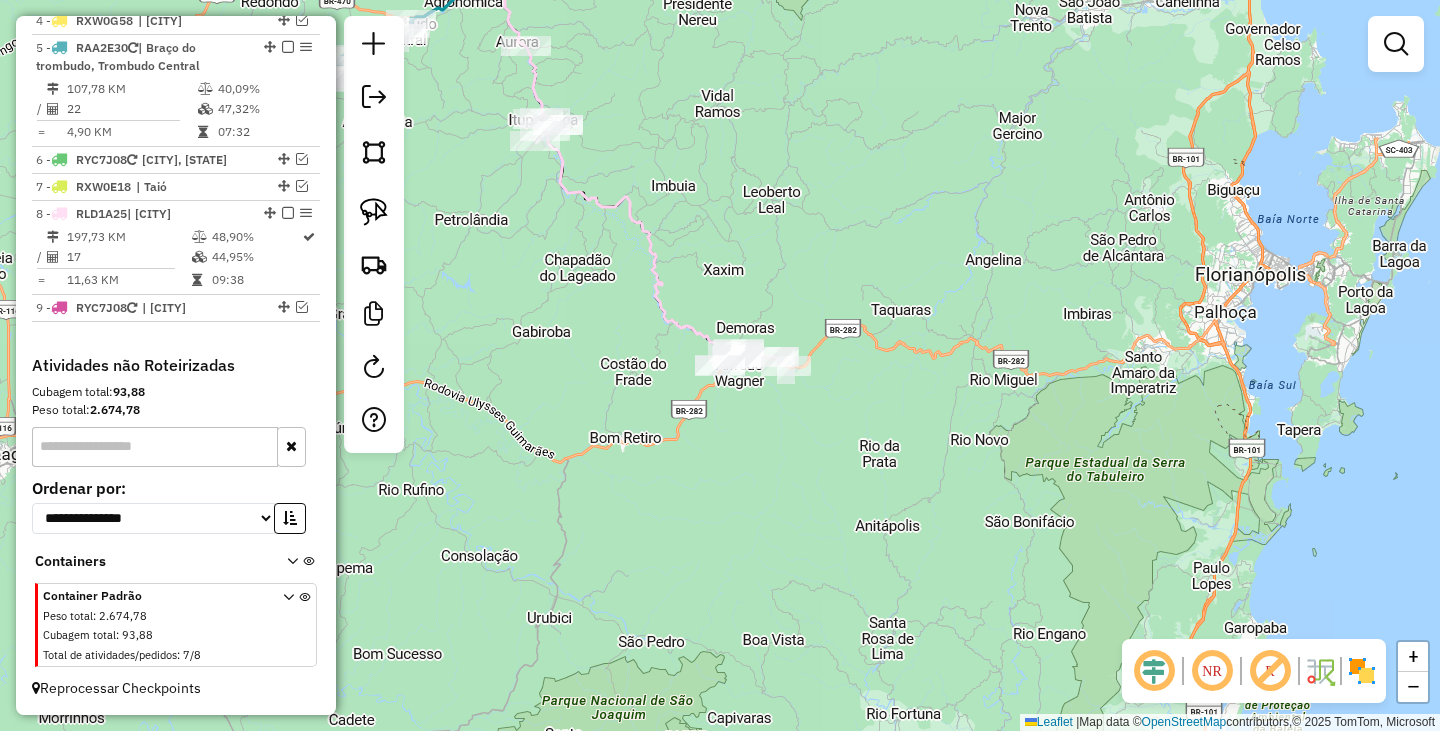 scroll, scrollTop: 924, scrollLeft: 0, axis: vertical 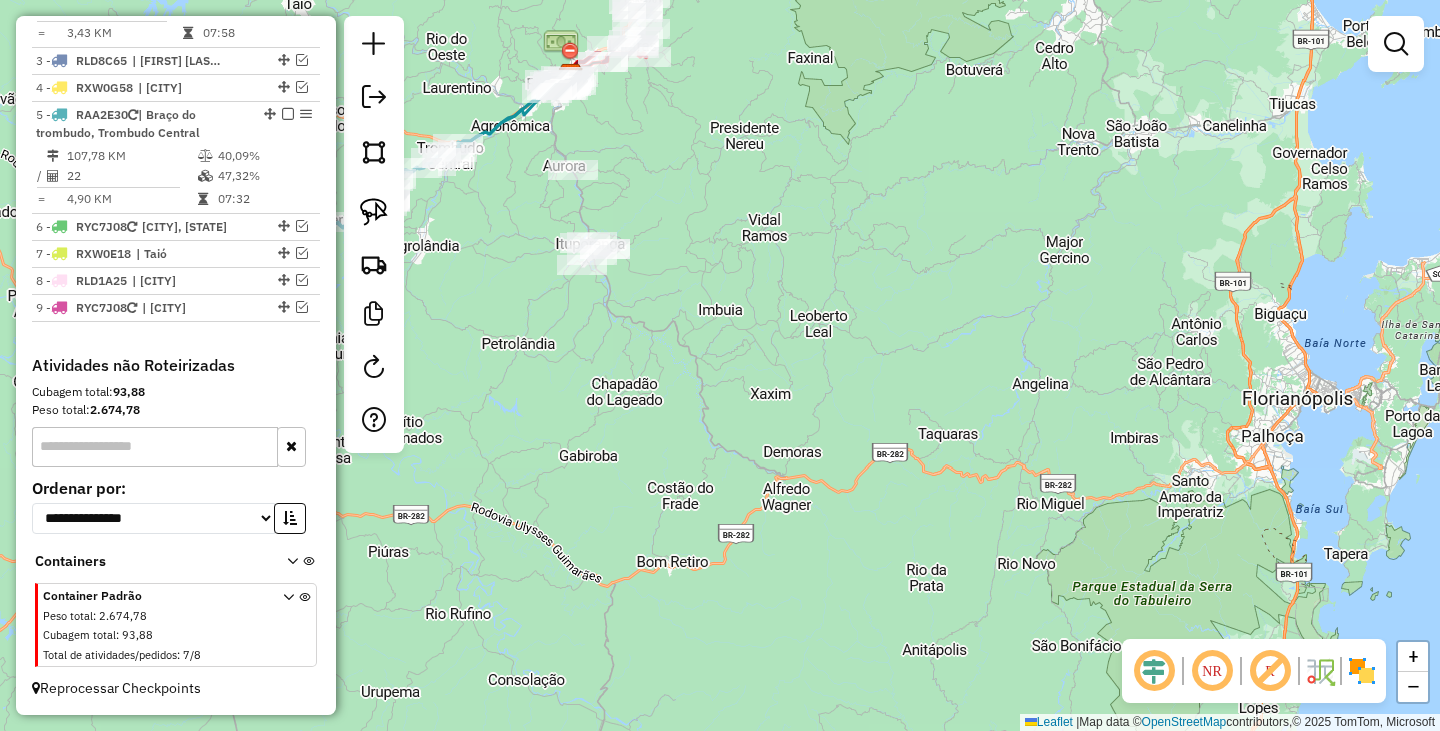 drag, startPoint x: 701, startPoint y: 365, endPoint x: 893, endPoint y: 632, distance: 328.86624 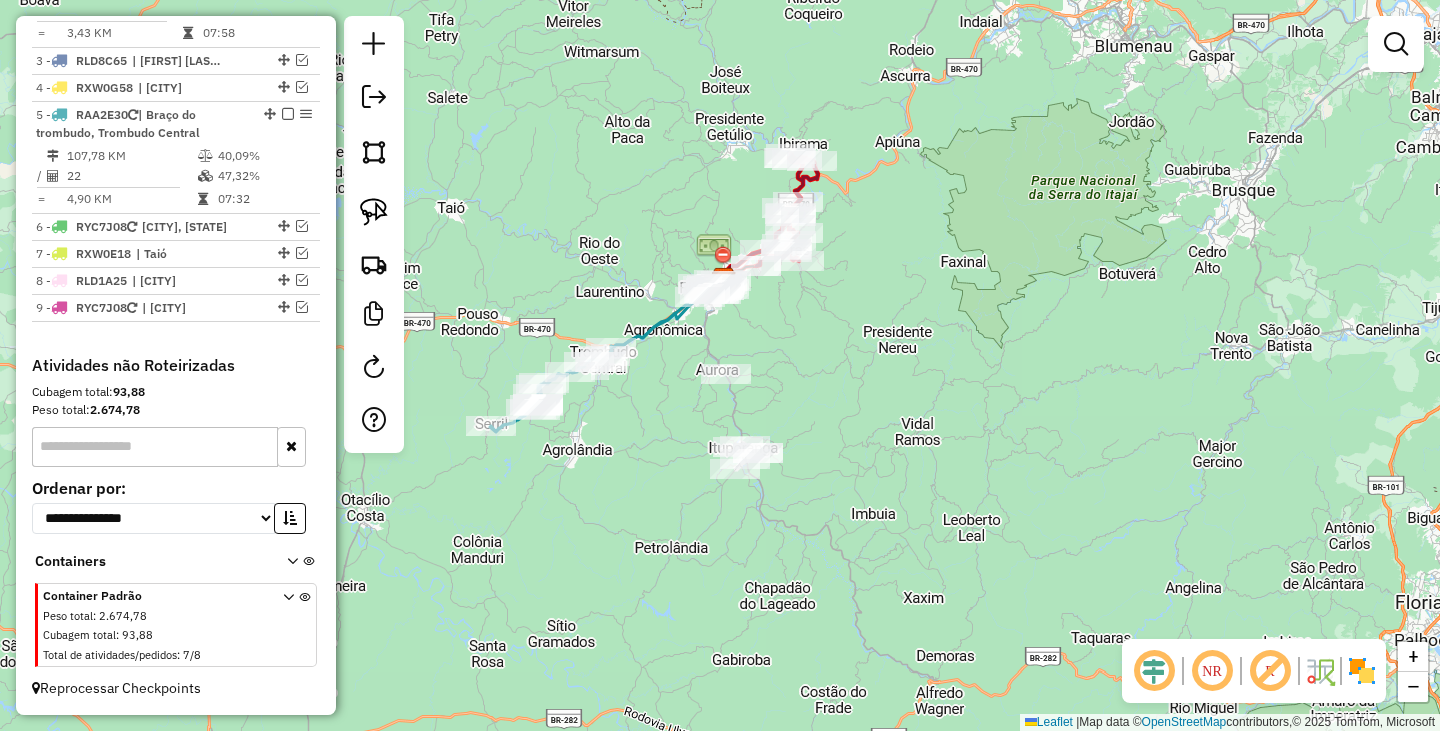 drag, startPoint x: 814, startPoint y: 331, endPoint x: 833, endPoint y: 495, distance: 165.09694 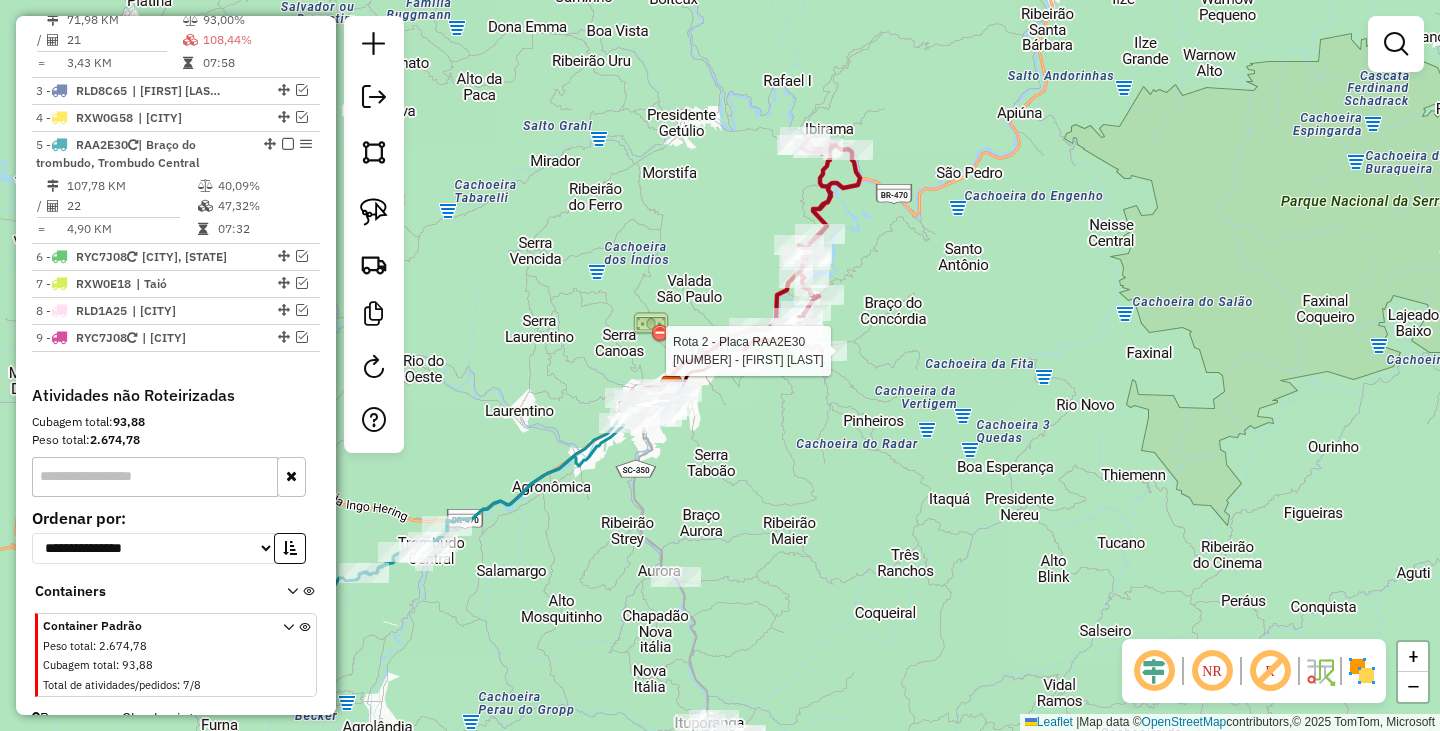 select on "*********" 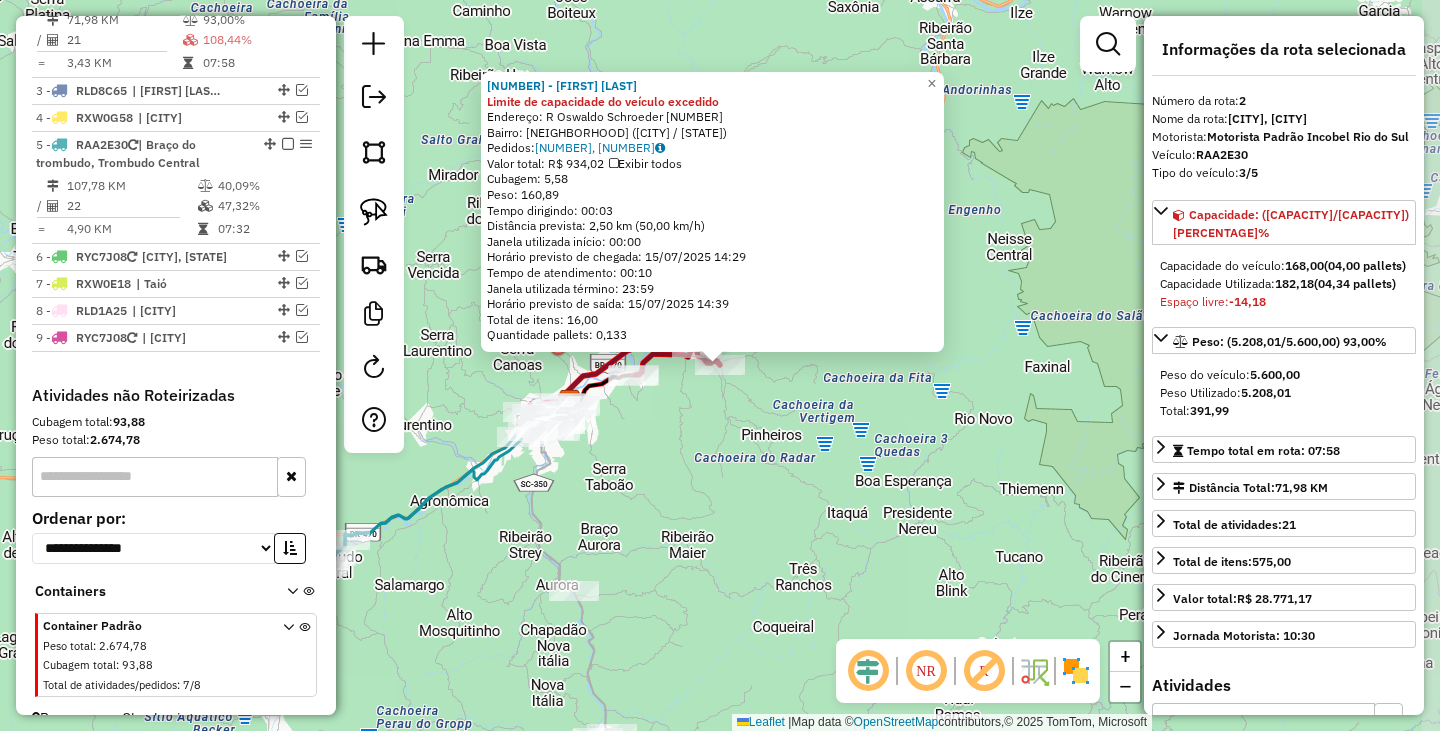 scroll, scrollTop: 844, scrollLeft: 0, axis: vertical 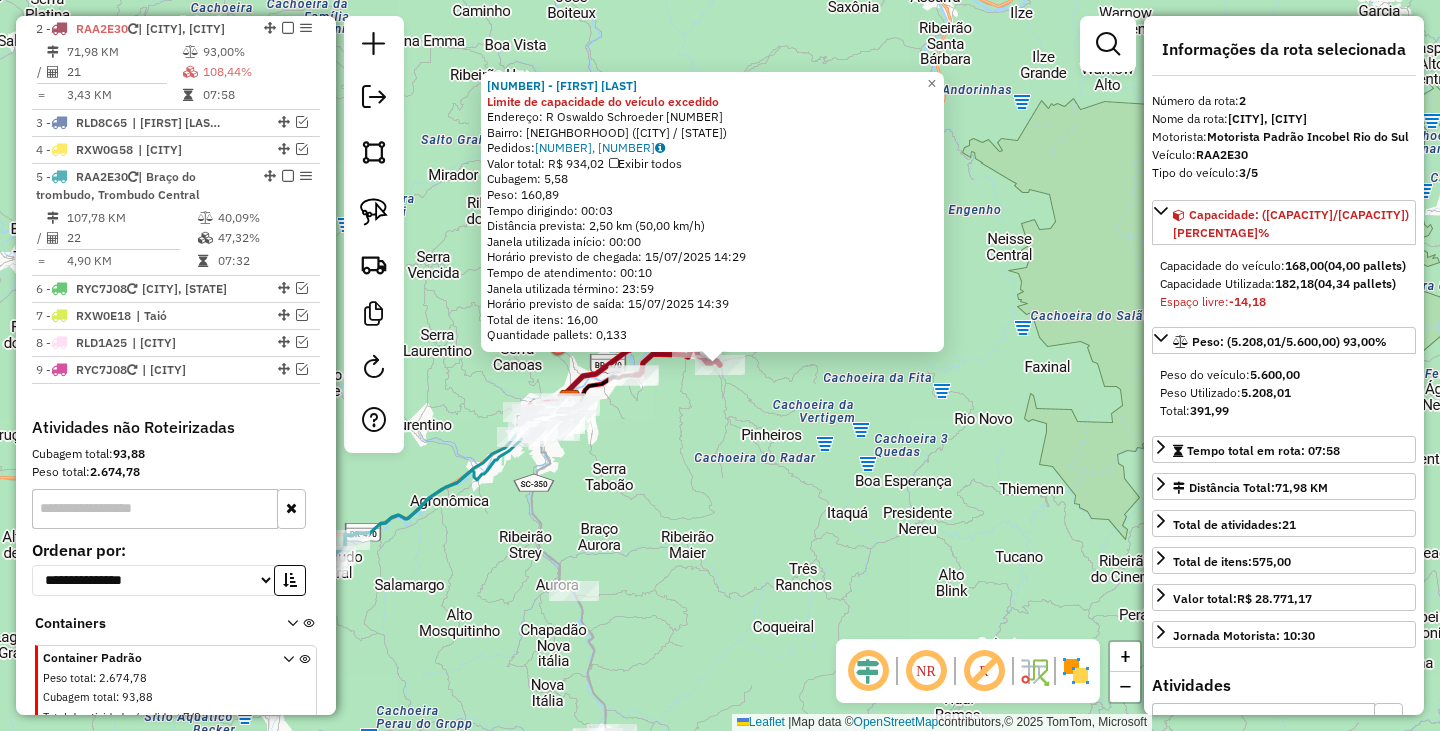 click on "[NUMBER] - [FIRST] [LAST] Limite de capacidade do veículo excedido  Endereço: [STREET] [NUMBER]   Bairro: [NEIGHBORHOOD] ([CITY] / [STATE])   Pedidos:  [NUMBER], [NUMBER]   Valor total: R$ [NUMBER]   Exibir todos   Cubagem: [NUMBER]  Peso: [NUMBER]  Tempo dirigindo: [TIME]   Distância prevista: [NUMBER] km ([NUMBER] km/h)   Janela utilizada início: [TIME]   Horário previsto de chegada: [DATE] [TIME]   Tempo de atendimento: [TIME]   Janela utilizada término: [TIME]   Horário previsto de saída: [DATE] [TIME]   Total de itens: [NUMBER]   Quantidade pallets: [NUMBER]  × Janela de atendimento Grade de atendimento Capacidade Transportadoras Veículos Cliente Pedidos  Rotas Selecione os dias de semana para filtrar as janelas de atendimento  Seg   Ter   Qua   Qui   Sex   Sáb   Dom  Informe o período da janela de atendimento: De: Até:  Filtrar exatamente a janela do cliente  Considerar janela de atendimento padrão  Selecione os dias de semana para filtrar as grades de atendimento  Seg   Ter   Qua   Qui   Sex   Sáb" 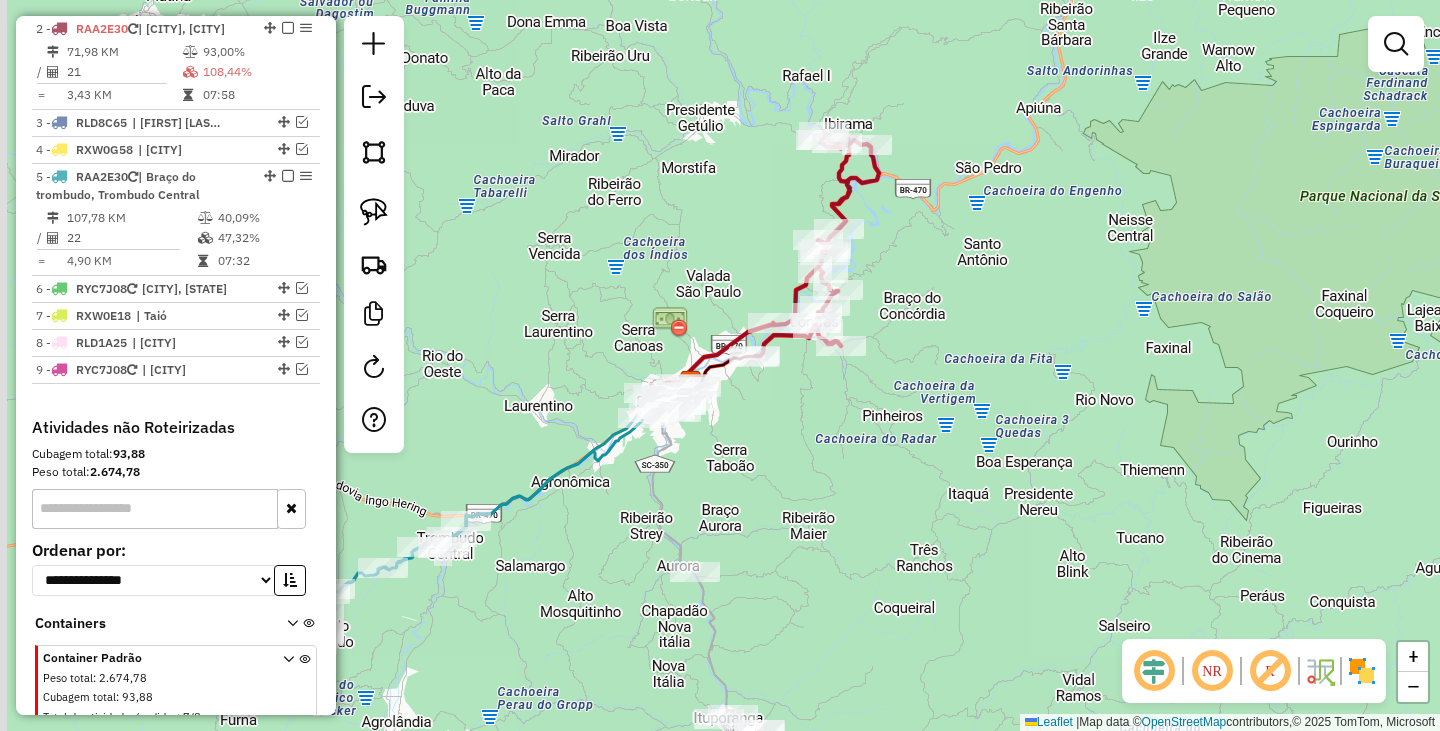 drag, startPoint x: 654, startPoint y: 484, endPoint x: 775, endPoint y: 465, distance: 122.48265 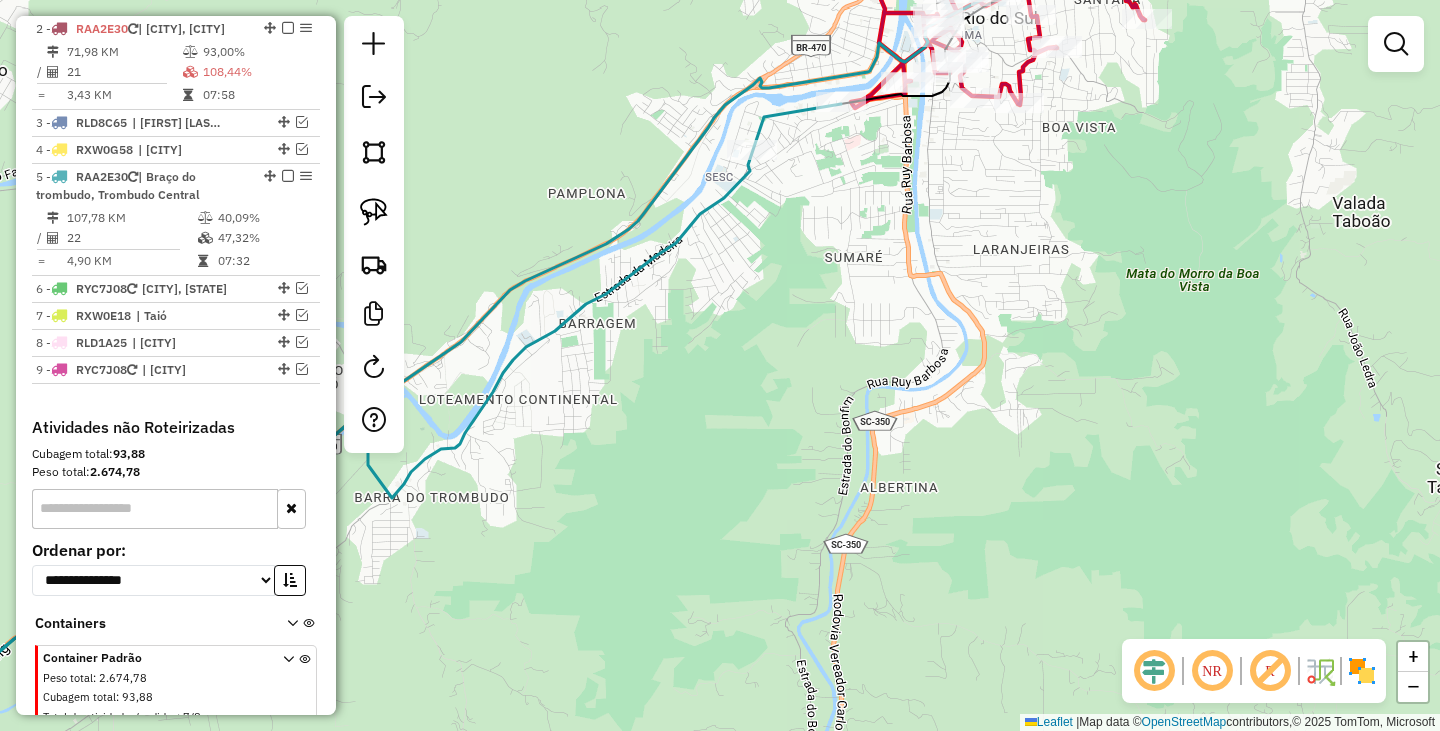 drag, startPoint x: 795, startPoint y: 254, endPoint x: 696, endPoint y: 499, distance: 264.2461 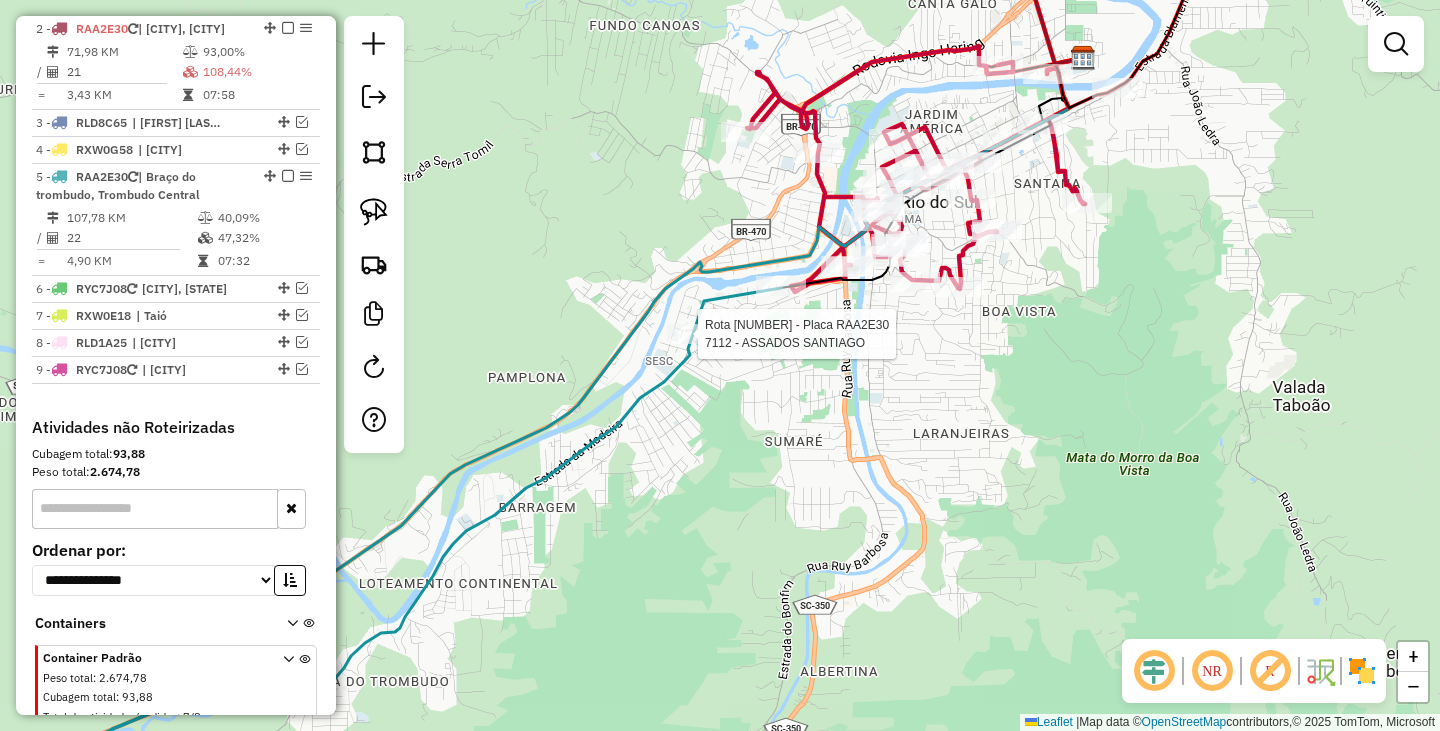 select on "*********" 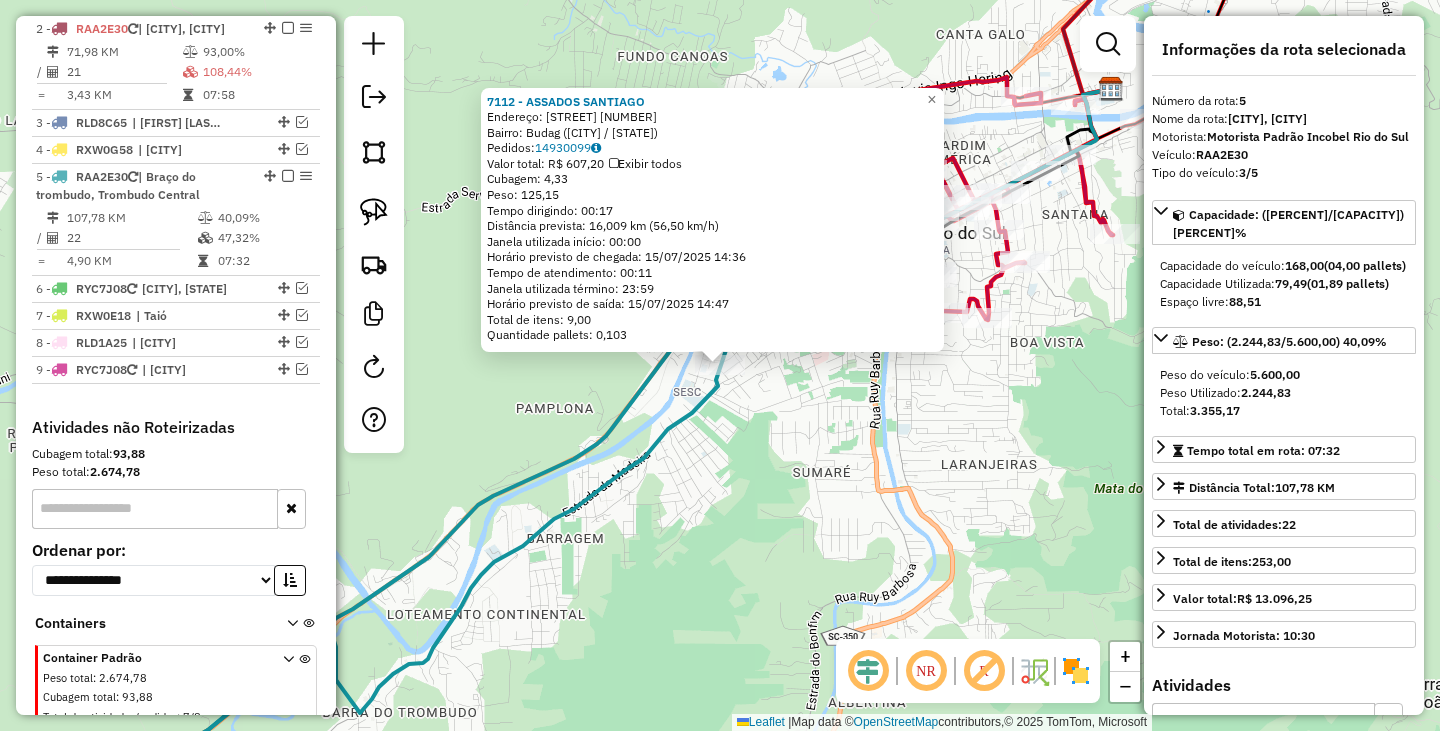scroll, scrollTop: 924, scrollLeft: 0, axis: vertical 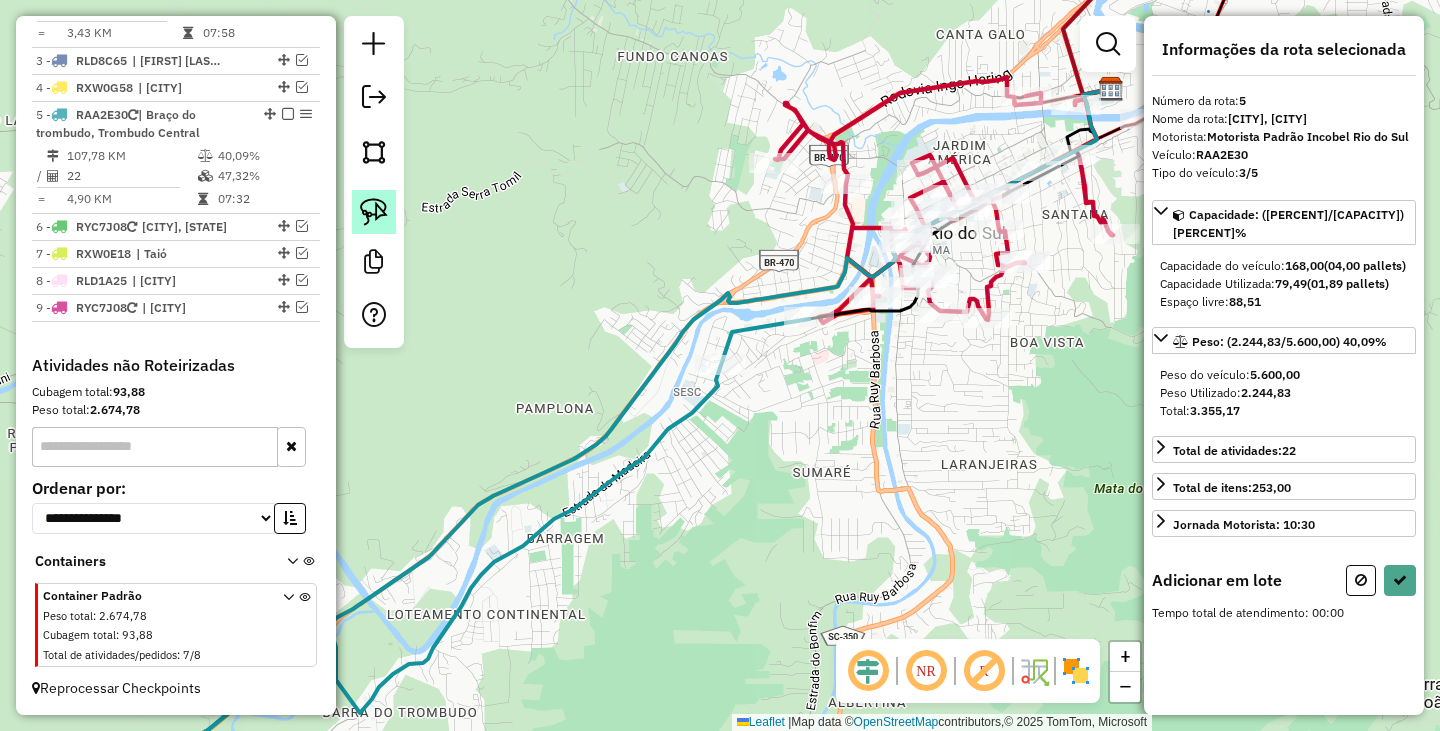 click 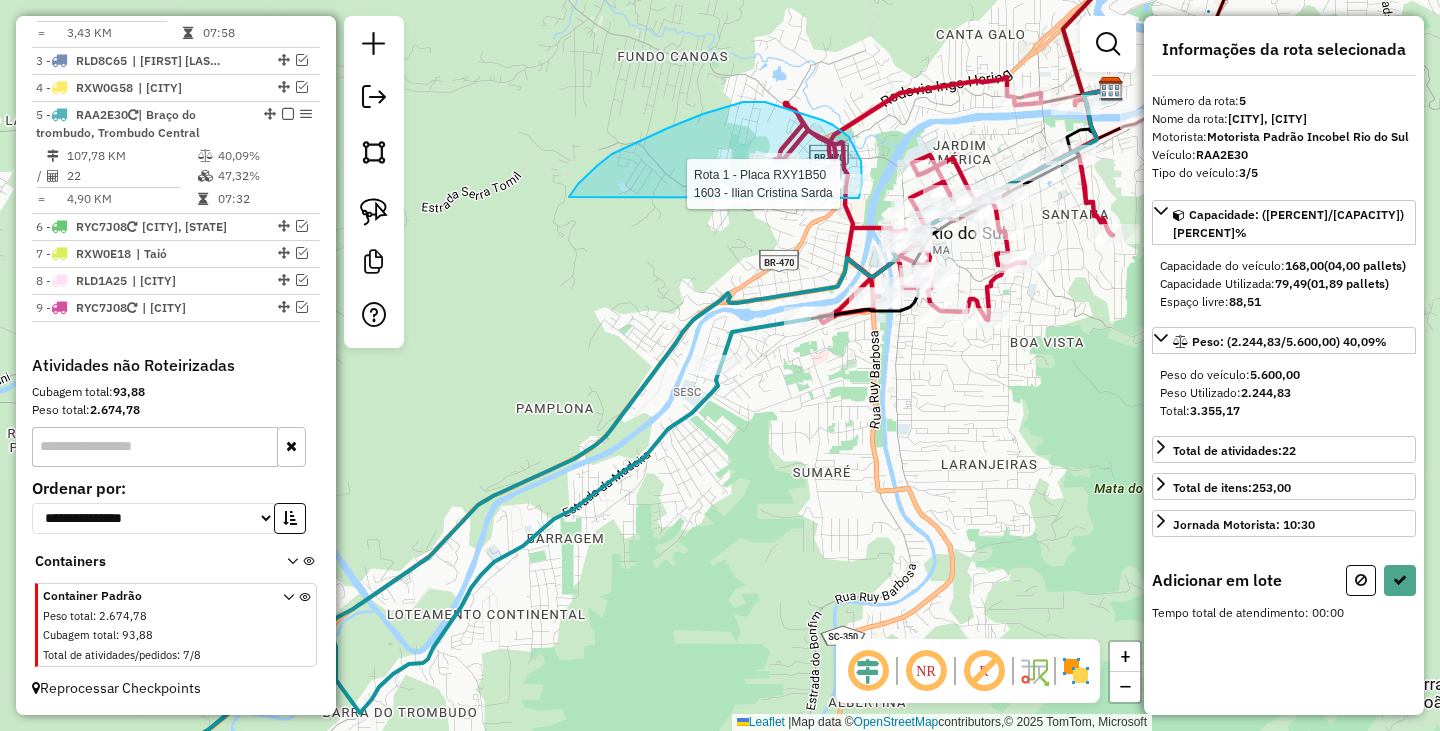 drag, startPoint x: 612, startPoint y: 154, endPoint x: 858, endPoint y: 198, distance: 249.90398 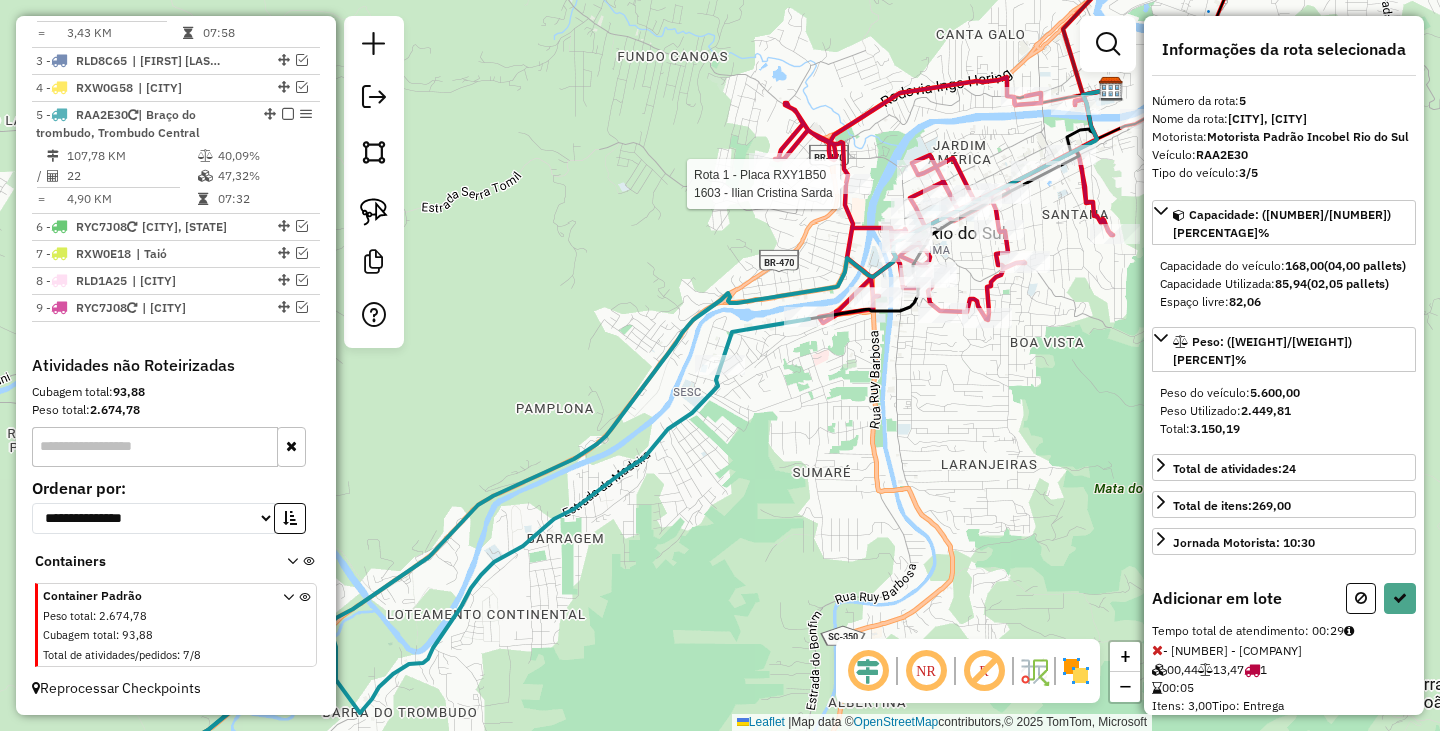 select on "*********" 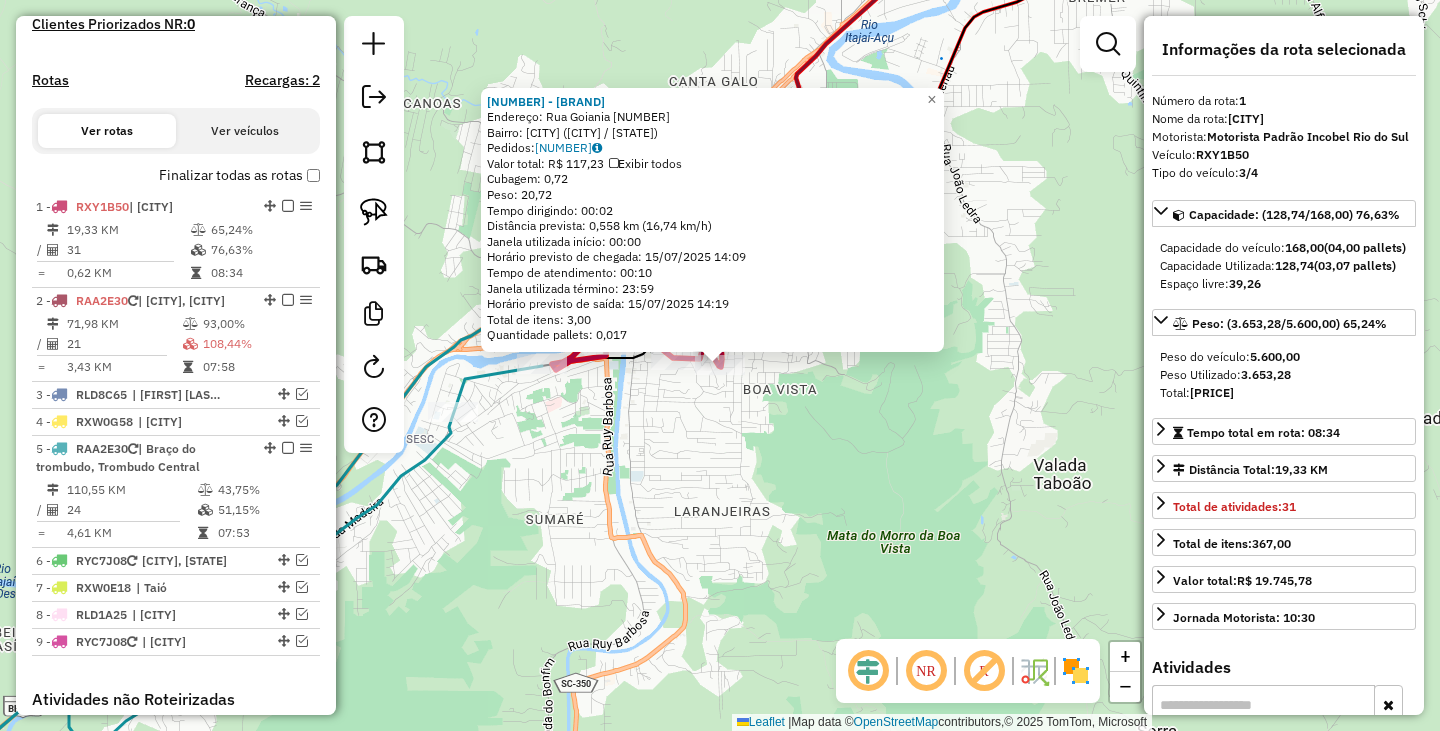 scroll, scrollTop: 450, scrollLeft: 0, axis: vertical 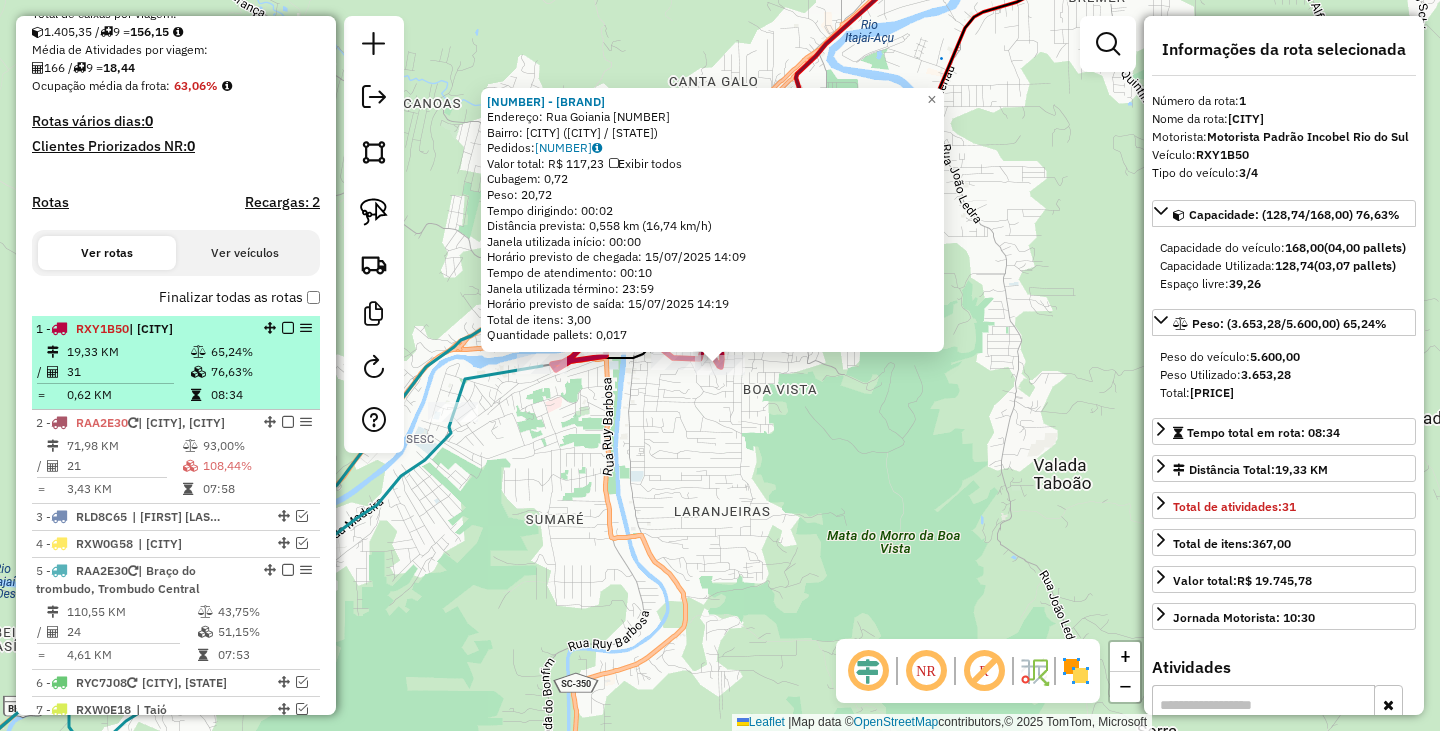click at bounding box center [288, 328] 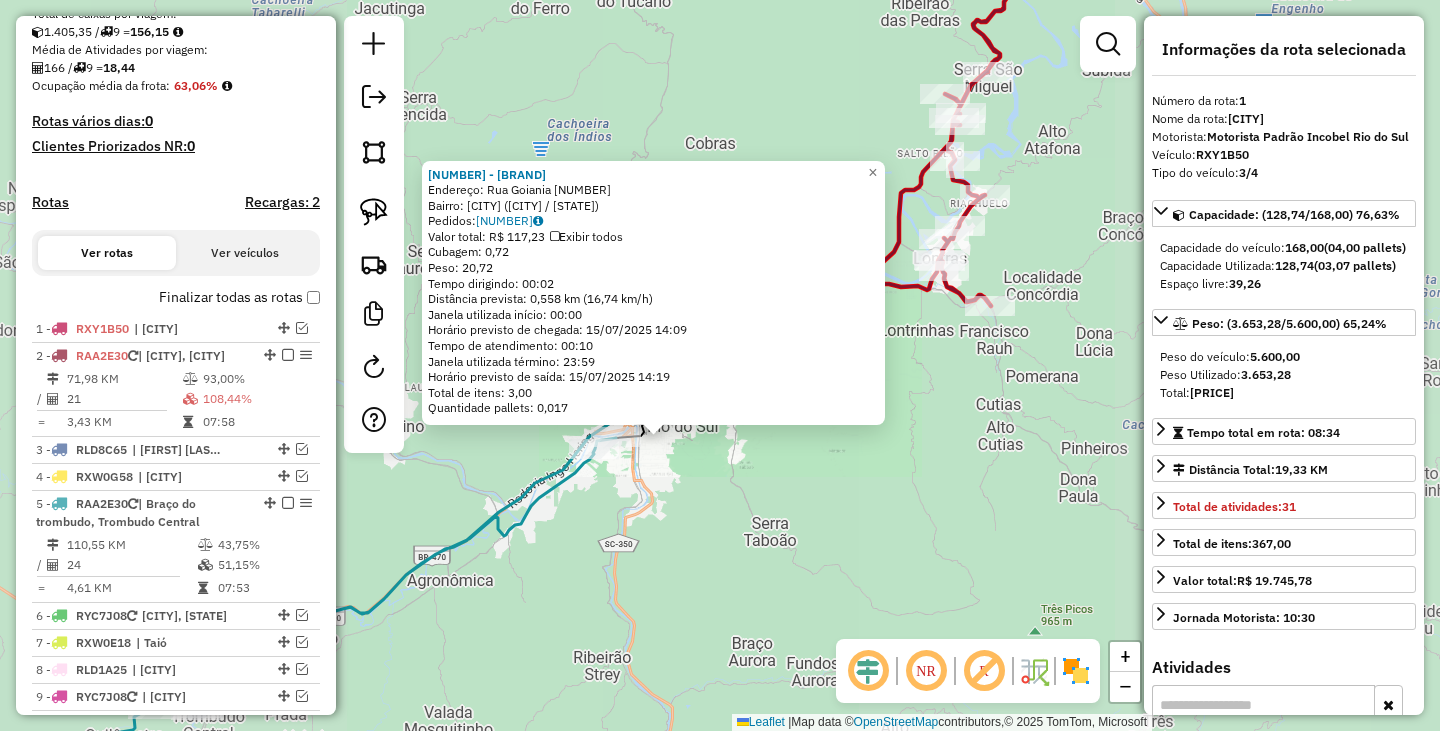 click on "6885 - ASSADAO DO BETO  Endereço:  Rua Goiania [NUMBER]   Bairro: [CITY] ([CITY] / [STATE])   Pedidos:  14930157   Valor total: R$ [PRICE]   Exibir todos   Cubagem: [NUMBER]  Peso: [NUMBER]  Tempo dirigindo: [TIME]   Distância prevista: [NUMBER] km ([NUMBER] km/h)   Janela utilizada início: [TIME]   Horário previsto de chegada: [DATE] [TIME]   Tempo de atendimento: [TIME]   Janela utilizada término: [TIME]   Horário previsto de saída: [DATE] [TIME]   Total de itens: [NUMBER],00   Quantidade pallets: [NUMBER]  × Janela de atendimento Grade de atendimento Capacidade Transportadoras Veículos Cliente Pedidos  Rotas Selecione os dias de semana para filtrar as janelas de atendimento  Seg   Ter   Qua   Qui   Sex   Sáb   Dom  Informe o período da janela de atendimento: De: Até:  Filtrar exatamente a janela do cliente  Considerar janela de atendimento padrão  Selecione os dias de semana para filtrar as grades de atendimento  Seg   Ter   Qua   Qui   Sex   Sáb   Dom   Considerar clientes sem dia de atendimento cadastrado  De:  De:" 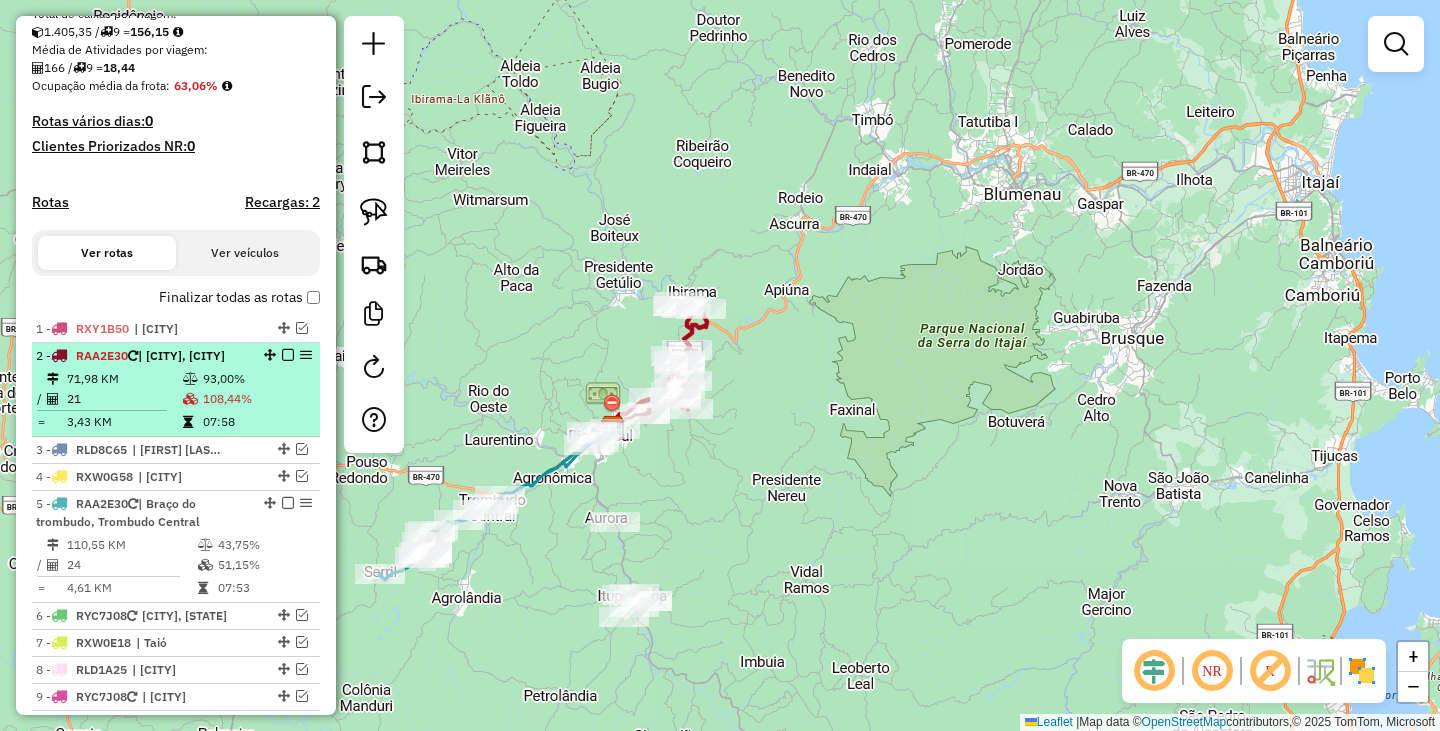 click at bounding box center [288, 355] 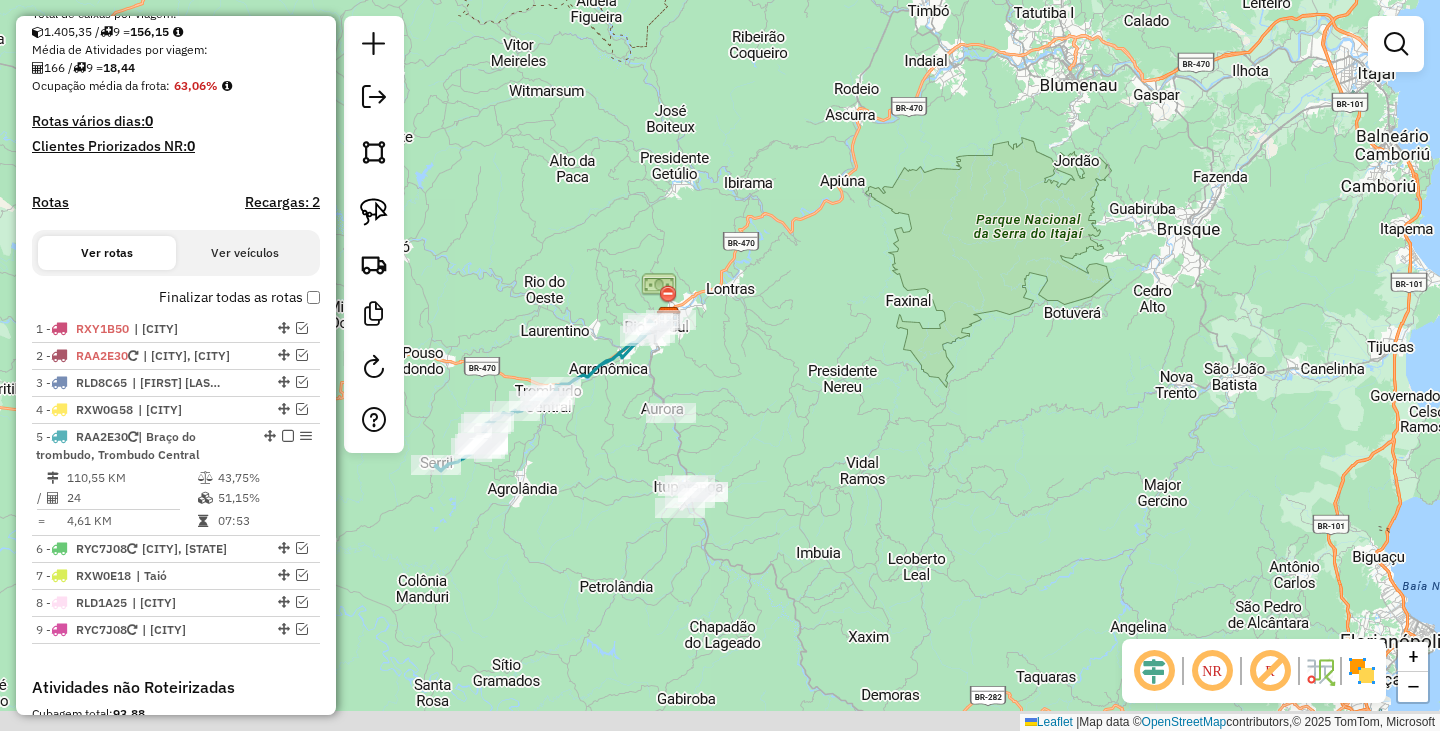 drag, startPoint x: 746, startPoint y: 535, endPoint x: 841, endPoint y: 367, distance: 193 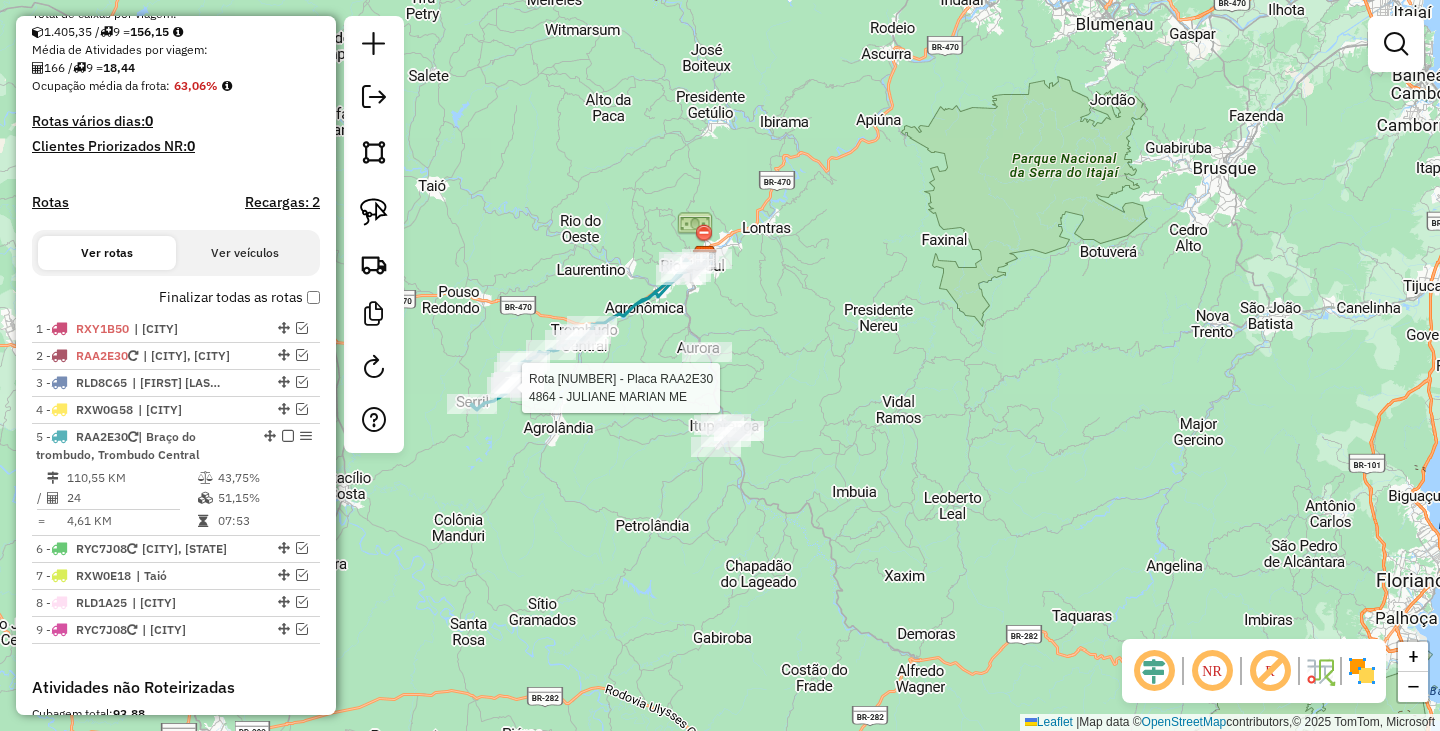 select on "*********" 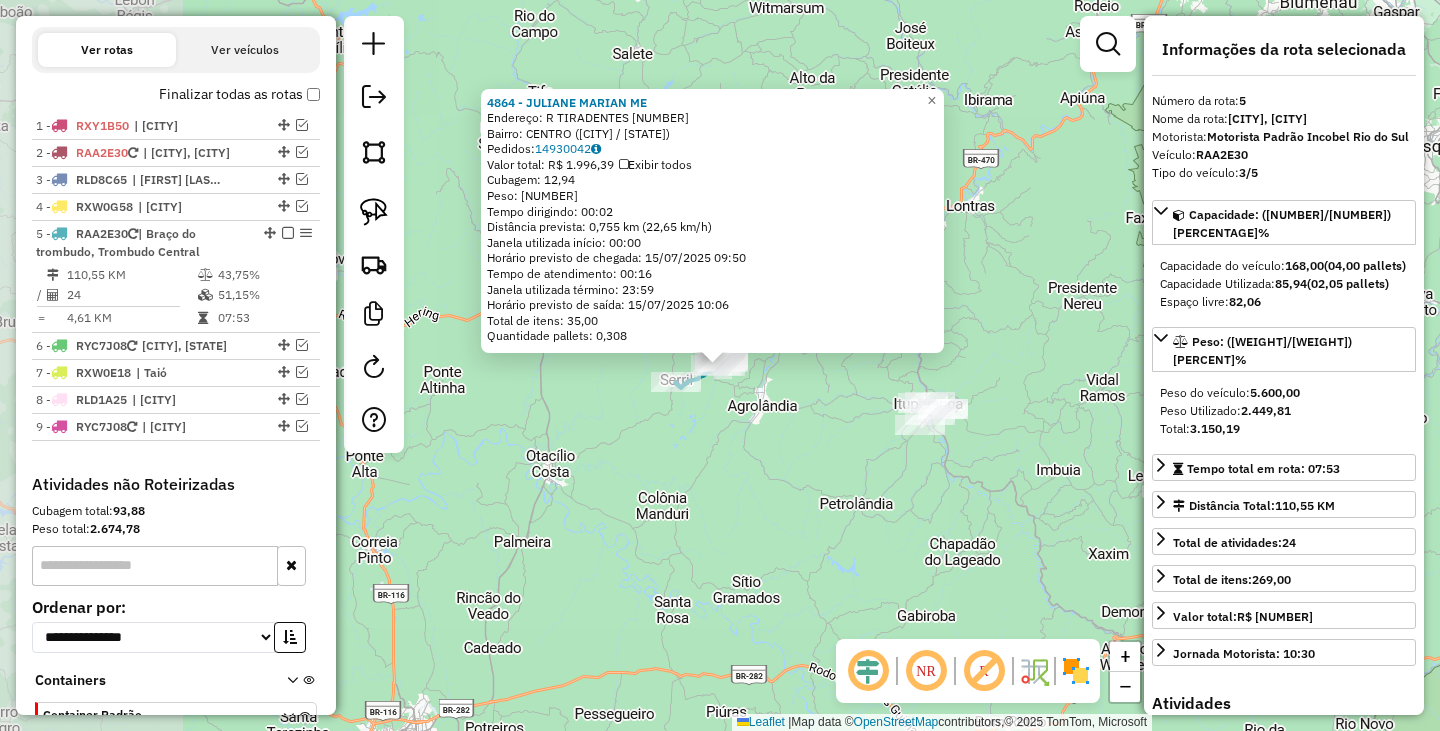 scroll, scrollTop: 772, scrollLeft: 0, axis: vertical 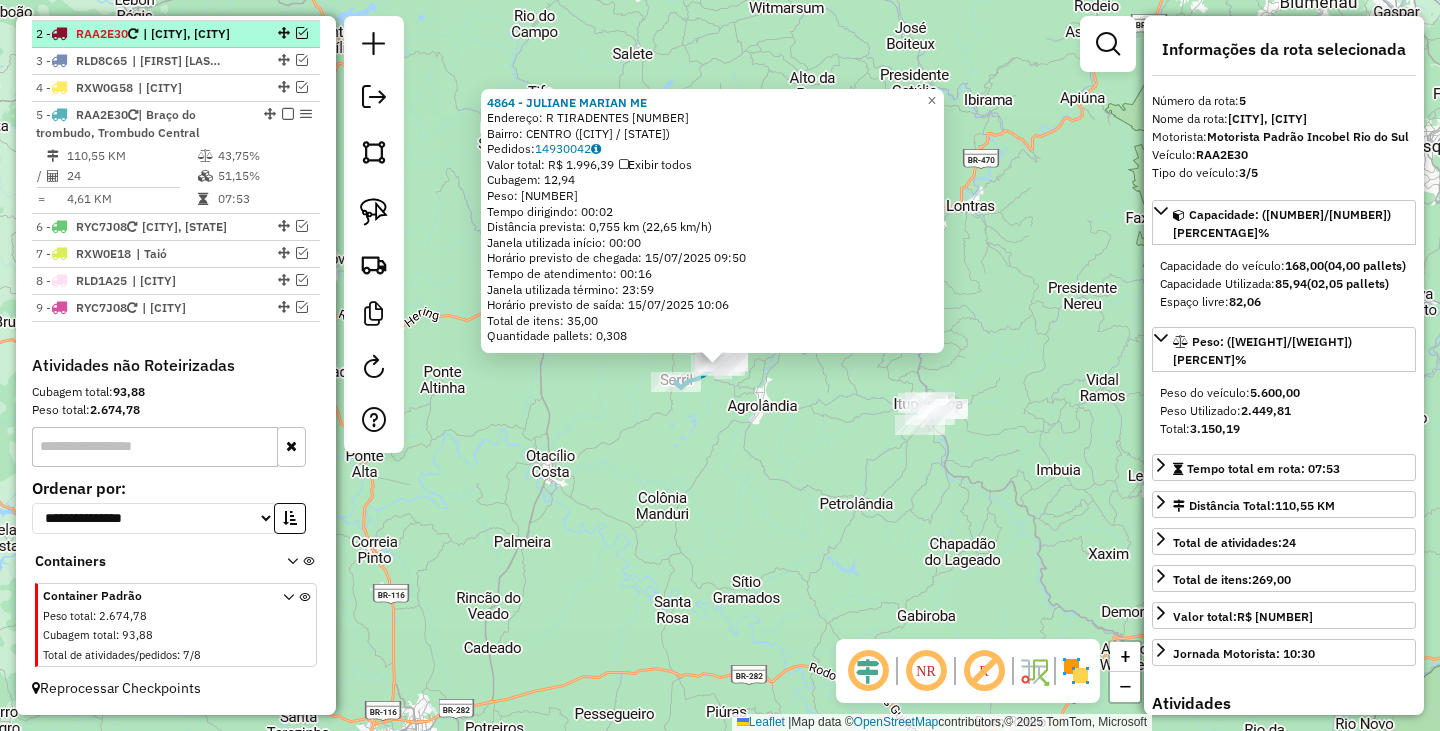 click at bounding box center [288, 114] 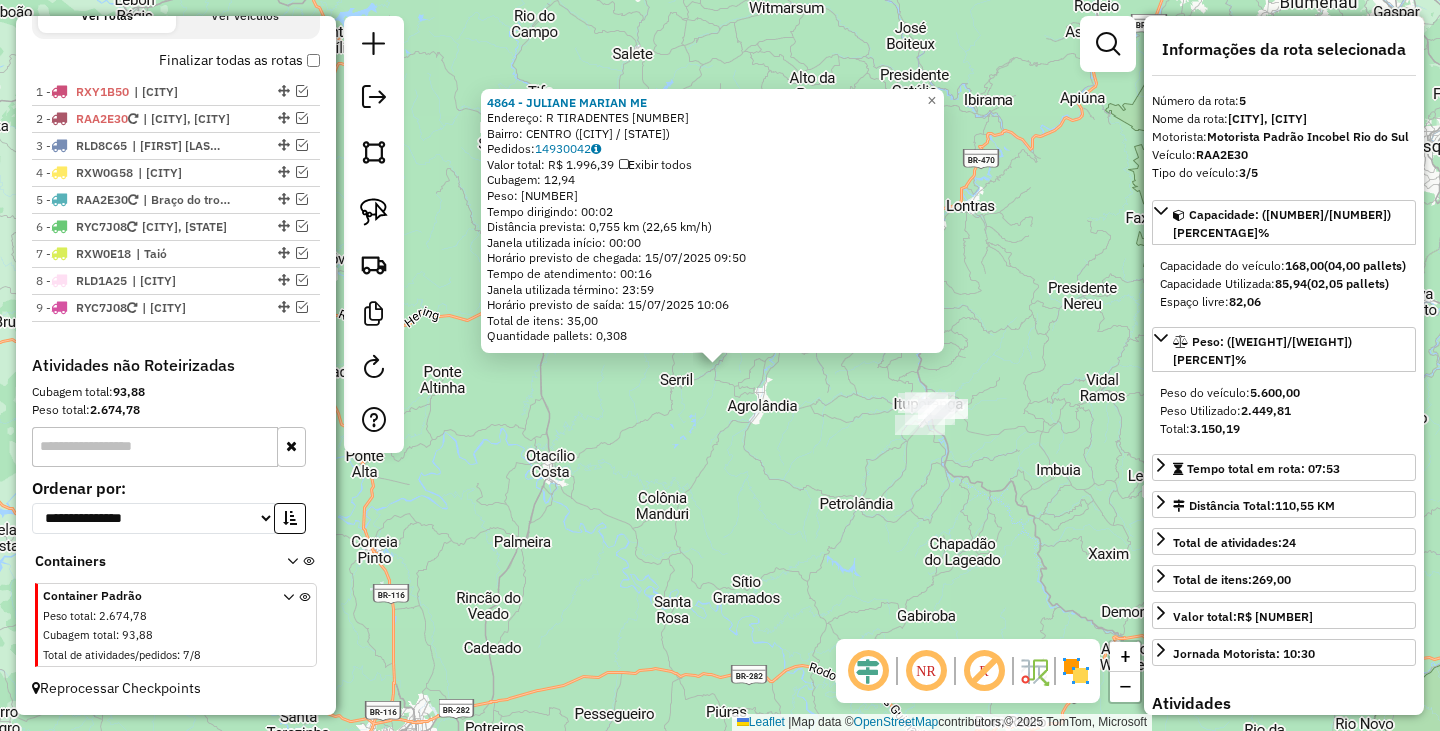 click on "4864 - JULIANE MARIAN ME  Endereço: R   TIRADENTES                    [NUMBER]   Bairro: [CITY] ([CITY] / [STATE])   Pedidos:  14930042   Valor total: R$ [PRICE]   Exibir todos   Cubagem: [NUMBER]  Peso: [NUMBER]  Tempo dirigindo: [TIME]   Distância prevista: [NUMBER] km ([NUMBER] km/h)   Janela utilizada início: [TIME]   Horário previsto de chegada: [DATE] [TIME]   Tempo de atendimento: [TIME]   Janela utilizada término: [TIME]   Horário previsto de saída: [DATE] [TIME]   Total de itens: [NUMBER],00   Quantidade pallets: [NUMBER]  × Janela de atendimento Grade de atendimento Capacidade Transportadoras Veículos Cliente Pedidos  Rotas Selecione os dias de semana para filtrar as janelas de atendimento  Seg   Ter   Qua   Qui   Sex   Sáb   Dom  Informe o período da janela de atendimento: De: Até:  Filtrar exatamente a janela do cliente  Considerar janela de atendimento padrão  Selecione os dias de semana para filtrar as grades de atendimento  Seg   Ter   Qua   Qui   Sex   Sáb   Dom   Peso mínimo:   Peso máximo:  +" 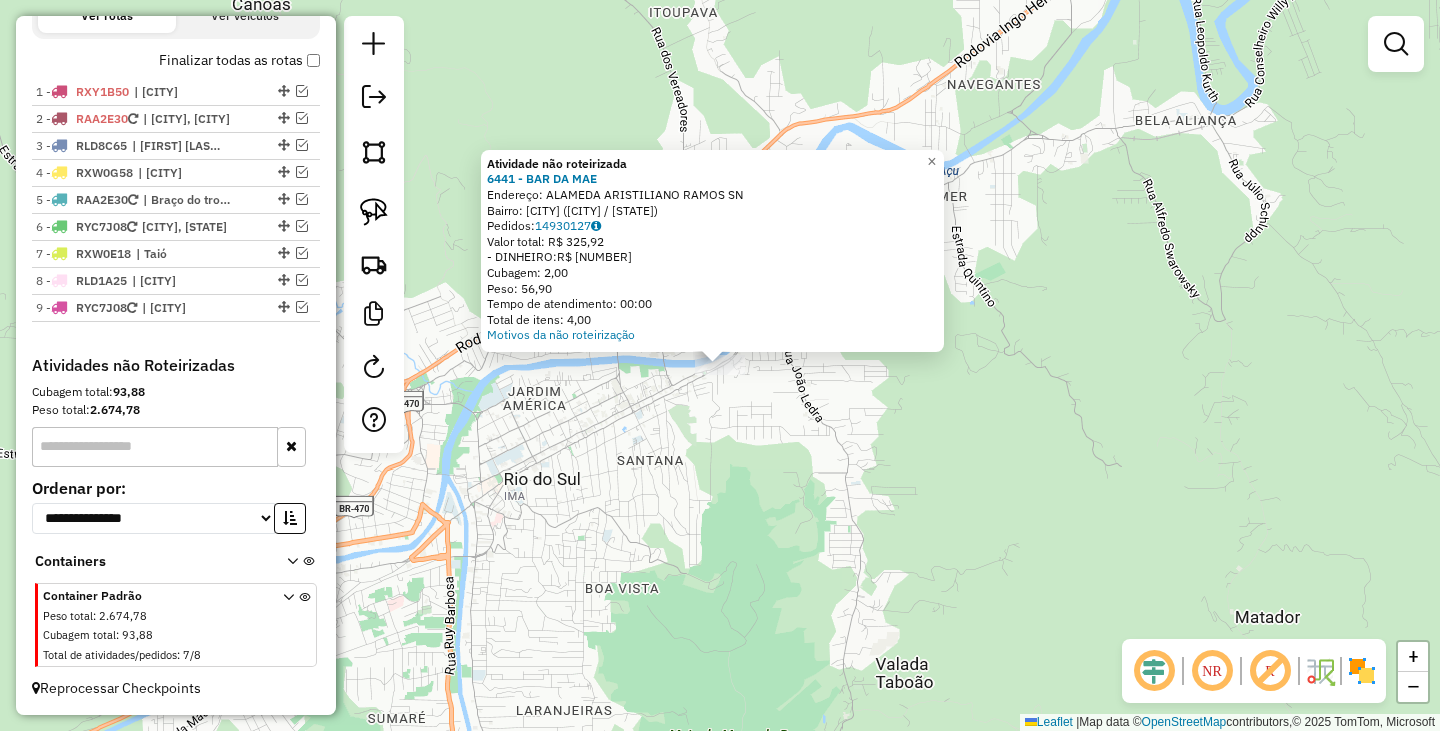 click on "Atividade não roteirizada [NUMBER] - [COMPANY] Endereço:  ALAMEDA ARISTILIANO RAMOS SN   Bairro: [NEIGHBORHOOD] ([CITY] / [STATE])   Pedidos:  [NUMBER]   Valor total: R$ [AMOUNT]   - DINHEIRO:  R$ [AMOUNT]   Cubagem: [NUMBER]   Peso: [NUMBER]   Tempo de atendimento: [TIME]   Total de itens: [NUMBER]  Motivos da não roteirização × Janela de atendimento Grade de atendimento Capacidade Transportadoras Veículos Cliente Pedidos  Rotas Selecione os dias de semana para filtrar as janelas de atendimento  Seg   Ter   Qua   Qui   Sex   Sáb   Dom  Informe o período da janela de atendimento: De: Até:  Filtrar exatamente a janela do cliente  Considerar janela de atendimento padrão  Selecione os dias de semana para filtrar as grades de atendimento  Seg   Ter   Qua   Qui   Sex   Sáb   Dom   Considerar clientes sem dia de atendimento cadastrado  Clientes fora do dia de atendimento selecionado Filtrar as atividades entre os valores definidos abaixo:  Peso mínimo:   Peso máximo:   Cubagem mínima:   Cubagem máxima:   De:   Até:  De:  +" 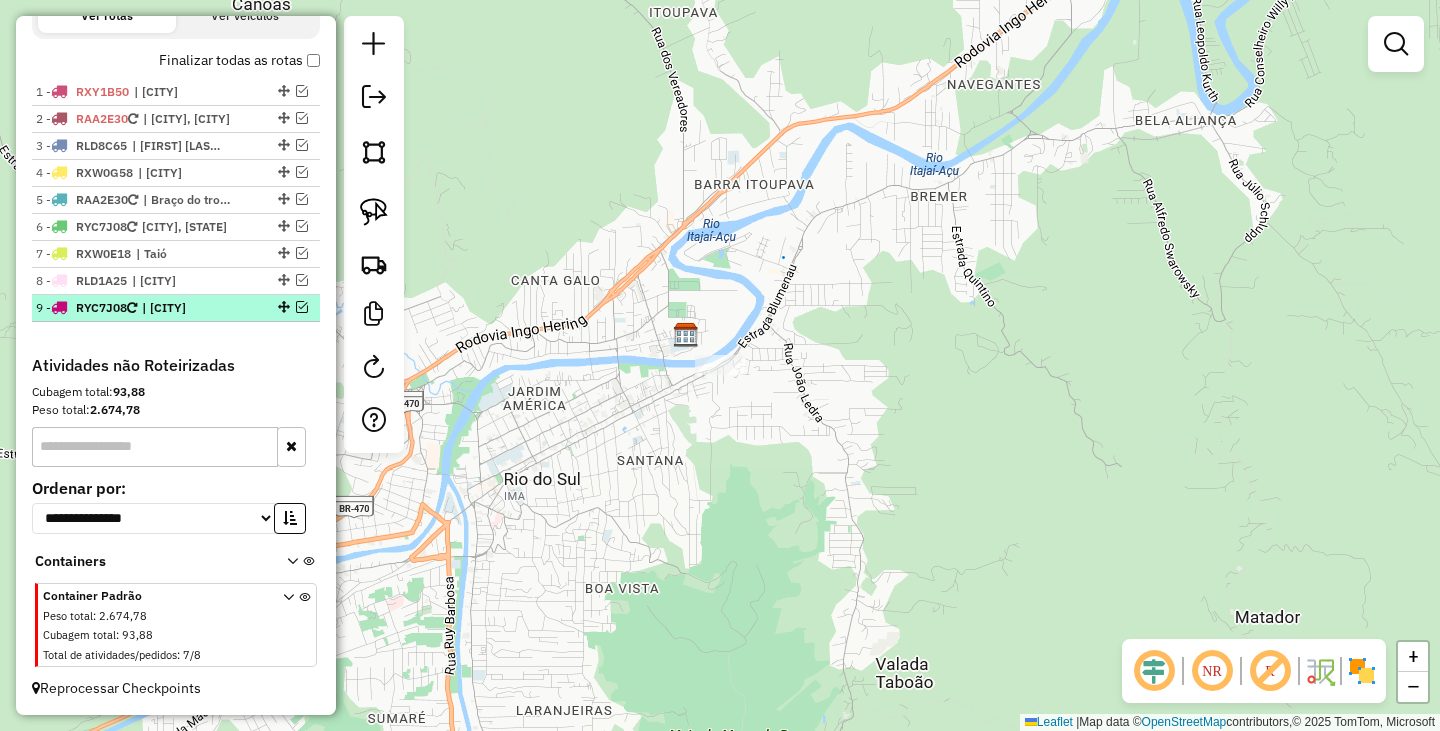 click at bounding box center [302, 307] 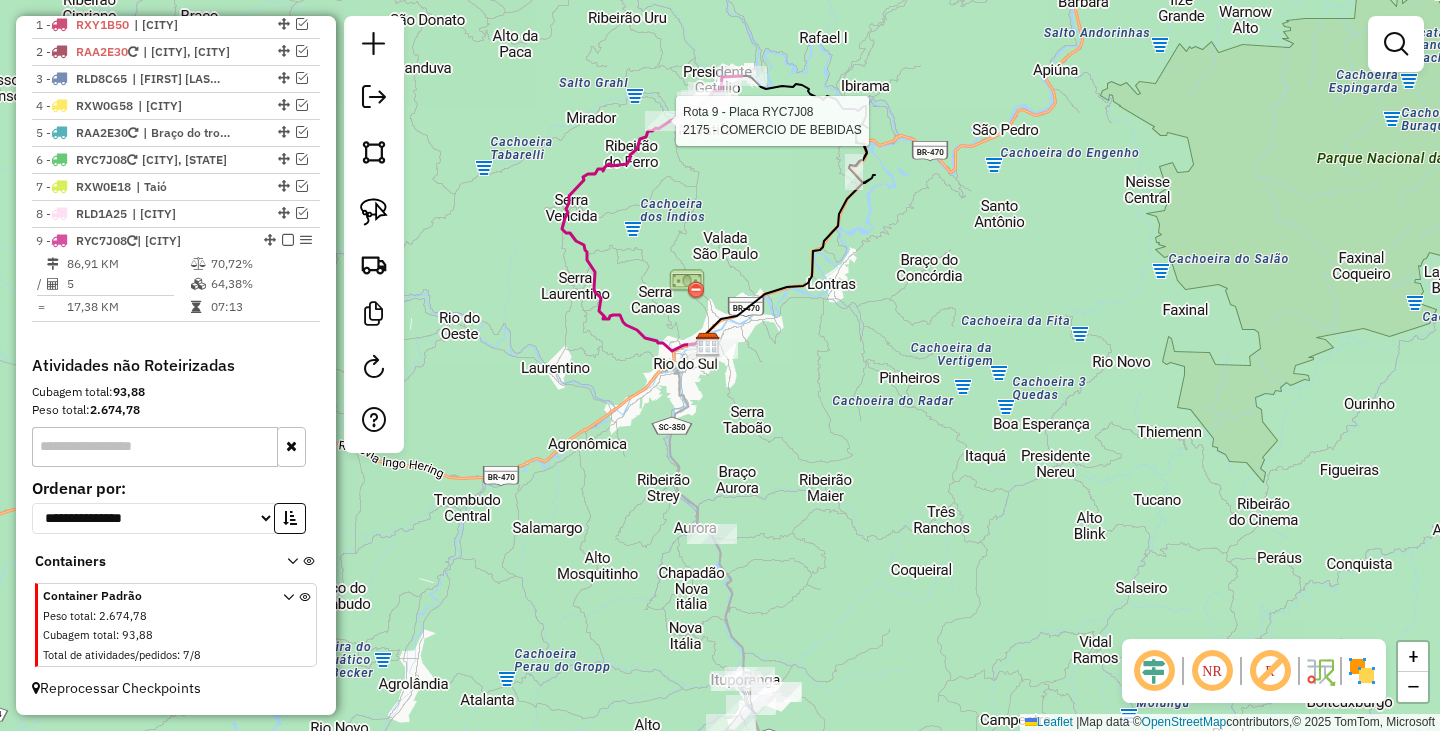 select on "*********" 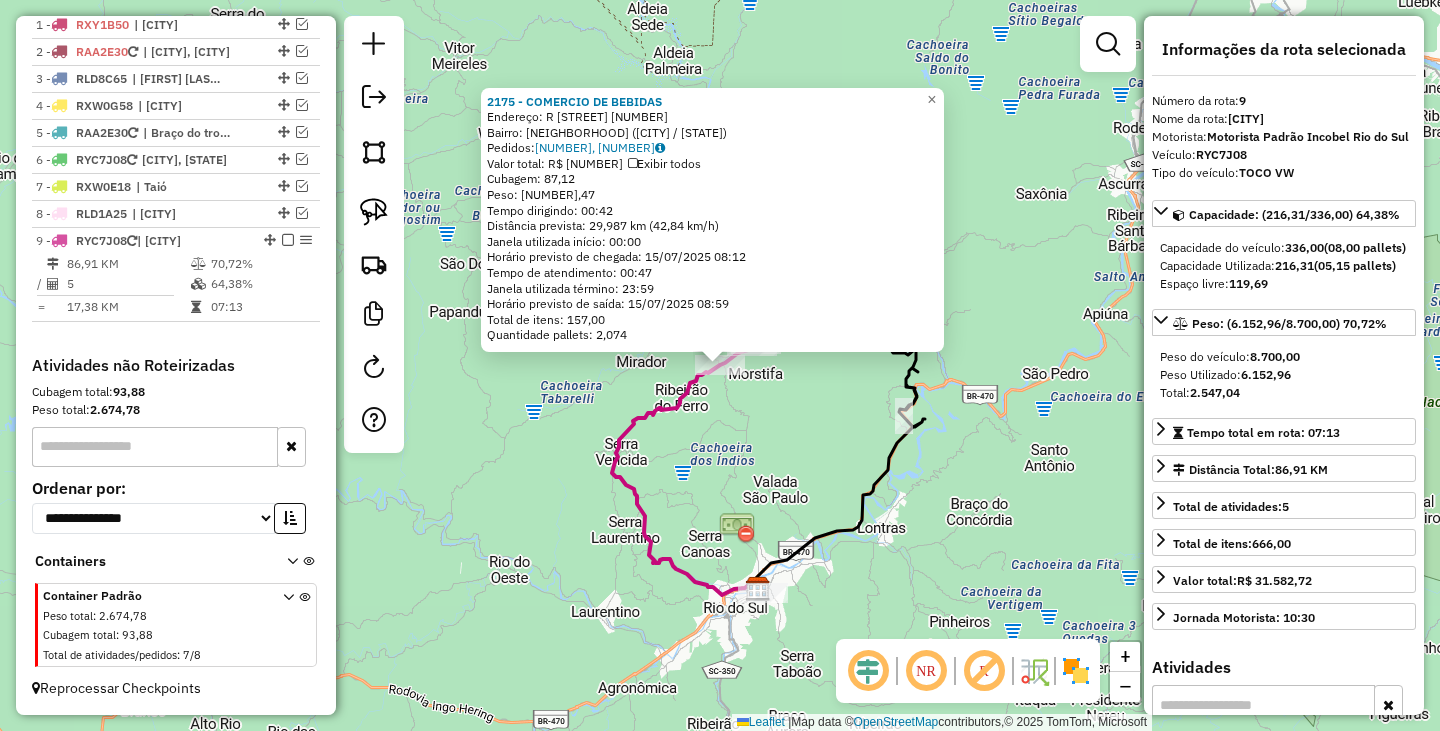 click on "Endereço: R CURT HERING [NUMBER] Bairro: RIO FERRO ([DISTRICT] / [STATE]) Pedidos: [NUMBER], [NUMBER] Exibir todos Cubagem: [NUMBER] Peso: [NUMBER] Tempo dirigindo: [TIME] Distância prevista: [NUMBER] km ([NUMBER] km/h) Janela utilizada início: [TIME] Horário previsto de chegada: [DATE] [TIME] Tempo de atendimento: [TIME] Janela utilizada término: [TIME] Horário previsto de saída: [DATE] [TIME] Total de itens: [NUMBER] Quantidade pallets: [NUMBER] × Janela de atendimento Grade de atendimento Capacidade Transportadoras Veículos Cliente Pedidos Rotas Selecione os dias de semana para filtrar as janelas de atendimento Seg Ter Qua Qui Sex Sáb Dom Informe o período da janela de atendimento: De: Até: Filtrar exatamente a janela do cliente Considerar janela de atendimento padrão Selecione os dias de semana para filtrar as grades de atendimento Seg Ter Qua Qui Sex Sáb Dom De: Até:" 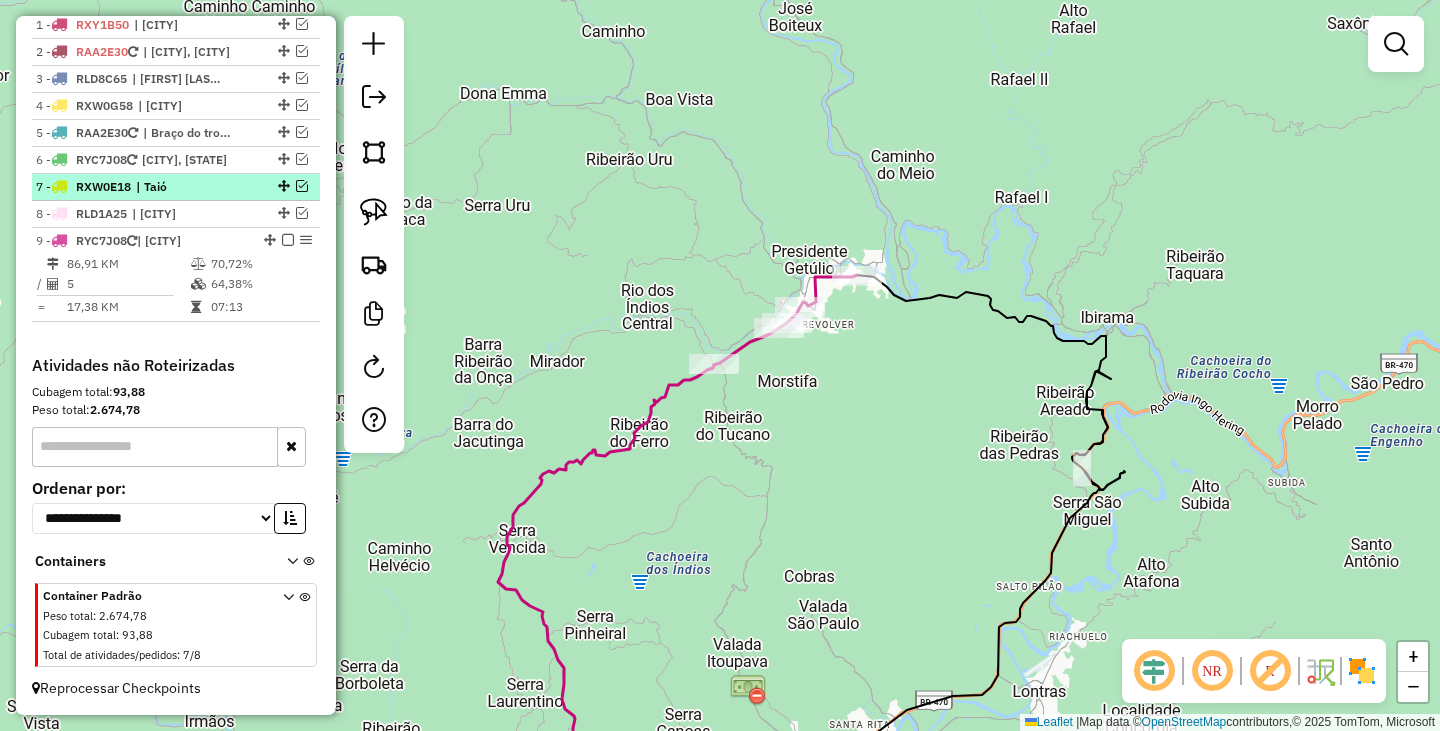 scroll, scrollTop: 672, scrollLeft: 0, axis: vertical 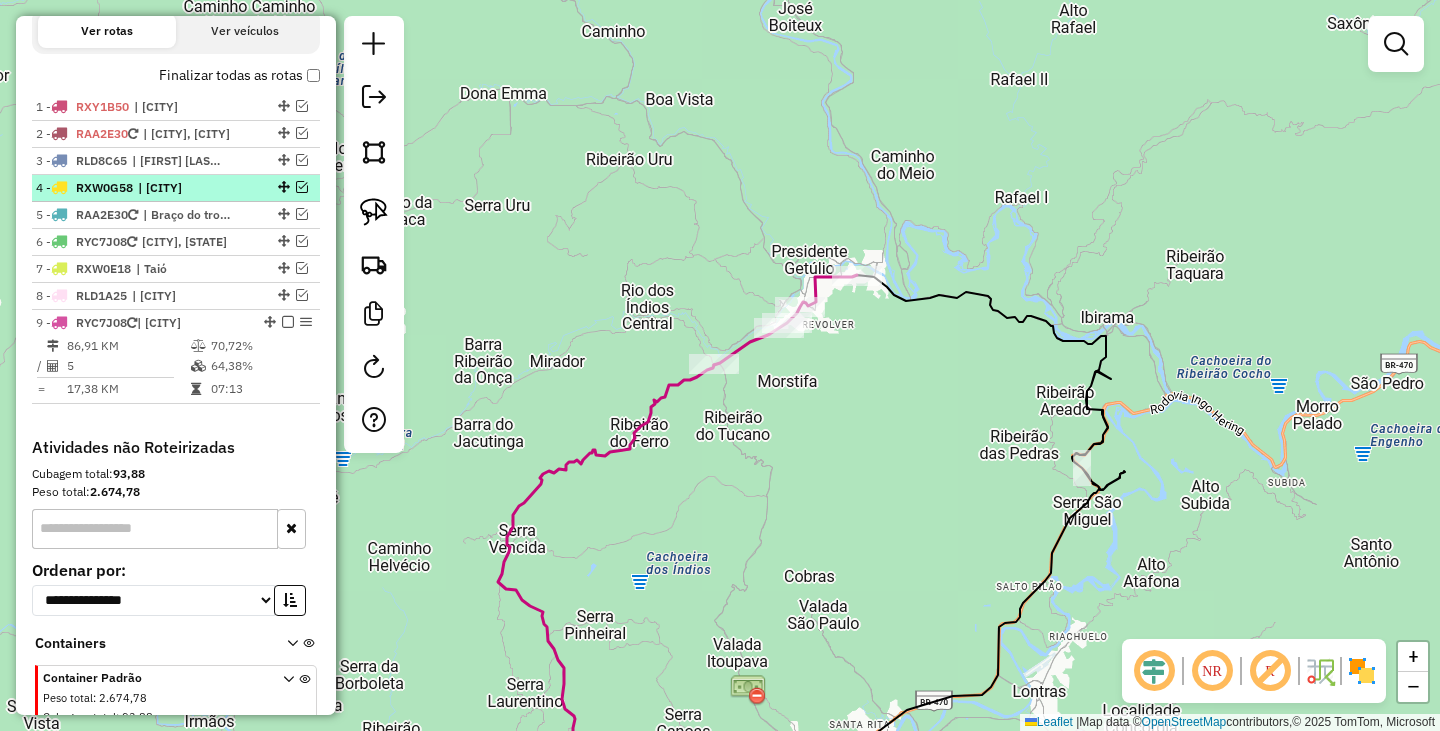 drag, startPoint x: 295, startPoint y: 183, endPoint x: 373, endPoint y: 229, distance: 90.55385 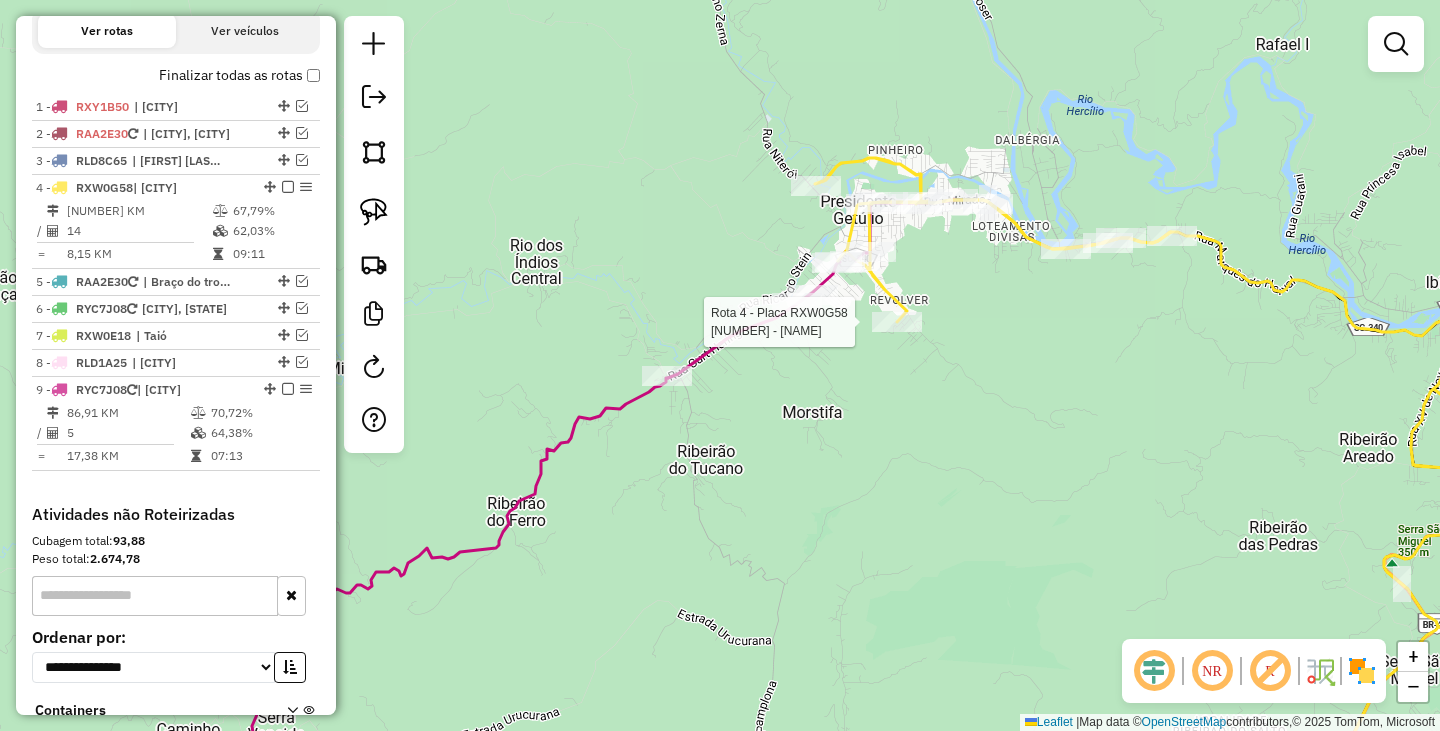 select on "*********" 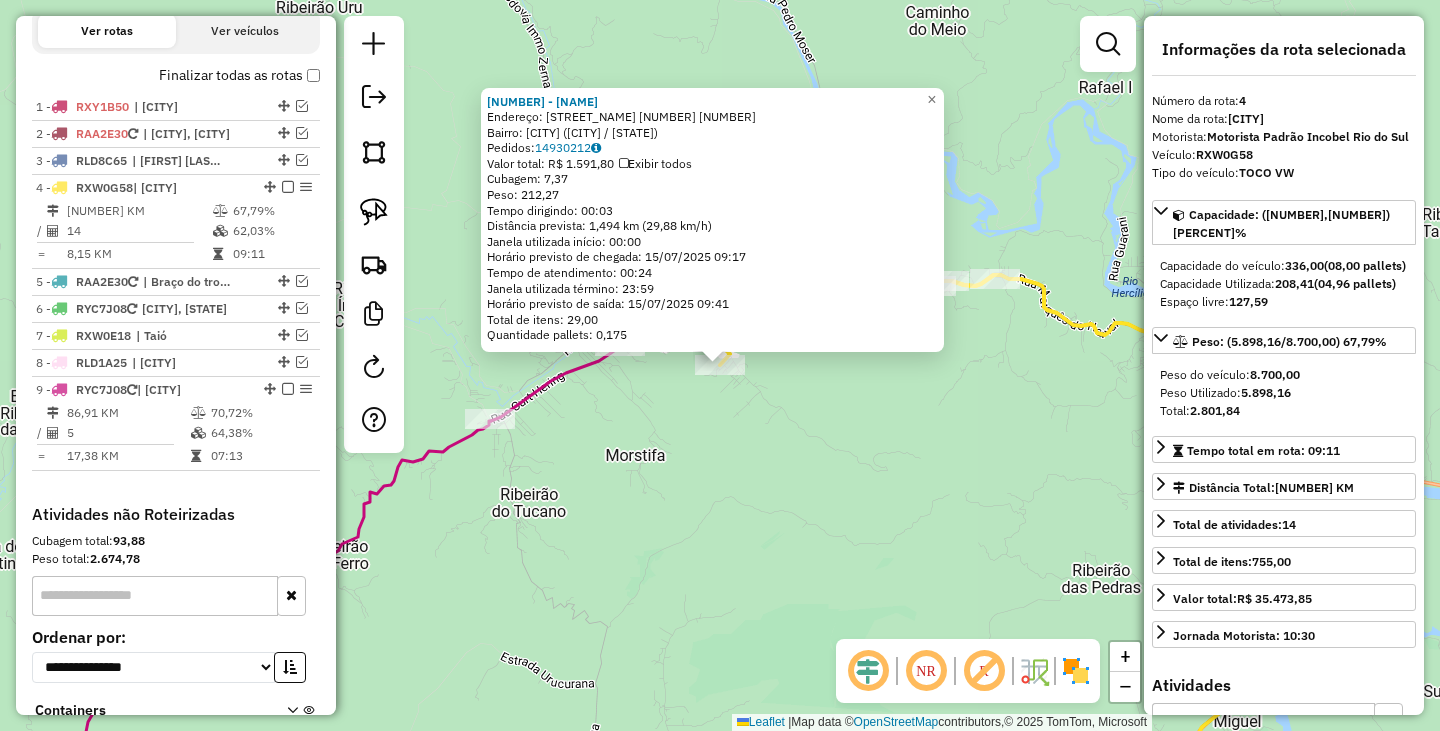 scroll, scrollTop: 831, scrollLeft: 0, axis: vertical 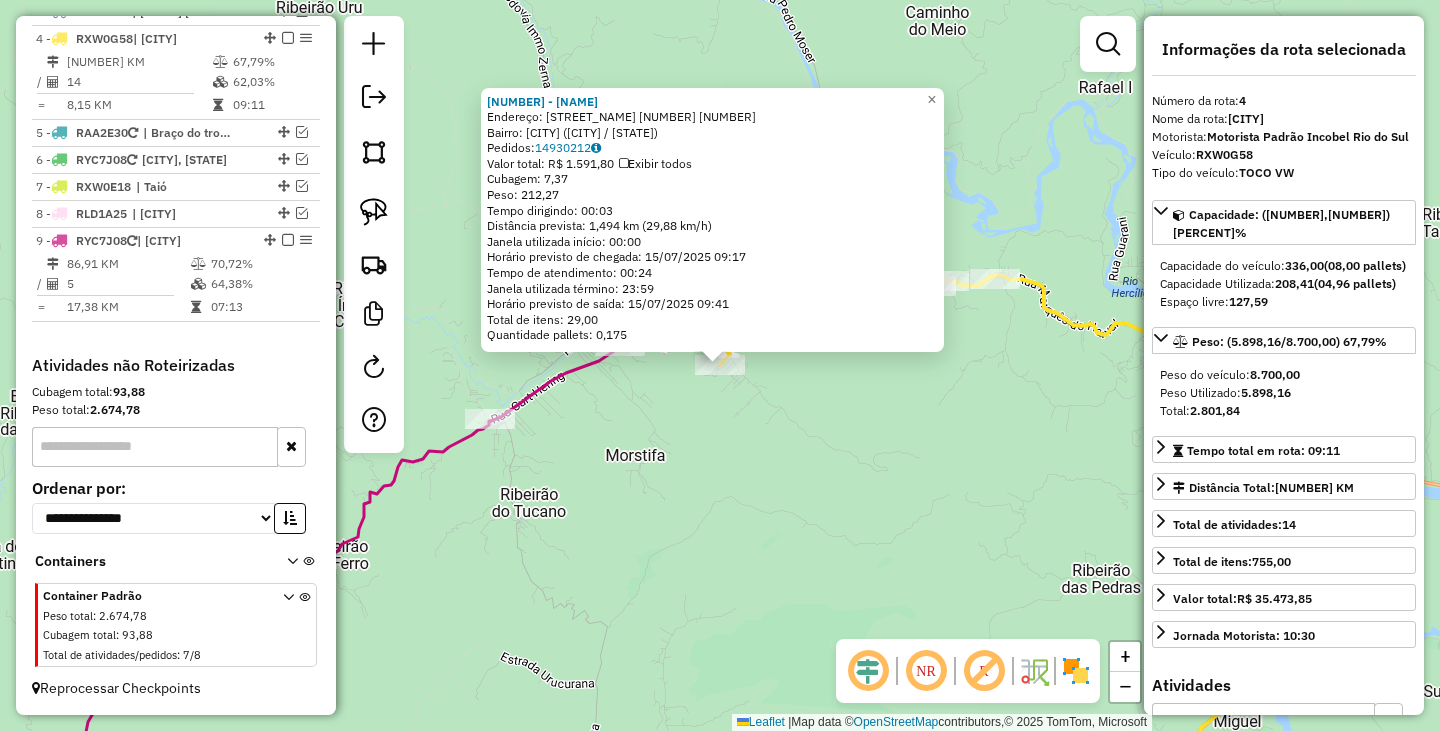 click on "1735 - [FIRST] [LAST] ME Endereço: R DR. GETULIO VARCAS [NUMBER] [NUMBER] Bairro: BAIRRO REVOLVER ([CITY] / [STATE]) Pedidos: 14930212 Valor total: R$ 1.591,80 Exibir todos Cubagem: 7,37 Peso: 212,27 Tempo dirigindo: 00:03 Distância prevista: 1,494 km (29,88 km/h) Janela utilizada início: 00:00 Horário previsto de chegada: 15/07/2025 09:17 Tempo de atendimento: 00:24 Janela utilizada término: 23:59 Horário previsto de saída: 15/07/2025 09:41 Total de itens: 29,00 Quantidade pallets: 0,175 × Janela de atendimento Grade de atendimento Capacidade Transportadoras Veículos Cliente Pedidos Rotas Selecione os dias de semana para filtrar as janelas de atendimento Seg Ter Qua Qui Sex Sáb Dom Informe o período da janela de atendimento: De: Até: Filtrar exatamente a janela do cliente Considerar janela de atendimento padrão Selecione os dias de semana para filtrar as grades de atendimento Seg Ter Qua Qui Sex Sáb Dom Peso mínimo: De:" 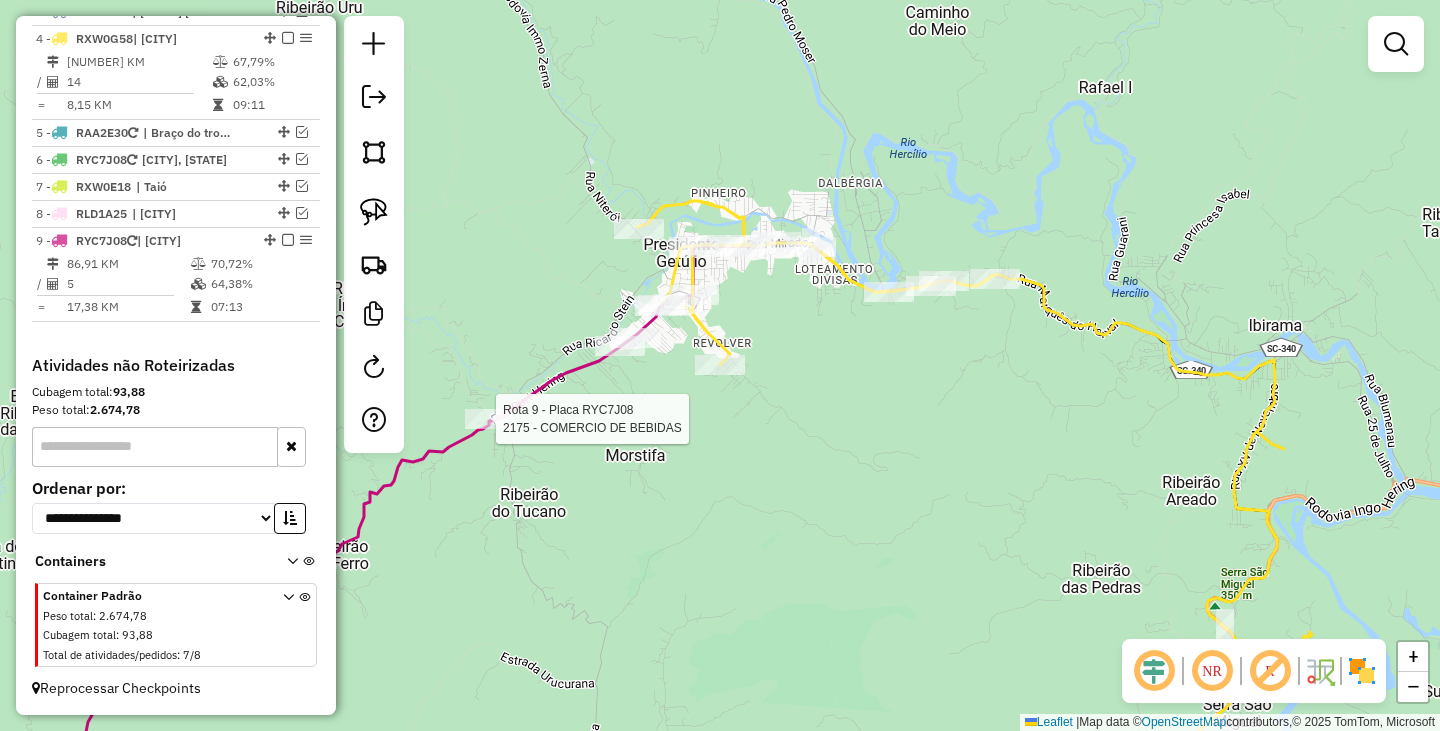 select on "*********" 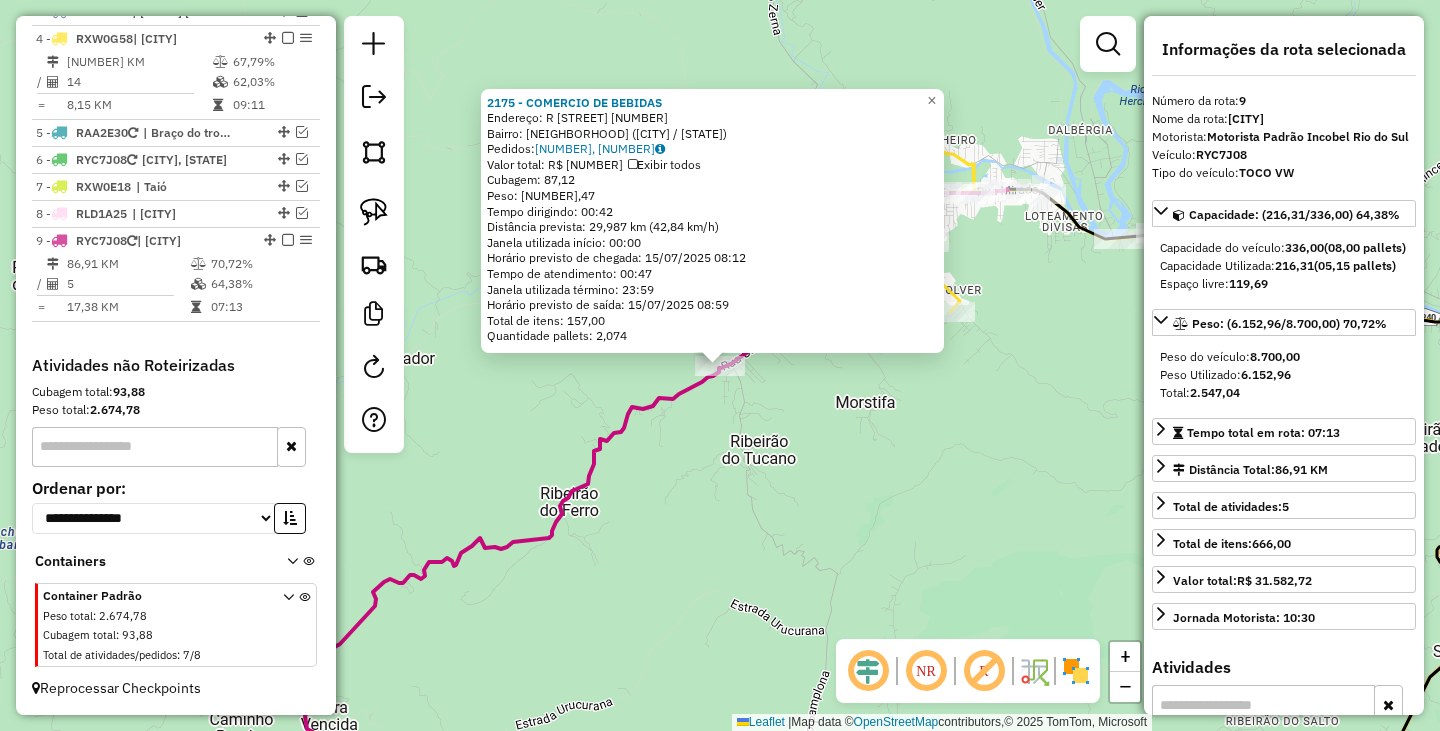scroll, scrollTop: 857, scrollLeft: 0, axis: vertical 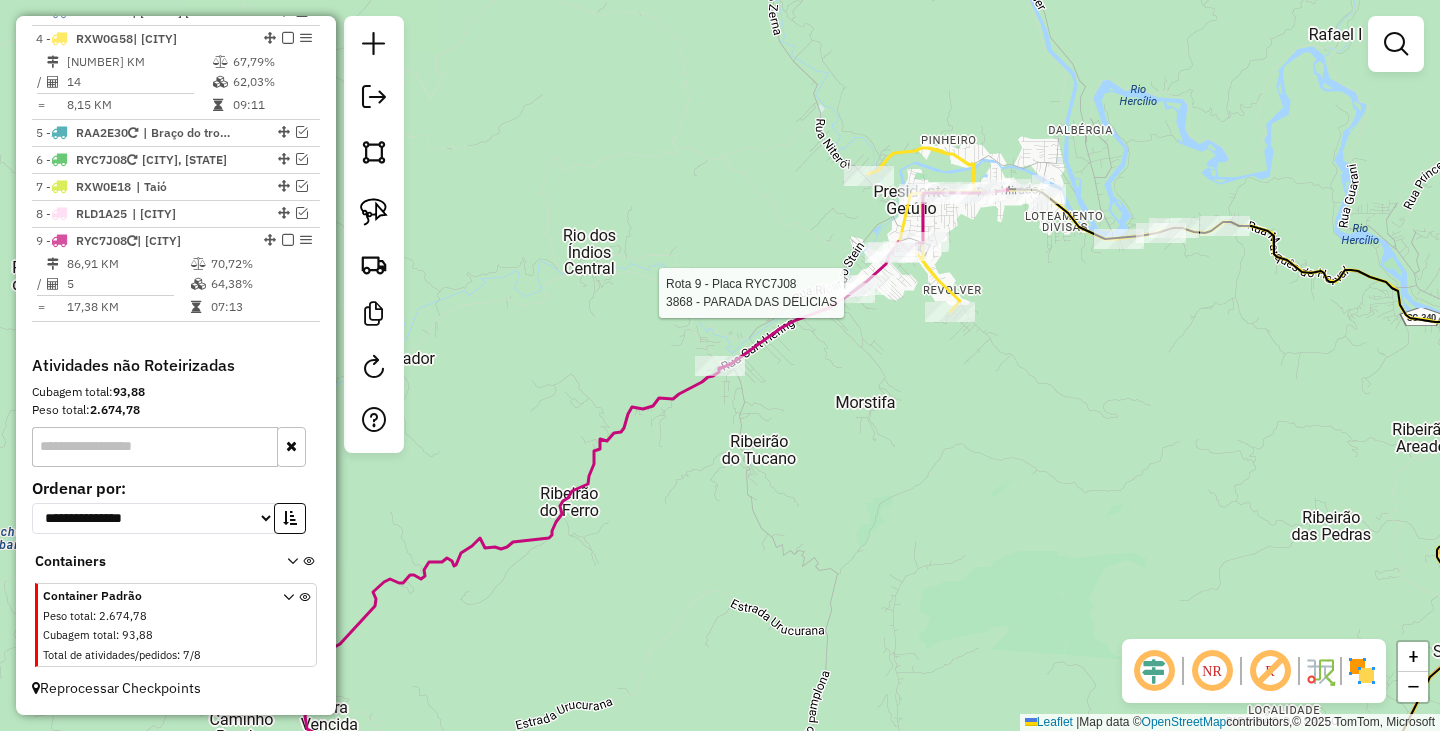 select on "*********" 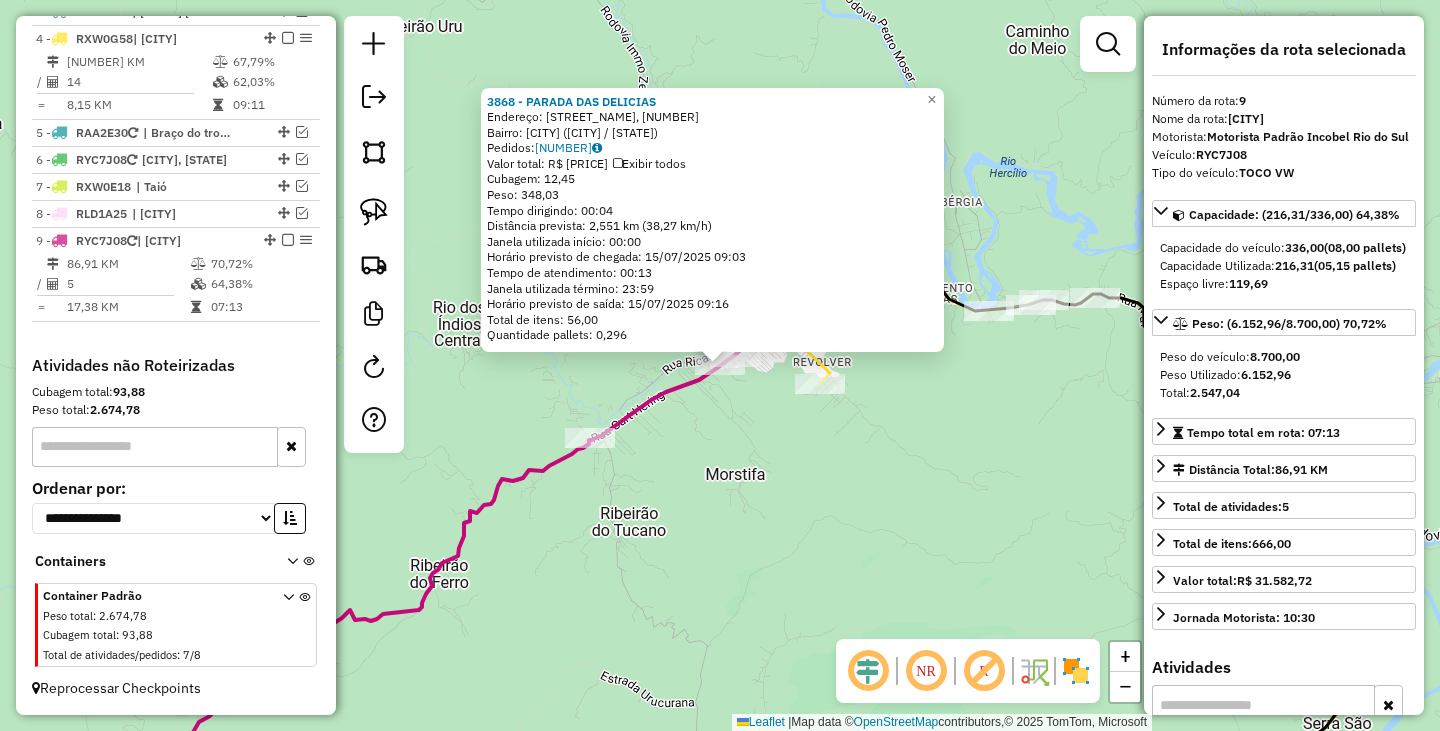 click on "3868 - [LAST] [LAST] Endereço: Rua Curt Hering, [NUMBER] Bairro: Loteamento da Familia Wilhelm ([CITY] / [STATE]) Pedidos: 14930216 Valor total: R$ 2.226,39 Exibir todos Cubagem: 12,45 Peso: 348,03 Tempo dirigindo: 00:04 Distância prevista: 2,551 km (38,27 km/h) Janela utilizada início: 00:00 Horário previsto de chegada: 15/07/2025 09:03 Tempo de atendimento: 00:13 Janela utilizada término: 23:59 Horário previsto de saída: 15/07/2025 09:16 Total de itens: 56,00 Quantidade pallets: 0,296 × Janela de atendimento Grade de atendimento Capacidade Transportadoras Veículos Cliente Pedidos Rotas Selecione os dias de semana para filtrar as janelas de atendimento Seg Ter Qua Qui Sex Sáb Dom Informe o período da janela de atendimento: De: Até: Filtrar exatamente a janela do cliente Considerar janela de atendimento padrão Selecione os dias de semana para filtrar as grades de atendimento Seg Ter Qua Qui Sex Sáb Dom Peso mínimo: De:" 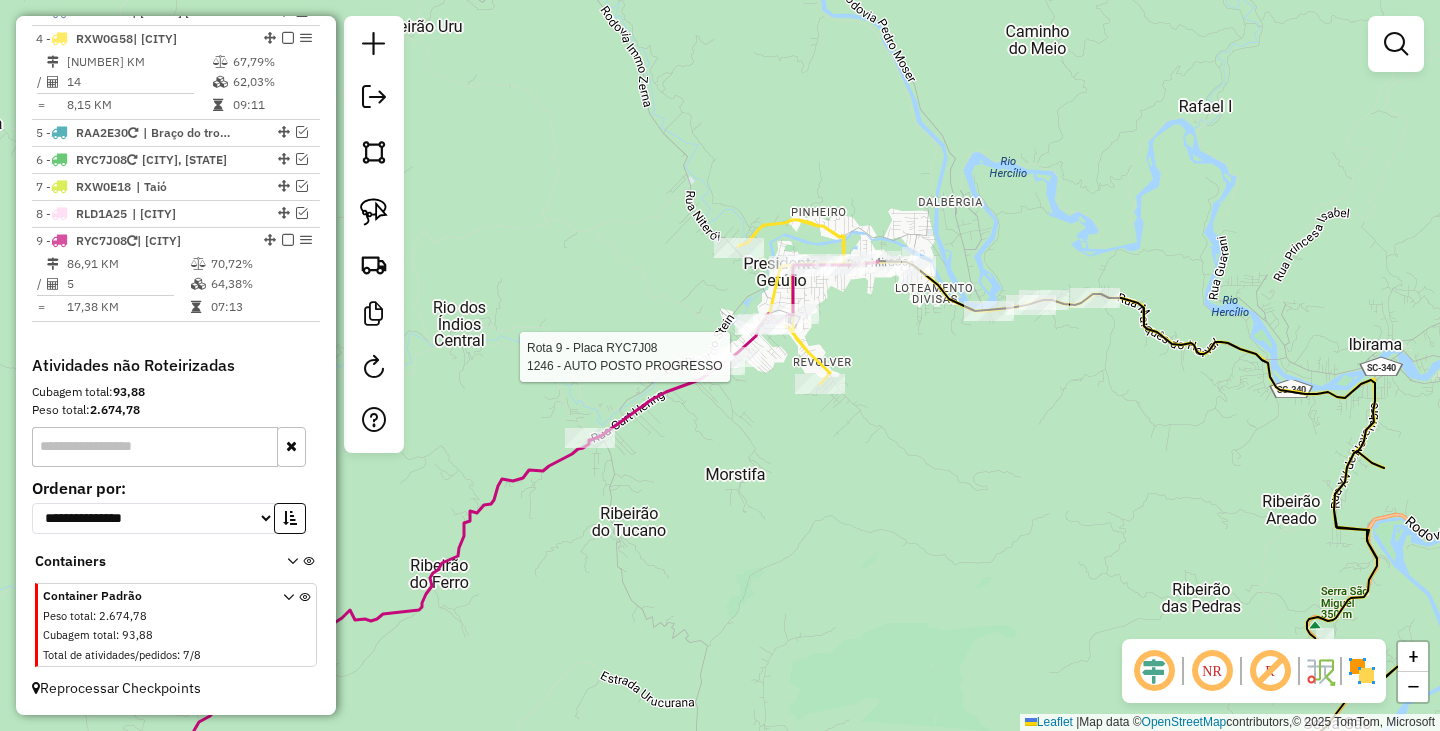 select on "*********" 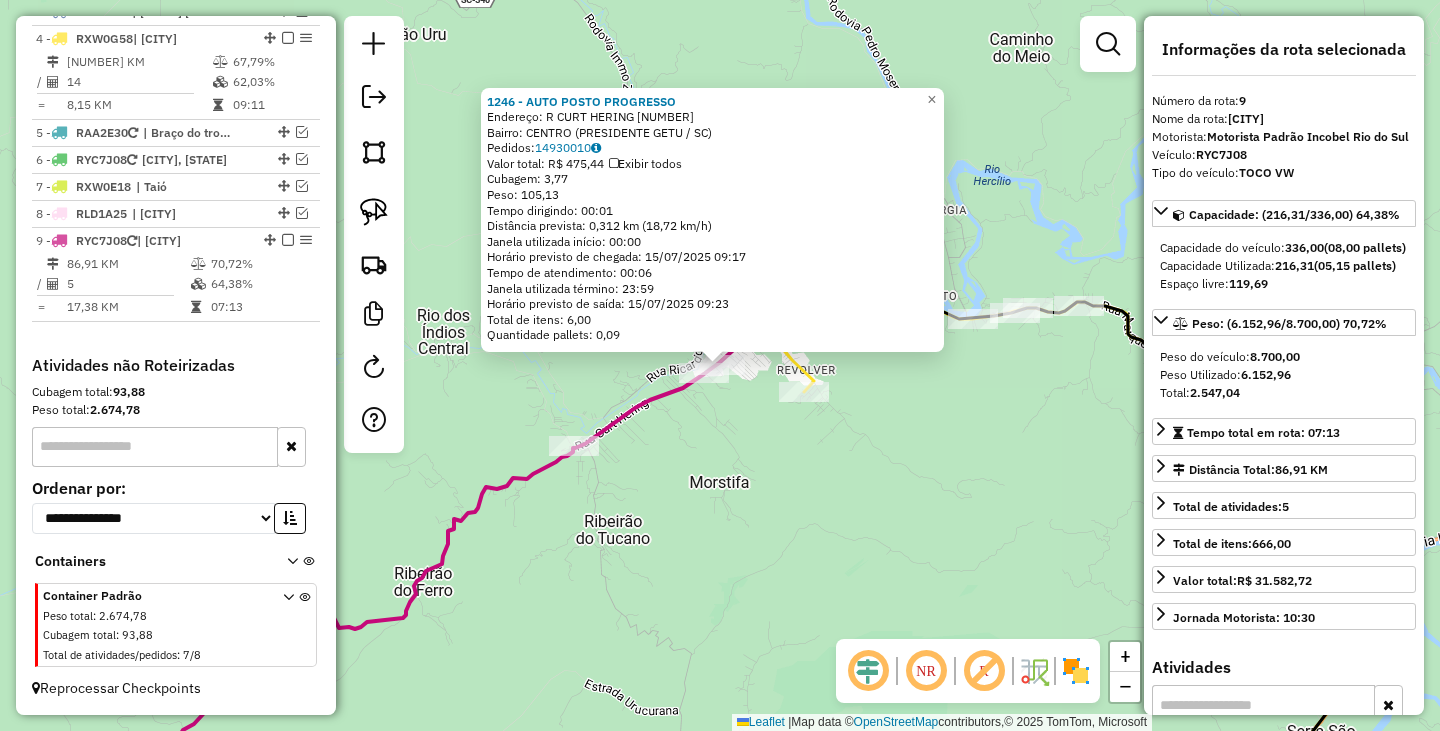 click on "1246 - AUTO POSTO PROGRESSO Endereço: R CURT HERING 1654 Bairro: CENTRO ([CITY] / [STATE]) Pedidos: 14930010 Valor total: R$ 475,44 Exibir todos Cubagem: 3,77 Peso: 105,13 Tempo dirigindo: 00:01 Distância prevista: 0,312 km (18,72 km/h) Janela utilizada início: 00:00 Horário previsto de chegada: 15/07/2025 09:17 Tempo de atendimento: 00:06 Janela utilizada término: 23:59 Horário previsto de saída: 15/07/2025 09:23 Total de itens: 6,00 Quantidade pallets: 0,09 × Janela de atendimento Grade de atendimento Capacidade Transportadoras Veículos Cliente Pedidos Rotas Selecione os dias de semana para filtrar as janelas de atendimento Seg Ter Qua Qui Sex Sáb Dom Informe o período da janela de atendimento: De: Até: Filtrar exatamente a janela do cliente Considerar janela de atendimento padrão Selecione os dias de semana para filtrar as grades de atendimento Seg Ter Qua Qui Sex Sáb Dom Peso mínimo: Peso máximo: De:" 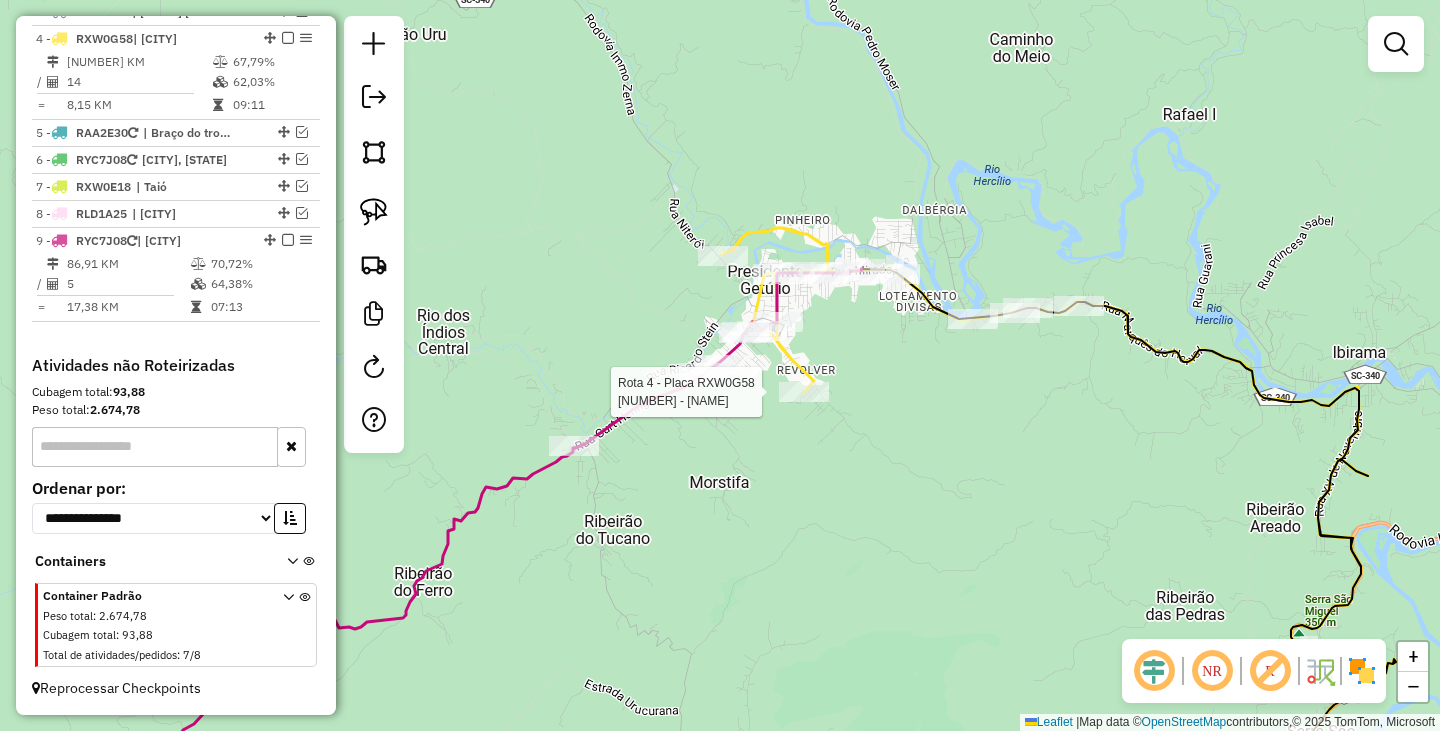 select on "*********" 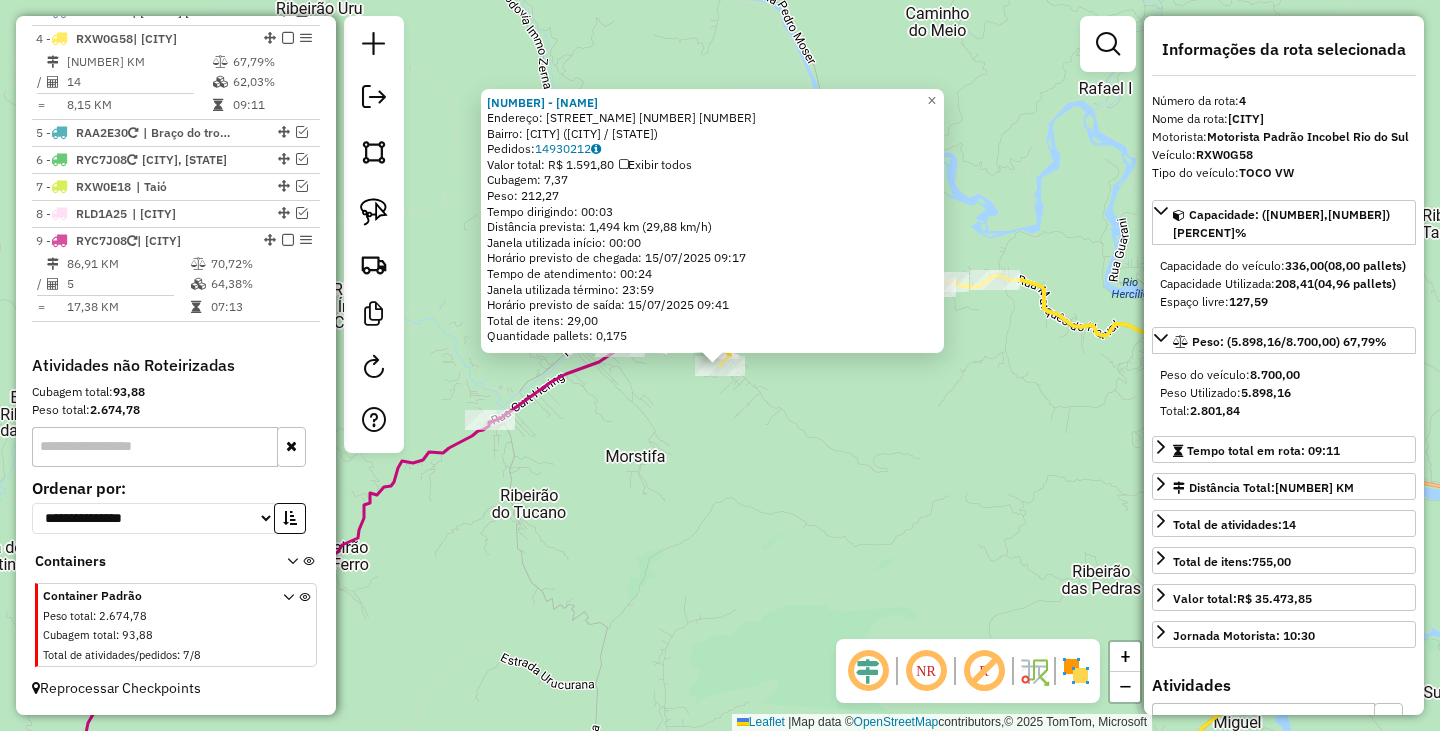 scroll, scrollTop: 831, scrollLeft: 0, axis: vertical 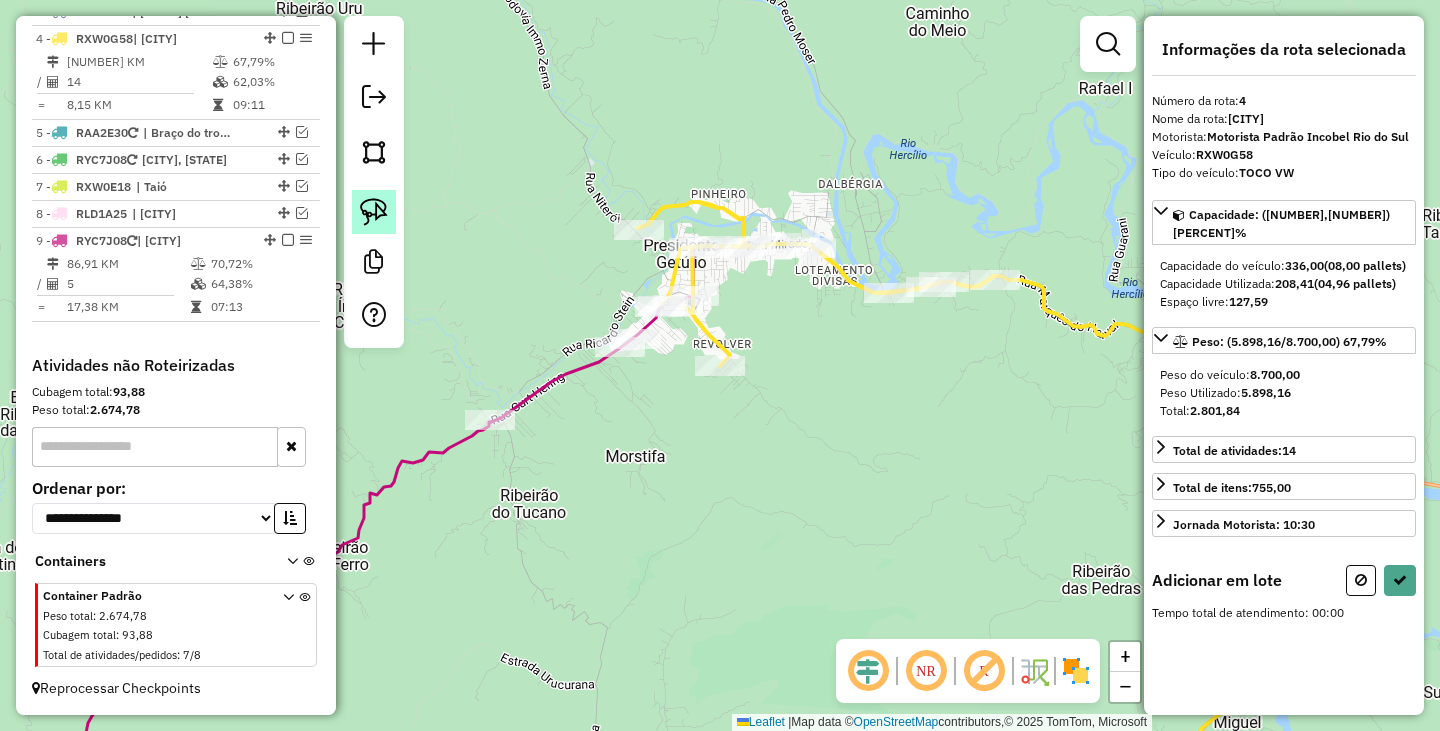 click 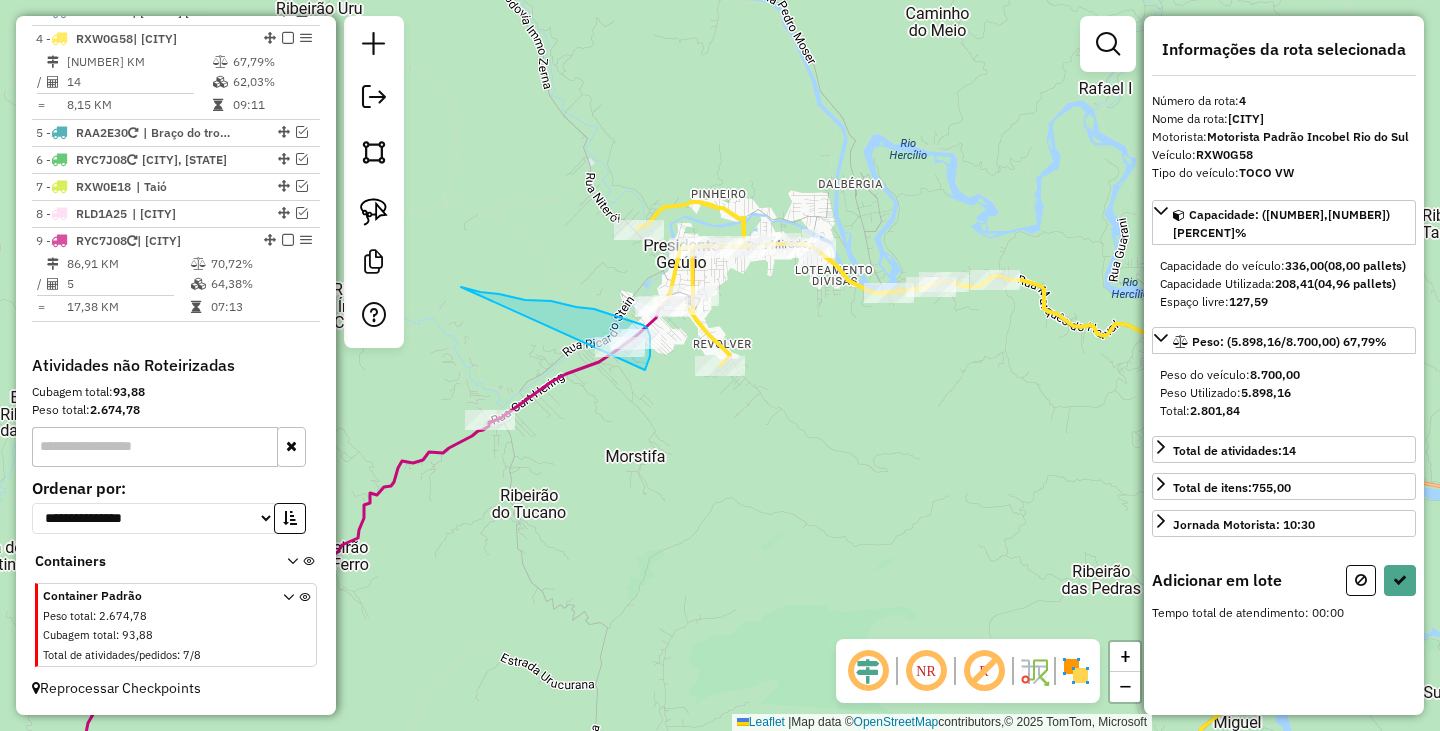 drag, startPoint x: 466, startPoint y: 289, endPoint x: 645, endPoint y: 370, distance: 196.47392 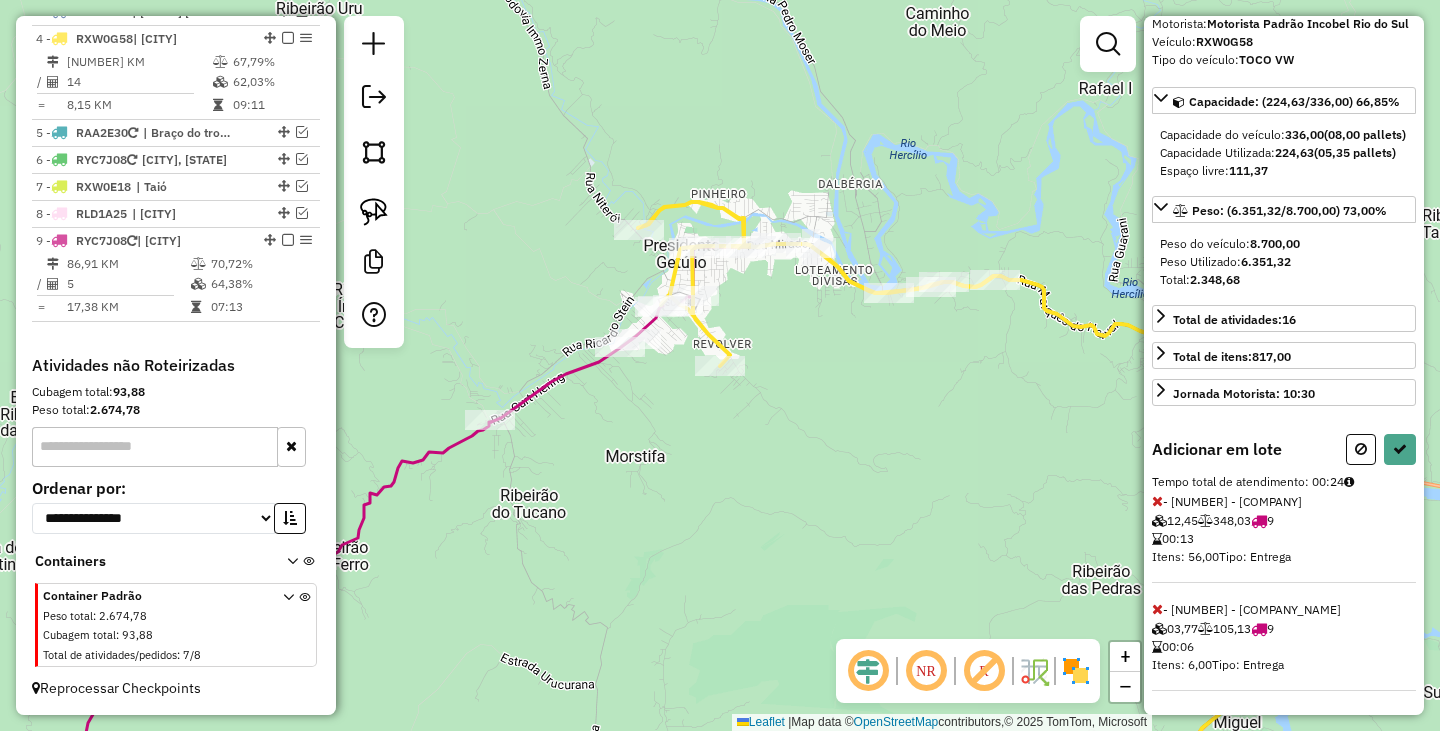 scroll, scrollTop: 149, scrollLeft: 0, axis: vertical 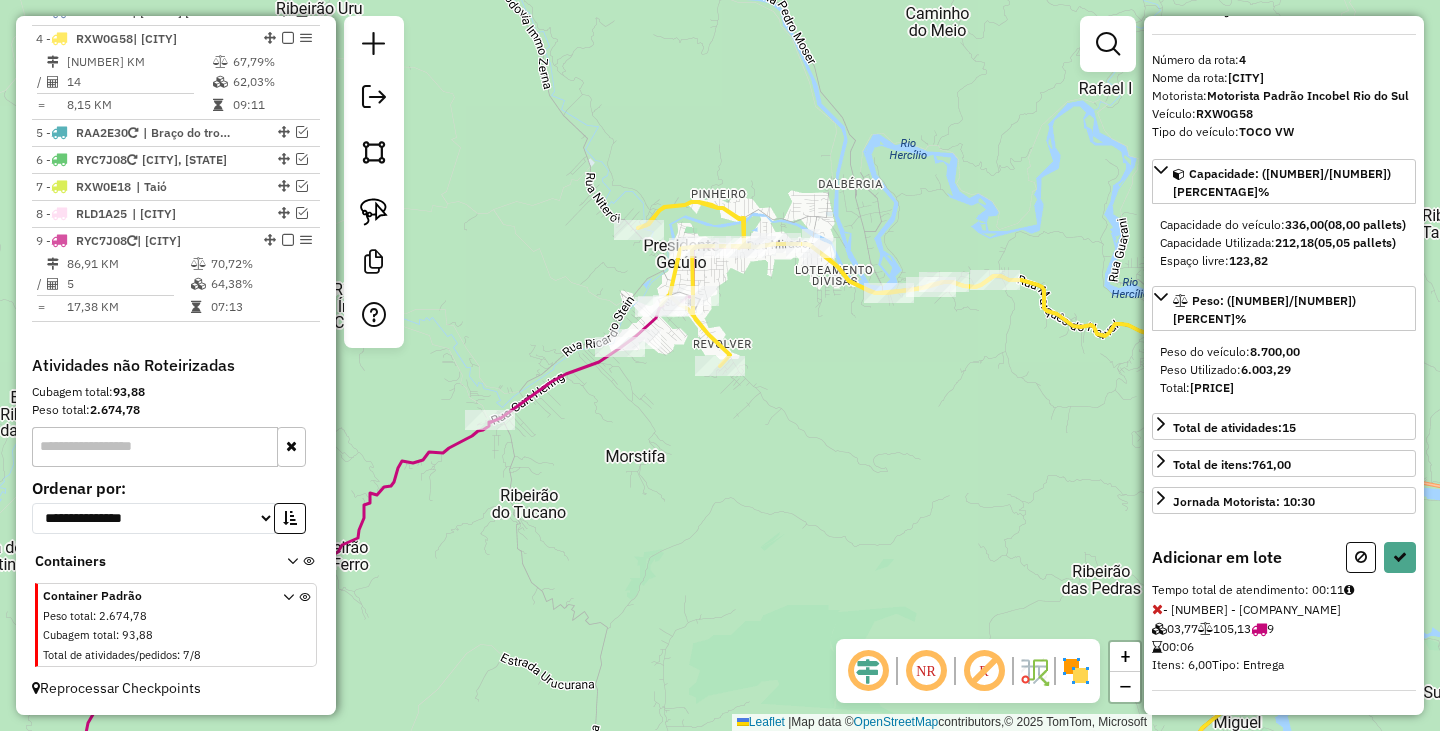 select on "*********" 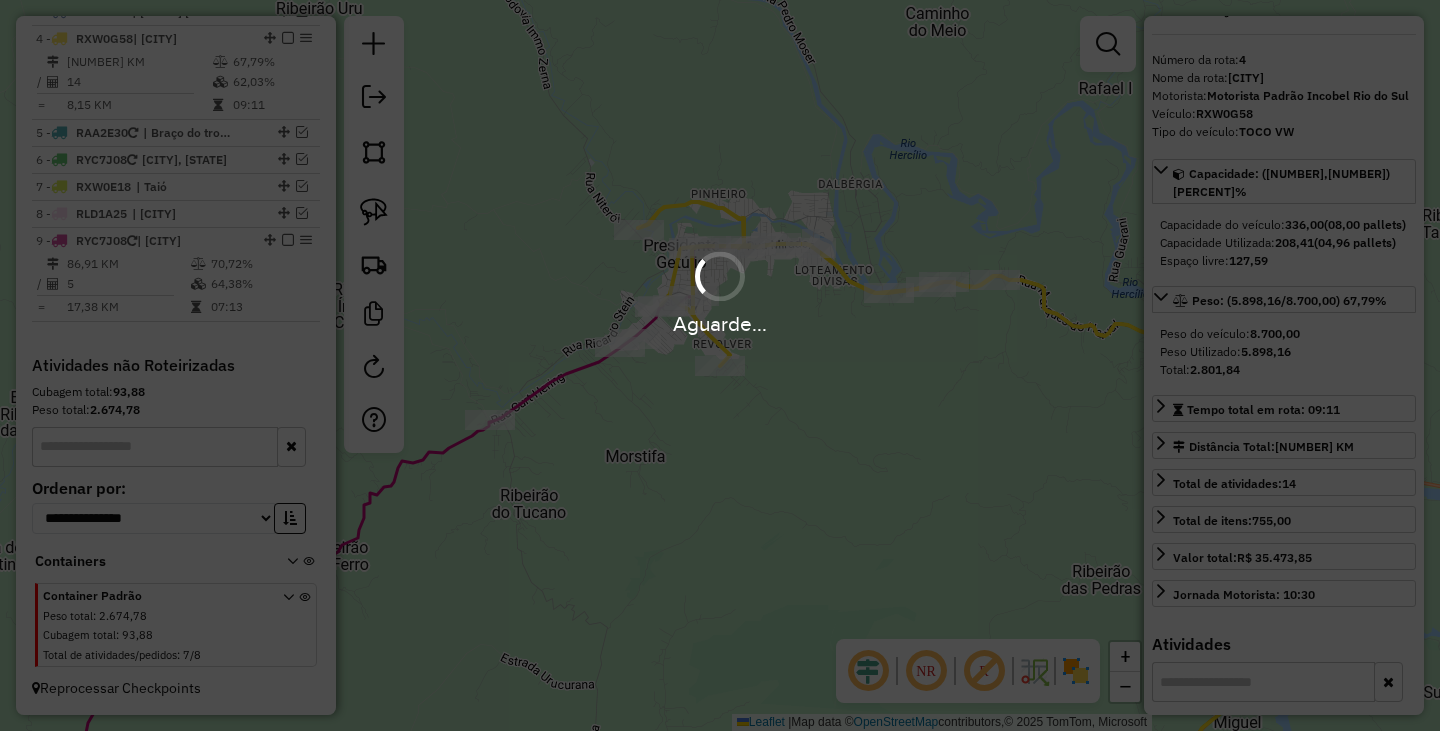 scroll, scrollTop: 149, scrollLeft: 0, axis: vertical 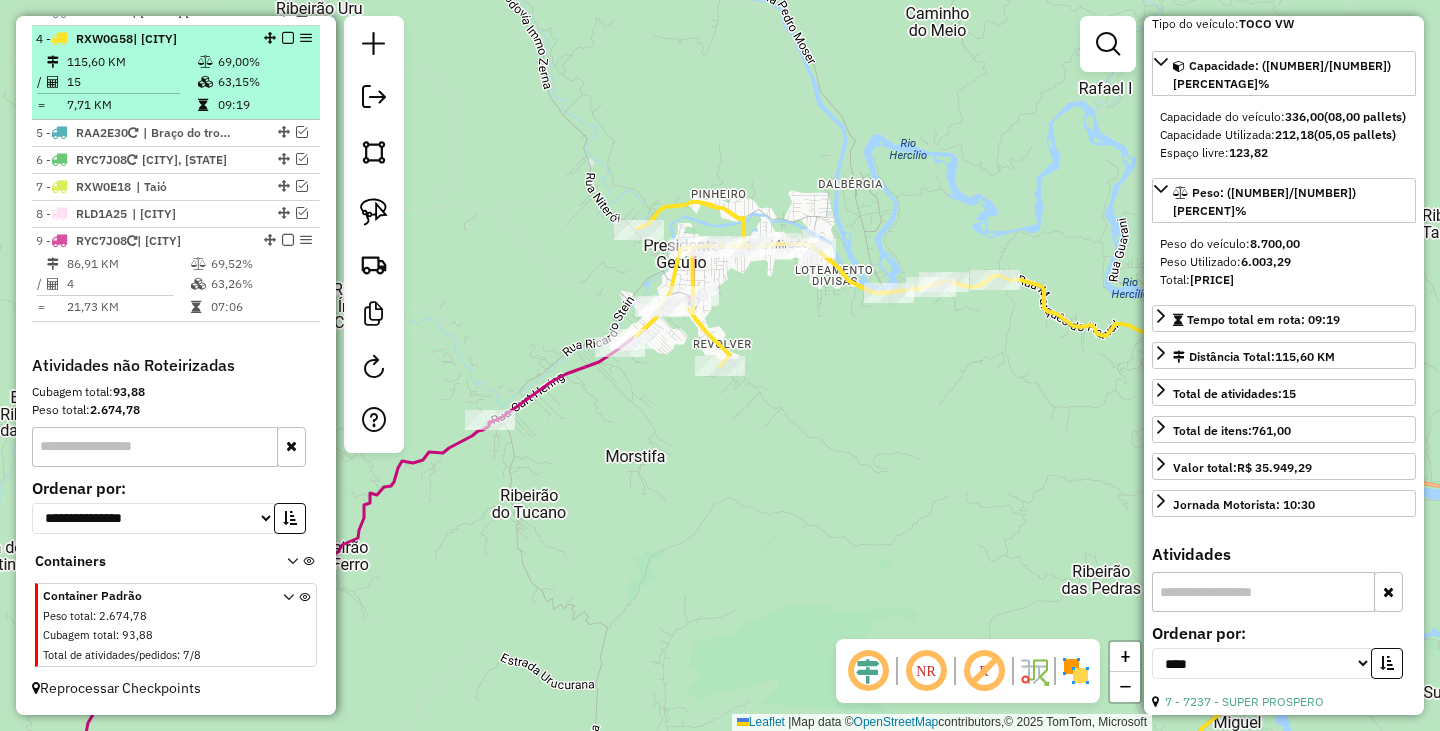 click at bounding box center (288, 38) 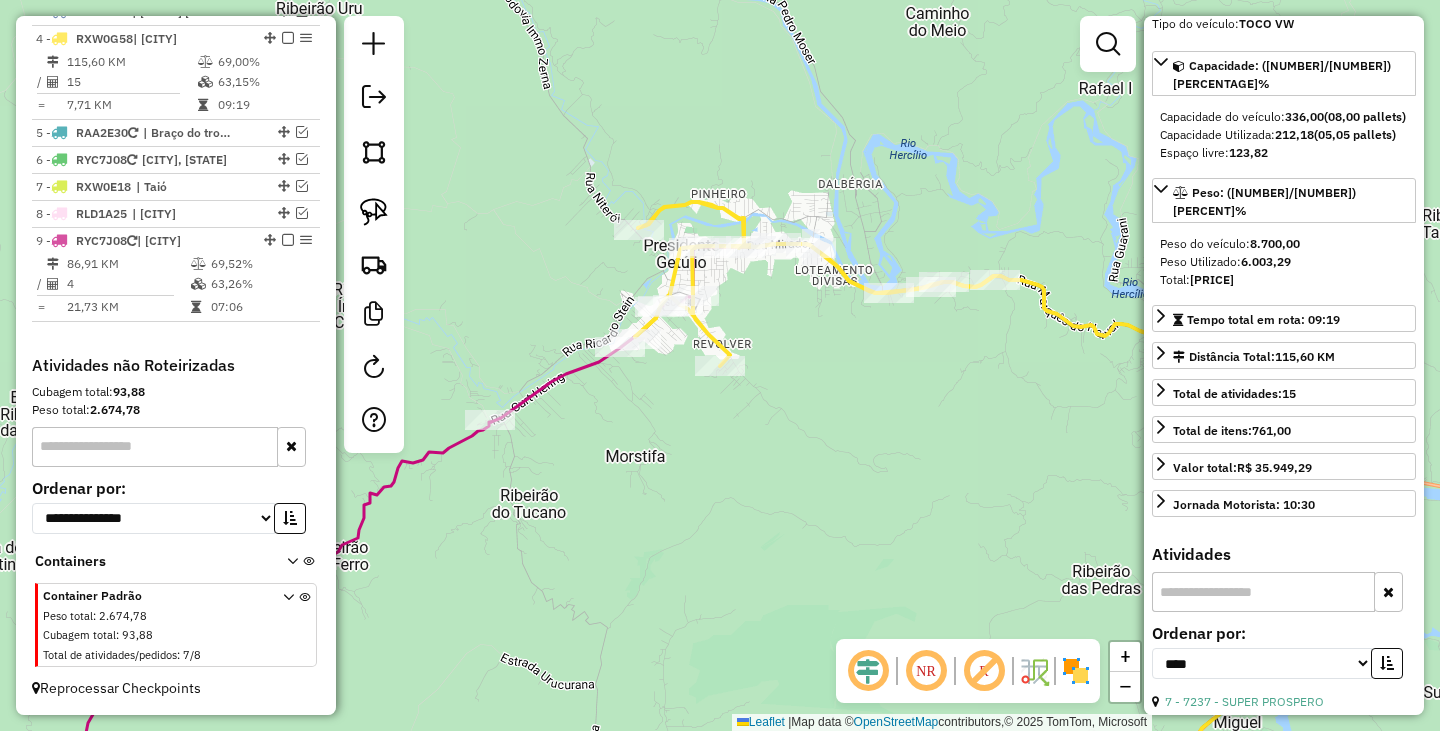 scroll, scrollTop: 746, scrollLeft: 0, axis: vertical 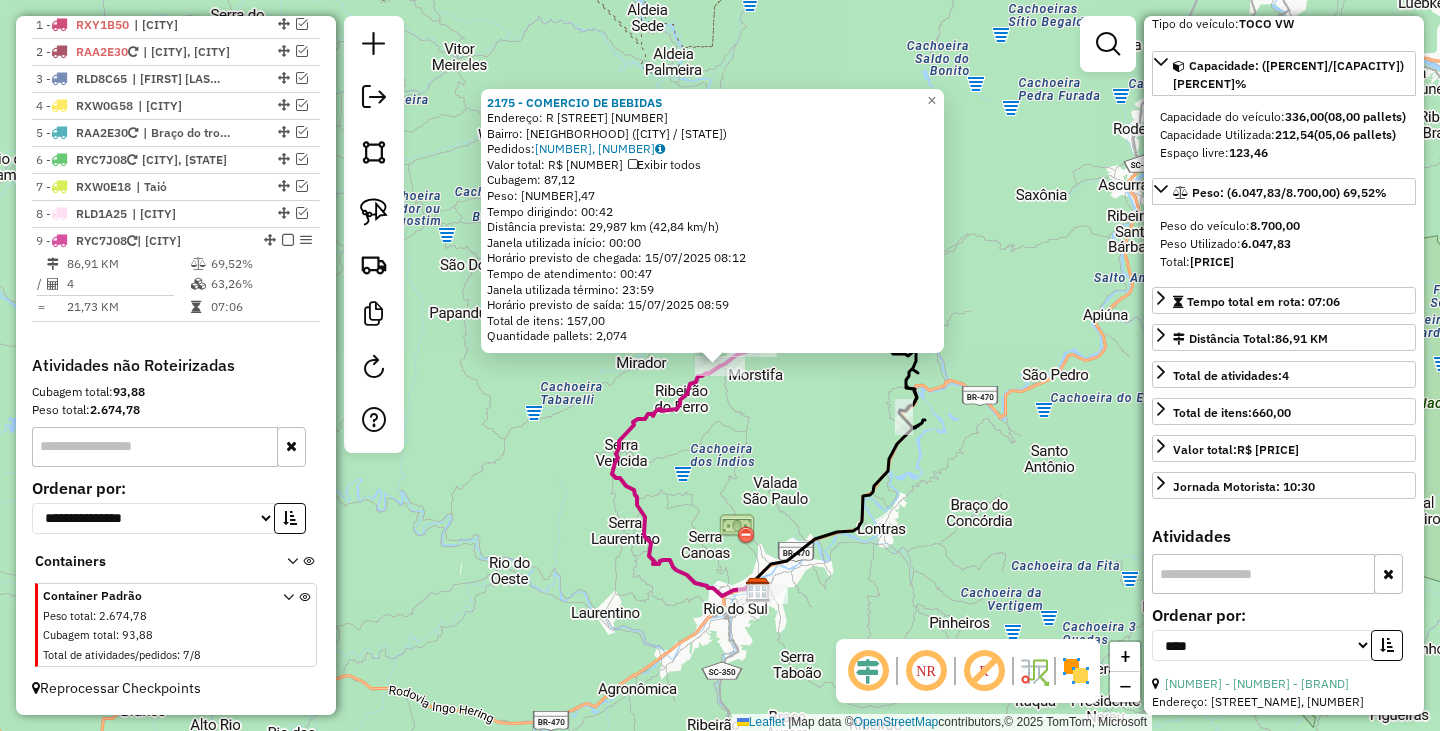 click on "Rota [NUMBER] - Placa [PLATE]  [NUMBER] - [COMPANY]  Endereço: R   CURT HERING                   [NUMBER]   Bairro: [NEIGHBORHOOD] ([CITY] / [STATE])   Pedidos:  [NUMBER], [NUMBER]   Valor total: R$ [AMOUNT]   Exibir todos   Cubagem: [NUMBER]  Peso: [NUMBER]  Tempo dirigindo: [TIME]   Distância prevista: [NUMBER] km ([NUMBER] km/h)   Janela utilizada início: [TIME]   Horário previsto de chegada: [DATE] [TIME]   Tempo de atendimento: [TIME]   Janela utilizada término: [TIME]   Horário previsto de saída: [DATE] [TIME]   Total de itens: [NUMBER]   Quantidade pallets: [NUMBER]  × Janela de atendimento Grade de atendimento Capacidade Transportadoras Veículos Cliente Pedidos  Rotas Selecione os dias de semana para filtrar as janelas de atendimento  Seg   Ter   Qua   Qui   Sex   Sáb   Dom  Informe o período da janela de atendimento: De: Até:  Filtrar exatamente a janela do cliente  Considerar janela de atendimento padrão  Selecione os dias de semana para filtrar as grades de atendimento  Seg" 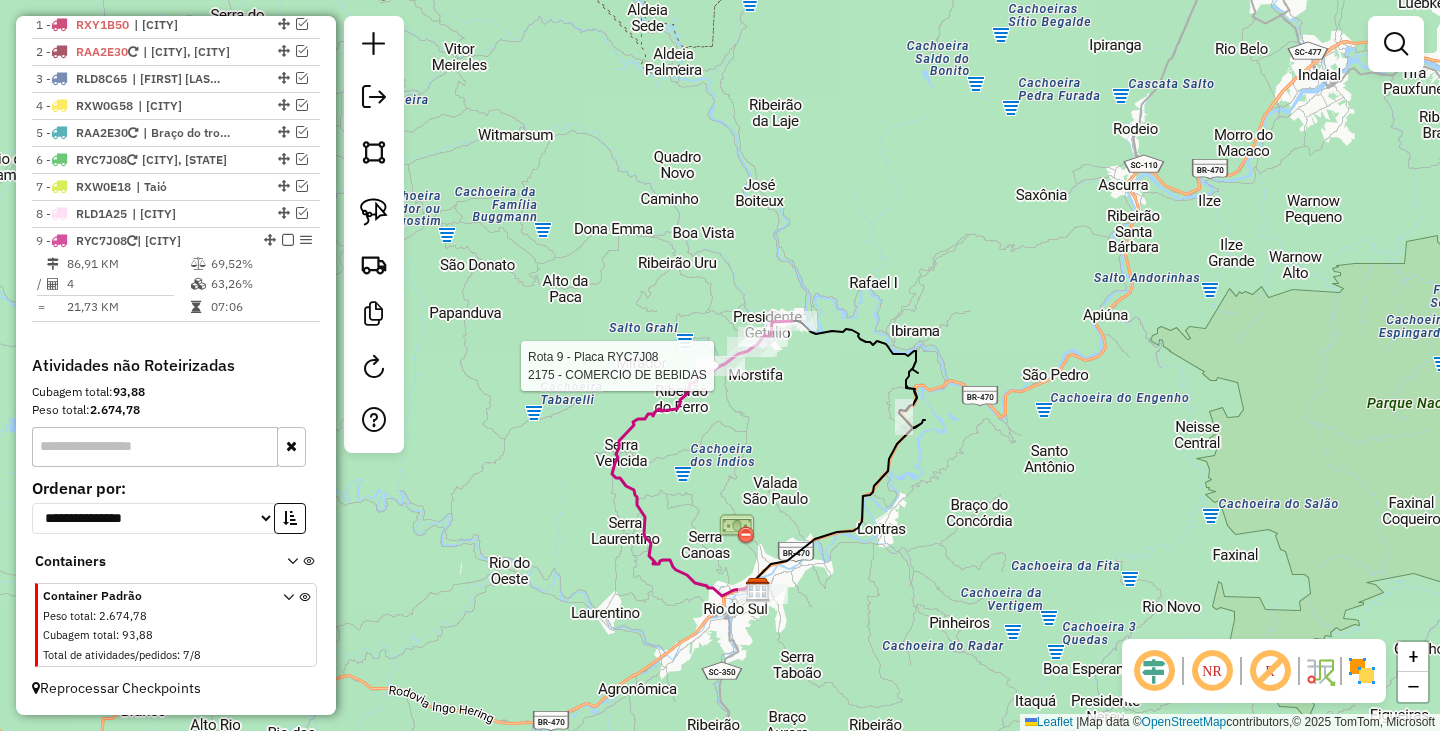 select on "*********" 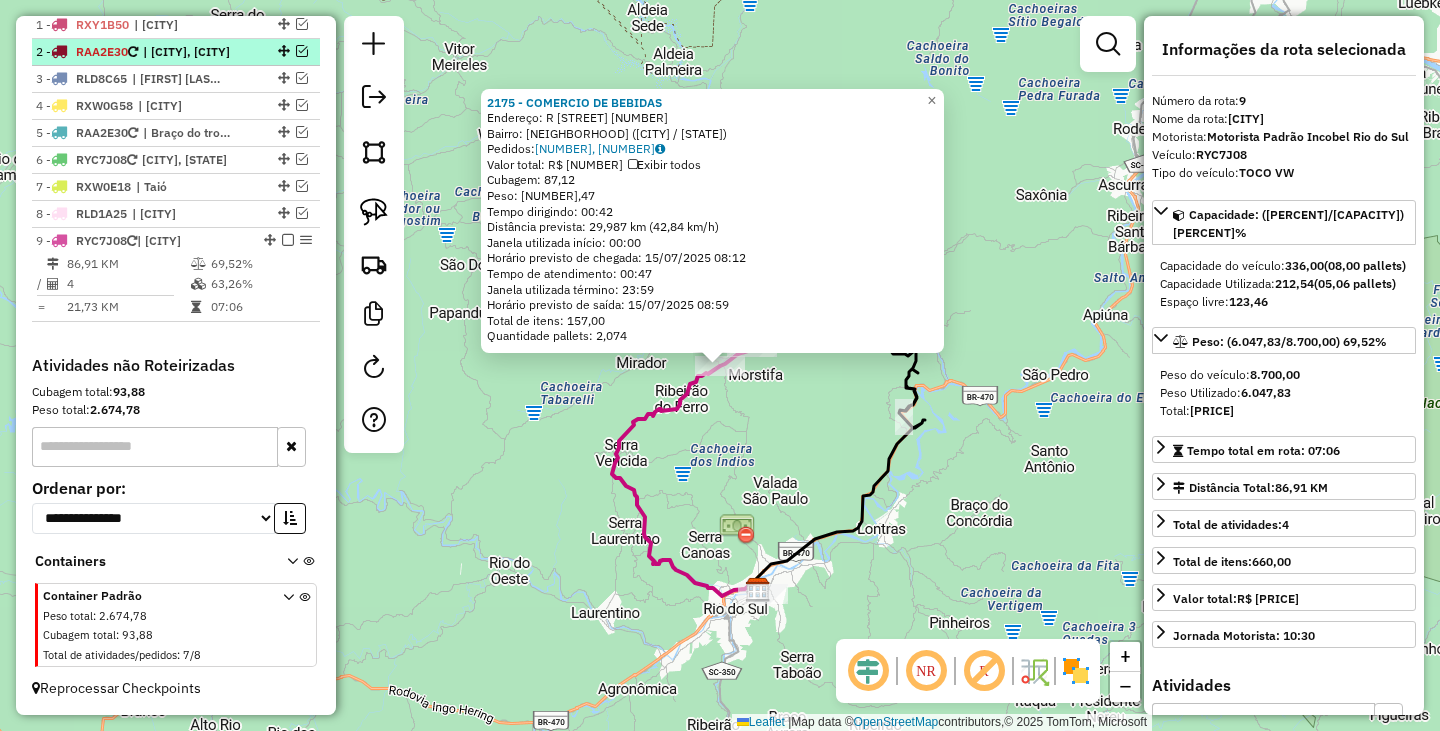 click at bounding box center [302, 51] 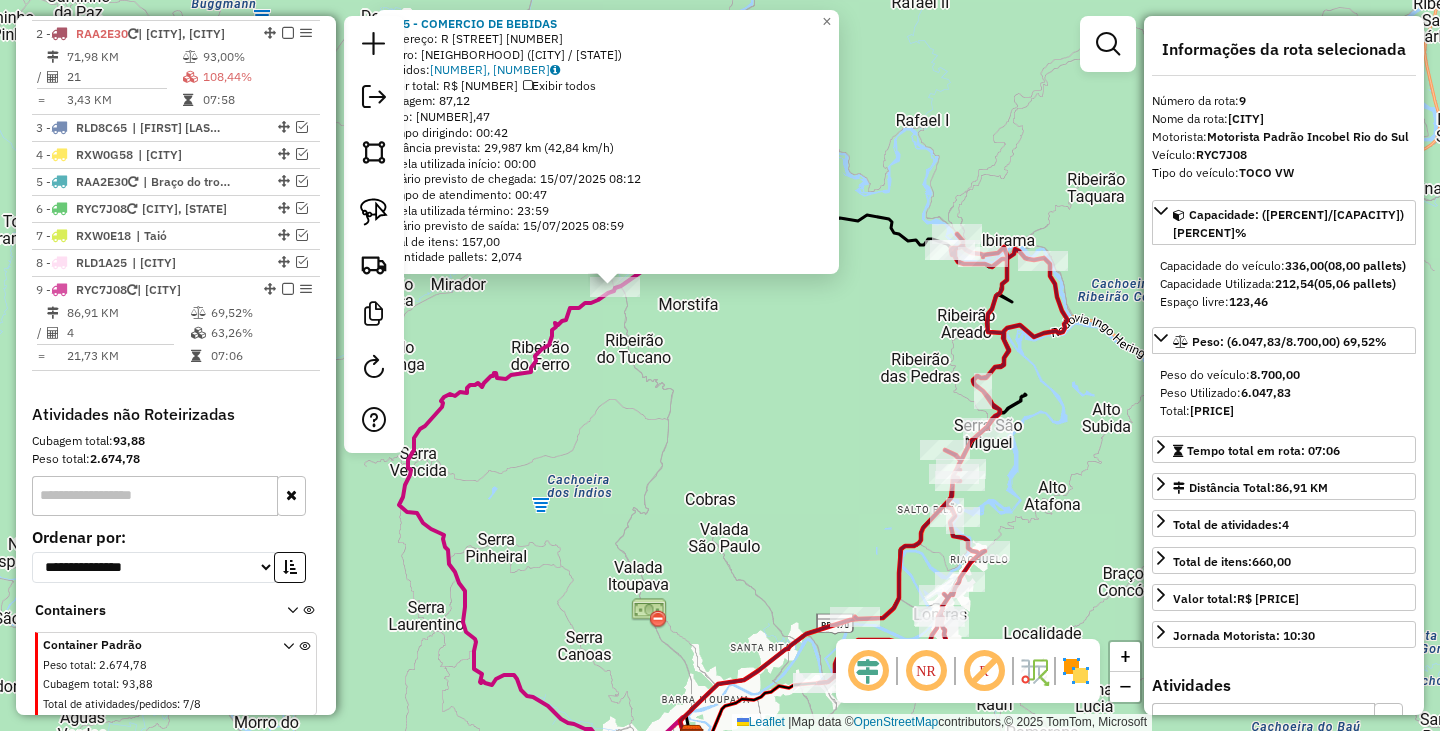 click on "Endereço: R CURT HERING [NUMBER] Bairro: RIO FERRO ([DISTRICT] / [STATE]) Pedidos: [NUMBER], [NUMBER] Exibir todos Cubagem: [NUMBER] Peso: [NUMBER] Tempo dirigindo: [TIME] Distância prevista: [NUMBER] km ([NUMBER] km/h) Janela utilizada início: [TIME] Horário previsto de chegada: [DATE] [TIME] Tempo de atendimento: [TIME] Janela utilizada término: [TIME] Horário previsto de saída: [DATE] [TIME] Total de itens: [NUMBER] Quantidade pallets: [NUMBER] × Janela de atendimento Grade de atendimento Capacidade Transportadoras Veículos Cliente Pedidos Rotas Selecione os dias de semana para filtrar as janelas de atendimento Seg Ter Qua Qui Sex Sáb Dom Informe o período da janela de atendimento: De: Até: Filtrar exatamente a janela do cliente Considerar janela de atendimento padrão Selecione os dias de semana para filtrar as grades de atendimento Seg Ter Qua Qui Sex Sáb Dom De: Até:" 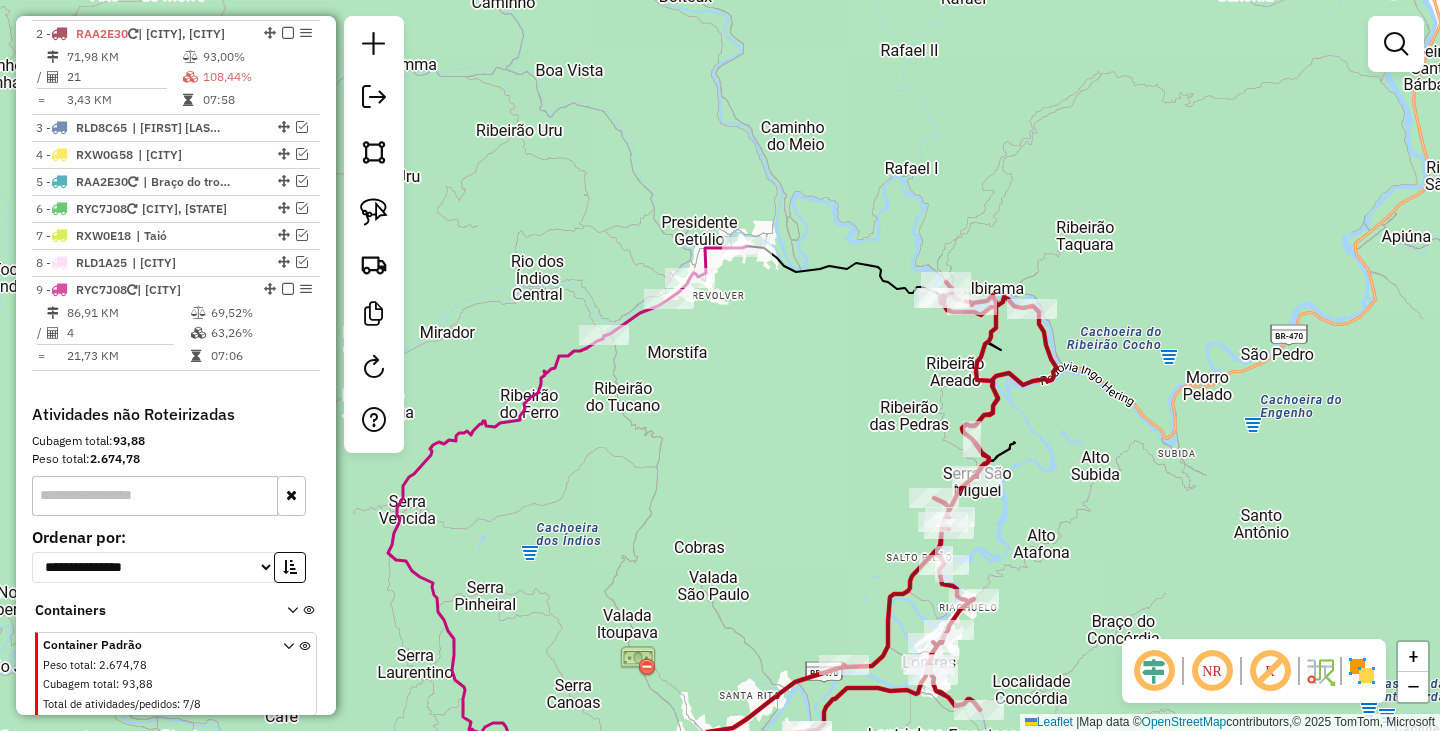 drag, startPoint x: 941, startPoint y: 332, endPoint x: 921, endPoint y: 421, distance: 91.21951 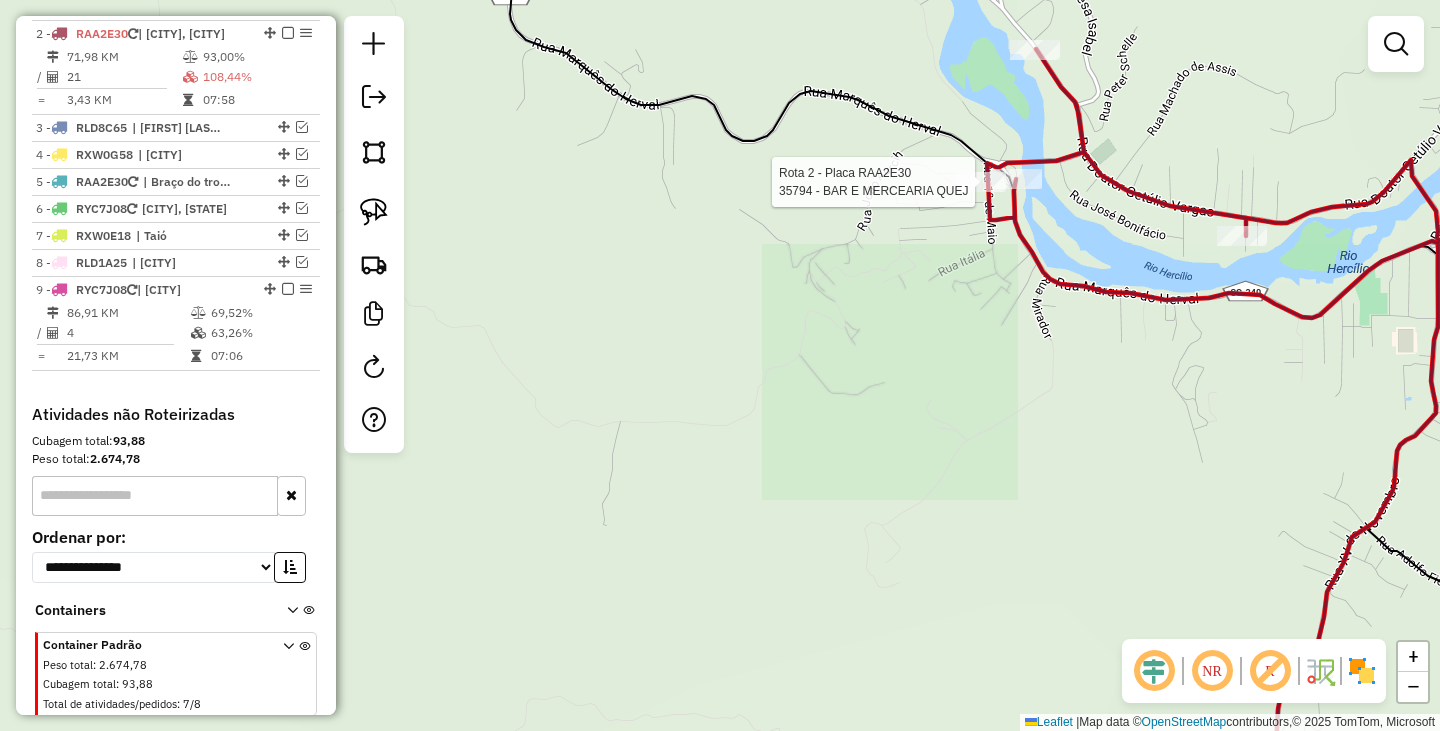 select on "*********" 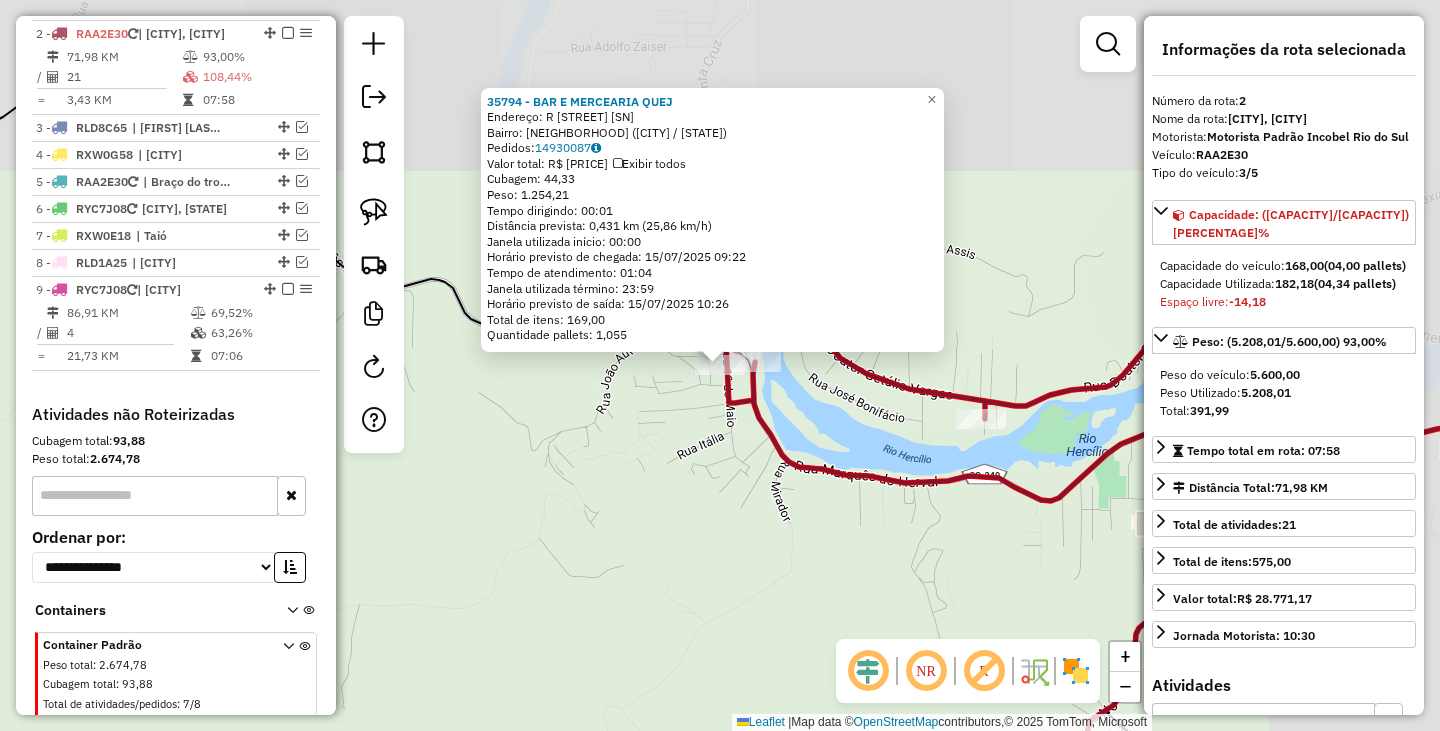 scroll, scrollTop: 777, scrollLeft: 0, axis: vertical 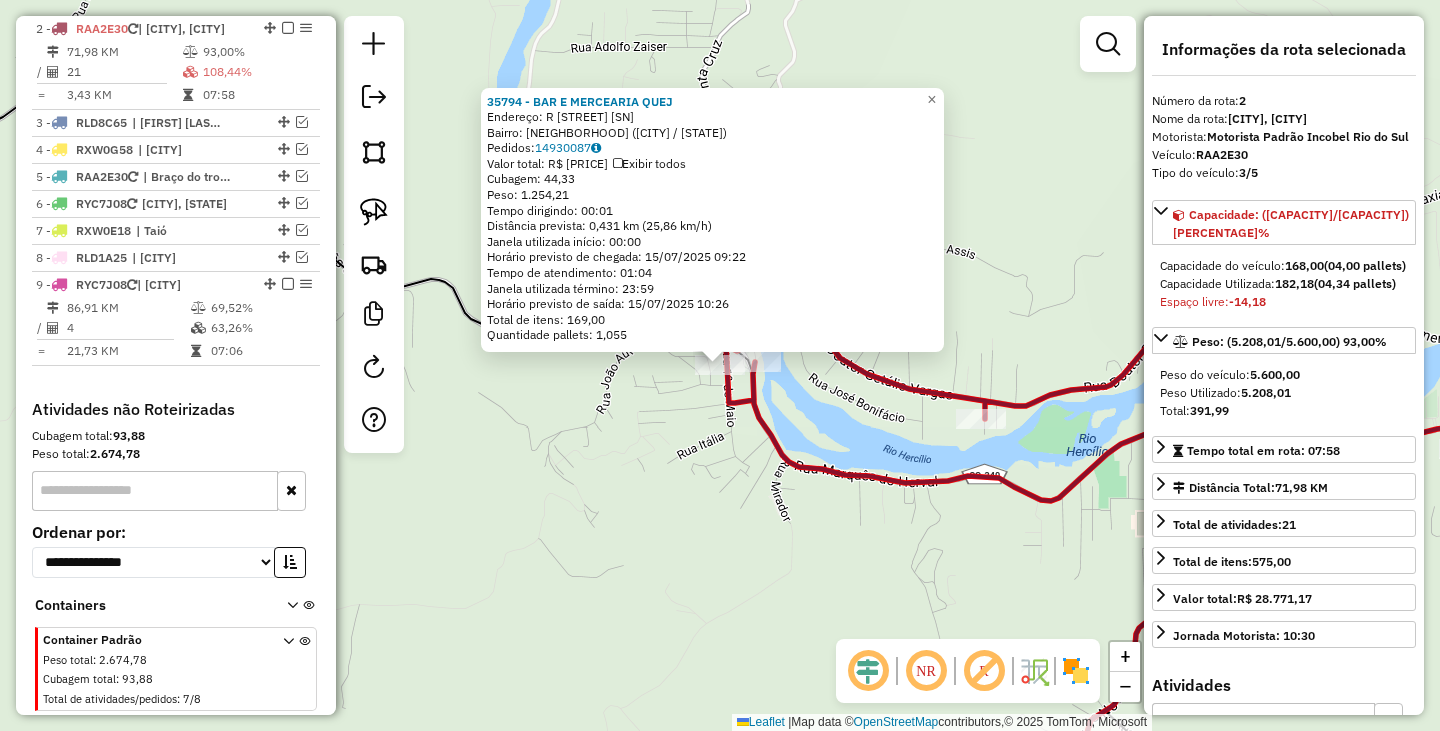 click on "Endereço: R MARQUES DO HERVAL SN Bairro: PONTO CHICK ([DISTRICT] / [STATE]) Pedidos: [NUMBER] Exibir todos Cubagem: [NUMBER] Peso: [NUMBER] Tempo dirigindo: [TIME] Distância prevista: [NUMBER] km ([NUMBER] km/h) Janela utilizada início: [TIME] Horário previsto de chegada: [DATE] [TIME] Tempo de atendimento: [TIME] Janela utilizada término: [TIME] Horário previsto de saída: [DATE] [TIME] Total de itens: [NUMBER] Quantidade pallets: [NUMBER] × Janela de atendimento Grade de atendimento Capacidade Transportadoras Veículos Cliente Pedidos Rotas Selecione os dias de semana para filtrar as janelas de atendimento Seg Ter Qua Qui Sex Sáb Dom Informe o período da janela de atendimento: De: Até: Filtrar exatamente a janela do cliente Considerar janela de atendimento padrão Selecione os dias de semana para filtrar as grades de atendimento Seg Ter Qua Qui Sex Sáb Dom Peso mínimo: Peso máximo:" 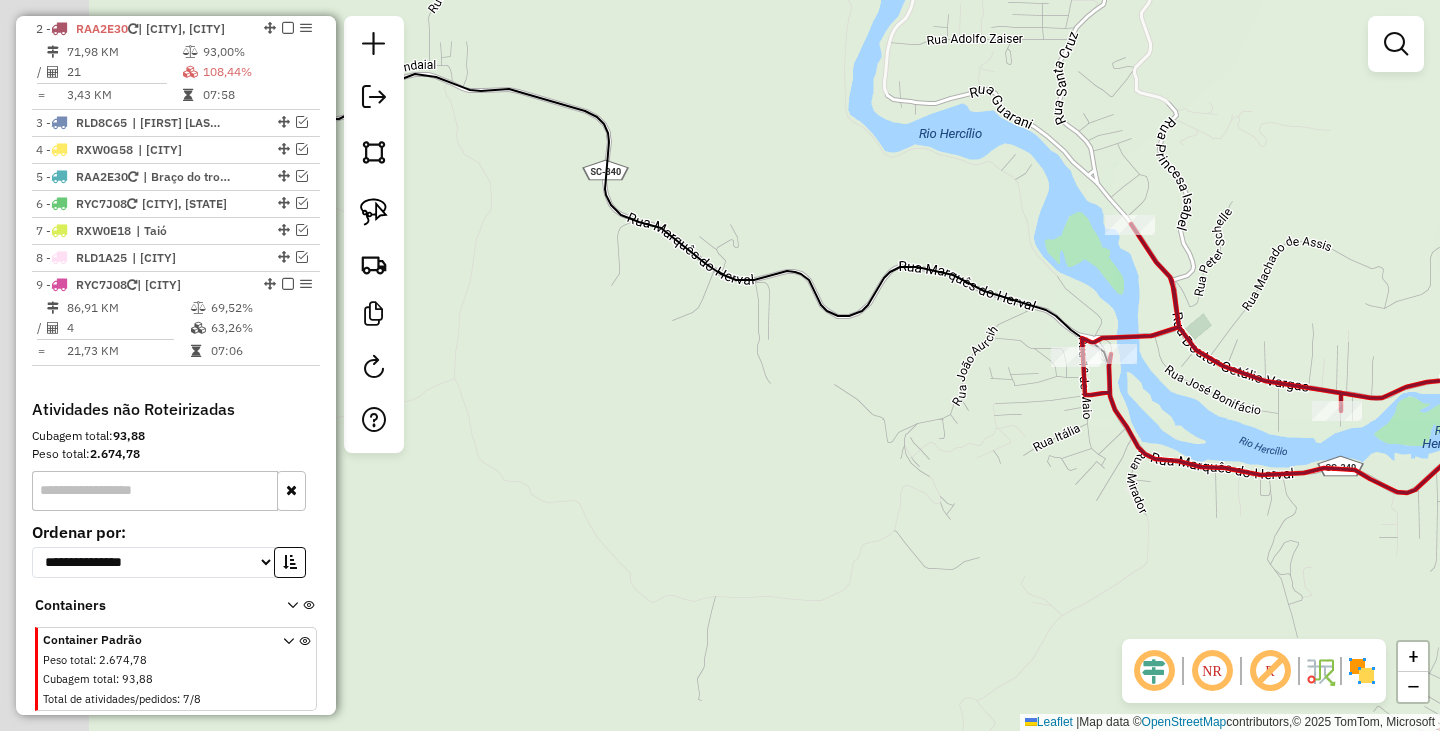 drag, startPoint x: 820, startPoint y: 453, endPoint x: 1083, endPoint y: 471, distance: 263.61526 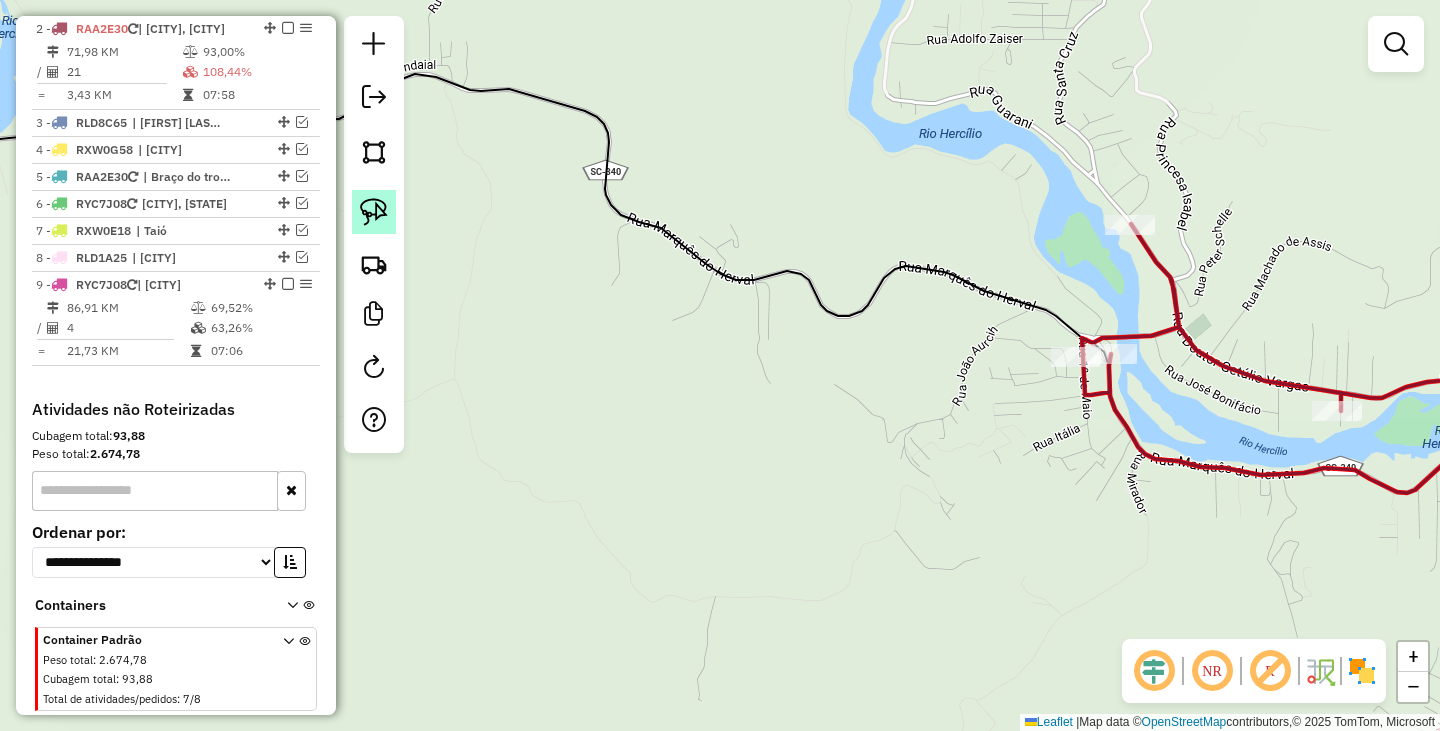 click 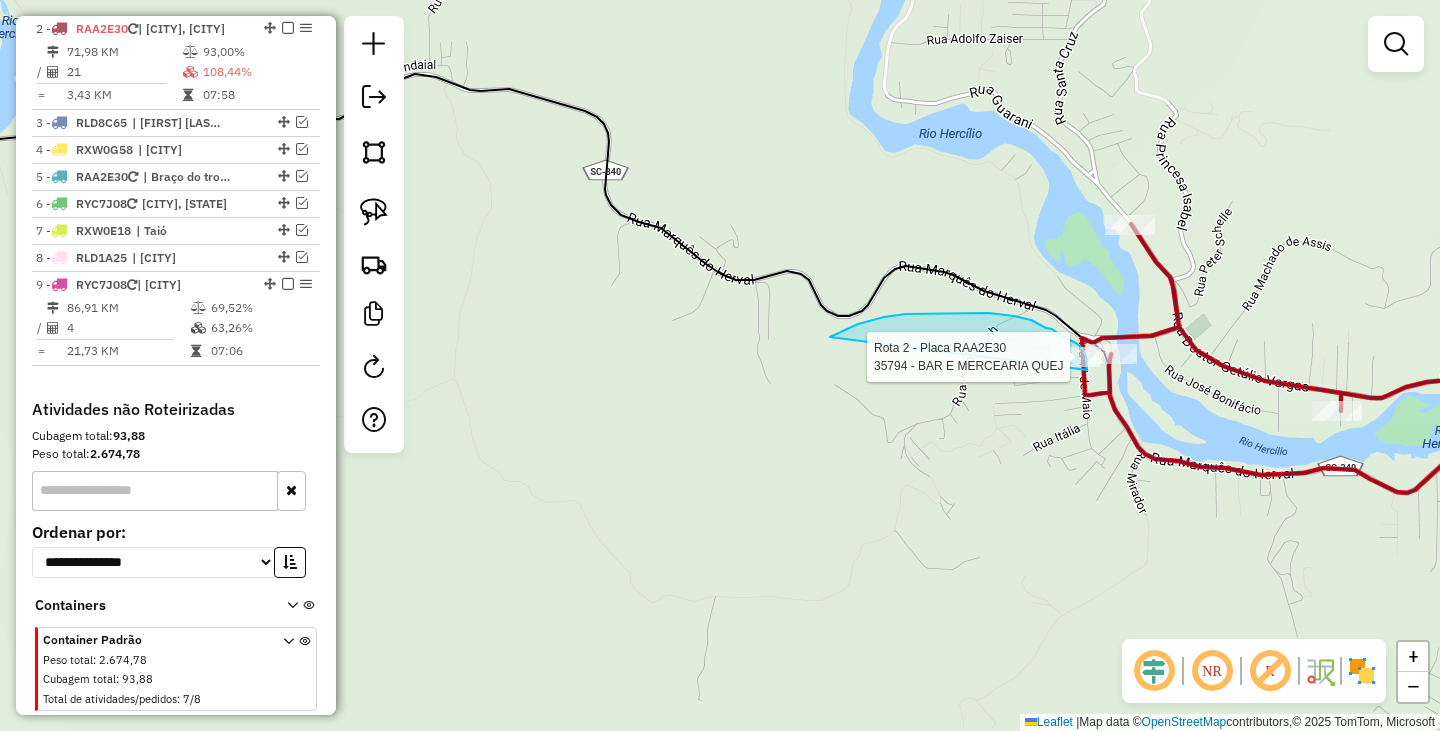 drag, startPoint x: 870, startPoint y: 321, endPoint x: 1087, endPoint y: 372, distance: 222.91254 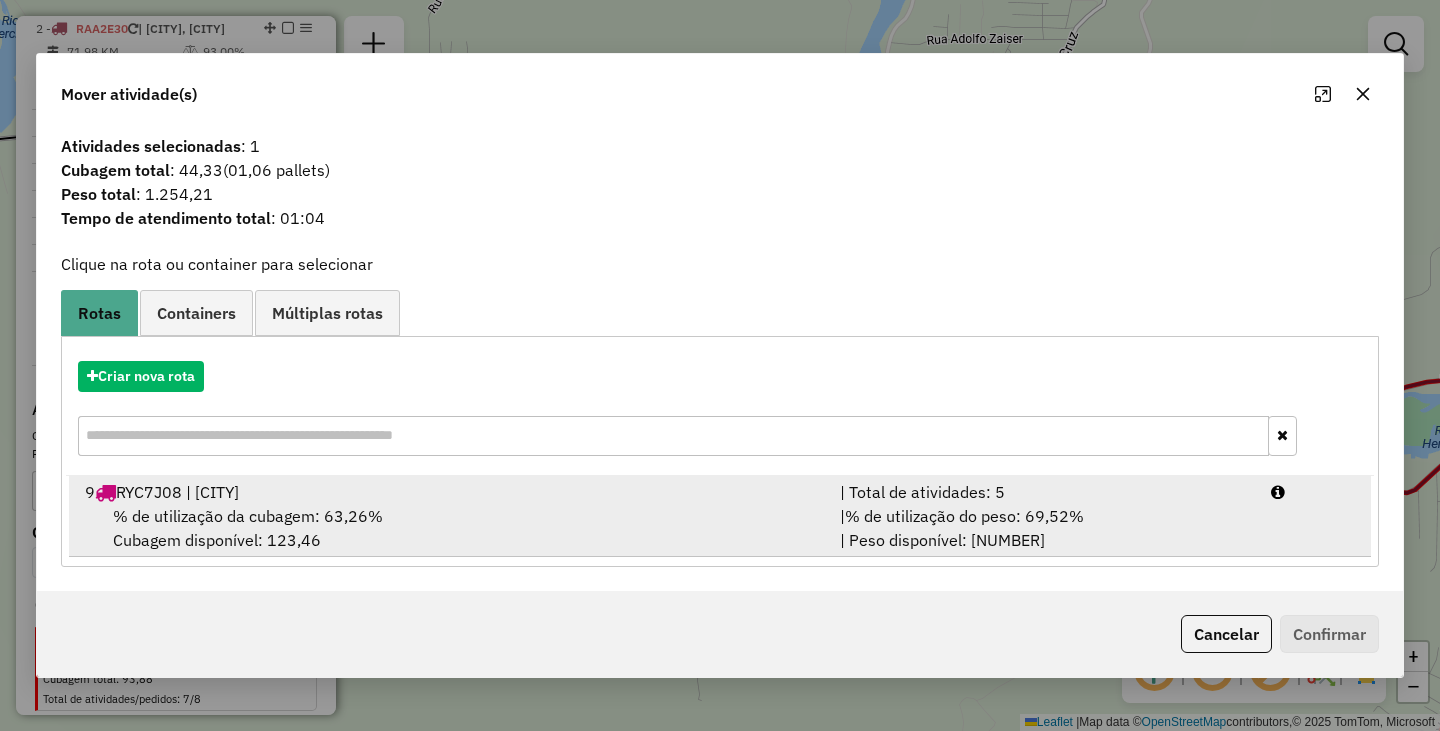 click on "% de utilização da cubagem: [PERCENTAGE]% Cubagem disponível: [CUBAGE]" at bounding box center [450, 528] 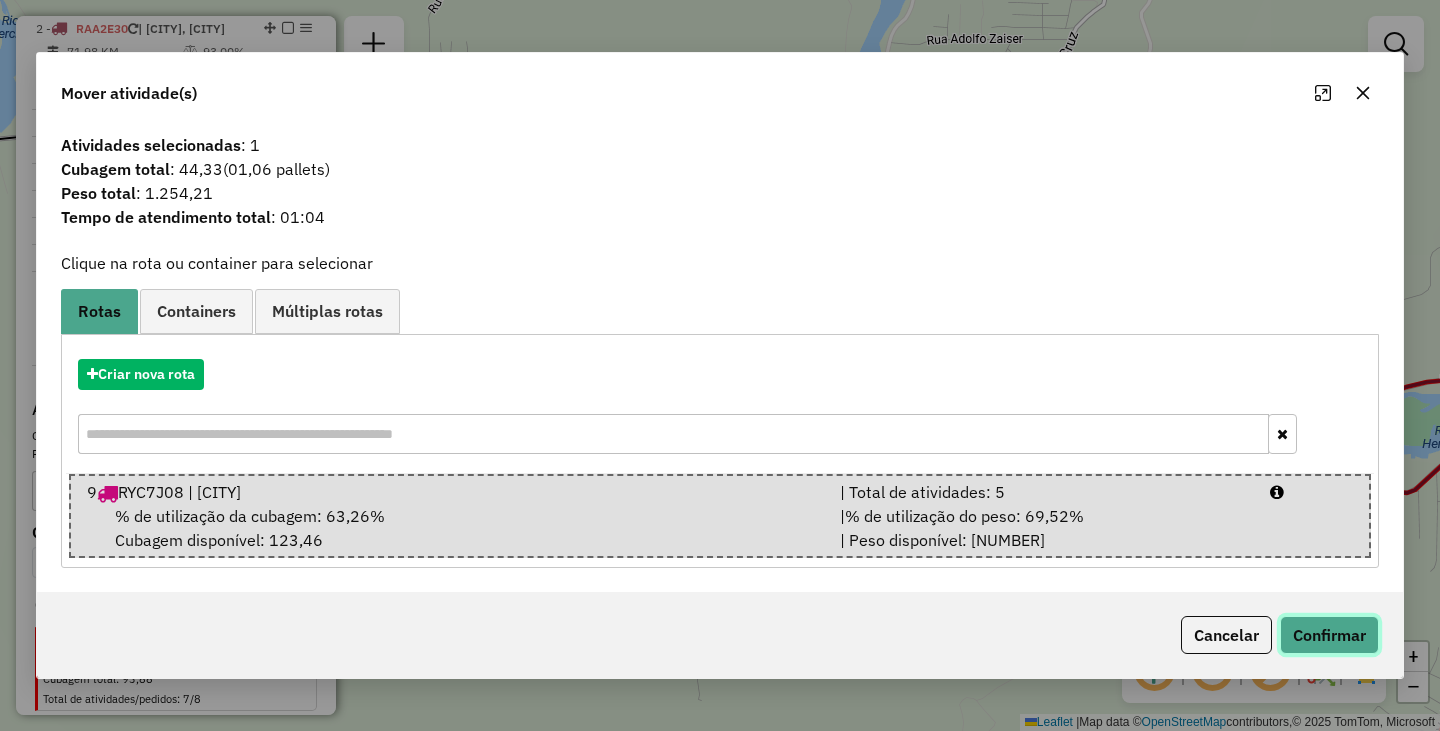 click on "Confirmar" 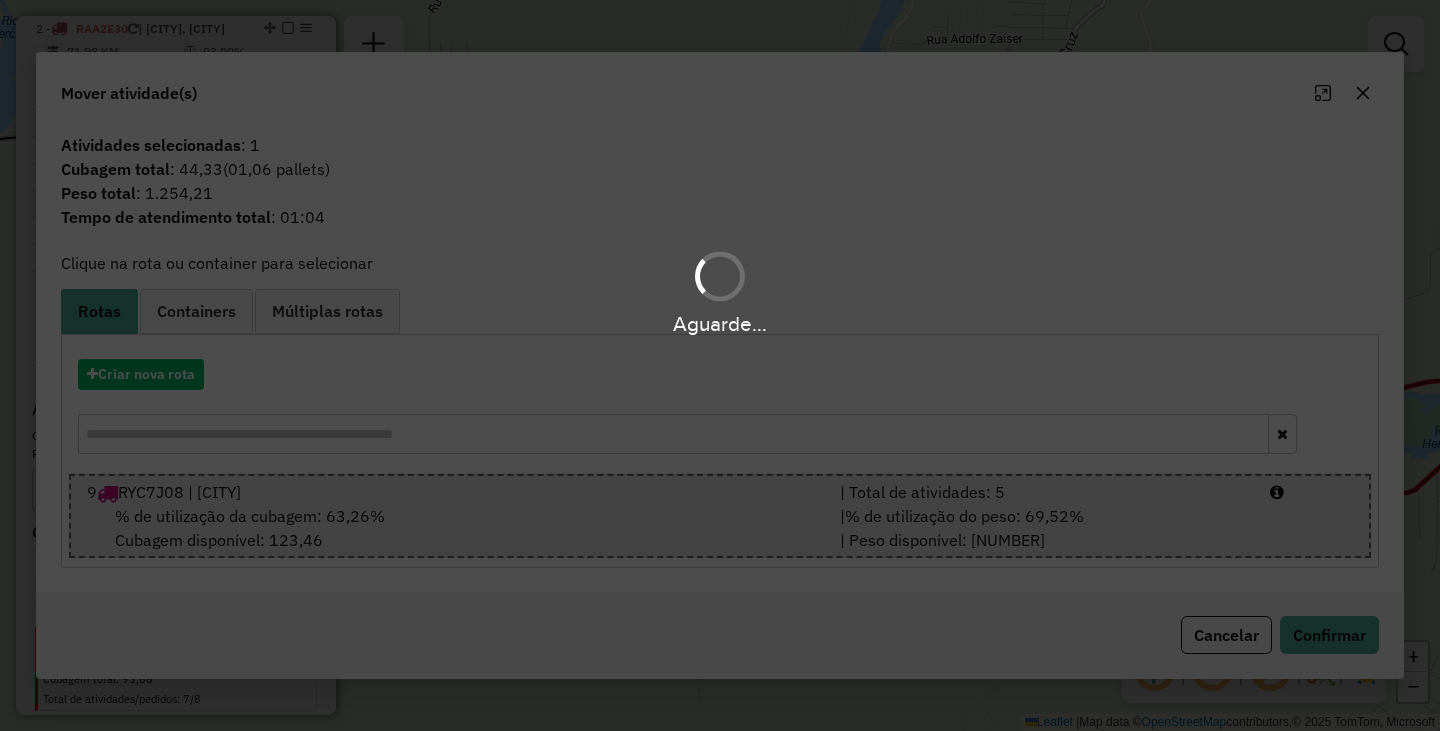 scroll, scrollTop: 665, scrollLeft: 0, axis: vertical 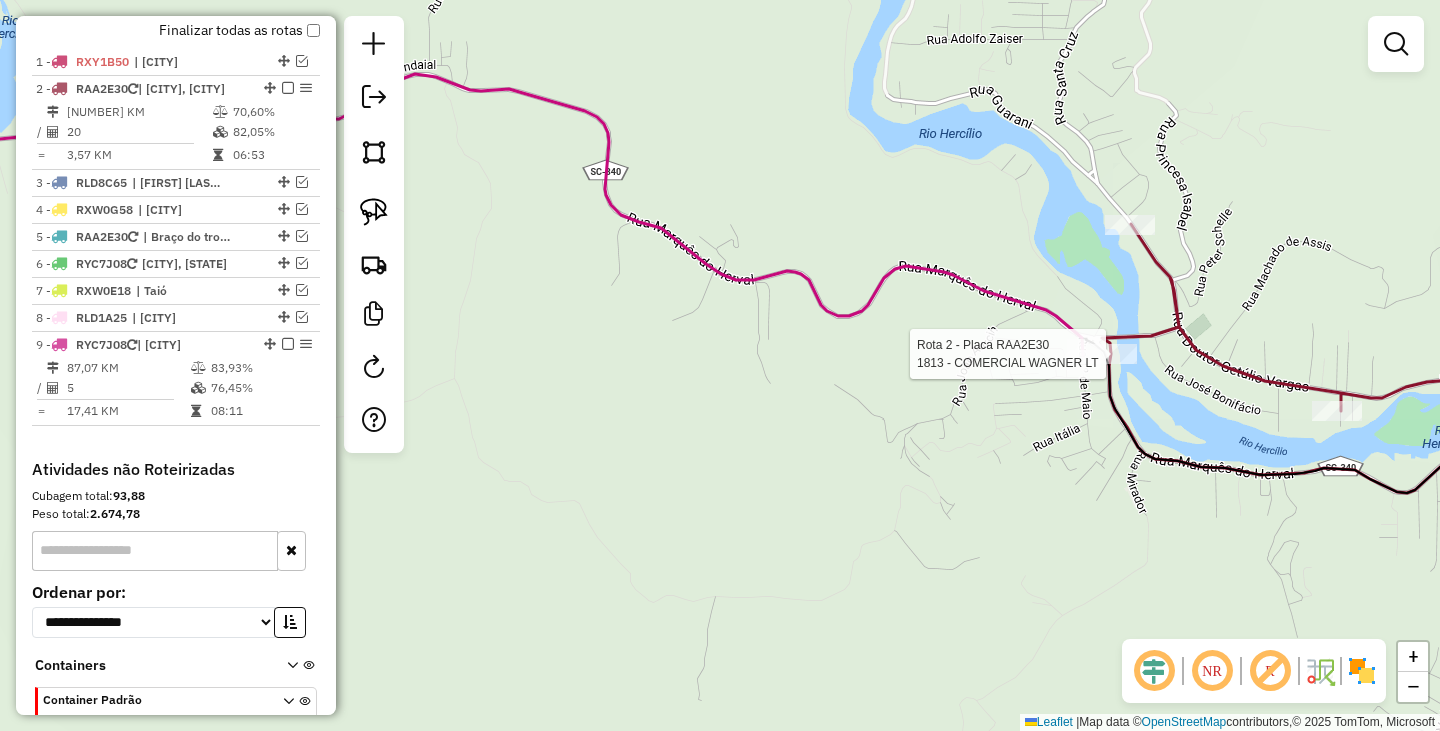 select on "*********" 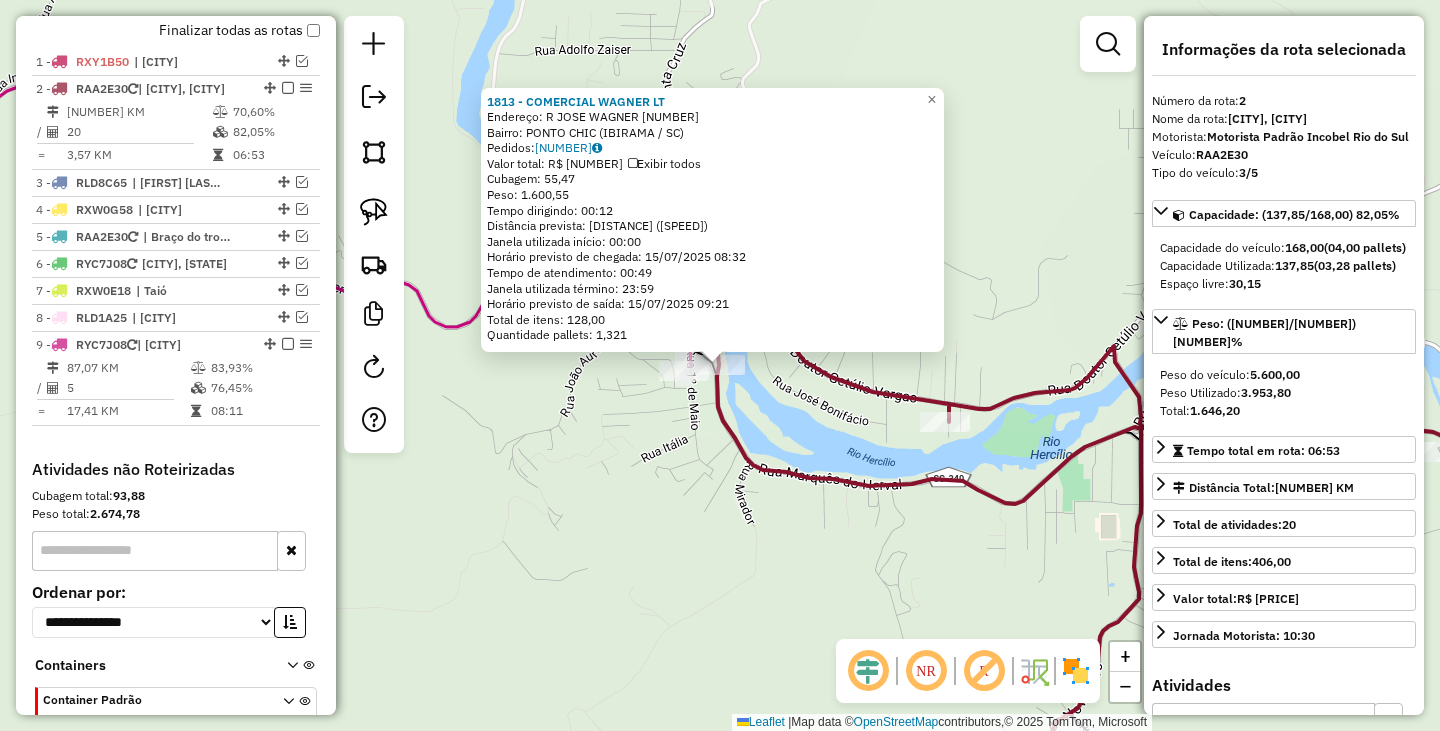 scroll, scrollTop: 777, scrollLeft: 0, axis: vertical 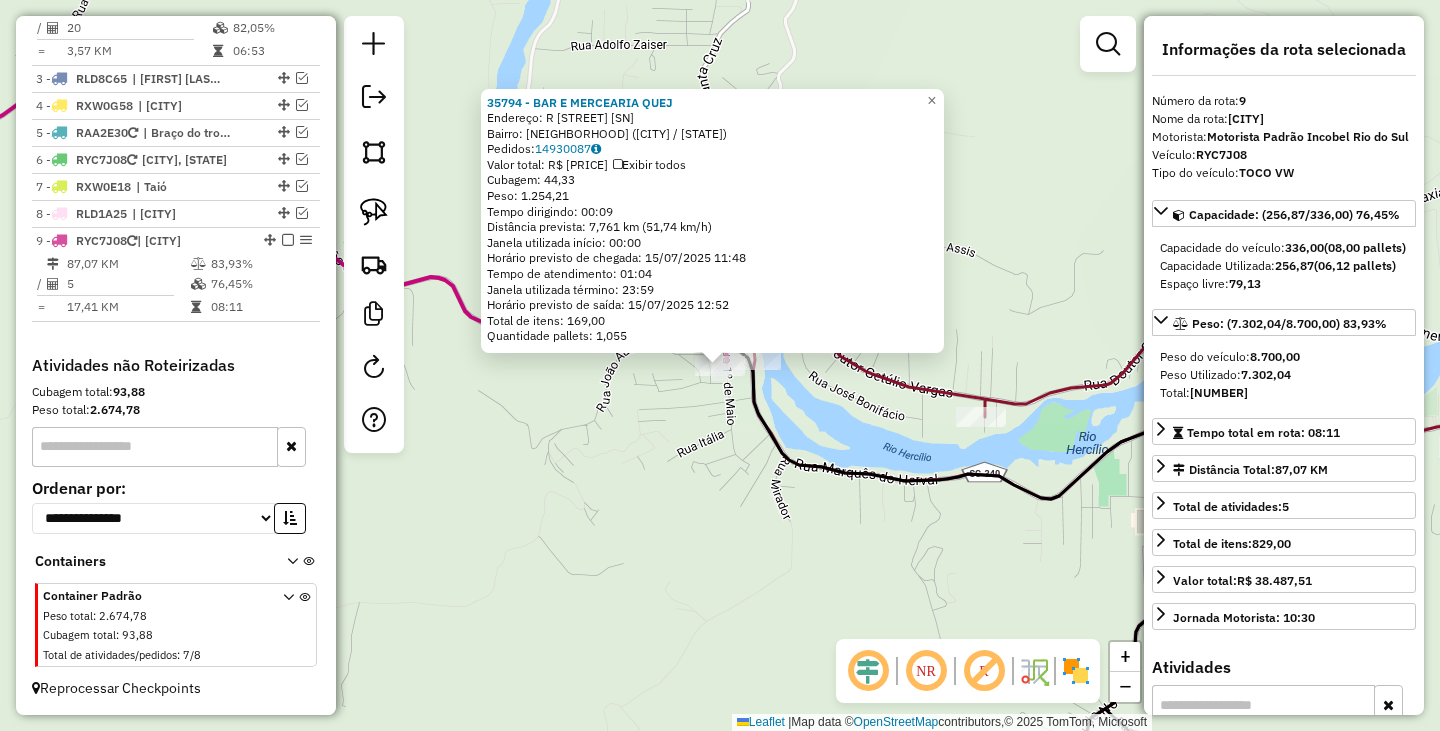 click on "[NUMBER] - [COMPANY_NAME] Endereço: [STREET_NAME] [NUMBER] Bairro: [NEIGHBORHOOD] ([CITY] / [STATE]) Pedidos: [ORDER_ID] Valor total: [CURRENCY] [PRICE] Exibir todos Cubagem: [CUBAGE] Peso: [WEIGHT] Tempo dirigindo: [TIME] Distância prevista: [DISTANCE] km ([SPEED] km/h) Janela utilizada início: [TIME] Horário previsto de chegada: [DATE] [TIME] Tempo de atendimento: [TIME] Janela utilizada término: [TIME] Horário previsto de saída: [DATE] [TIME] Total de itens: [ITEMS] Quantidade pallets: [PALLETS] × Janela de atendimento Grade de atendimento Capacidade Transportadoras Veículos Cliente Pedidos Rotas Selecione os dias de semana para filtrar as janelas de atendimento Seg Ter Qua Qui Sex Sáb Dom Informe o período da janela de atendimento: De: Até: Filtrar exatamente a janela do cliente Considerar janela de atendimento padrão Selecione os dias de semana para filtrar as grades de atendimento Seg Ter Qua Qui Sex Sáb Dom Peso mínimo: Peso máximo:" 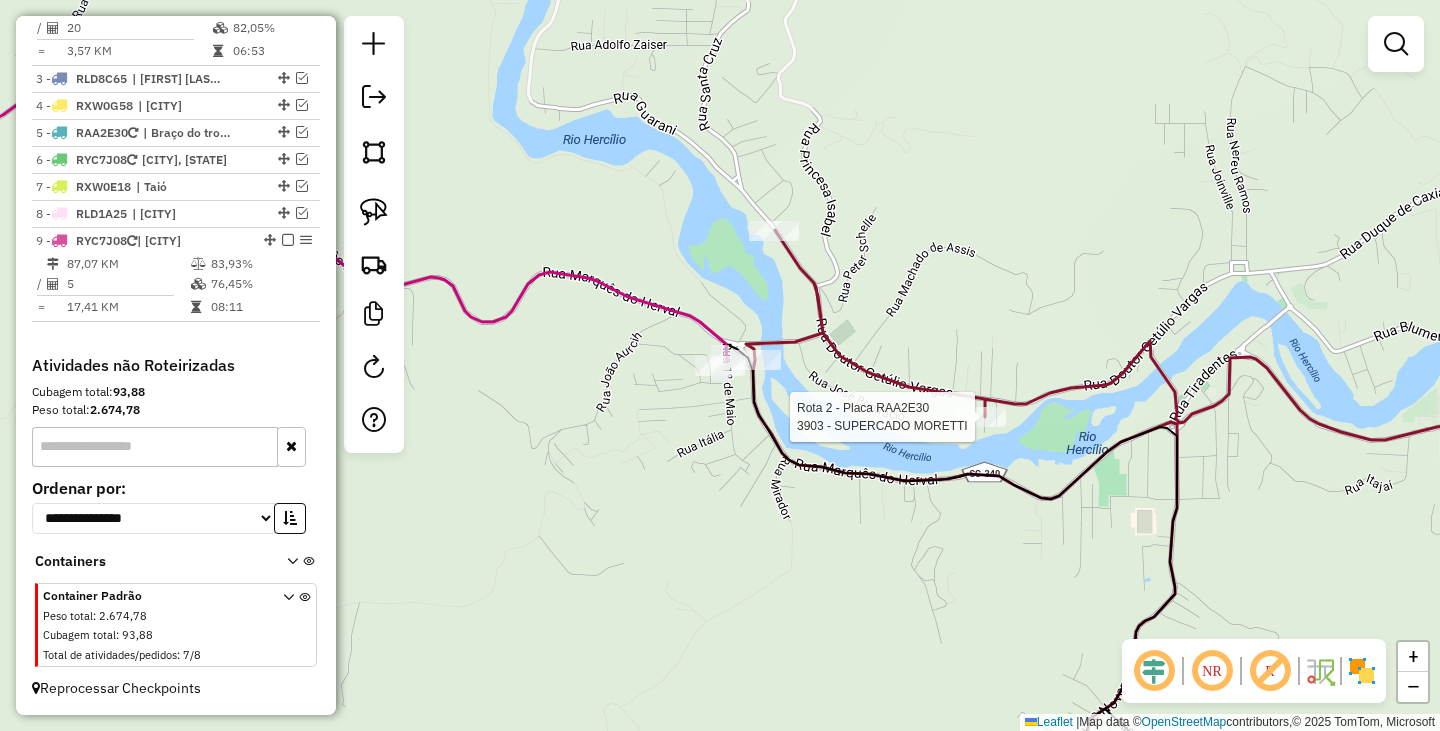 select on "*********" 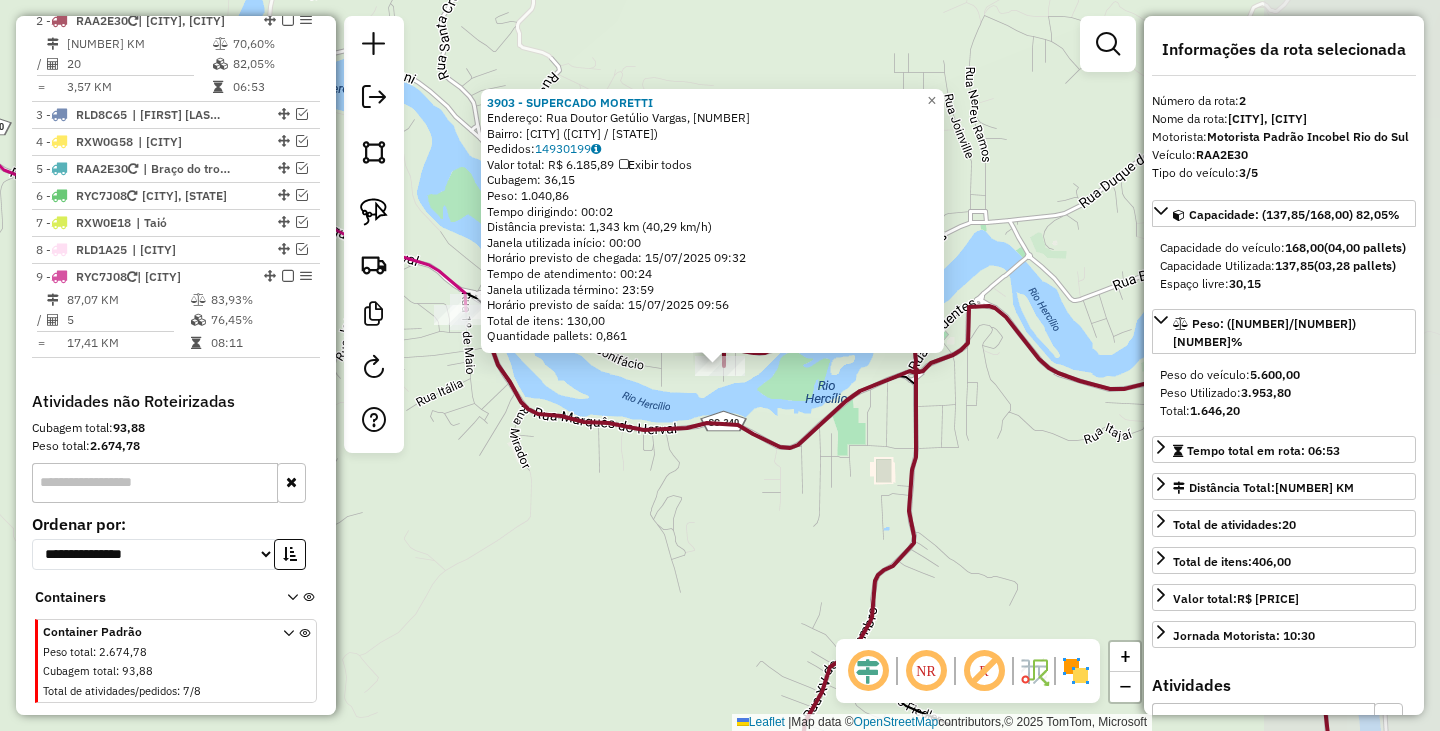 scroll, scrollTop: 777, scrollLeft: 0, axis: vertical 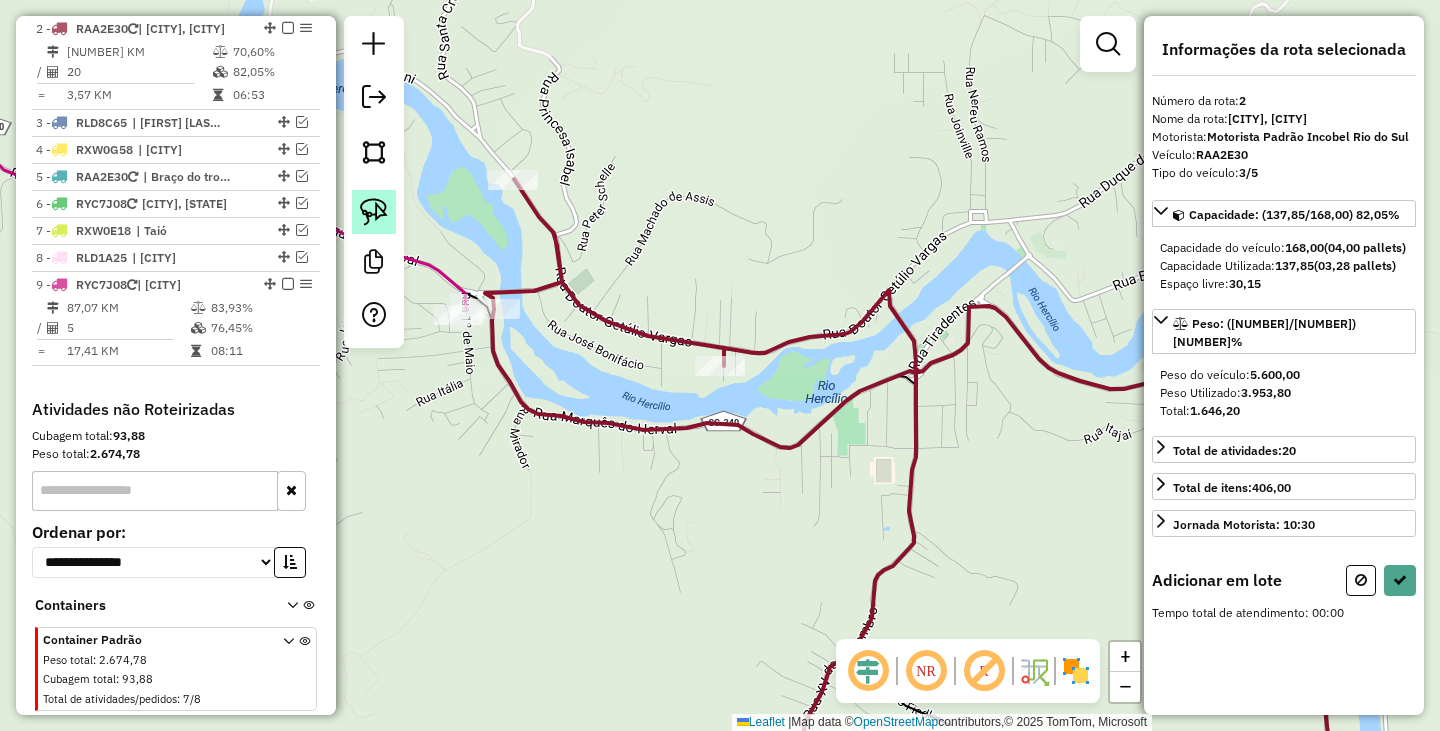 click 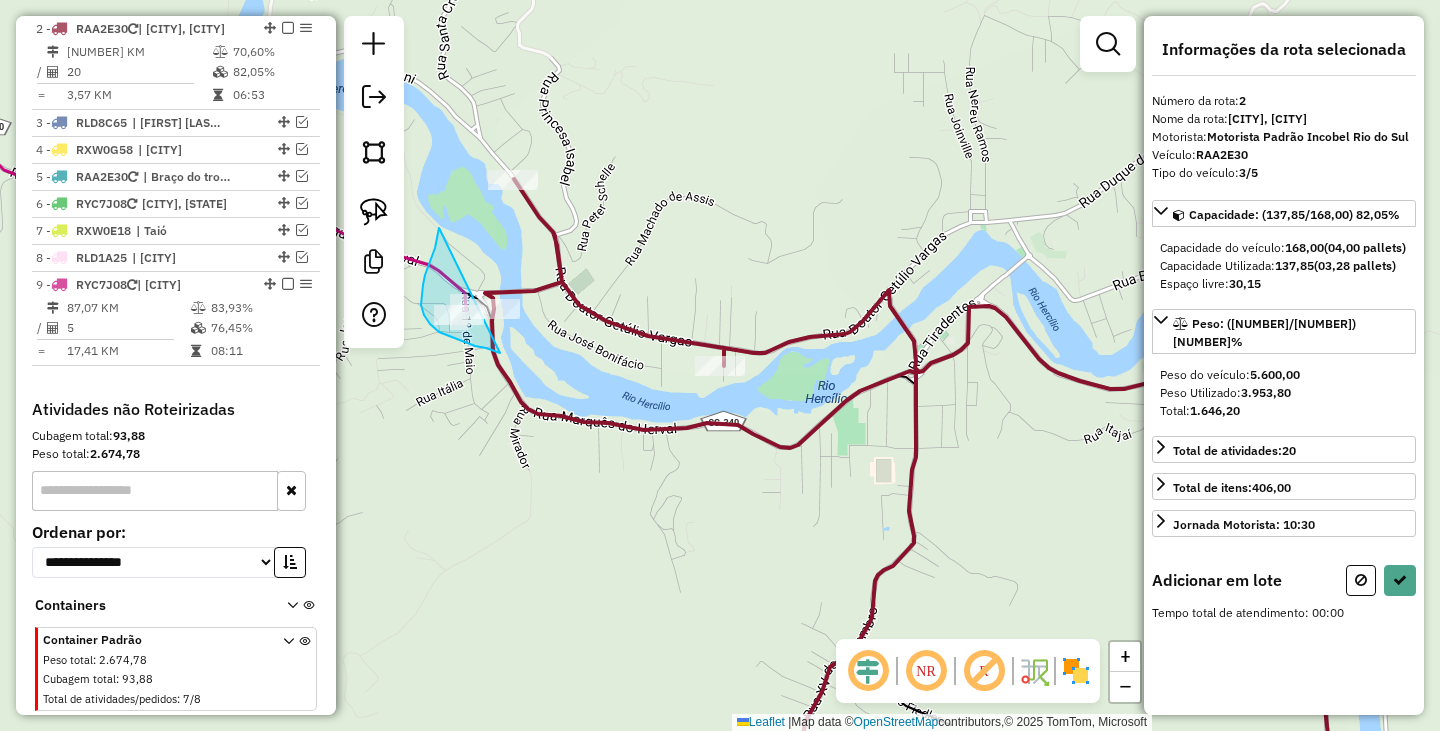 drag, startPoint x: 439, startPoint y: 228, endPoint x: 502, endPoint y: 350, distance: 137.30623 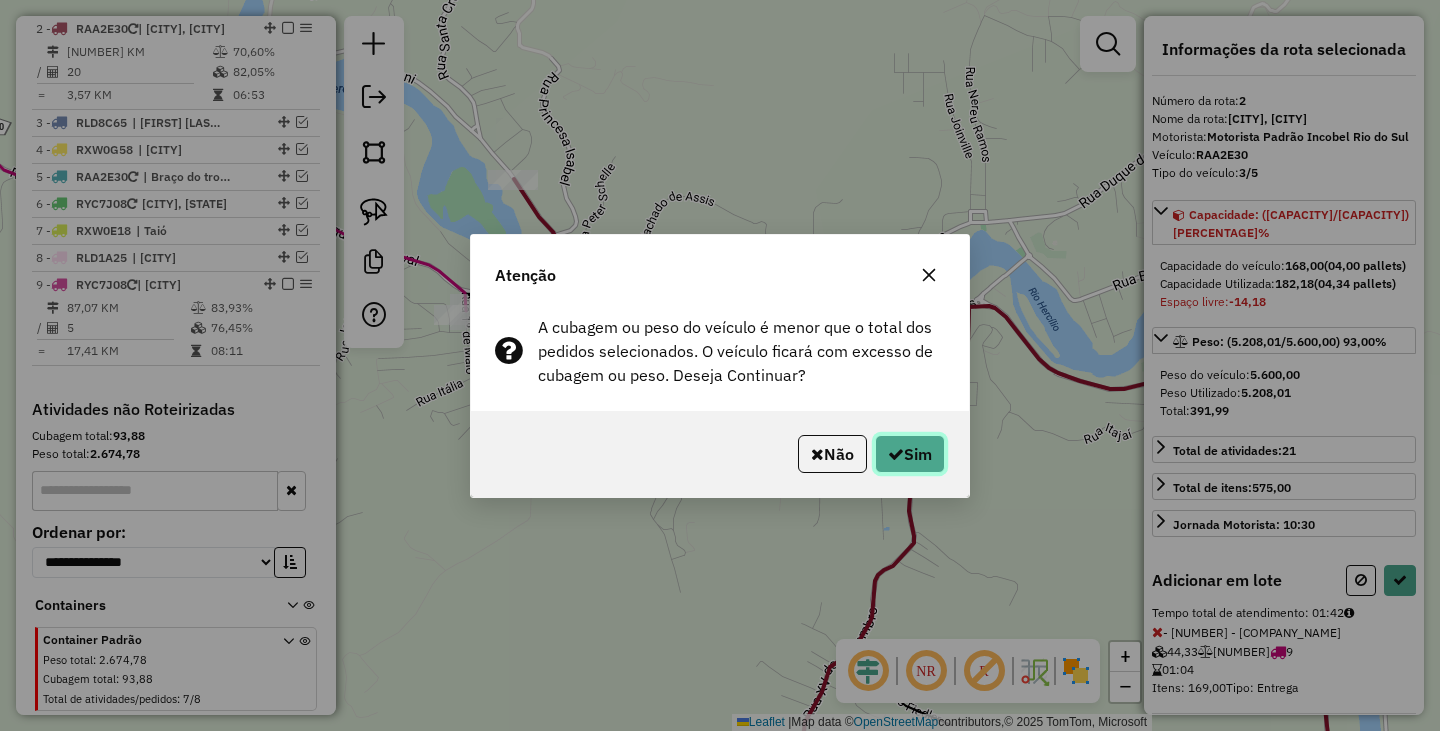 drag, startPoint x: 891, startPoint y: 448, endPoint x: 825, endPoint y: 421, distance: 71.30919 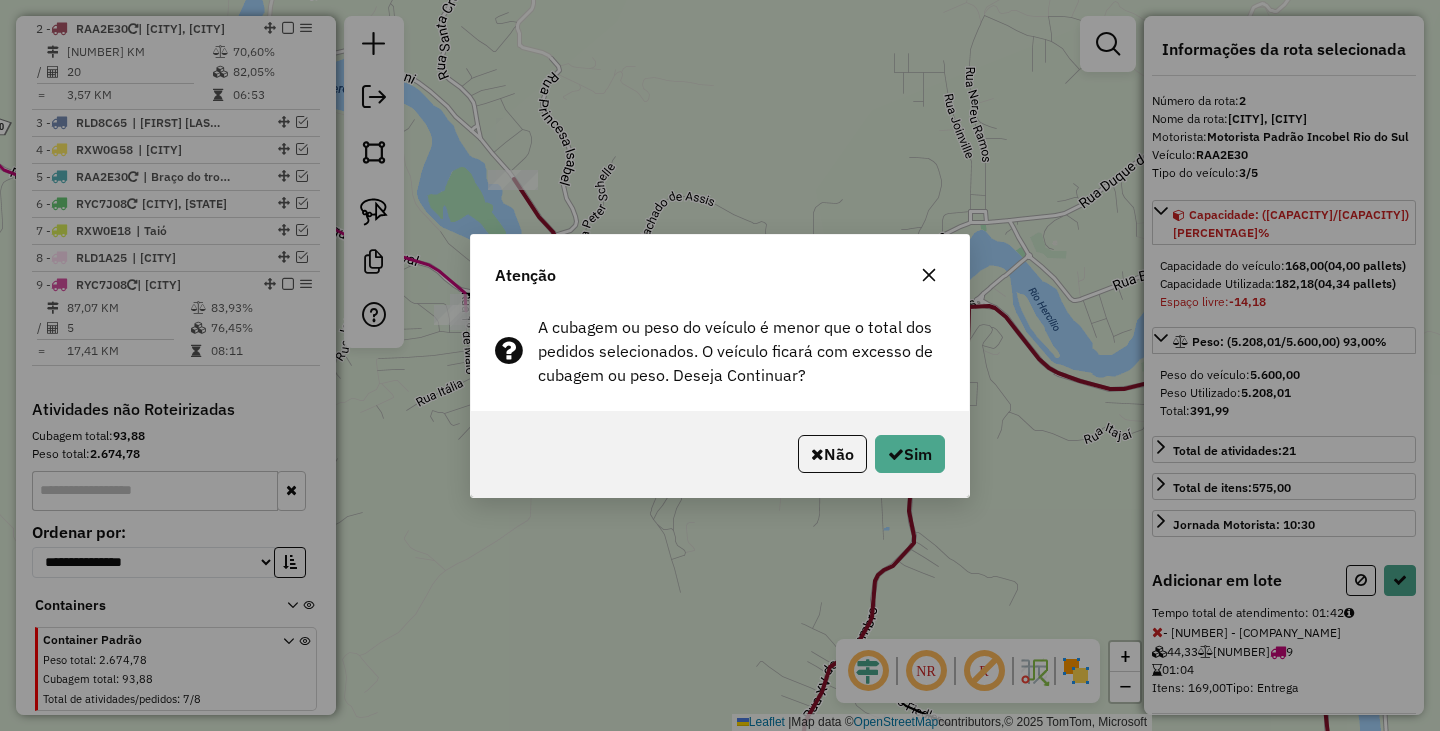select on "*********" 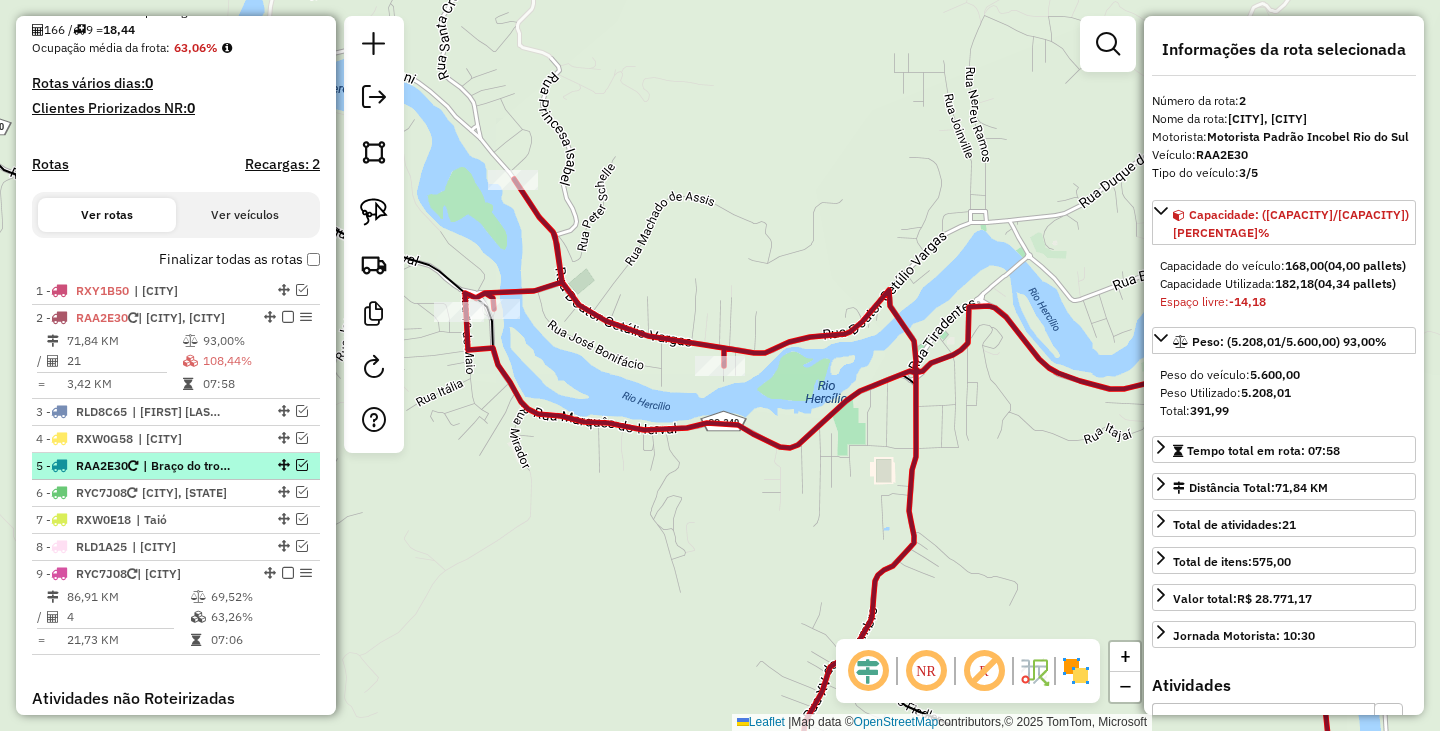 scroll, scrollTop: 477, scrollLeft: 0, axis: vertical 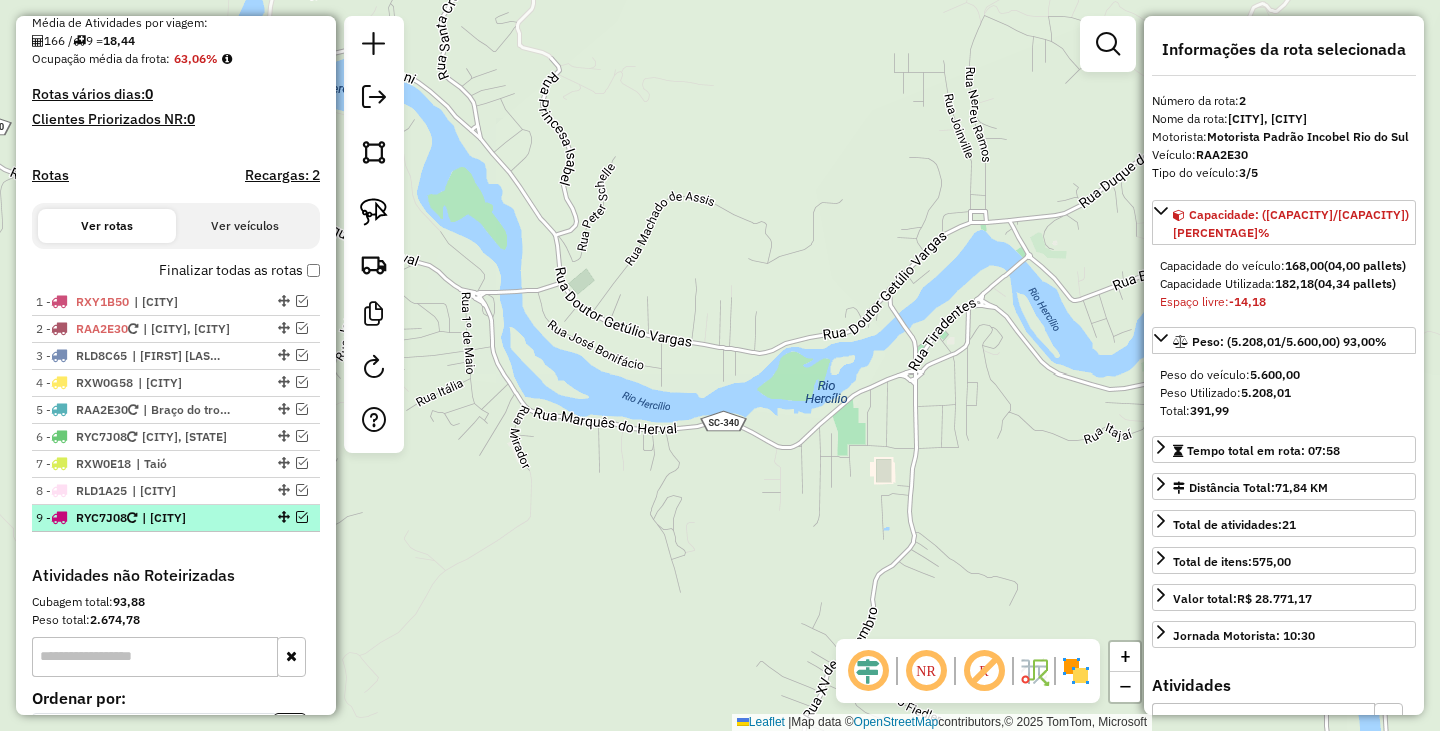 click at bounding box center [302, 517] 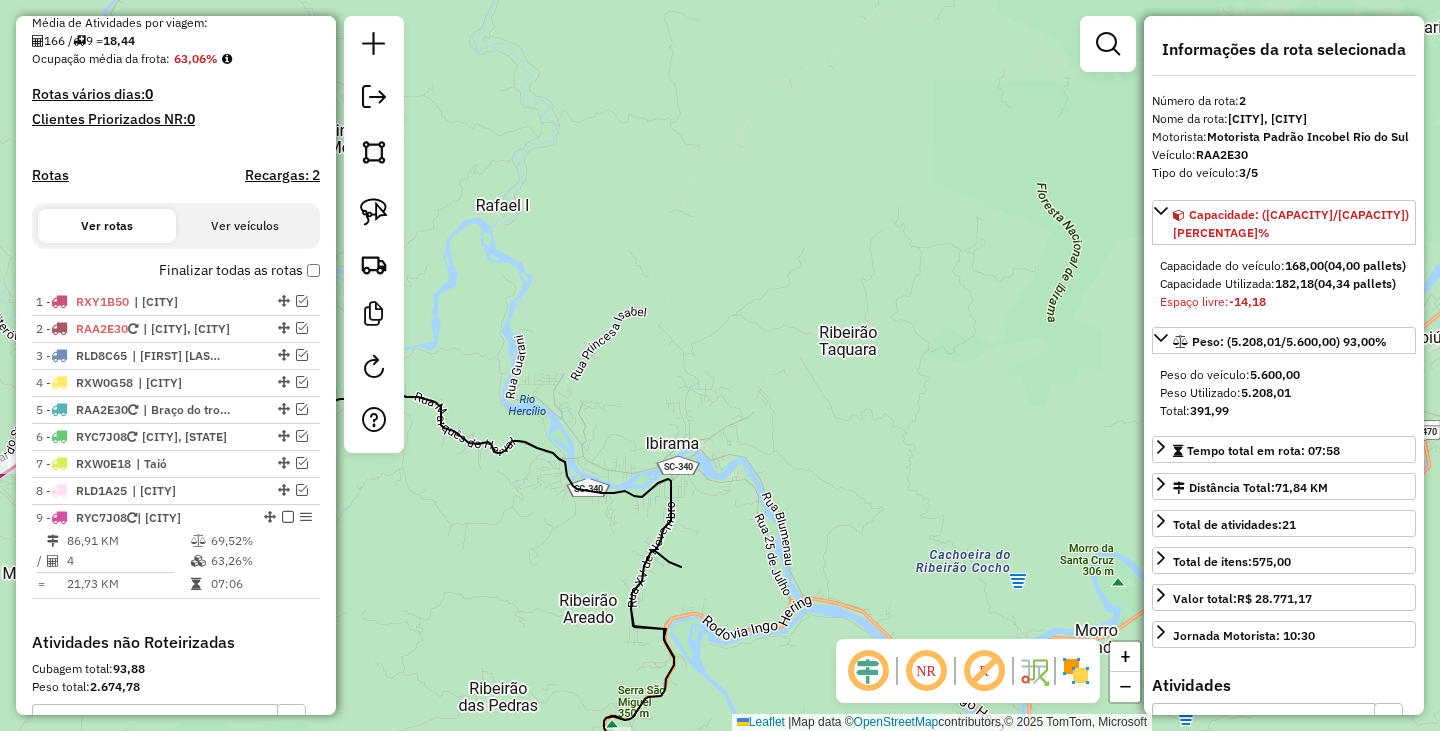 drag, startPoint x: 454, startPoint y: 552, endPoint x: 775, endPoint y: 537, distance: 321.35028 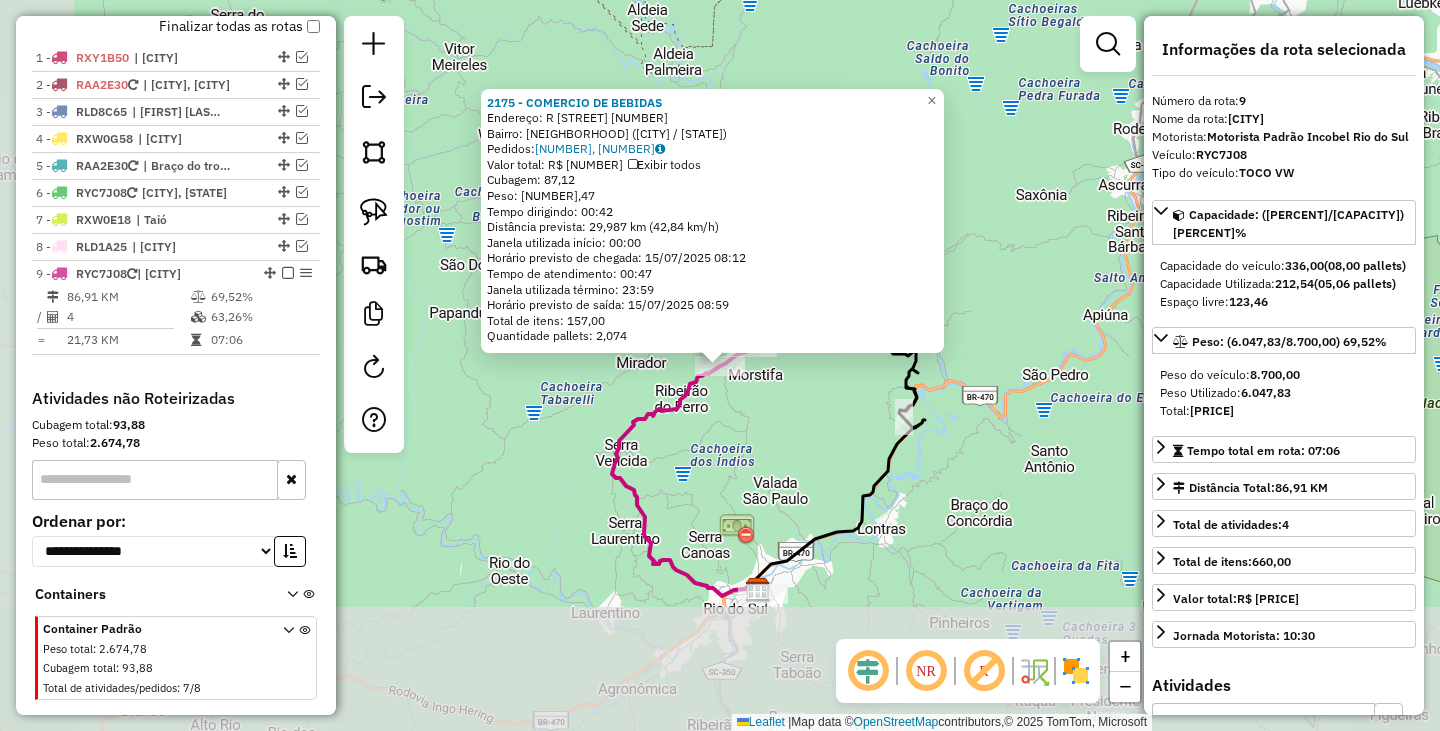 scroll, scrollTop: 772, scrollLeft: 0, axis: vertical 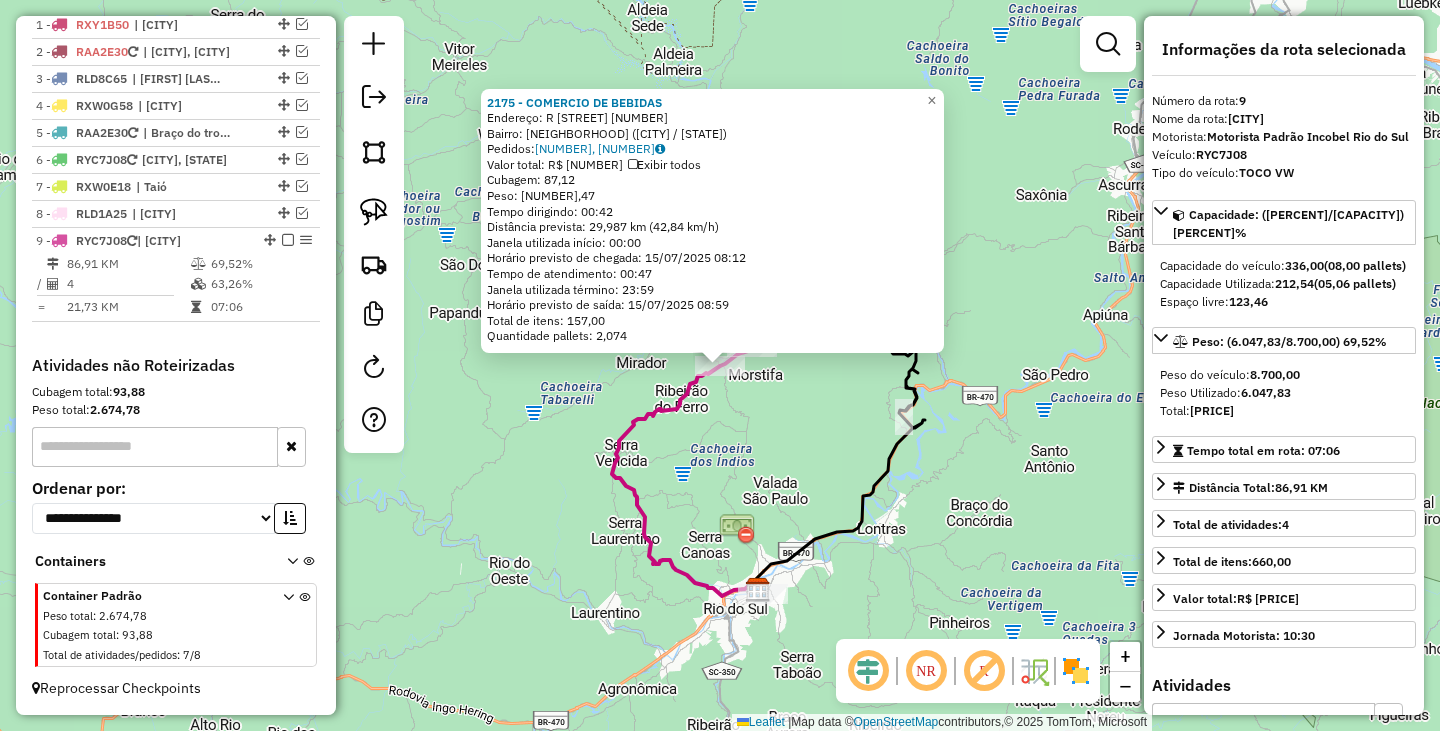 click on "Endereço: R CURT HERING [NUMBER] Bairro: RIO FERRO ([DISTRICT] / [STATE]) Pedidos: [NUMBER], [NUMBER] Exibir todos Cubagem: [NUMBER] Peso: [NUMBER] Tempo dirigindo: [TIME] Distância prevista: [NUMBER] km ([NUMBER] km/h) Janela utilizada início: [TIME] Horário previsto de chegada: [DATE] [TIME] Tempo de atendimento: [TIME] Janela utilizada término: [TIME] Horário previsto de saída: [DATE] [TIME] Total de itens: [NUMBER] Quantidade pallets: [NUMBER] × Janela de atendimento Grade de atendimento Capacidade Transportadoras Veículos Cliente Pedidos Rotas Selecione os dias de semana para filtrar as janelas de atendimento Seg Ter Qua Qui Sex Sáb Dom Informe o período da janela de atendimento: De: Até: Filtrar exatamente a janela do cliente Considerar janela de atendimento padrão Selecione os dias de semana para filtrar as grades de atendimento Seg Ter Qua Qui Sex Sáb Dom De: Até:" 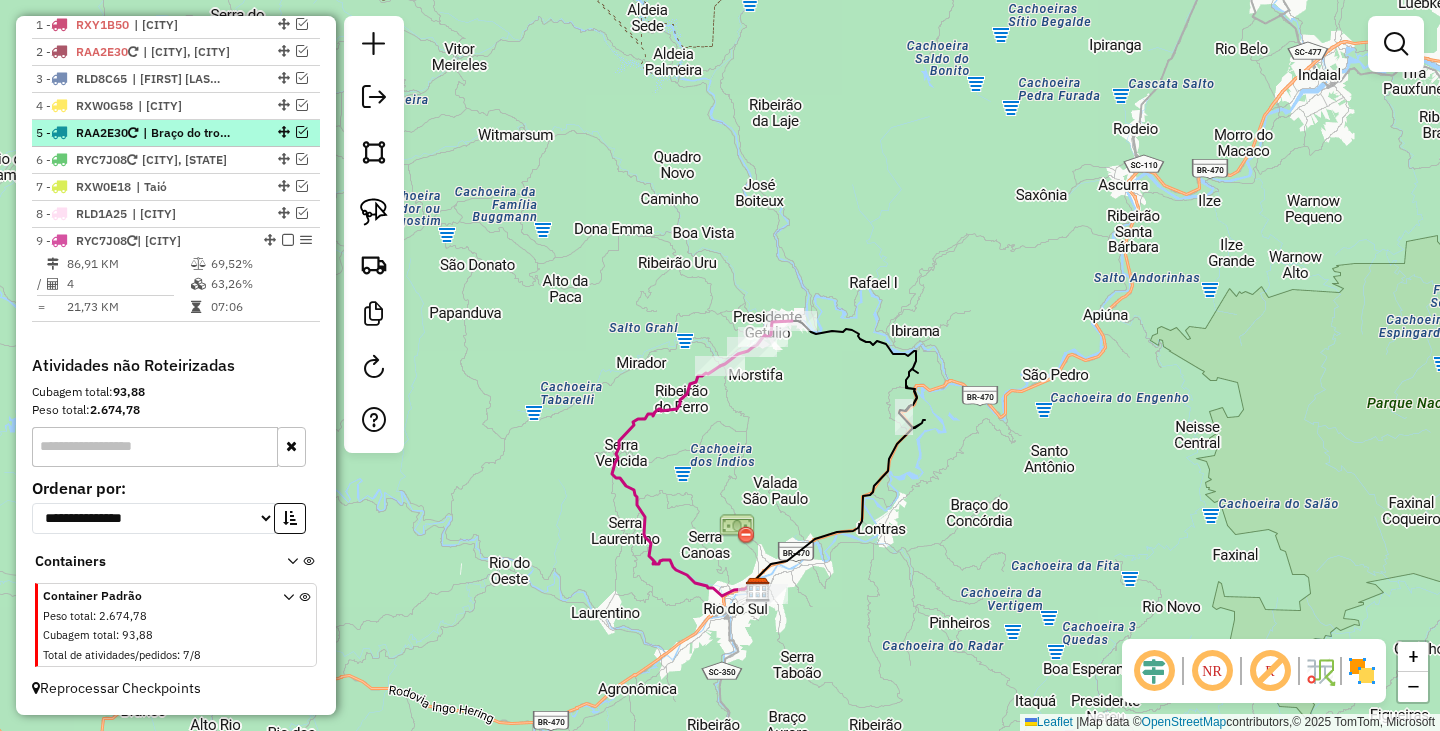 scroll, scrollTop: 672, scrollLeft: 0, axis: vertical 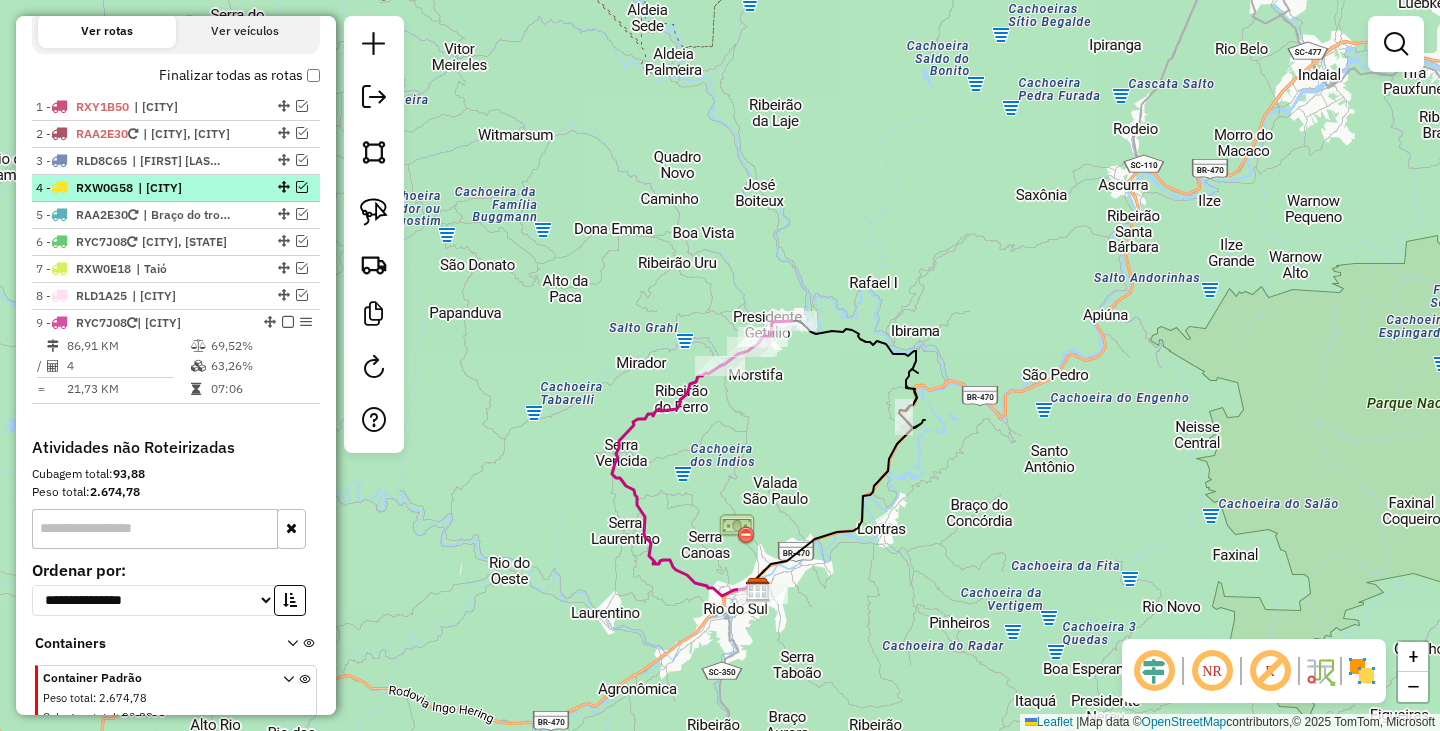 click at bounding box center (302, 187) 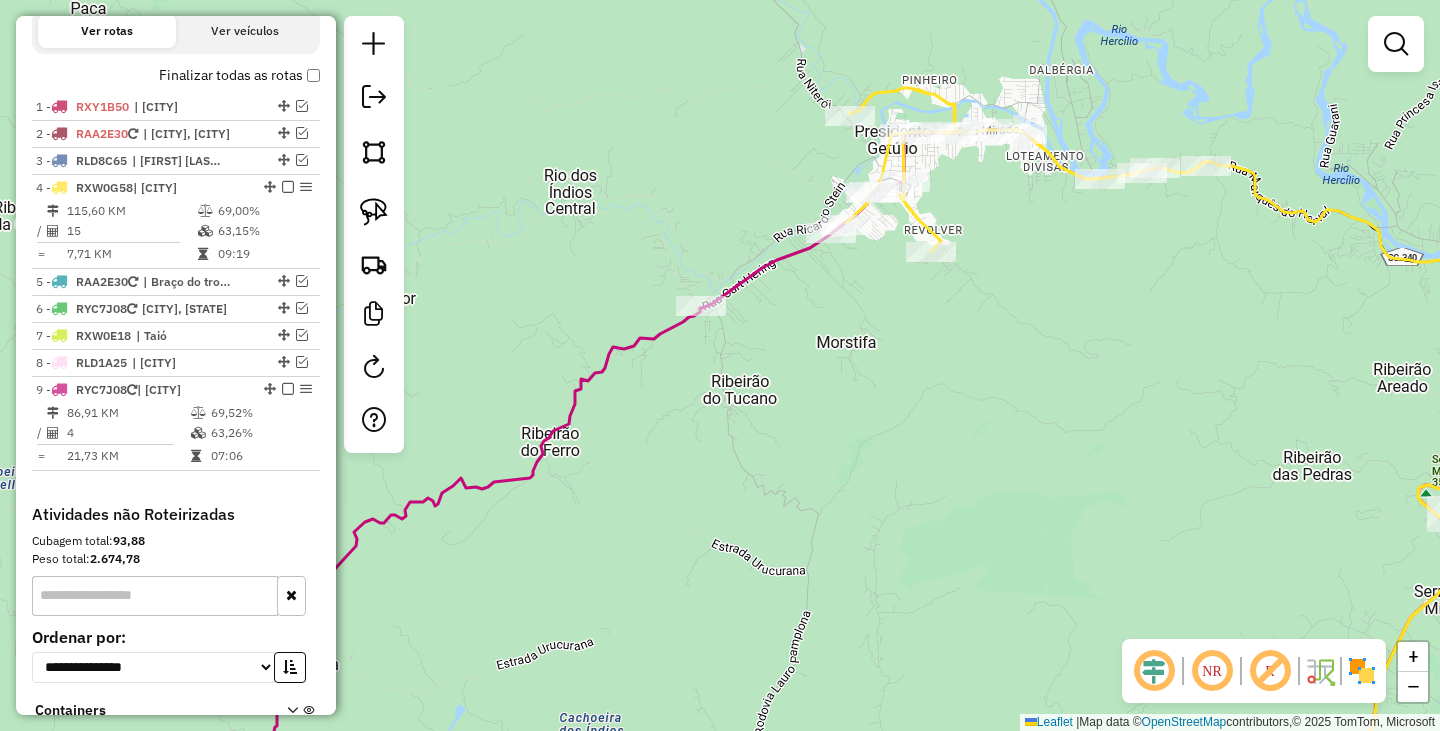 drag, startPoint x: 832, startPoint y: 316, endPoint x: 794, endPoint y: 427, distance: 117.32433 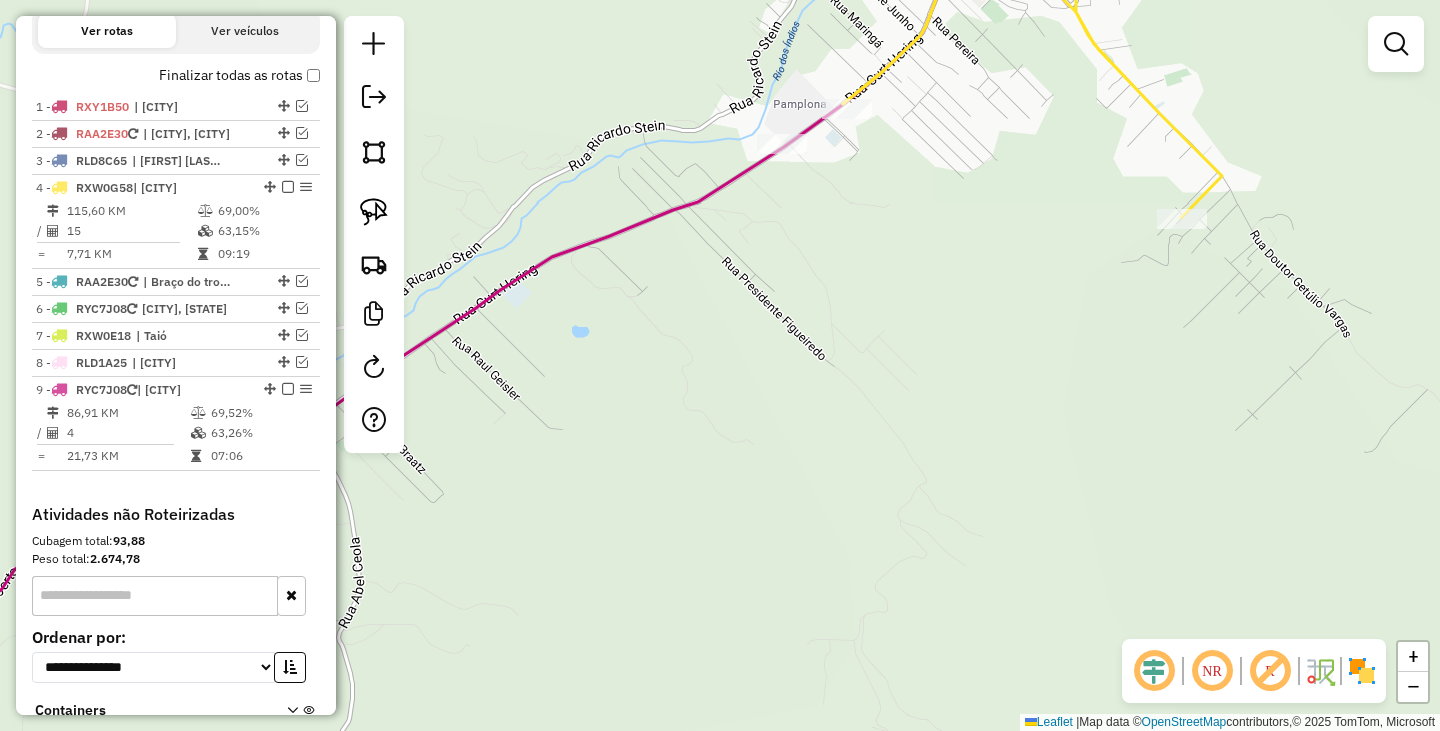 drag, startPoint x: 824, startPoint y: 383, endPoint x: 783, endPoint y: 574, distance: 195.35097 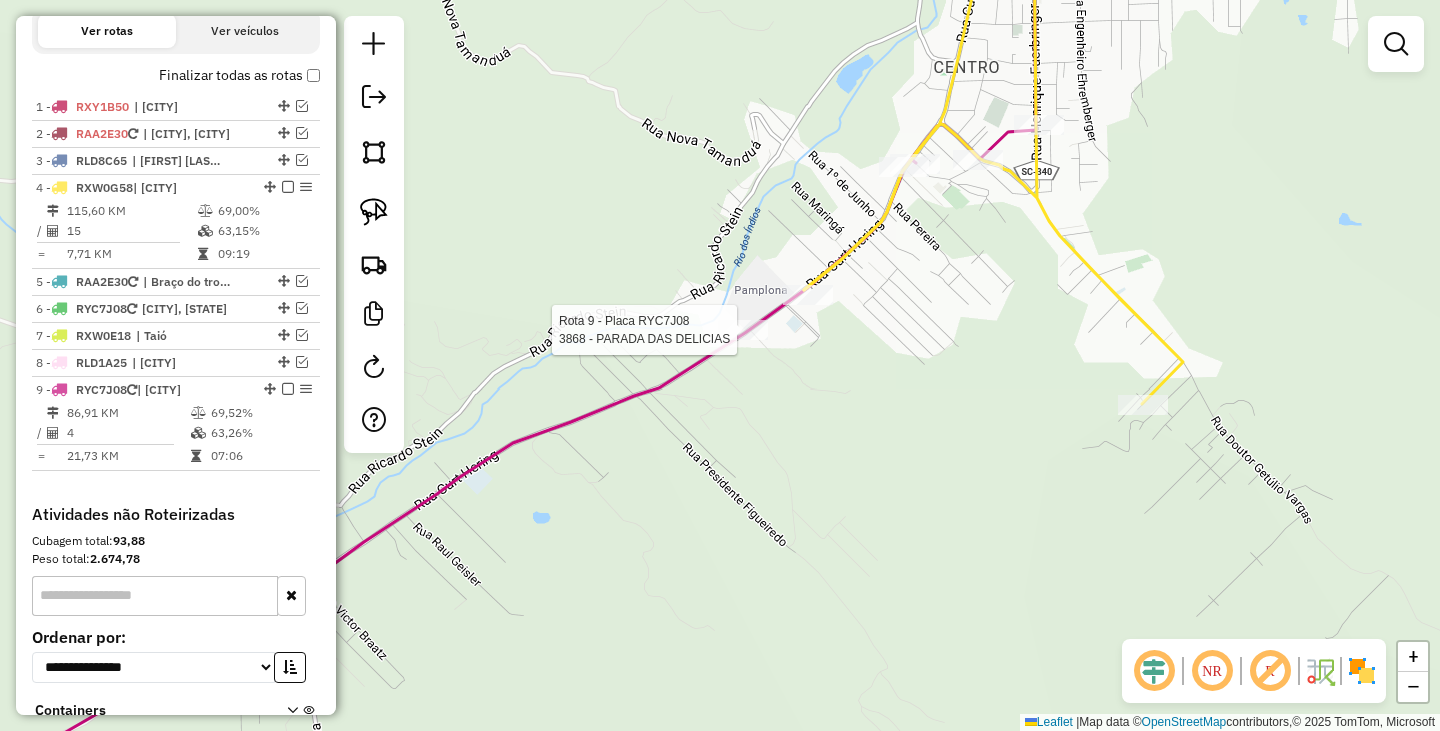 select on "*********" 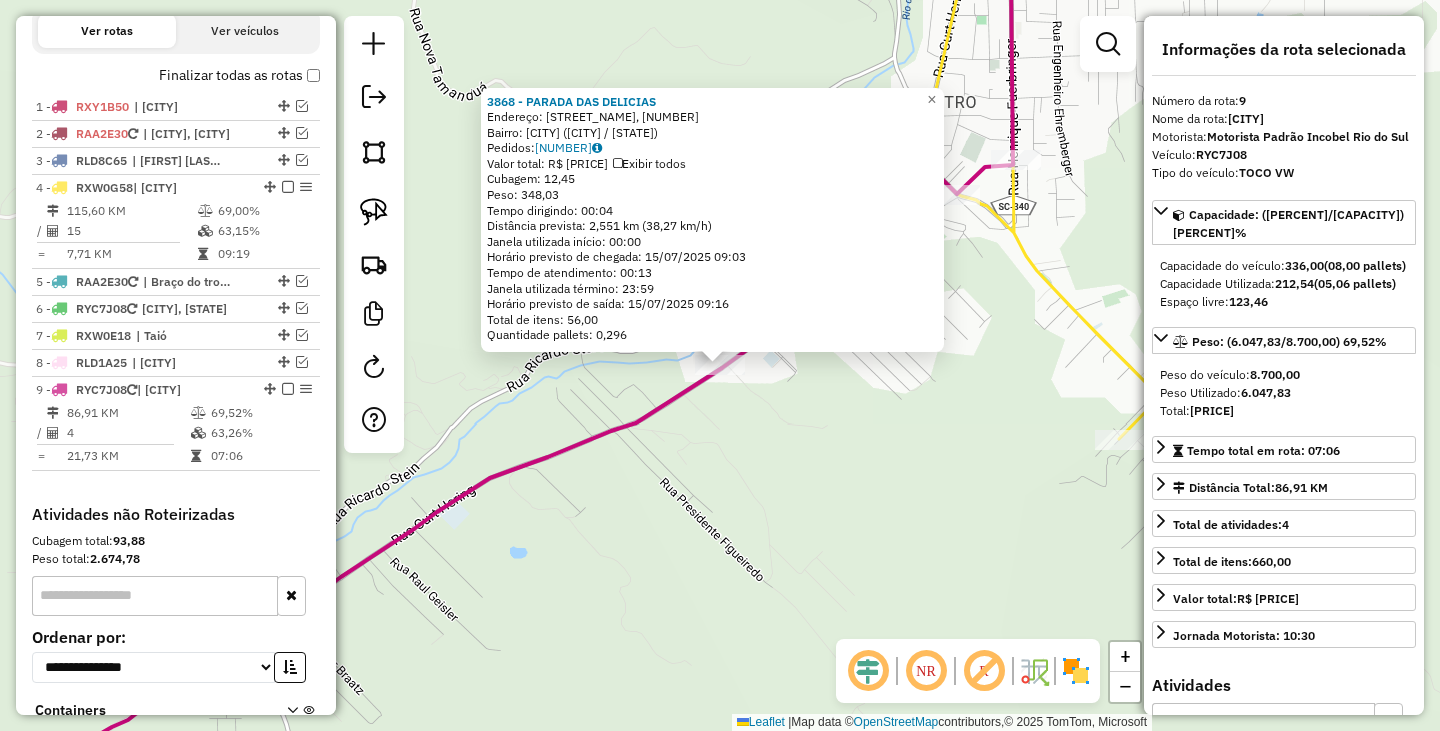 scroll, scrollTop: 857, scrollLeft: 0, axis: vertical 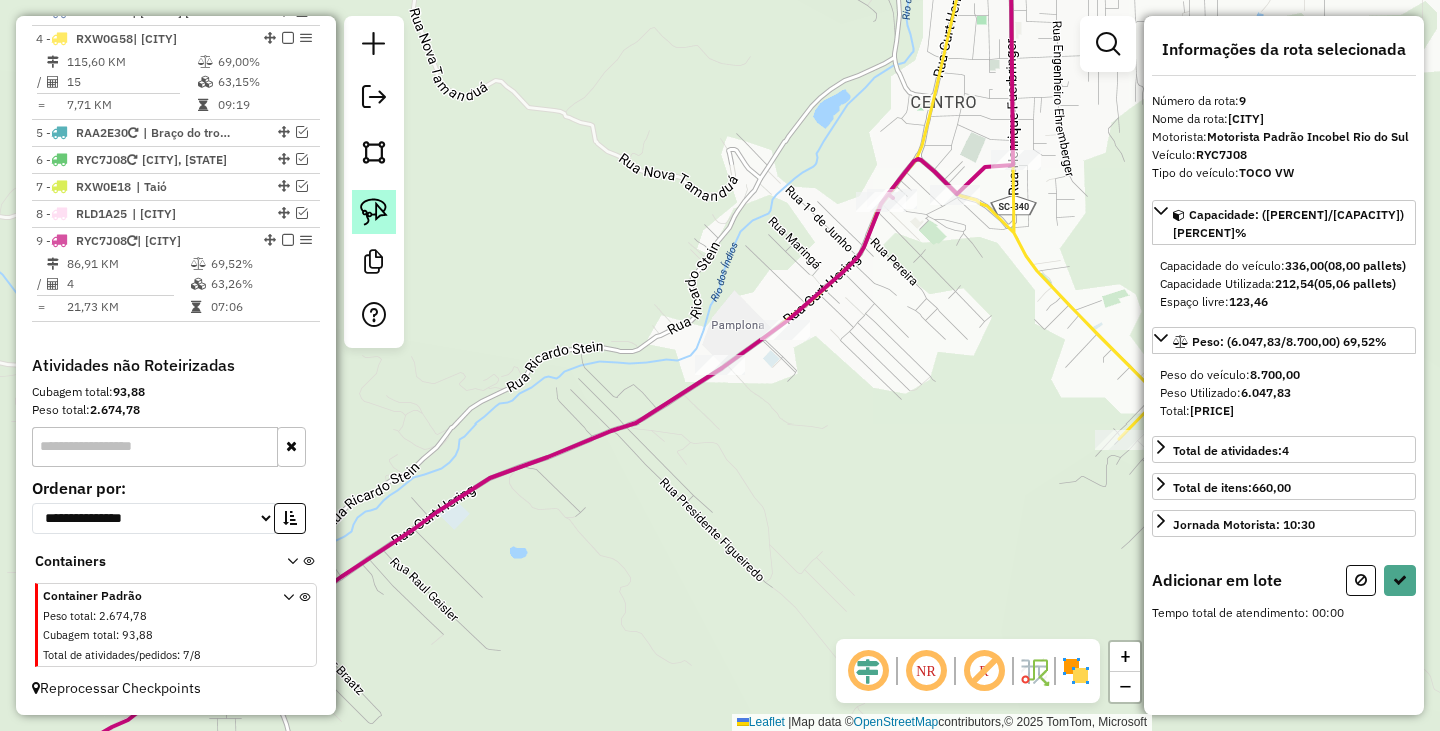 click 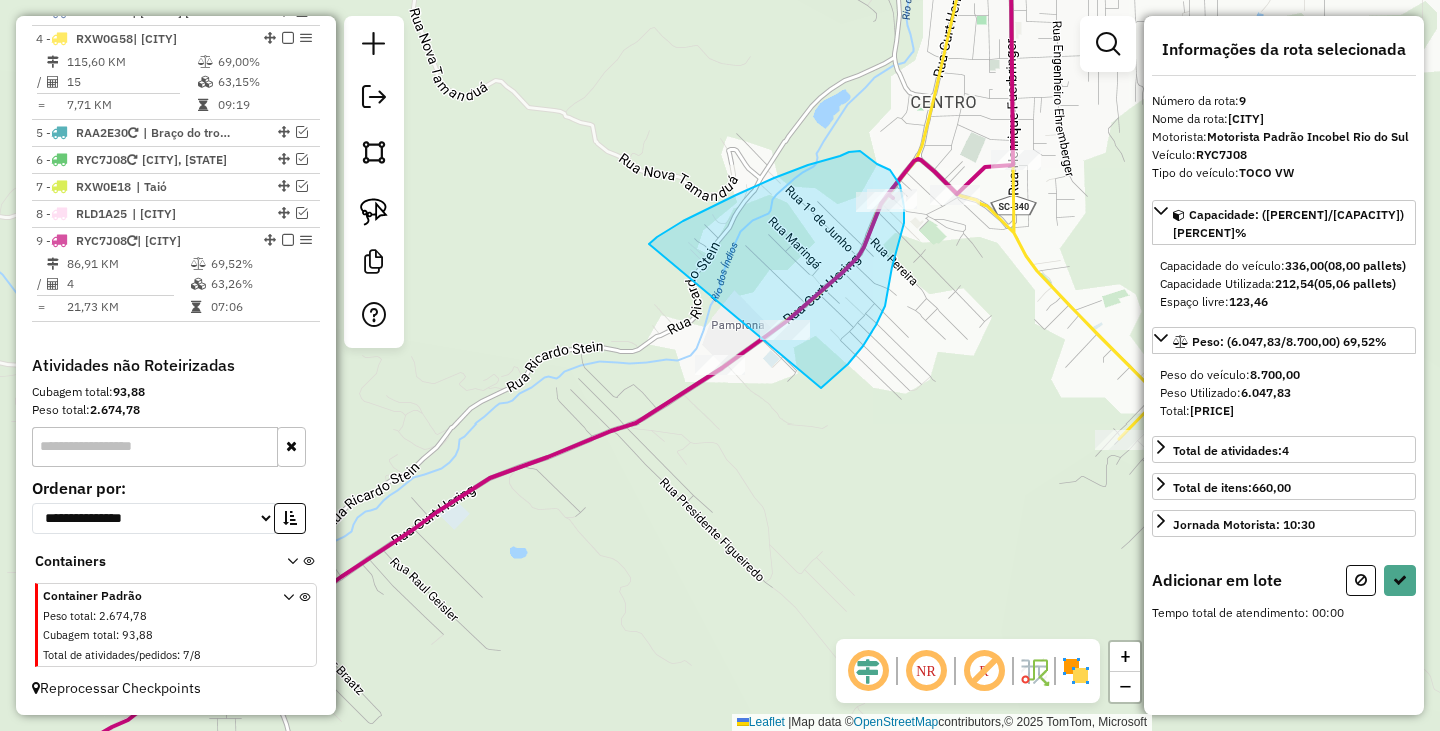drag, startPoint x: 657, startPoint y: 237, endPoint x: 820, endPoint y: 389, distance: 222.8744 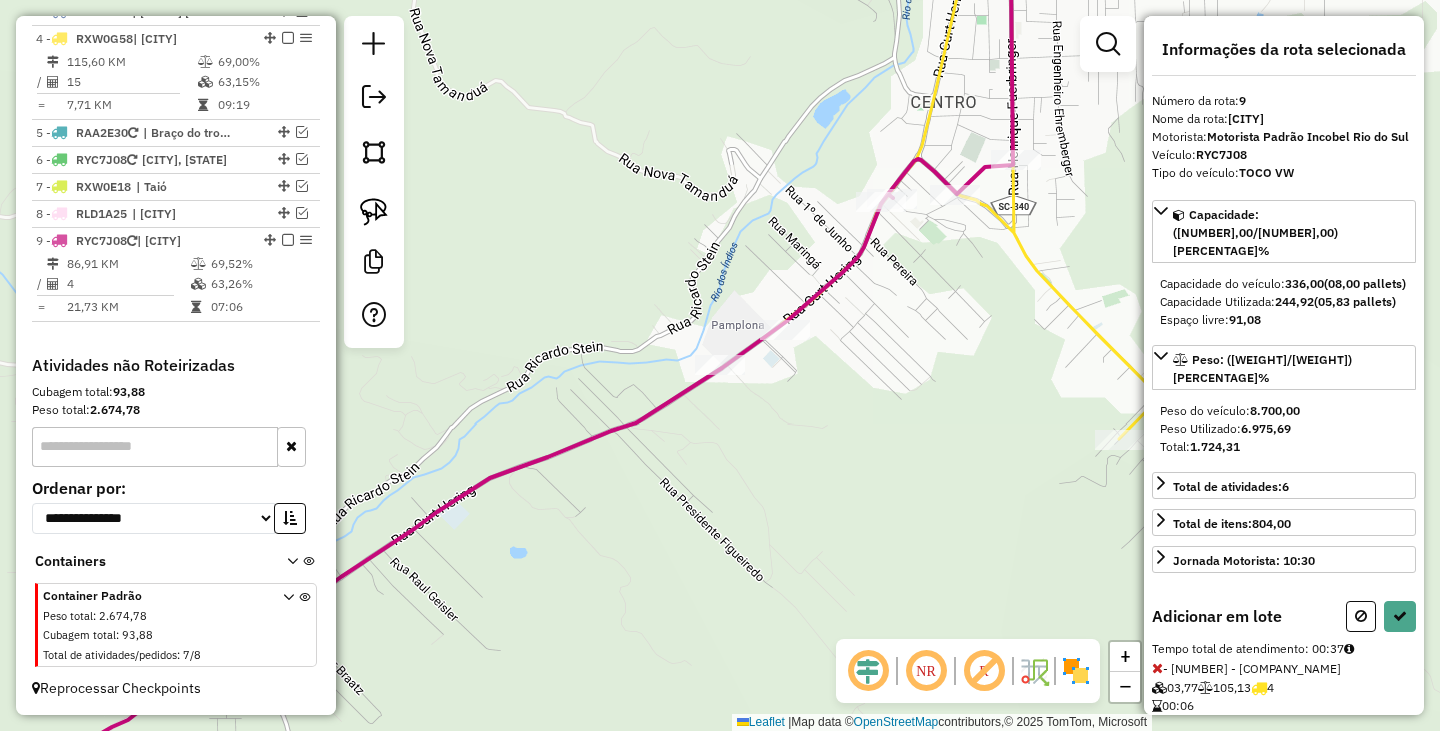 select on "*********" 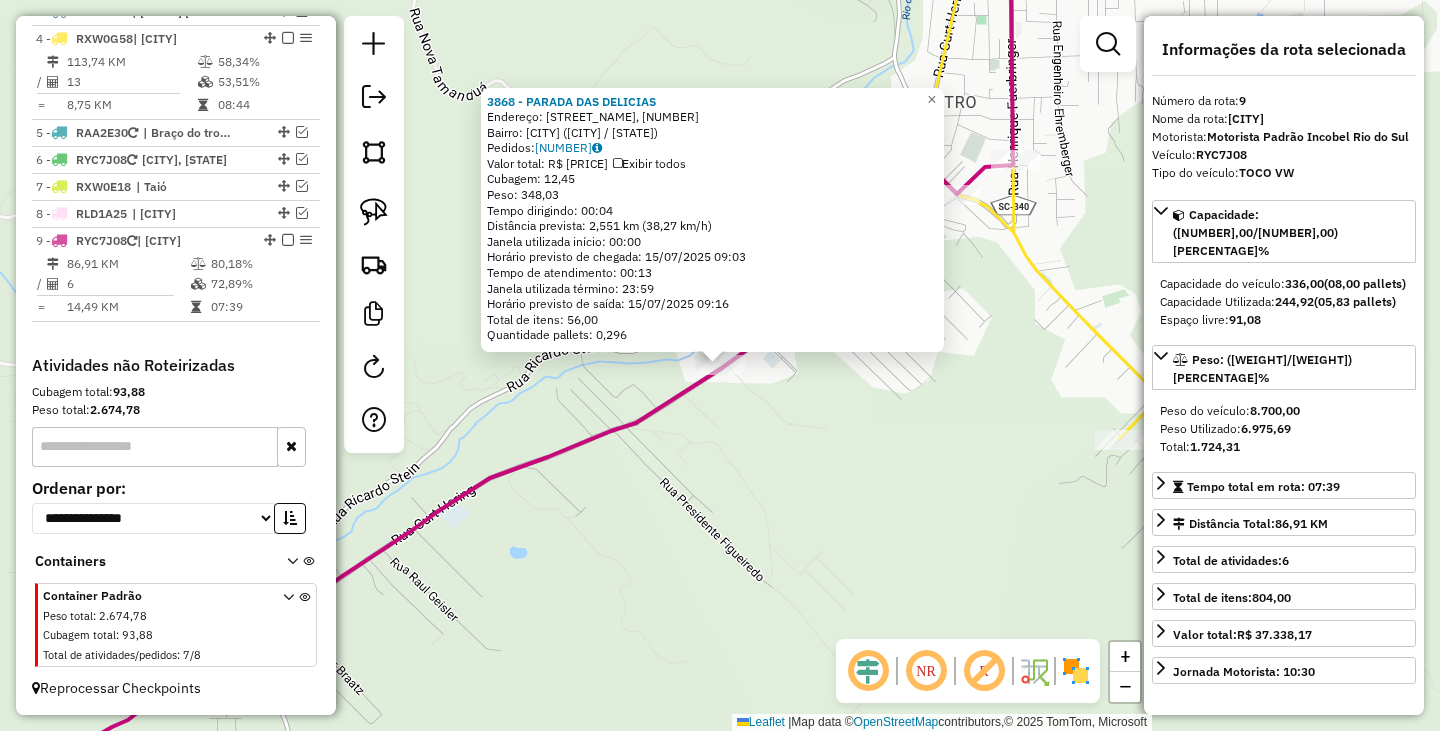 click on "3868 - [LAST] [LAST] Endereço: Rua Curt Hering, [NUMBER] Bairro: Loteamento da Familia Wilhelm ([CITY] / [STATE]) Pedidos: 14930216 Valor total: R$ 2.226,39 Exibir todos Cubagem: 12,45 Peso: 348,03 Tempo dirigindo: 00:04 Distância prevista: 2,551 km (38,27 km/h) Janela utilizada início: 00:00 Horário previsto de chegada: 15/07/2025 09:03 Tempo de atendimento: 00:13 Janela utilizada término: 23:59 Horário previsto de saída: 15/07/2025 09:16 Total de itens: 56,00 Quantidade pallets: 0,296 × Janela de atendimento Grade de atendimento Capacidade Transportadoras Veículos Cliente Pedidos Rotas Selecione os dias de semana para filtrar as janelas de atendimento Seg Ter Qua Qui Sex Sáb Dom Informe o período da janela de atendimento: De: Até: Filtrar exatamente a janela do cliente Considerar janela de atendimento padrão Selecione os dias de semana para filtrar as grades de atendimento Seg Ter Qua Qui Sex Sáb Dom Peso mínimo: De:" 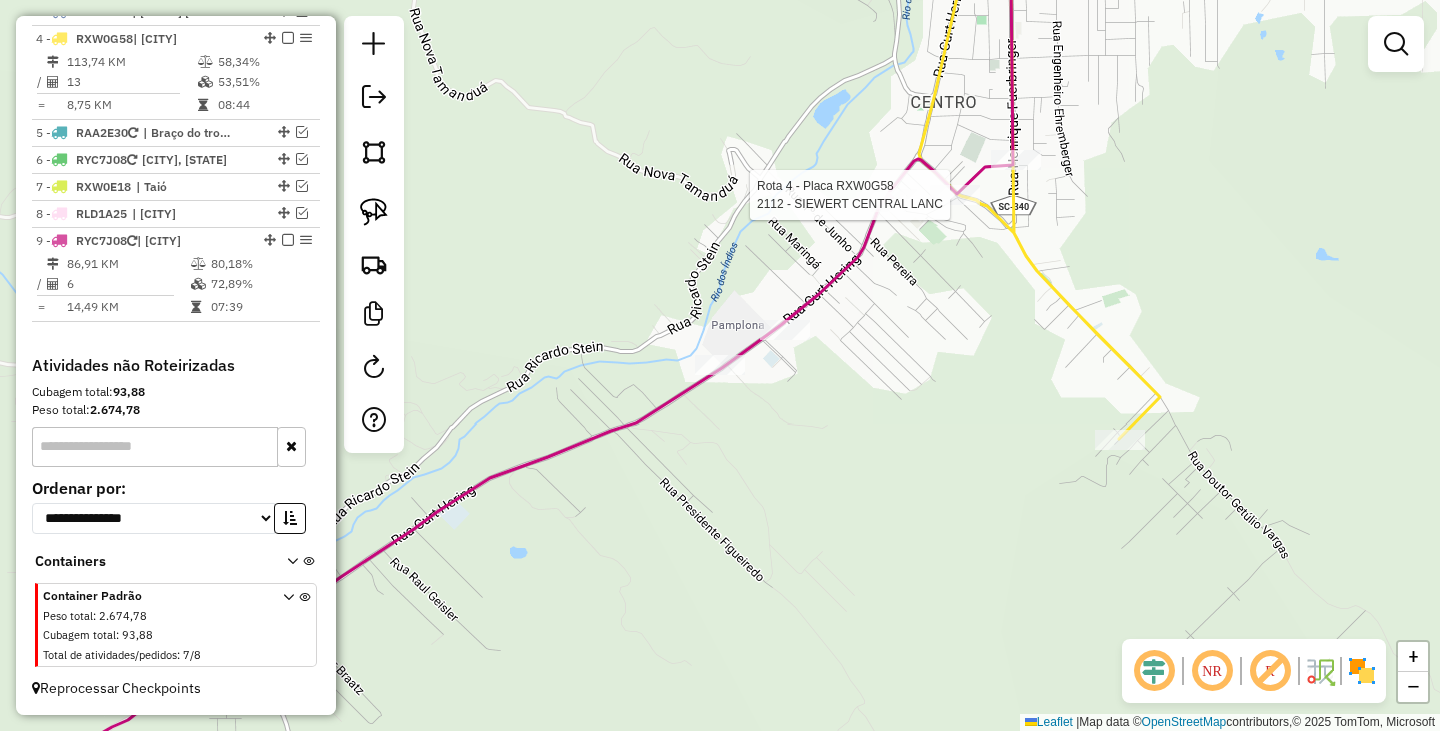 select on "*********" 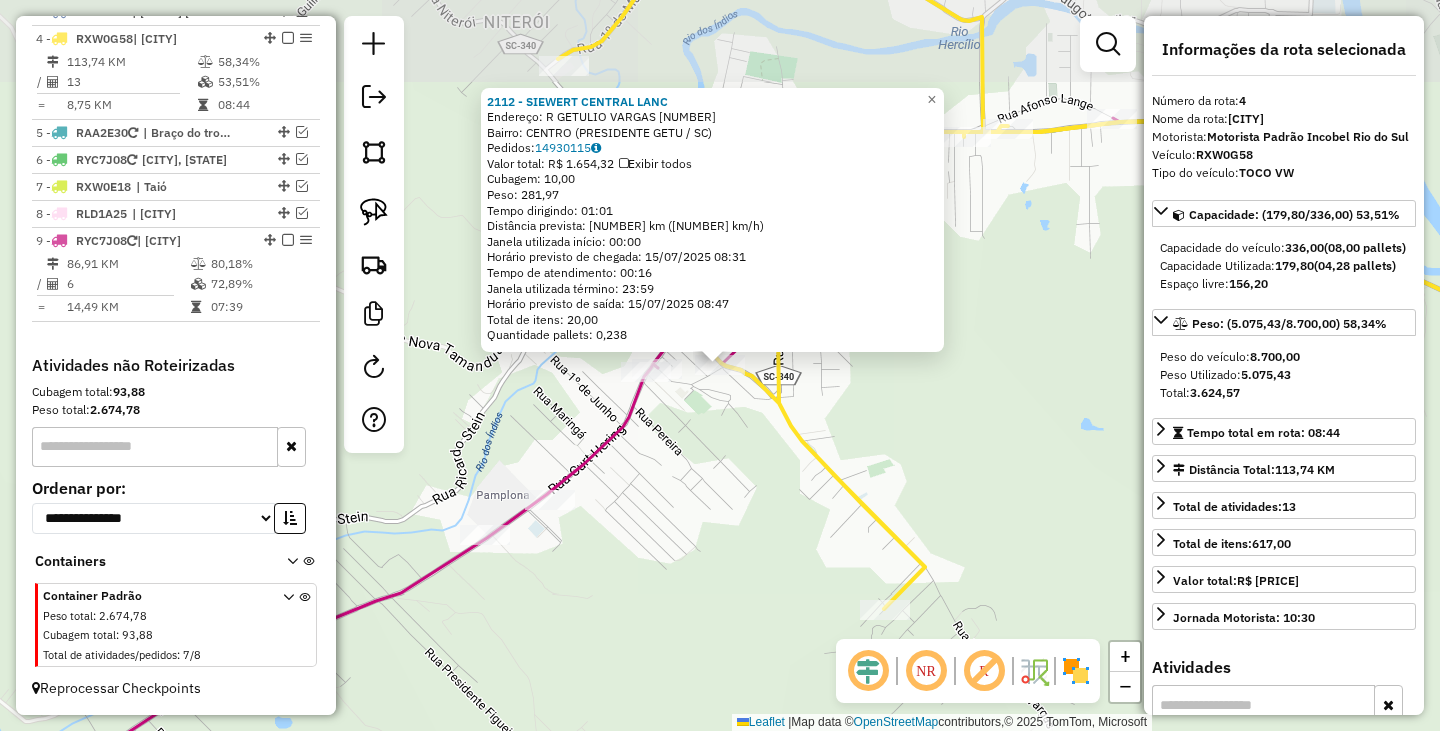 scroll, scrollTop: 831, scrollLeft: 0, axis: vertical 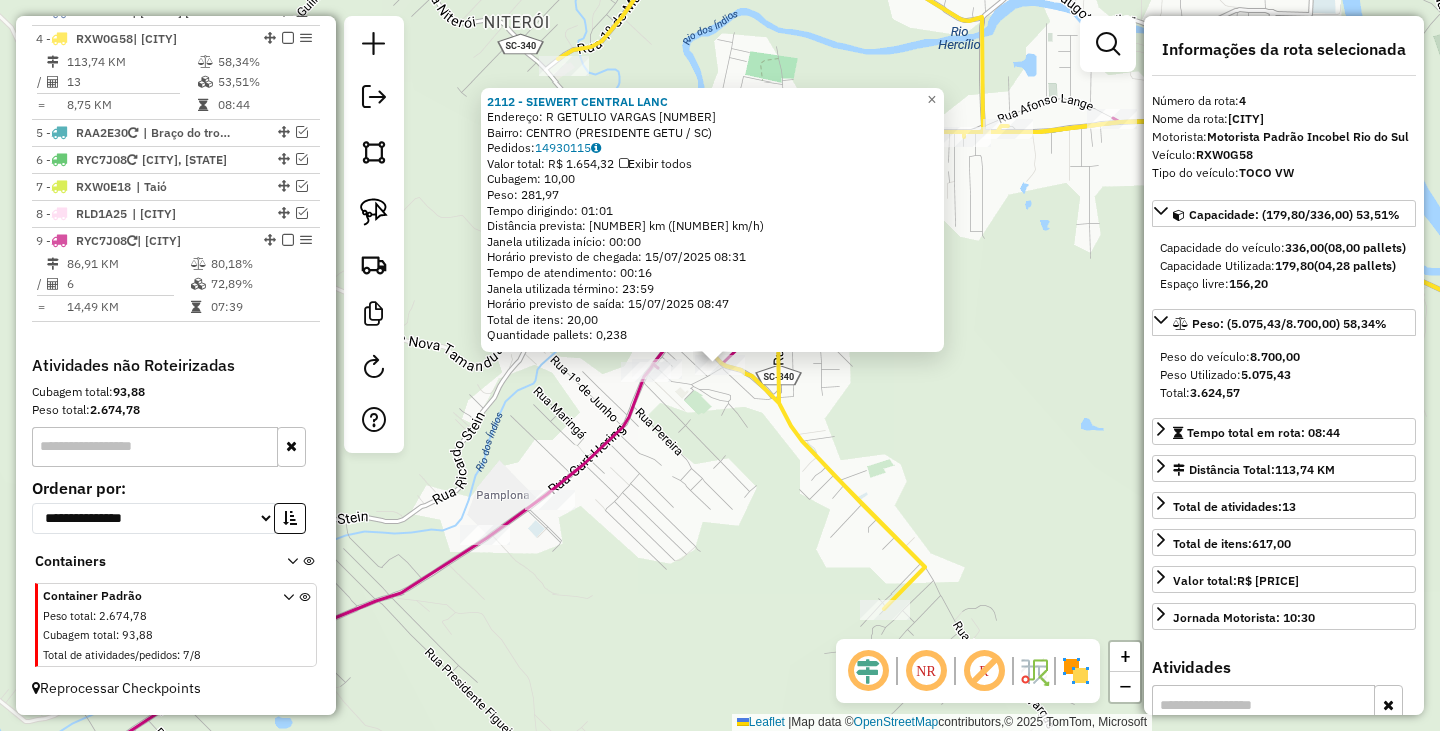 click on "2112 - SIEWERT CENTRAL LANC Endereço: R GETULIO VARGAS 218 Bairro: CENTRO ([CITY] / [STATE]) Pedidos: 14930115 Valor total: R$ 1.654,32 Exibir todos Cubagem: 10,00 Peso: 281,97 Tempo dirigindo: 01:01 Distância prevista: 52,869 km (52,00 km/h) Janela utilizada início: 00:00 Horário previsto de chegada: 15/07/2025 08:31 Tempo de atendimento: 00:16 Janela utilizada término: 23:59 Horário previsto de saída: 15/07/2025 08:47 Total de itens: 20,00 Quantidade pallets: 0,238 × Janela de atendimento Grade de atendimento Capacidade Transportadoras Veículos Cliente Pedidos Rotas Selecione os dias de semana para filtrar as janelas de atendimento Seg Ter Qua Qui Sex Sáb Dom Informe o período da janela de atendimento: De: Até: Filtrar exatamente a janela do cliente Considerar janela de atendimento padrão Selecione os dias de semana para filtrar as grades de atendimento Seg Ter Qua Qui Sex Sáb Dom Peso mínimo: De: Até: De:" 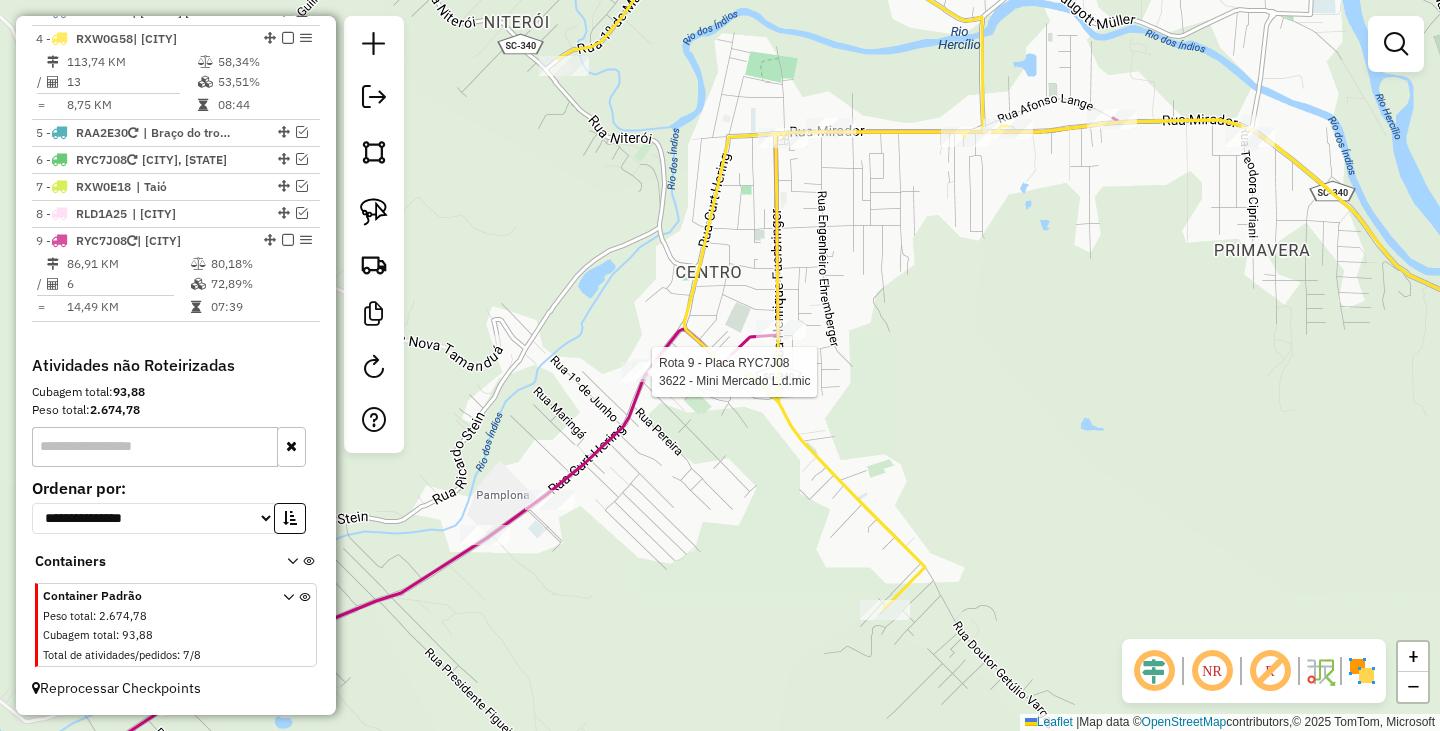scroll, scrollTop: 857, scrollLeft: 0, axis: vertical 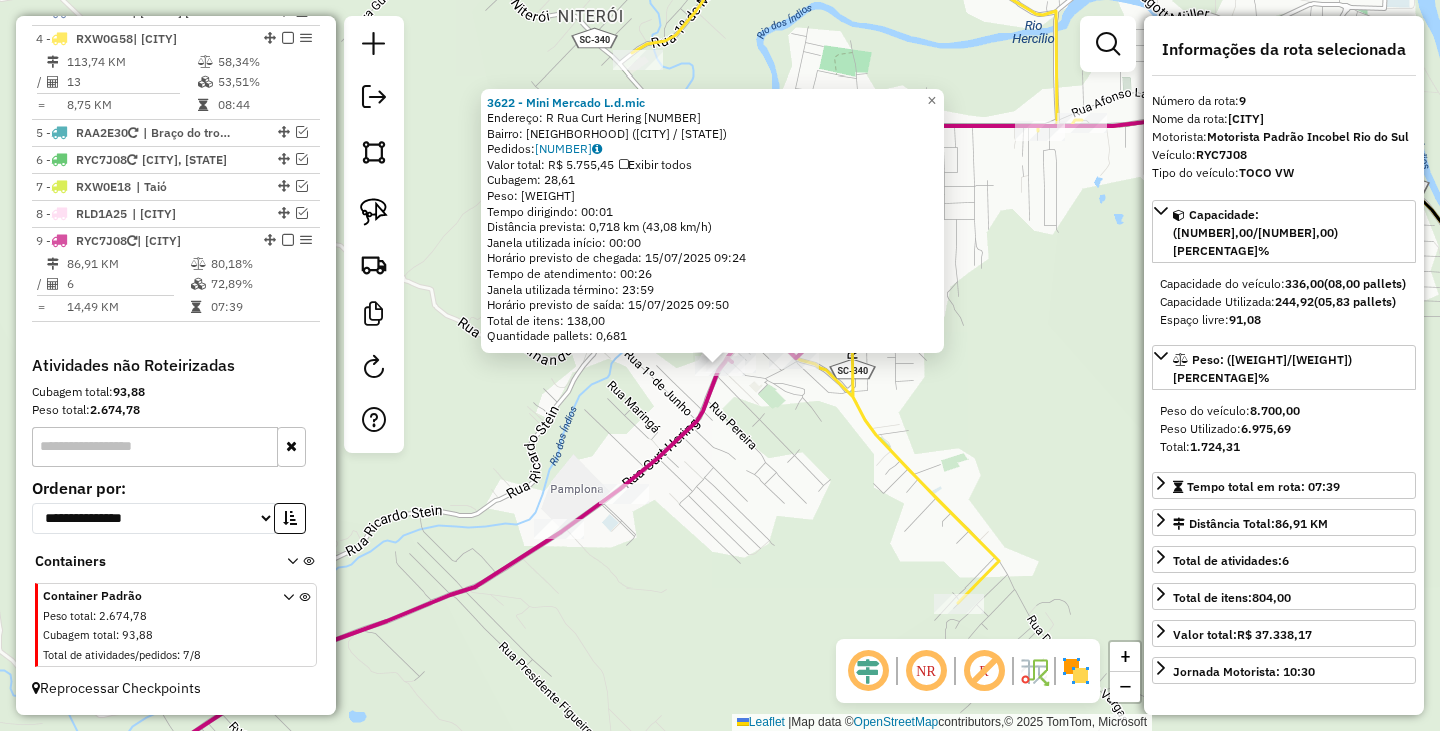 click on "3622 - Mini Mercado L.d.mic Endereço: R Rua Curt Hering 3872 Bairro: RIO FERRO ([CITY] / [STATE]) Pedidos: 14930075 Valor total: R$ 5.755,45 Exibir todos Cubagem: 28,61 Peso: 822,73 Tempo dirigindo: 00:01 Distância prevista: 0,718 km (43,08 km/h) Janela utilizada início: 00:00 Horário previsto de chegada: 15/07/2025 09:24 Tempo de atendimento: 00:26 Janela utilizada término: 23:59 Horário previsto de saída: 15/07/2025 09:50 Total de itens: 138,00 Quantidade pallets: 0,681 × Janela de atendimento Grade de atendimento Capacidade Transportadoras Veículos Cliente Pedidos Rotas Selecione os dias de semana para filtrar as janelas de atendimento Seg Ter Qua Qui Sex Sáb Dom Informe o período da janela de atendimento: De: Até: Filtrar exatamente a janela do cliente Considerar janela de atendimento padrão Selecione os dias de semana para filtrar as grades de atendimento Seg Ter Qua Qui Sex Sáb Dom Peso mínimo: De: De:" 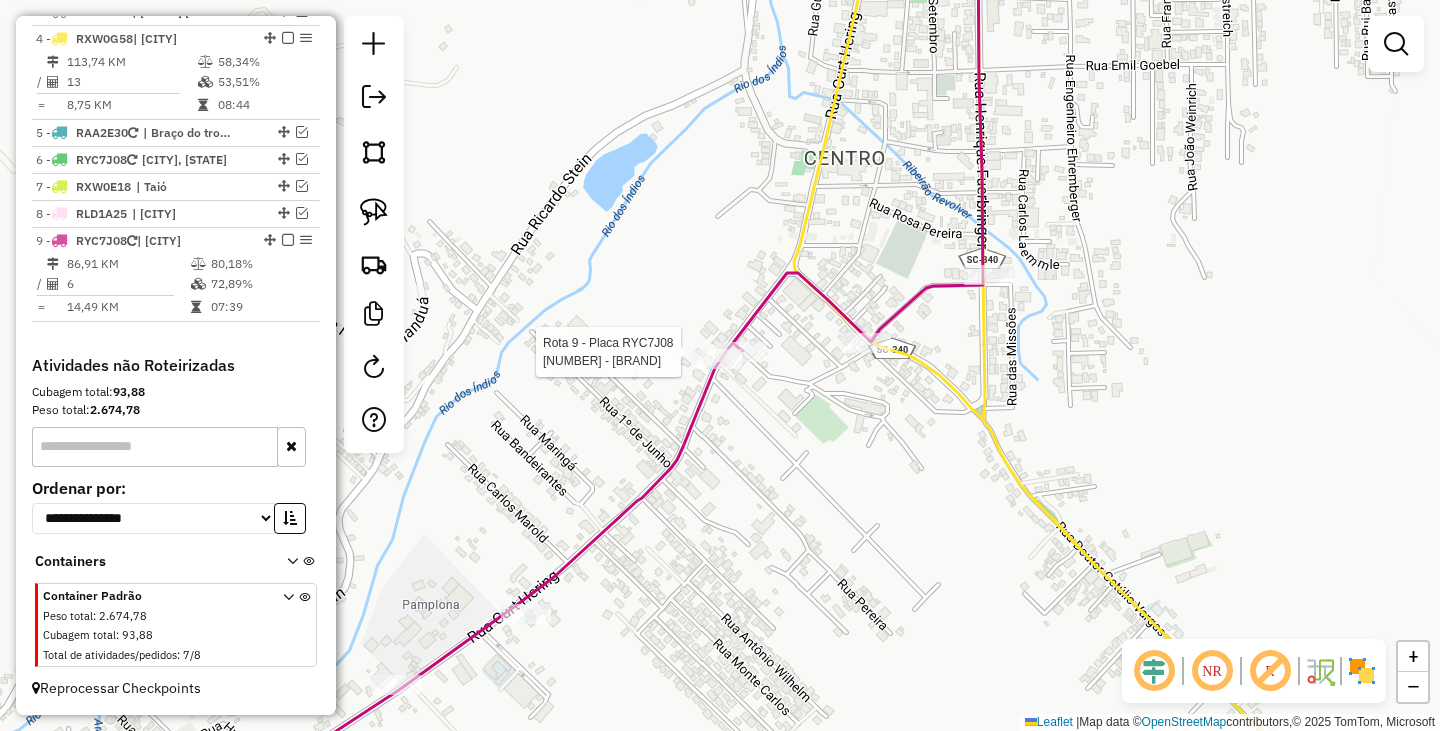 select on "*********" 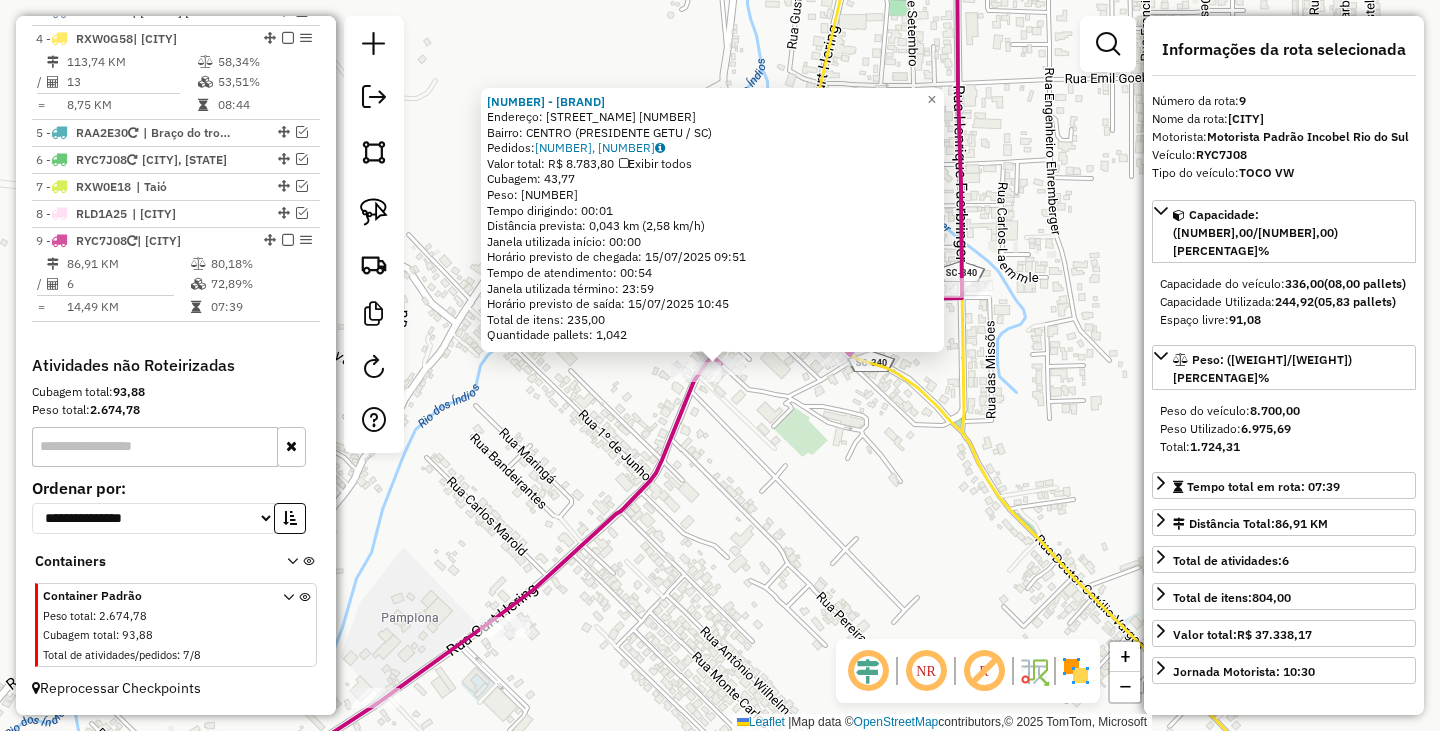 click on "Rota [NUMBER] - Placa [PLATE]  [NUMBER] - [BRAND] 5144 - [BRAND]  Endereço: R   CURT HERING                   975   Bairro: [NEIGHBORHOOD] ([CITY] / [STATE])   Pedidos:  [ORDER_ID], [ORDER_ID]   Valor total: [CURRENCY] [PRICE]   Exibir todos   Cubagem: [CUBAGE]  Peso: [WEIGHT]  Tempo dirigindo: [TIME]   Distância prevista: [DISTANCE] ([SPEED])   Janela utilizada início: [TIME]   Horário previsto de chegada: [DATE] [TIME]   Tempo de atendimento: [TIME]   Janela utilizada término: [TIME]   Horário previsto de saída: [DATE] [TIME]   Total de itens: [ITEMS]   Quantidade pallets: [PALLETS]  × Janela de atendimento Grade de atendimento Capacidade Transportadoras Veículos Cliente Pedidos  Rotas Selecione os dias de semana para filtrar as janelas de atendimento  Seg   Ter   Qua   Qui   Sex   Sáb   Dom  Informe o período da janela de atendimento: De: Até:  Filtrar exatamente a janela do cliente  Considerar janela de atendimento padrão  Selecione os dias de semana para filtrar as grades de atendimento  Seg  De:" 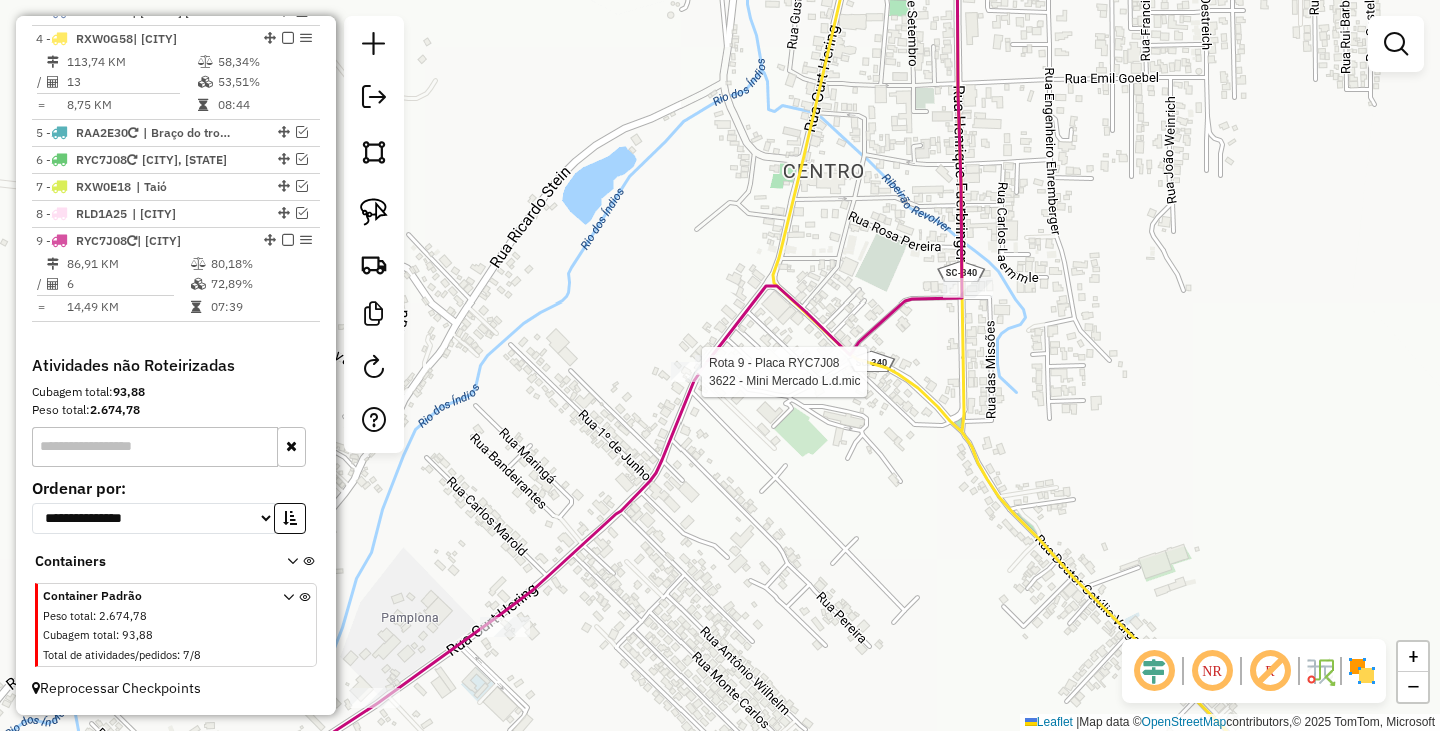 select on "*********" 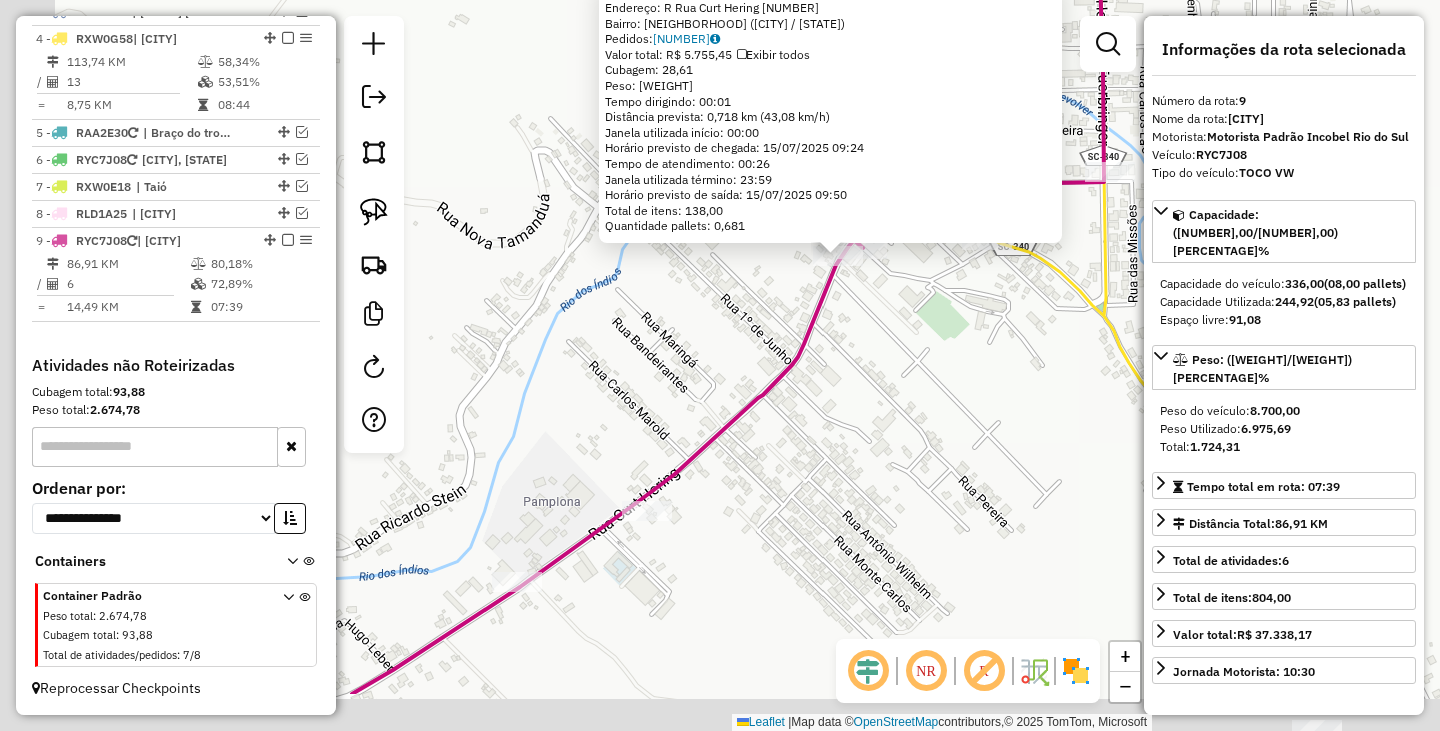 drag, startPoint x: 734, startPoint y: 518, endPoint x: 853, endPoint y: 407, distance: 162.73291 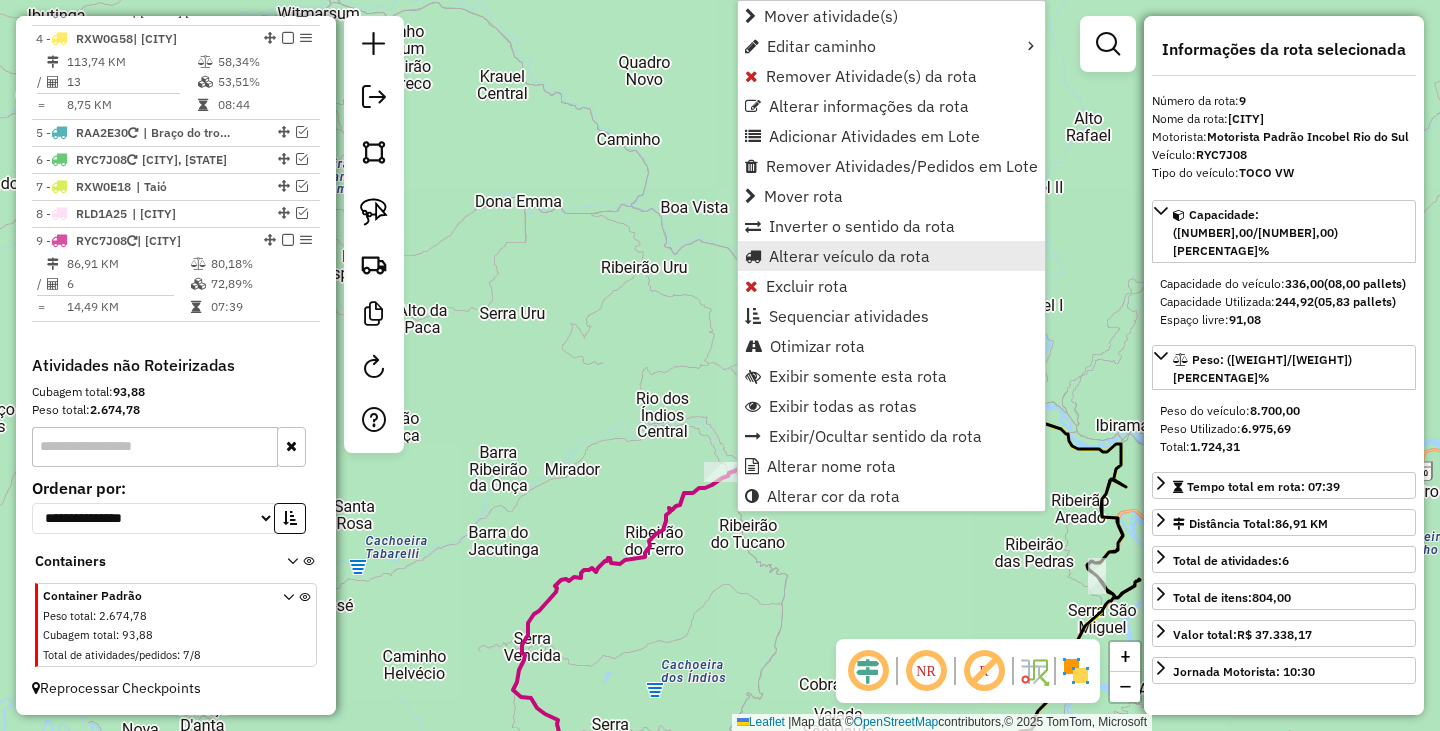 click on "Alterar veículo da rota" at bounding box center (849, 256) 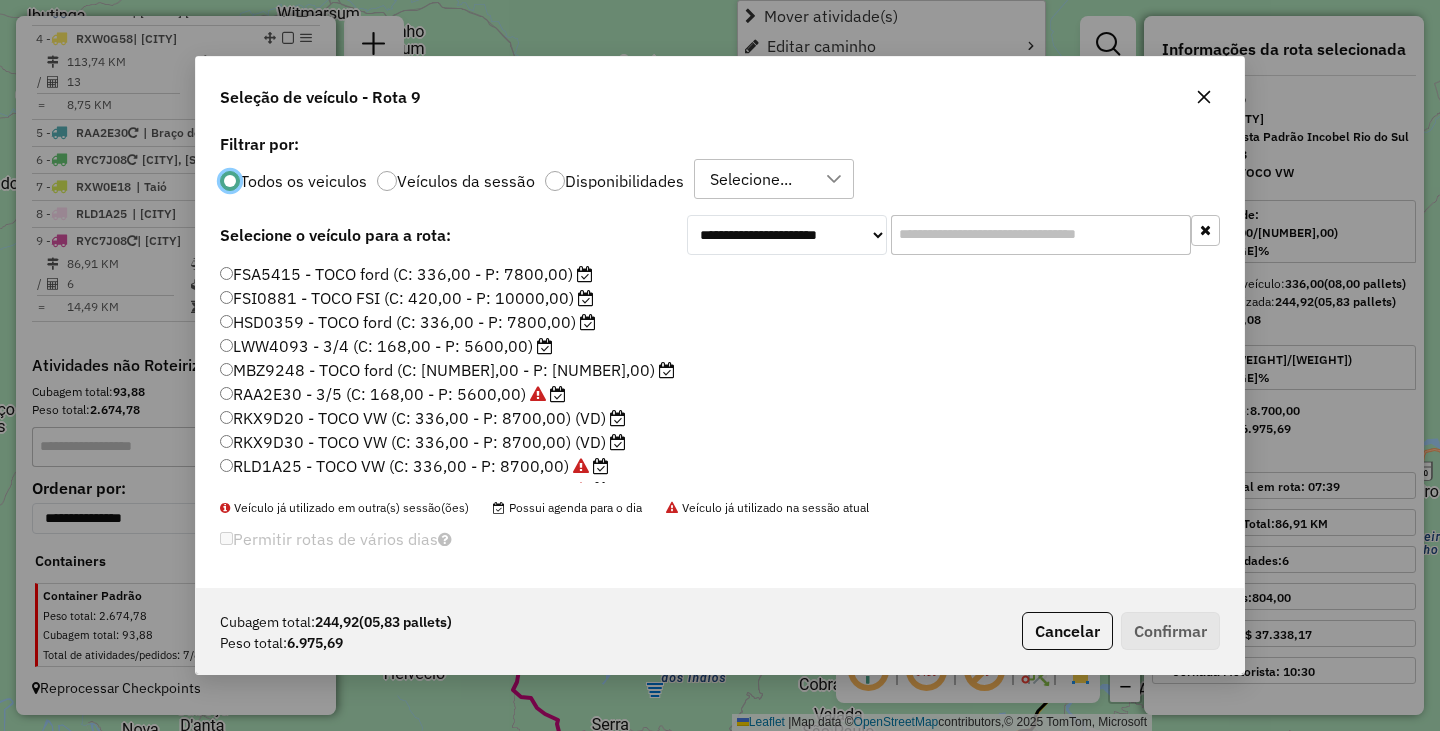 scroll, scrollTop: 11, scrollLeft: 6, axis: both 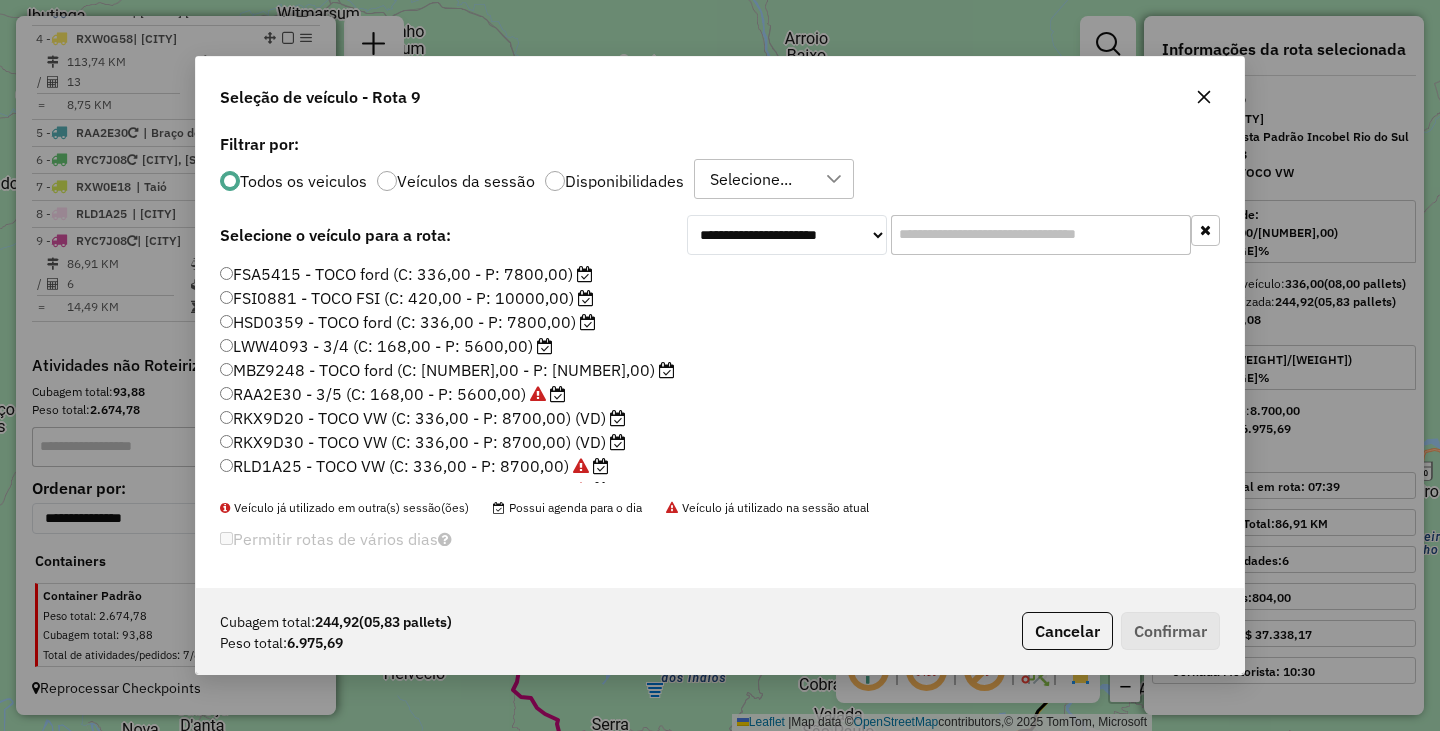 click on "RKX9D20 - TOCO VW (C: 336,00 - P: 8700,00) (VD)" 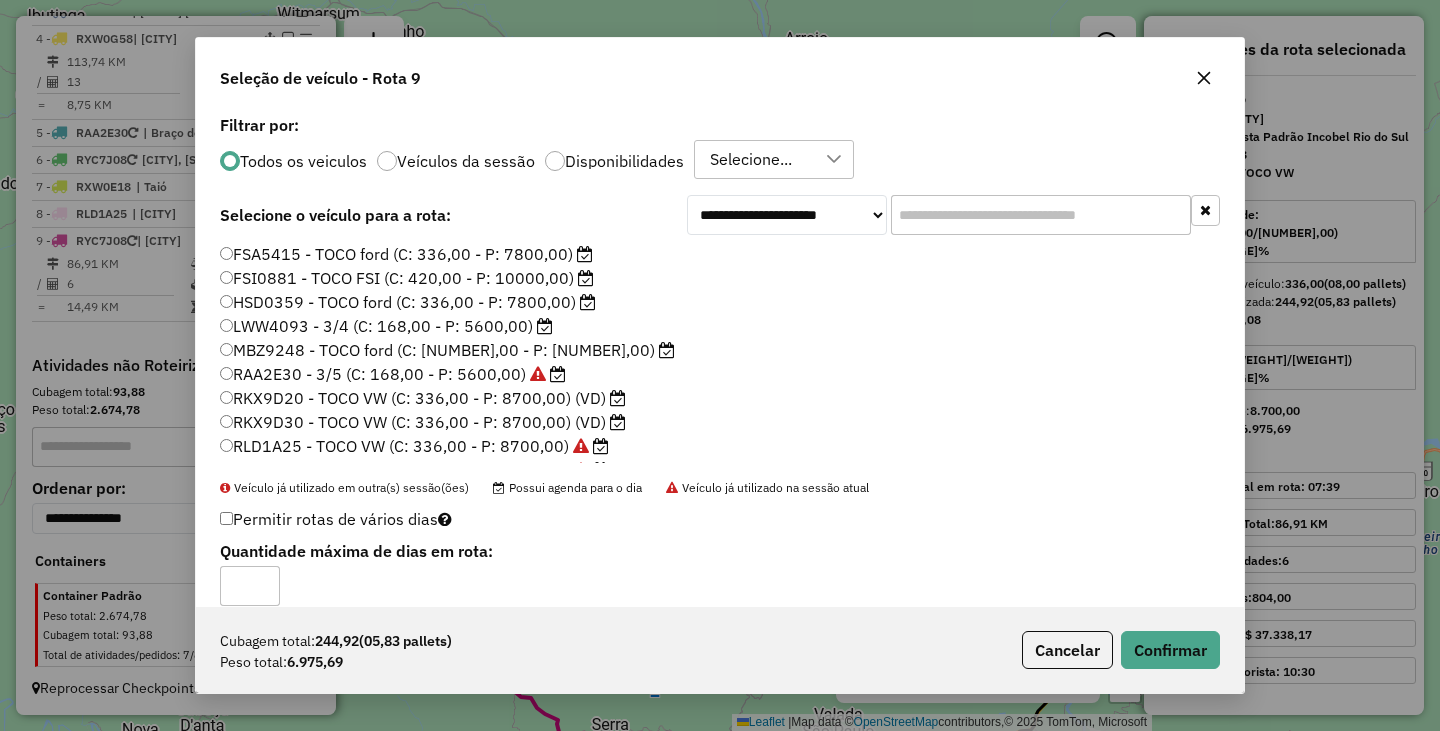 scroll, scrollTop: 100, scrollLeft: 0, axis: vertical 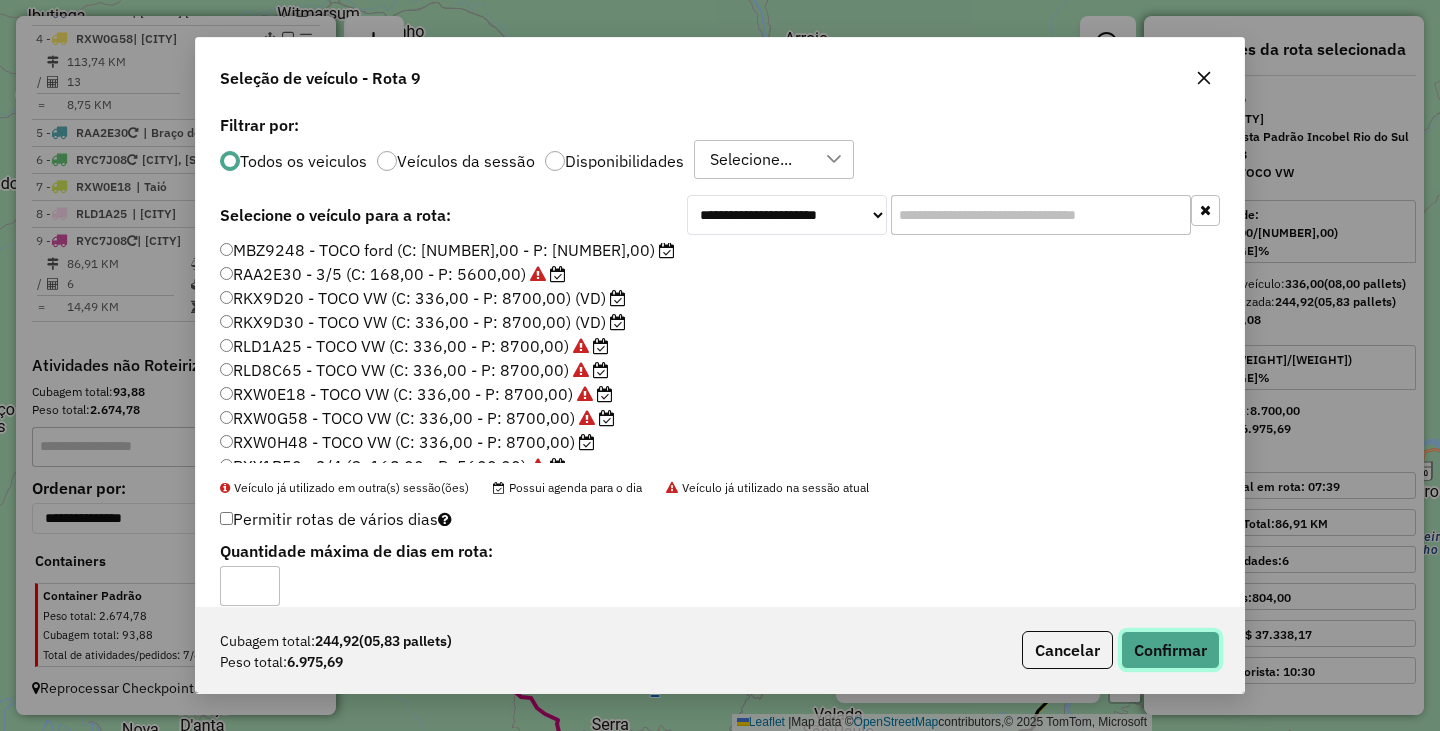 click on "Confirmar" 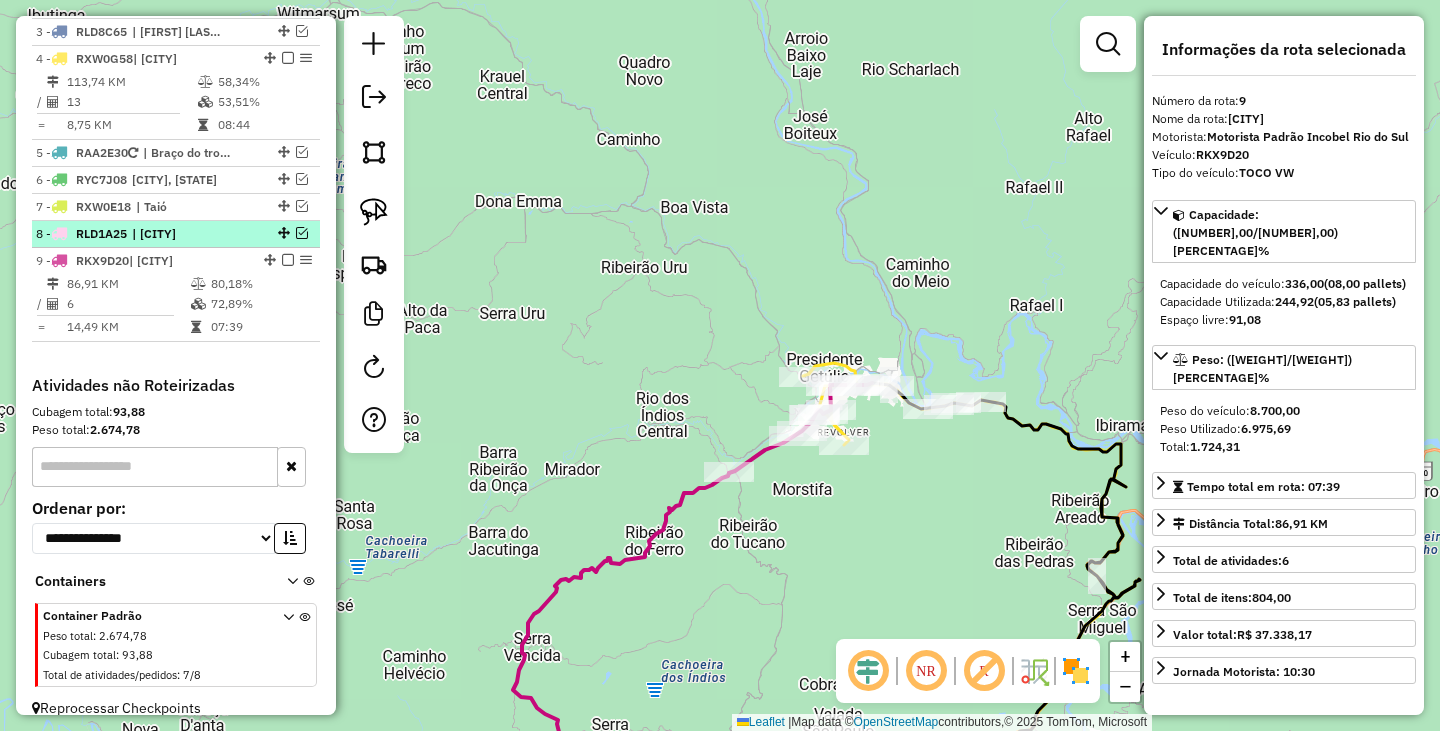 scroll, scrollTop: 757, scrollLeft: 0, axis: vertical 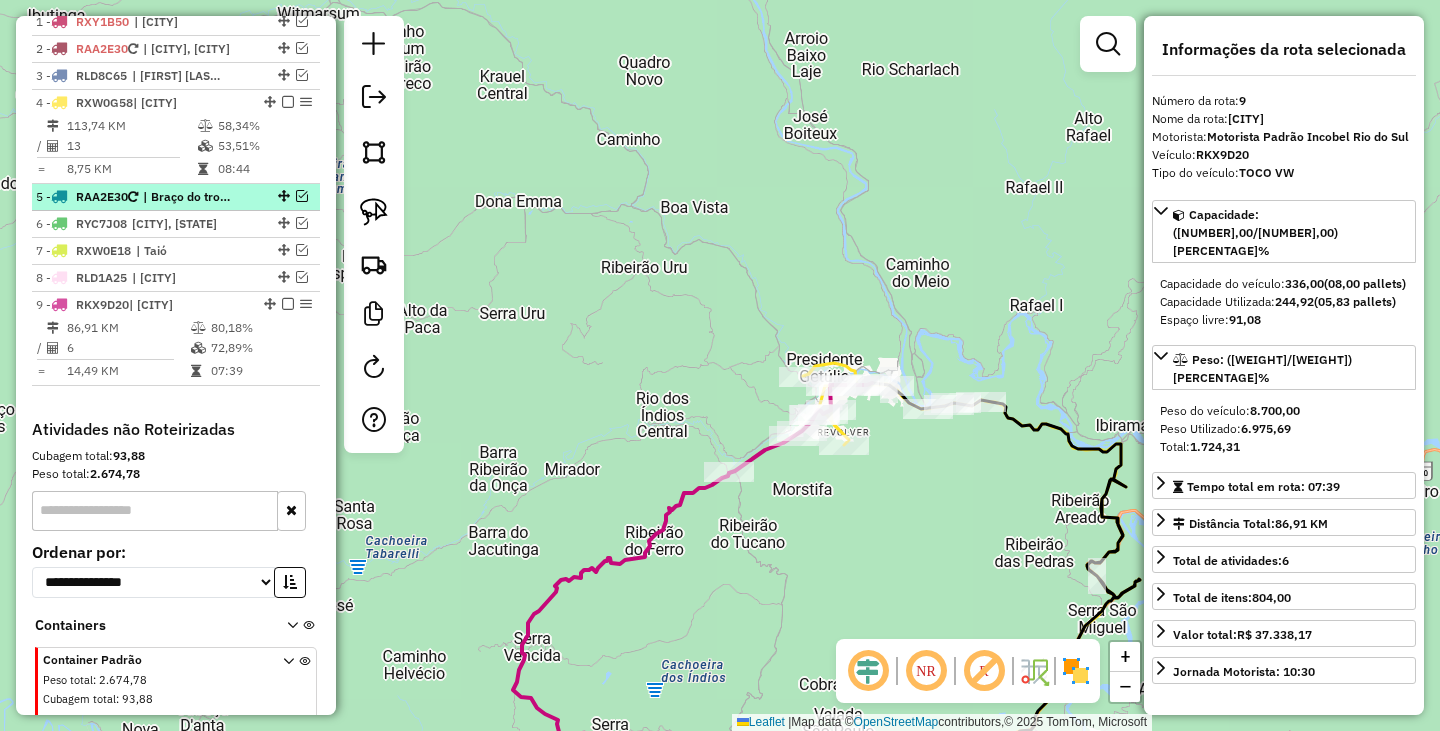 click at bounding box center [302, 196] 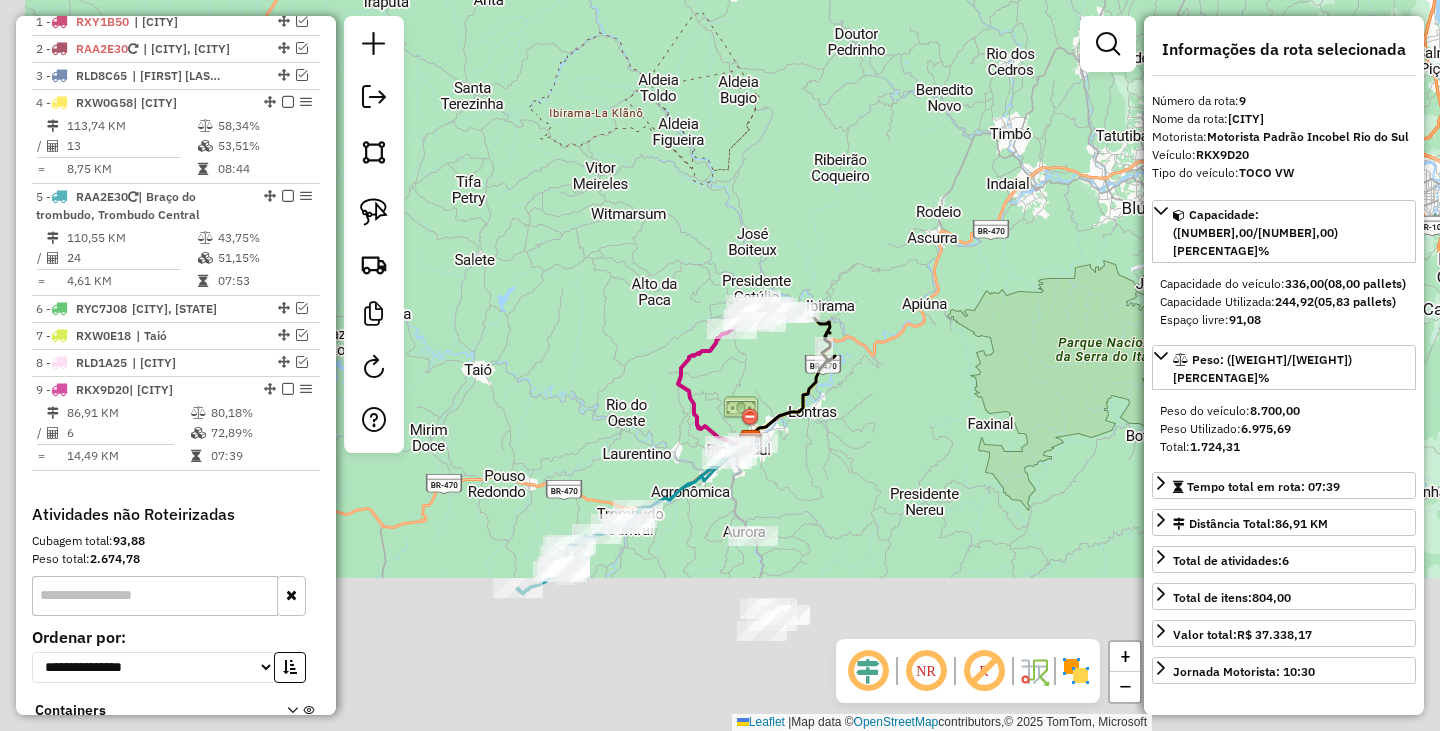 drag, startPoint x: 721, startPoint y: 588, endPoint x: 776, endPoint y: 345, distance: 249.14655 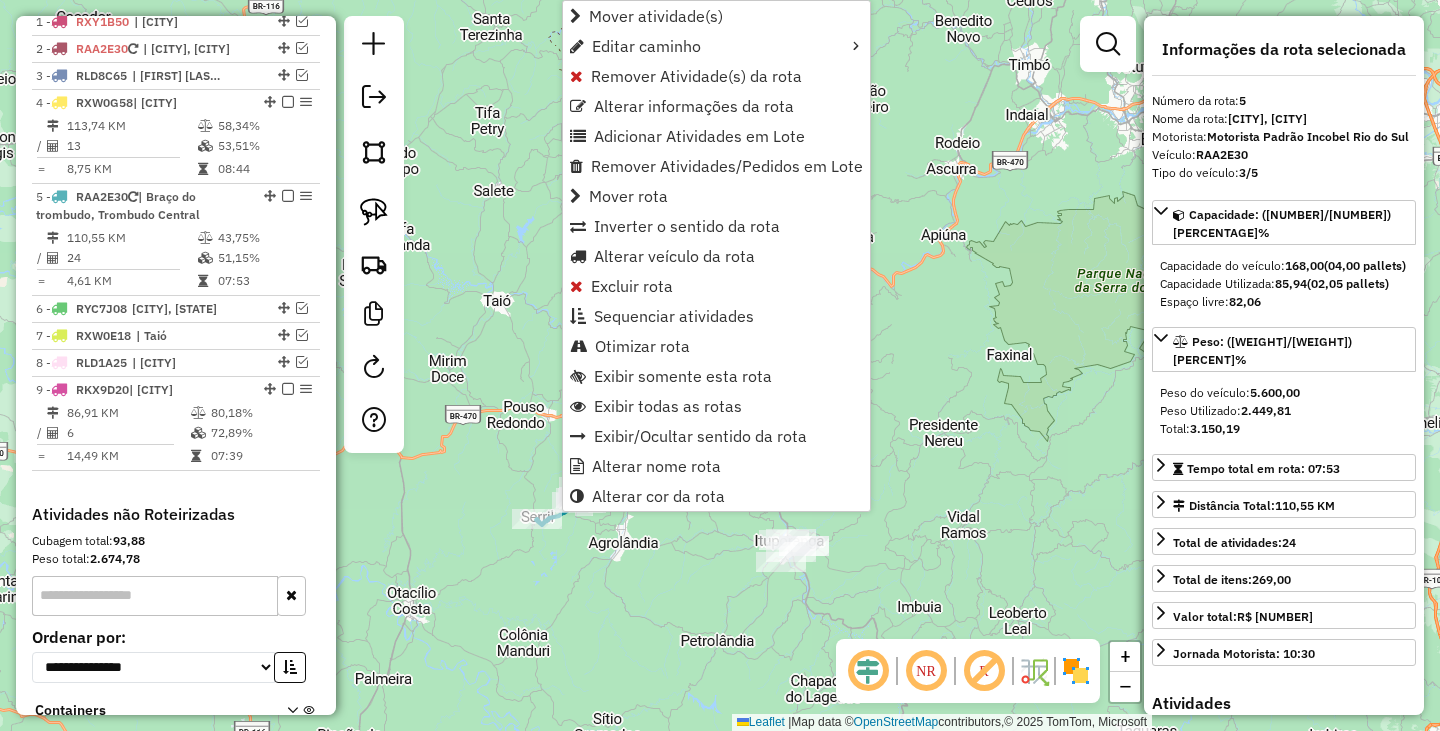 scroll, scrollTop: 942, scrollLeft: 0, axis: vertical 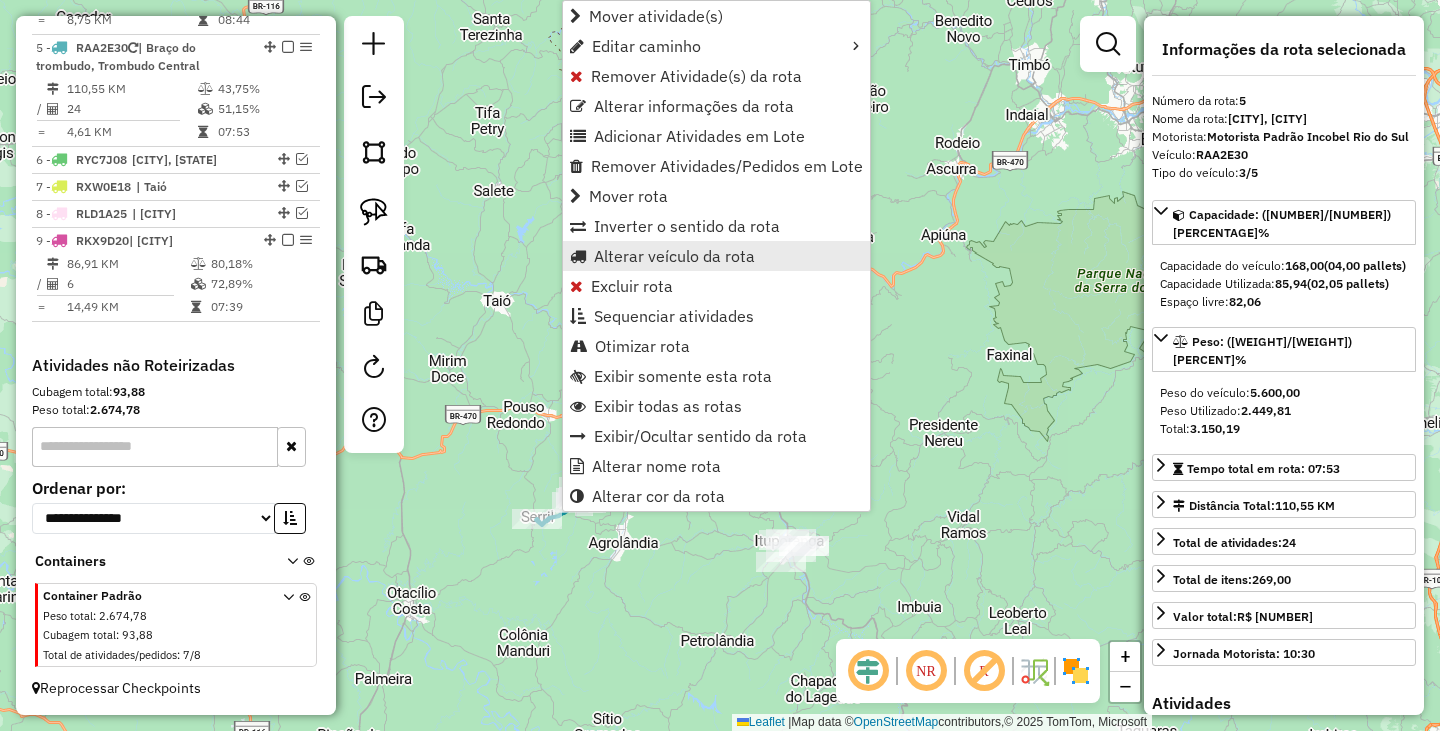 click on "Alterar veículo da rota" at bounding box center (674, 256) 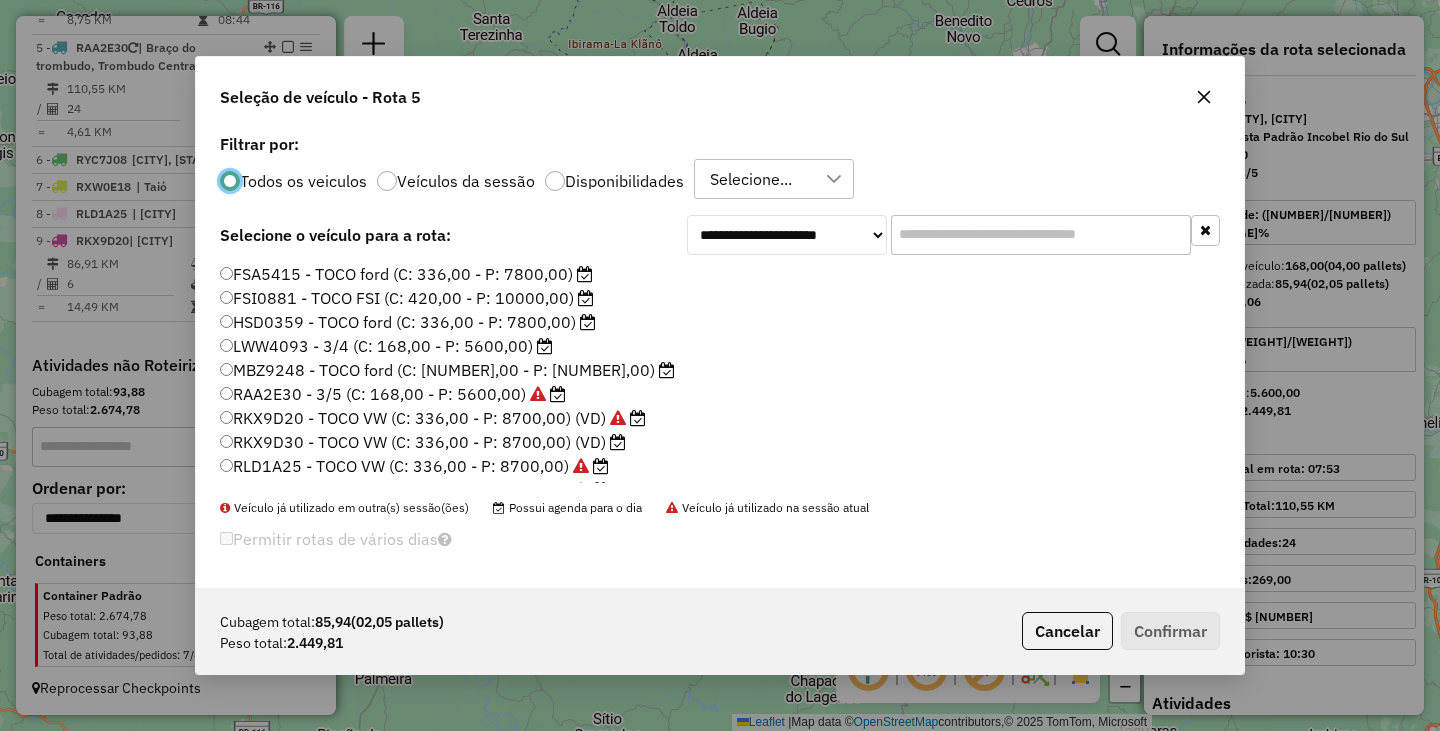scroll, scrollTop: 11, scrollLeft: 6, axis: both 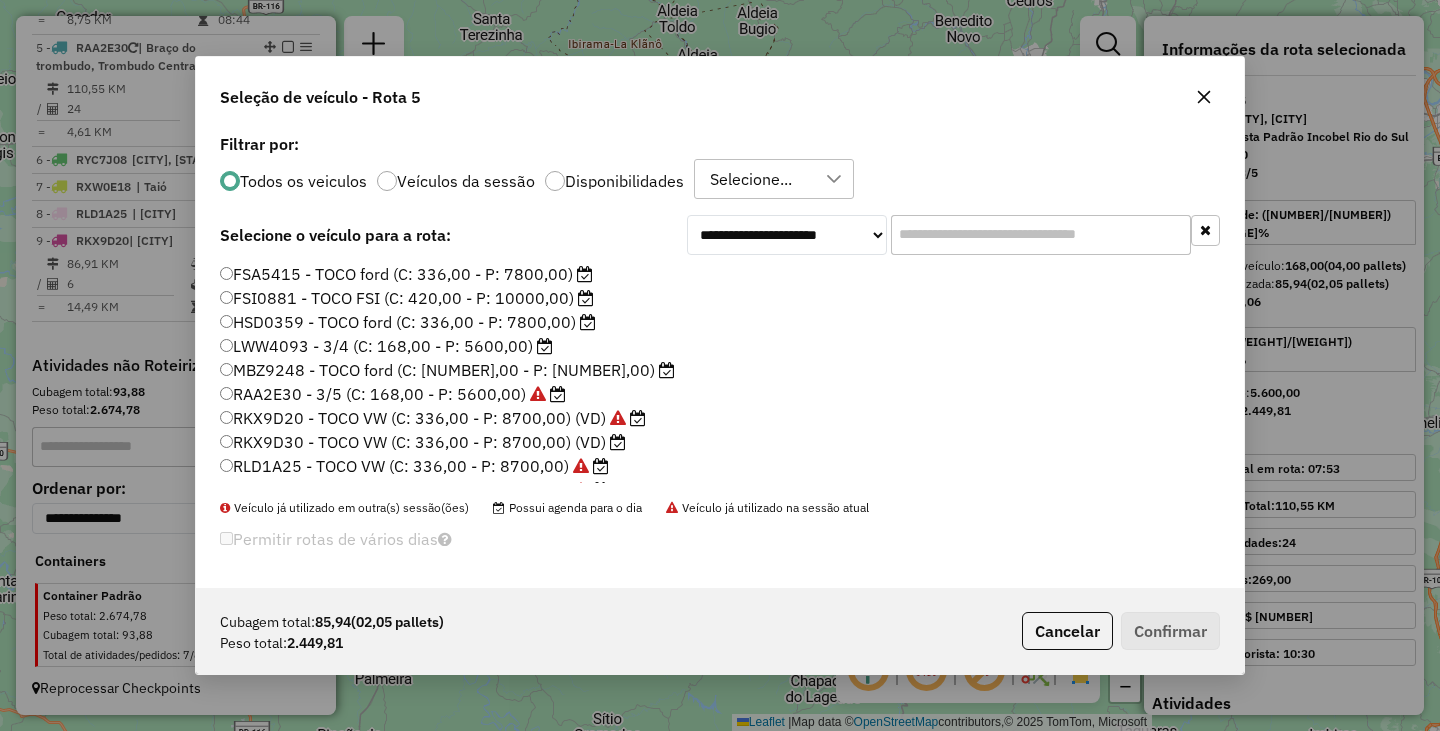click on "RKX9D30 - TOCO VW (C: 336,00 - P: 8700,00) (VD)" 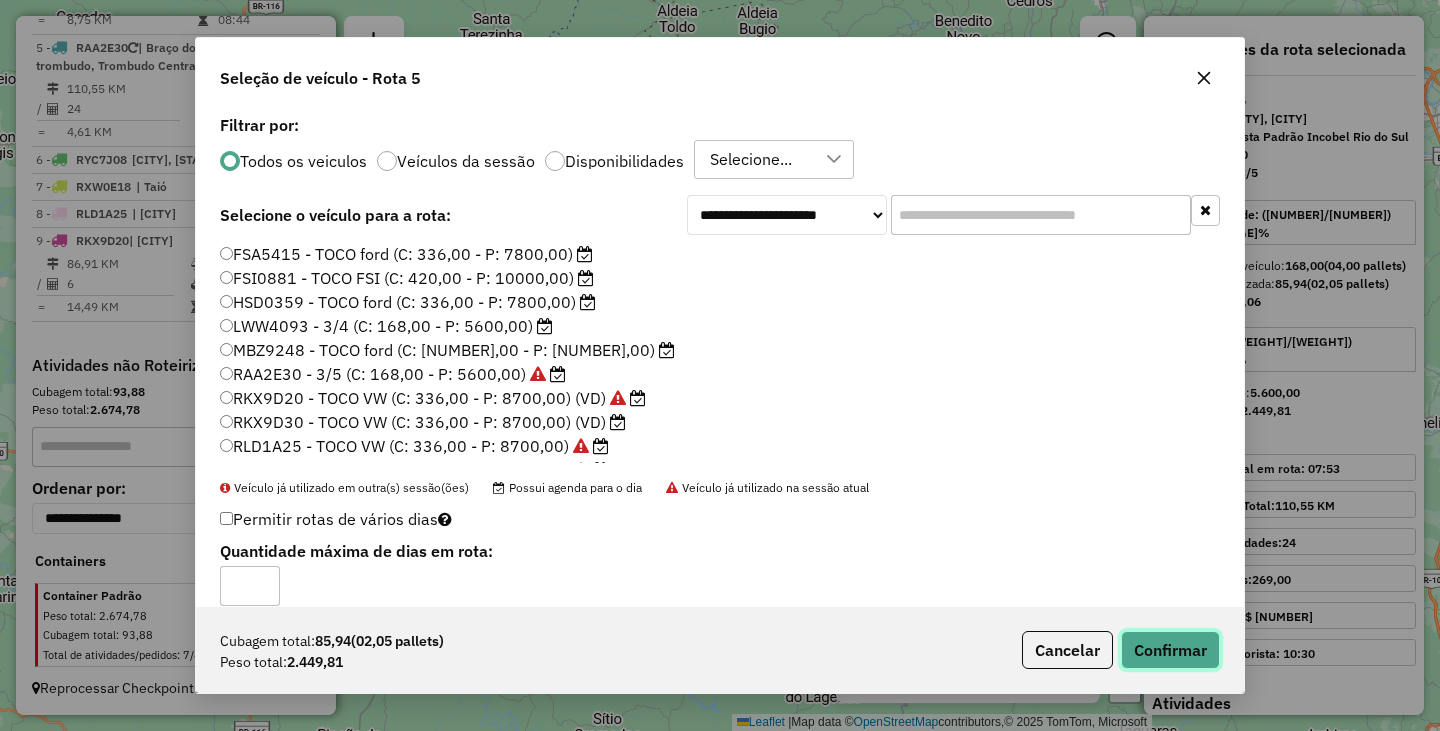 click on "Confirmar" 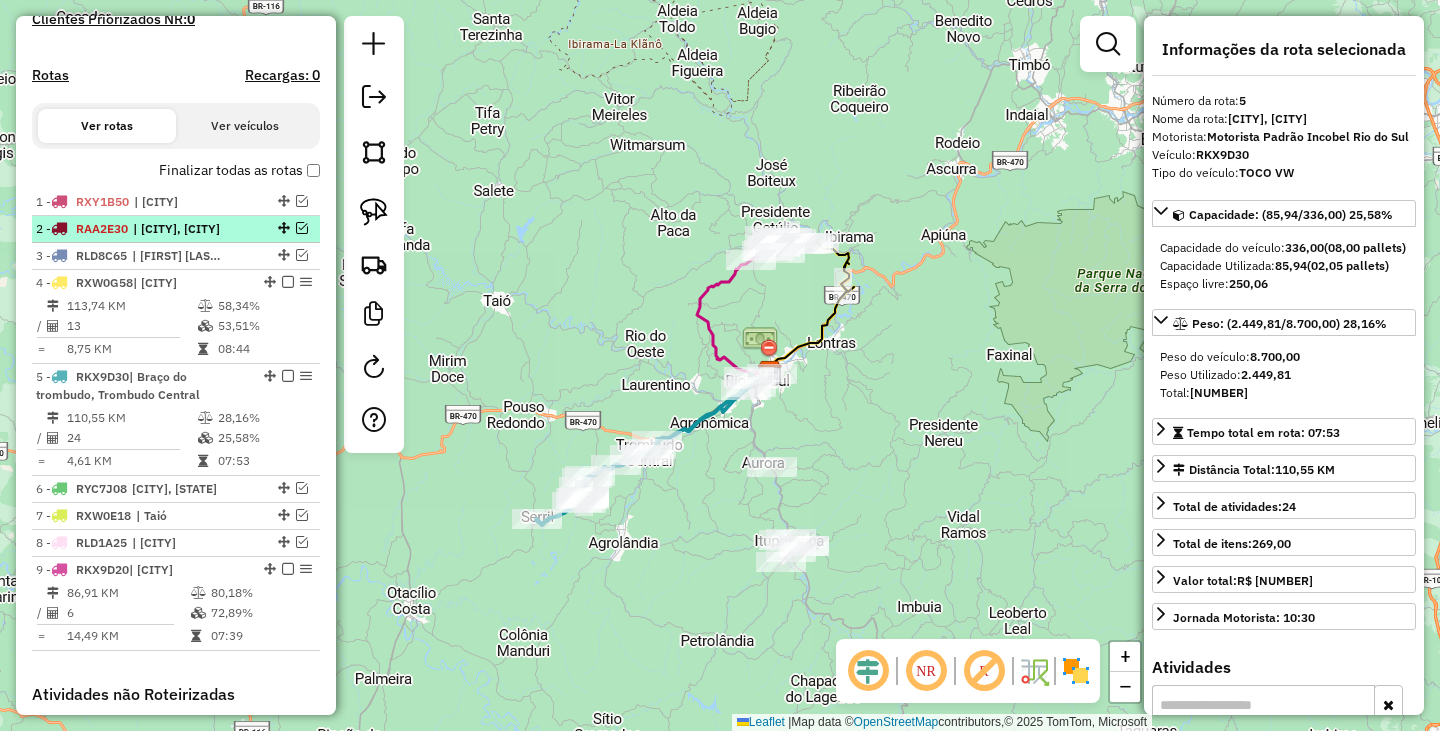 scroll, scrollTop: 542, scrollLeft: 0, axis: vertical 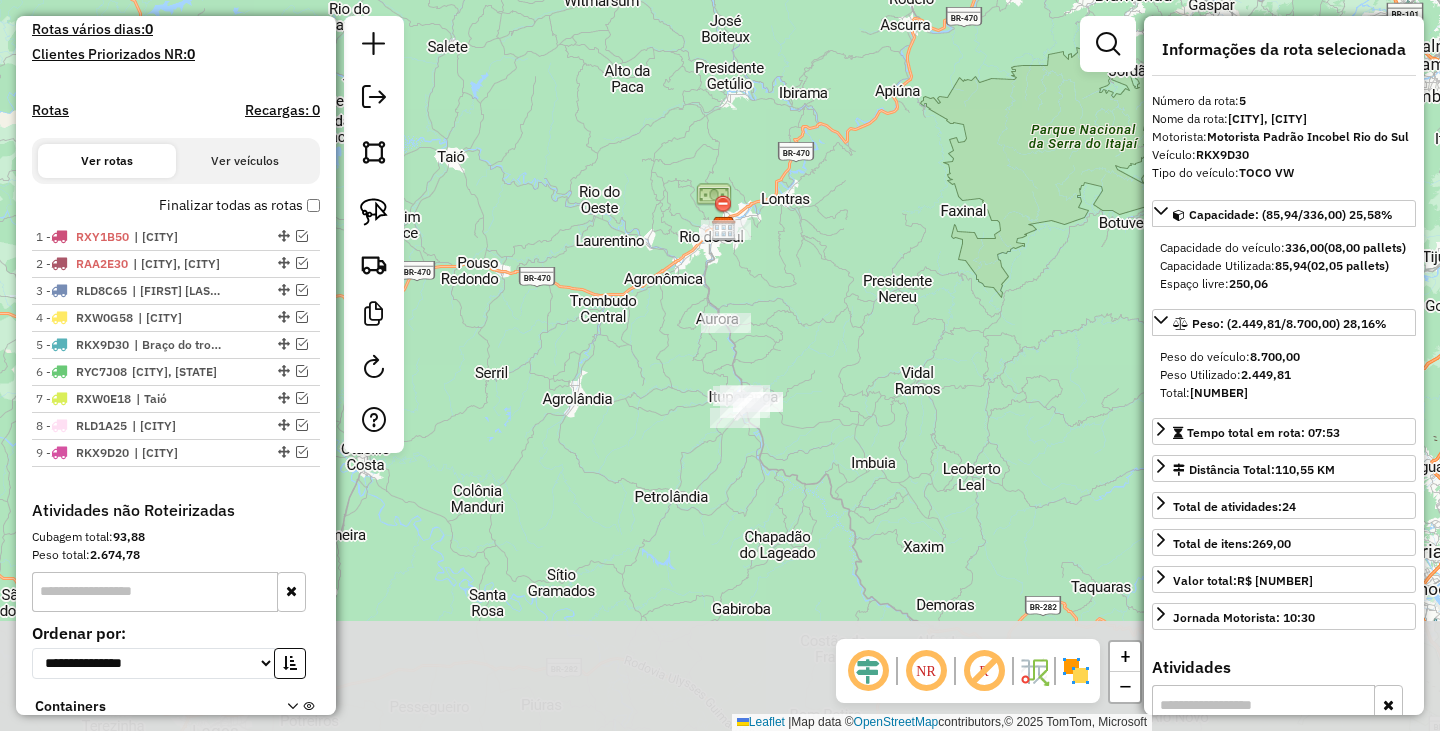 drag, startPoint x: 1046, startPoint y: 418, endPoint x: 1039, endPoint y: 386, distance: 32.75668 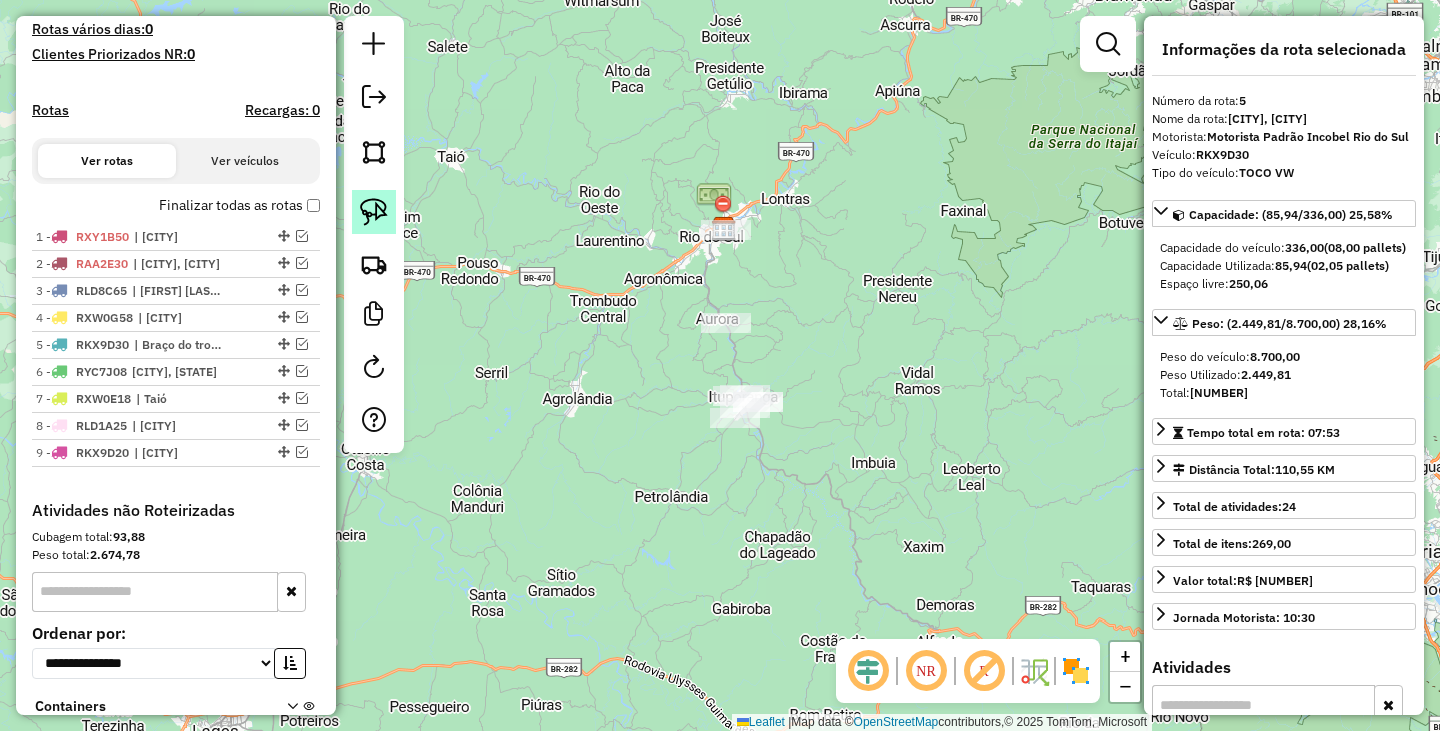 click 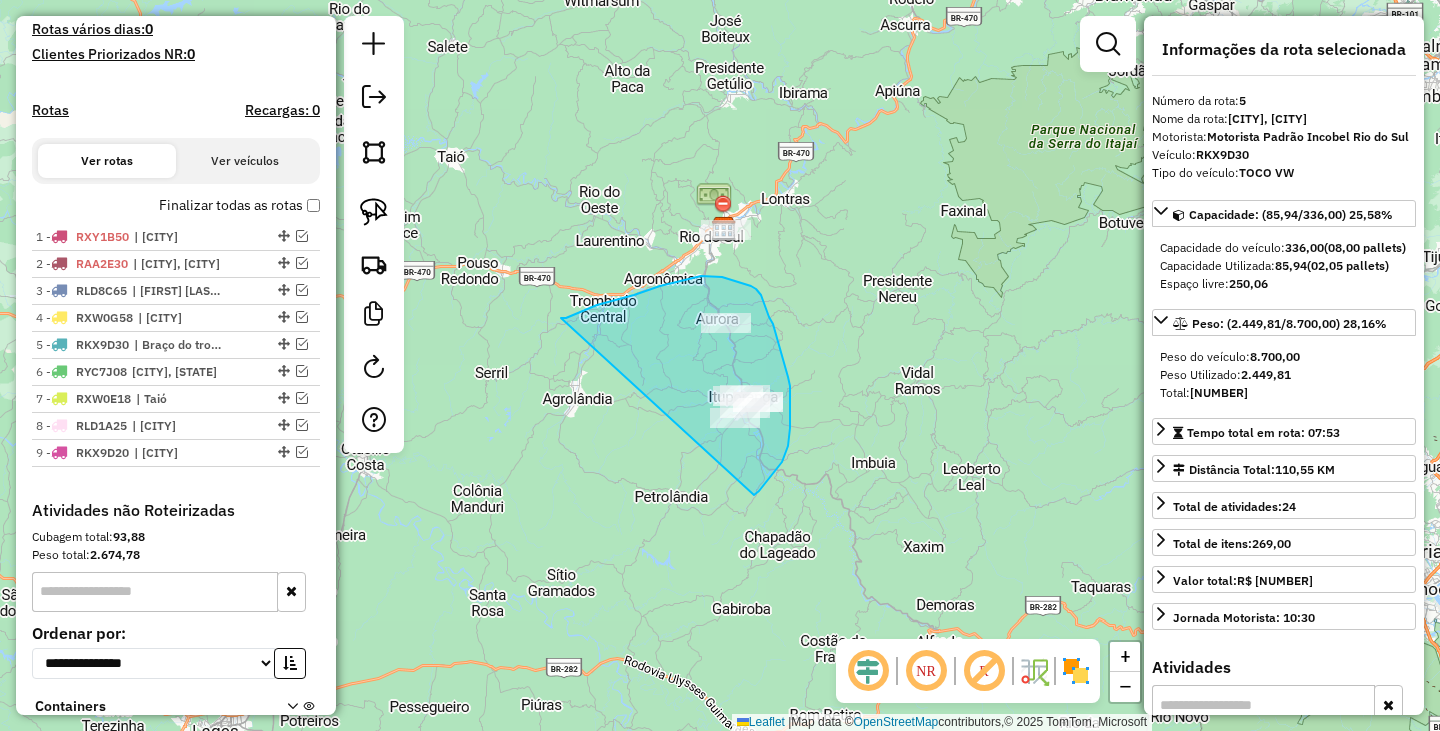 drag, startPoint x: 660, startPoint y: 286, endPoint x: 753, endPoint y: 495, distance: 228.7575 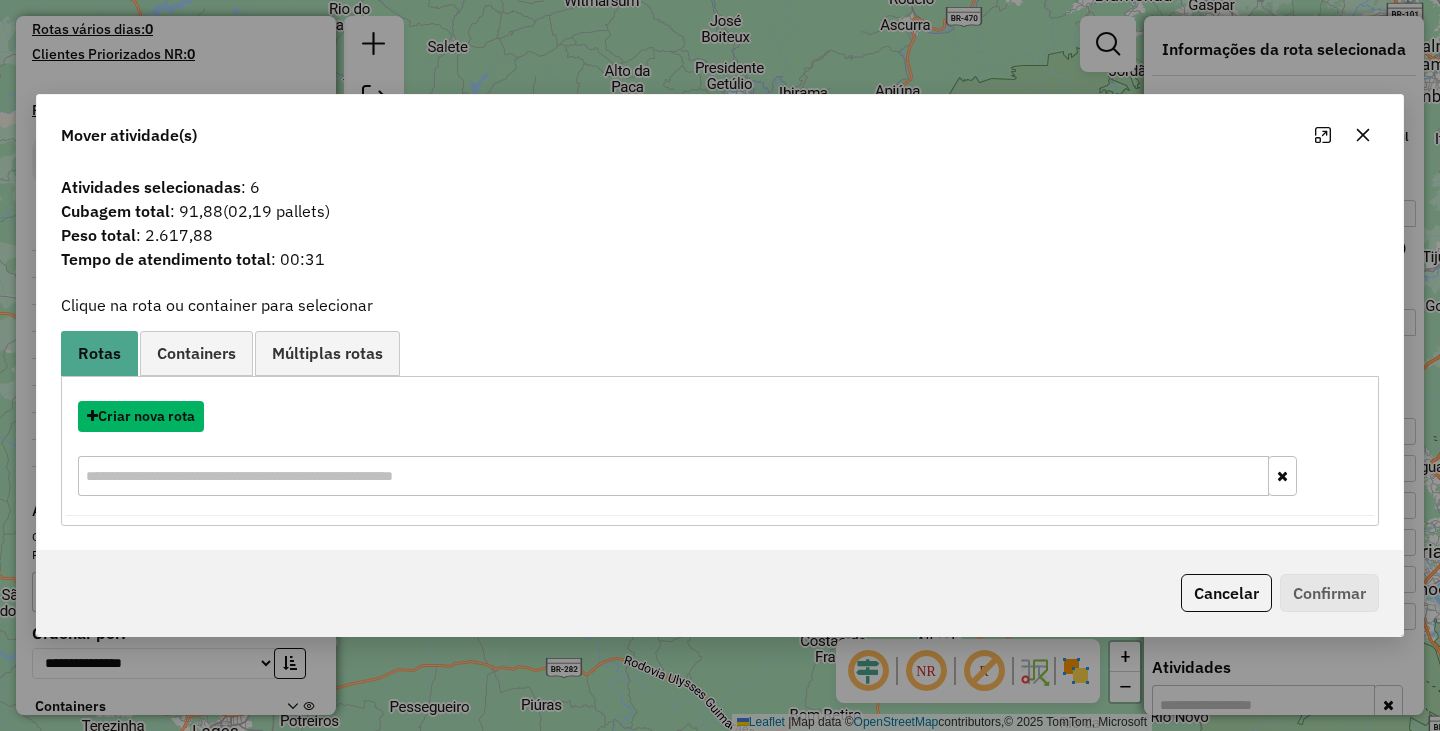 click on "Criar nova rota" at bounding box center (141, 416) 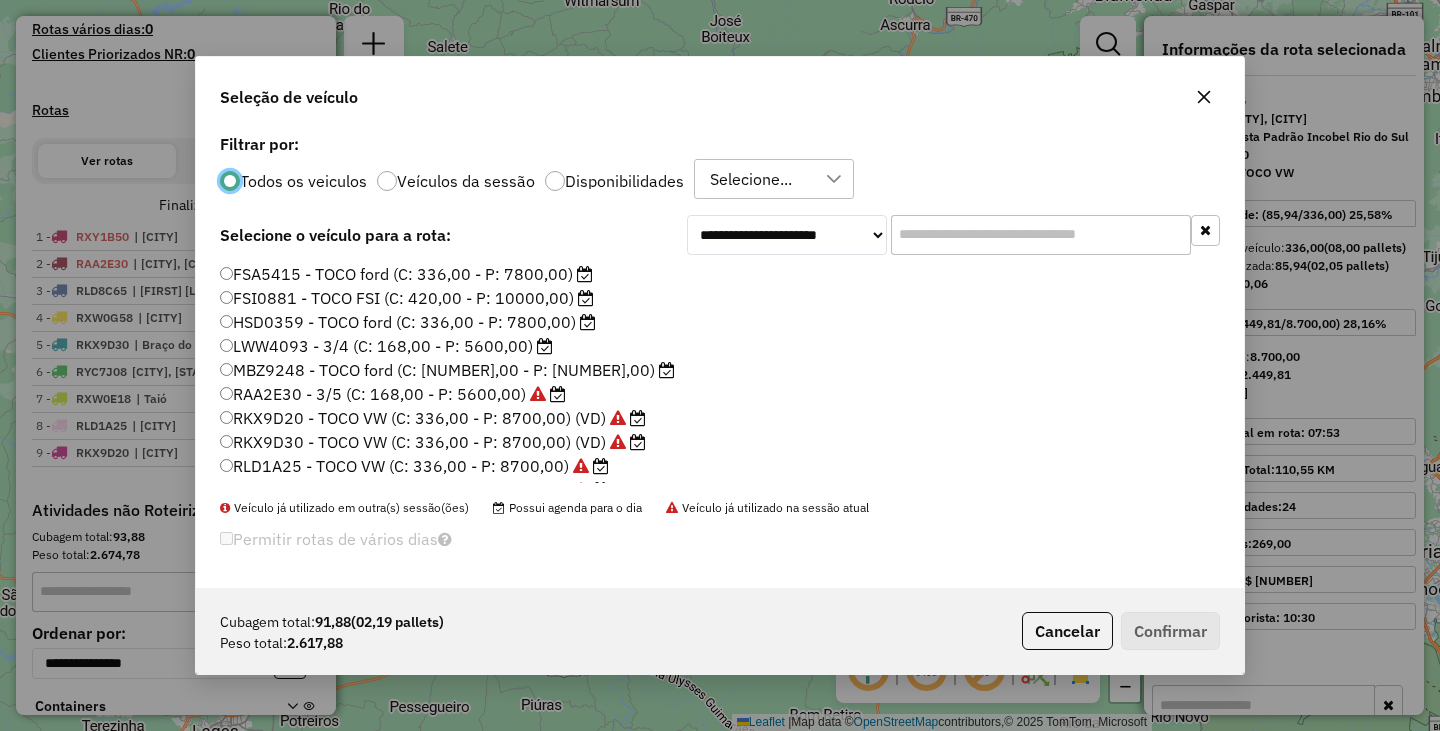 scroll, scrollTop: 11, scrollLeft: 6, axis: both 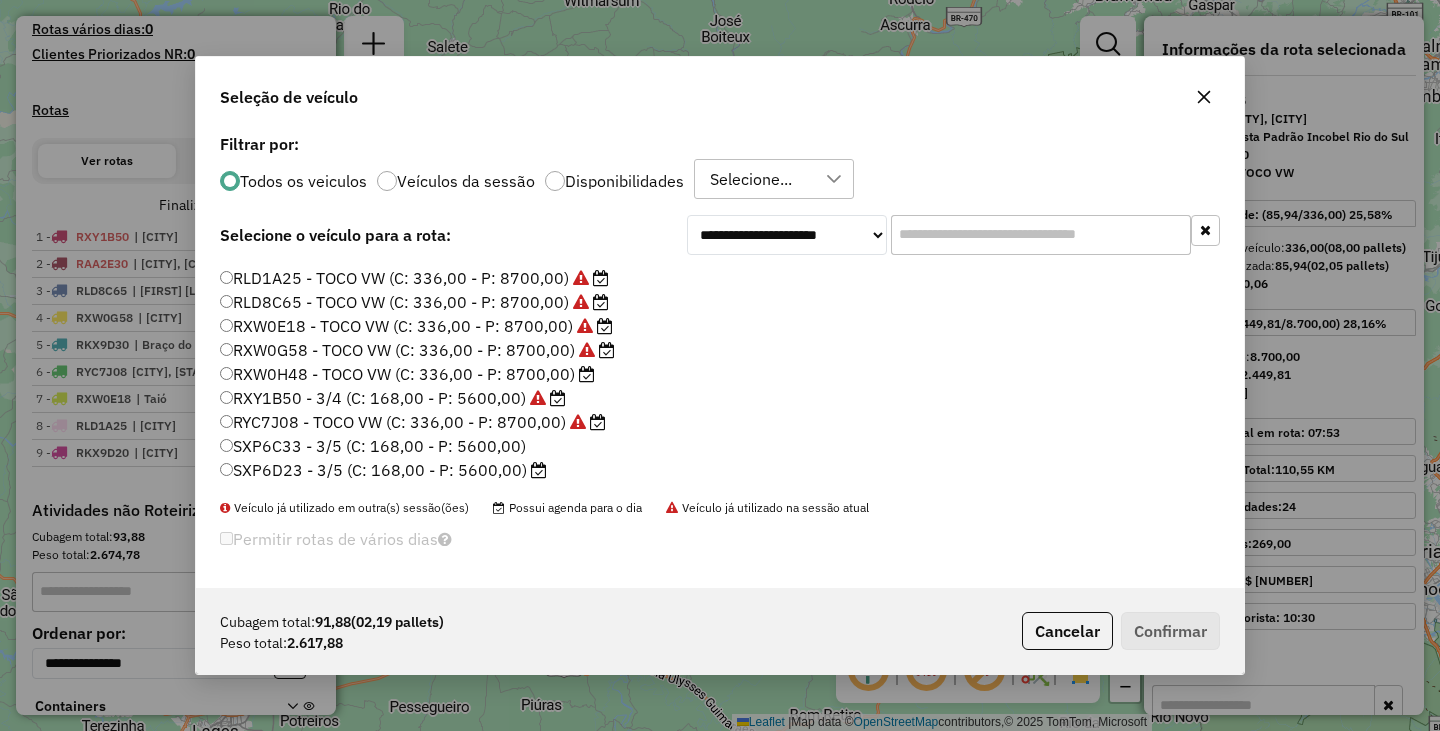click on "RXW0H48 - TOCO VW (C: 336,00 - P: 8700,00)" 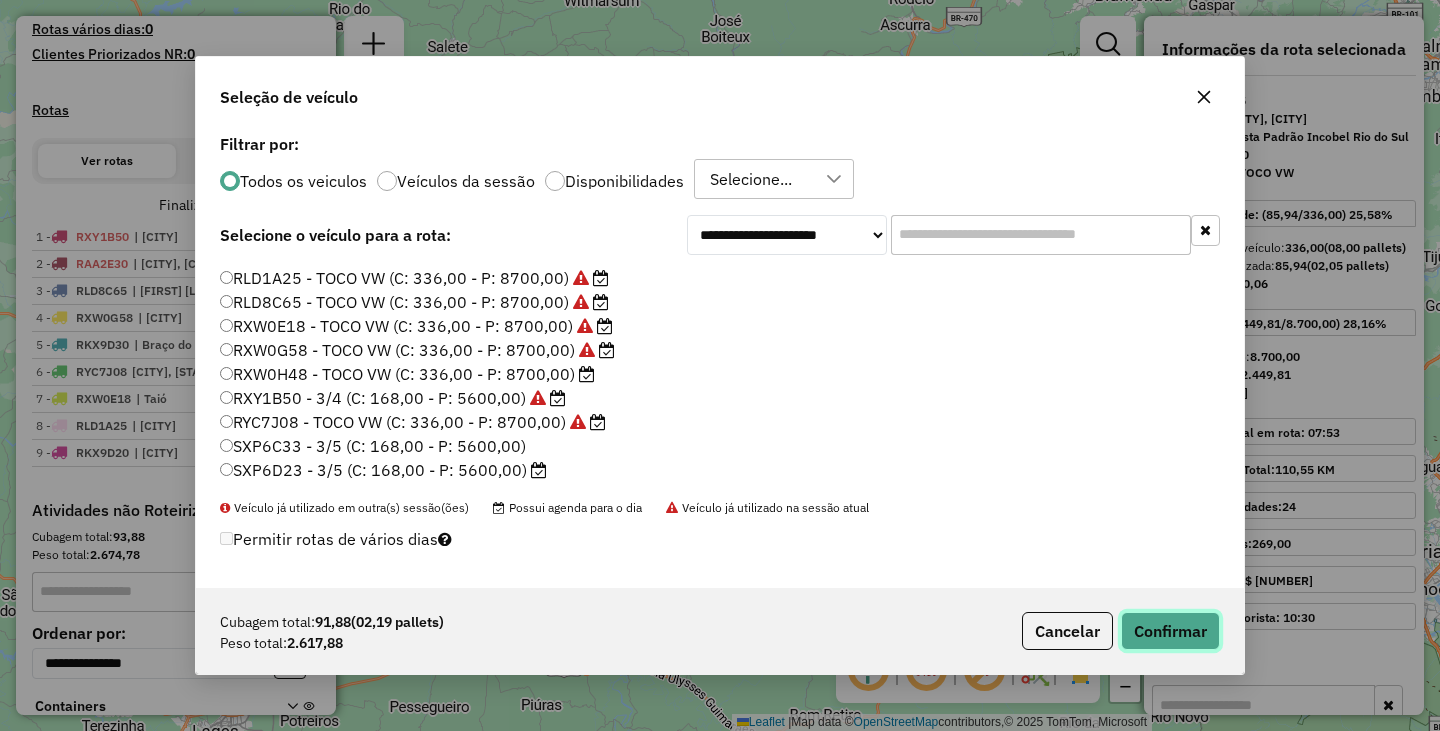 click on "Confirmar" 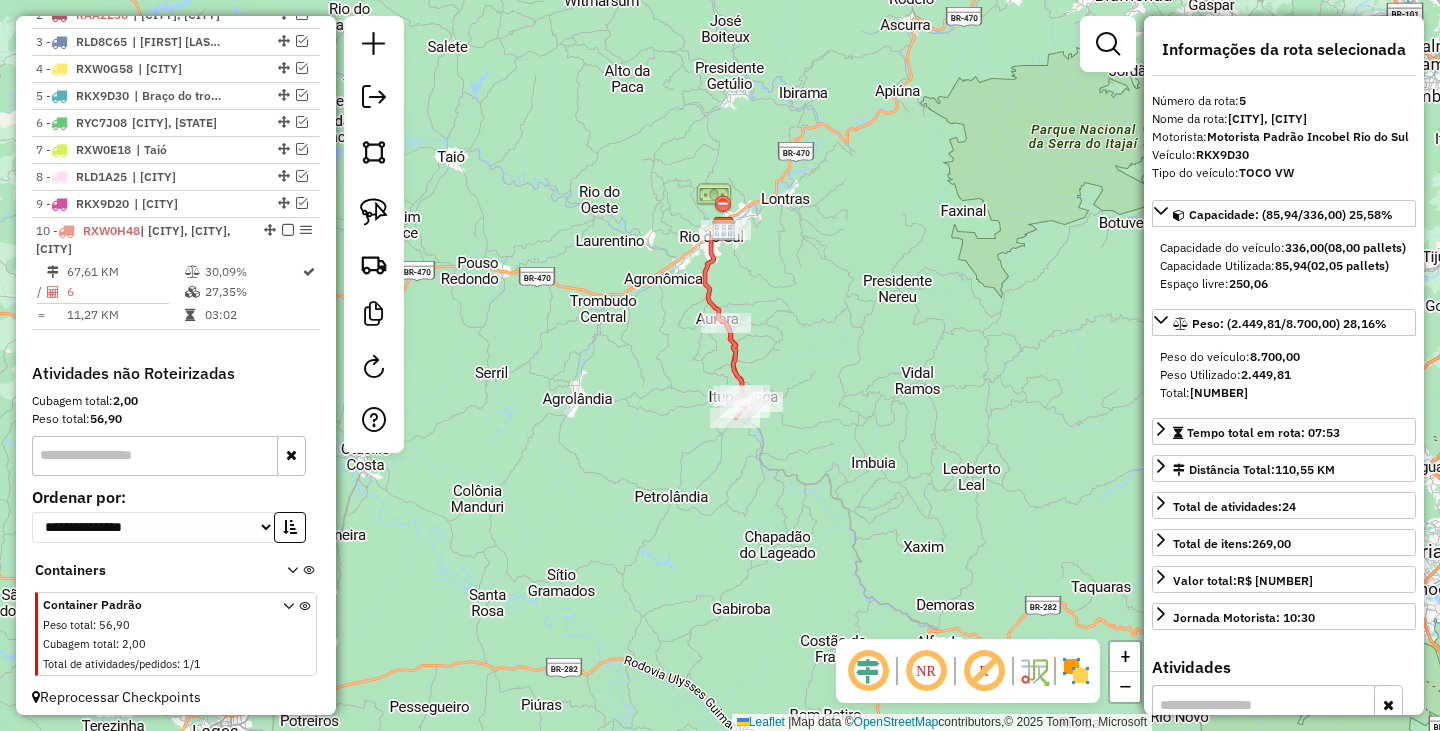 scroll, scrollTop: 824, scrollLeft: 0, axis: vertical 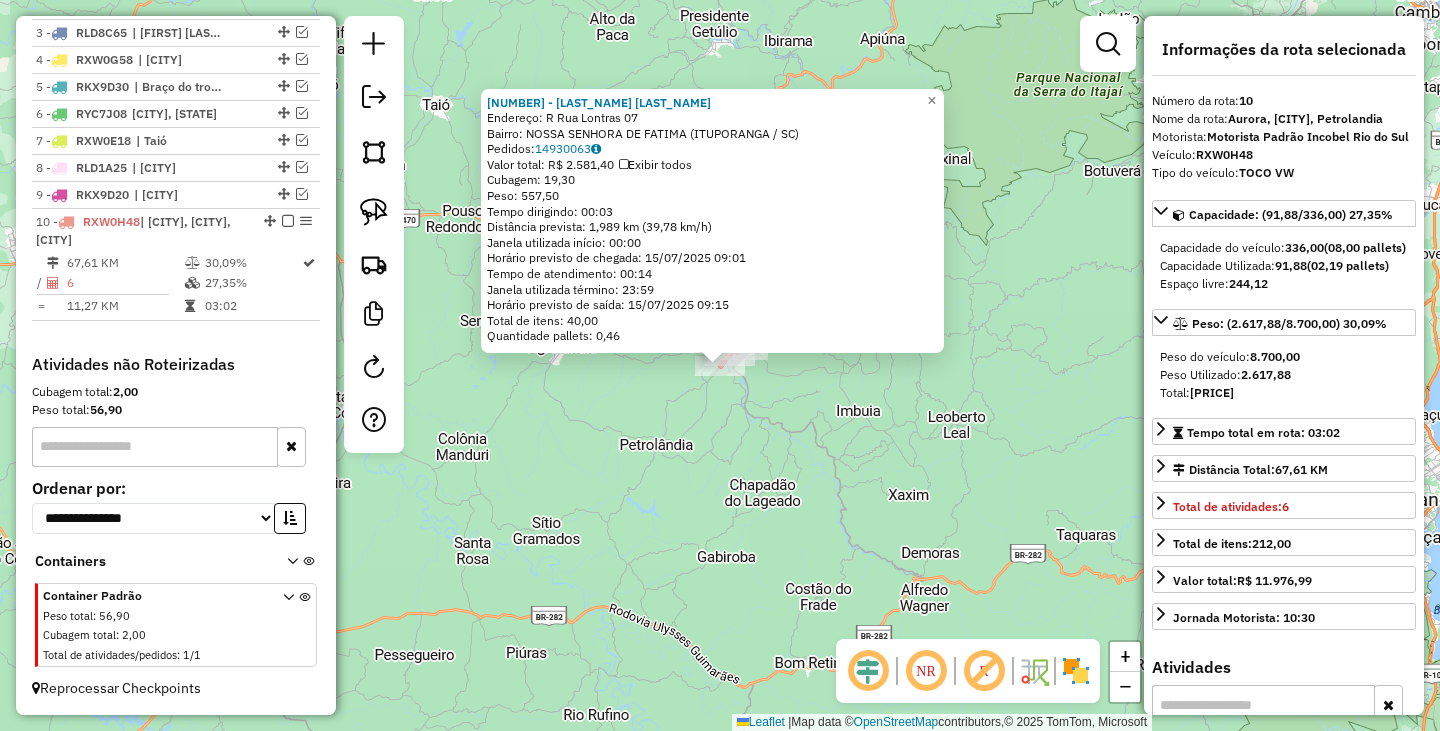 click on "[NUMBER] - [NAME]  Endereço: R   Rua Lontras                   [NUMBER]   Bairro: [NEIGHBORHOOD] ([CITY] / [STATE])   Pedidos:  [ORDER_ID]   Valor total: [CURRENCY] [PRICE]   Exibir todos   Cubagem: [CUBAGE]  Peso: [WEIGHT]  Tempo dirigindo: [TIME]   Distância prevista: [DISTANCE] ([SPEED])   Janela utilizada início: [TIME]   Horário previsto de chegada: [DATE] [TIME]   Tempo de atendimento: [TIME]   Janela utilizada término: [TIME]   Horário previsto de saída: [DATE] [TIME]   Total de itens: [ITEMS]   Quantidade pallets: [PALLETS]  × Janela de atendimento Grade de atendimento Capacidade Transportadoras Veículos Cliente Pedidos  Rotas Selecione os dias de semana para filtrar as janelas de atendimento  Seg   Ter   Qua   Qui   Sex   Sáb   Dom  Informe o período da janela de atendimento: De: Até:  Filtrar exatamente a janela do cliente  Considerar janela de atendimento padrão  Selecione os dias de semana para filtrar as grades de atendimento  Seg   Ter   Qua   Qui   Sex   Sáb   Dom   Peso mínimo:   De:  De:" 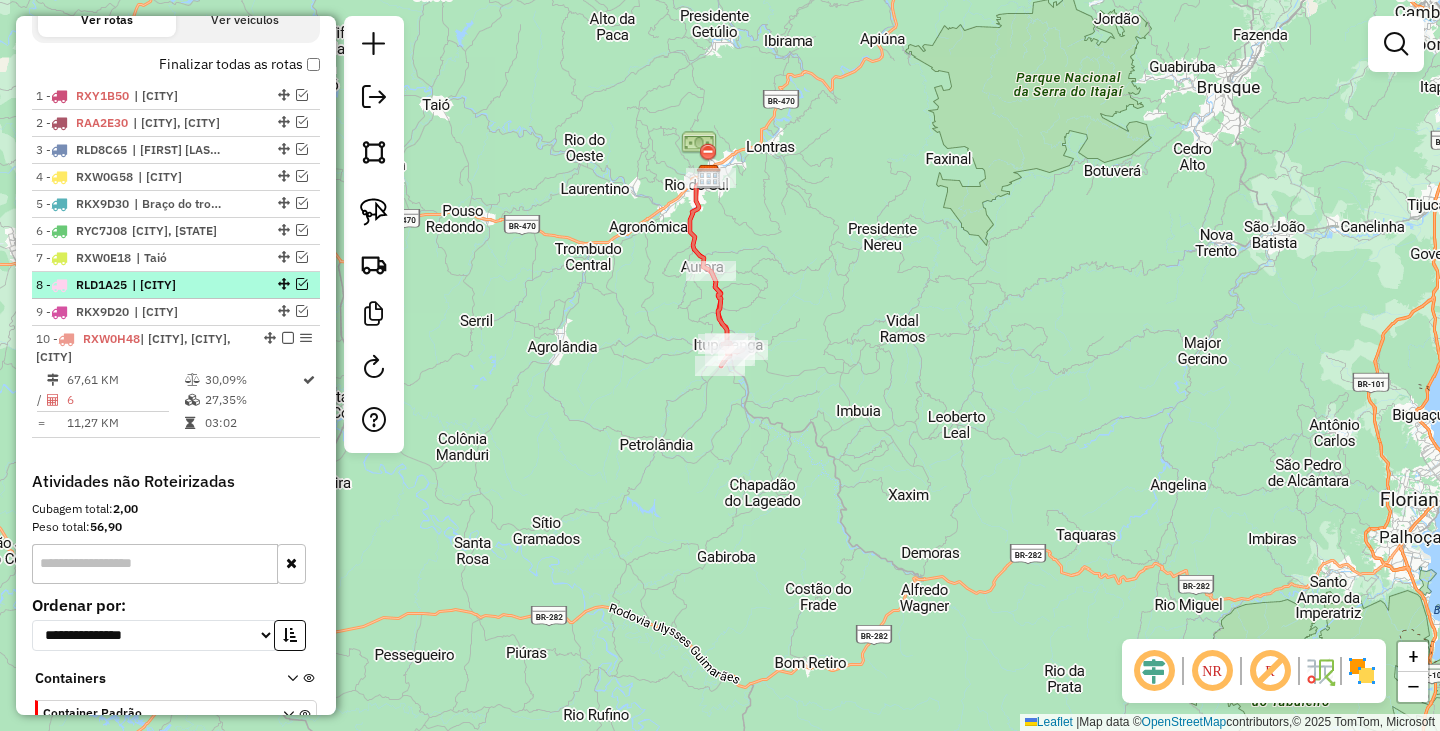 scroll, scrollTop: 624, scrollLeft: 0, axis: vertical 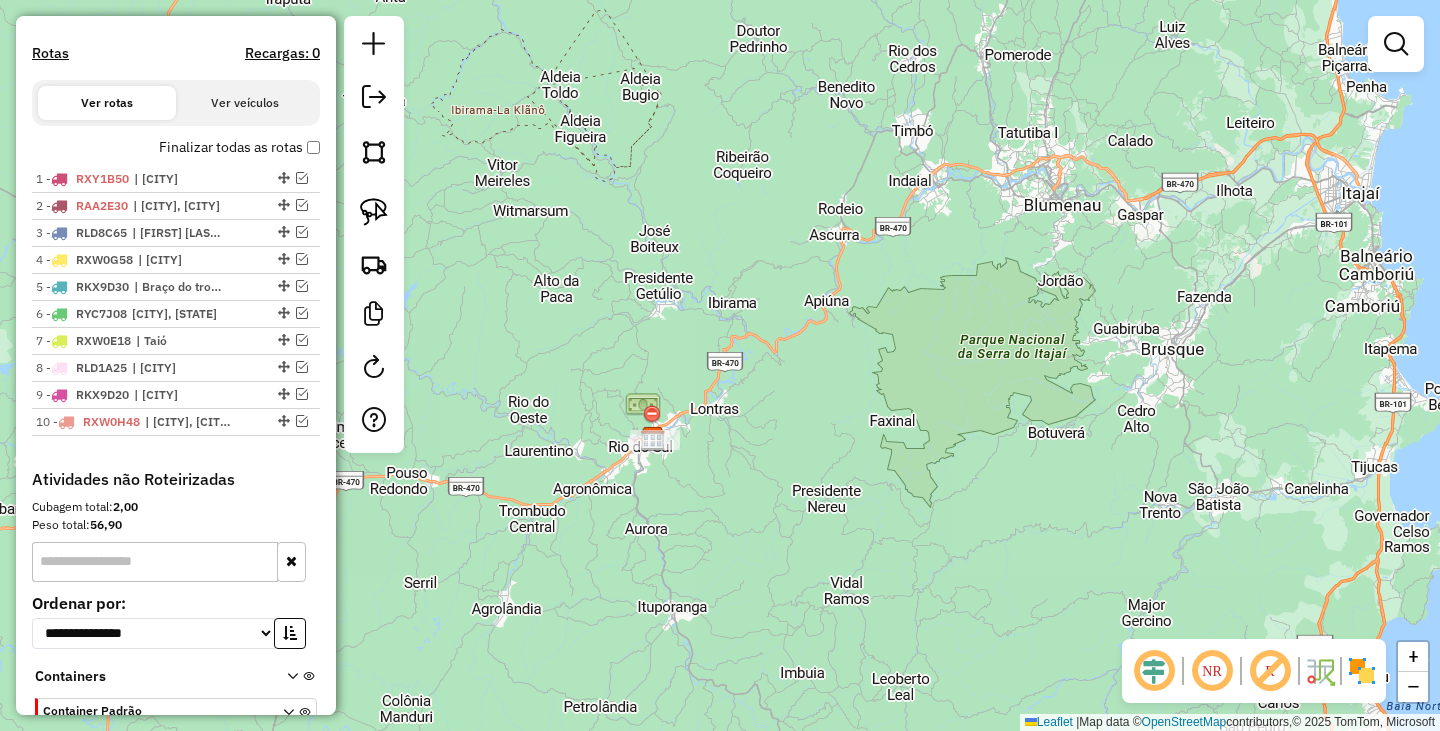 drag, startPoint x: 914, startPoint y: 153, endPoint x: 796, endPoint y: 426, distance: 297.4105 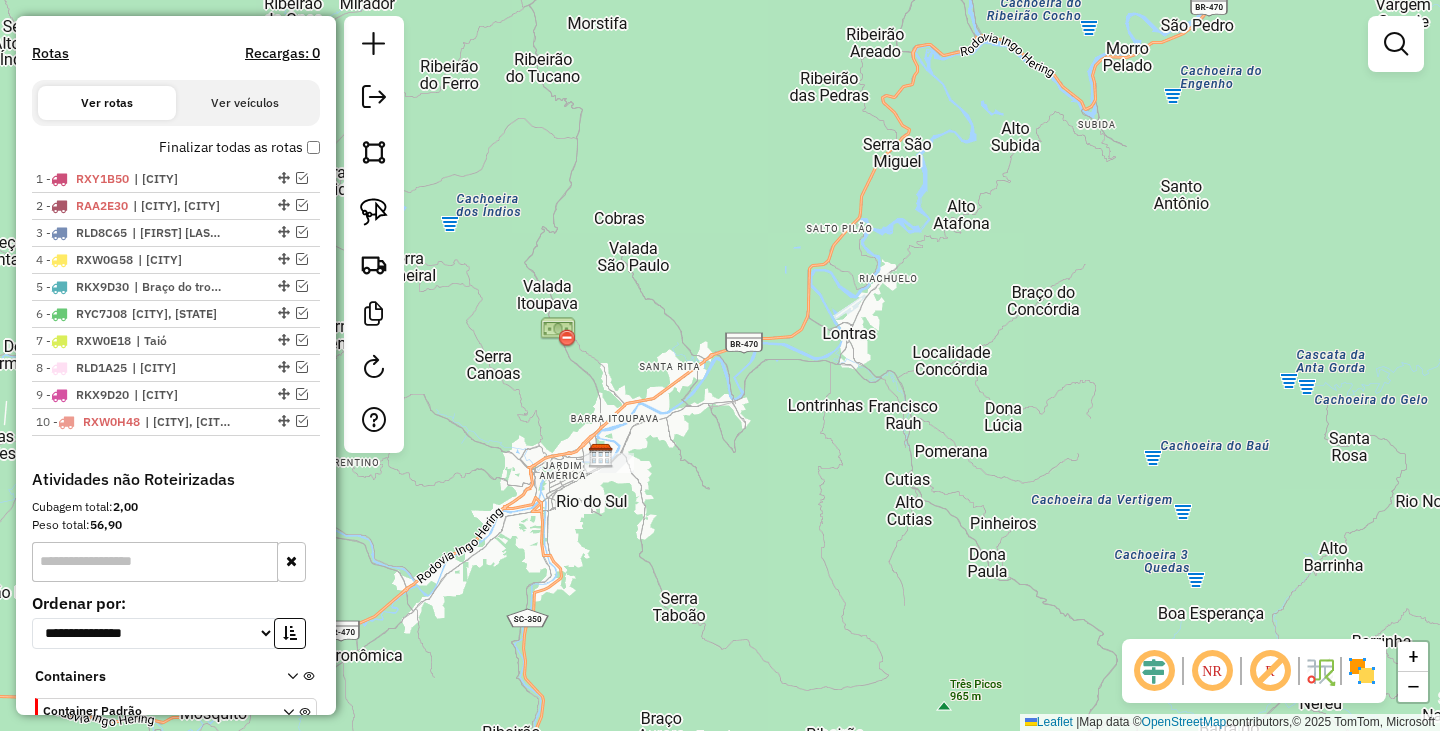 drag, startPoint x: 661, startPoint y: 516, endPoint x: 820, endPoint y: 448, distance: 172.93062 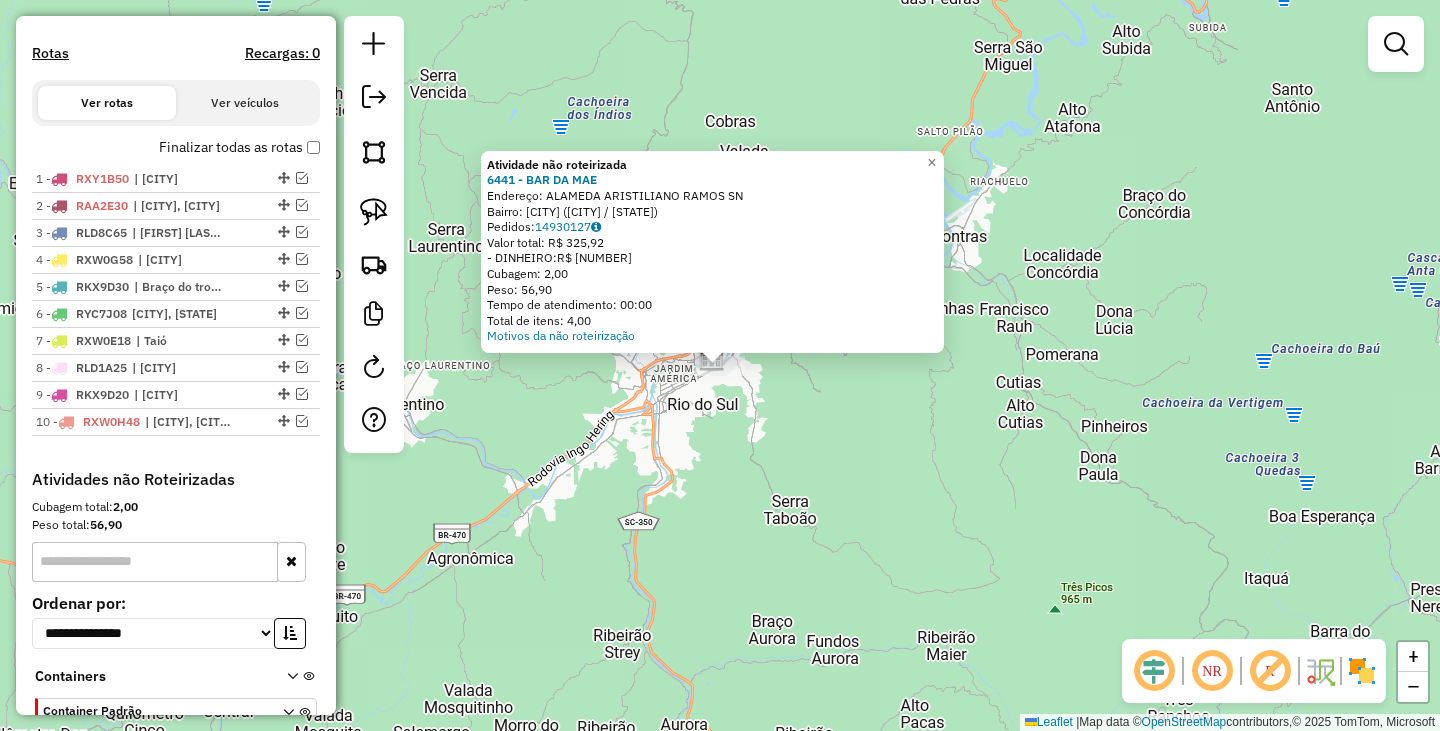 click on "Atividade não roteirizada [NUMBER] - [COMPANY] Endereço:  ALAMEDA ARISTILIANO RAMOS SN   Bairro: [NEIGHBORHOOD] ([CITY] / [STATE])   Pedidos:  [NUMBER]   Valor total: R$ [AMOUNT]   - DINHEIRO:  R$ [AMOUNT]   Cubagem: [NUMBER]   Peso: [NUMBER]   Tempo de atendimento: [TIME]   Total de itens: [NUMBER]  Motivos da não roteirização × Janela de atendimento Grade de atendimento Capacidade Transportadoras Veículos Cliente Pedidos  Rotas Selecione os dias de semana para filtrar as janelas de atendimento  Seg   Ter   Qua   Qui   Sex   Sáb   Dom  Informe o período da janela de atendimento: De: Até:  Filtrar exatamente a janela do cliente  Considerar janela de atendimento padrão  Selecione os dias de semana para filtrar as grades de atendimento  Seg   Ter   Qua   Qui   Sex   Sáb   Dom   Considerar clientes sem dia de atendimento cadastrado  Clientes fora do dia de atendimento selecionado Filtrar as atividades entre os valores definidos abaixo:  Peso mínimo:   Peso máximo:   Cubagem mínima:   Cubagem máxima:   De:   Até:  De:  +" 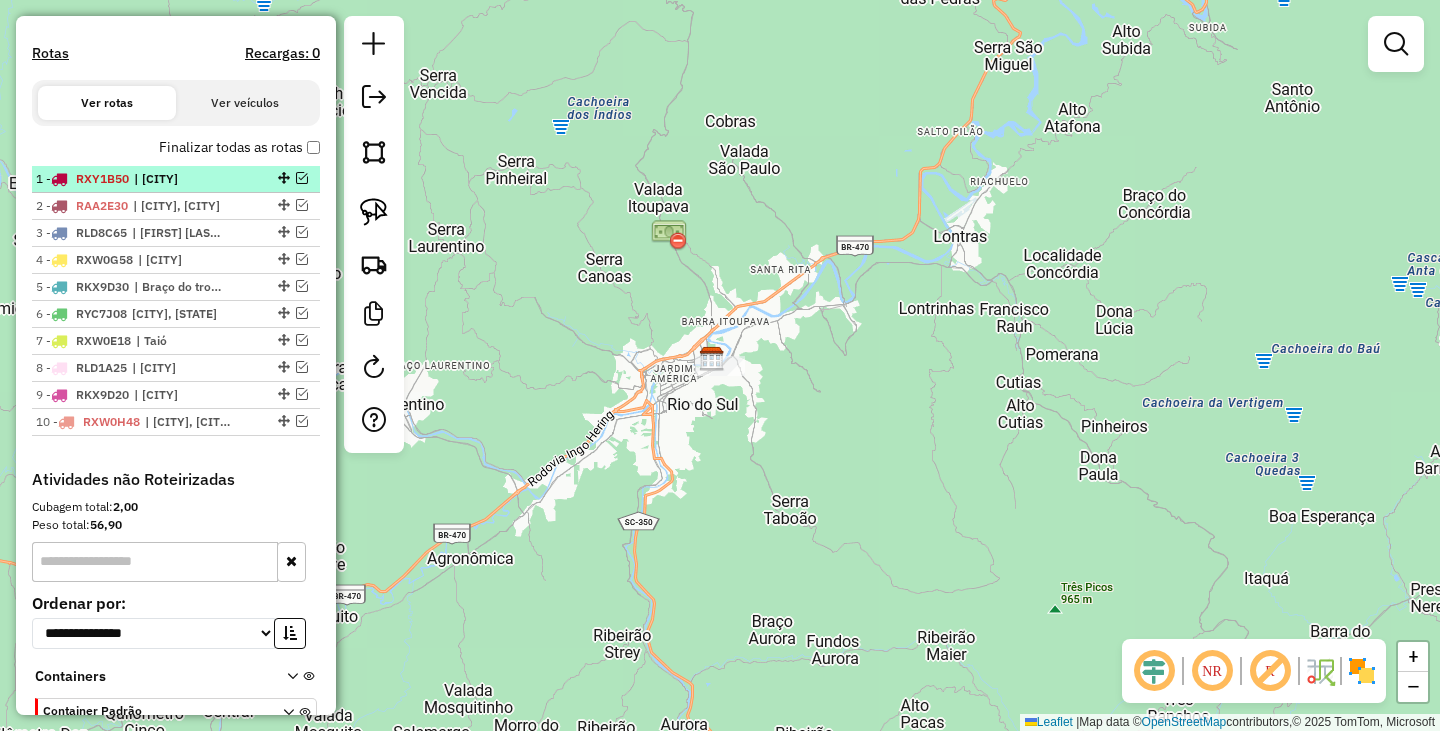 click at bounding box center [302, 178] 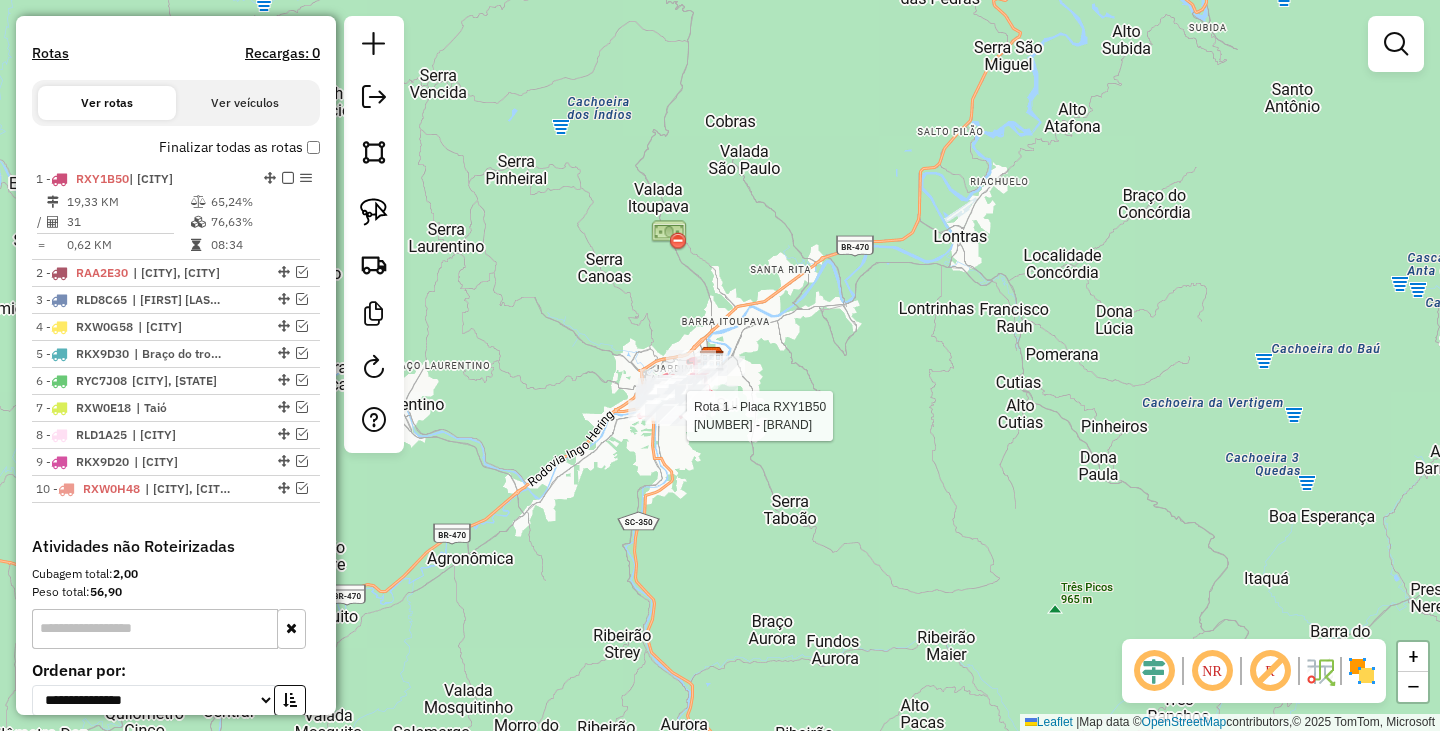 select on "*********" 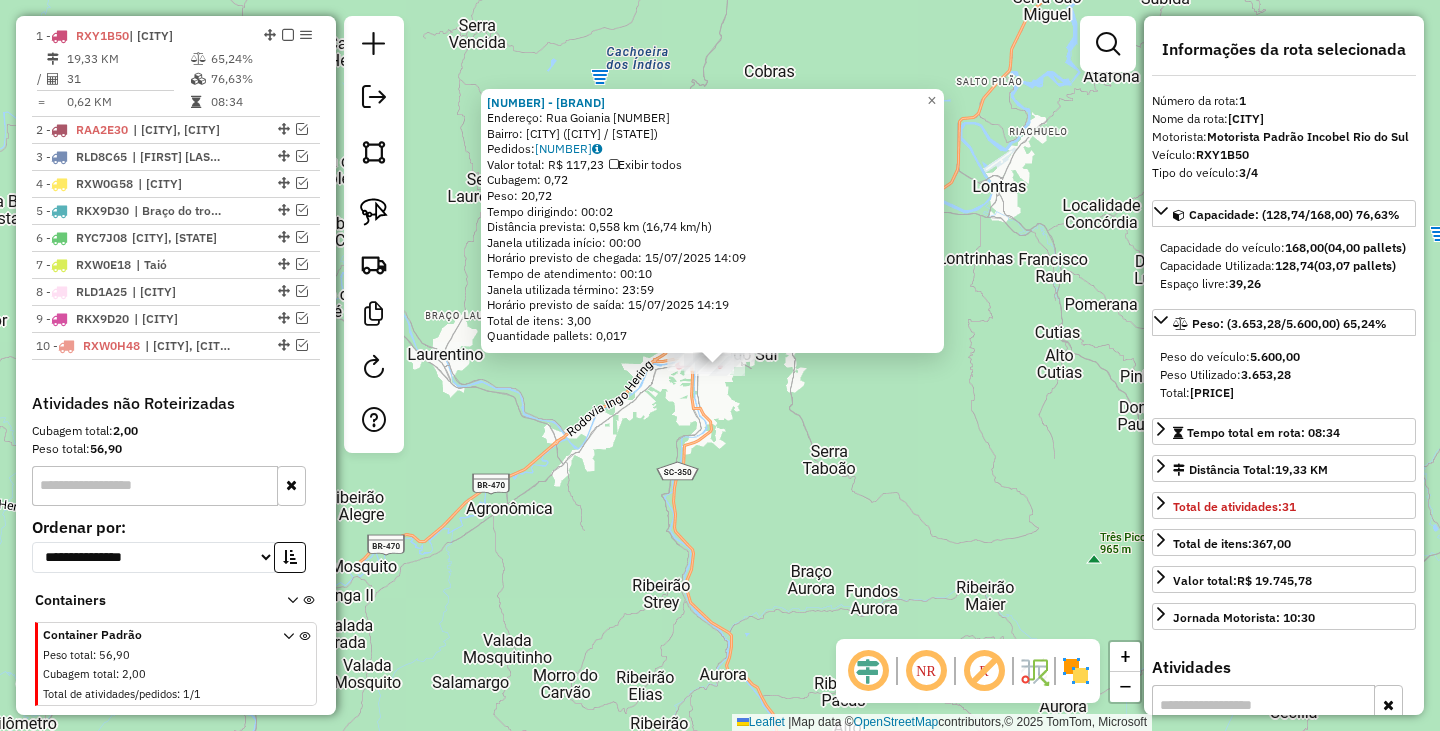scroll, scrollTop: 774, scrollLeft: 0, axis: vertical 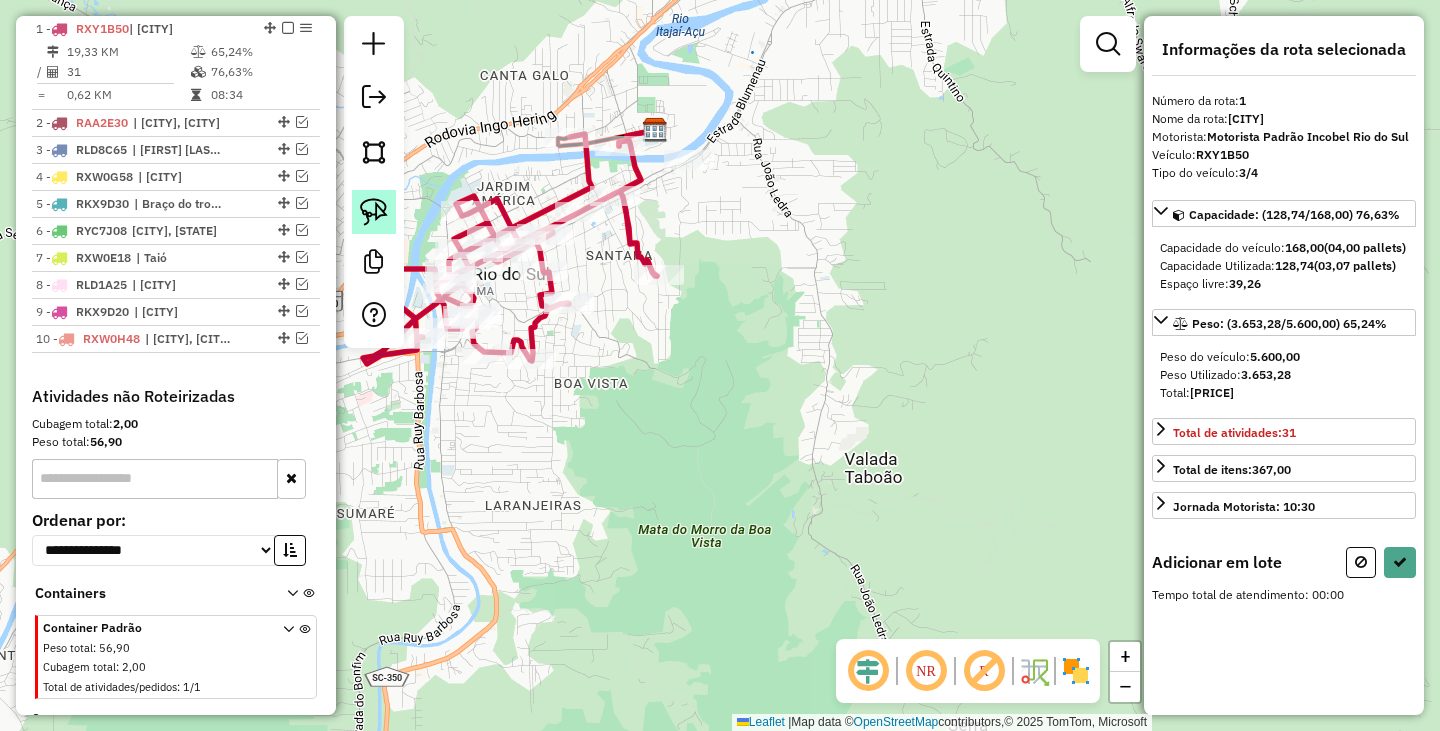 click 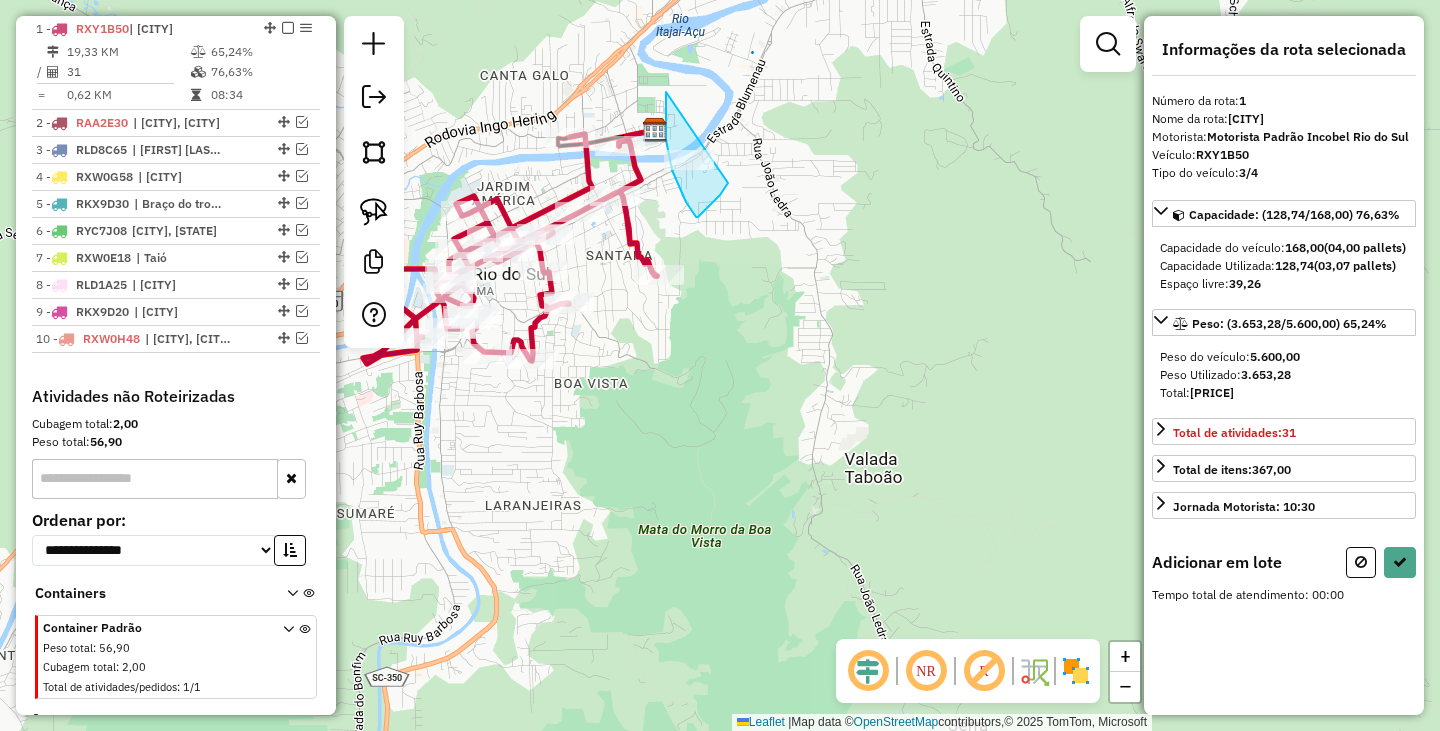 drag, startPoint x: 666, startPoint y: 92, endPoint x: 732, endPoint y: 177, distance: 107.61505 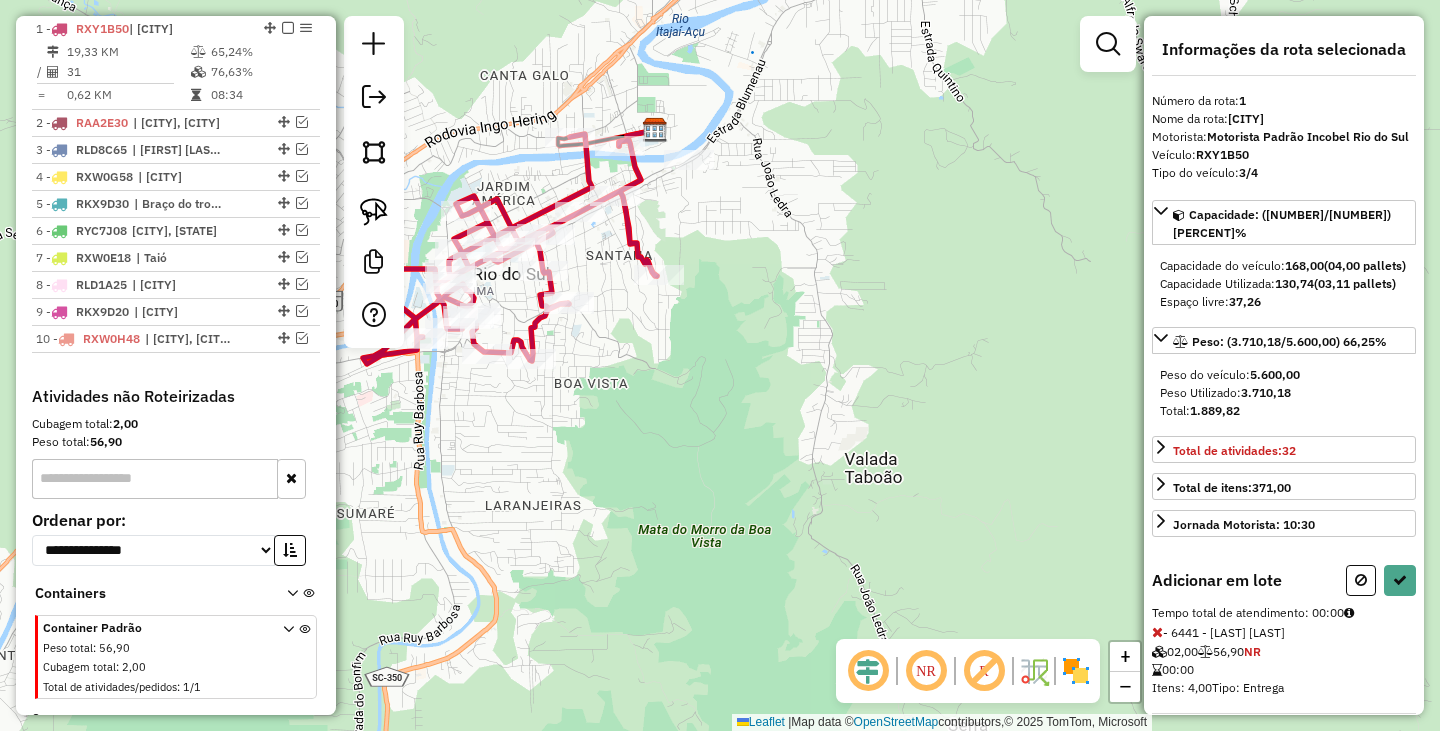 select on "*********" 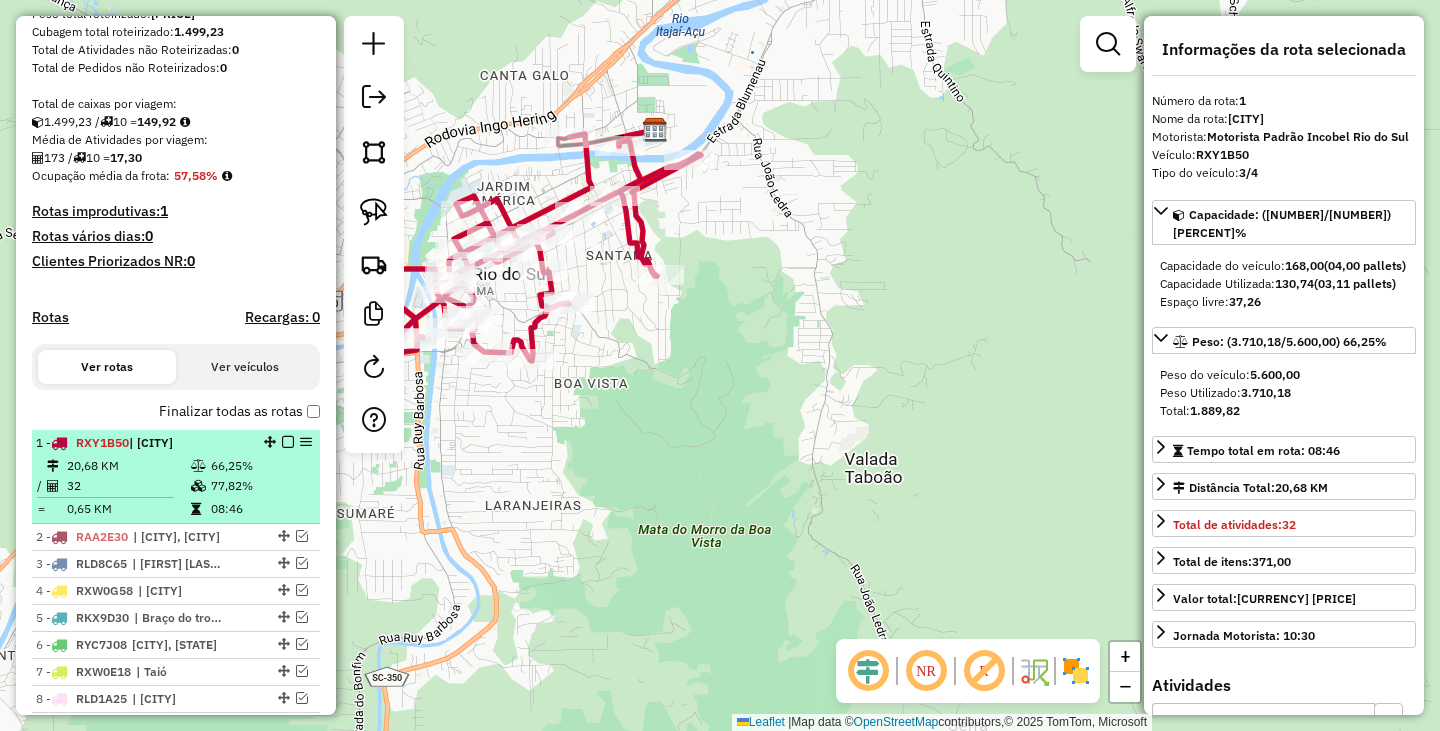 scroll, scrollTop: 391, scrollLeft: 0, axis: vertical 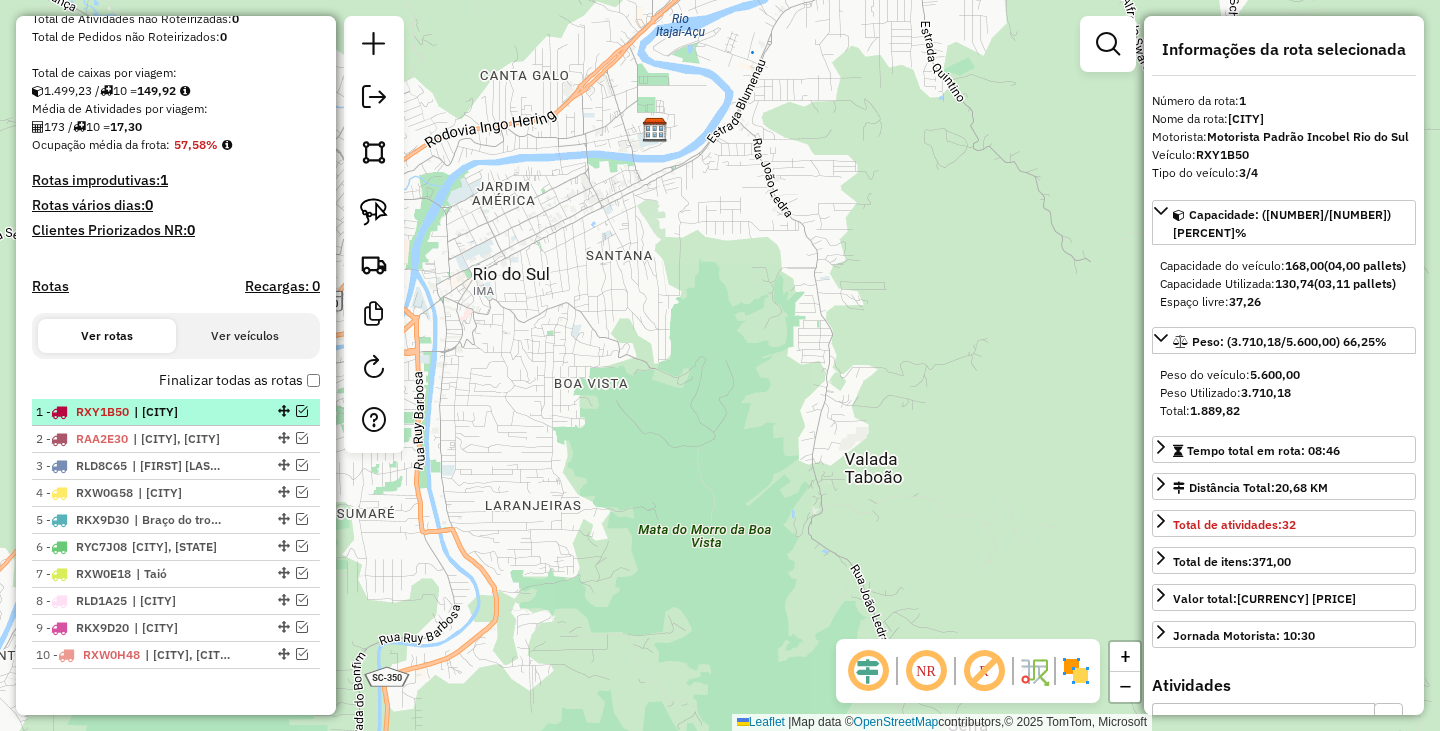 click at bounding box center (302, 411) 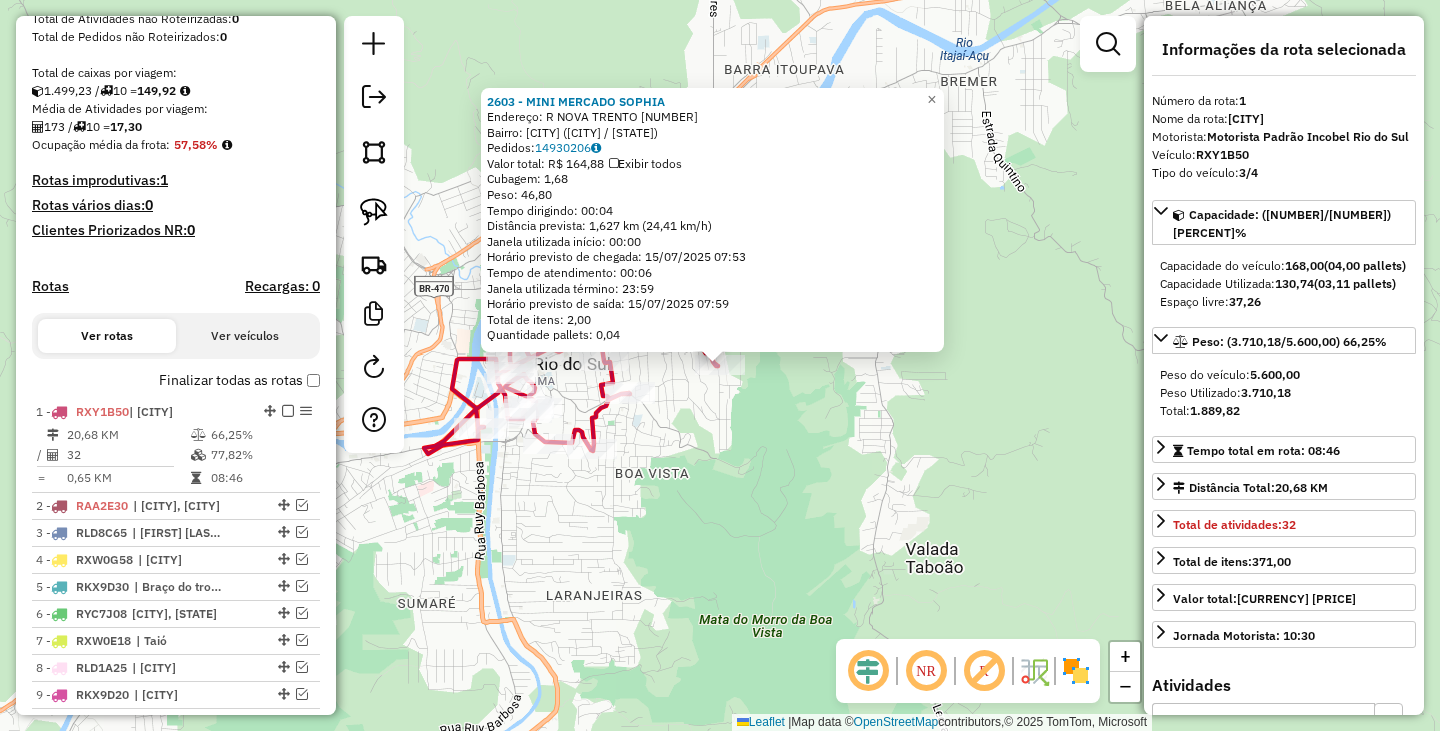 scroll, scrollTop: 491, scrollLeft: 0, axis: vertical 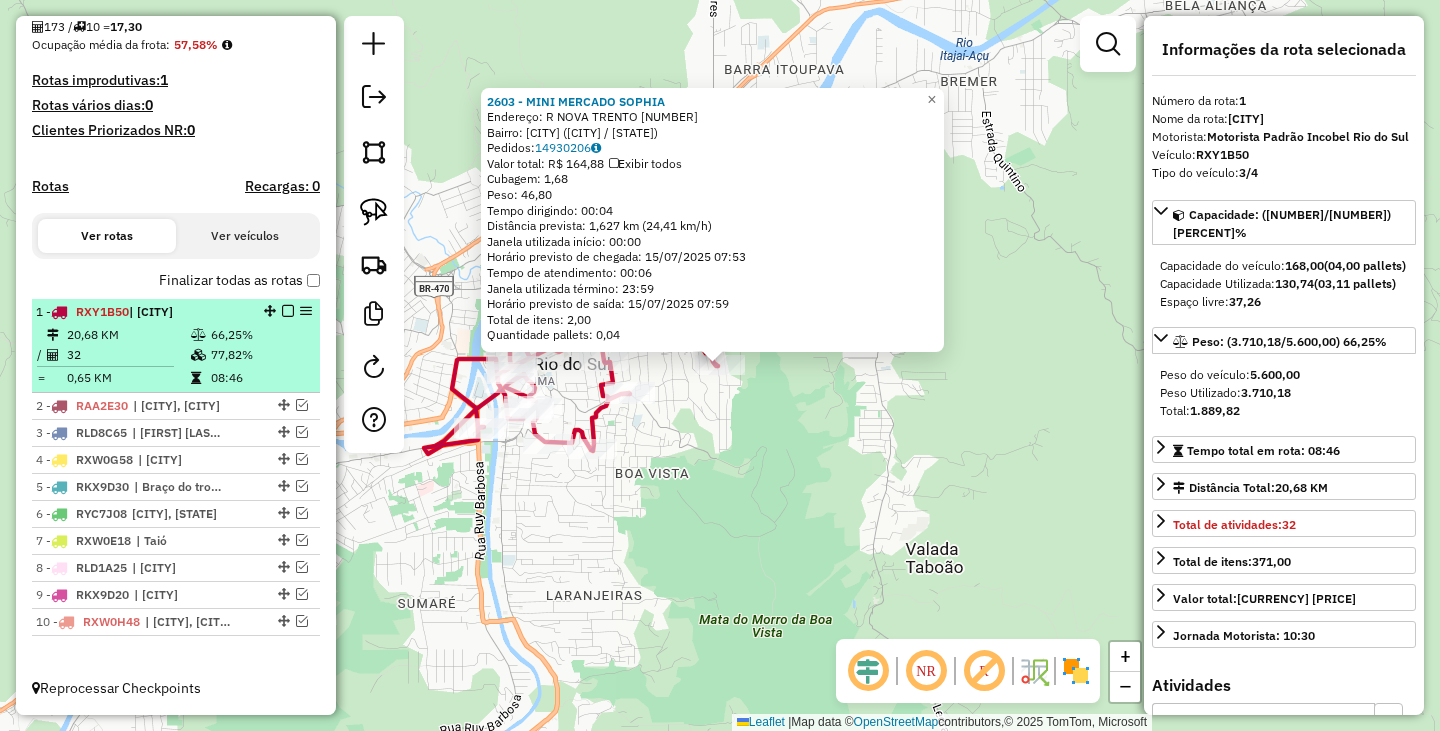 click at bounding box center [288, 311] 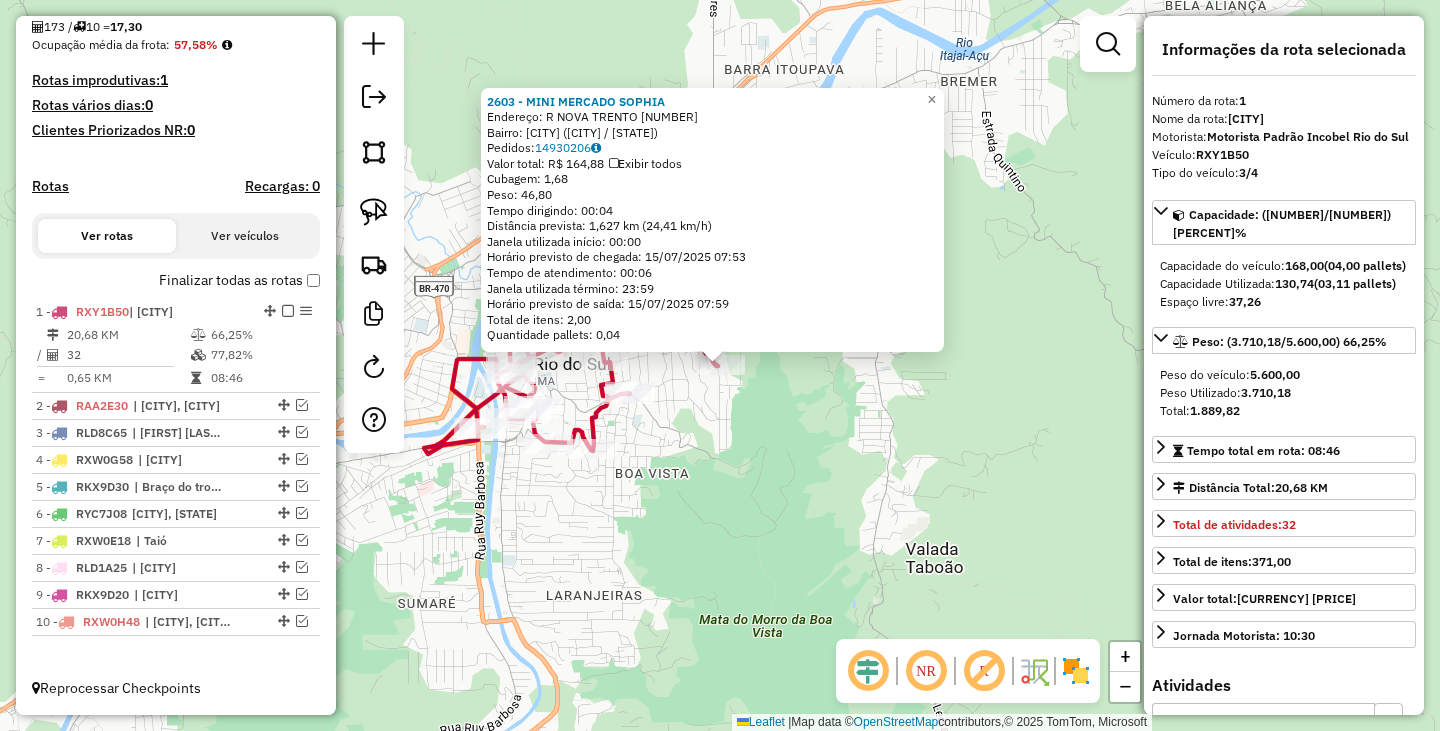 scroll, scrollTop: 424, scrollLeft: 0, axis: vertical 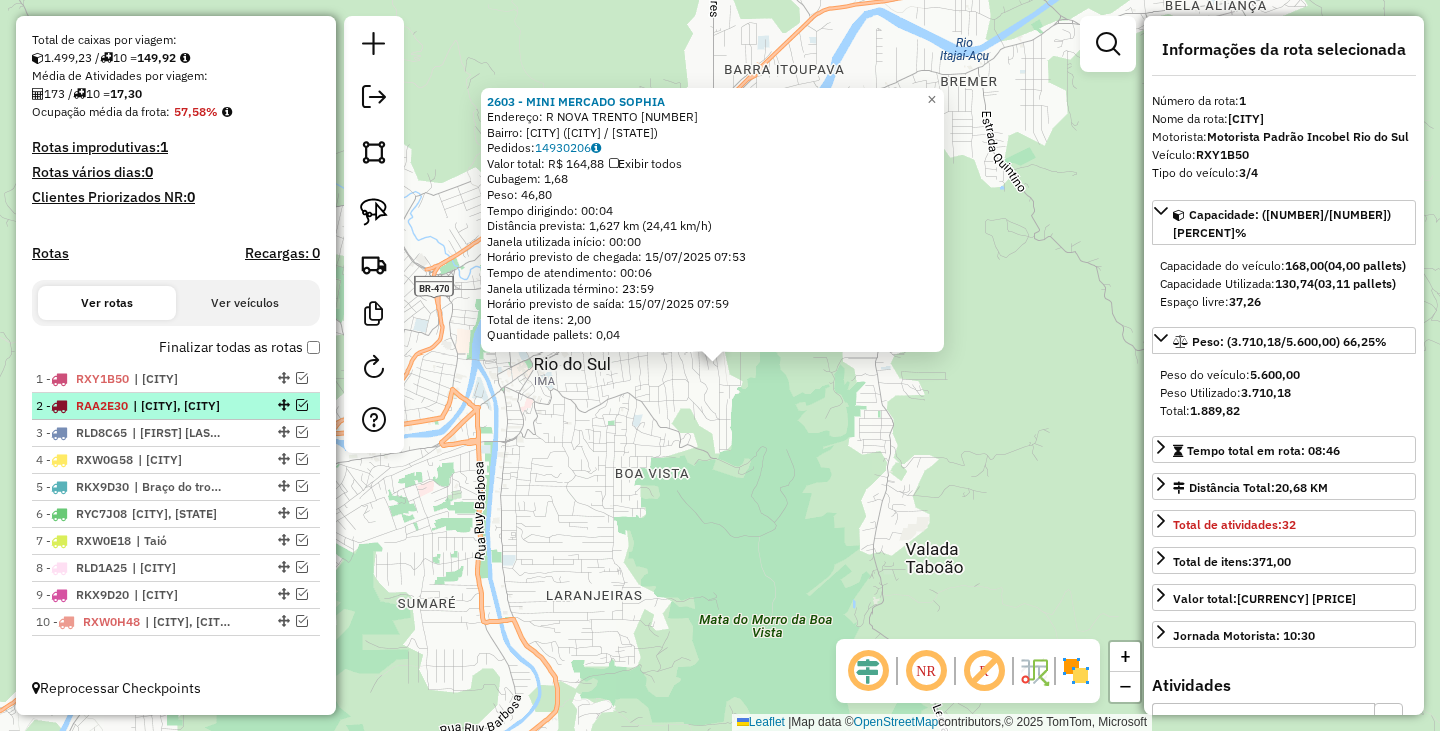 click at bounding box center (302, 405) 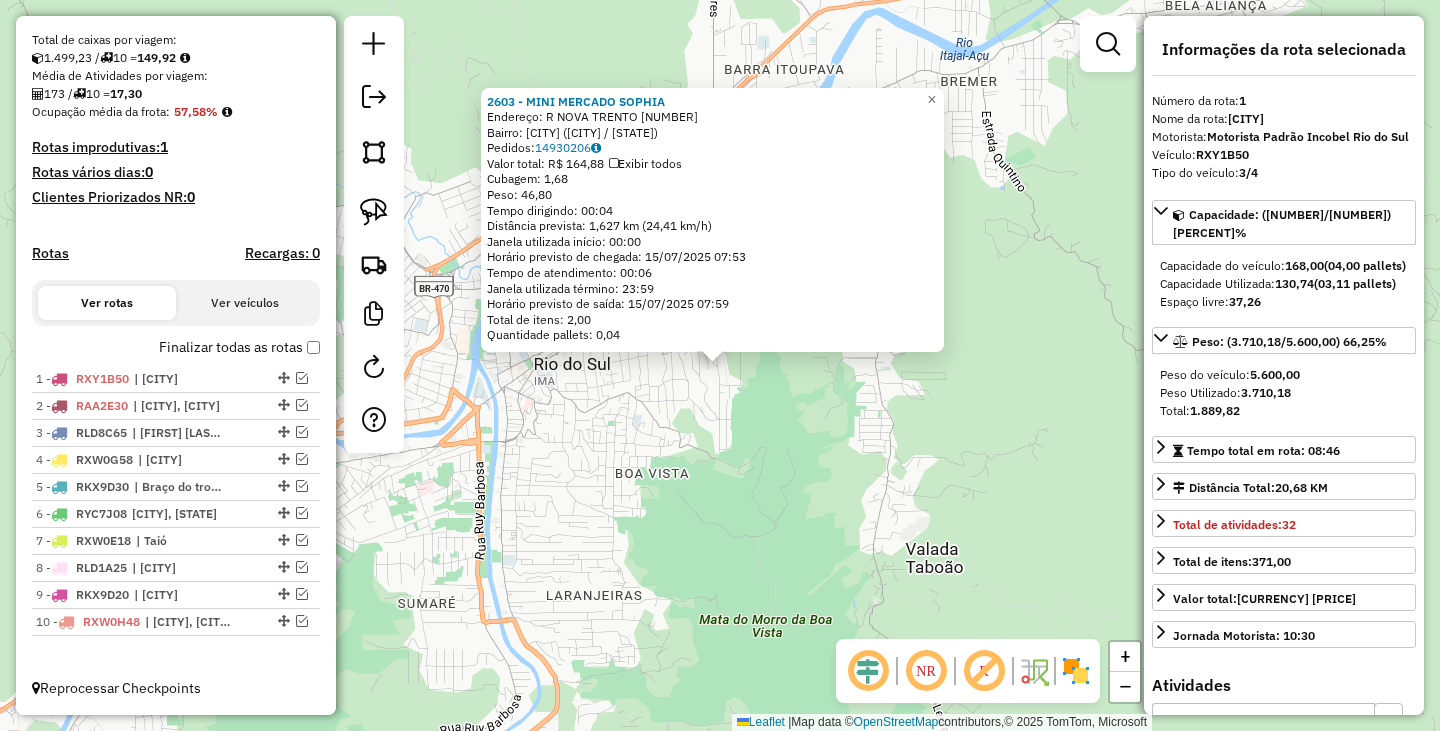 scroll, scrollTop: 491, scrollLeft: 0, axis: vertical 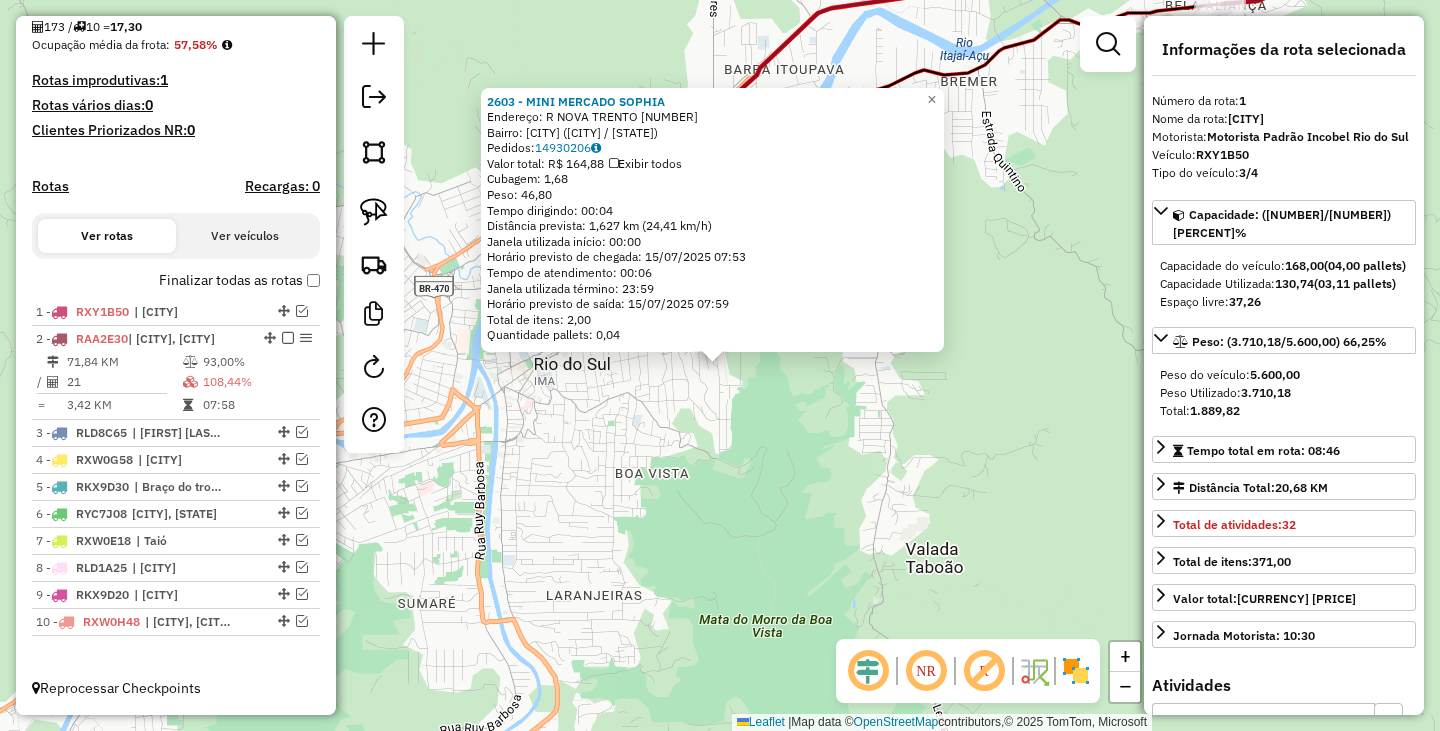 click on "[NUMBER] - [BRAND]  Endereço: R   NOVA TRENTO                   [NUMBER]   Bairro: [NEIGHBORHOOD] ([CITY] / [STATE])   Pedidos:  [ORDER_ID]   Valor total: [CURRENCY] [PRICE]   Exibir todos   Cubagem: [CUBAGE]  Peso: [WEIGHT]  Tempo dirigindo: [TIME]   Distância prevista: [DISTANCE] ([SPEED])   Janela utilizada início: [TIME]   Horário previsto de chegada: [DATE] [TIME]   Tempo de atendimento: [TIME]   Janela utilizada término: [TIME]   Horário previsto de saída: [DATE] [TIME]   Total de itens: [ITEMS]   Quantidade pallets: [PALLETS]  × Janela de atendimento Grade de atendimento Capacidade Transportadoras Veículos Cliente Pedidos  Rotas Selecione os dias de semana para filtrar as janelas de atendimento  Seg   Ter   Qua   Qui   Sex   Sáb   Dom  Informe o período da janela de atendimento: De: Até:  Filtrar exatamente a janela do cliente  Considerar janela de atendimento padrão  Selecione os dias de semana para filtrar as grades de atendimento  Seg   Ter   Qua   Qui   Sex   Sáb   Dom   Peso mínimo:   Peso máximo:   De:  De:" 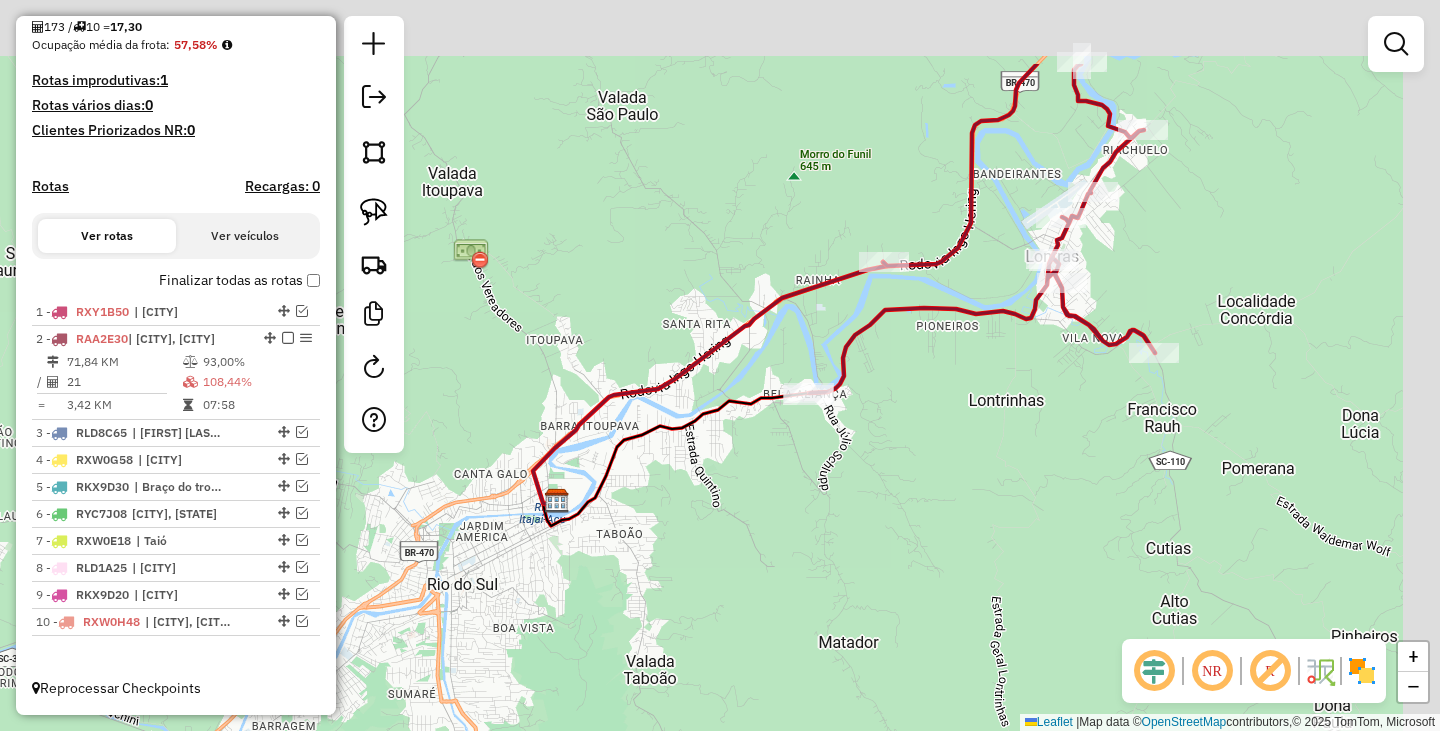 drag, startPoint x: 811, startPoint y: 531, endPoint x: 783, endPoint y: 545, distance: 31.304953 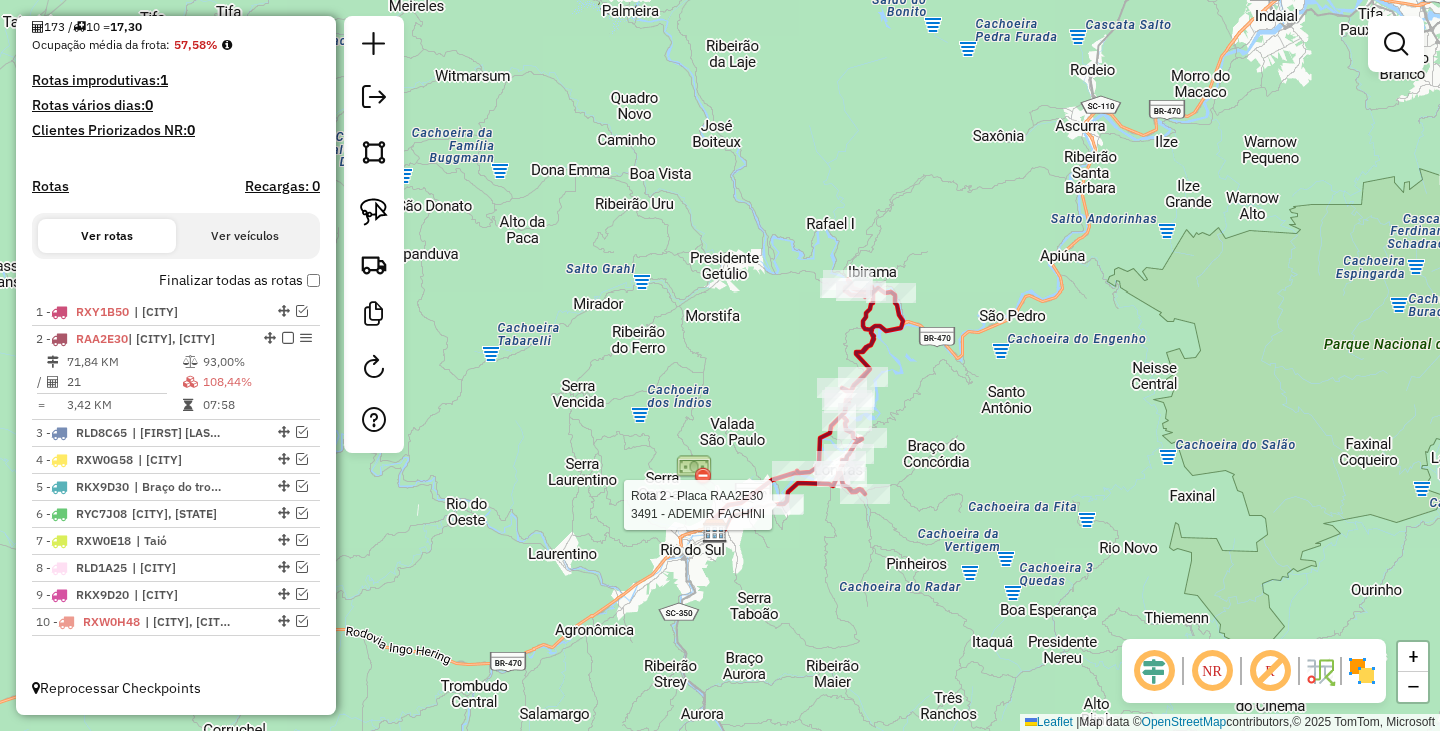 select on "*********" 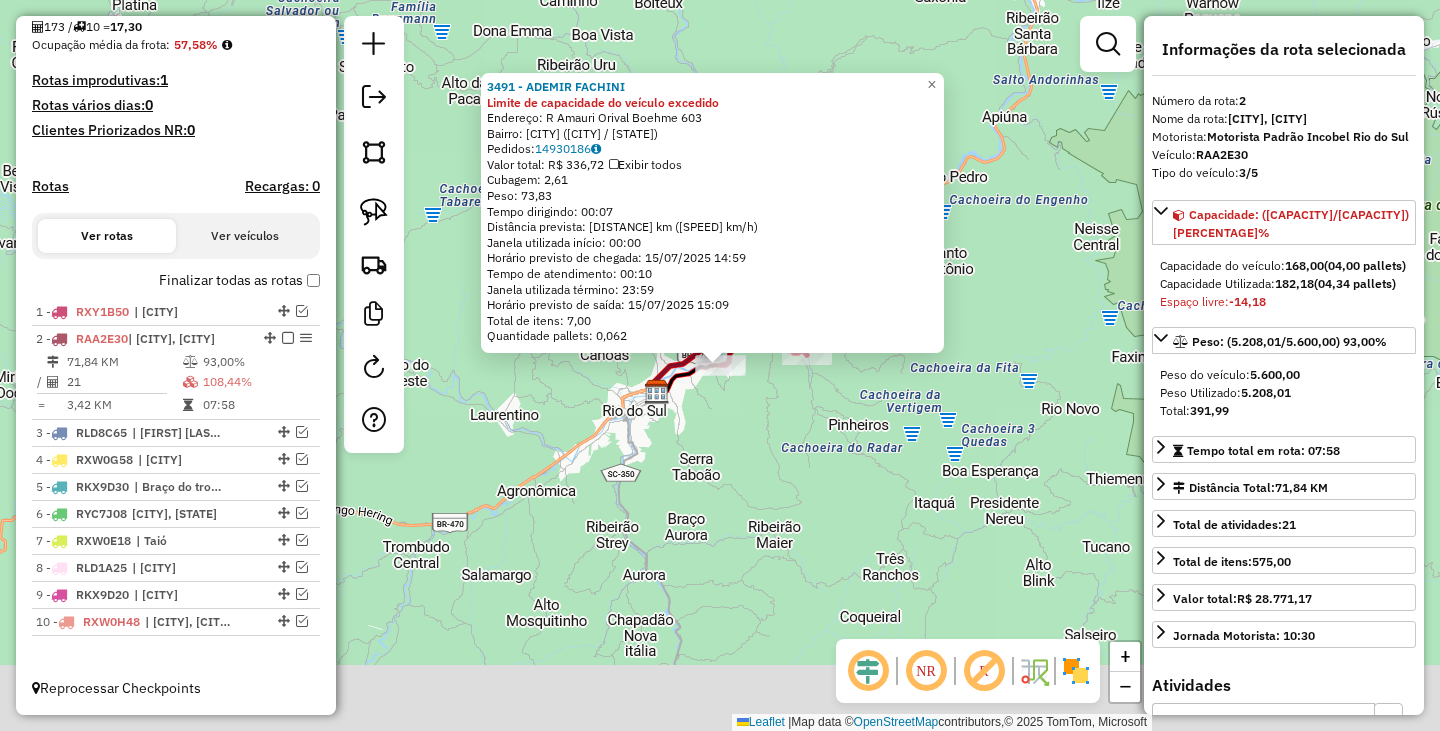 scroll, scrollTop: 509, scrollLeft: 0, axis: vertical 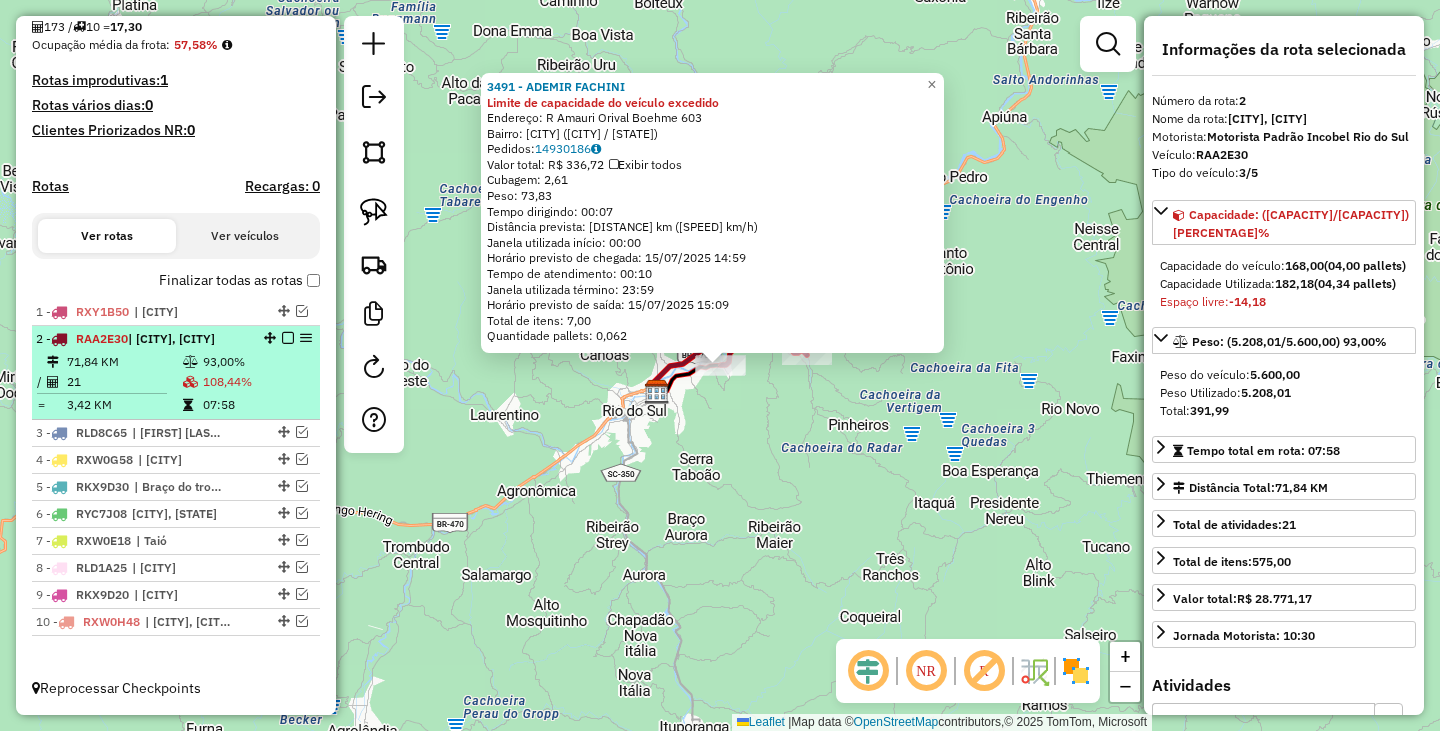 click at bounding box center (288, 338) 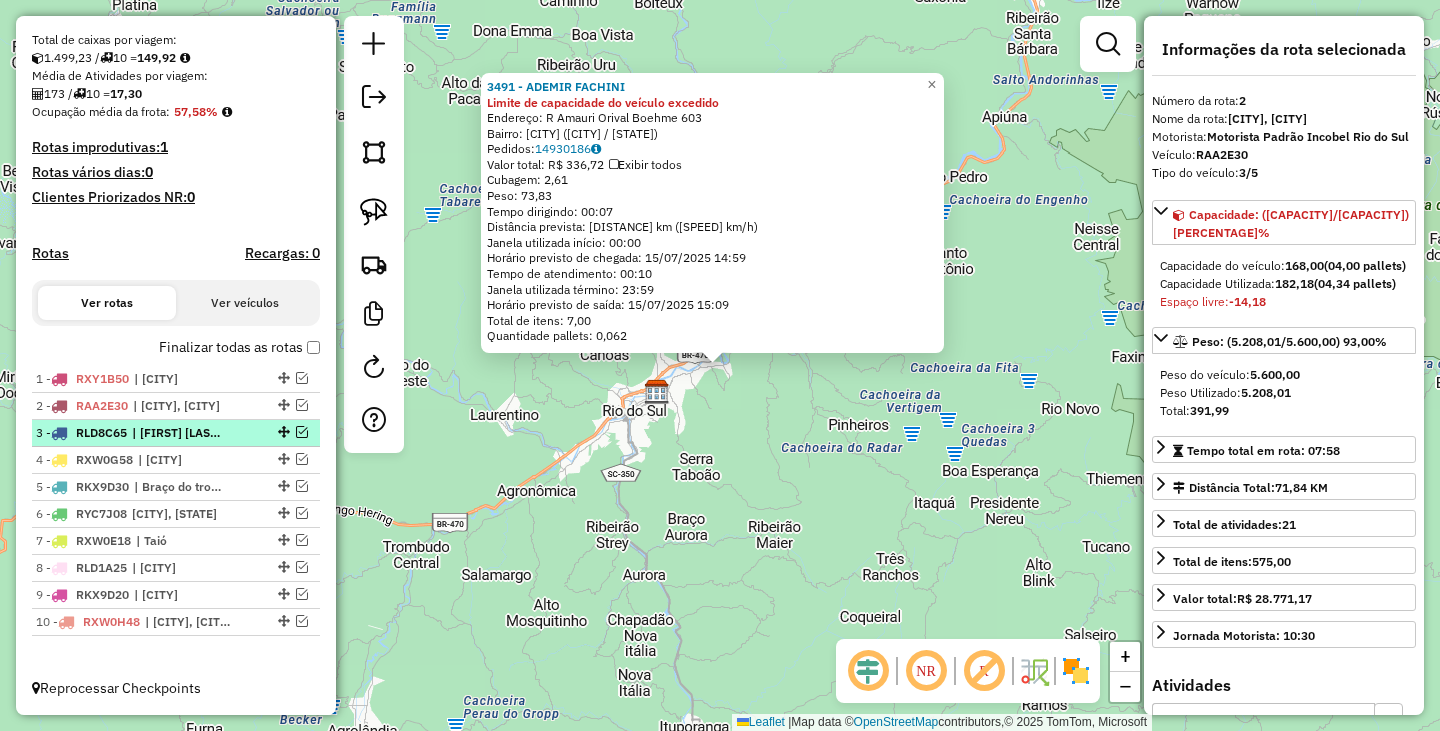 click at bounding box center [302, 432] 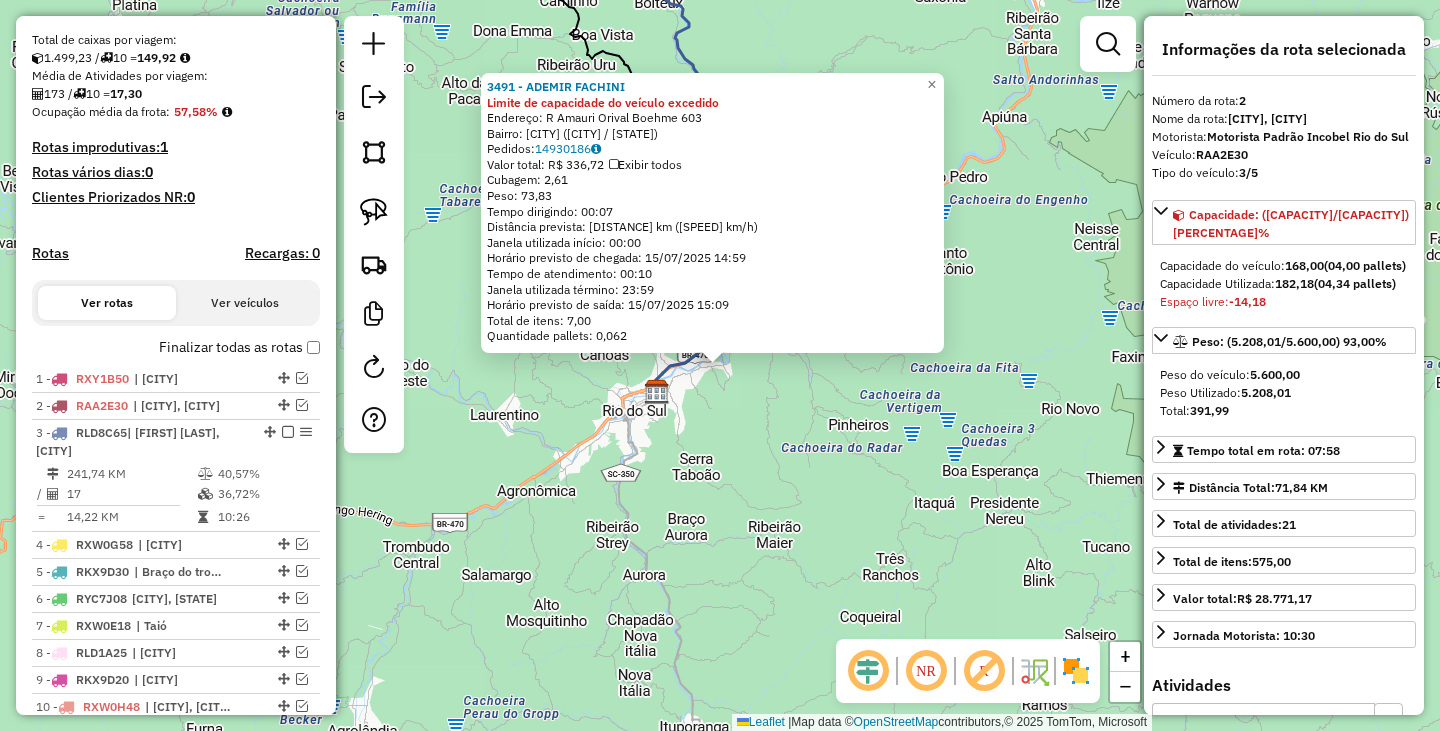 scroll, scrollTop: 509, scrollLeft: 0, axis: vertical 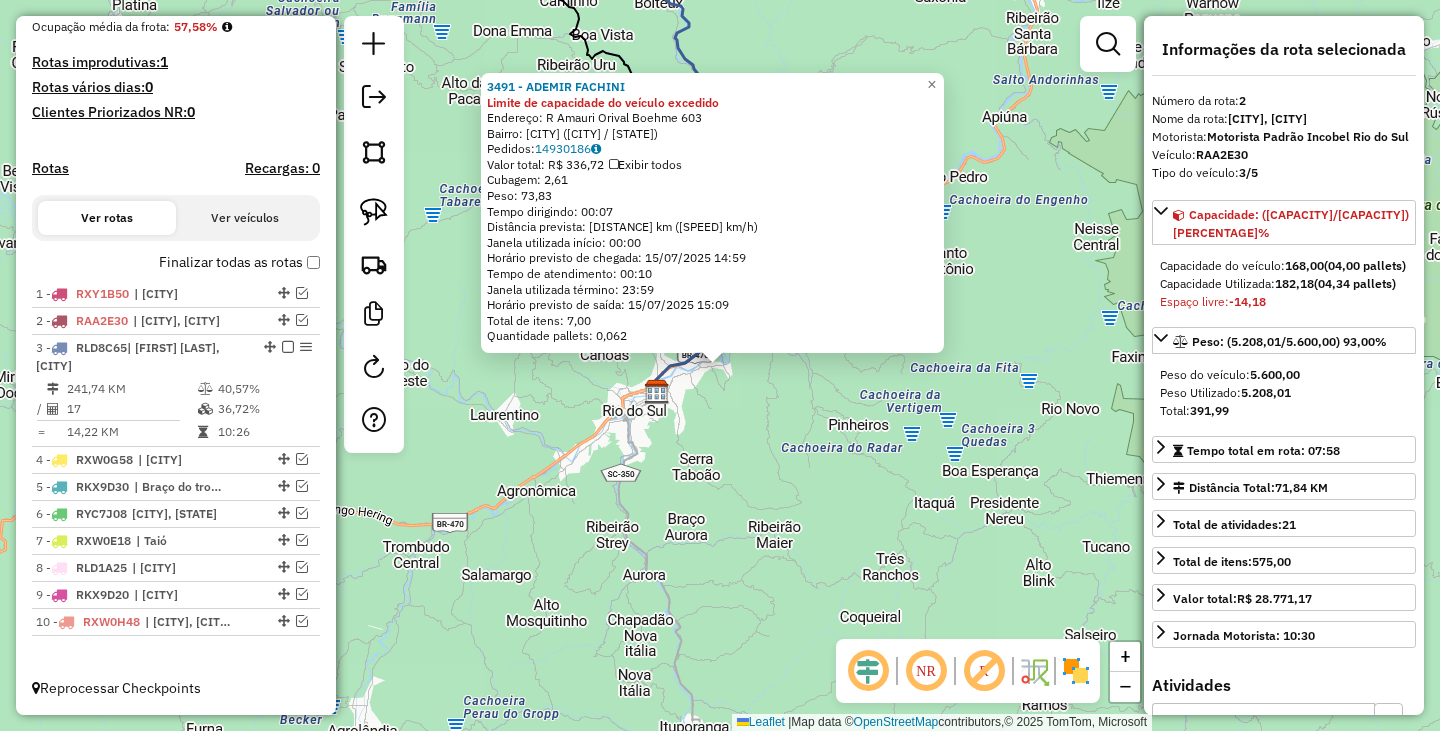 drag, startPoint x: 459, startPoint y: 457, endPoint x: 477, endPoint y: 442, distance: 23.43075 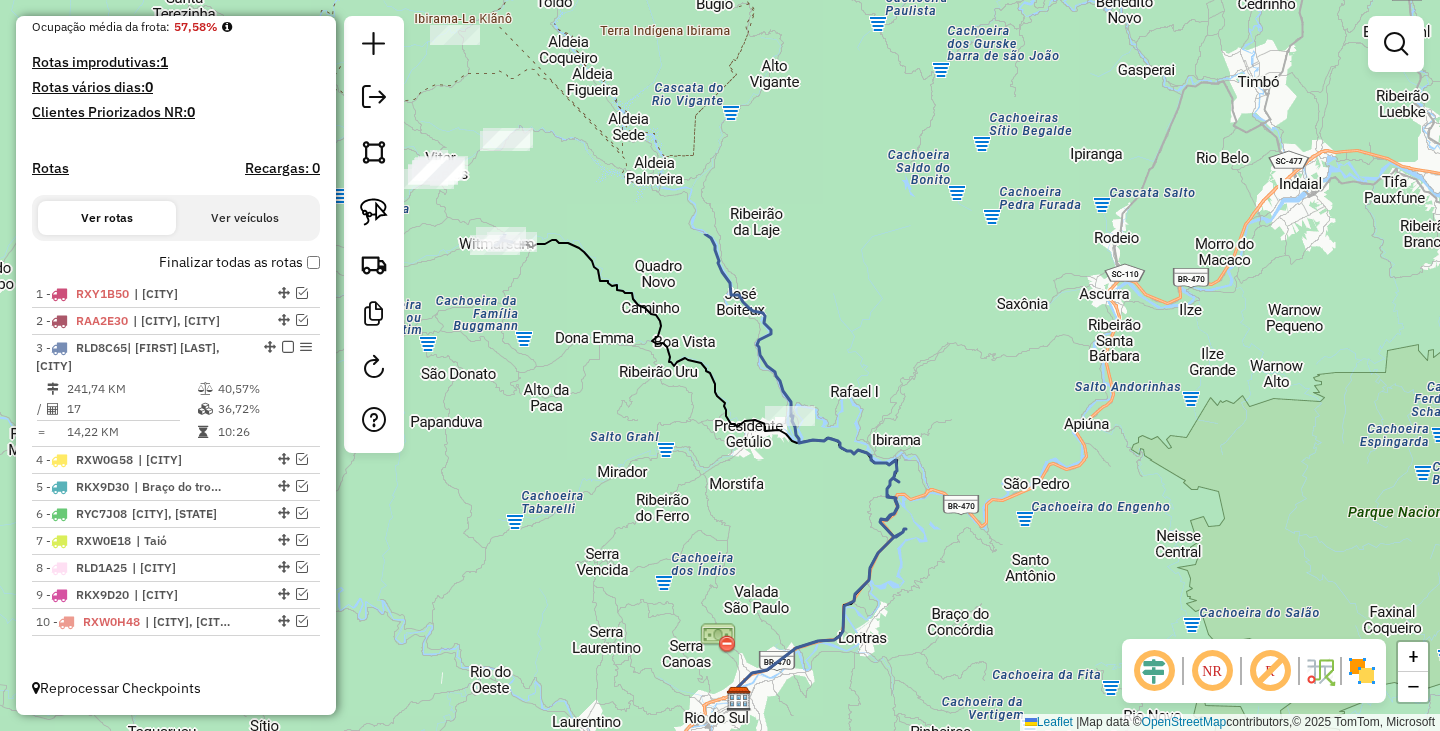 drag, startPoint x: 468, startPoint y: 179, endPoint x: 586, endPoint y: 669, distance: 504.00793 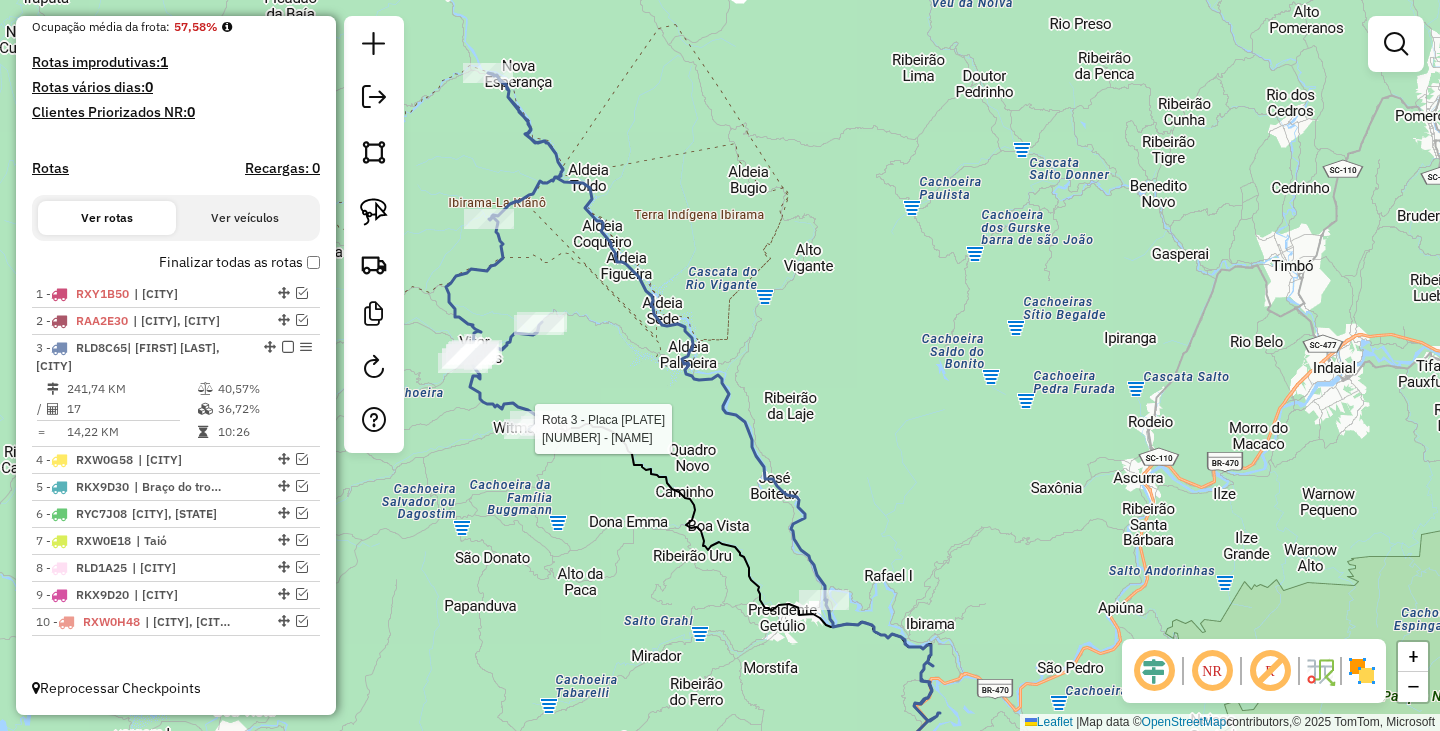 select on "*********" 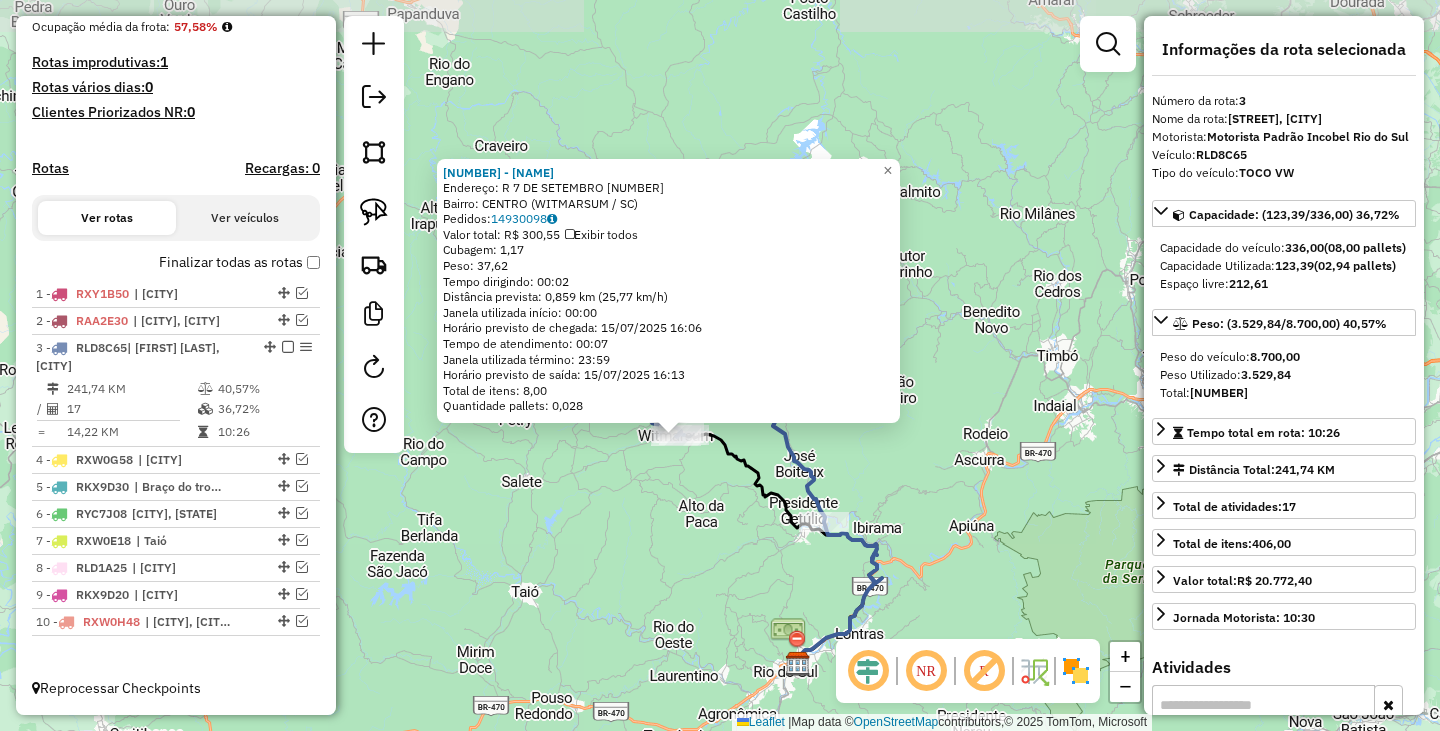 click on "[NUMBER] - [NAME] Endereço: R 7 DE SETEMBRO [NUMBER] Bairro: CENTRO ([DISTRICT] / [STATE]) Pedidos: [NUMBER] Valor total: R$ [NUMBER] Exibir todos Cubagem: [NUMBER] Peso: [NUMBER] Tempo dirigindo: [TIME] Distância prevista: [NUMBER] km ([NUMBER] km/h) Janela utilizada início: [TIME] Horário previsto de chegada: [DATE] [TIME] Tempo de atendimento: [TIME] Janela utilizada término: [TIME] Horário previsto de saída: [DATE] [TIME] Total de itens: [NUMBER] Quantidade pallets: [NUMBER] × Janela de atendimento Grade de atendimento Capacidade Transportadoras Veículos Cliente Pedidos Rotas Selecione os dias de semana para filtrar as janelas de atendimento Seg Ter Qua Qui Sex Sáb Dom Informe o período da janela de atendimento: De: Até: Considerar janela de atendimento padrão Seg Ter Qua Qui Sex Sáb Dom Peso mínimo: Peso máximo: De: +" 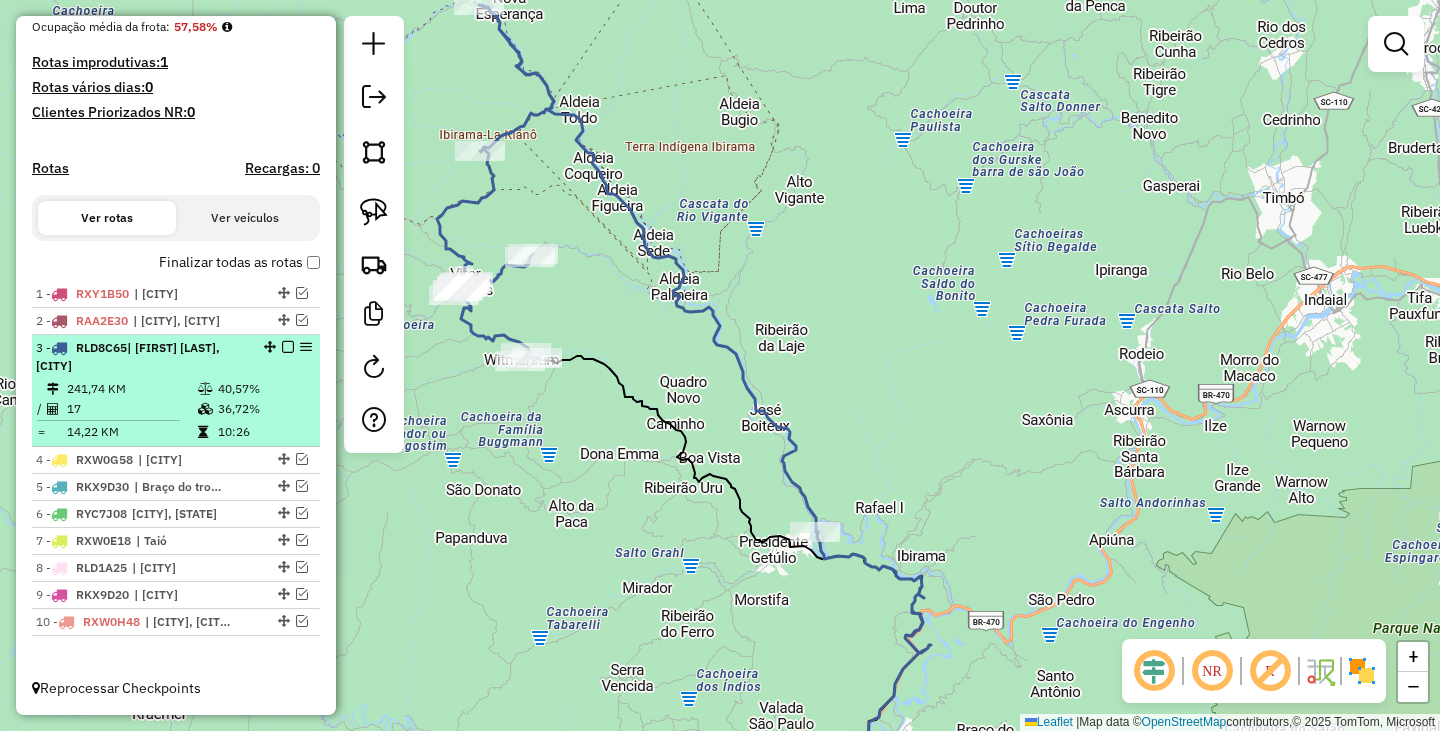 click at bounding box center [288, 347] 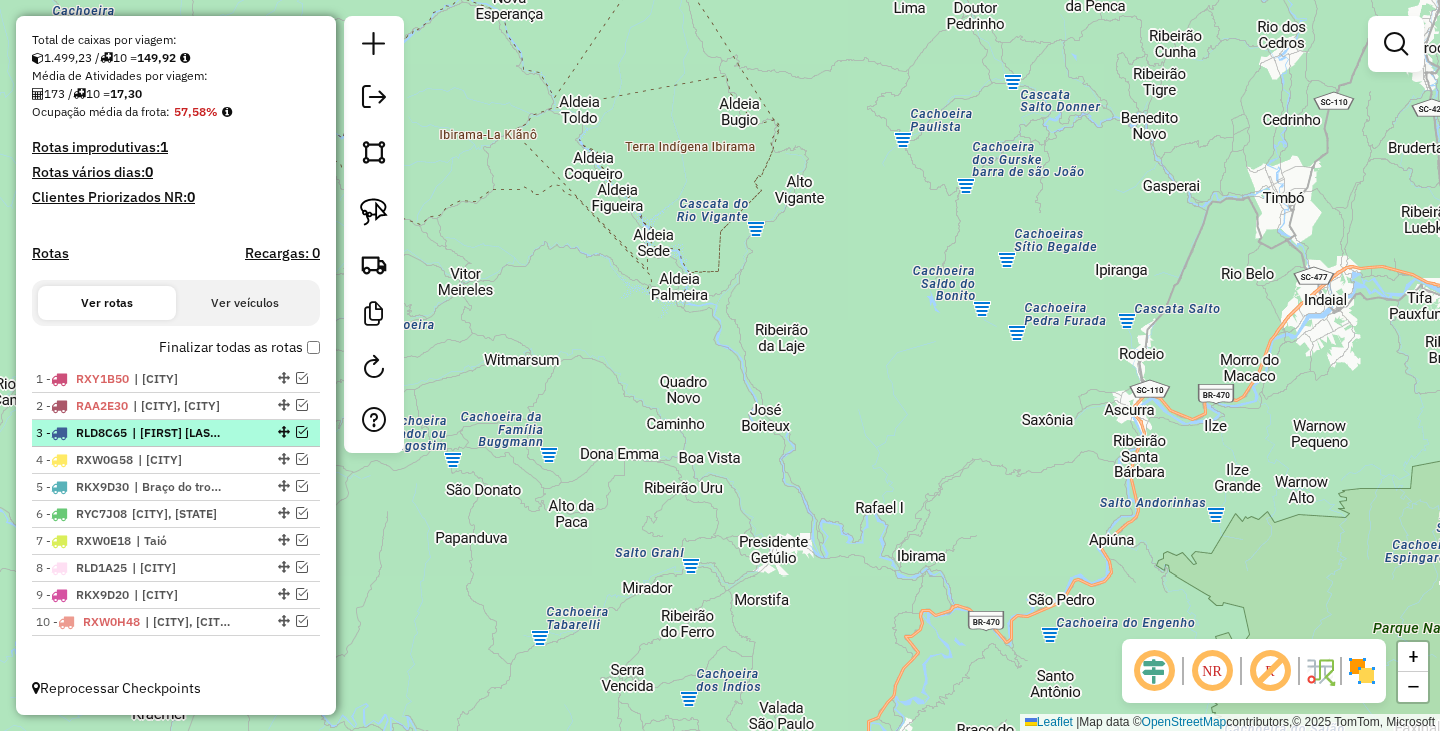 scroll, scrollTop: 424, scrollLeft: 0, axis: vertical 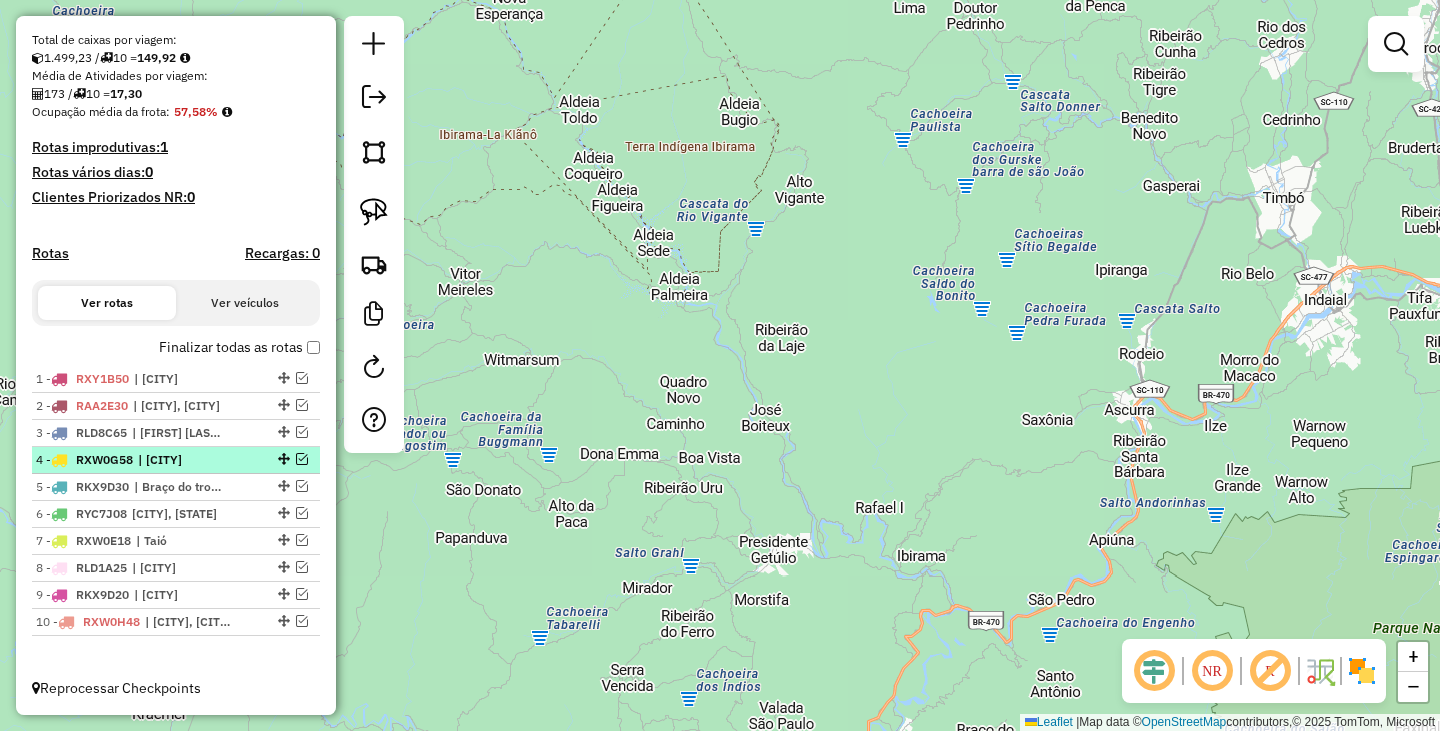 click at bounding box center [302, 459] 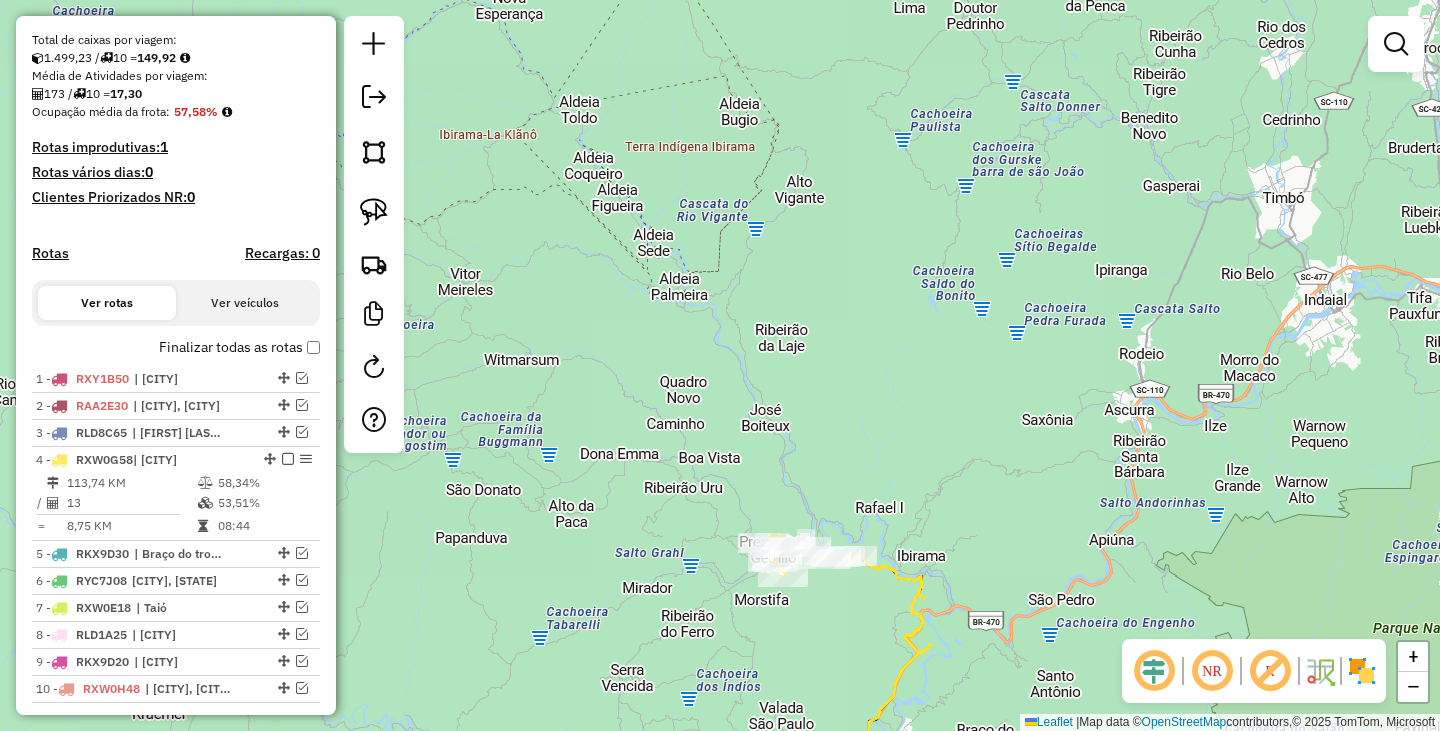 scroll, scrollTop: 509, scrollLeft: 0, axis: vertical 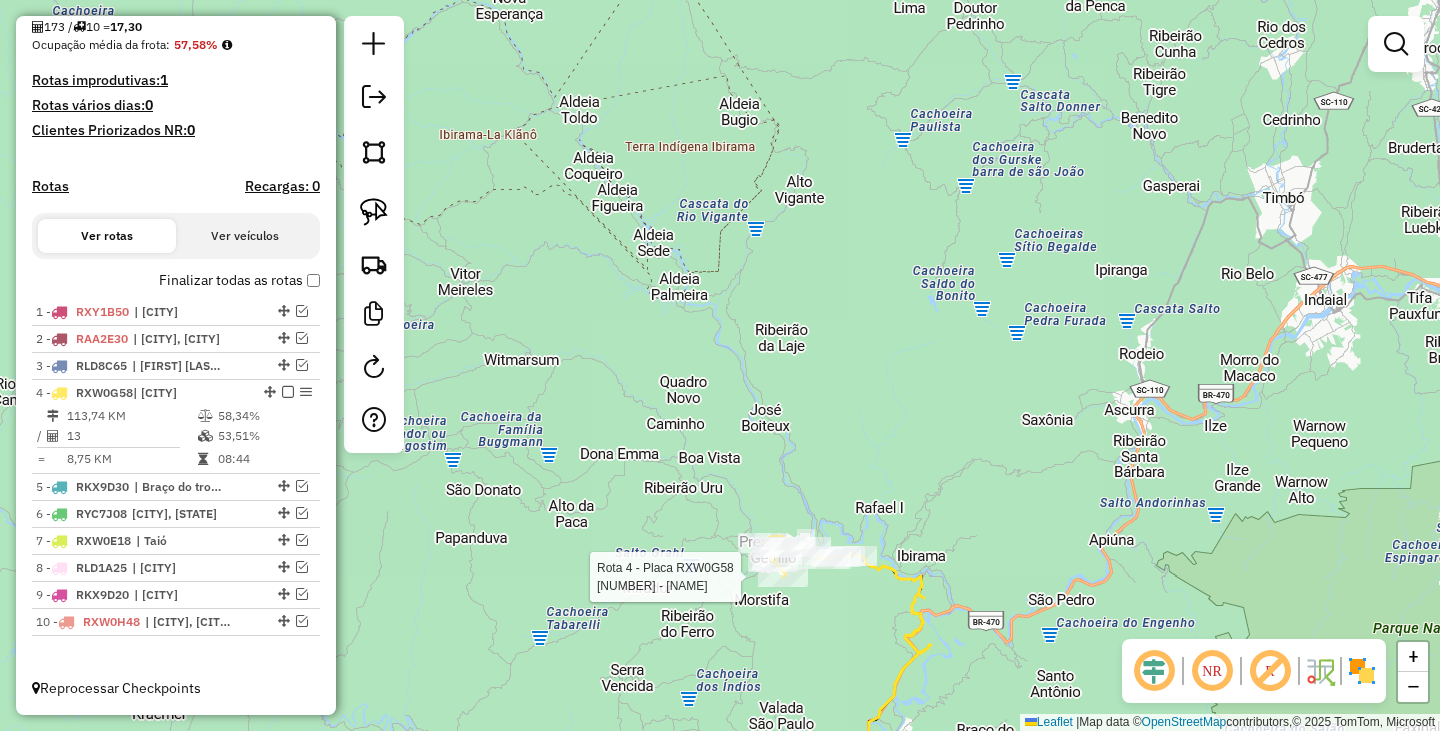 select on "*********" 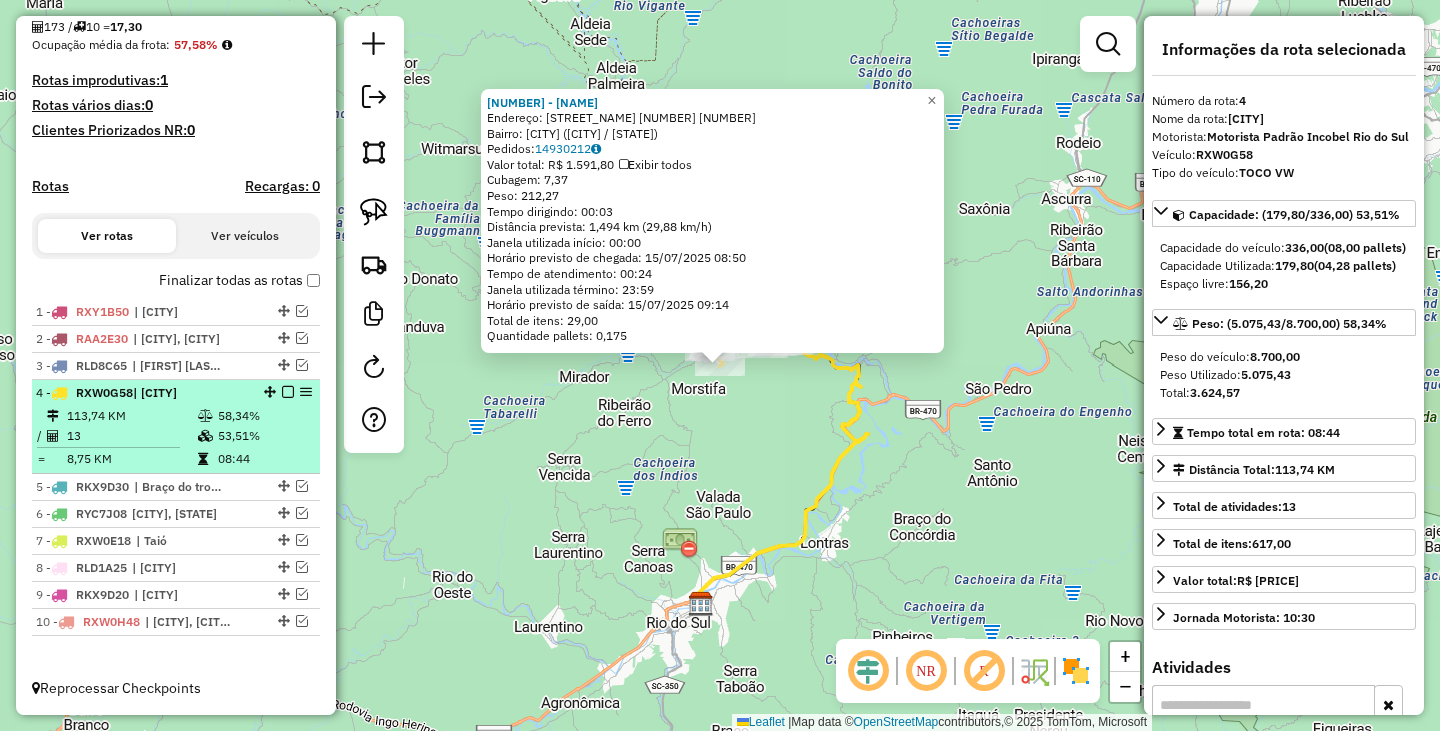 click at bounding box center (288, 392) 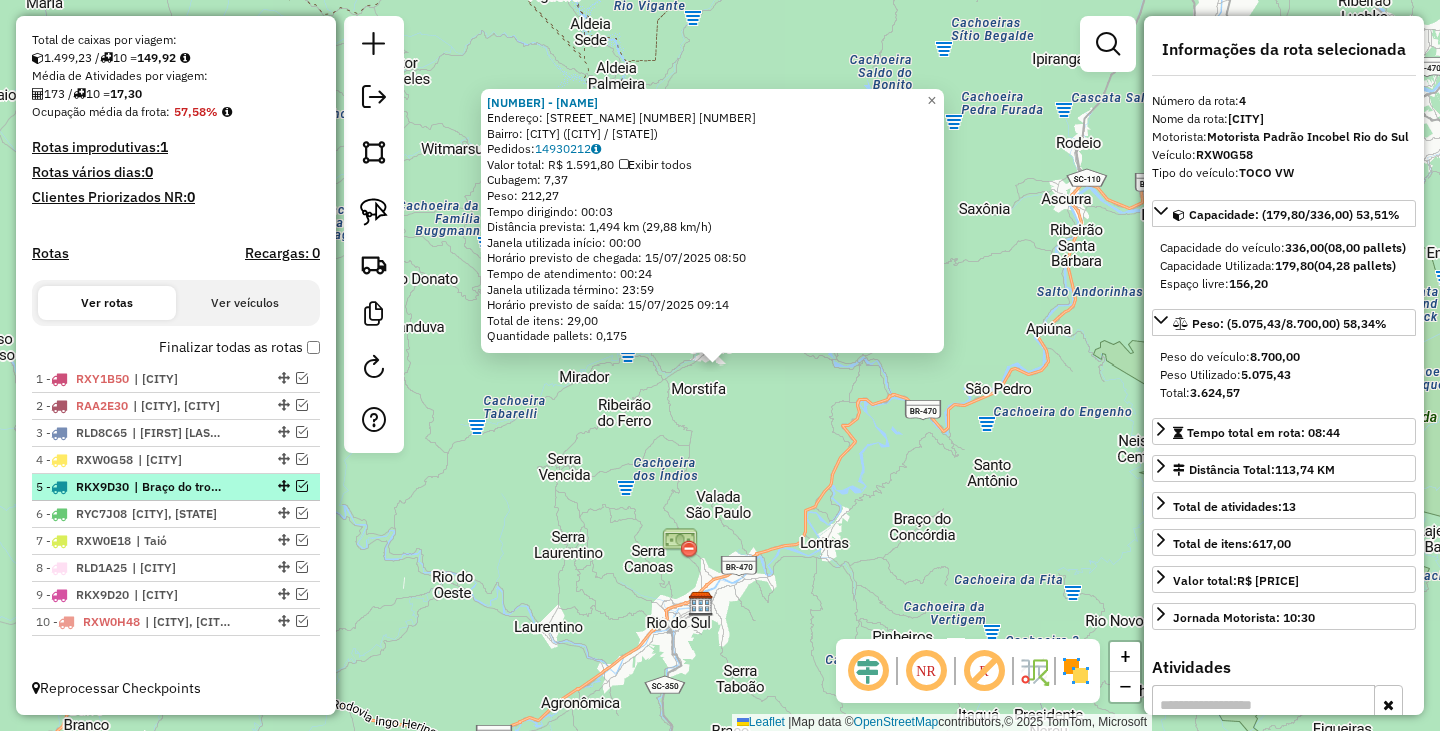 click at bounding box center [302, 486] 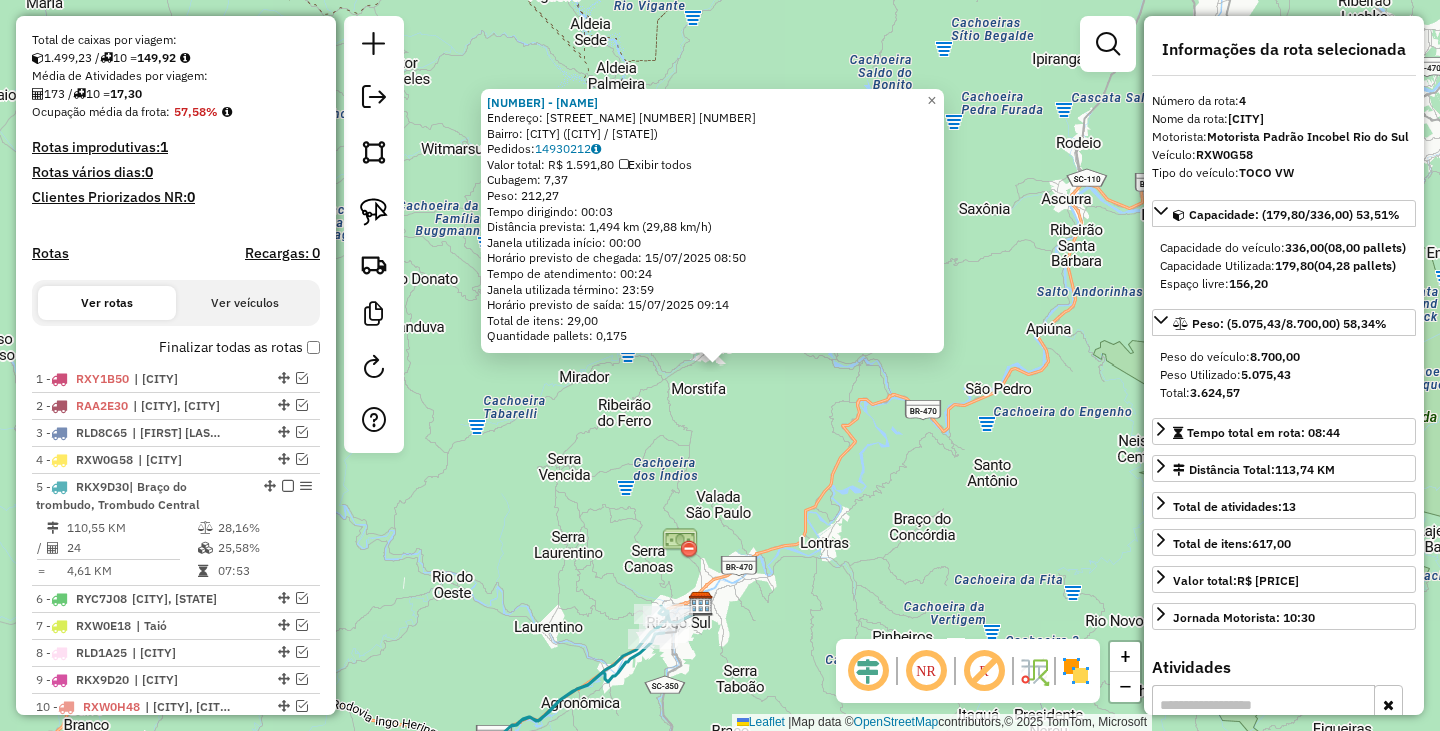 scroll, scrollTop: 509, scrollLeft: 0, axis: vertical 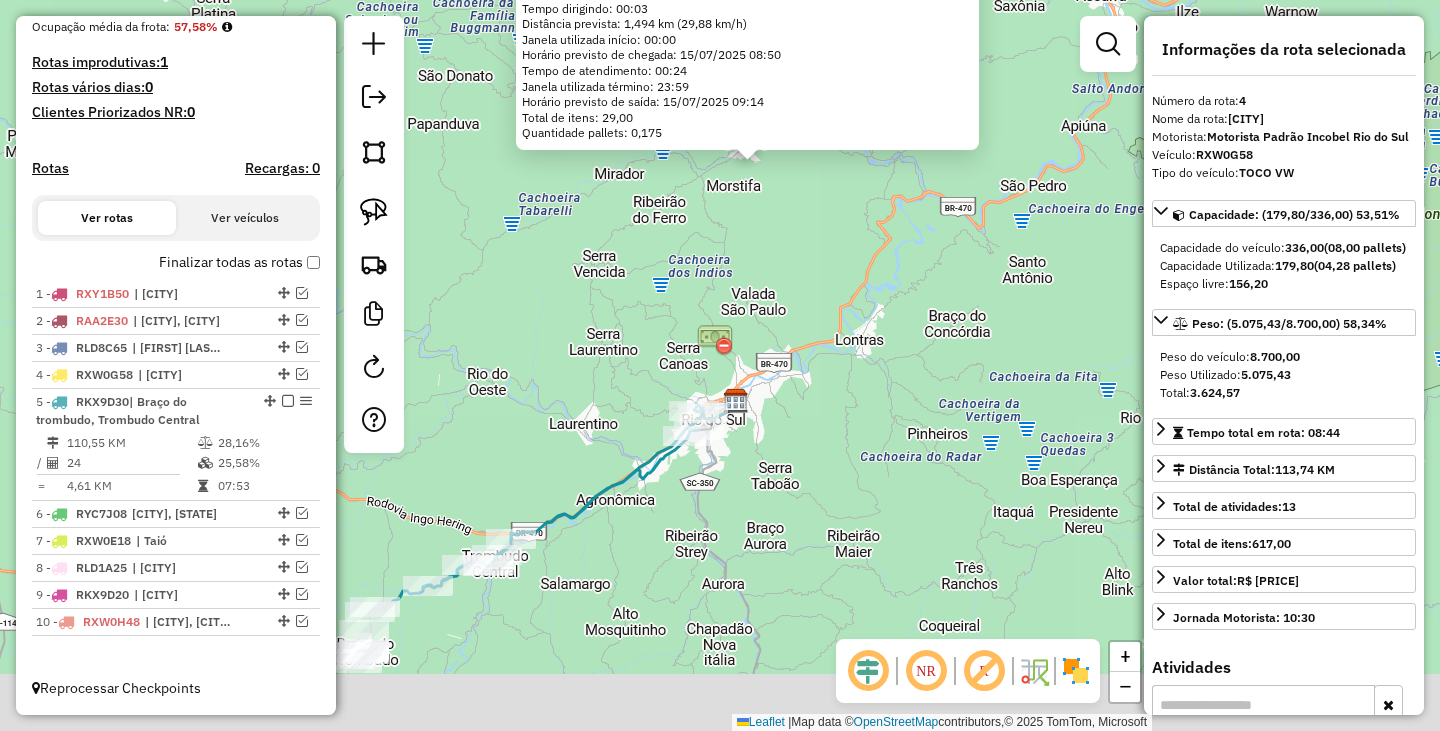 drag, startPoint x: 594, startPoint y: 389, endPoint x: 597, endPoint y: 342, distance: 47.095646 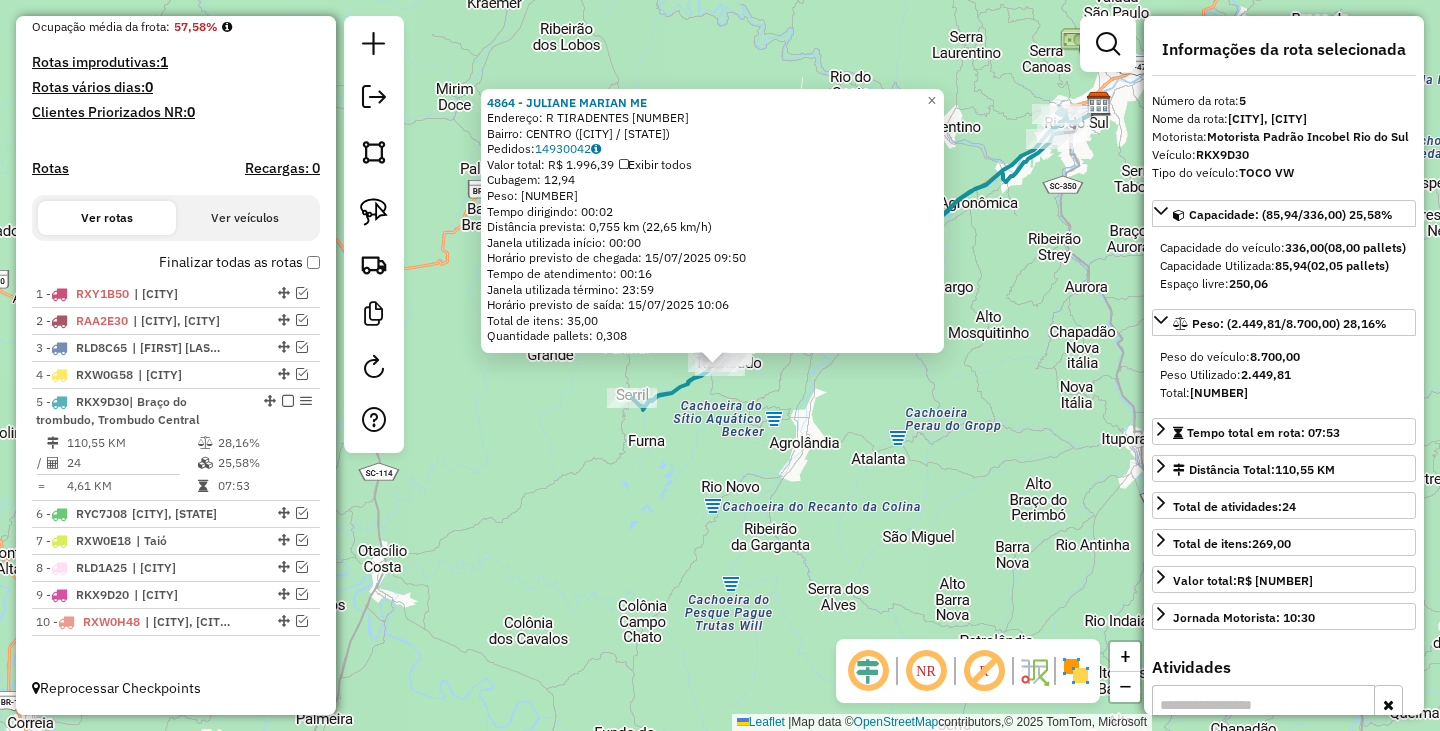 click on "4864 - JULIANE MARIAN ME  Endereço: R   TIRADENTES                    [NUMBER]   Bairro: [CITY] ([CITY] / [STATE])   Pedidos:  14930042   Valor total: R$ [PRICE]   Exibir todos   Cubagem: [NUMBER]  Peso: [NUMBER]  Tempo dirigindo: [TIME]   Distância prevista: [NUMBER] km ([NUMBER] km/h)   Janela utilizada início: [TIME]   Horário previsto de chegada: [DATE] [TIME]   Tempo de atendimento: [TIME]   Janela utilizada término: [TIME]   Horário previsto de saída: [DATE] [TIME]   Total de itens: [NUMBER],00   Quantidade pallets: [NUMBER]  × Janela de atendimento Grade de atendimento Capacidade Transportadoras Veículos Cliente Pedidos  Rotas Selecione os dias de semana para filtrar as janelas de atendimento  Seg   Ter   Qua   Qui   Sex   Sáb   Dom  Informe o período da janela de atendimento: De: Até:  Filtrar exatamente a janela do cliente  Considerar janela de atendimento padrão  Selecione os dias de semana para filtrar as grades de atendimento  Seg   Ter   Qua   Qui   Sex   Sáb   Dom   Peso mínimo:   Peso máximo:  +" 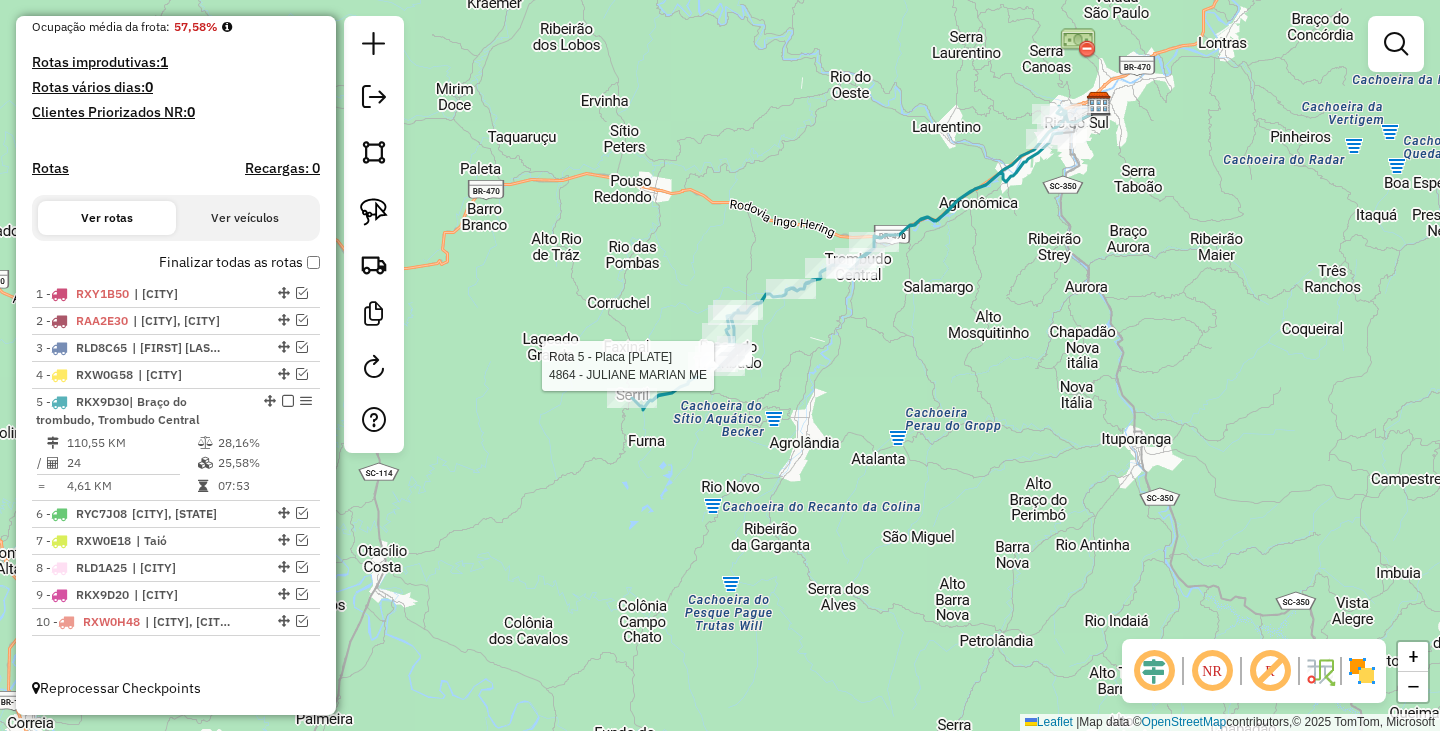 select on "*********" 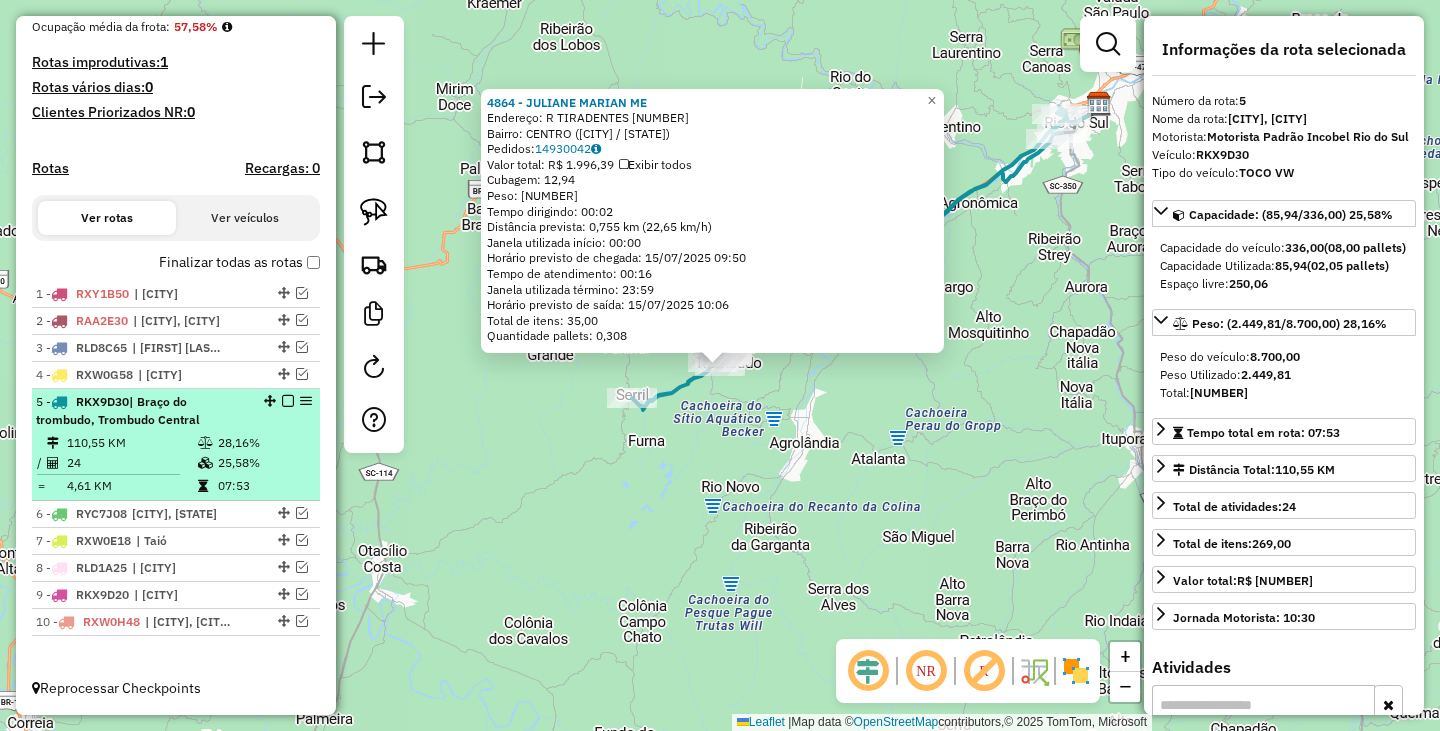 click at bounding box center [288, 401] 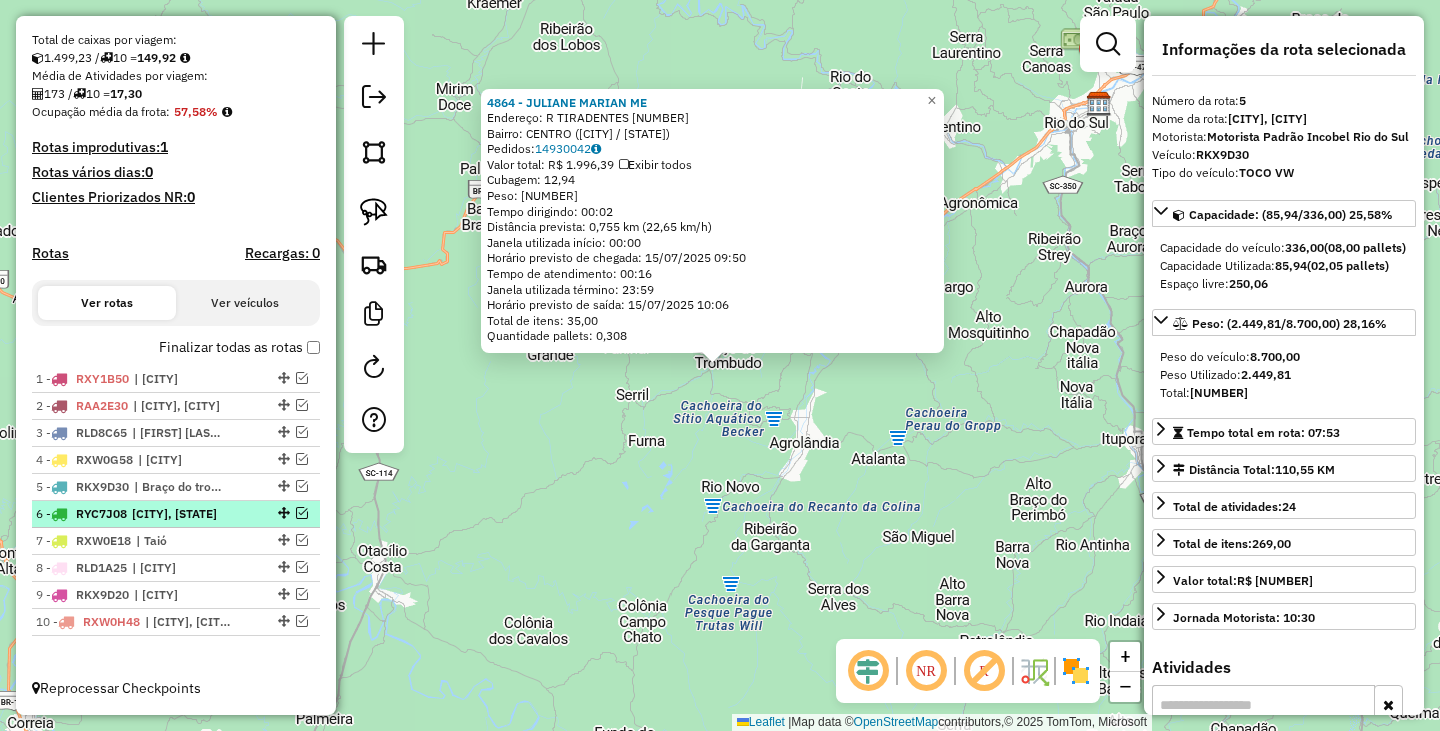 click at bounding box center [302, 513] 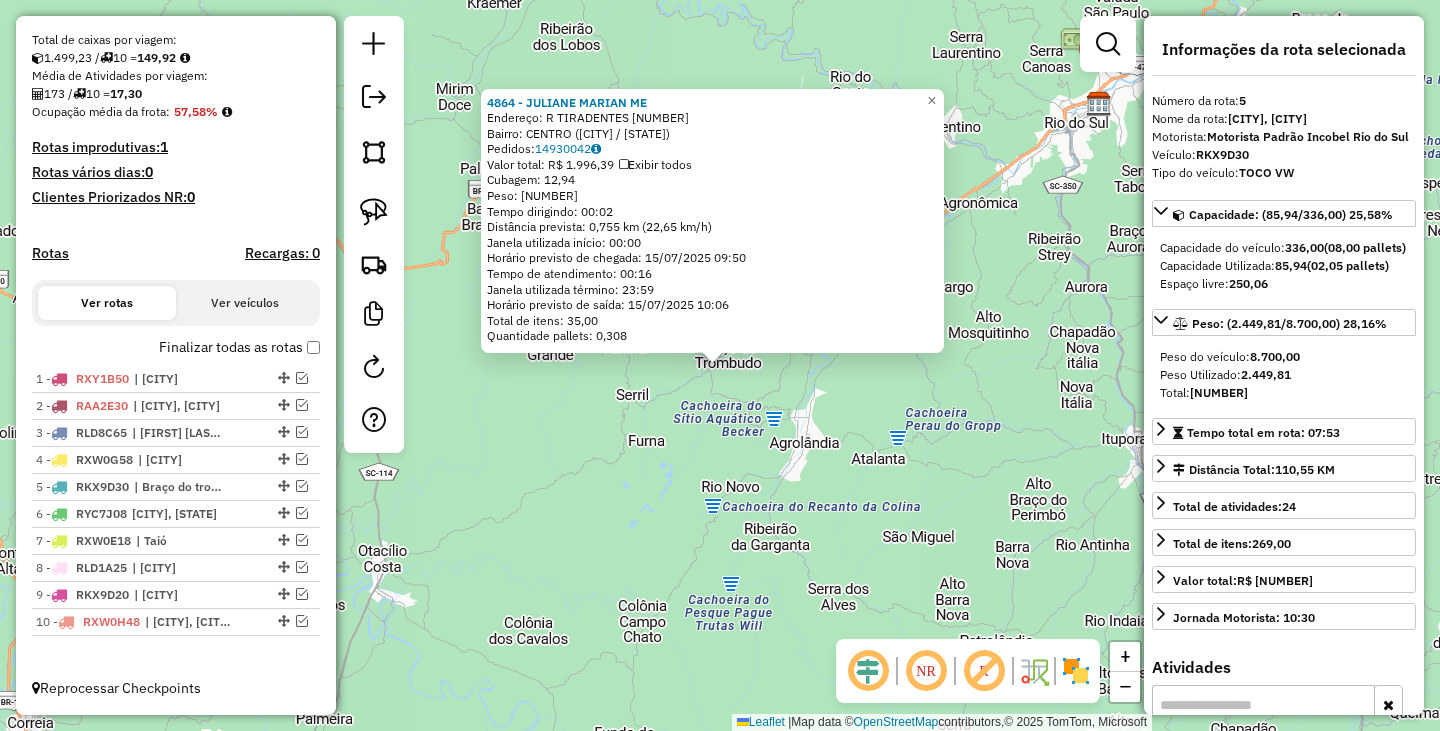 scroll, scrollTop: 509, scrollLeft: 0, axis: vertical 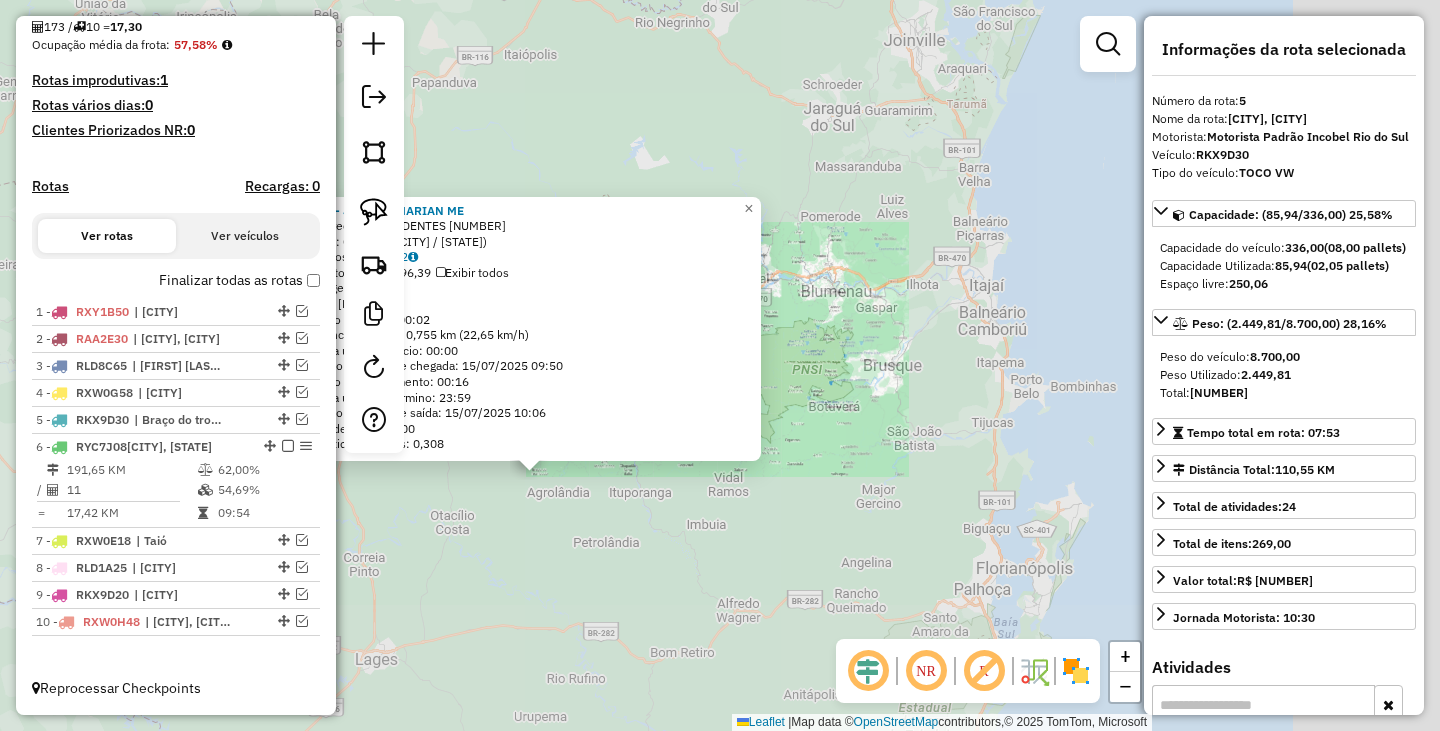 click on "4864 - JULIANE MARIAN ME  Endereço: R   TIRADENTES                    [NUMBER]   Bairro: [CITY] ([CITY] / [STATE])   Pedidos:  14930042   Valor total: R$ [PRICE]   Exibir todos   Cubagem: [NUMBER]  Peso: [NUMBER]  Tempo dirigindo: [TIME]   Distância prevista: [NUMBER] km ([NUMBER] km/h)   Janela utilizada início: [TIME]   Horário previsto de chegada: [DATE] [TIME]   Tempo de atendimento: [TIME]   Janela utilizada término: [TIME]   Horário previsto de saída: [DATE] [TIME]   Total de itens: [NUMBER],00   Quantidade pallets: [NUMBER]  × Janela de atendimento Grade de atendimento Capacidade Transportadoras Veículos Cliente Pedidos  Rotas Selecione os dias de semana para filtrar as janelas de atendimento  Seg   Ter   Qua   Qui   Sex   Sáb   Dom  Informe o período da janela de atendimento: De: Até:  Filtrar exatamente a janela do cliente  Considerar janela de atendimento padrão  Selecione os dias de semana para filtrar as grades de atendimento  Seg   Ter   Qua   Qui   Sex   Sáb   Dom   Peso mínimo:   Peso máximo:  +" 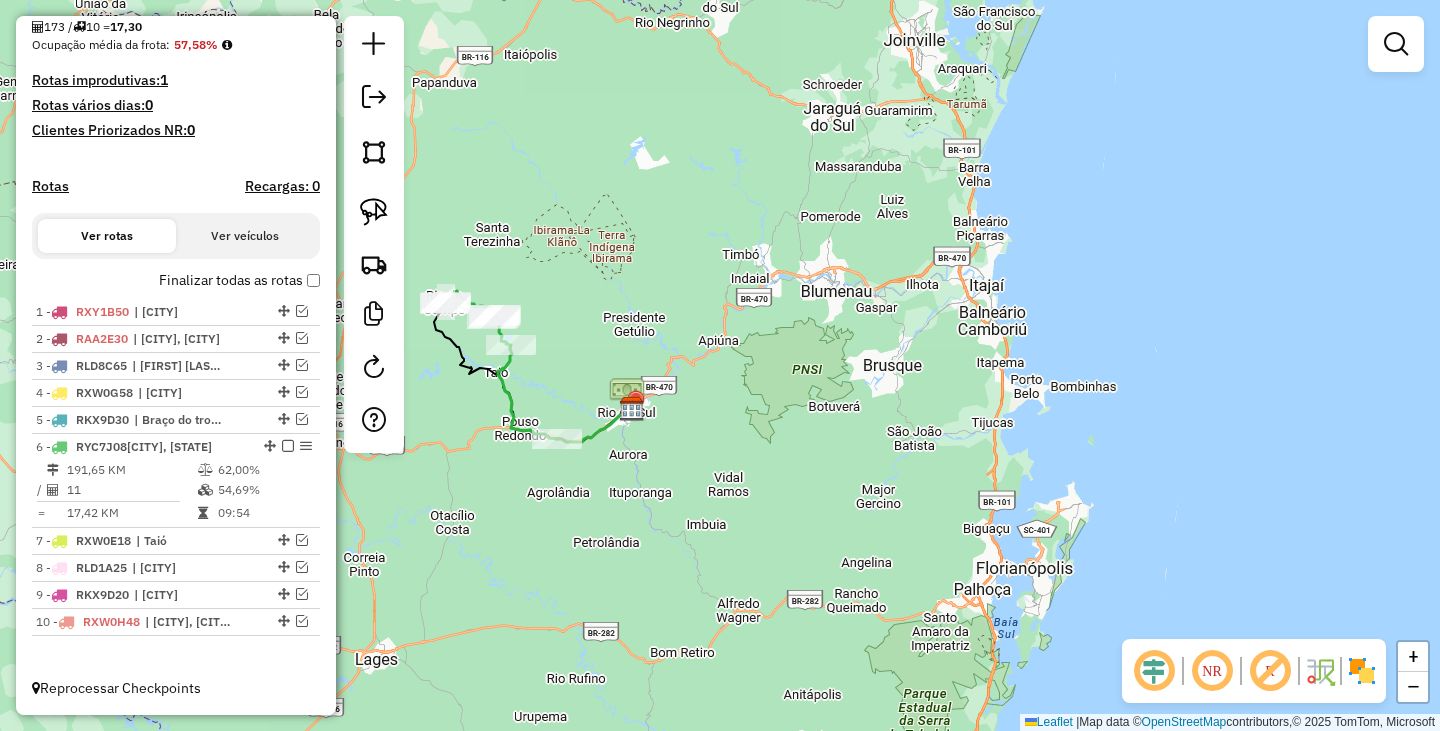 drag, startPoint x: 478, startPoint y: 523, endPoint x: 666, endPoint y: 540, distance: 188.76706 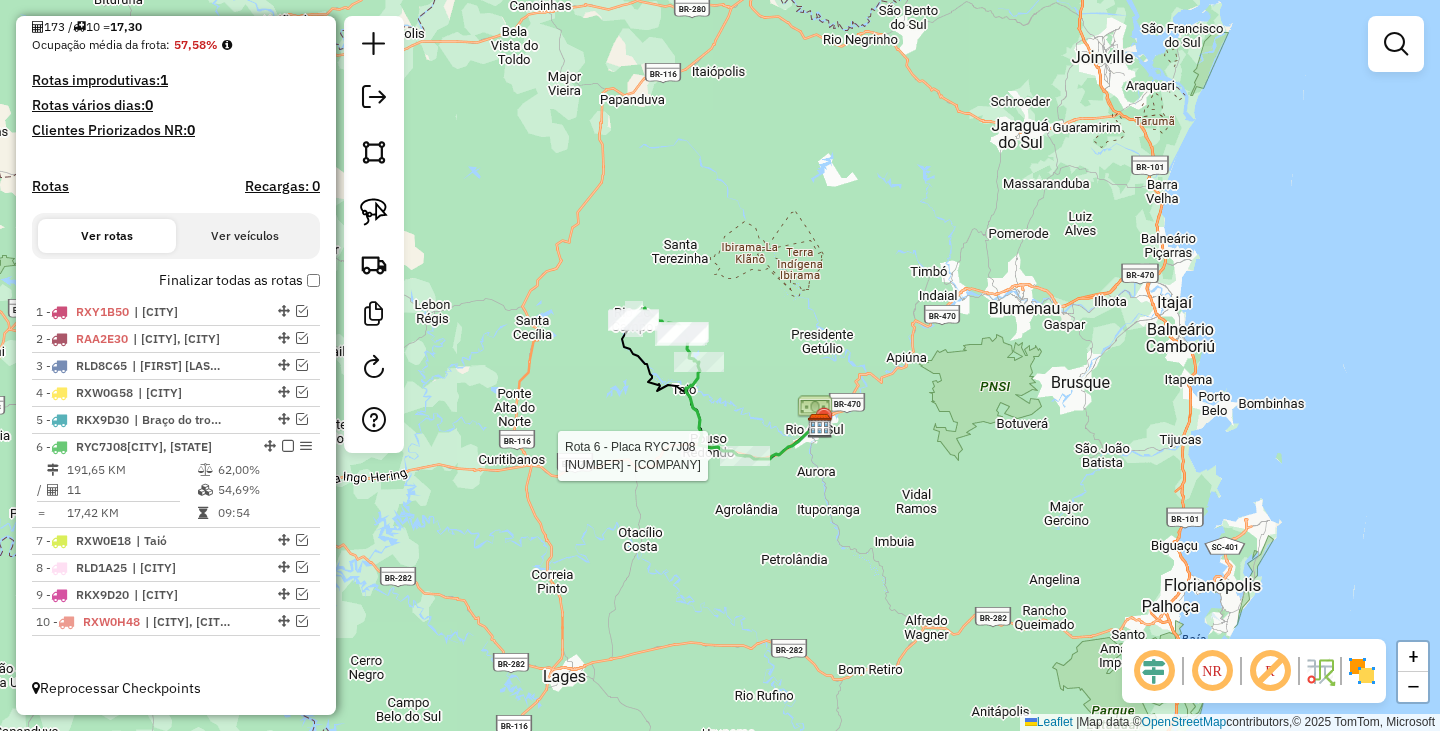 select on "*********" 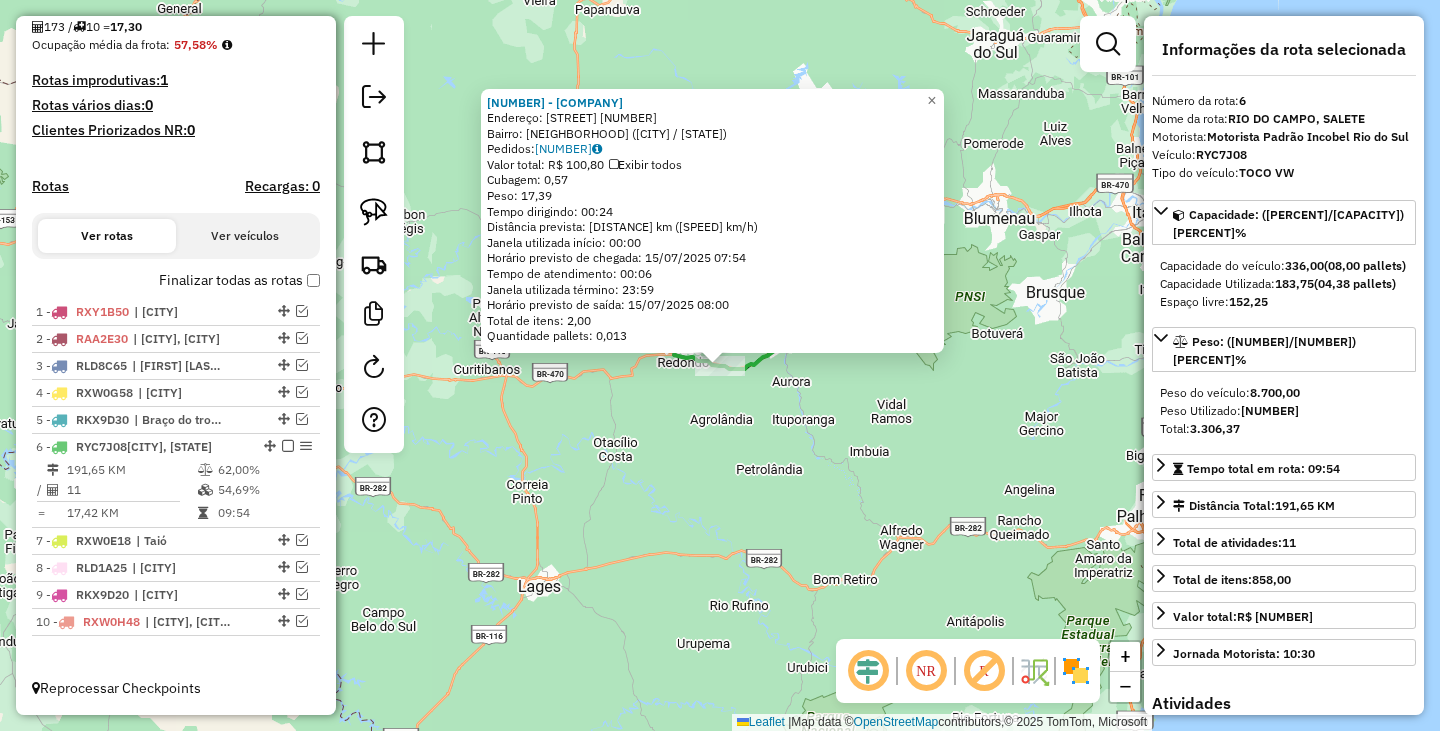 drag, startPoint x: 722, startPoint y: 358, endPoint x: 664, endPoint y: 416, distance: 82.02438 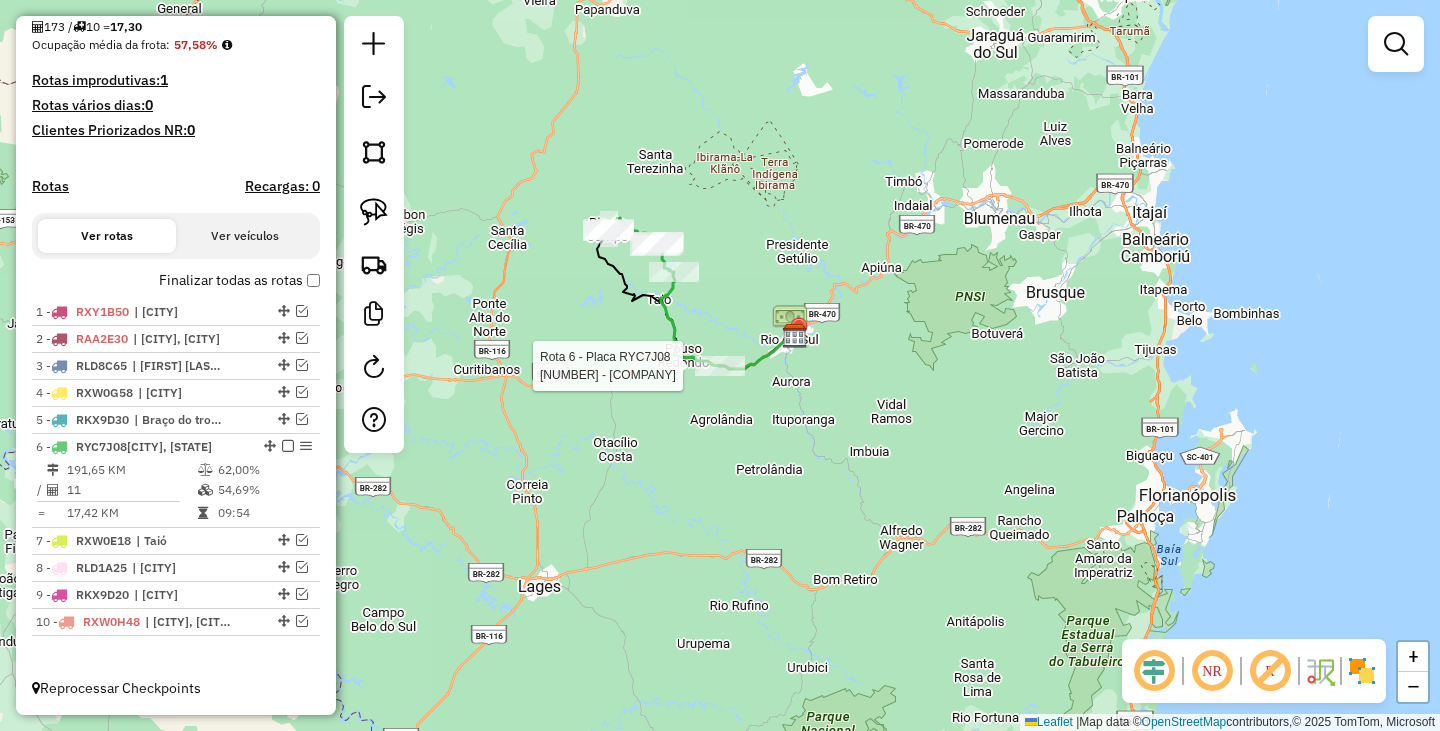select on "*********" 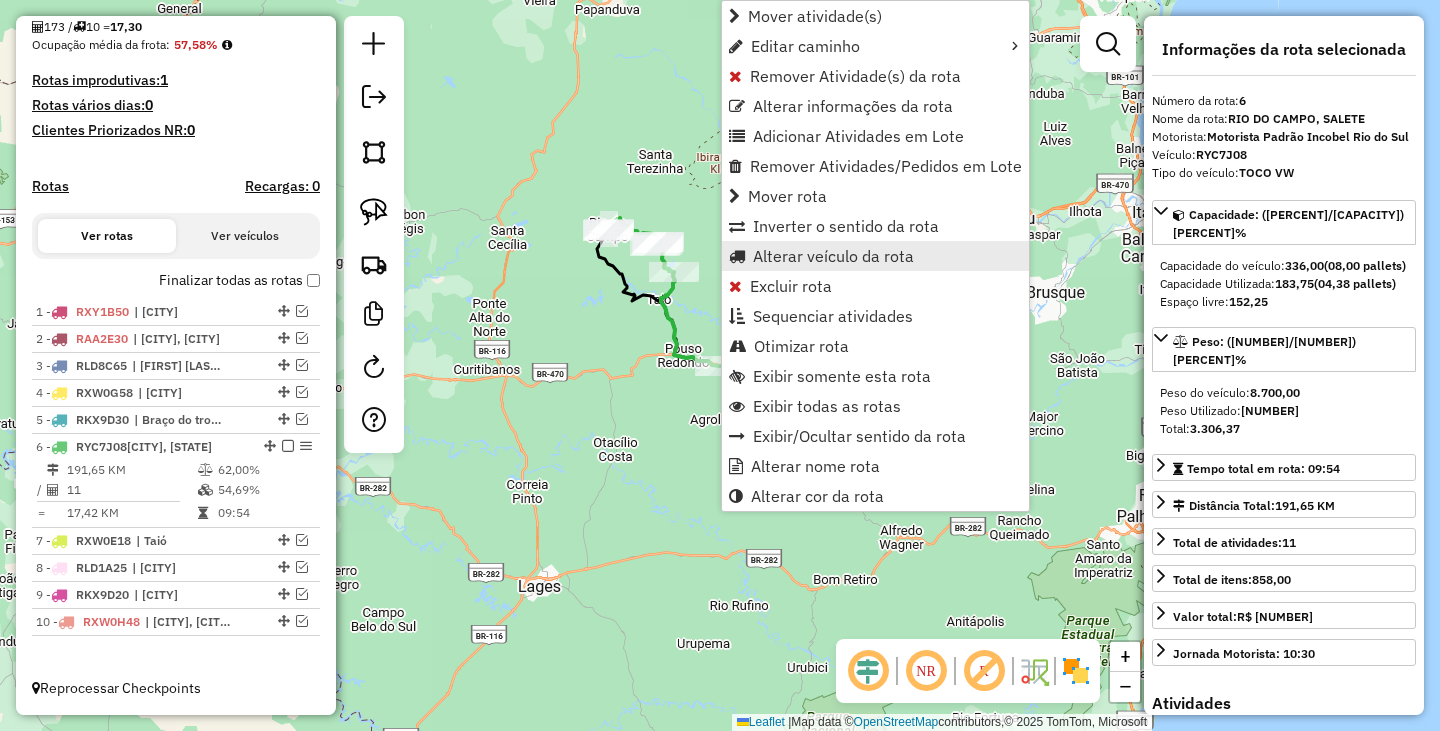 click on "Alterar veículo da rota" at bounding box center (833, 256) 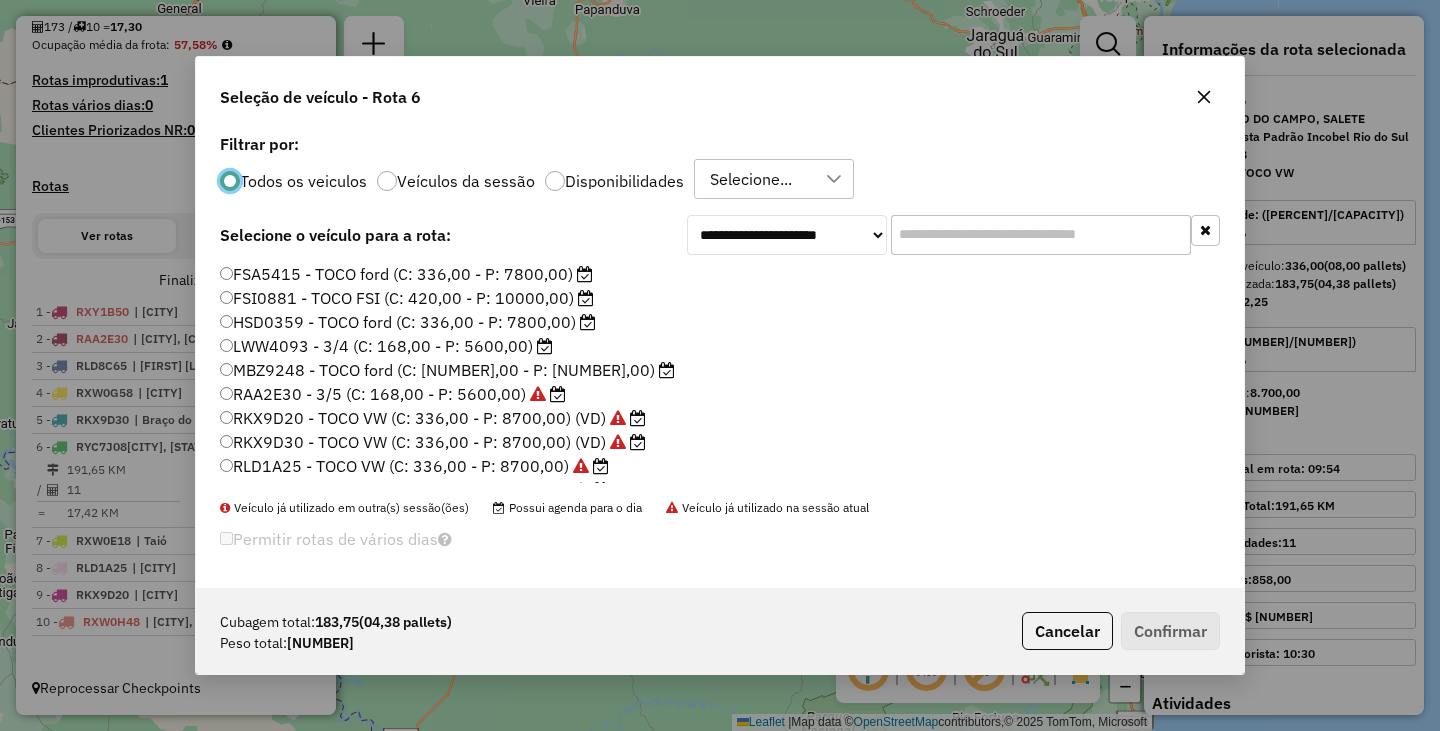 scroll, scrollTop: 11, scrollLeft: 6, axis: both 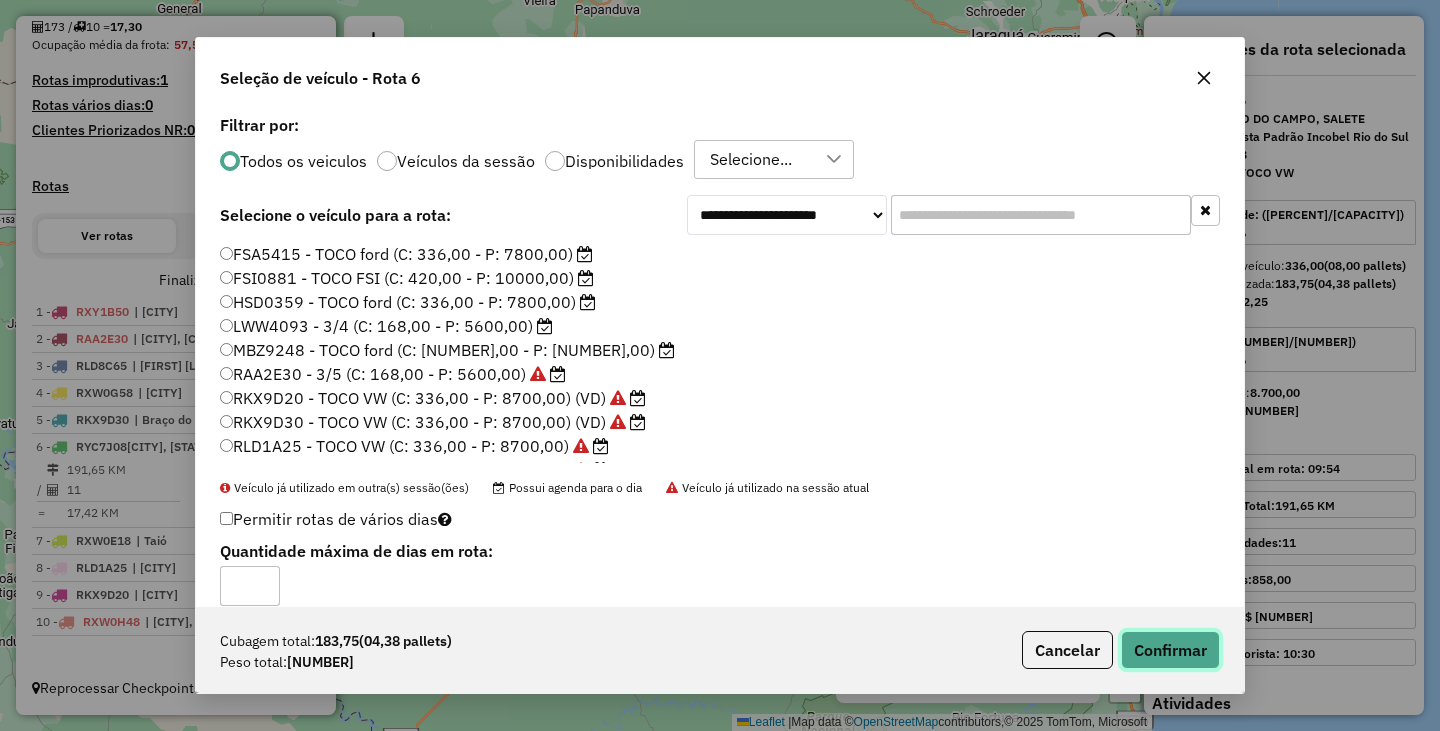click on "Confirmar" 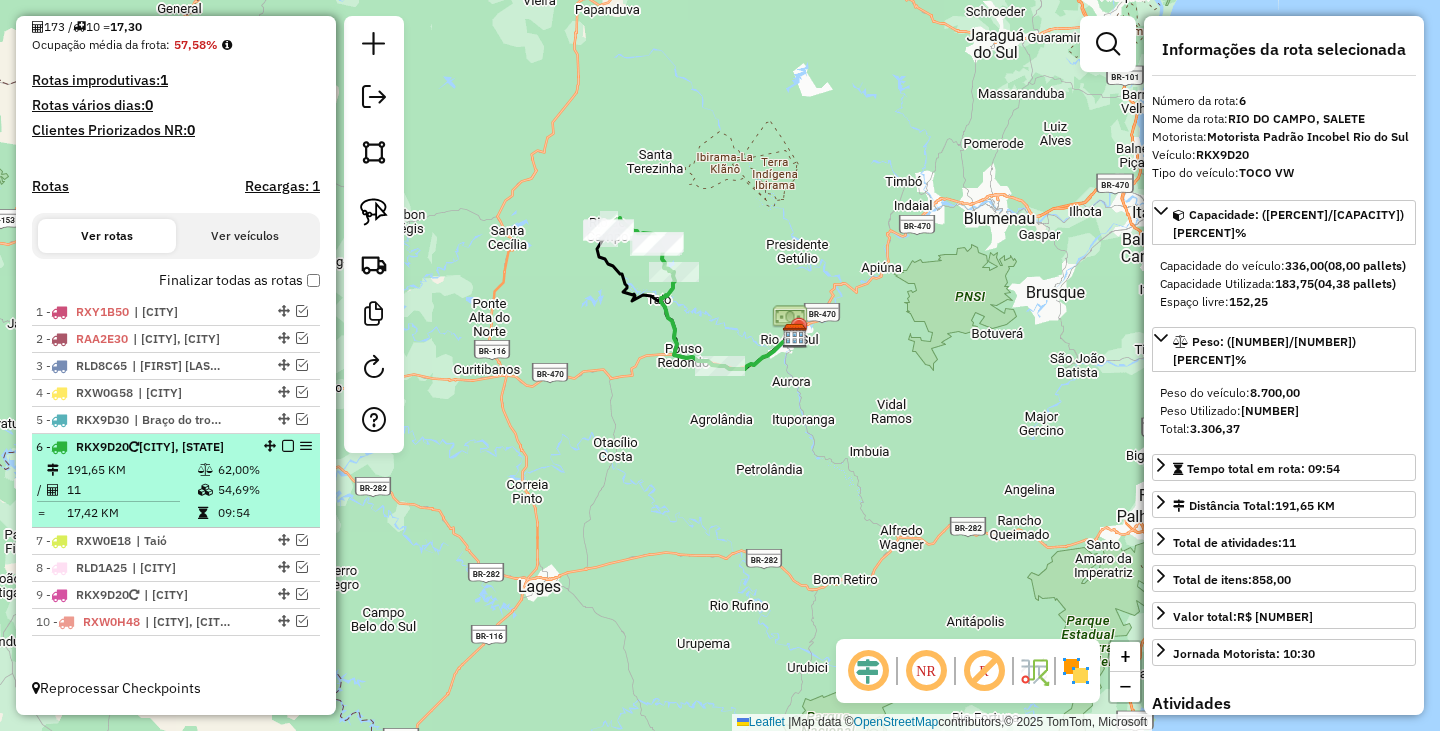 click at bounding box center [288, 446] 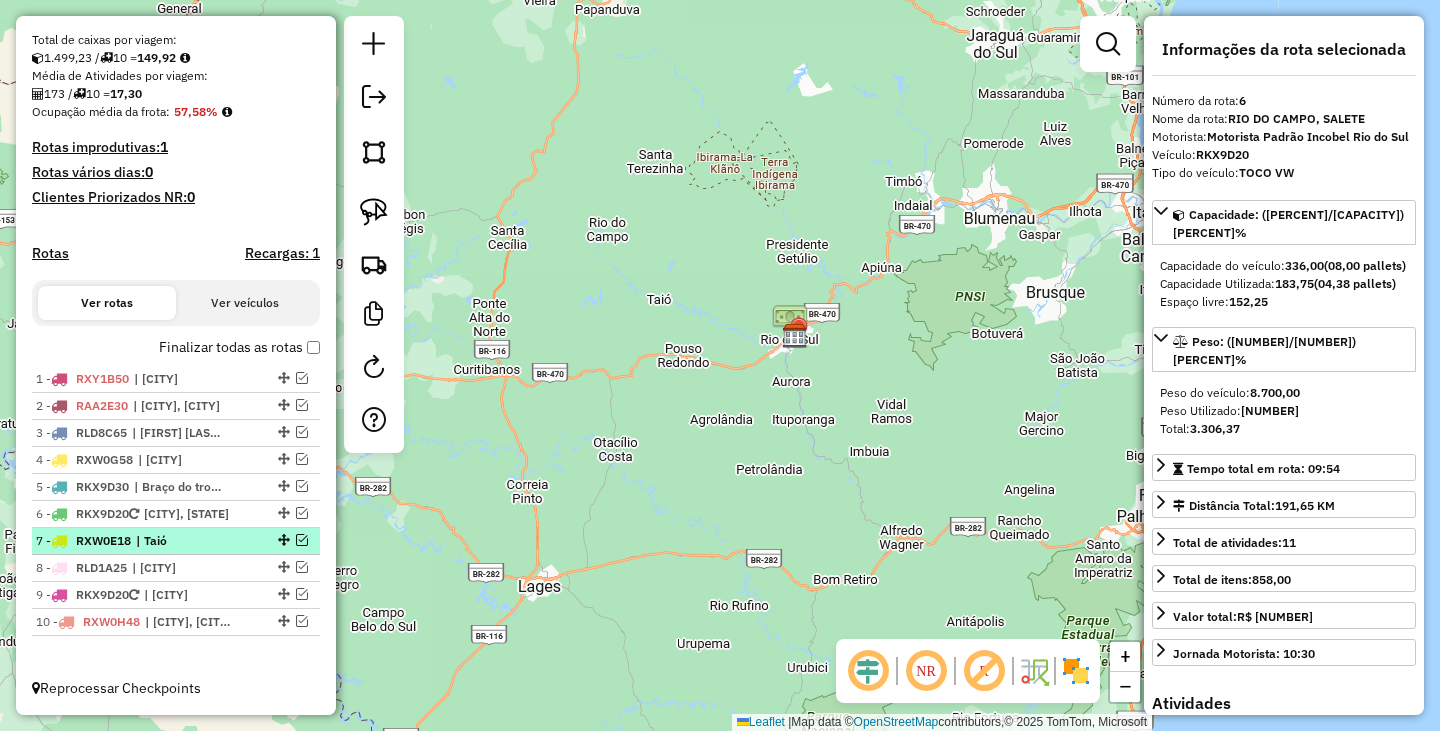 click at bounding box center [302, 540] 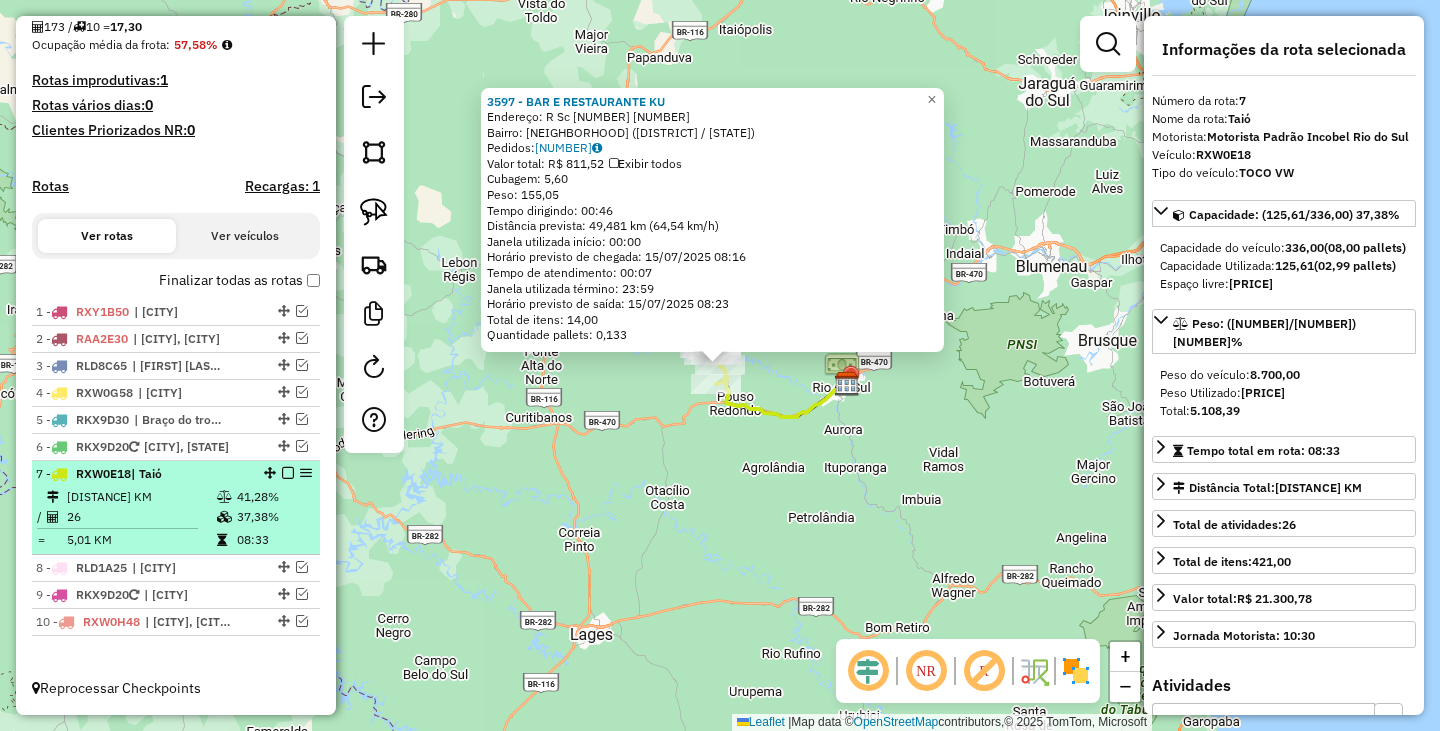click at bounding box center [288, 473] 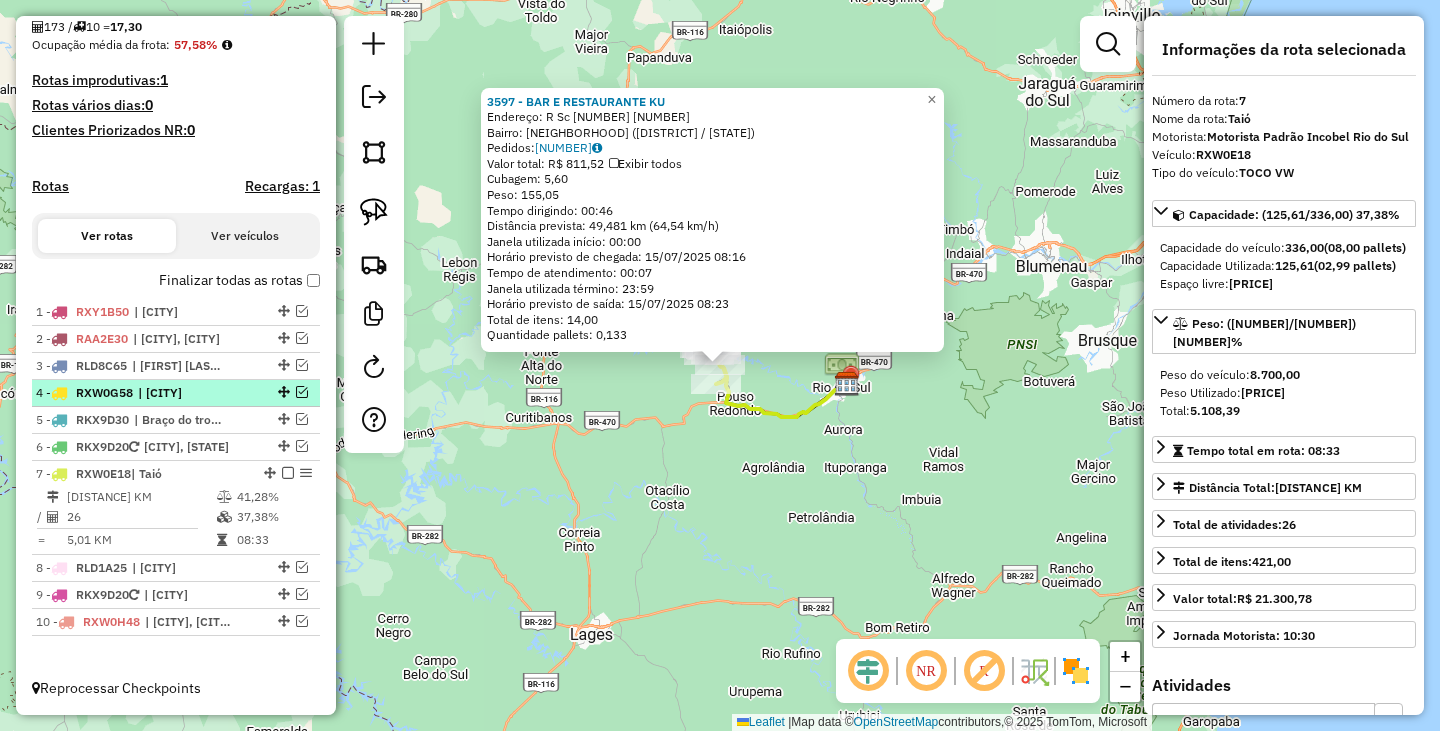 scroll, scrollTop: 424, scrollLeft: 0, axis: vertical 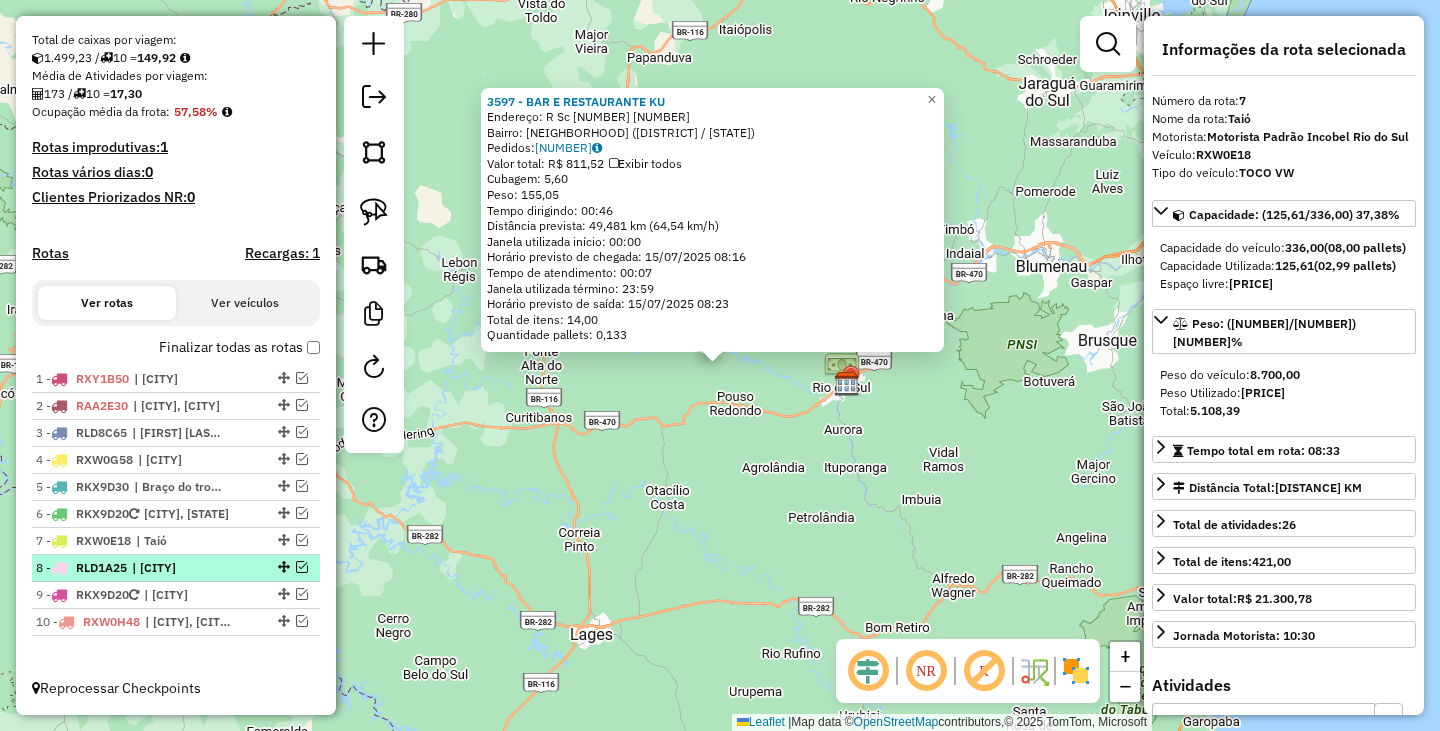 click at bounding box center [302, 567] 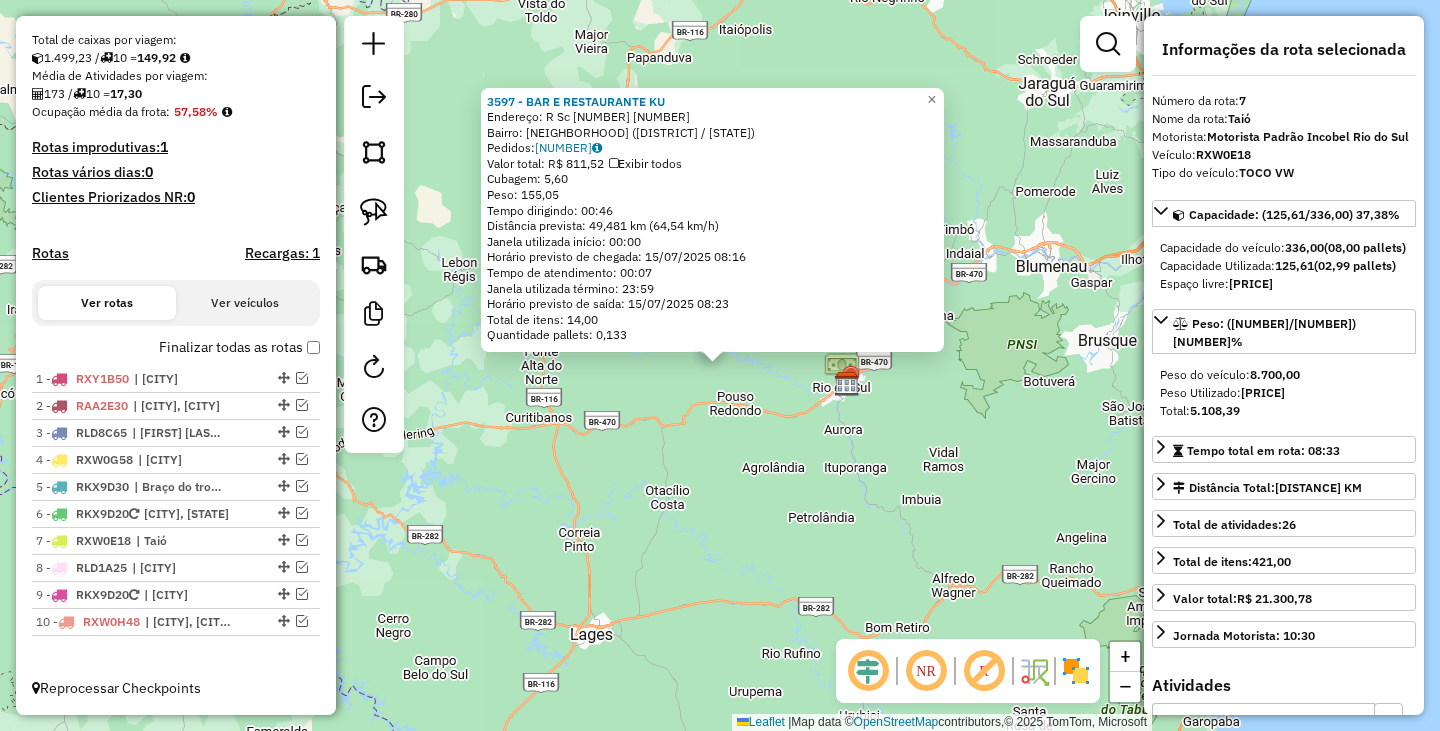 scroll, scrollTop: 491, scrollLeft: 0, axis: vertical 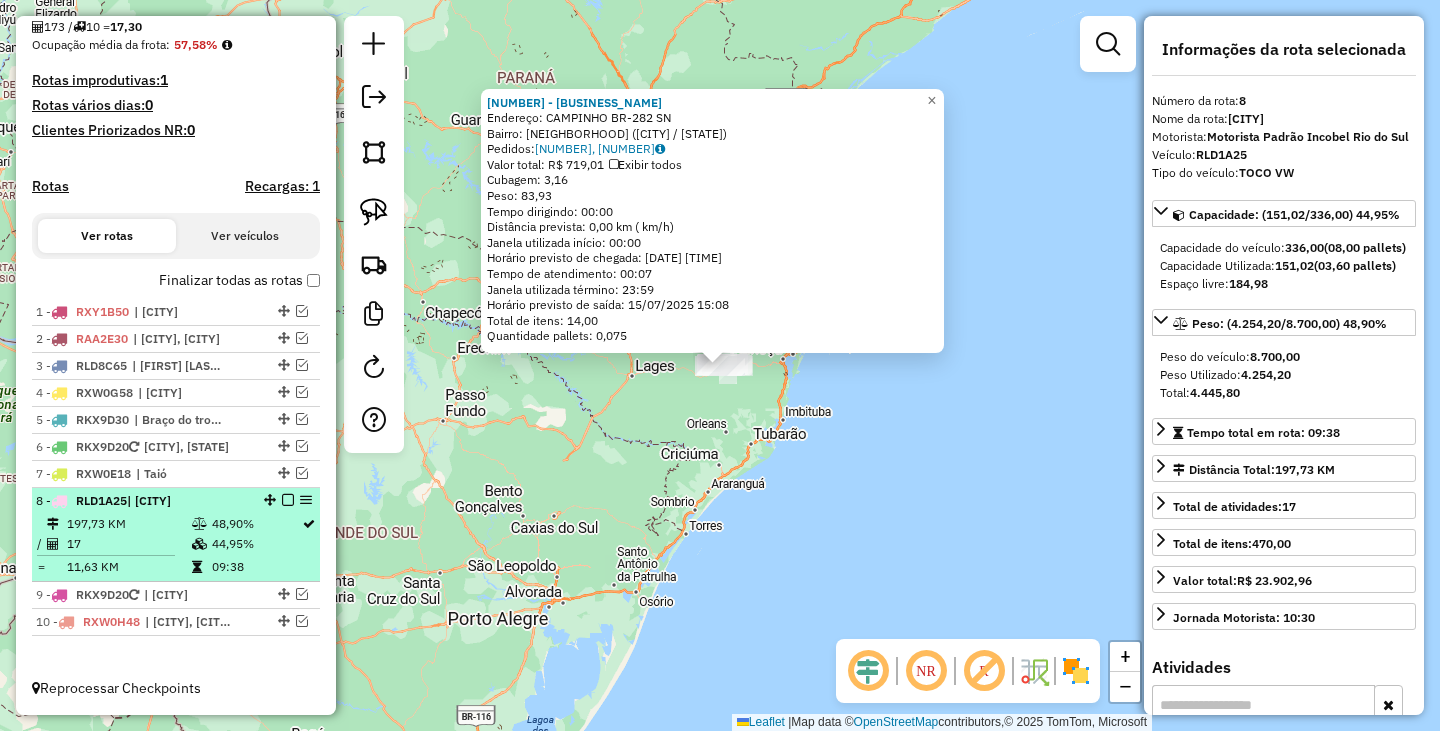 click at bounding box center (288, 500) 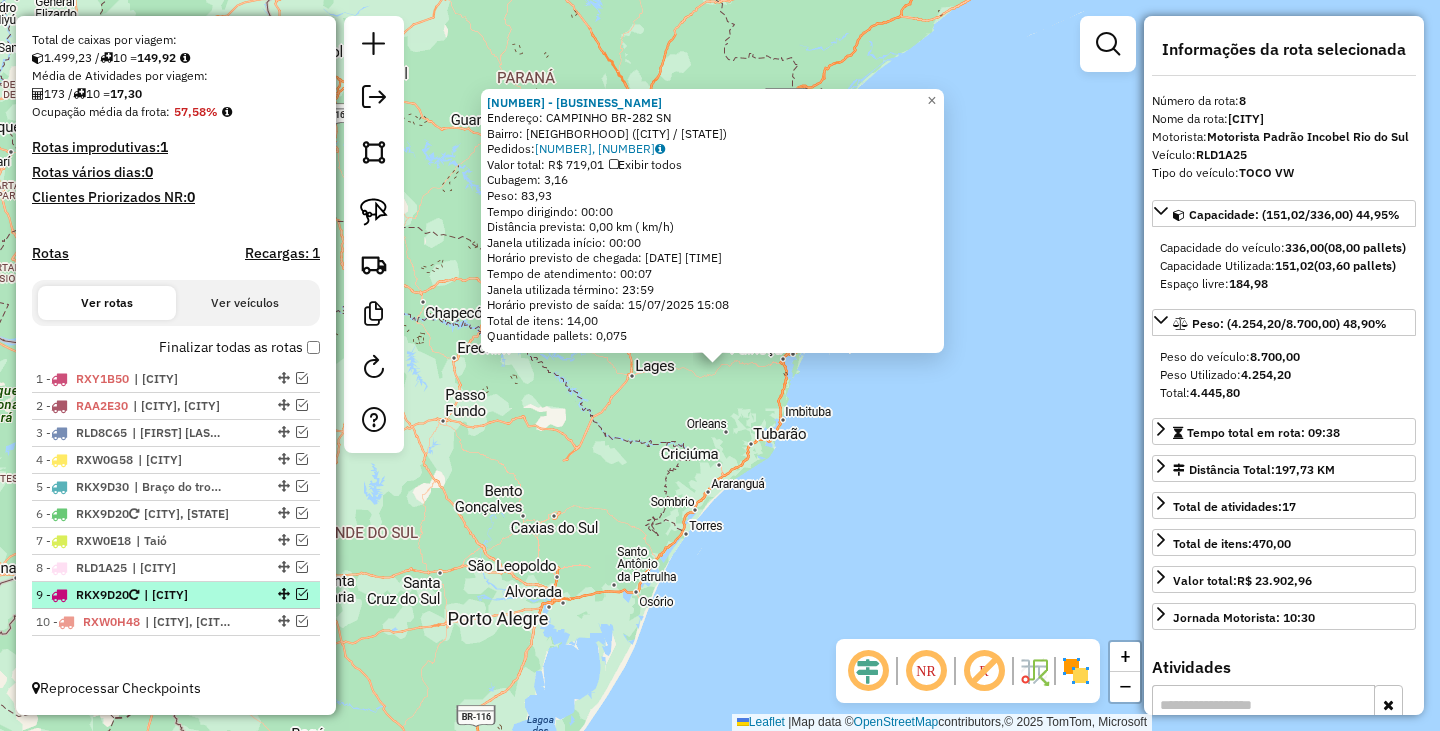 click at bounding box center (302, 594) 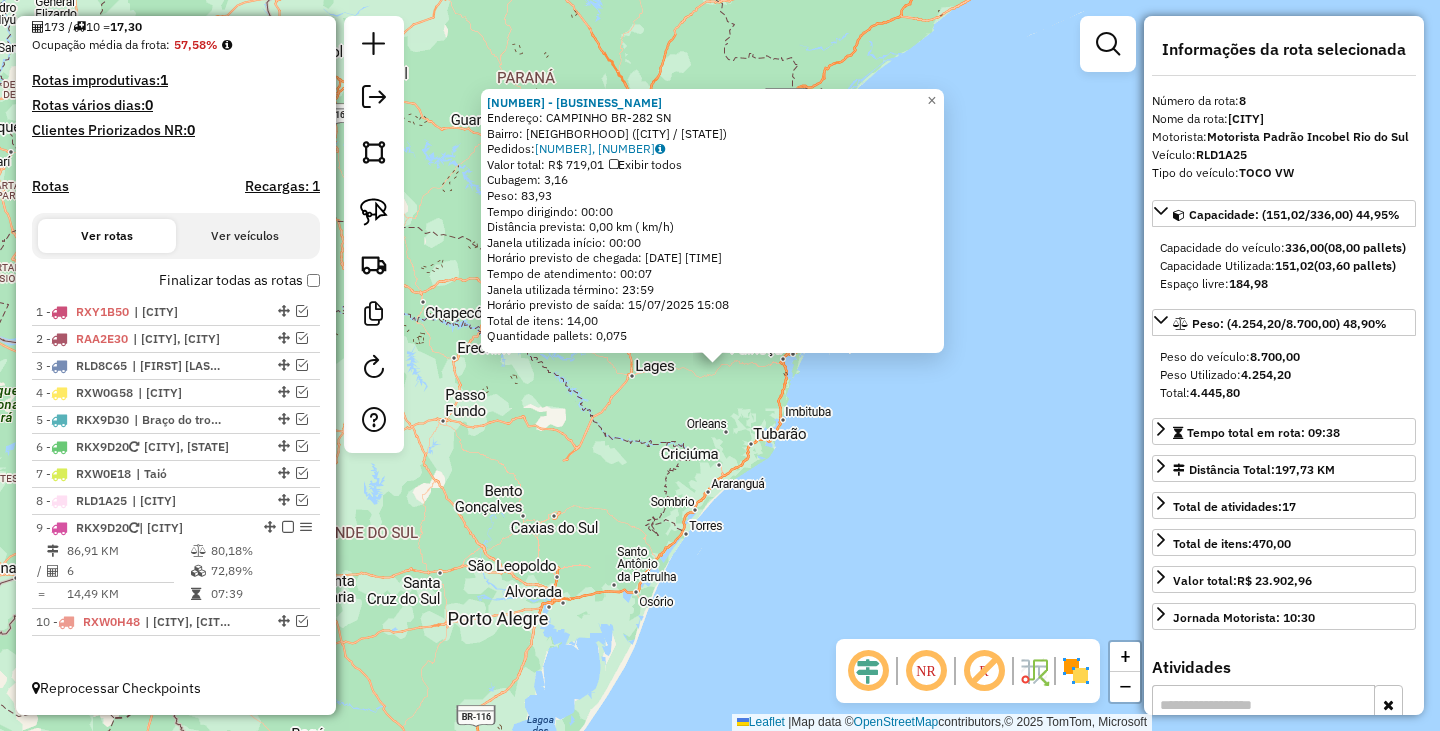 click on "3973 - PARADA WAGNER Endereço: CAMPINHO BR-282 SN Bairro: CENTRO ([CITY] / [STATE]) Pedidos: 14930030, 14930031, 14930032 Valor total: R$ 719,01 Exibir todos Cubagem: 3,16 Peso: 83,93 Tempo dirigindo: 00:00 Distância prevista: 0,00 km ( km/h) Janela utilizada início: 00:00 Horário previsto de chegada: 15/07/2025 15:01 Tempo de atendimento: 00:07 Janela utilizada término: 23:59 Horário previsto de saída: 15/07/2025 15:08 Total de itens: 14,00 Quantidade pallets: 0,075 × Janela de atendimento Grade de atendimento Capacidade Transportadoras Veículos Cliente Pedidos Rotas Selecione os dias de semana para filtrar as janelas de atendimento Seg Ter Qua Qui Sex Sáb Dom Informe o período da janela de atendimento: De: Até: Filtrar exatamente a janela do cliente Considerar janela de atendimento padrão Selecione os dias de semana para filtrar as grades de atendimento Seg Ter Qua Qui Sex Sáb Dom Peso mínimo: Peso máximo: De: Até: +" 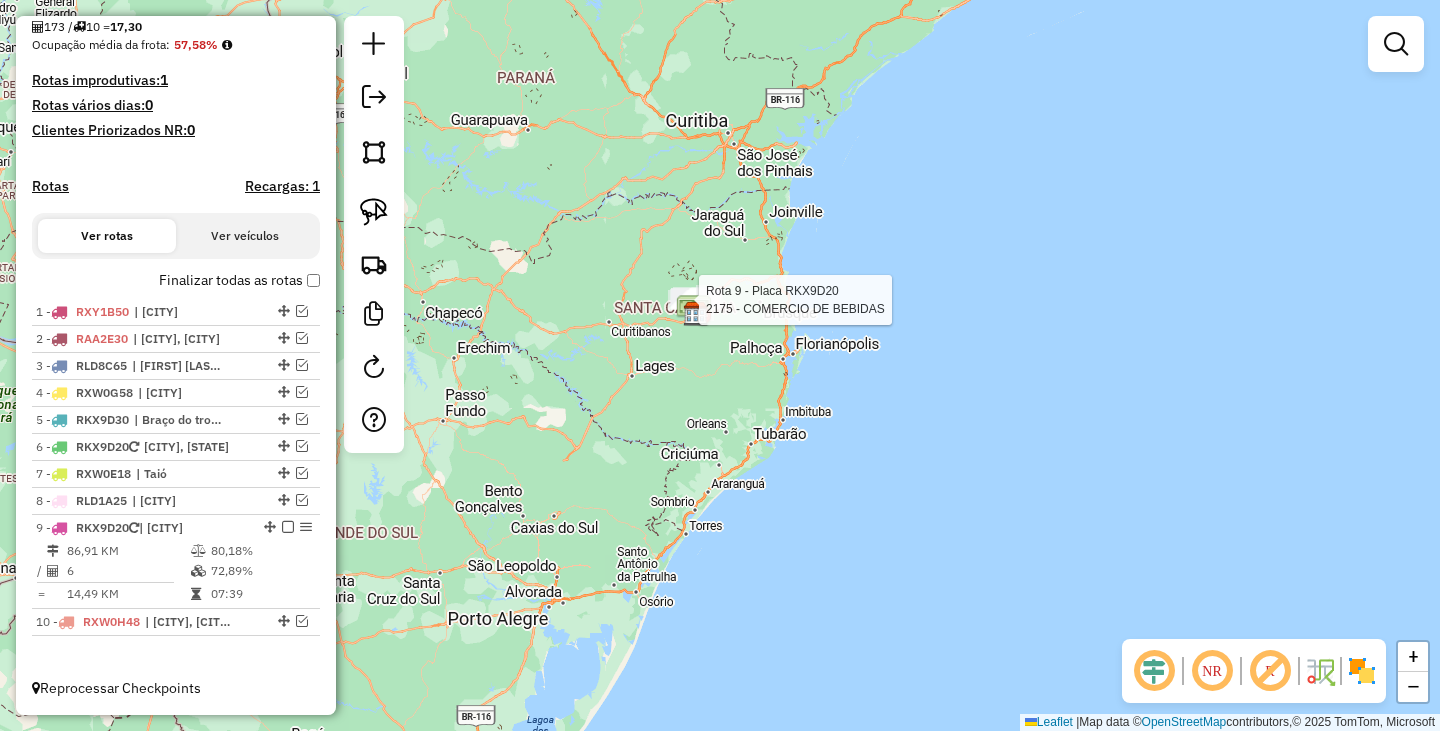 select on "*********" 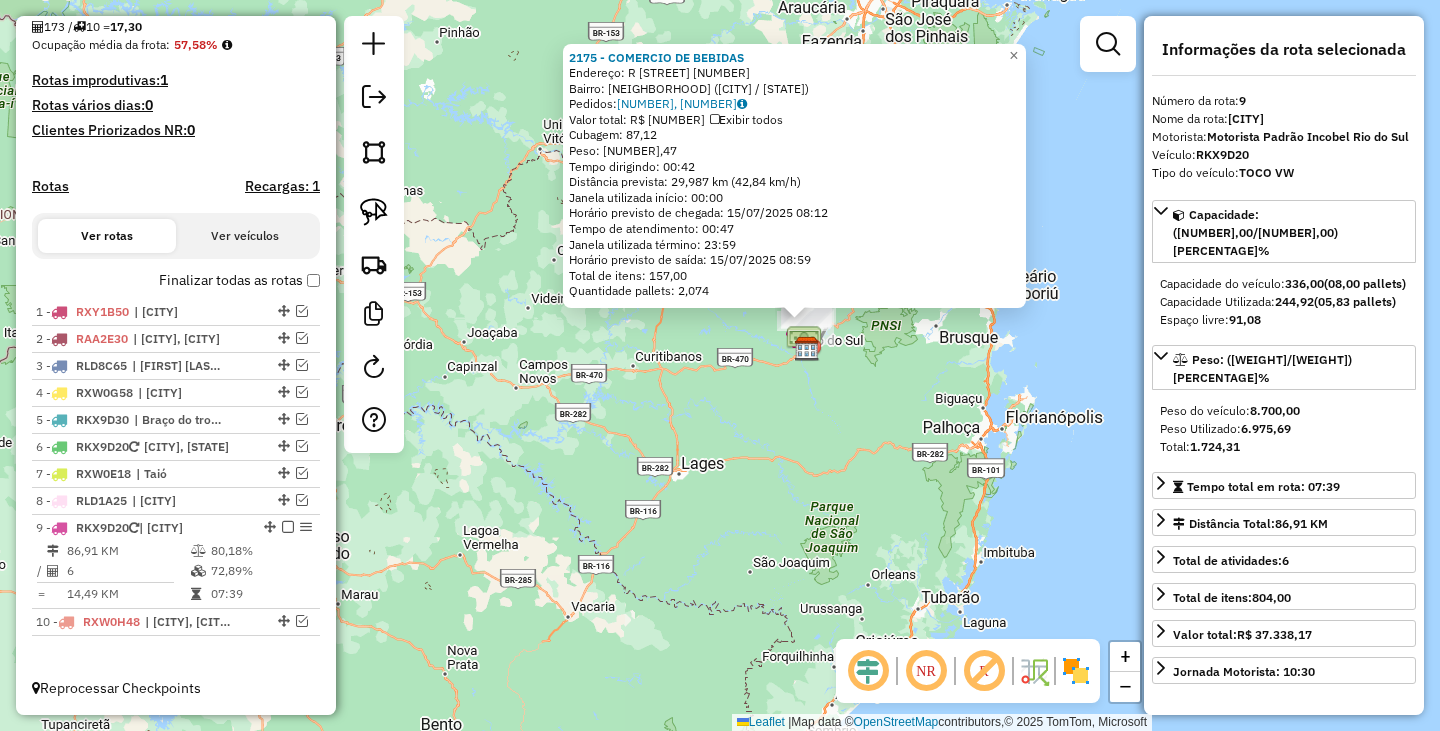 click on "Endereço: R CURT HERING [NUMBER] Bairro: RIO FERRO ([DISTRICT] / [STATE]) Pedidos: [NUMBER], [NUMBER] Exibir todos Cubagem: [NUMBER] Peso: [NUMBER] Tempo dirigindo: [TIME] Distância prevista: [NUMBER] km ([NUMBER] km/h) Janela utilizada início: [TIME] Horário previsto de chegada: [DATE] [TIME] Tempo de atendimento: [TIME] Janela utilizada término: [TIME] Horário previsto de saída: [DATE] [TIME] Total de itens: [NUMBER] Quantidade pallets: [NUMBER] × Janela de atendimento Grade de atendimento Capacidade Transportadoras Veículos Cliente Pedidos Rotas Selecione os dias de semana para filtrar as janelas de atendimento Seg Ter Qua Qui Sex Sáb Dom Informe o período da janela de atendimento: De: Até: Filtrar exatamente a janela do cliente Considerar janela de atendimento padrão Selecione os dias de semana para filtrar as grades de atendimento Seg Ter Qua Qui Sex Sáb Dom De: Até:" 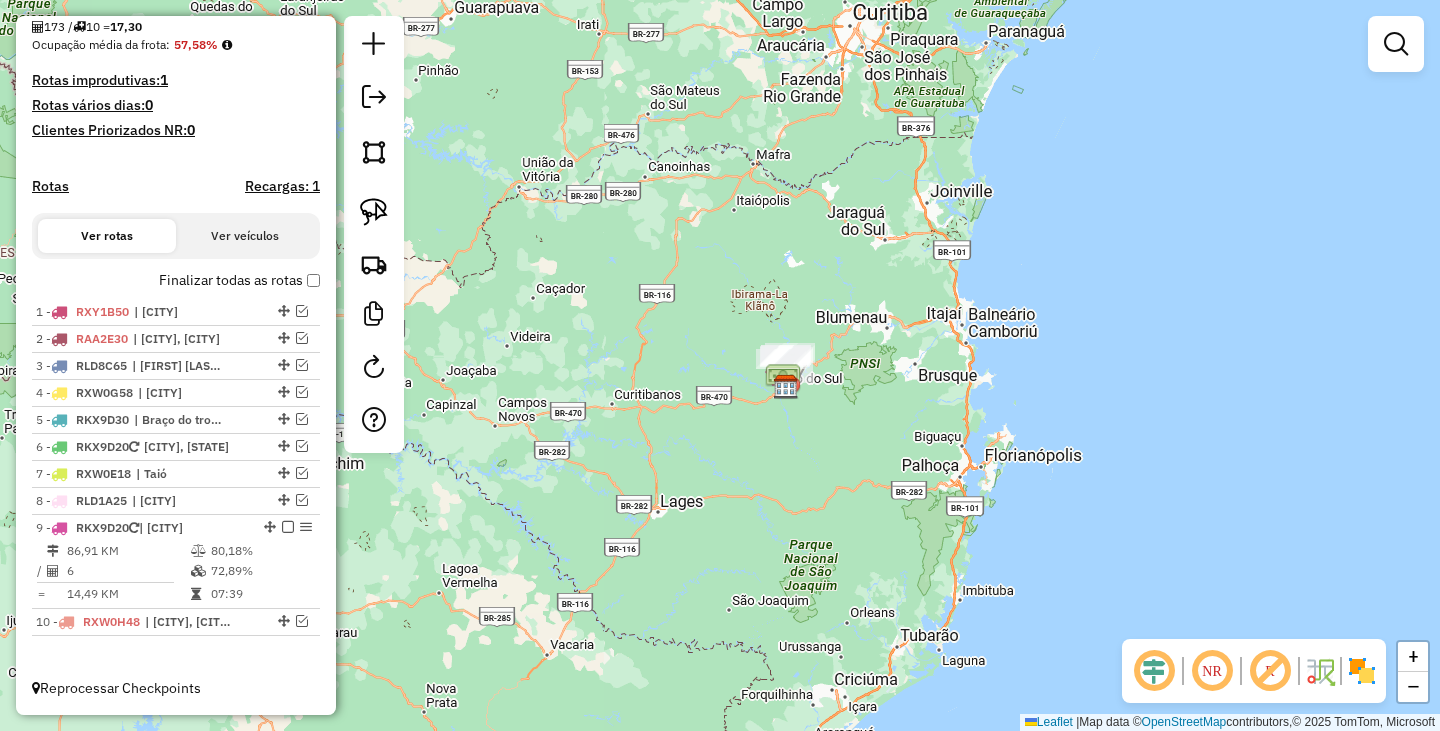 drag, startPoint x: 730, startPoint y: 315, endPoint x: 682, endPoint y: 405, distance: 102 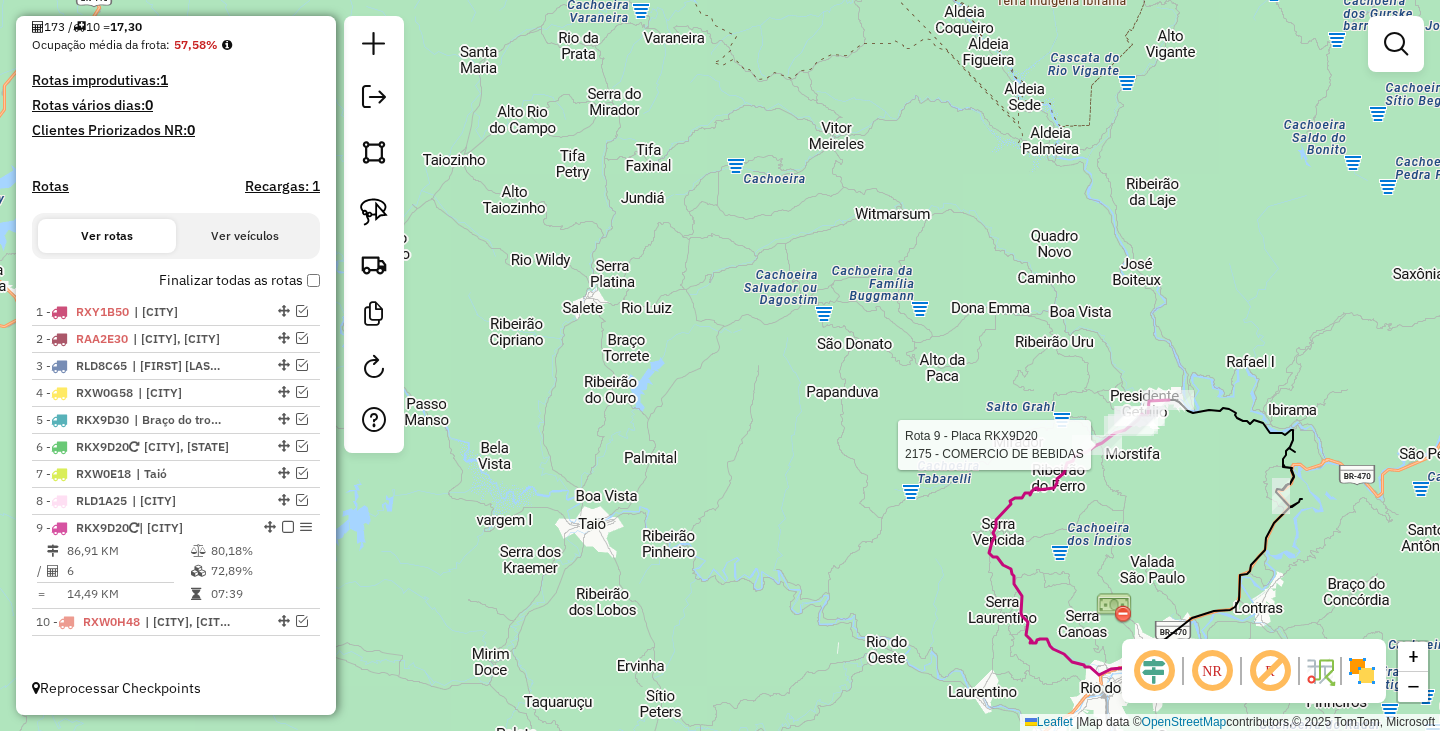 select on "*********" 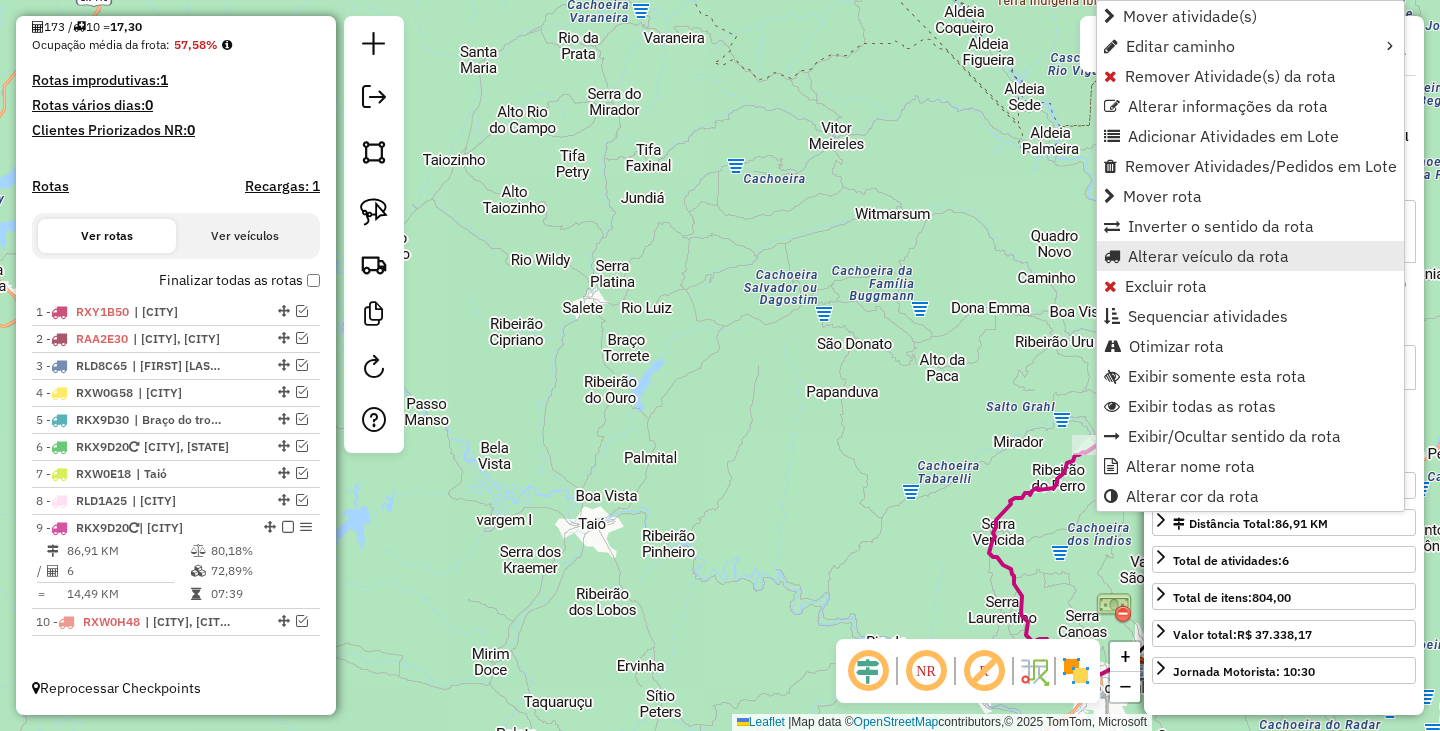 click on "Alterar veículo da rota" at bounding box center (1208, 256) 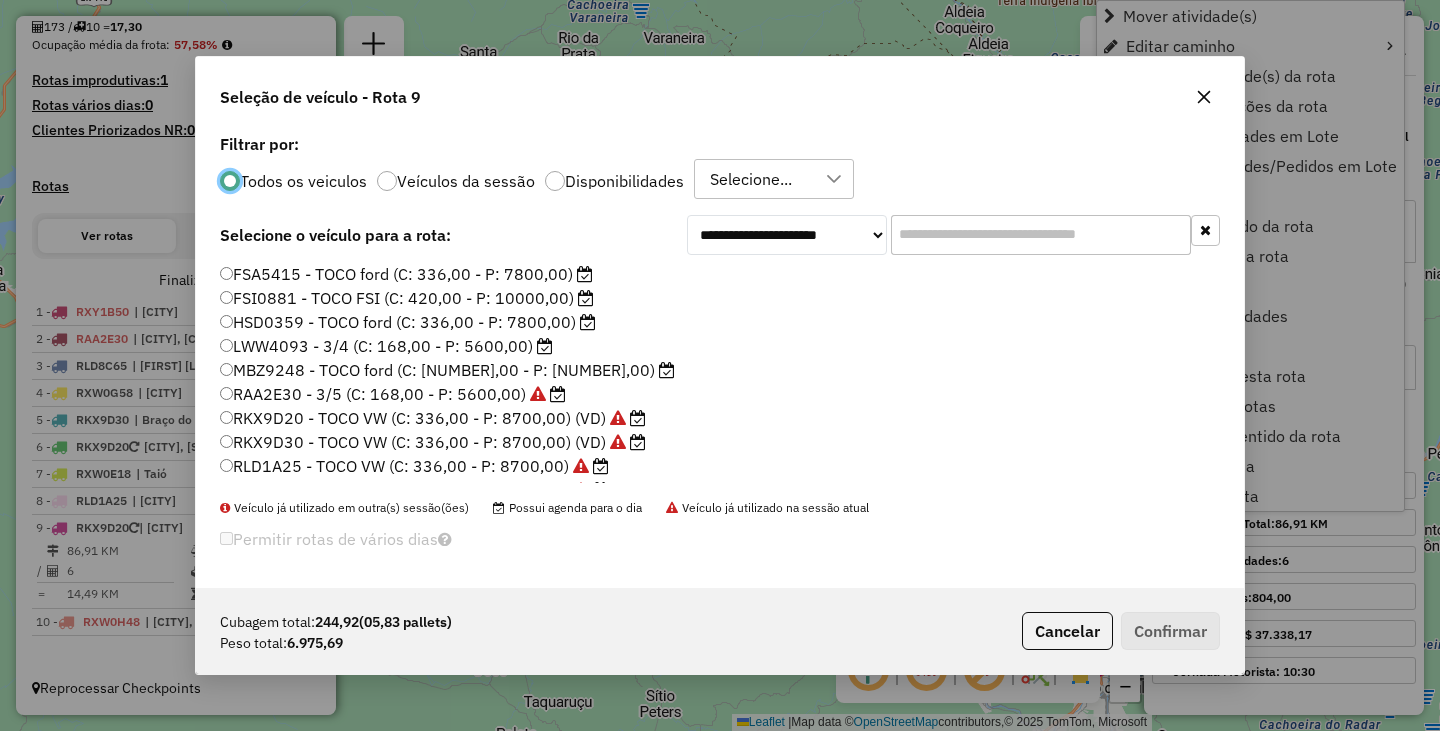 scroll, scrollTop: 11, scrollLeft: 6, axis: both 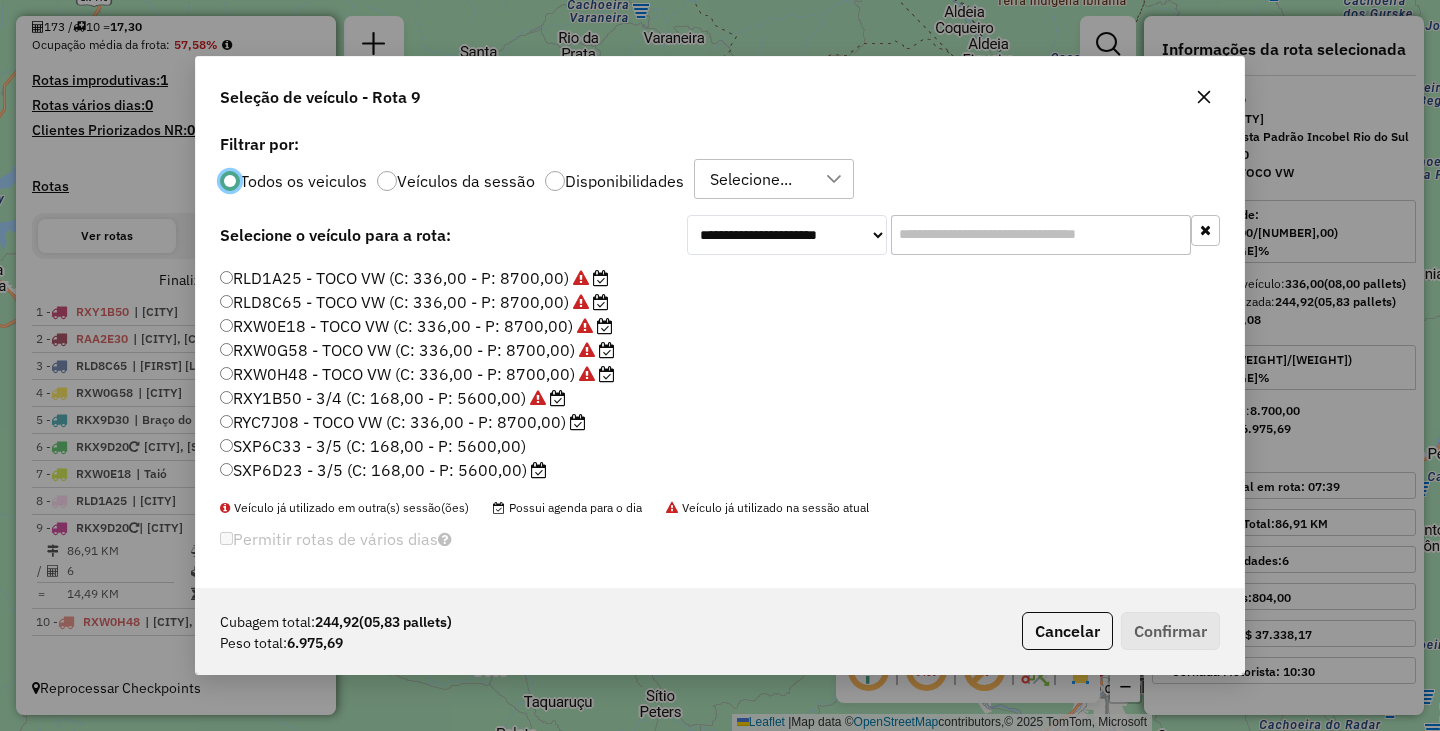 click on "RYC7J08 - TOCO VW (C: 336,00 - P: 8700,00)" 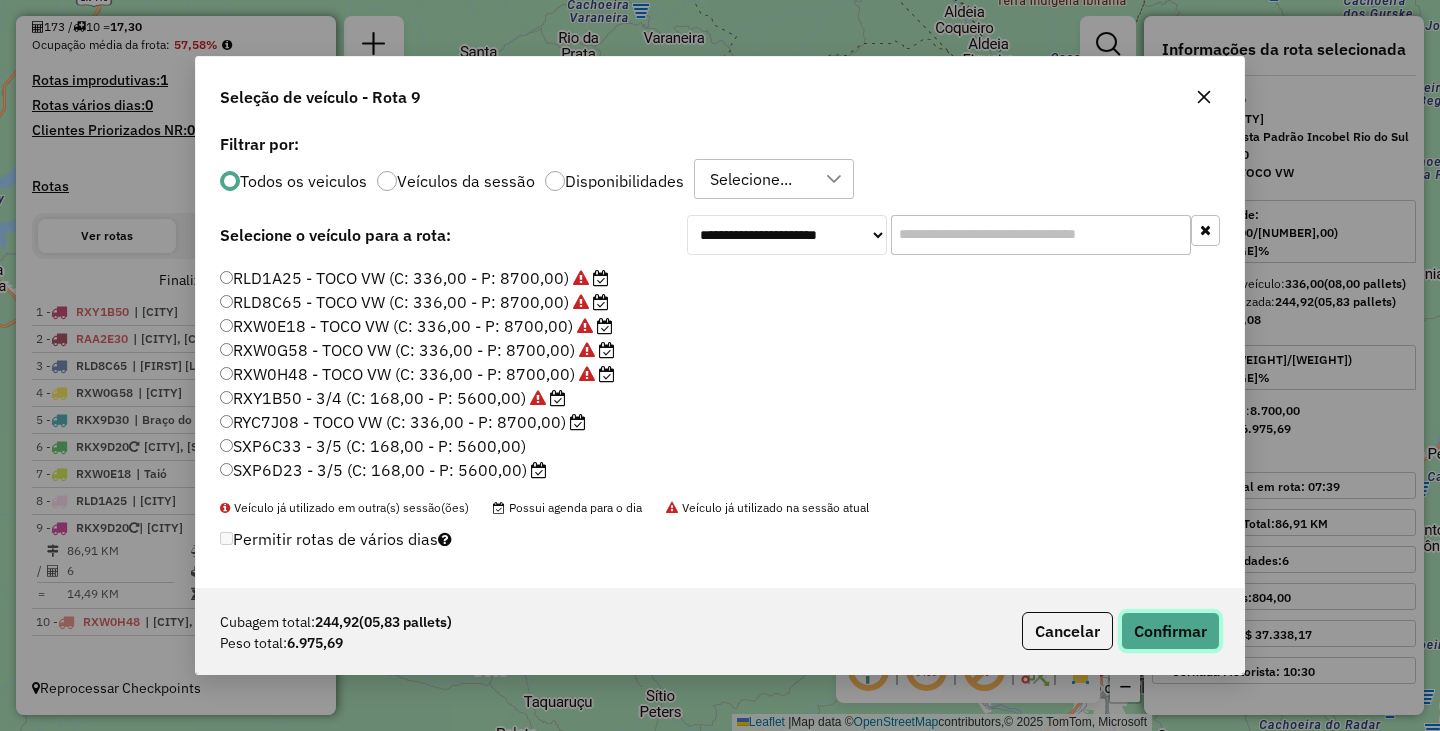 click on "Confirmar" 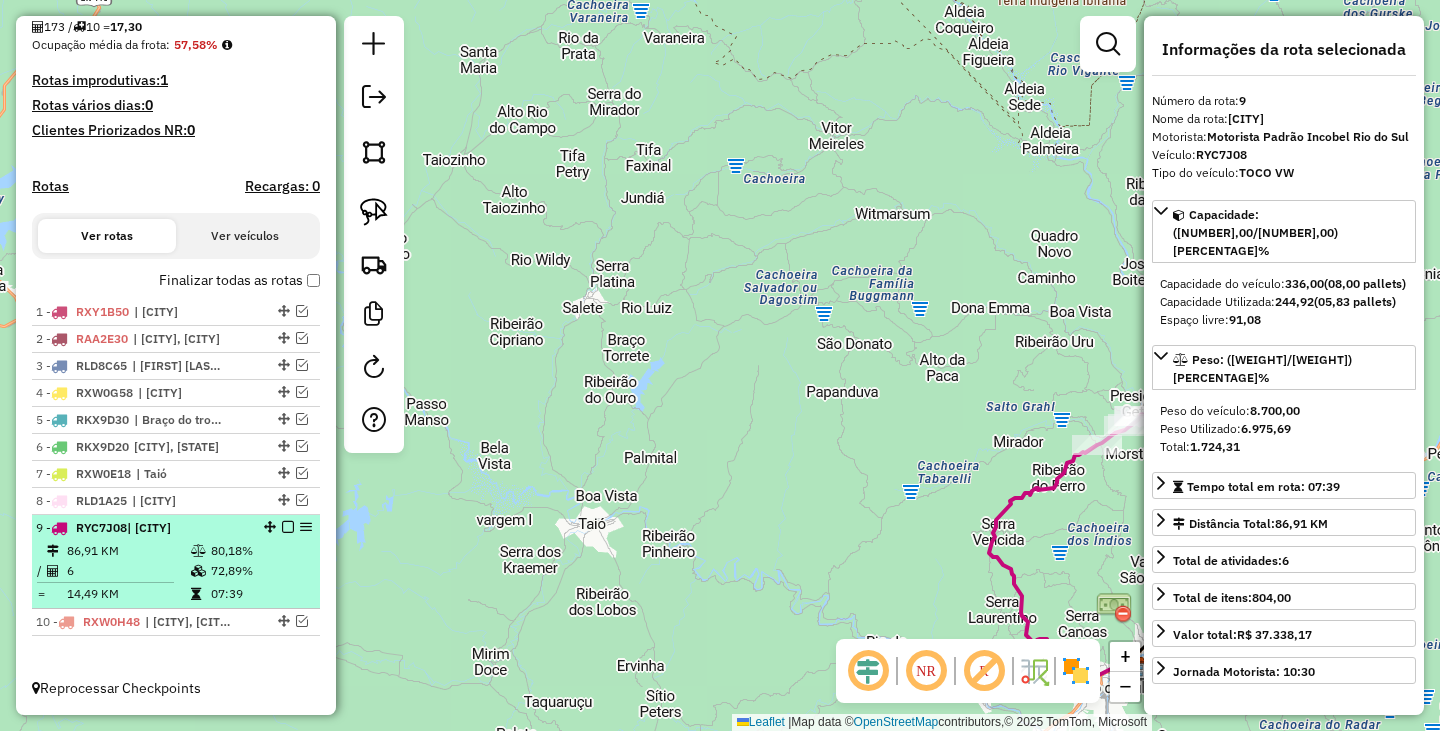 click at bounding box center (288, 527) 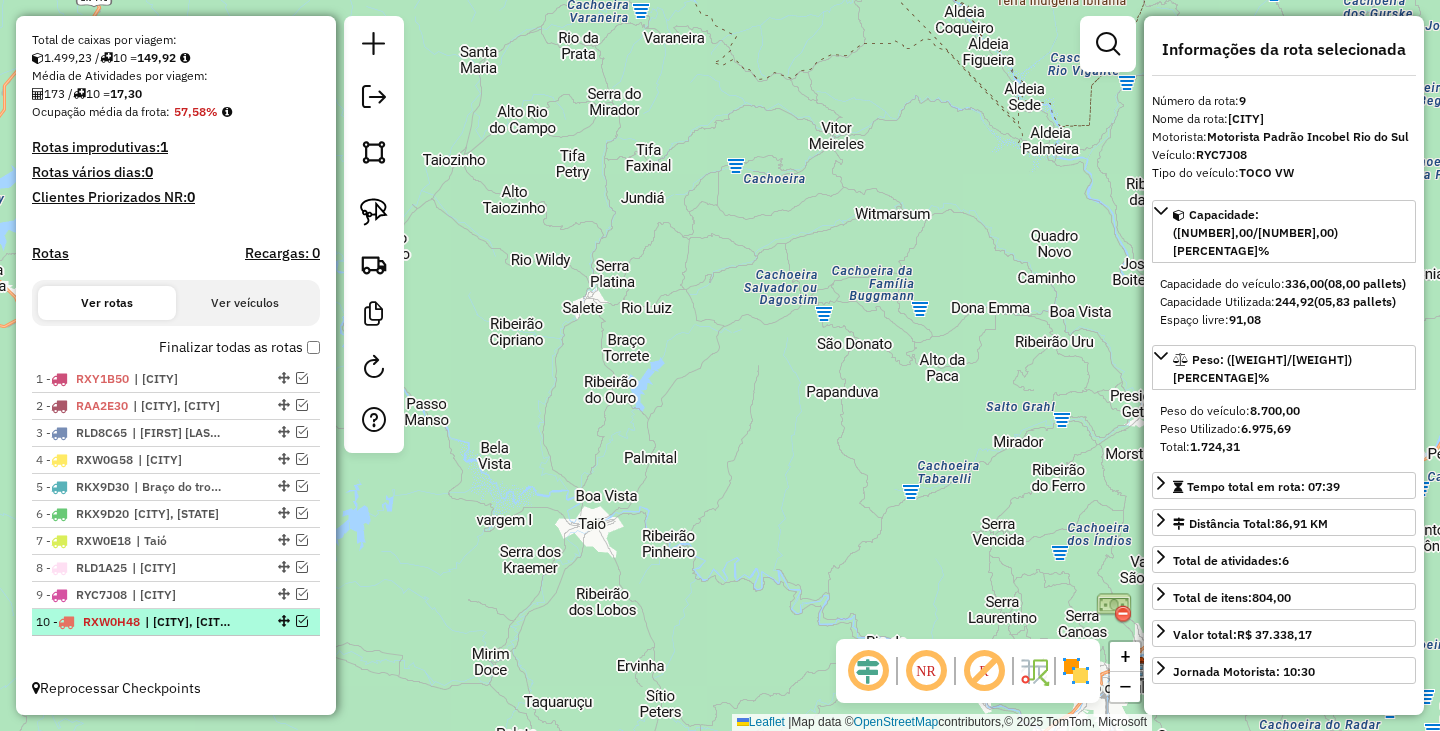 click at bounding box center (302, 621) 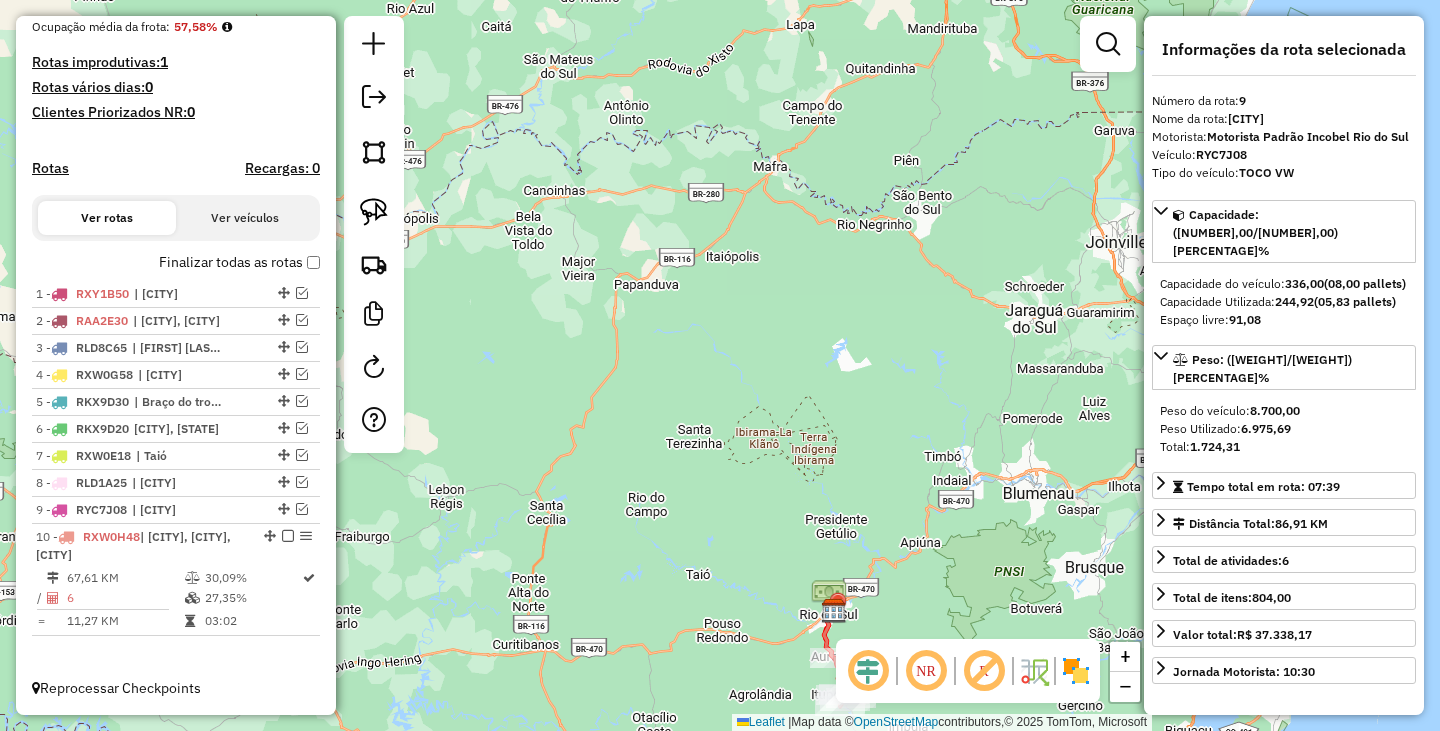 drag, startPoint x: 761, startPoint y: 644, endPoint x: 694, endPoint y: 390, distance: 262.68802 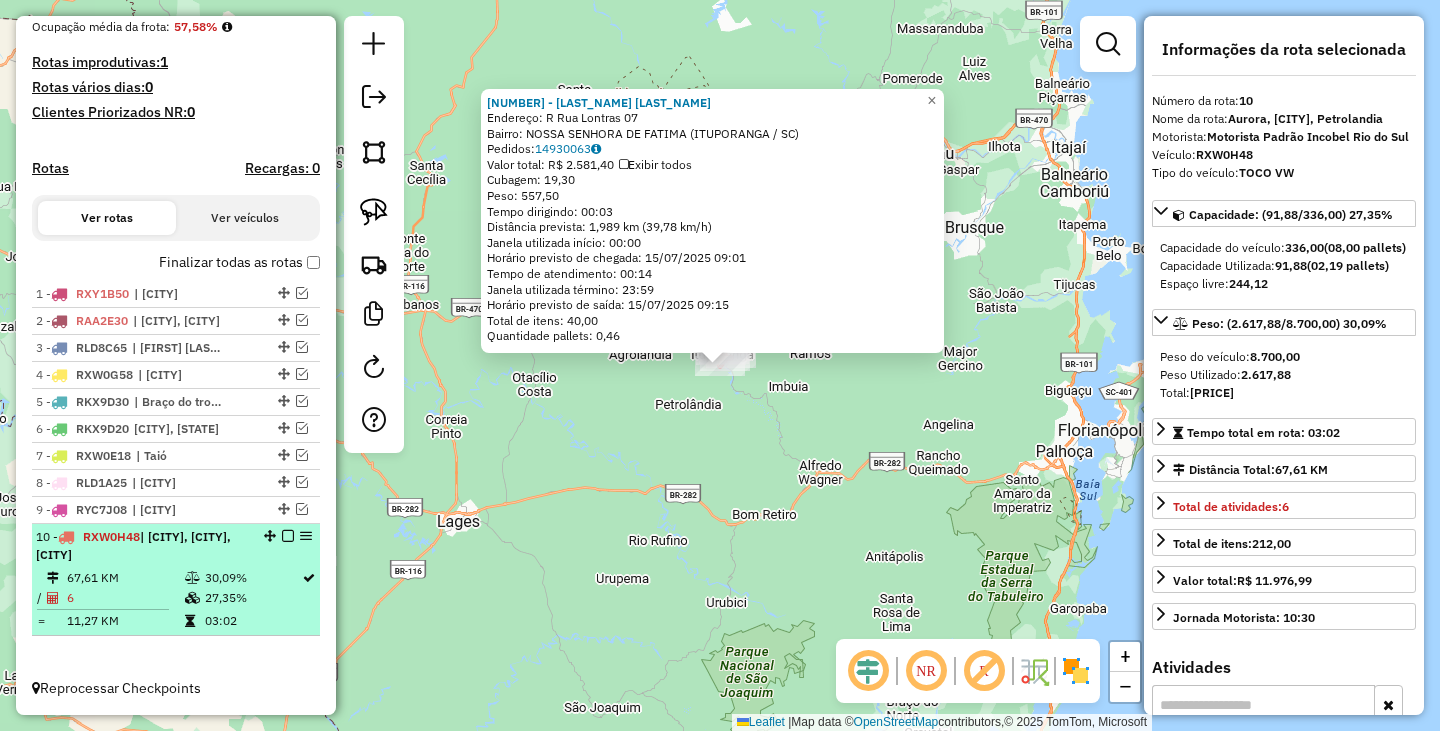 click at bounding box center [288, 536] 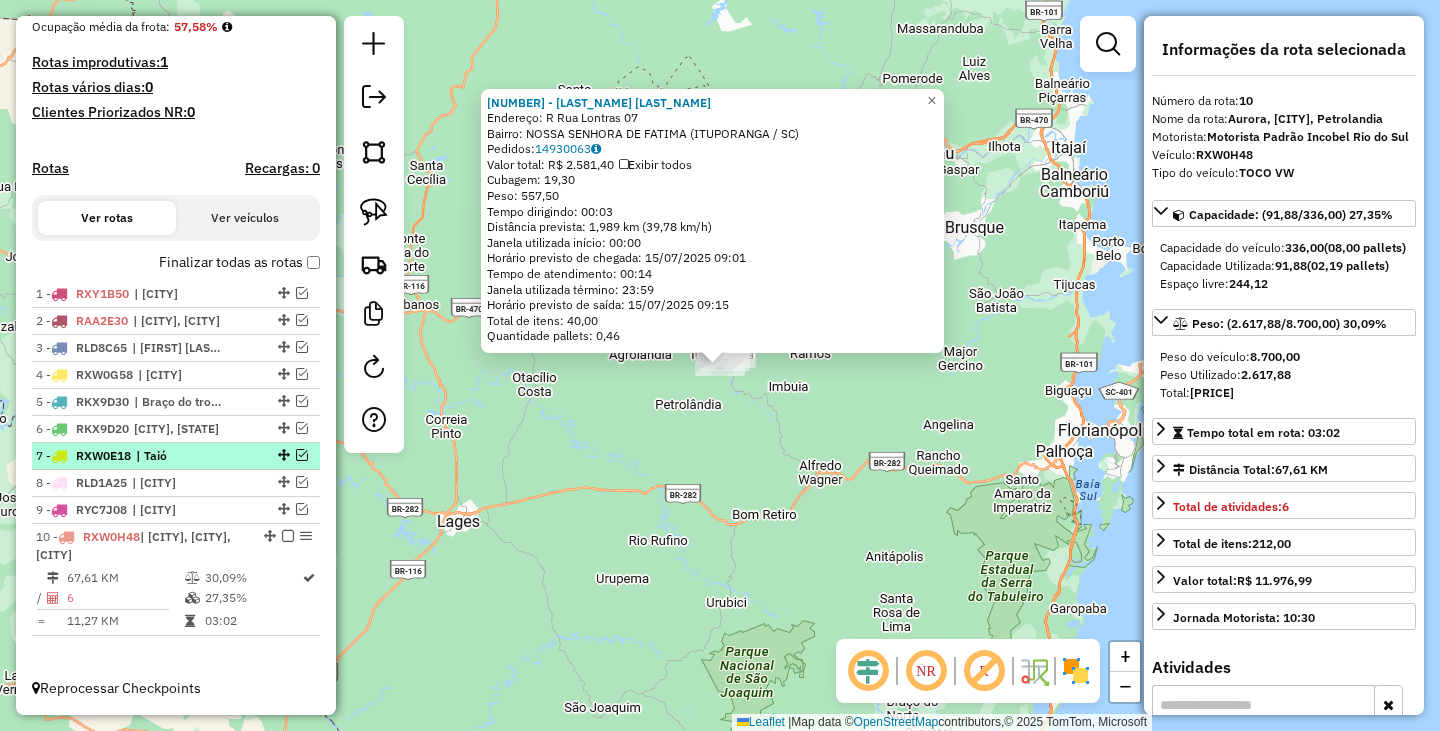 scroll, scrollTop: 424, scrollLeft: 0, axis: vertical 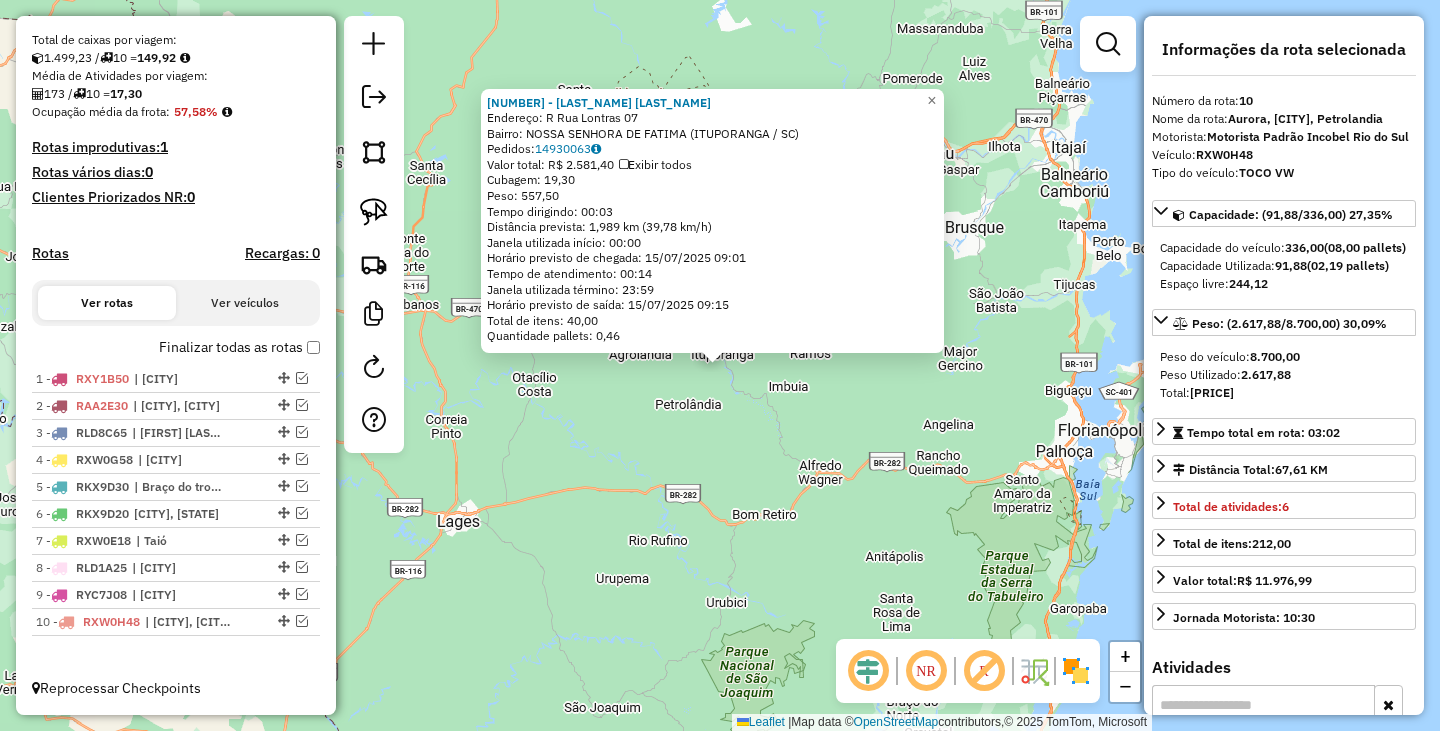 click on "[NUMBER] - [NAME]  Endereço: R   Rua Lontras                   [NUMBER]   Bairro: [NEIGHBORHOOD] ([CITY] / [STATE])   Pedidos:  [ORDER_ID]   Valor total: [CURRENCY] [PRICE]   Exibir todos   Cubagem: [CUBAGE]  Peso: [WEIGHT]  Tempo dirigindo: [TIME]   Distância prevista: [DISTANCE] ([SPEED])   Janela utilizada início: [TIME]   Horário previsto de chegada: [DATE] [TIME]   Tempo de atendimento: [TIME]   Janela utilizada término: [TIME]   Horário previsto de saída: [DATE] [TIME]   Total de itens: [ITEMS]   Quantidade pallets: [PALLETS]  × Janela de atendimento Grade de atendimento Capacidade Transportadoras Veículos Cliente Pedidos  Rotas Selecione os dias de semana para filtrar as janelas de atendimento  Seg   Ter   Qua   Qui   Sex   Sáb   Dom  Informe o período da janela de atendimento: De: Até:  Filtrar exatamente a janela do cliente  Considerar janela de atendimento padrão  Selecione os dias de semana para filtrar as grades de atendimento  Seg   Ter   Qua   Qui   Sex   Sáb   Dom   Peso mínimo:   De:  De:" 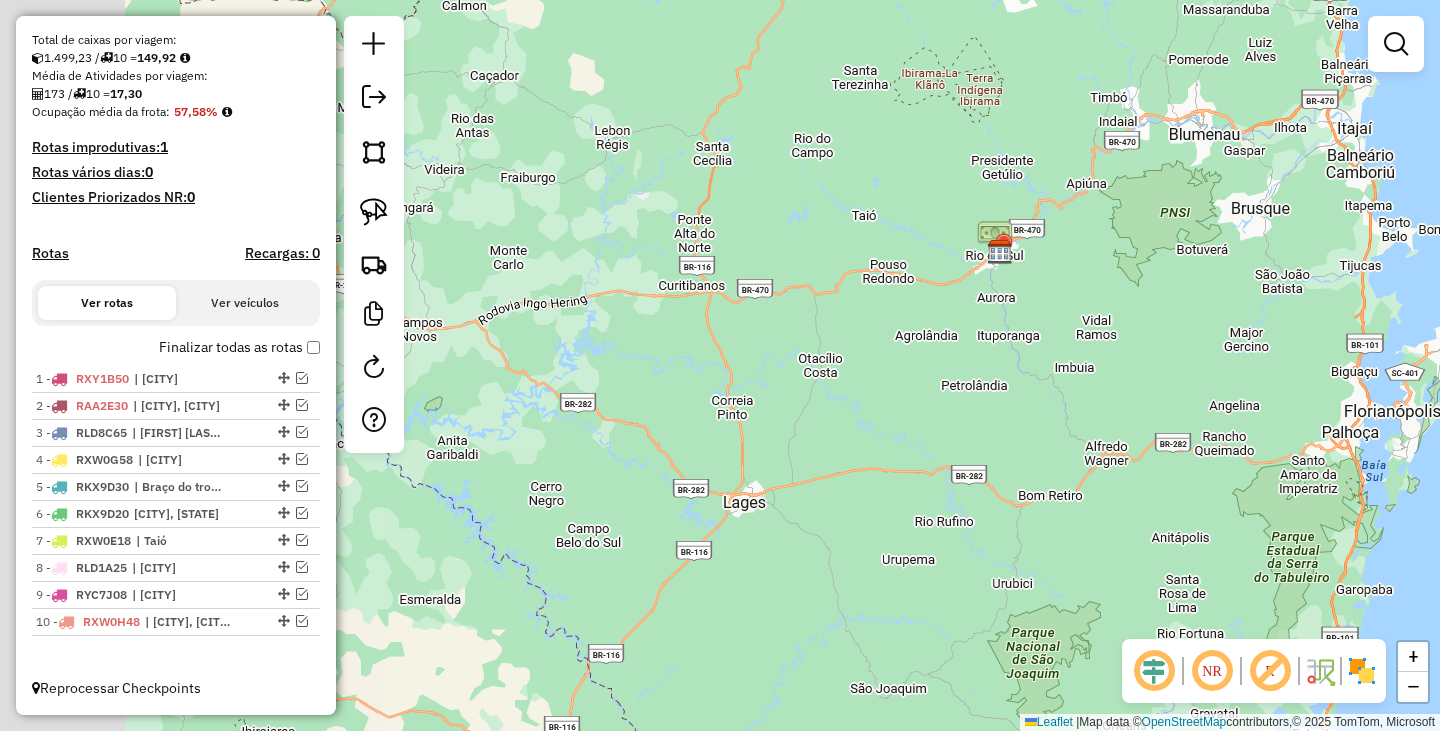 drag, startPoint x: 721, startPoint y: 440, endPoint x: 1016, endPoint y: 389, distance: 299.376 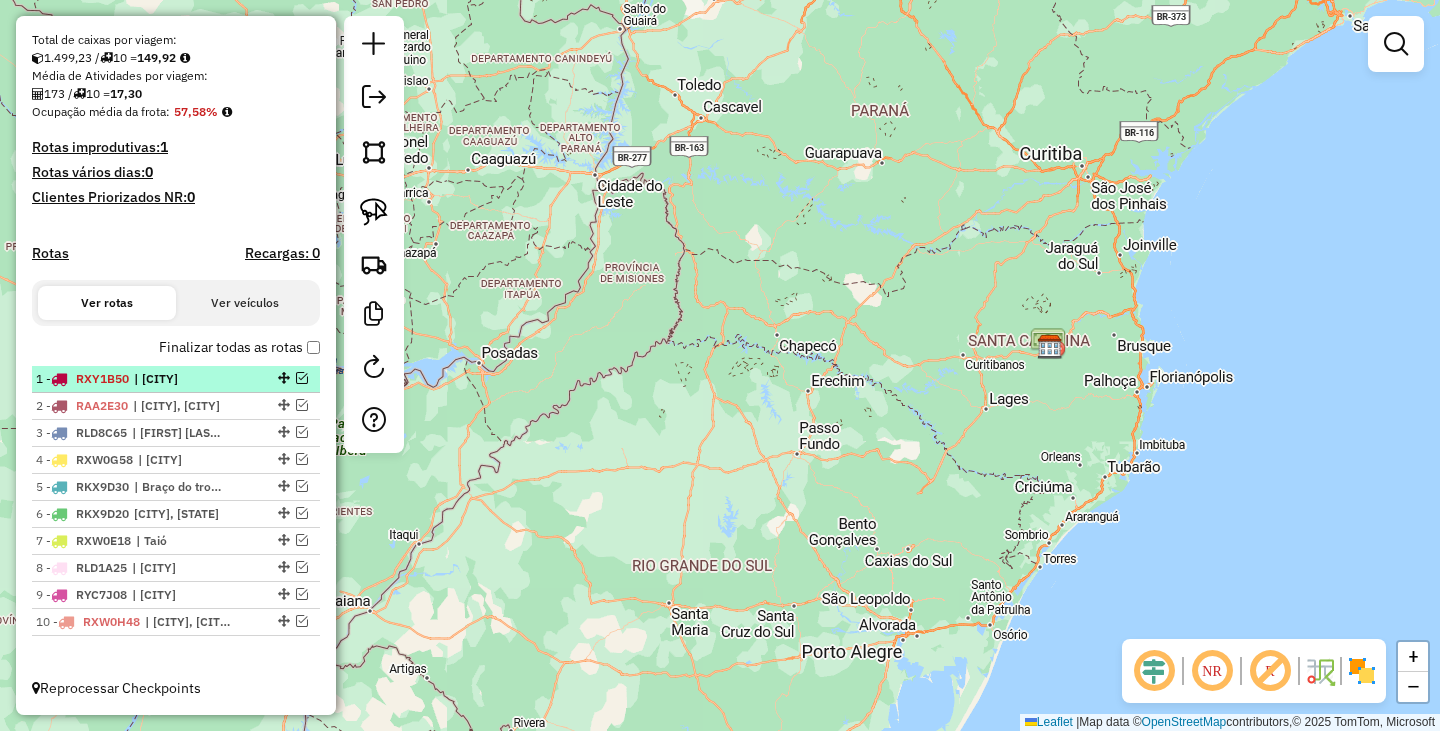 click at bounding box center [302, 378] 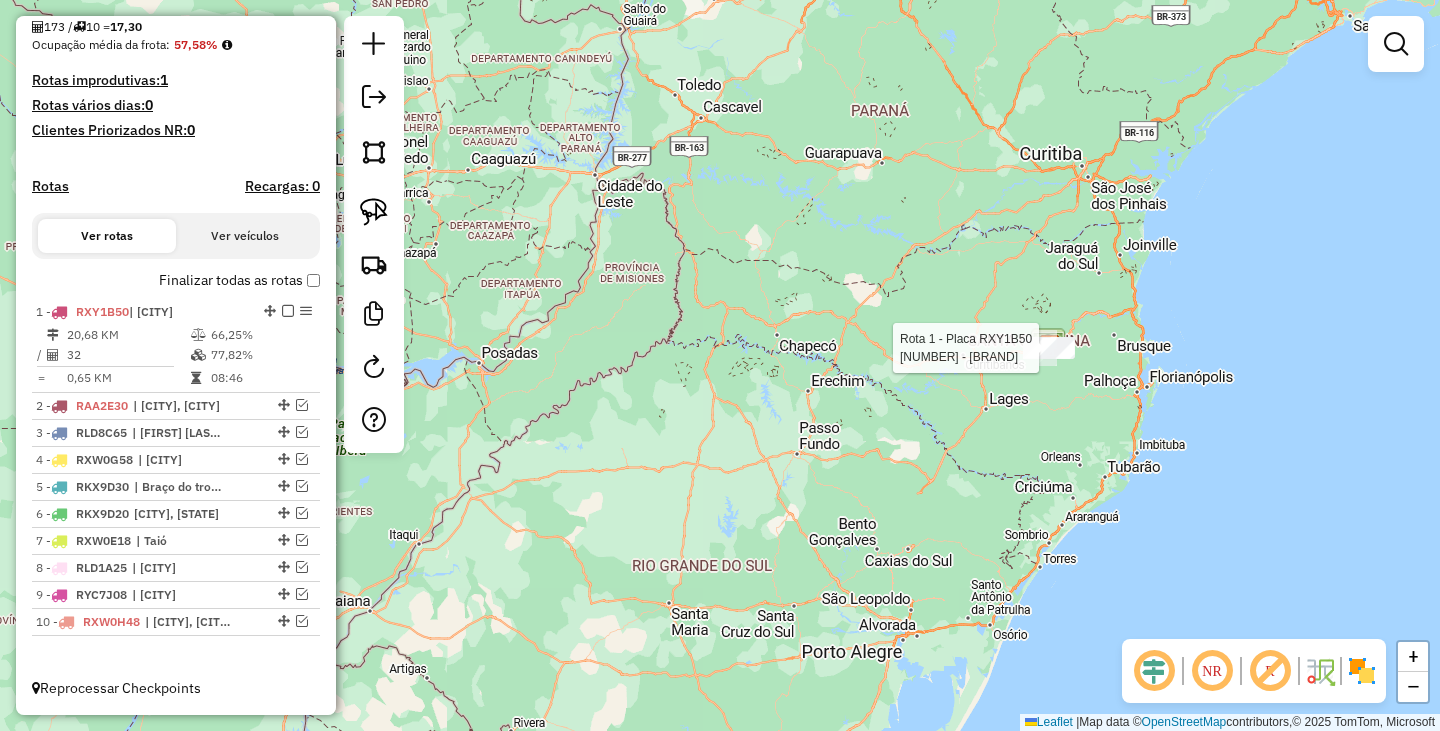 select on "*********" 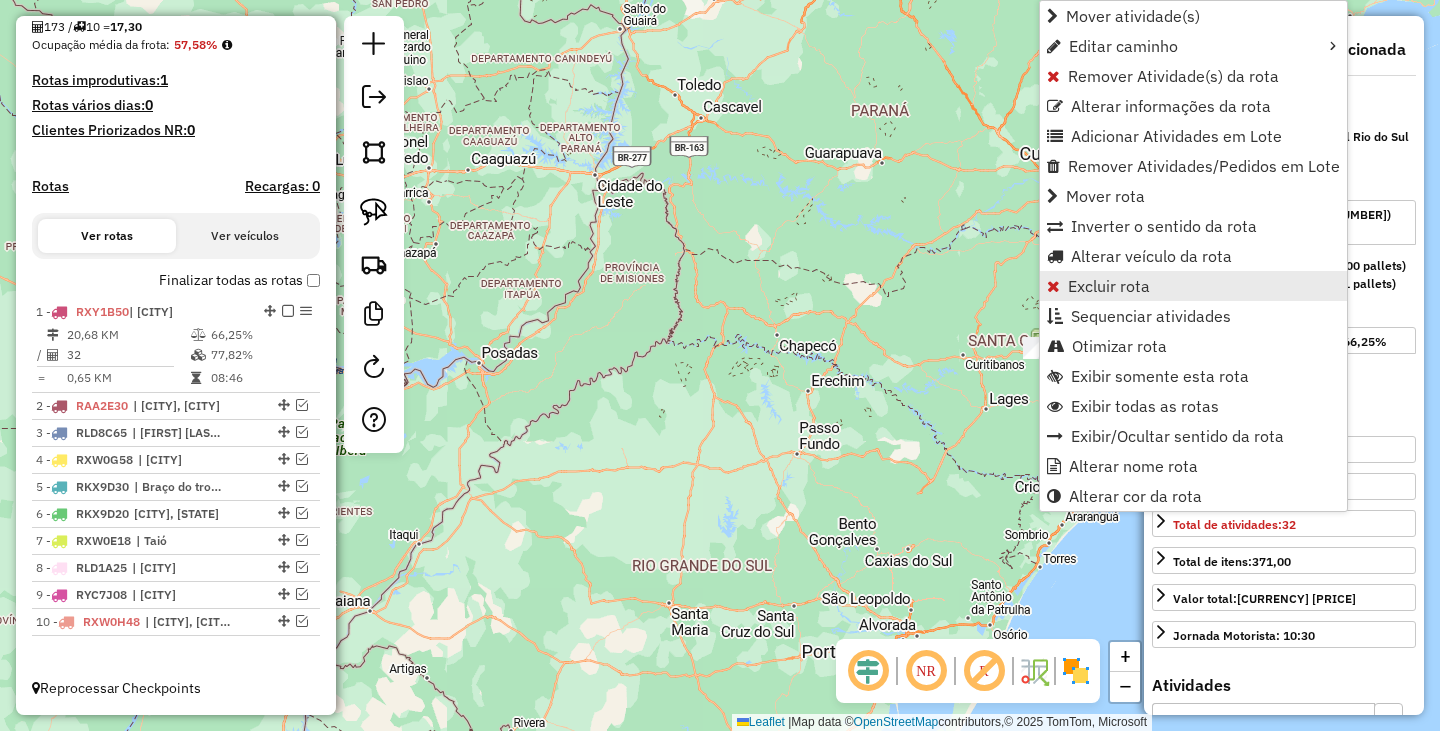 click on "Excluir rota" at bounding box center (1109, 286) 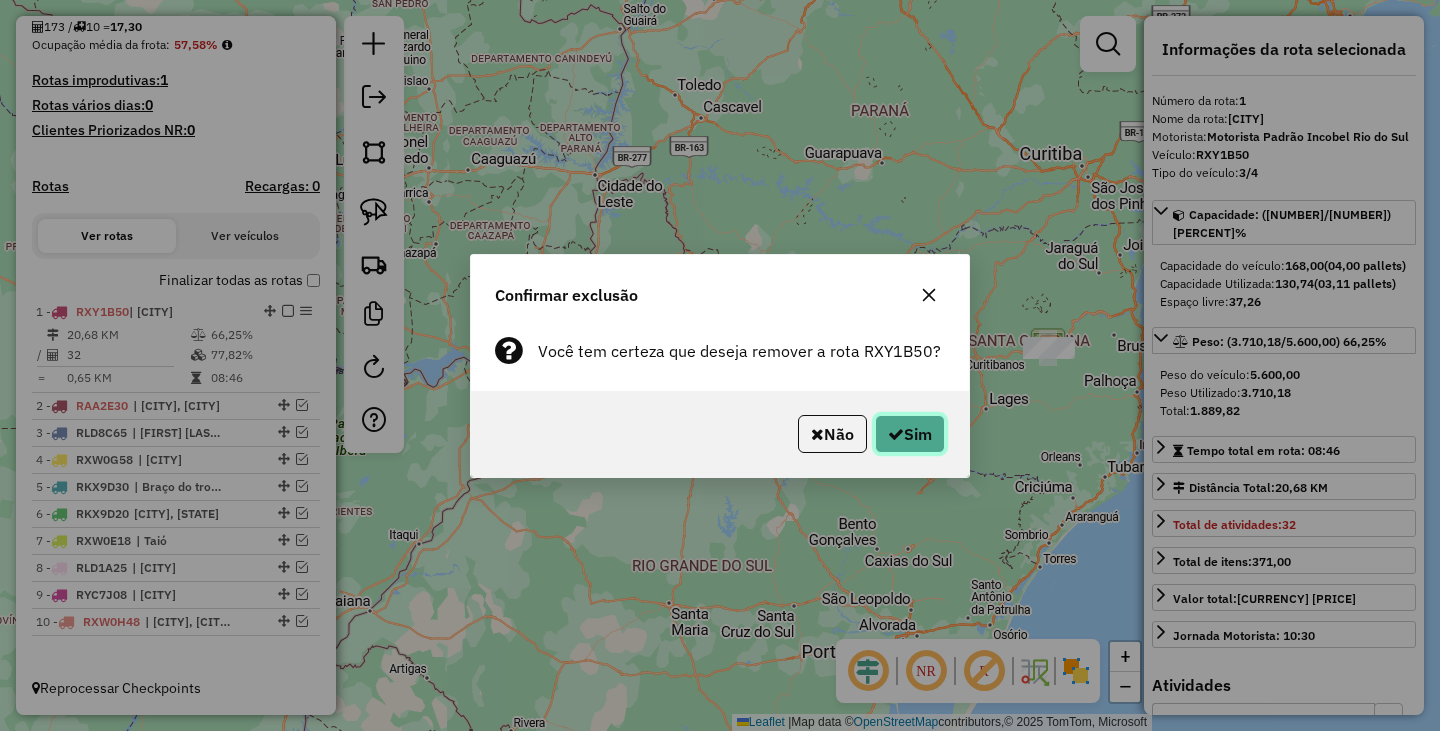 click on "Sim" 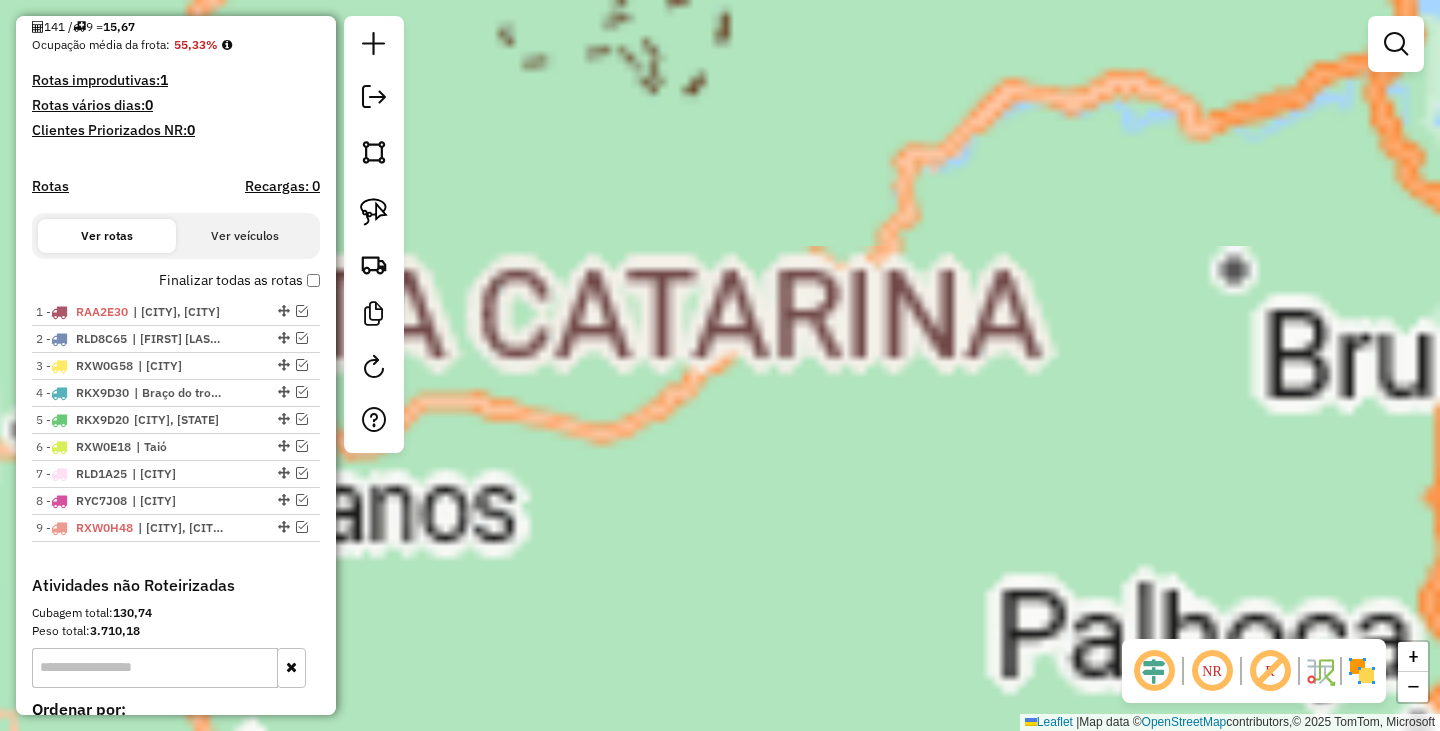 scroll, scrollTop: 509, scrollLeft: 0, axis: vertical 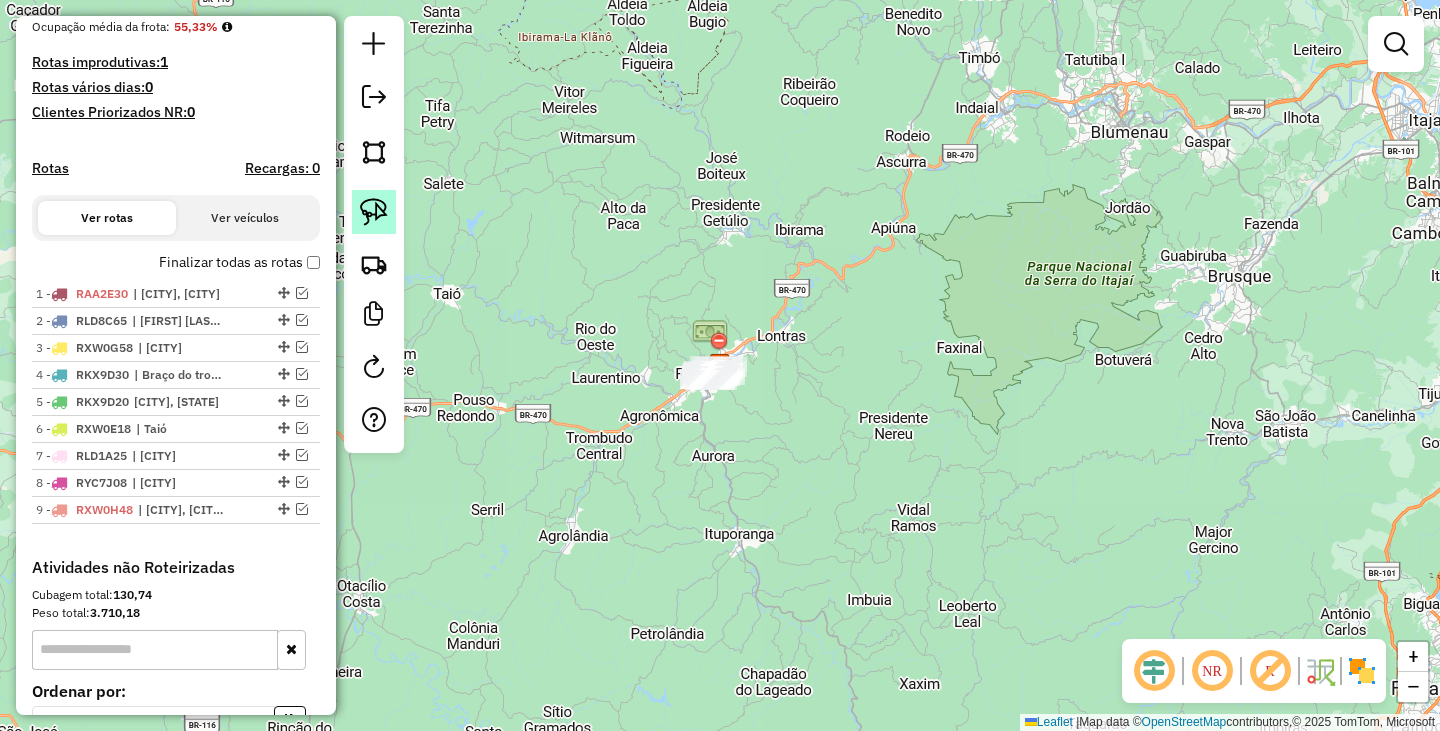 click 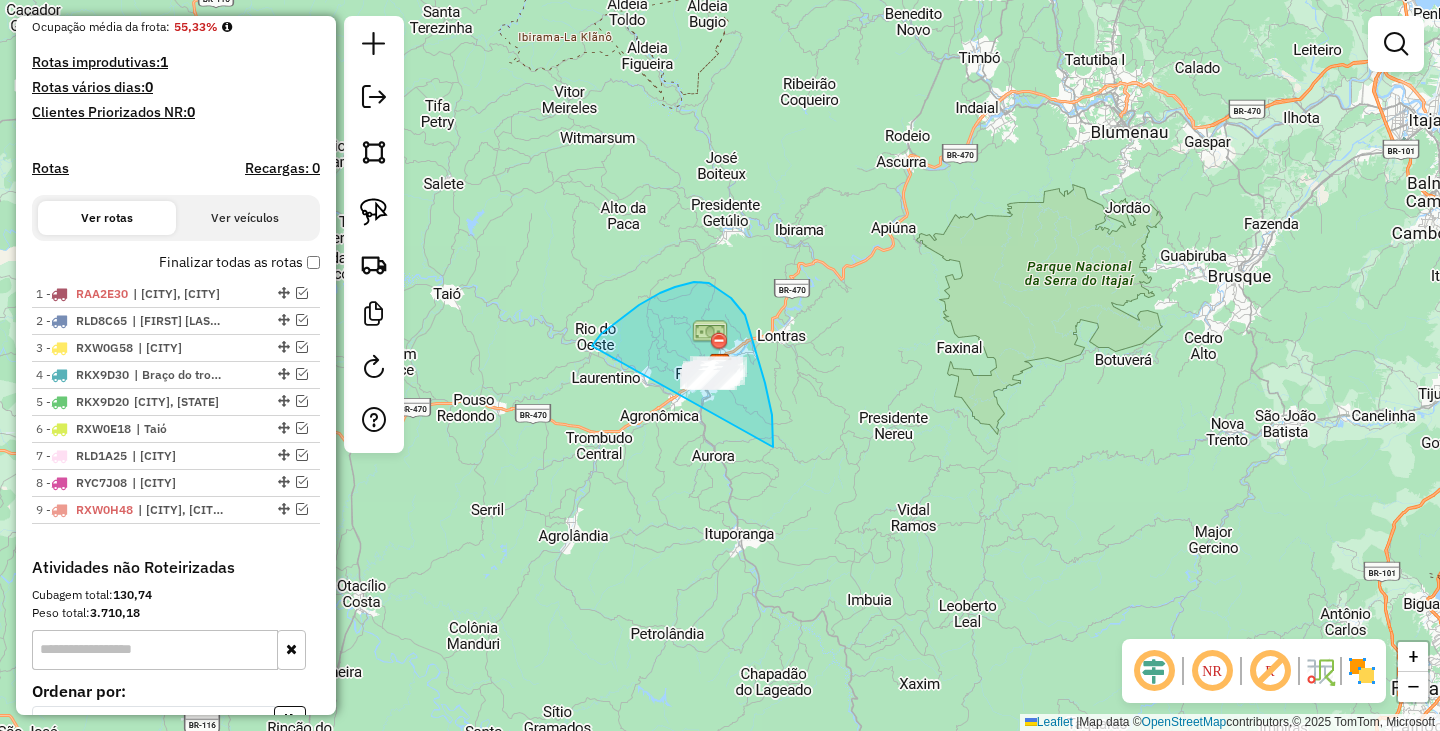 drag, startPoint x: 700, startPoint y: 282, endPoint x: 773, endPoint y: 447, distance: 180.42728 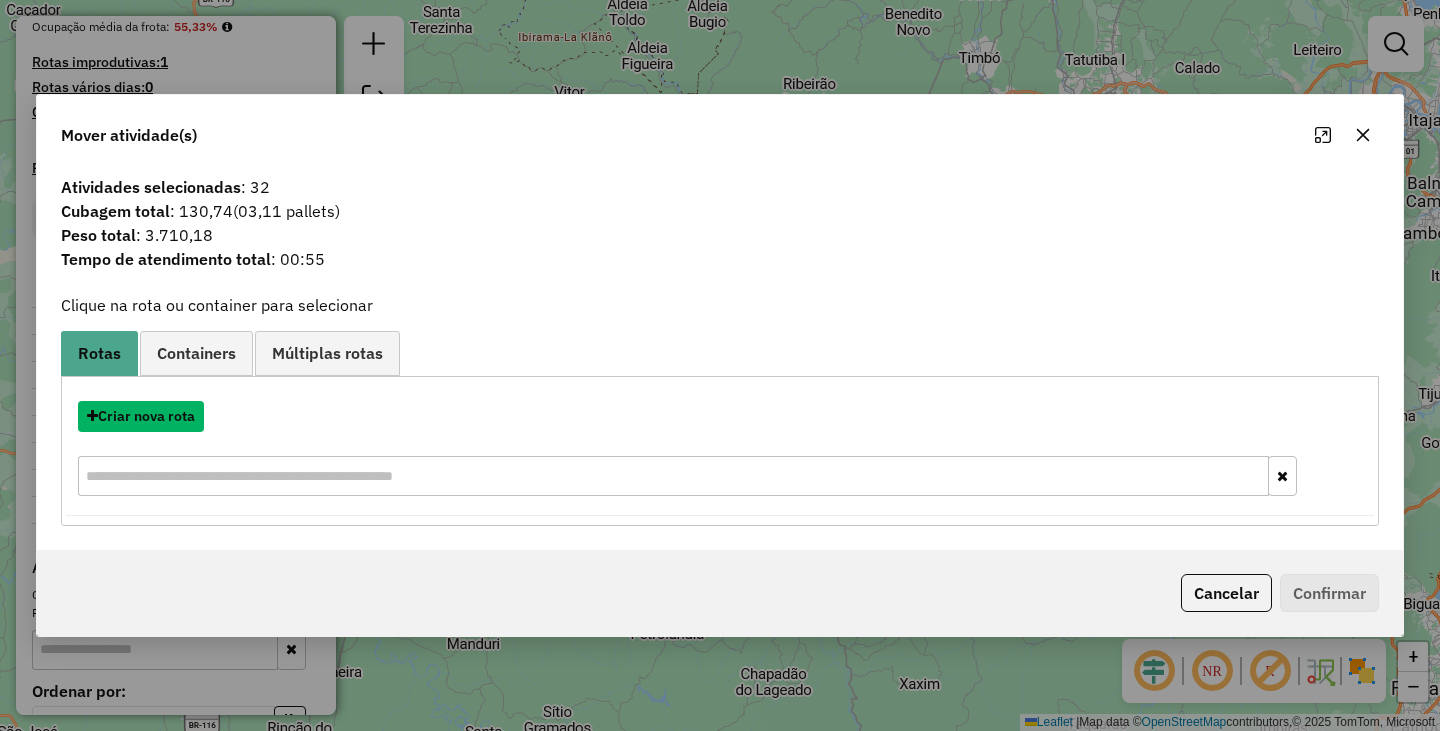 click on "Criar nova rota" at bounding box center [141, 416] 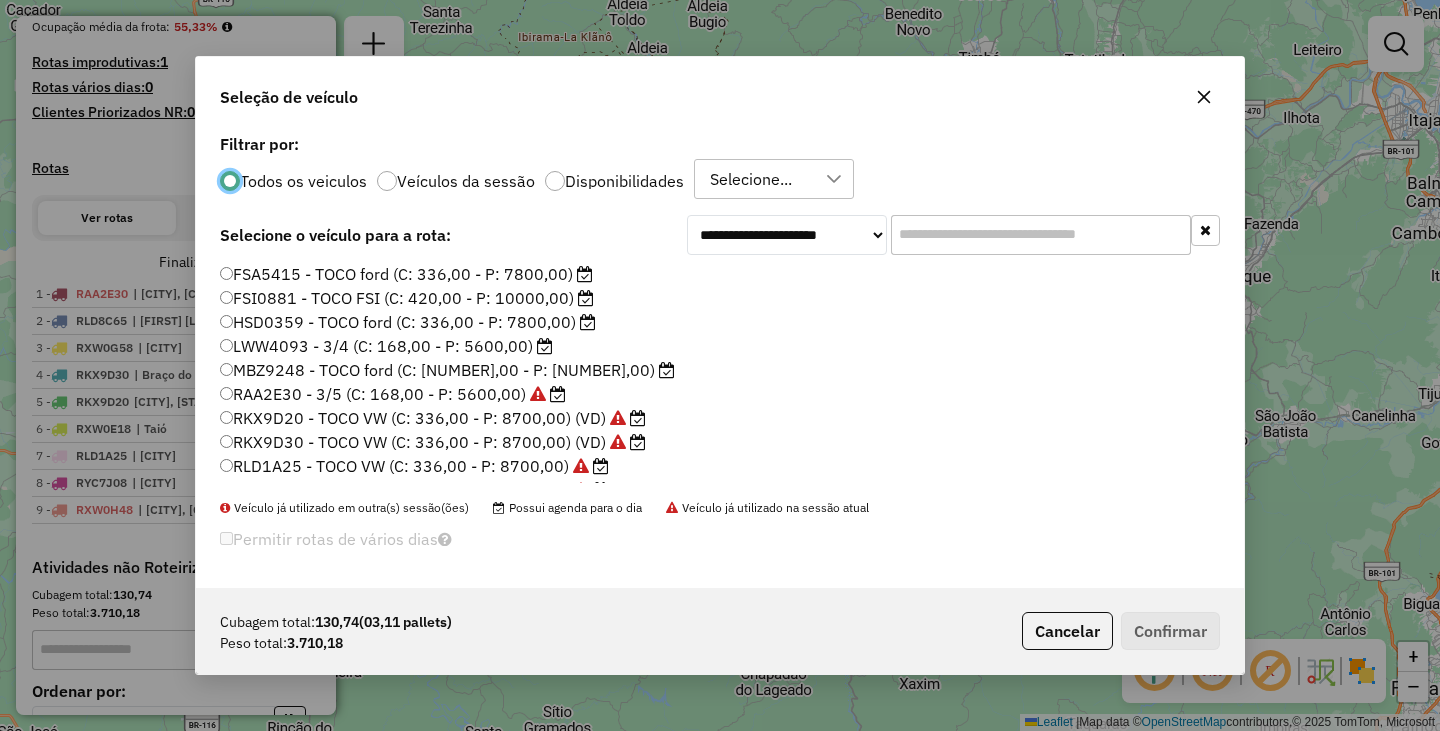 scroll, scrollTop: 11, scrollLeft: 6, axis: both 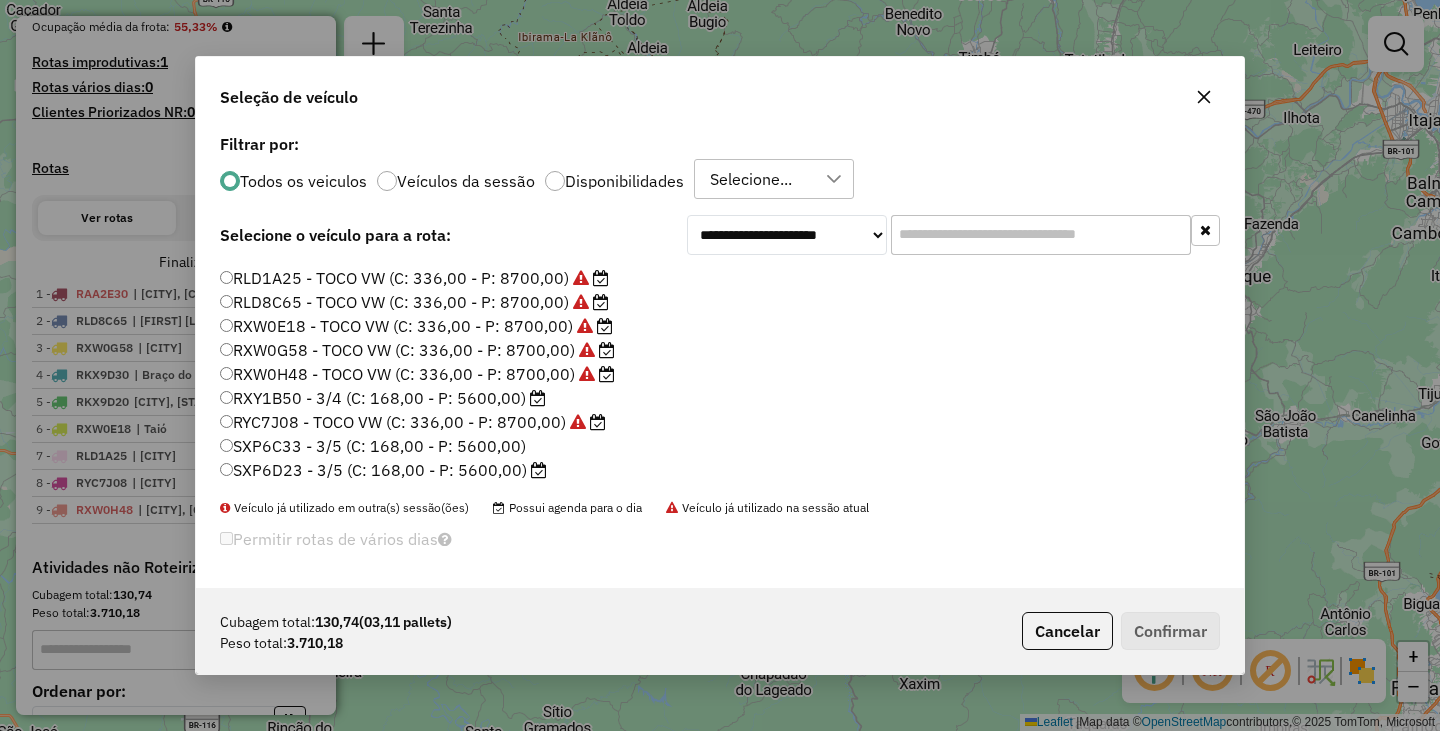 click on "RXY1B50 - 3/4 (C: 168,00 - P: 5600,00)" 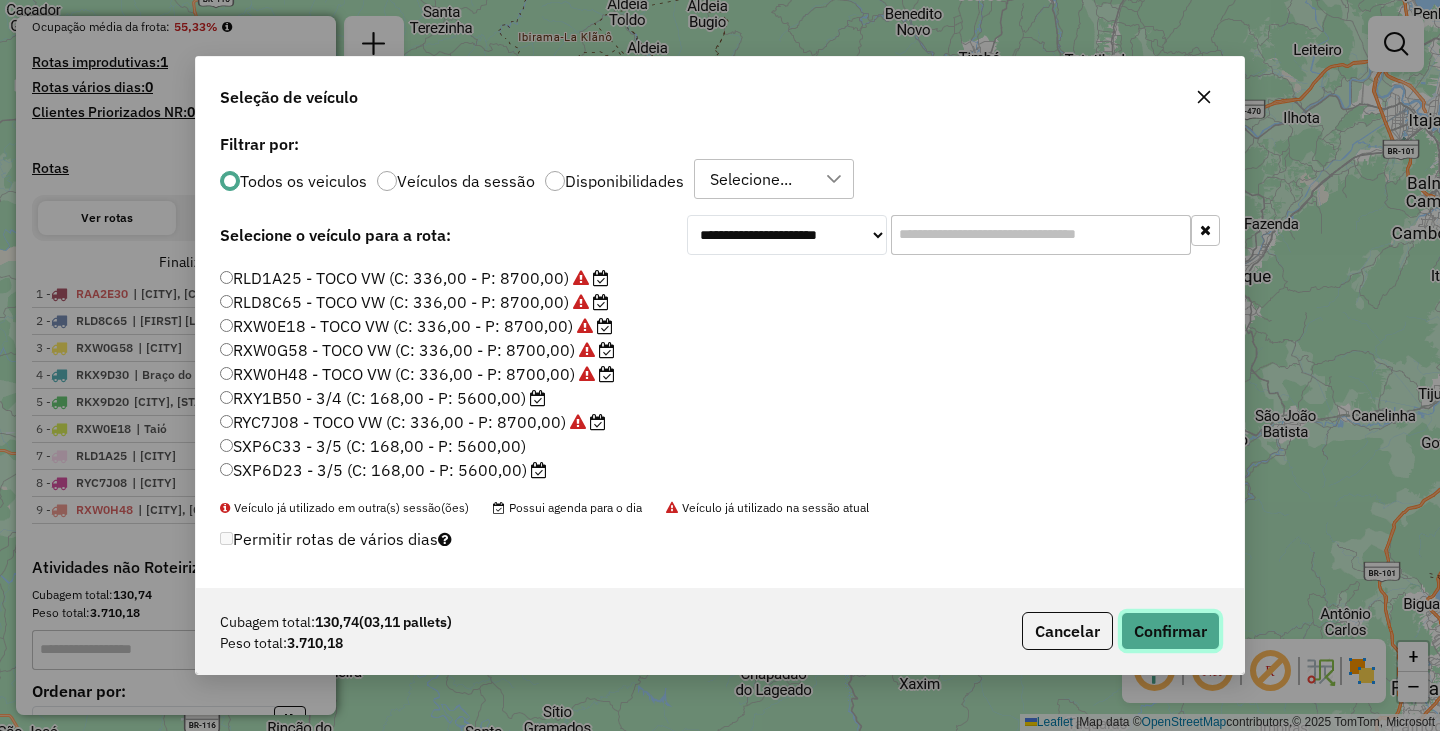 click on "Confirmar" 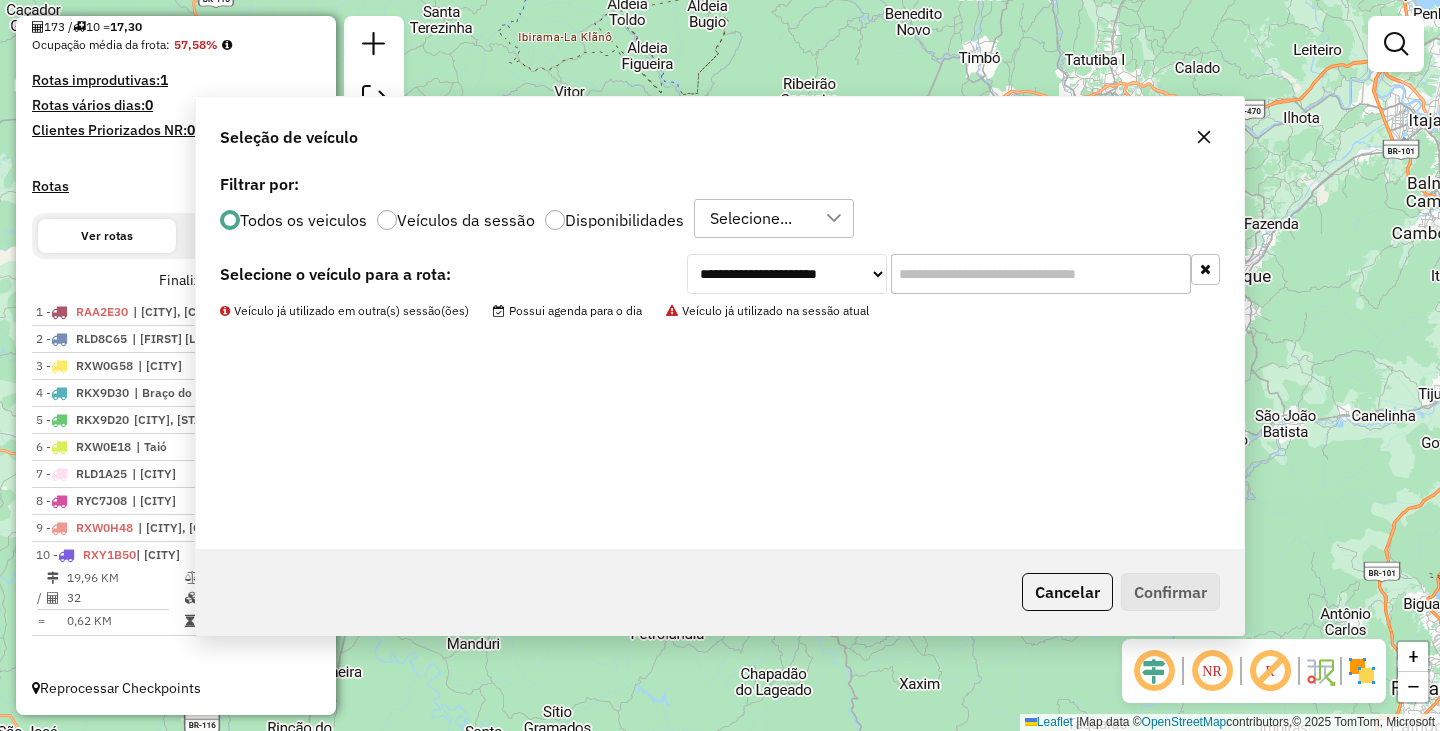 scroll, scrollTop: 491, scrollLeft: 0, axis: vertical 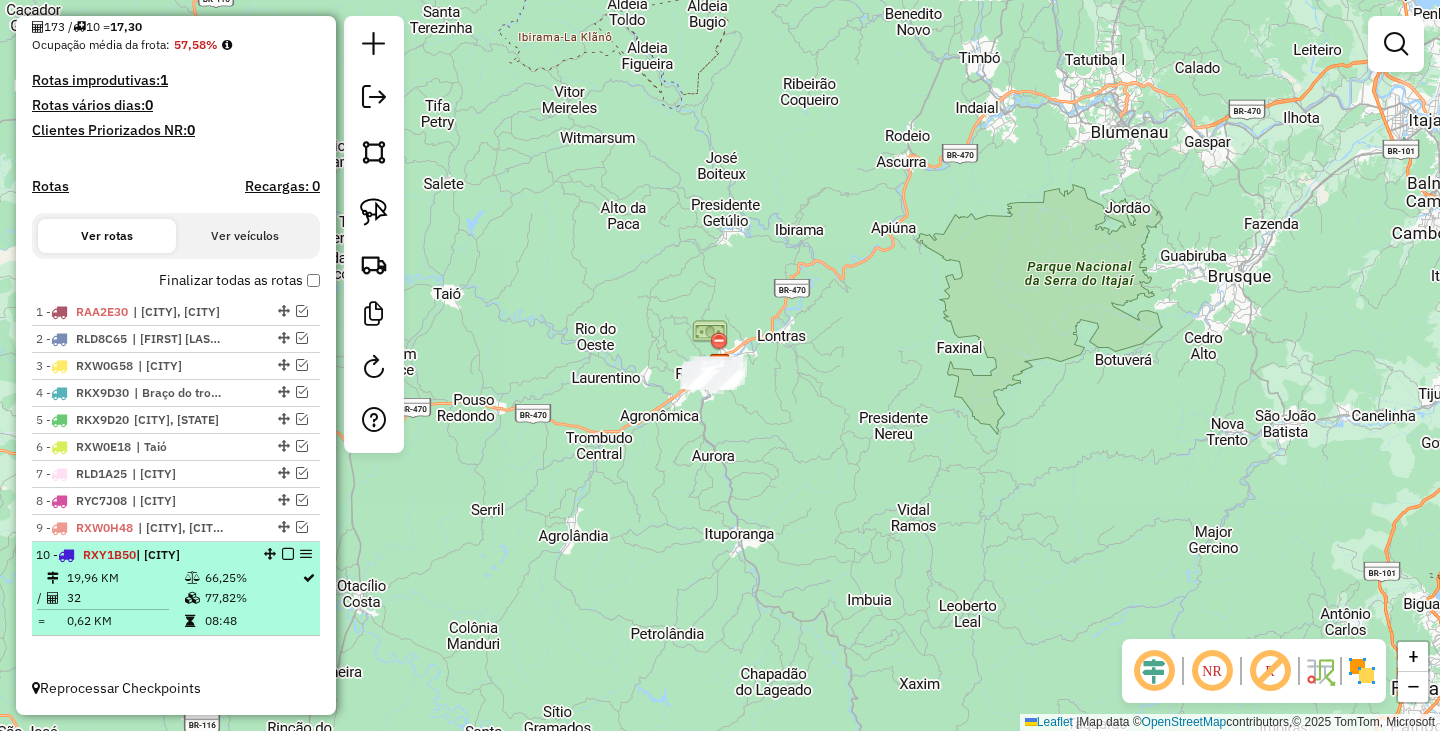 click at bounding box center (288, 554) 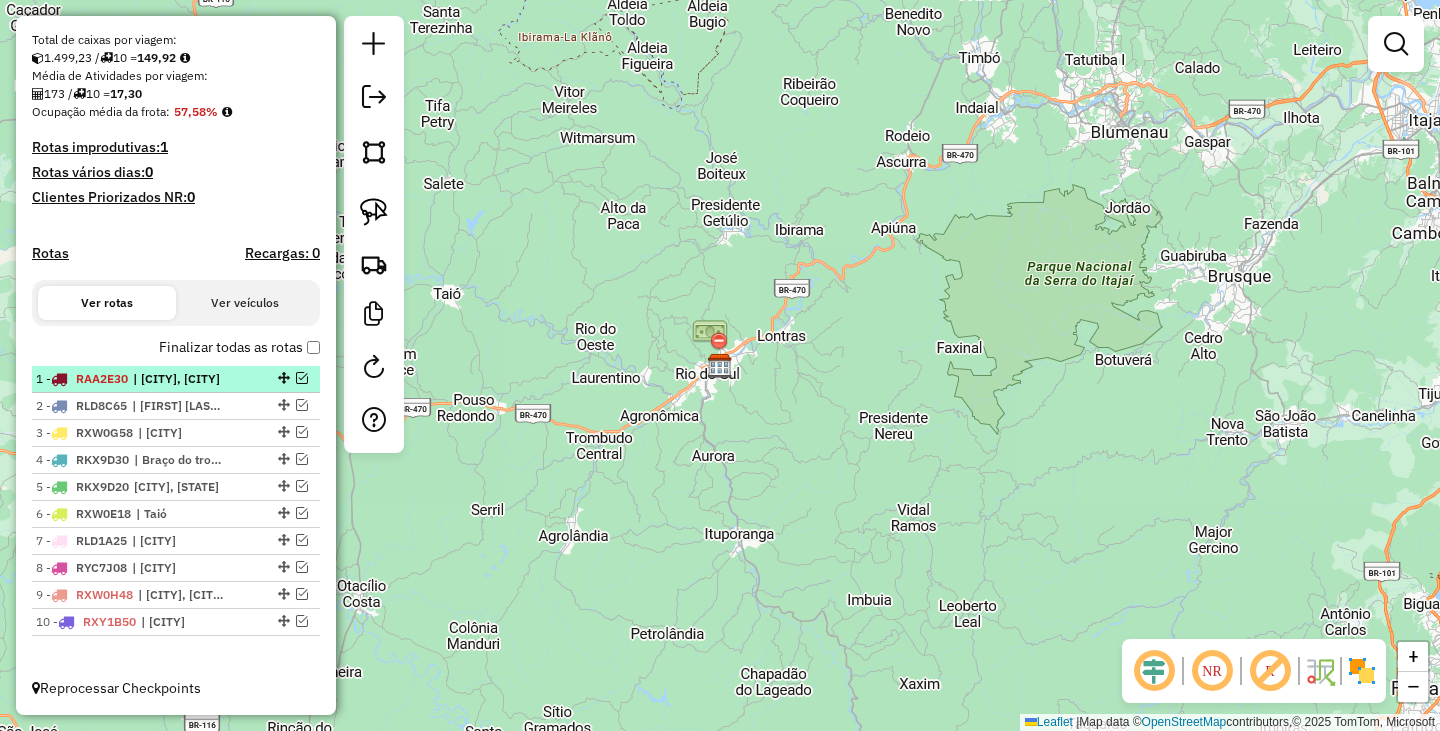 click at bounding box center (302, 378) 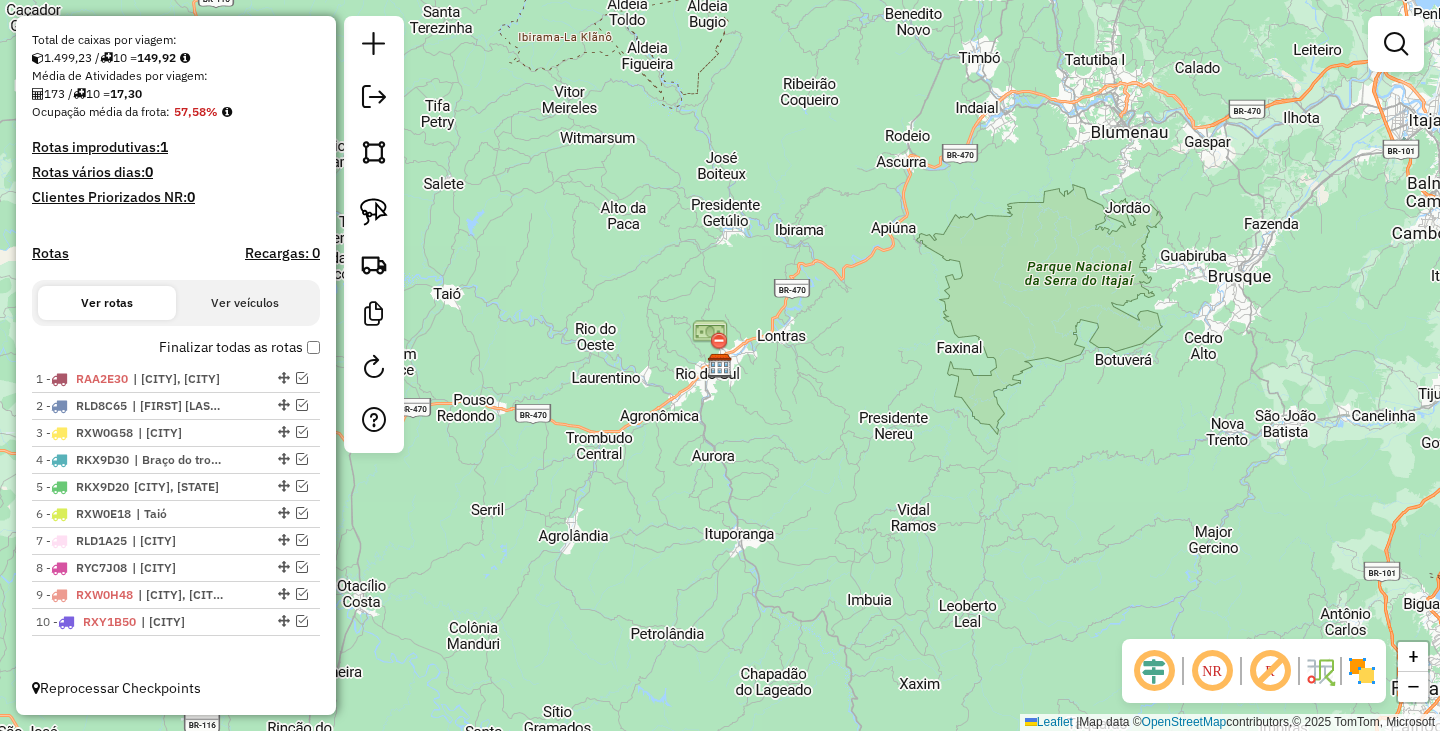 scroll, scrollTop: 509, scrollLeft: 0, axis: vertical 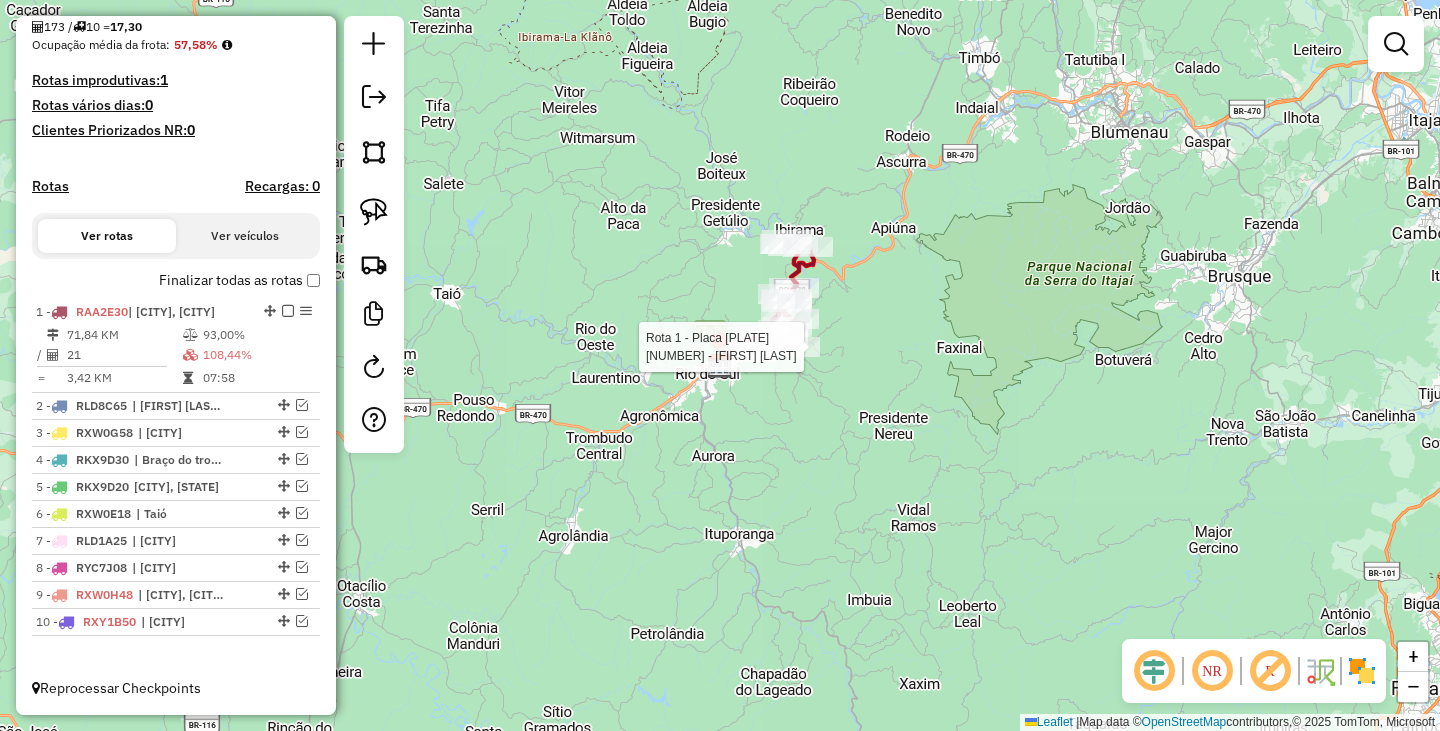 select on "*********" 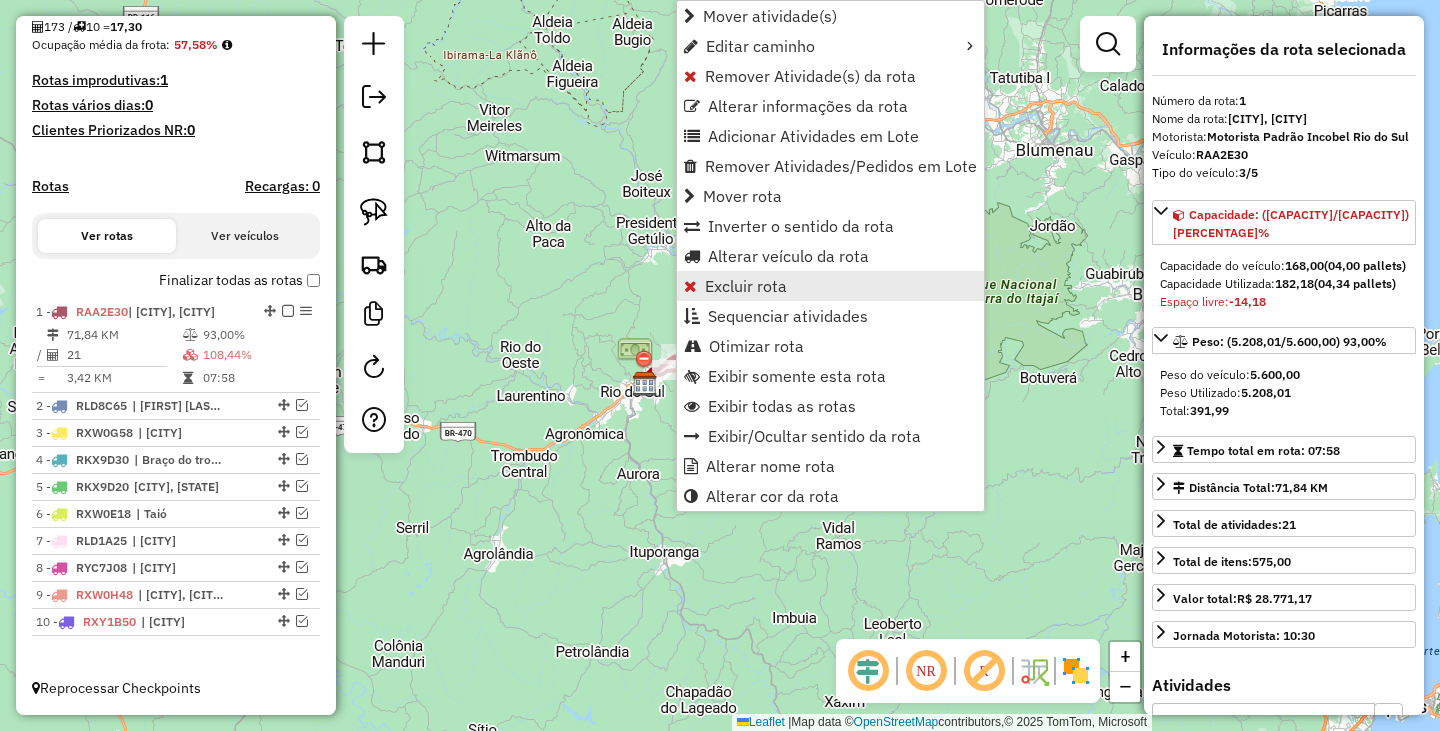 click on "Excluir rota" at bounding box center (746, 286) 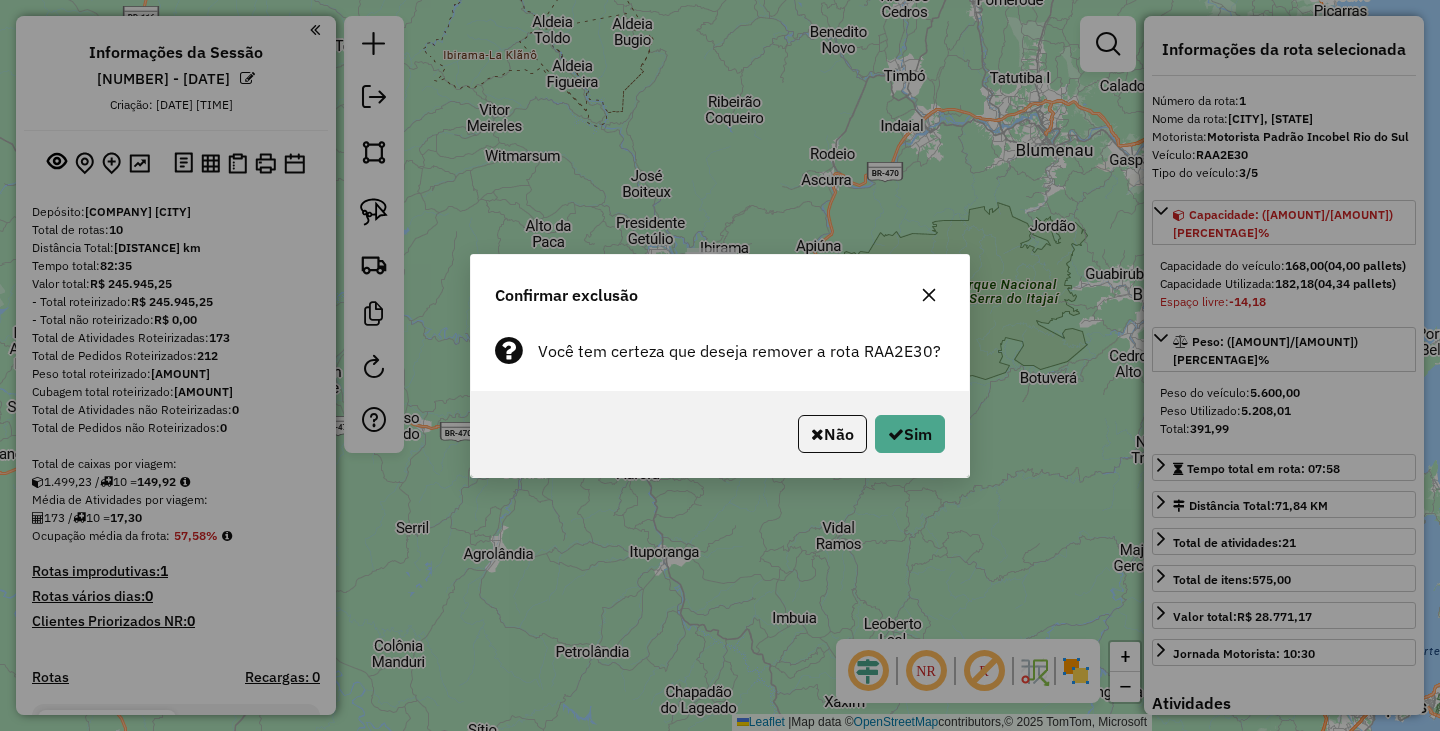 select on "*********" 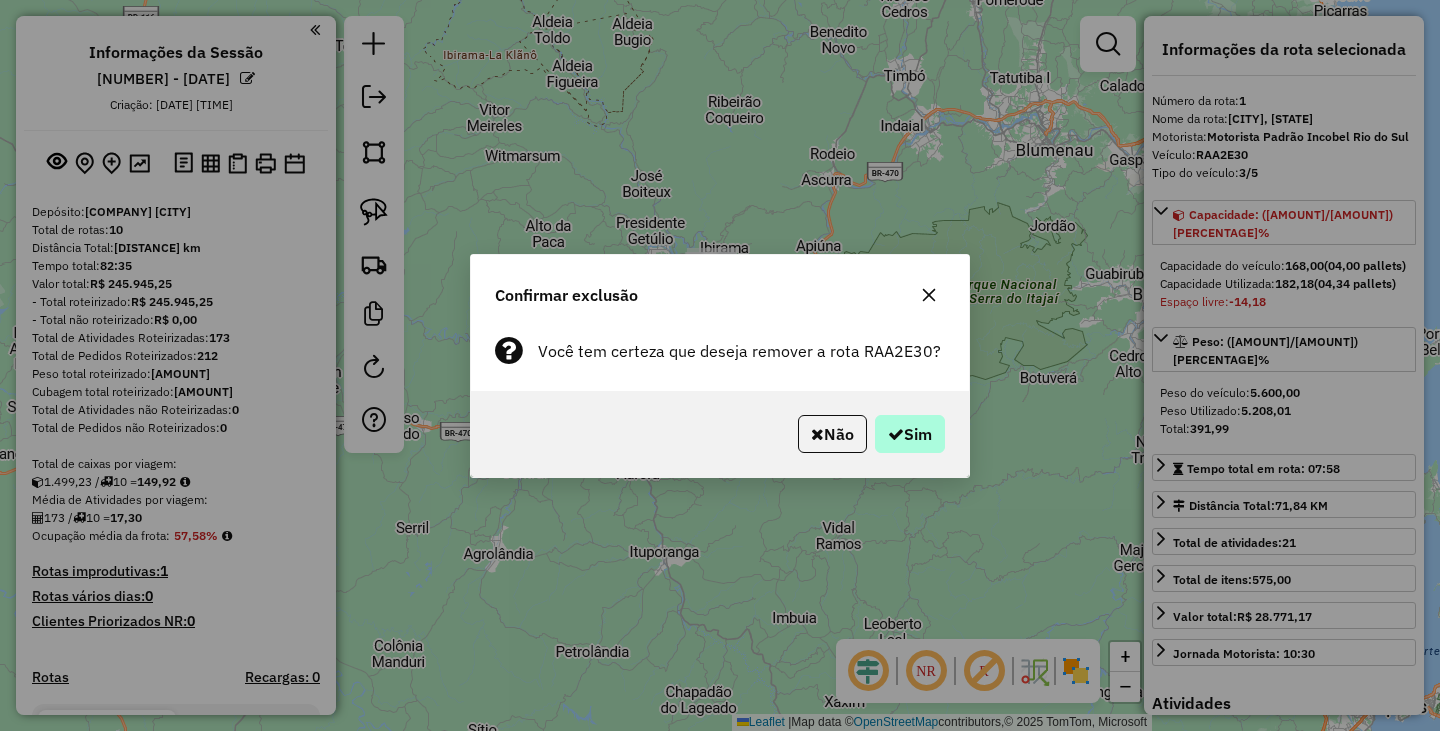 scroll, scrollTop: 0, scrollLeft: 0, axis: both 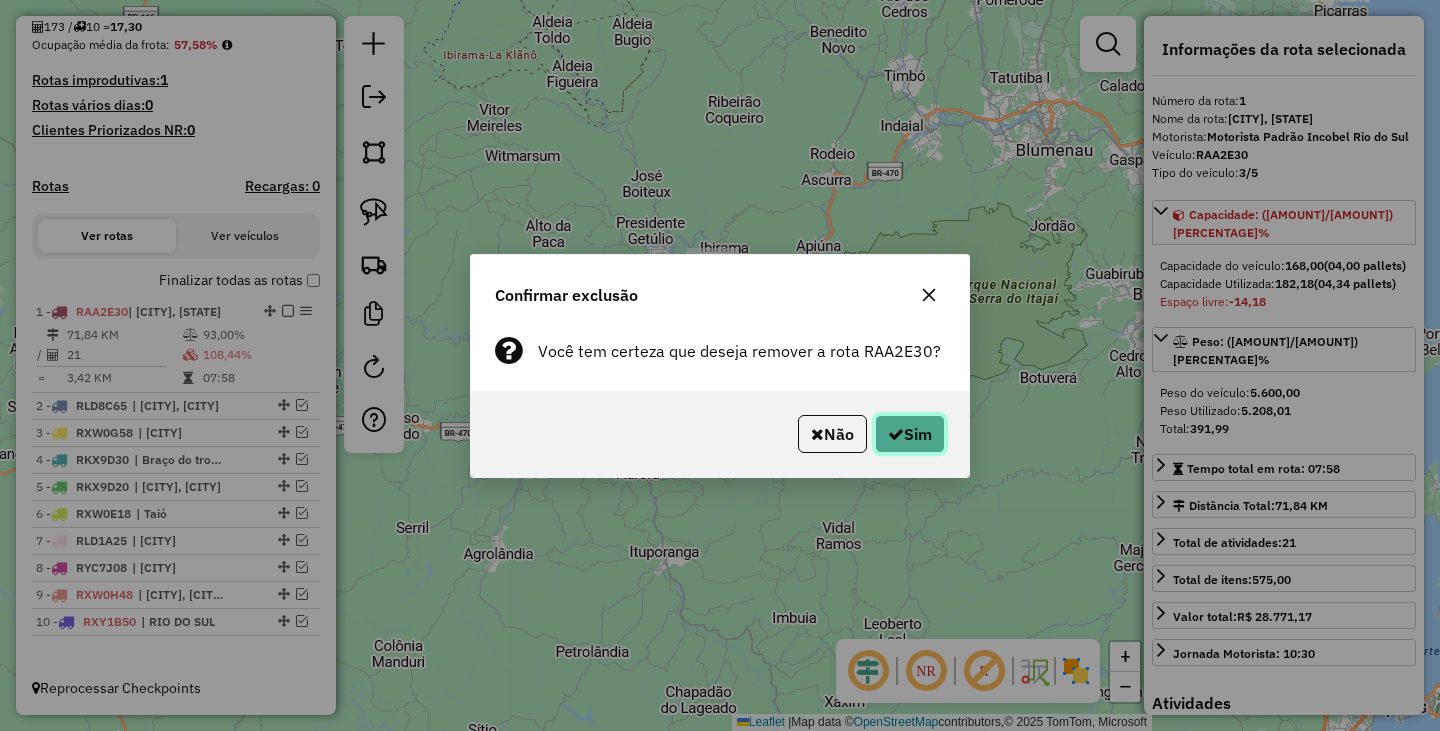 click on "Sim" 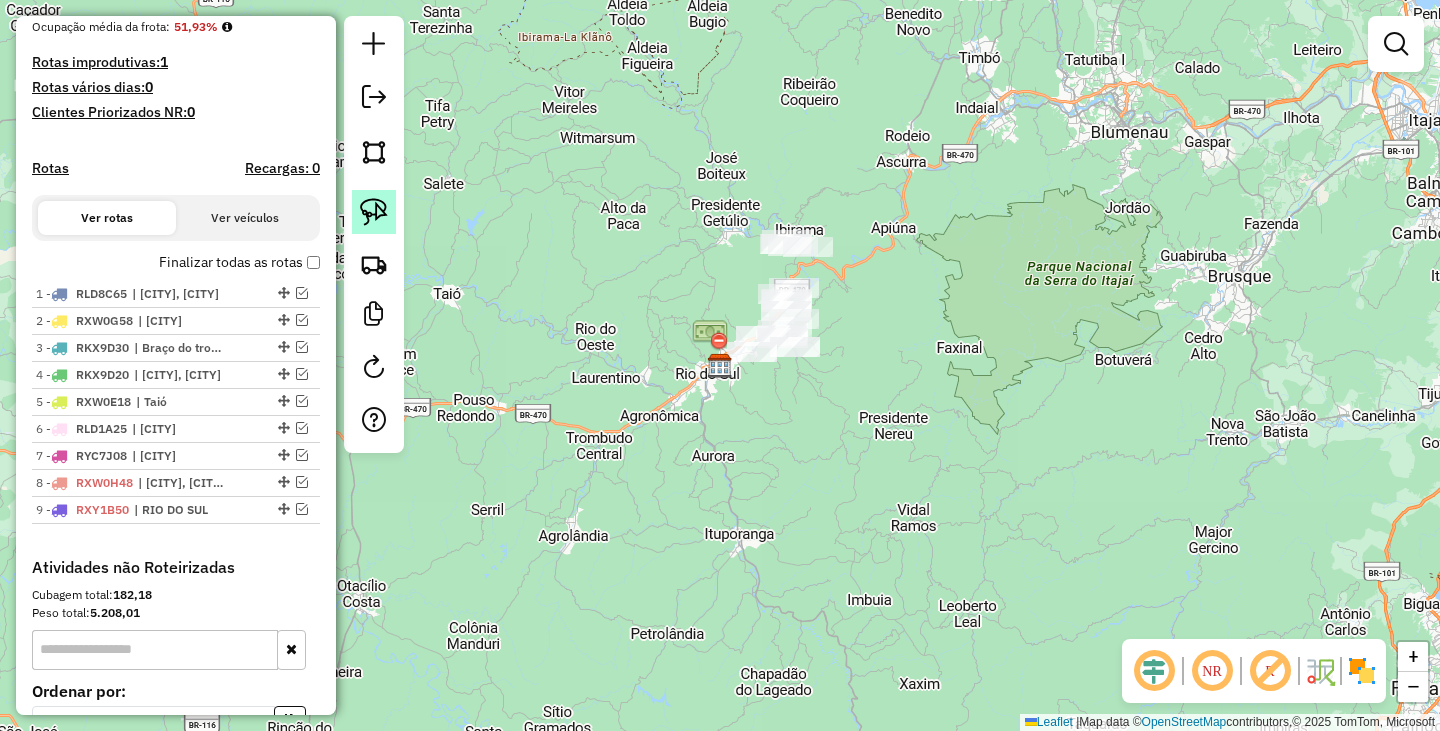 click 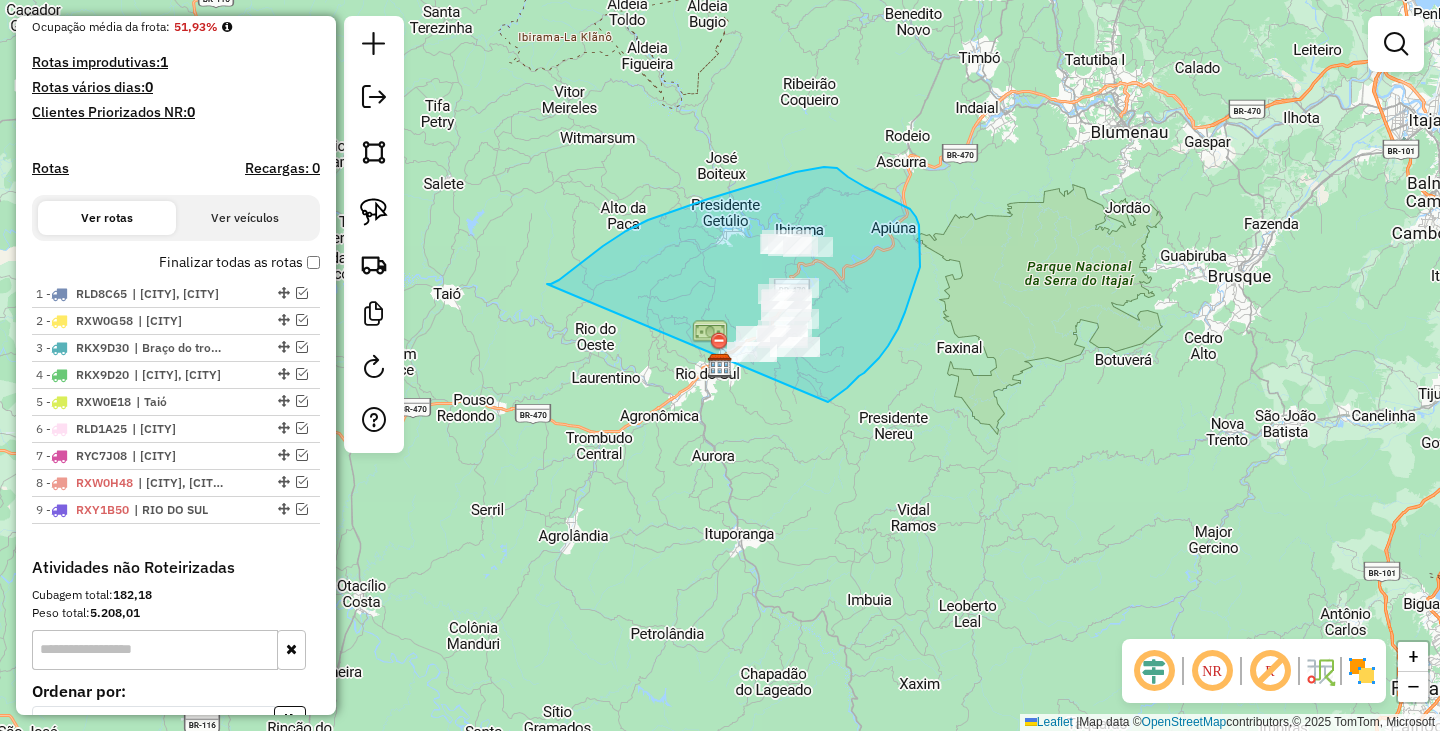 drag, startPoint x: 626, startPoint y: 231, endPoint x: 822, endPoint y: 409, distance: 264.76404 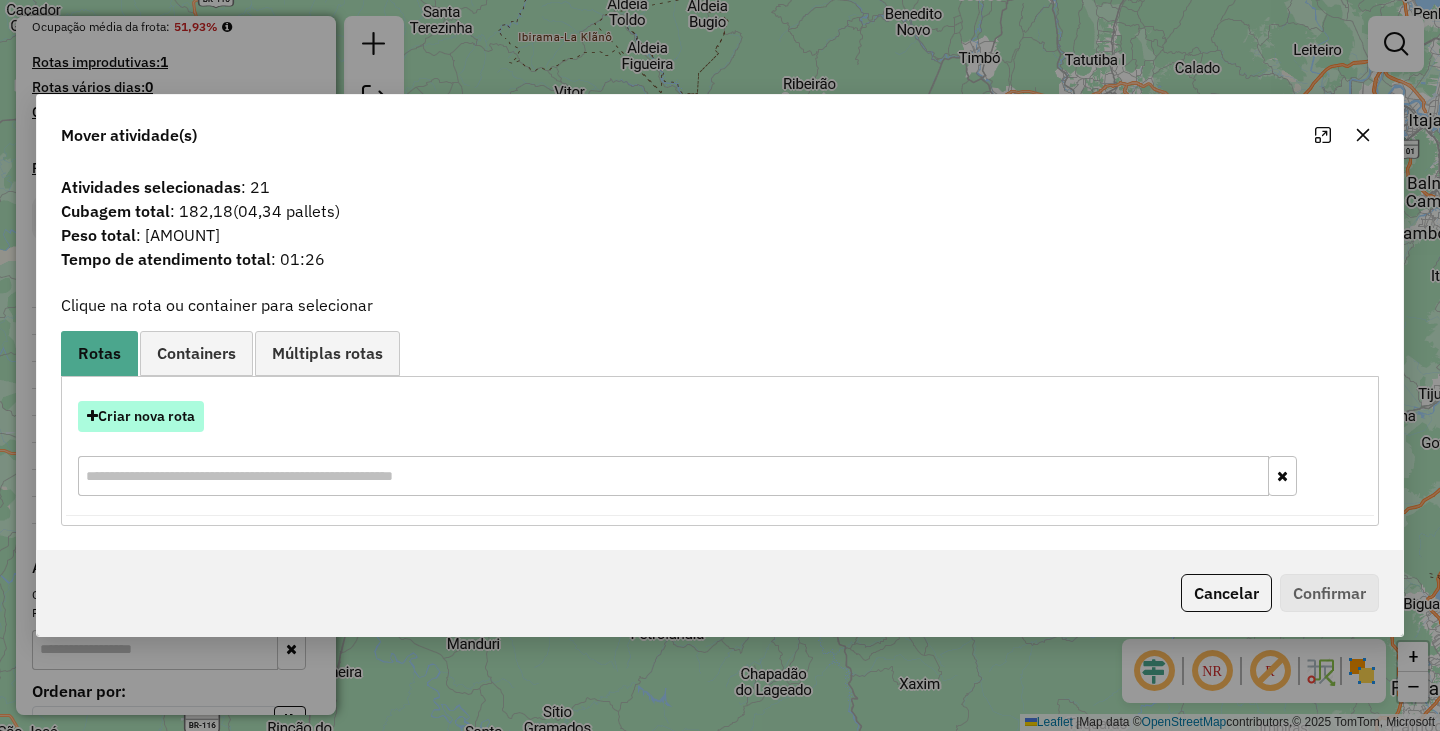 click on "Criar nova rota" at bounding box center (141, 416) 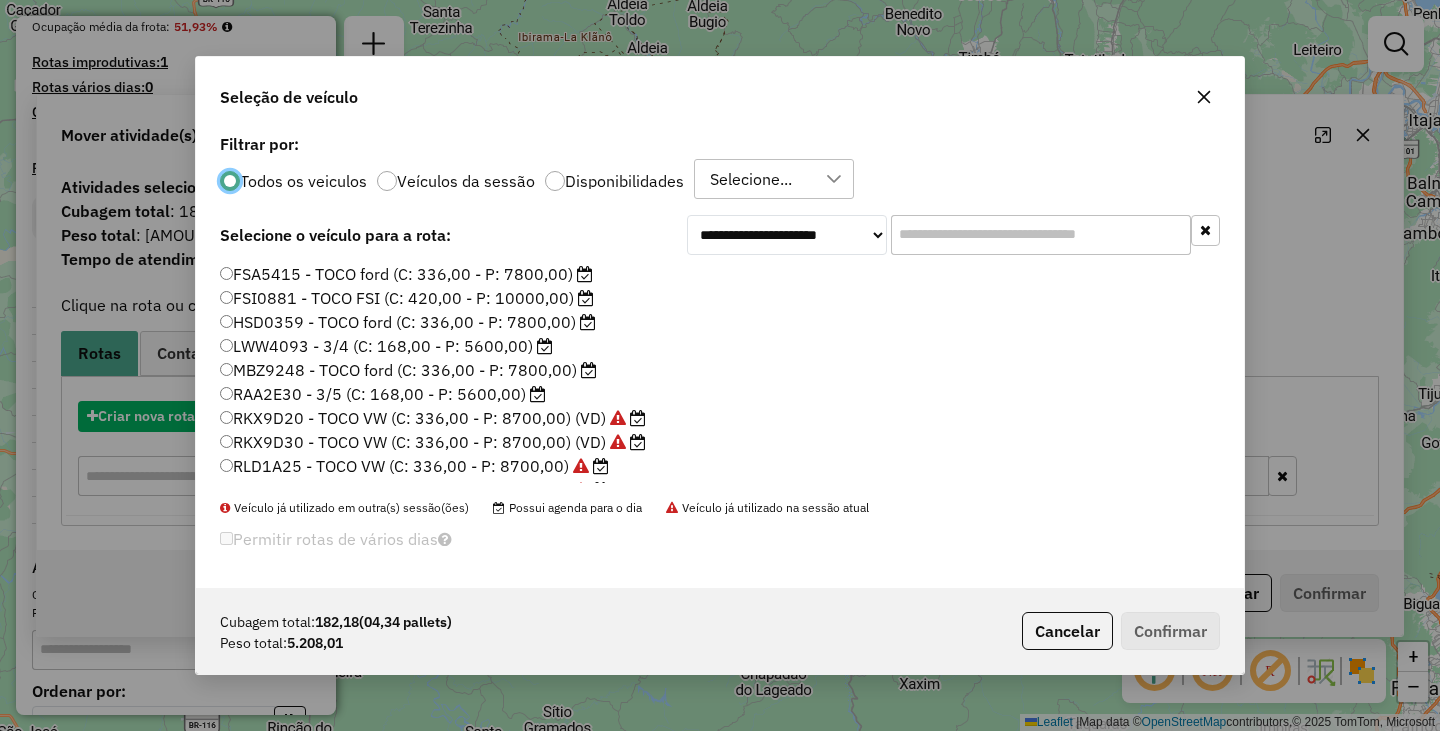 scroll, scrollTop: 11, scrollLeft: 6, axis: both 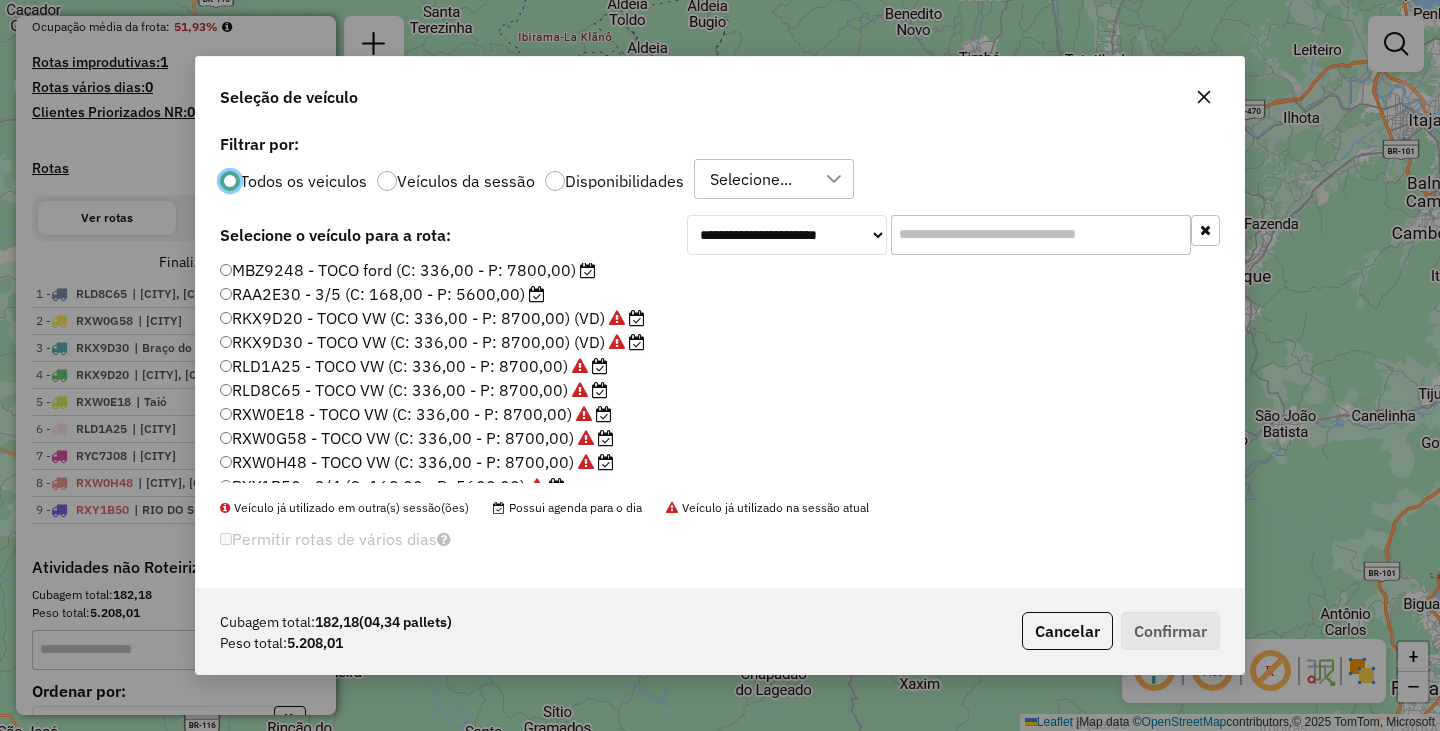 click on "RAA2E30 - 3/5 (C: 168,00 - P: 5600,00)" 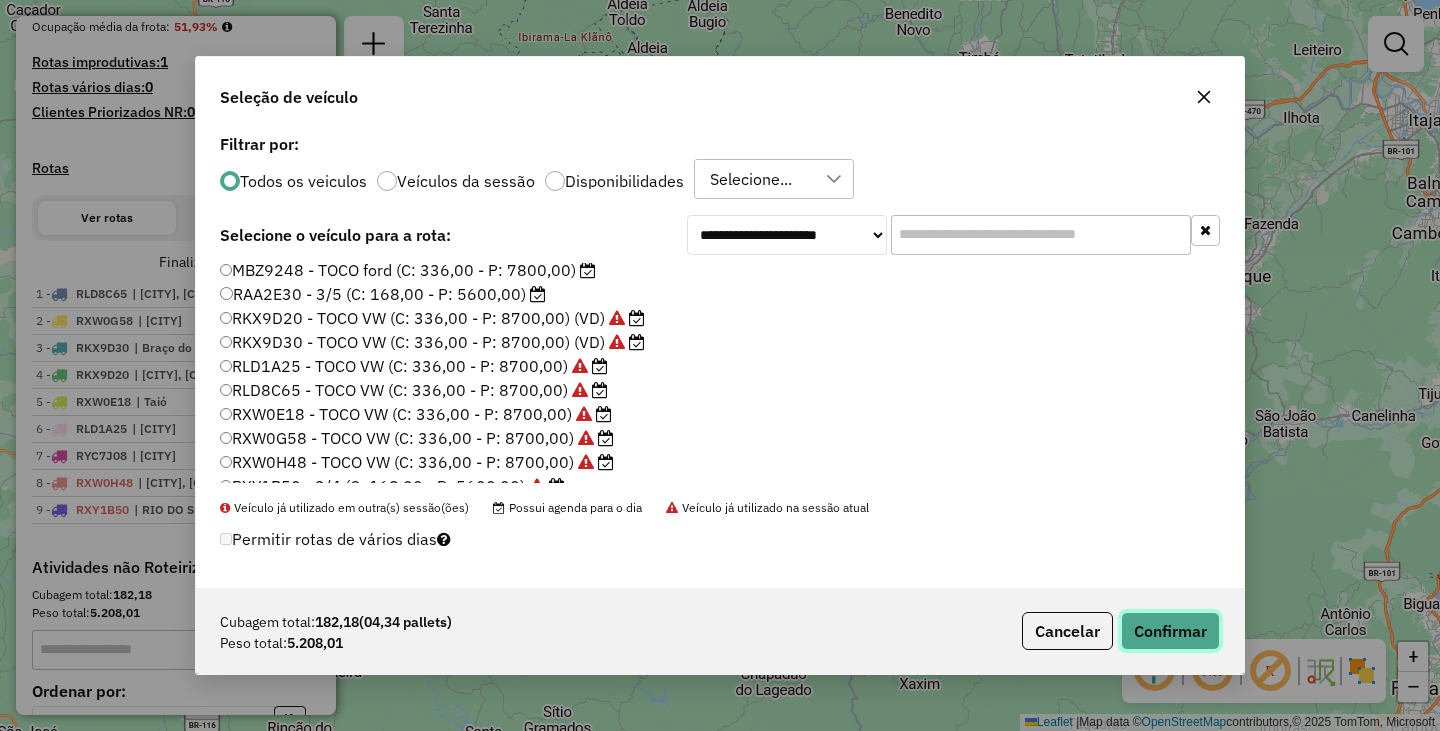 click on "Confirmar" 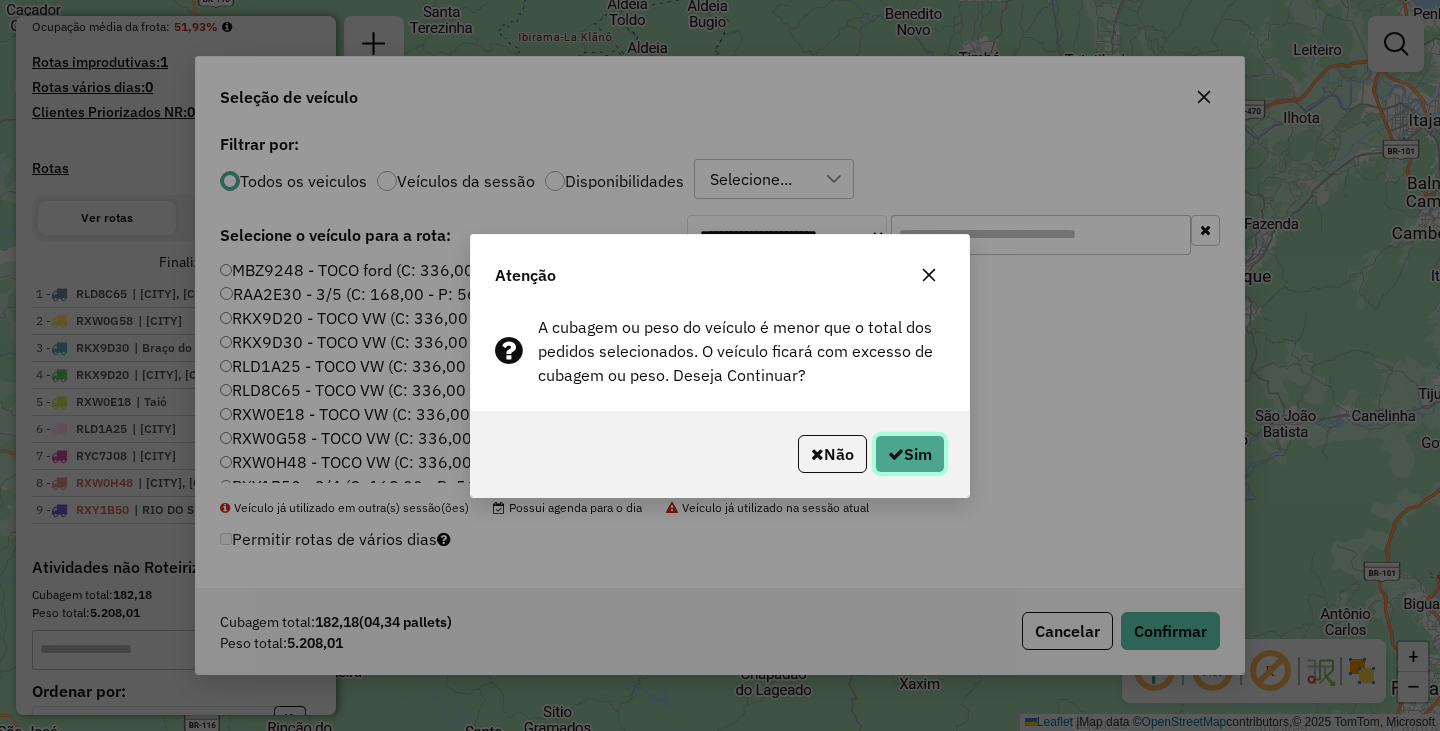 click on "Sim" 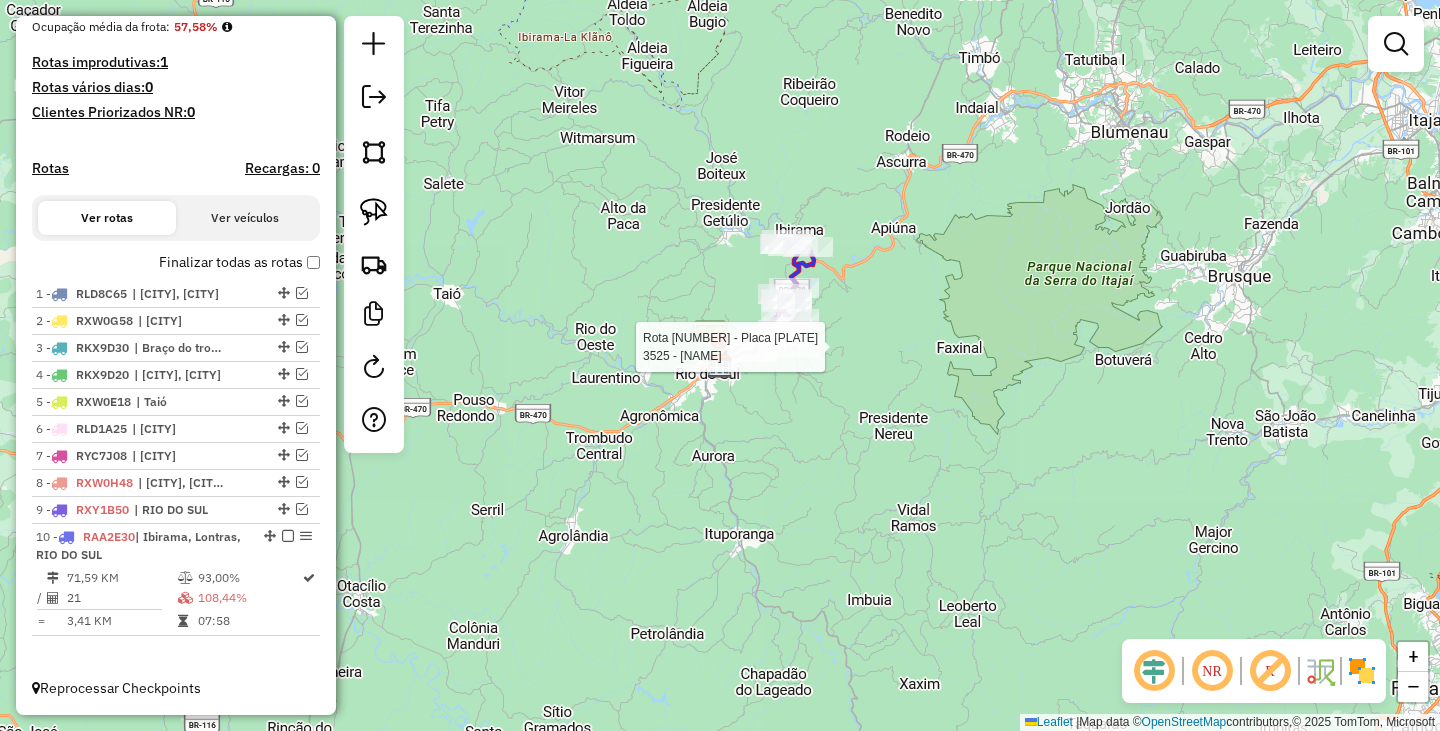 select on "*********" 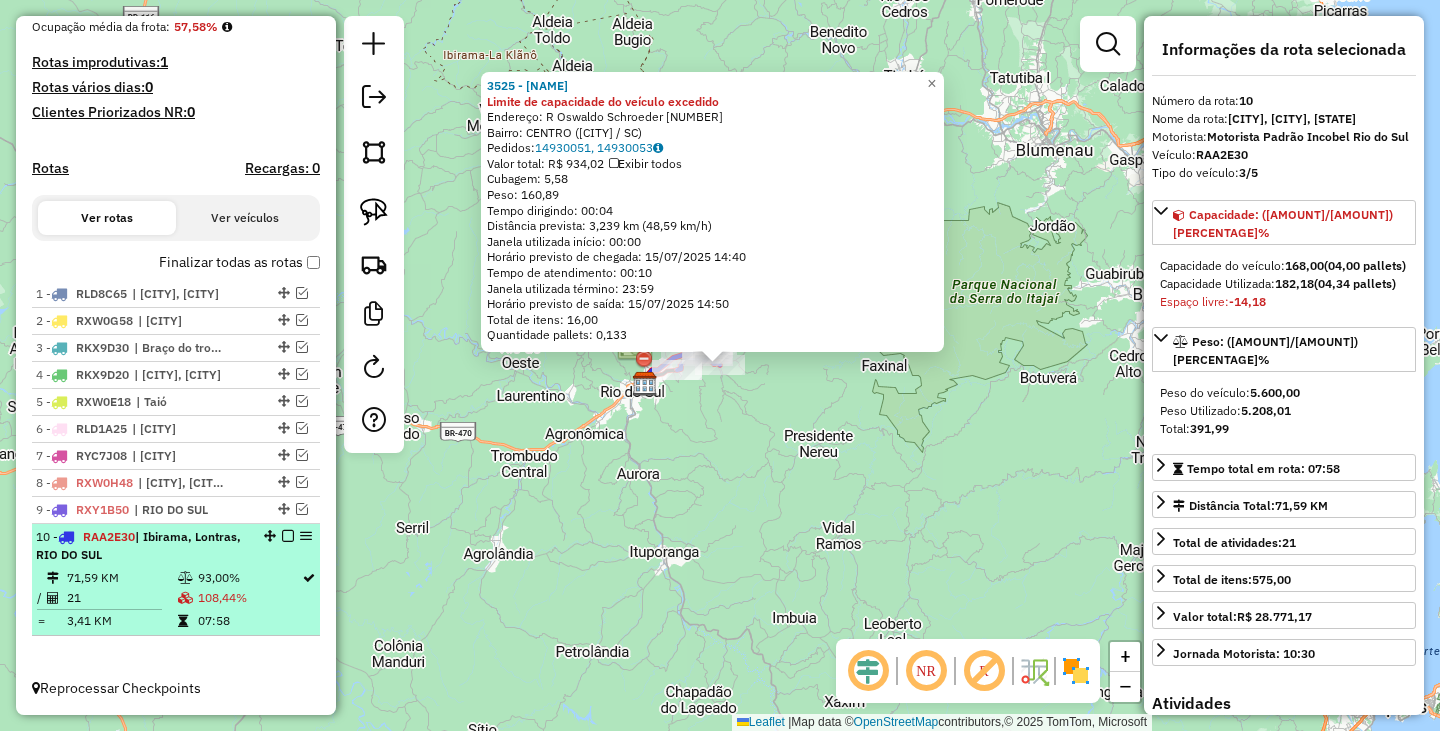 click at bounding box center [288, 536] 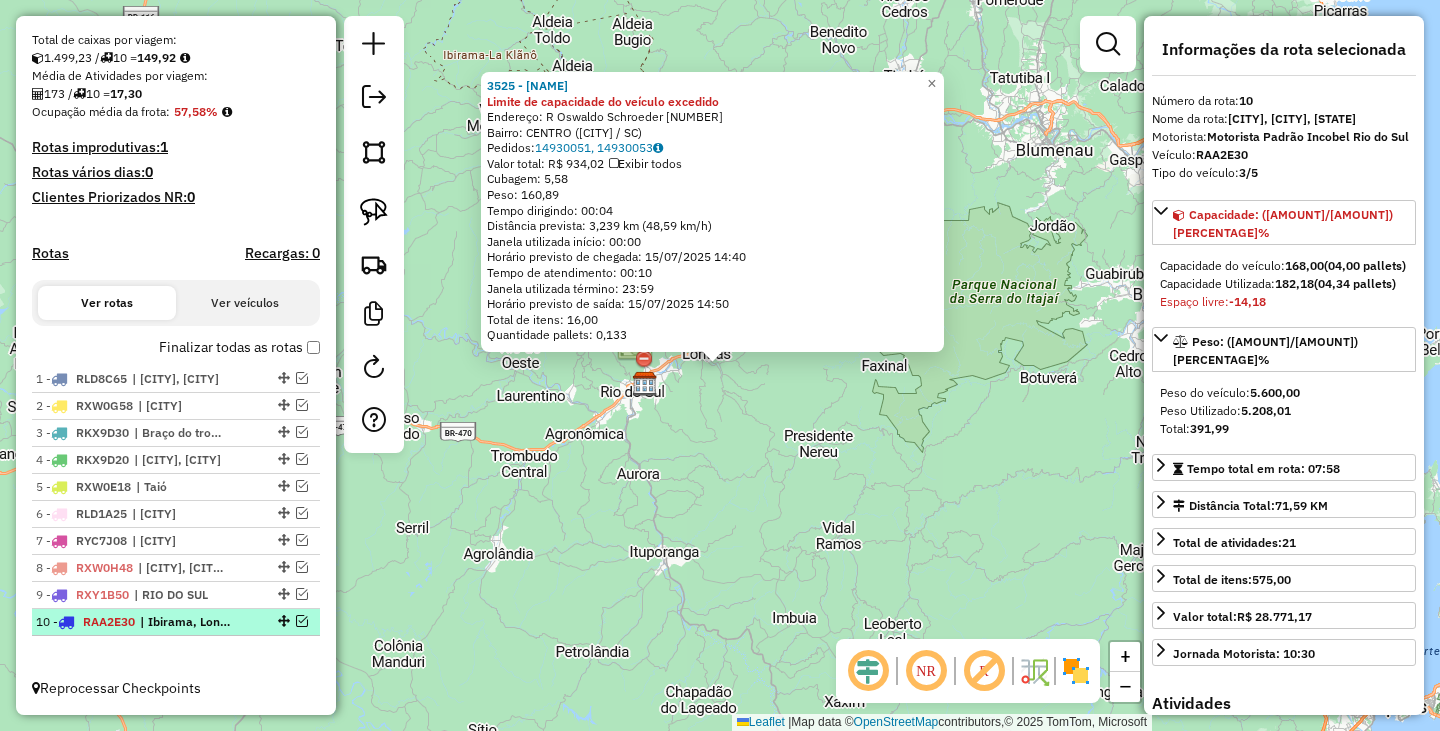 scroll, scrollTop: 424, scrollLeft: 0, axis: vertical 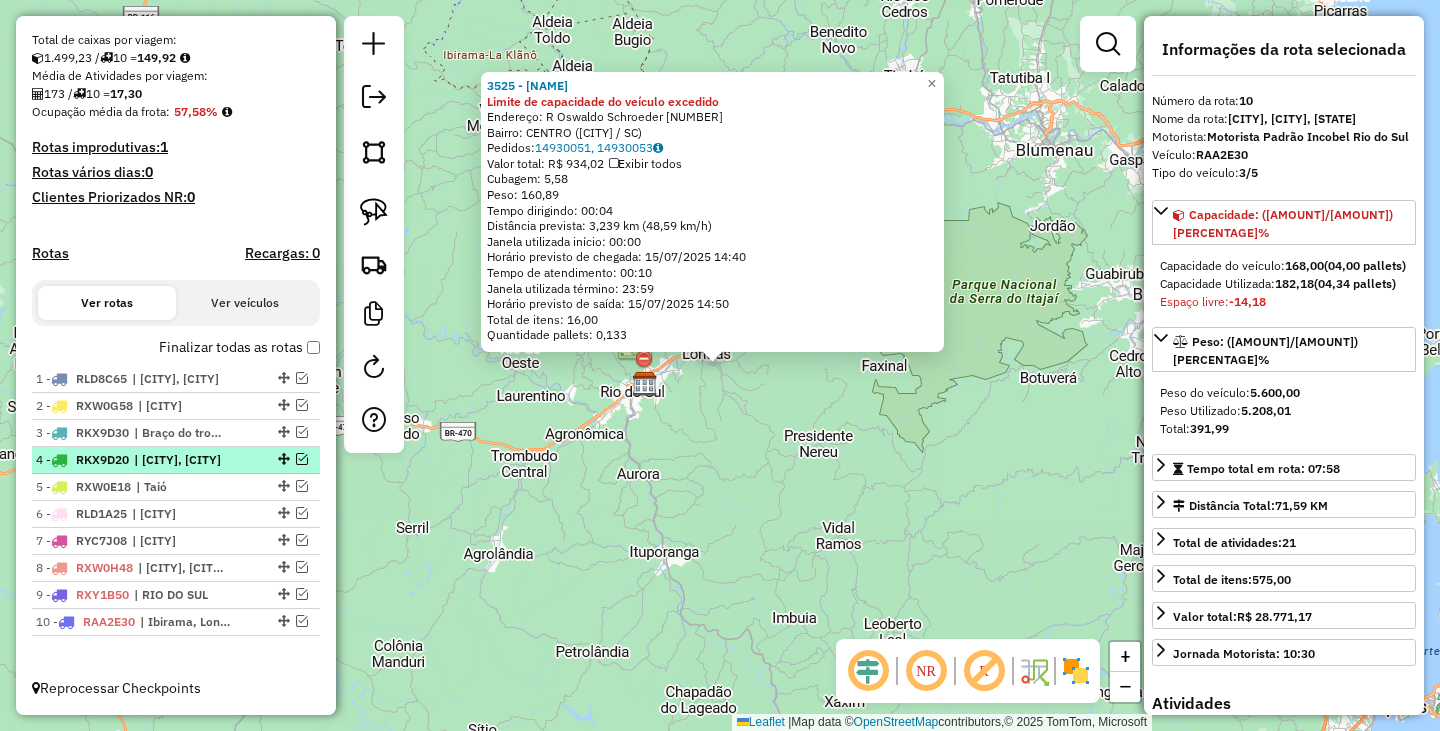 click at bounding box center [302, 459] 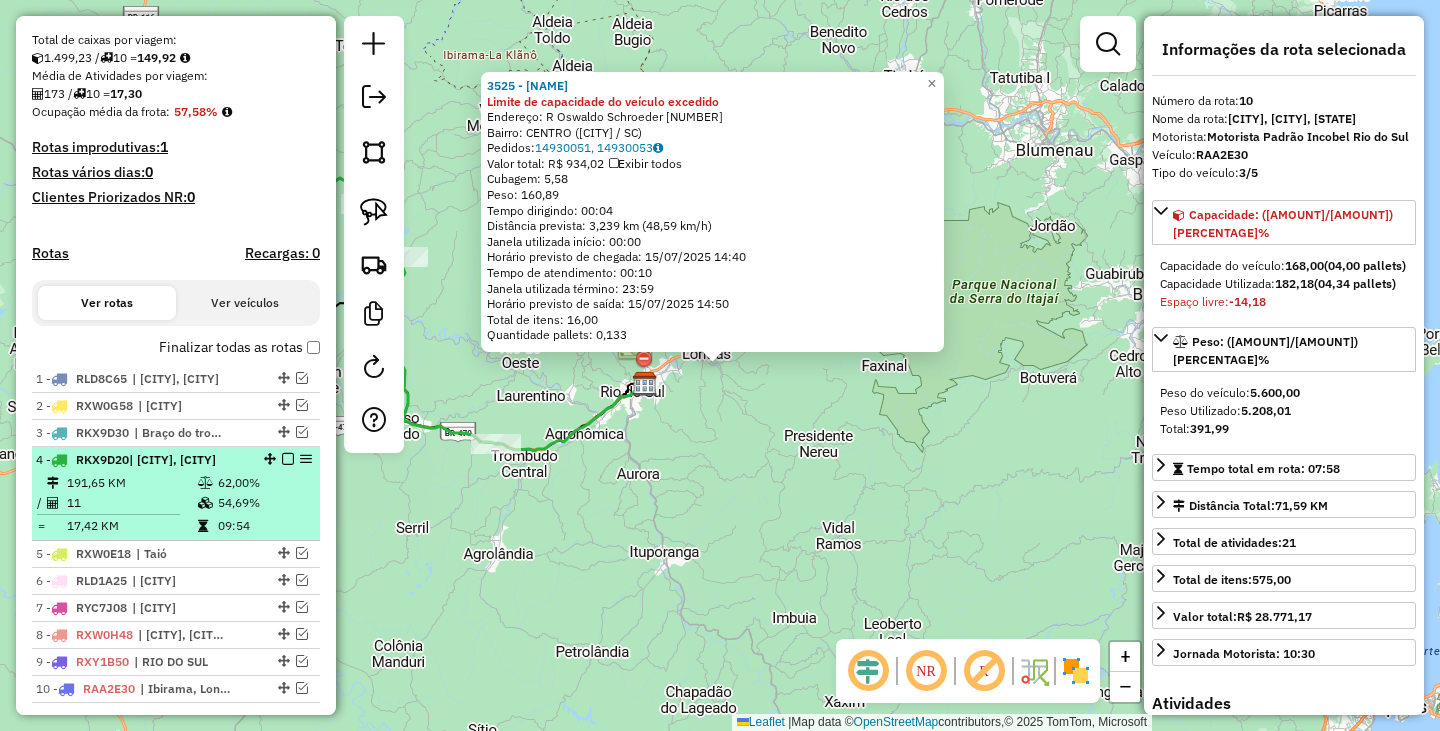 scroll, scrollTop: 509, scrollLeft: 0, axis: vertical 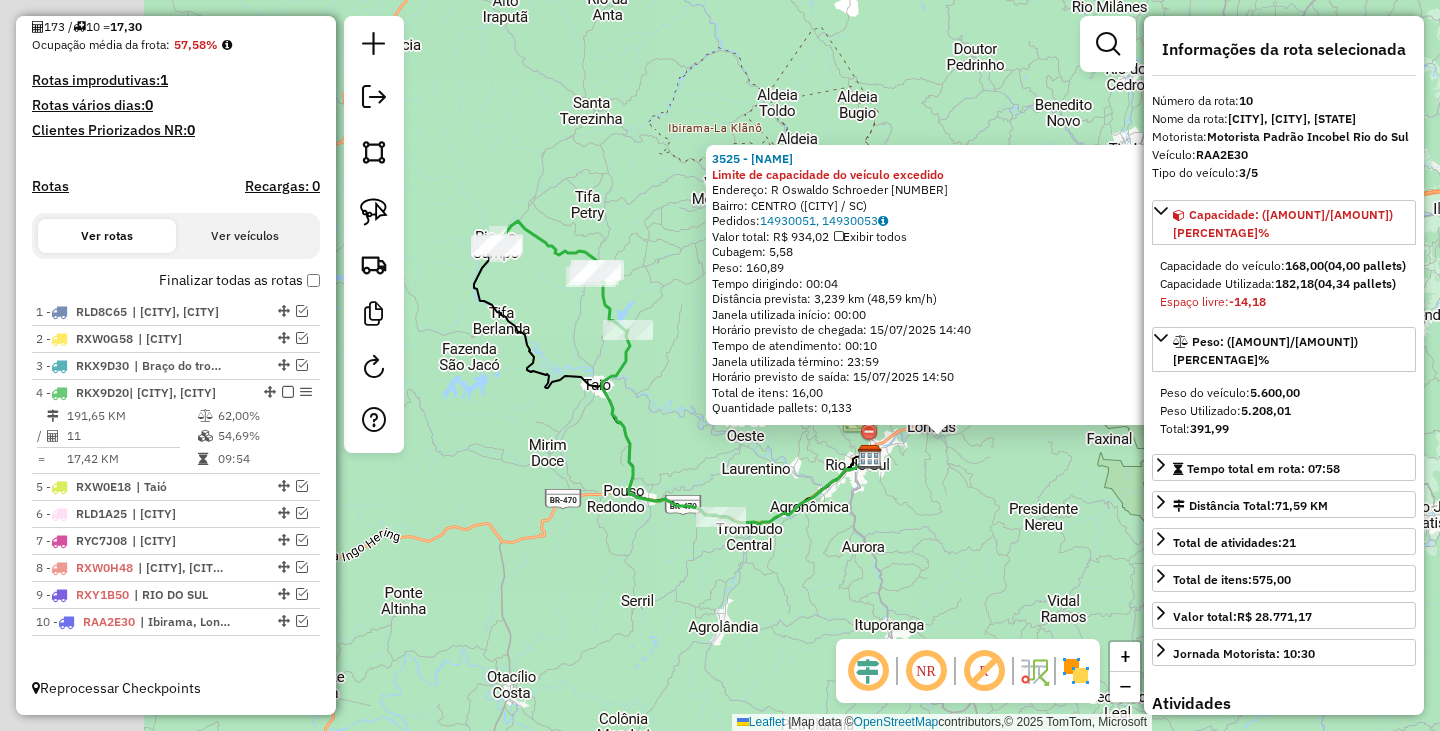 drag, startPoint x: 474, startPoint y: 387, endPoint x: 699, endPoint y: 460, distance: 236.54597 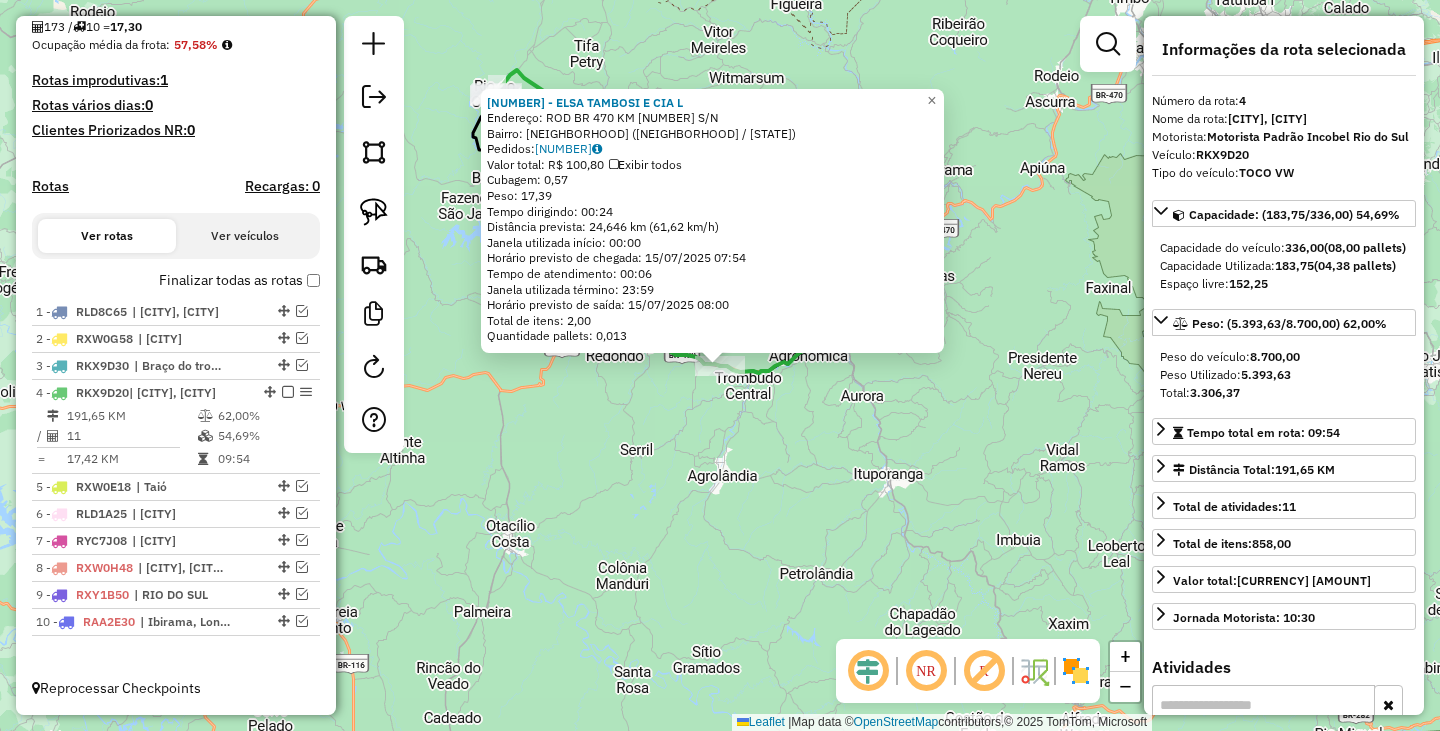 click on "[NUMBER] - [BRAND] E CIA L  Endereço: [STREET] [NUMBER]    Bairro: [NEIGHBORHOOD] ([CITY] / [STATE])   Pedidos:  [NUMBER]   Valor total: R$ [NUMBER]   Exibir todos   Cubagem: [NUMBER]  Peso: [NUMBER]  Tempo dirigindo: [TIME]   Distância prevista: [NUMBER] km ([NUMBER] km/h)   Janela utilizada início: [TIME]   Horário previsto de chegada: [DATE] [TIME]   Tempo de atendimento: [TIME]   Janela utilizada término: [TIME]   Horário previsto de saída: [DATE] [TIME]   Total de itens: [NUMBER]   Quantidade pallets: [NUMBER]  × Janela de atendimento Grade de atendimento Capacidade Transportadoras Veículos Cliente Pedidos  Rotas Selecione os dias de semana para filtrar as janelas de atendimento  Seg   Ter   Qua   Qui   Sex   Sáb   Dom  Informe o período da janela de atendimento: De: Até:  Filtrar exatamente a janela do cliente  Considerar janela de atendimento padrão  Selecione os dias de semana para filtrar as grades de atendimento  Seg   Ter   Qua   Qui   Sex   Sáb   Dom   Peso mínimo:   Peso máximo:  De:" 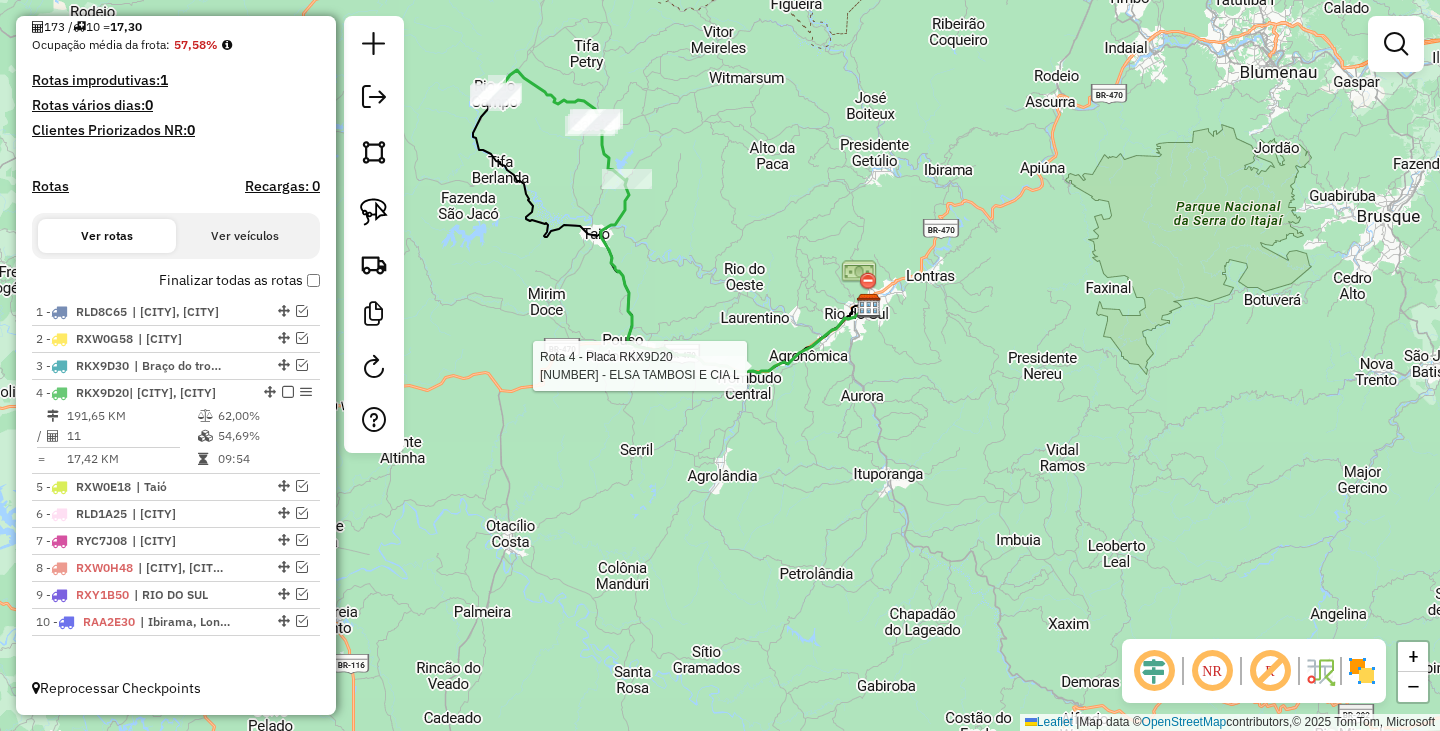 select on "*********" 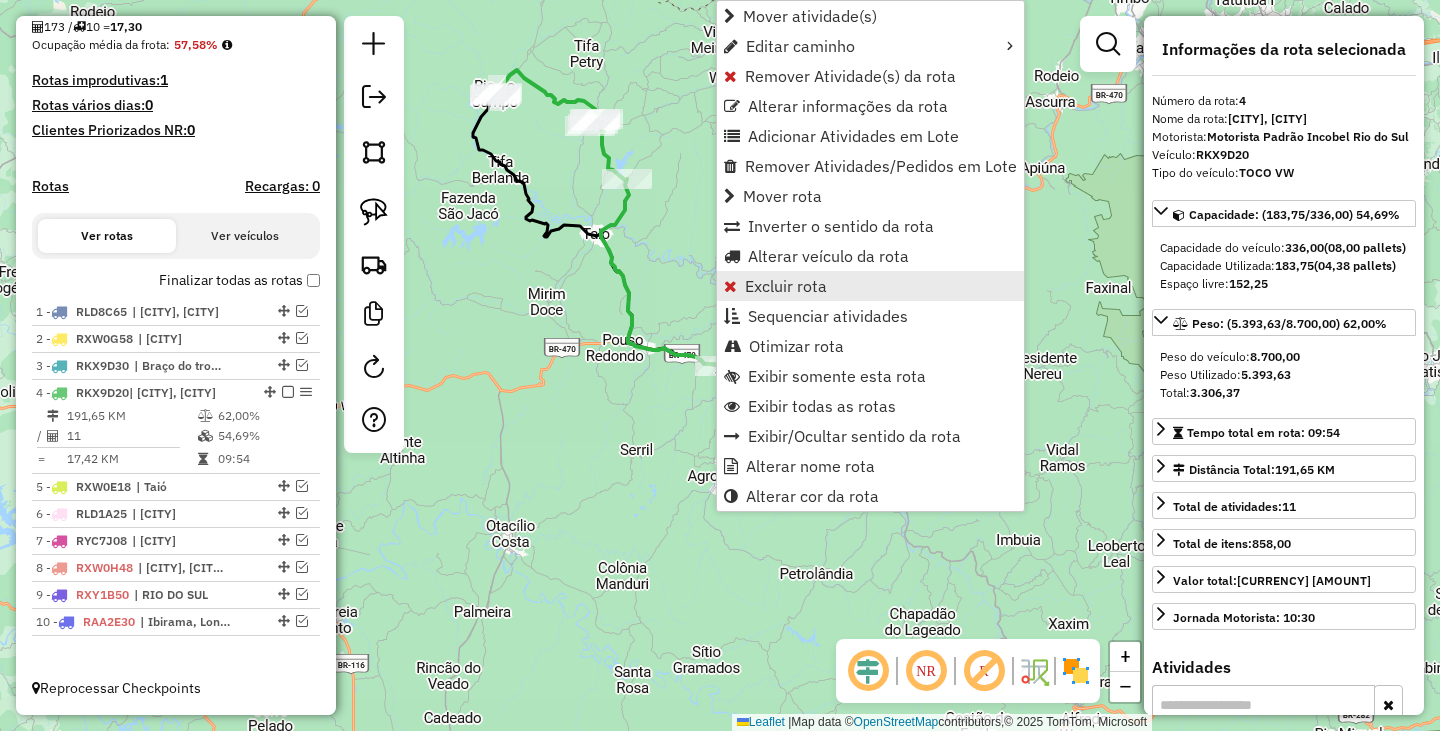 click on "Excluir rota" at bounding box center [786, 286] 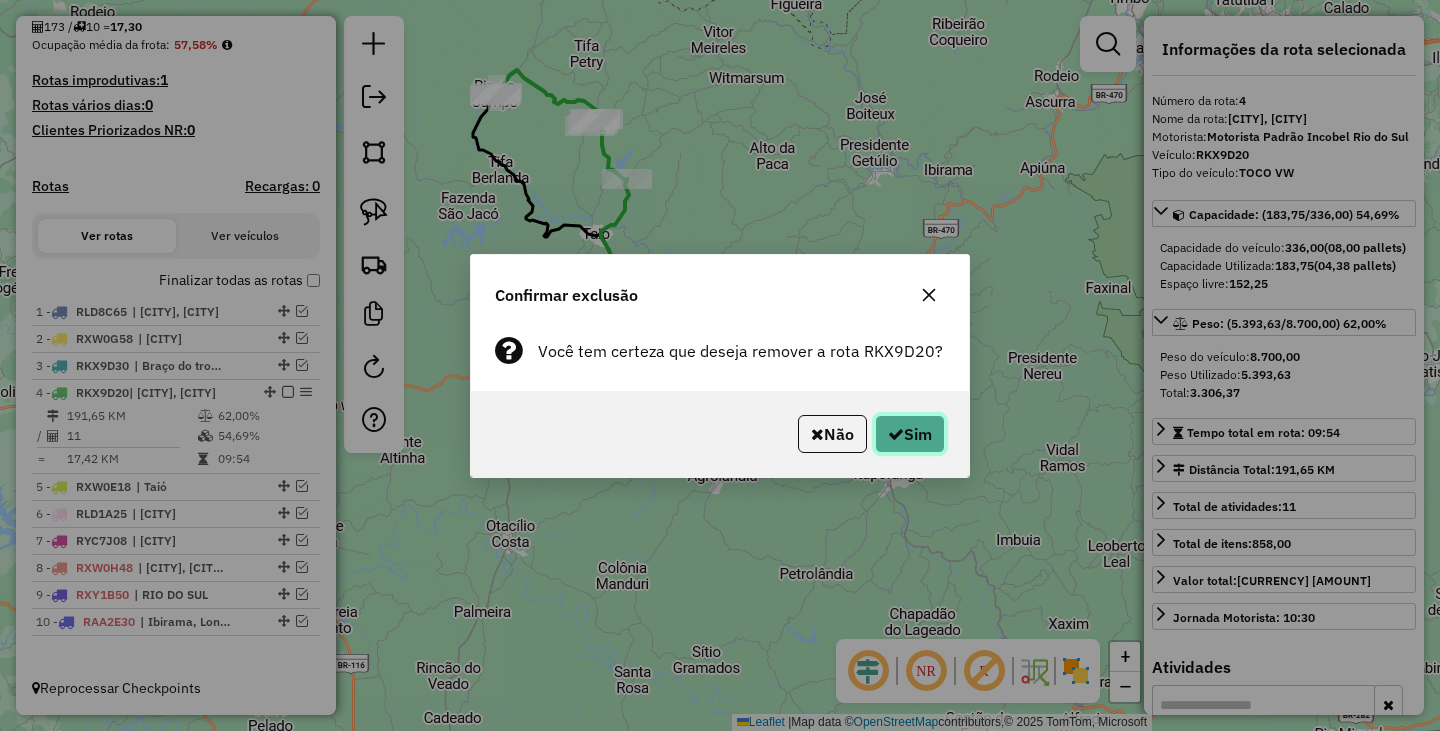 click on "Sim" 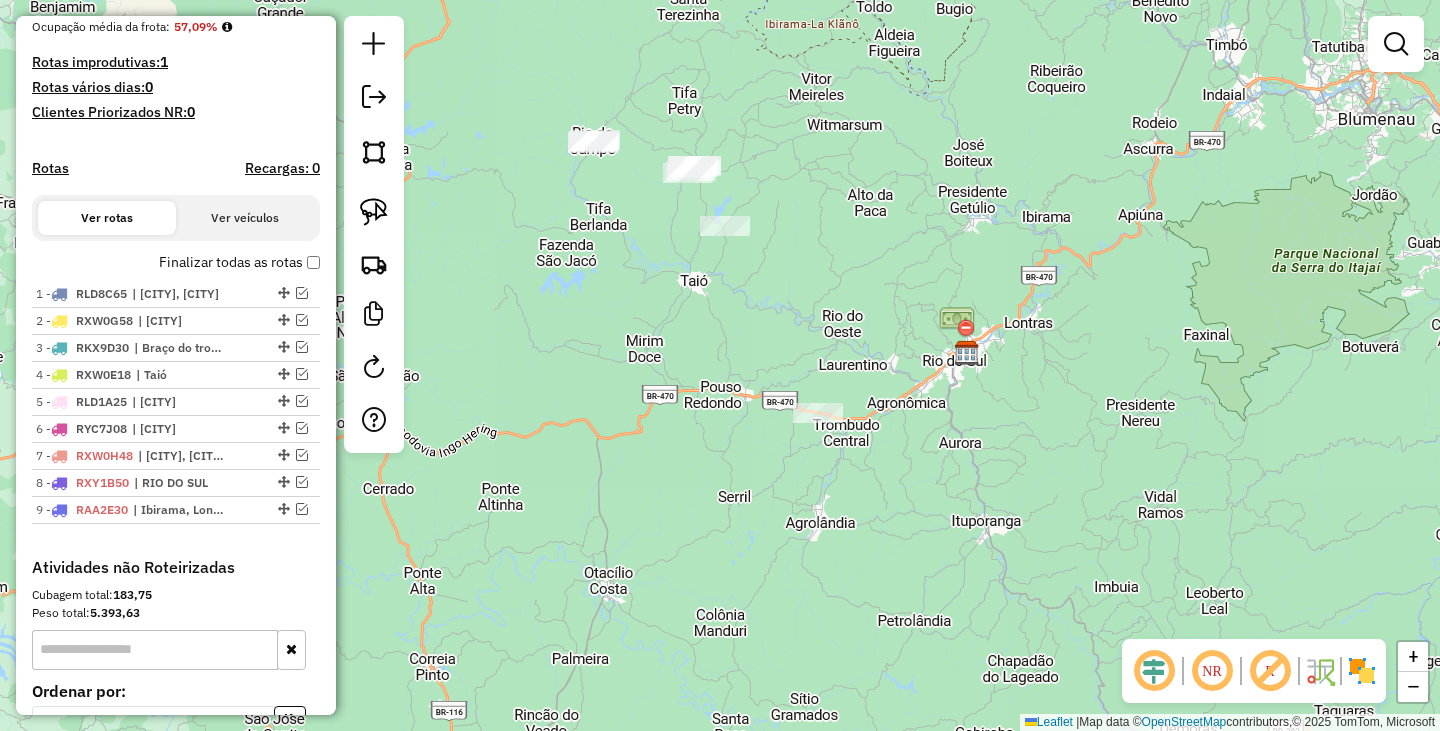 drag, startPoint x: 793, startPoint y: 448, endPoint x: 1040, endPoint y: 435, distance: 247.34187 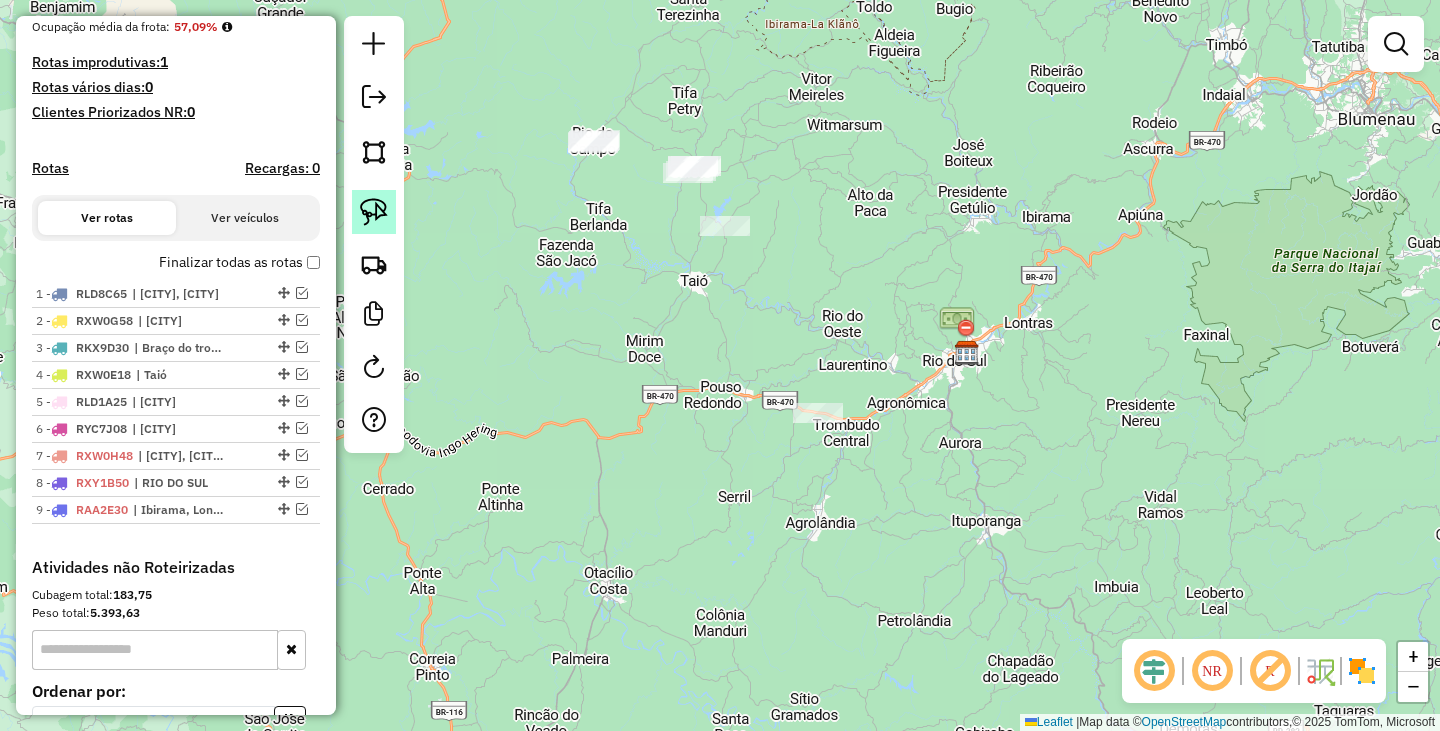 click 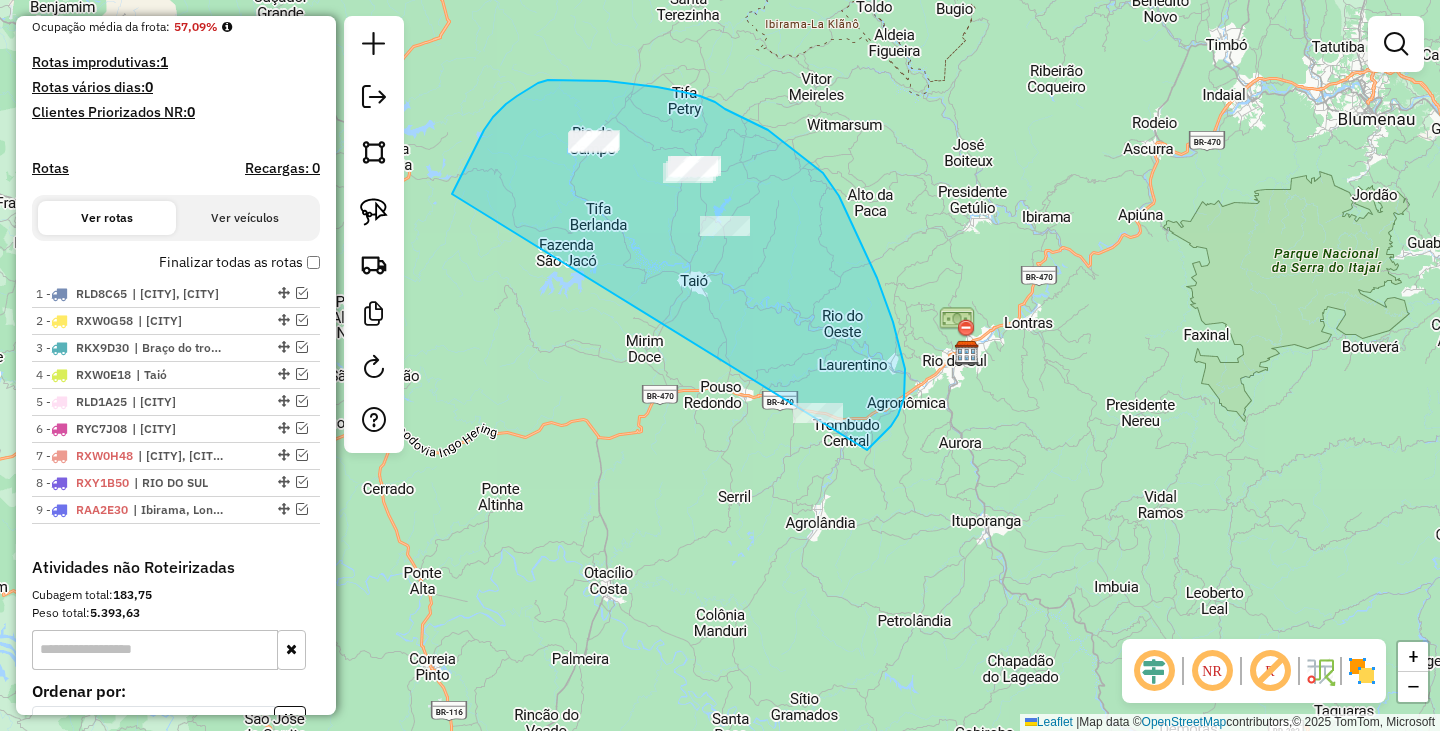 drag, startPoint x: 493, startPoint y: 117, endPoint x: 831, endPoint y: 488, distance: 501.88147 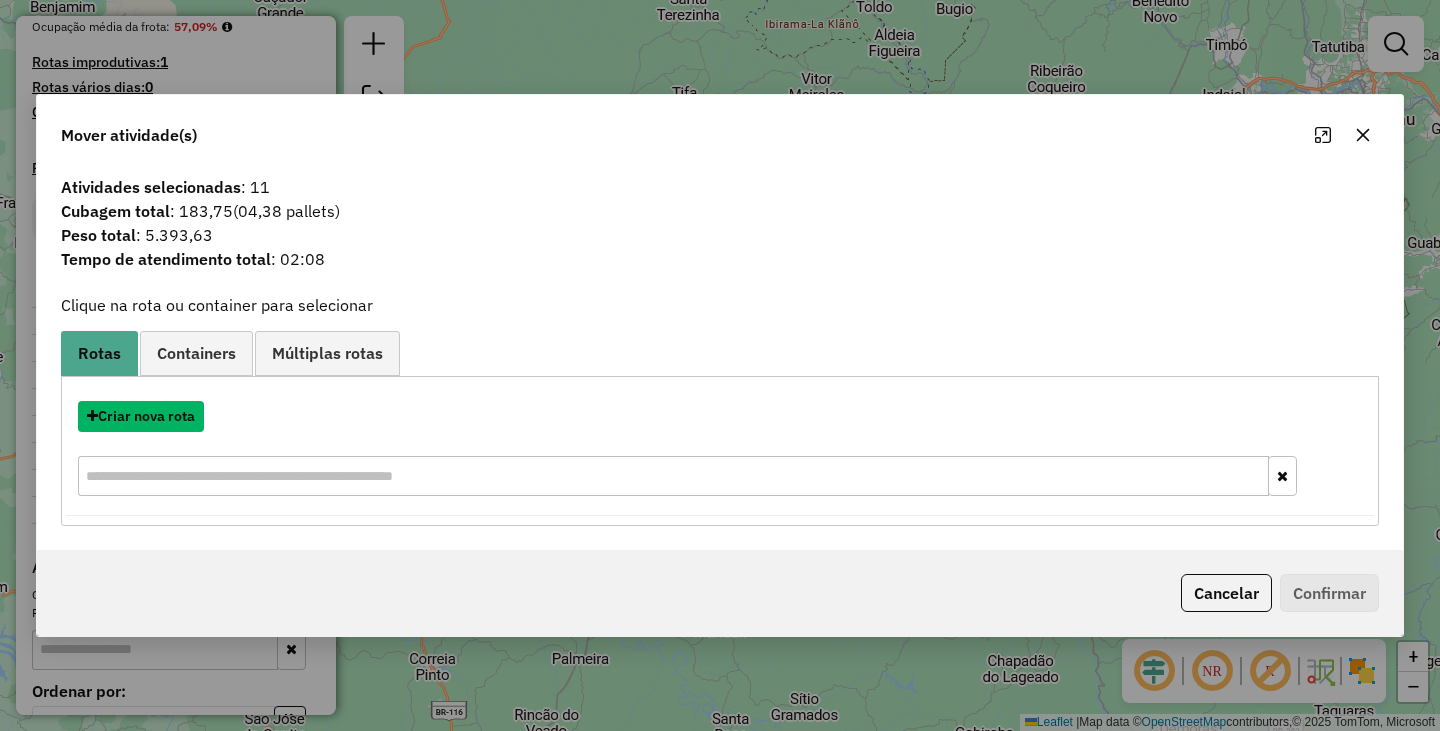 click on "Criar nova rota" at bounding box center [141, 416] 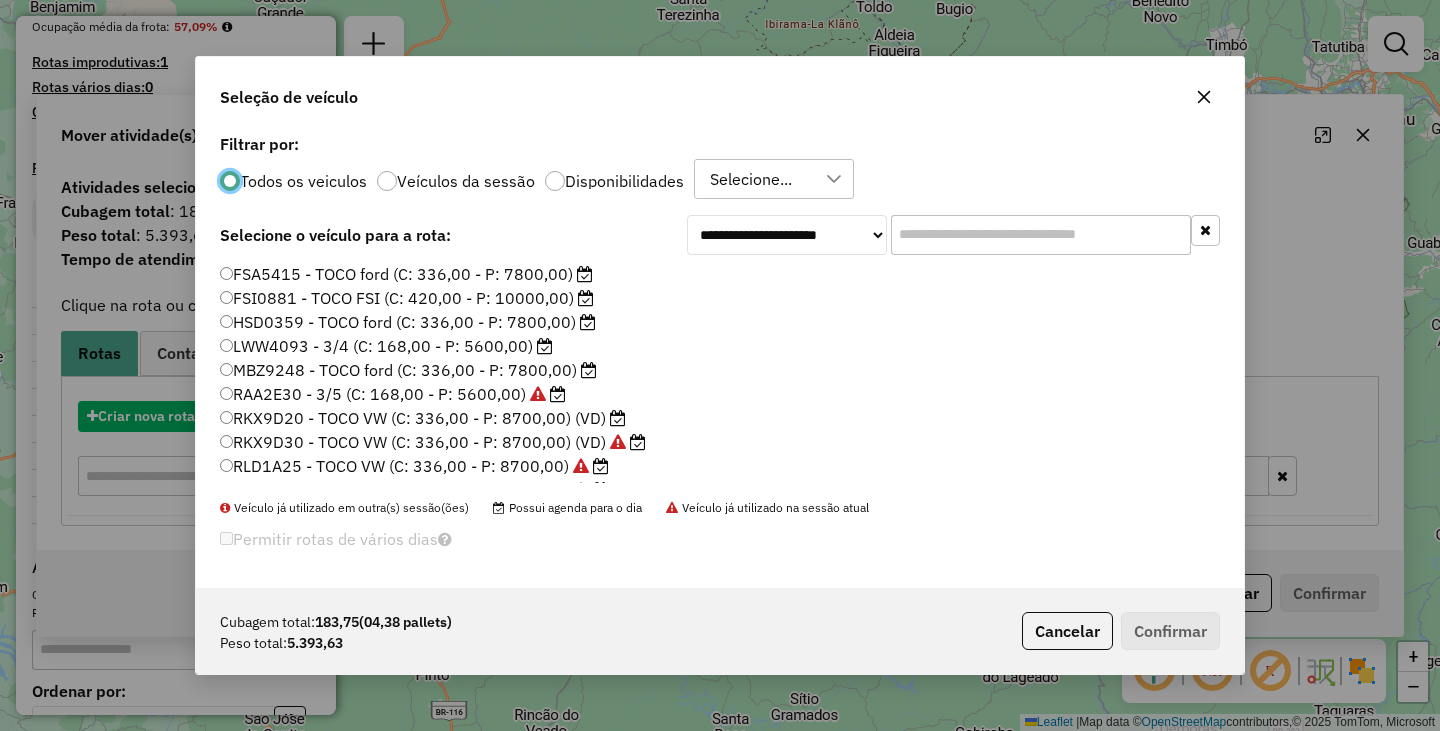 scroll, scrollTop: 11, scrollLeft: 6, axis: both 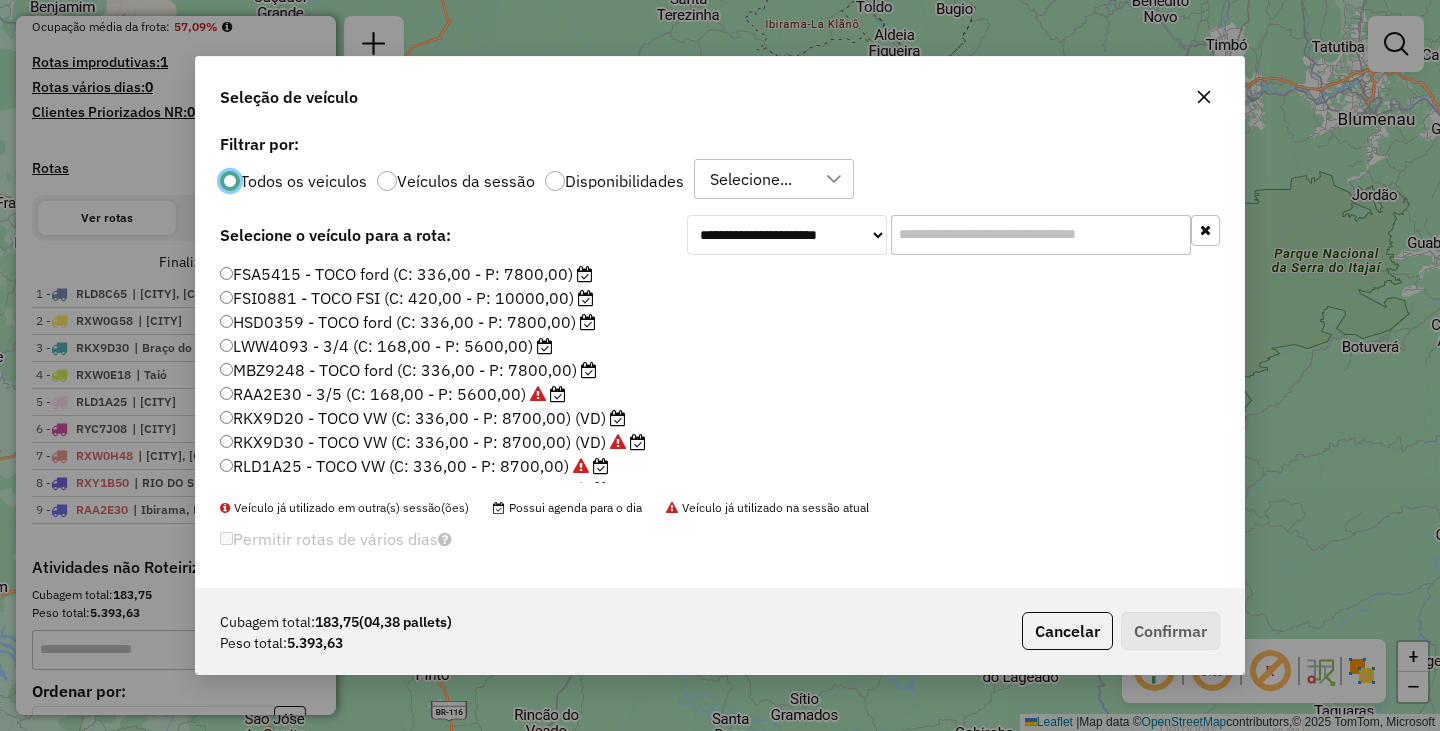 click on "RKX9D20 - TOCO VW (C: 336,00 - P: 8700,00) (VD)" 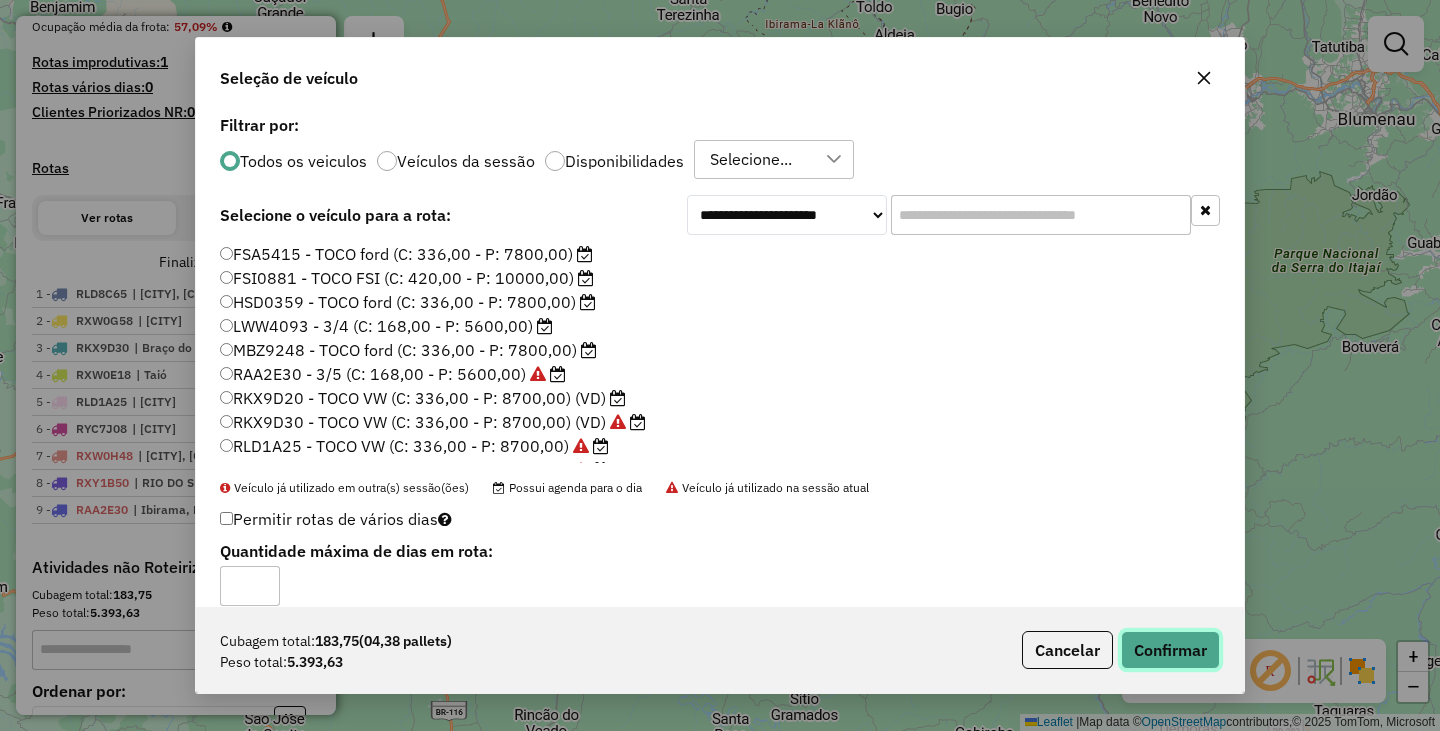 click on "Confirmar" 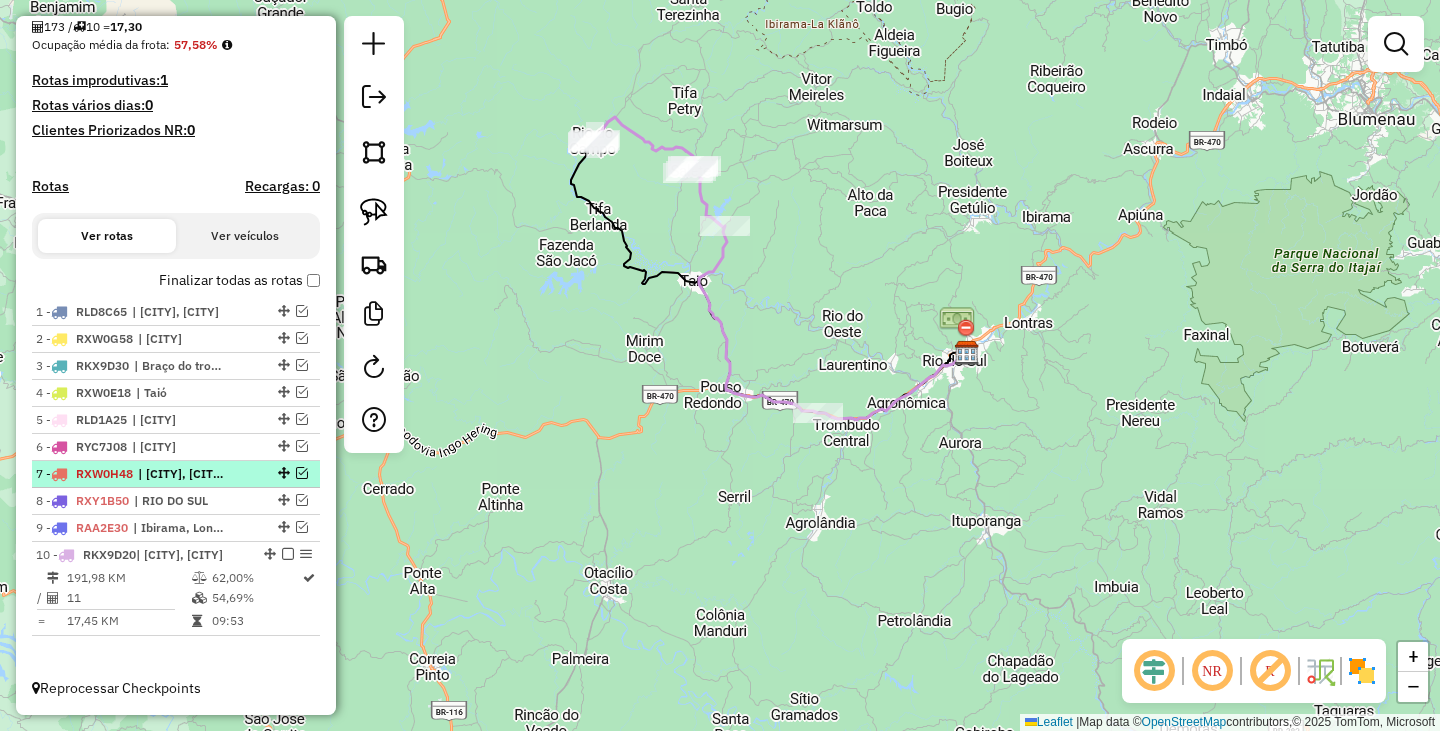 click at bounding box center [288, 554] 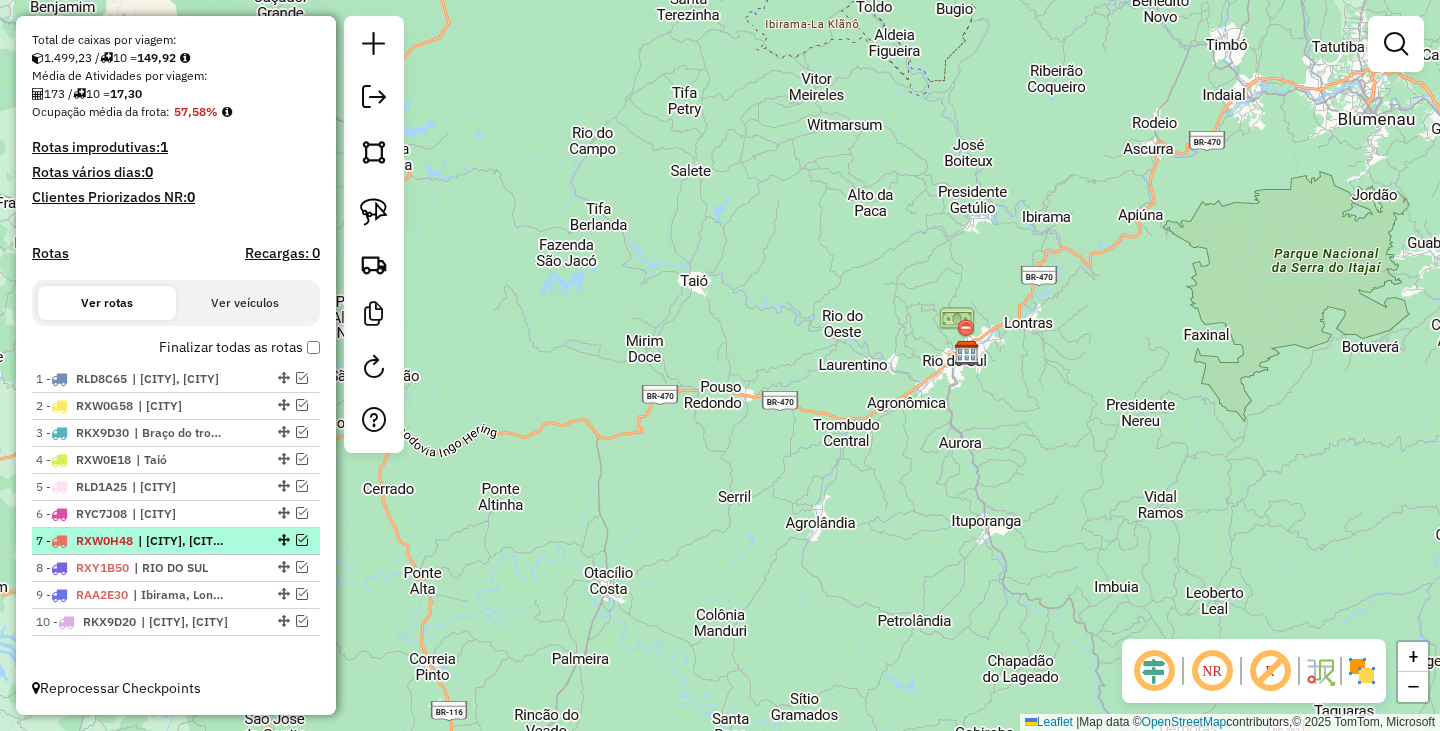 scroll, scrollTop: 424, scrollLeft: 0, axis: vertical 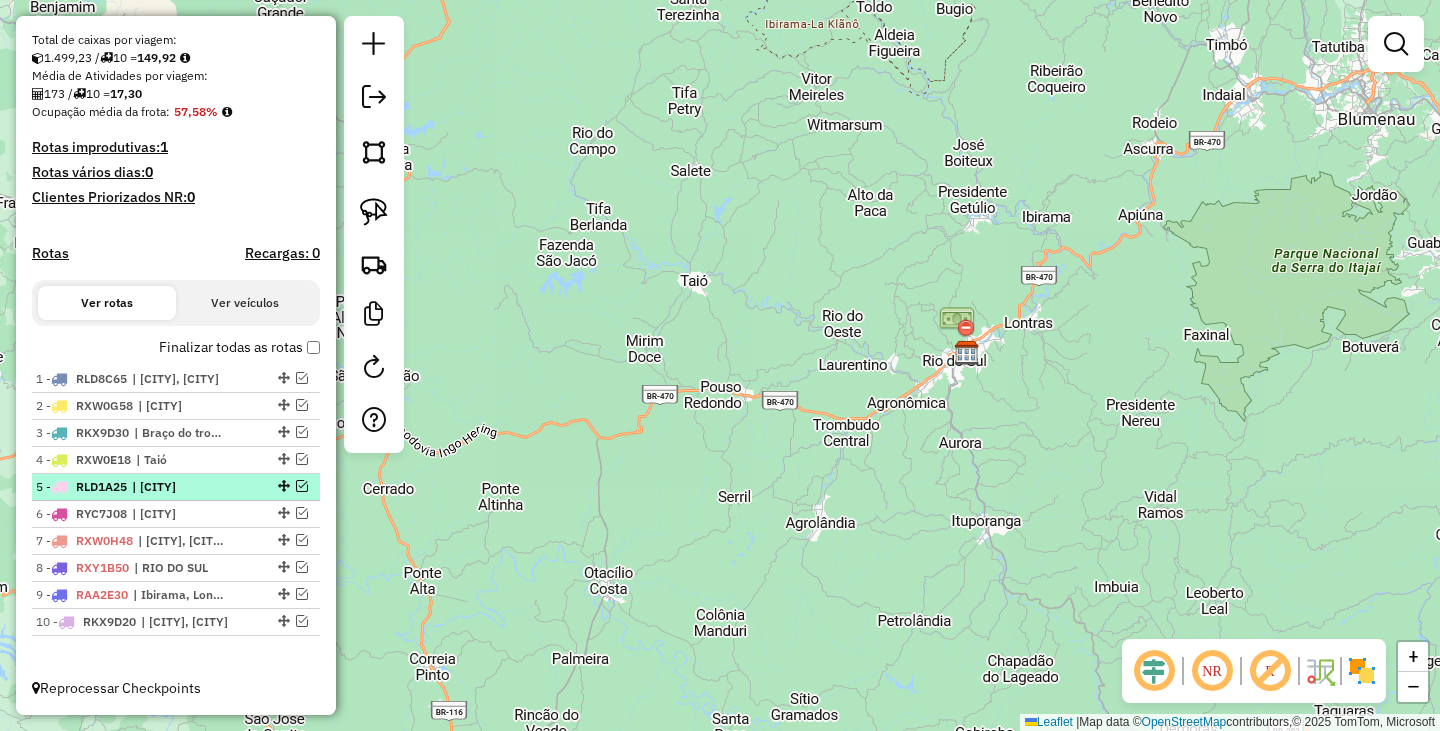 click at bounding box center [302, 486] 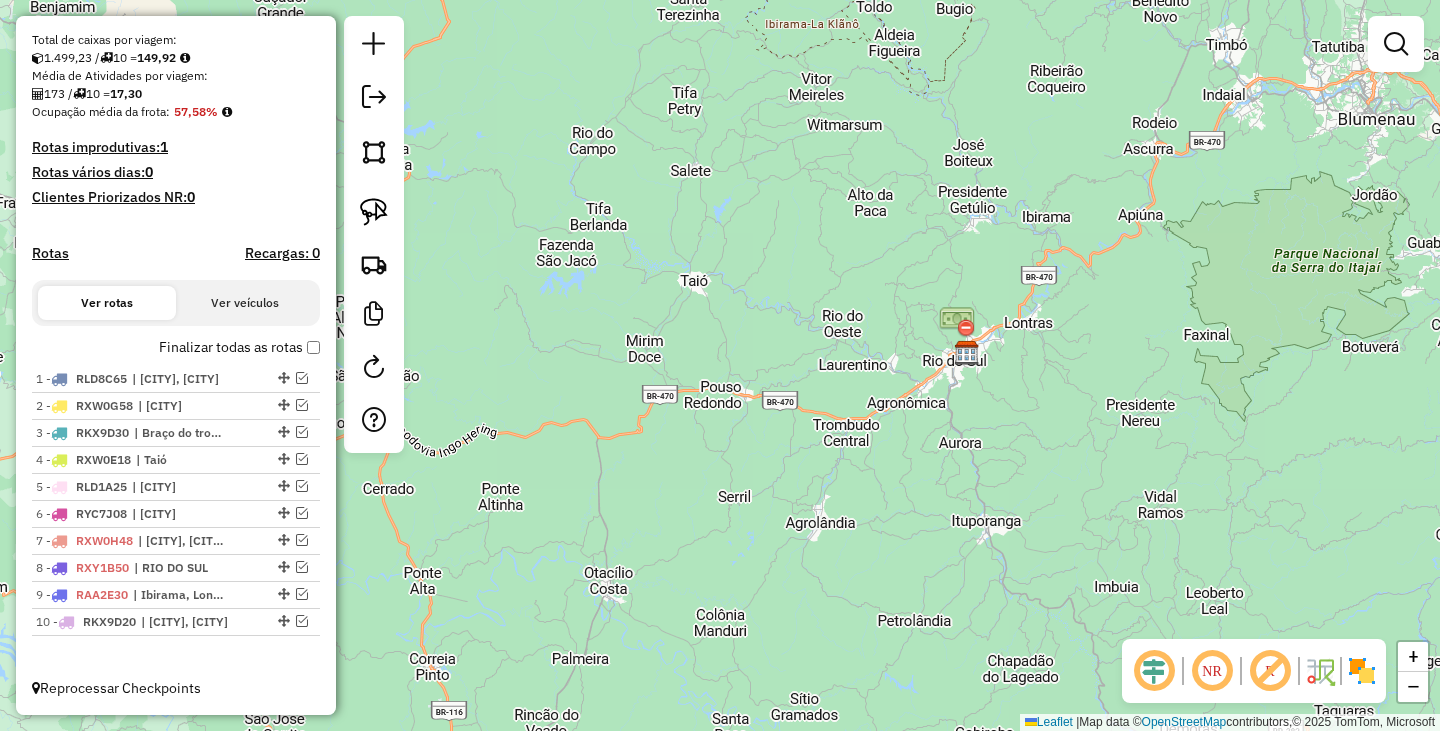 scroll, scrollTop: 491, scrollLeft: 0, axis: vertical 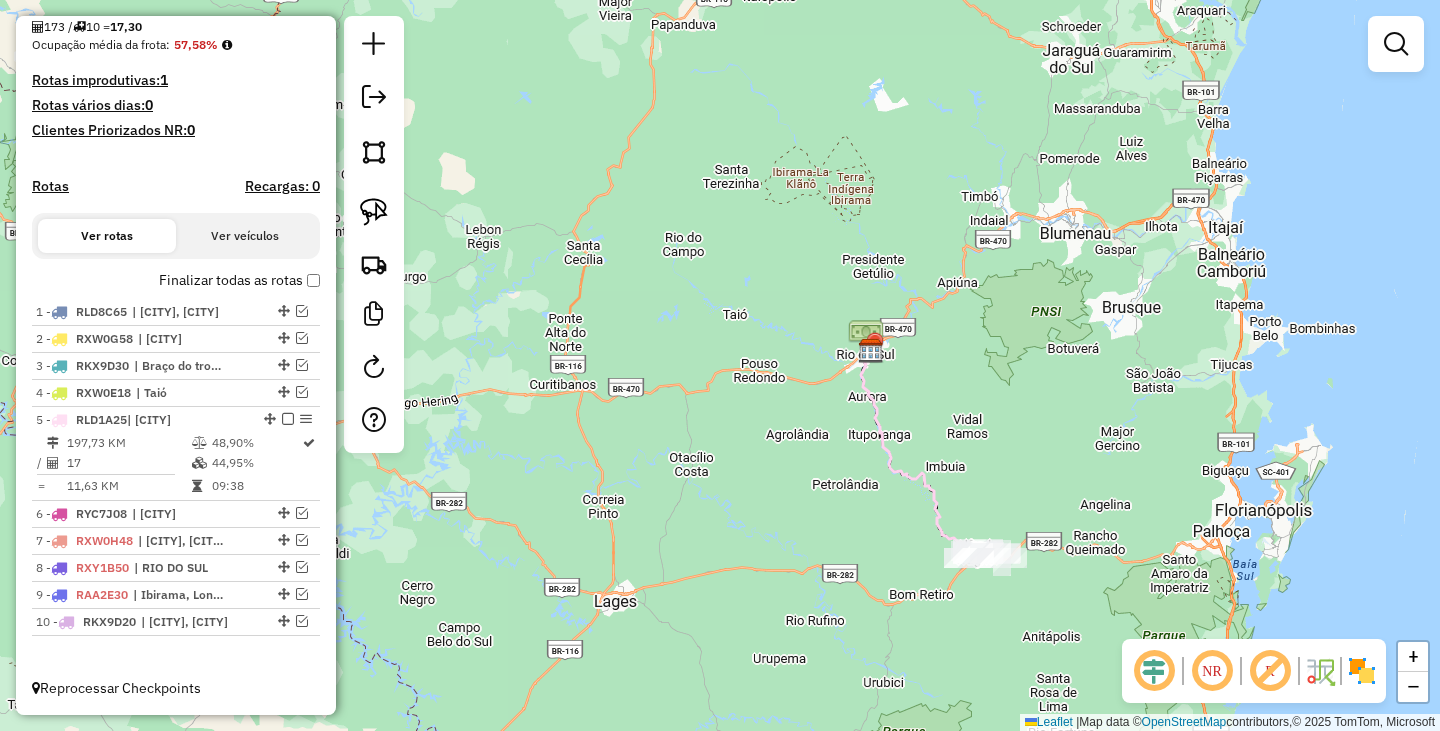 drag, startPoint x: 864, startPoint y: 663, endPoint x: 759, endPoint y: 289, distance: 388.45978 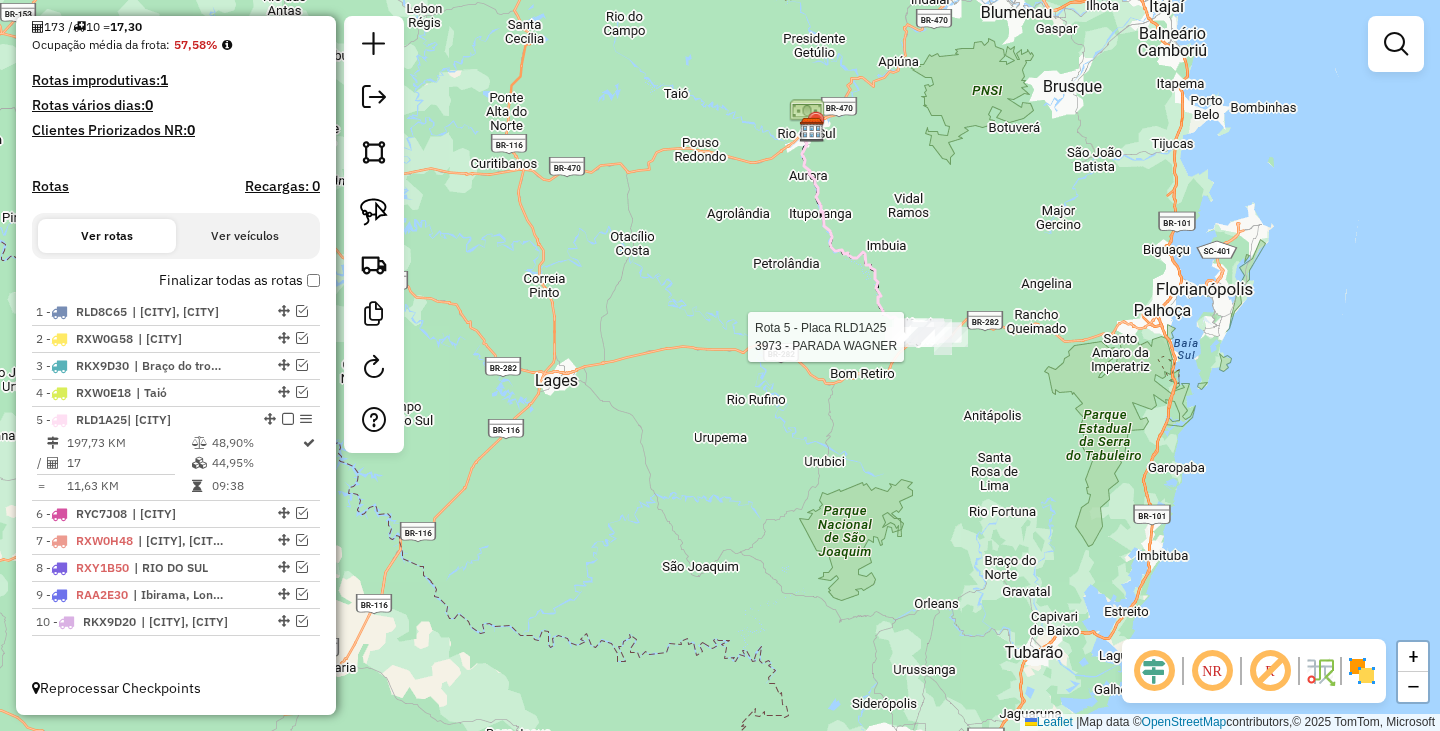 select on "*********" 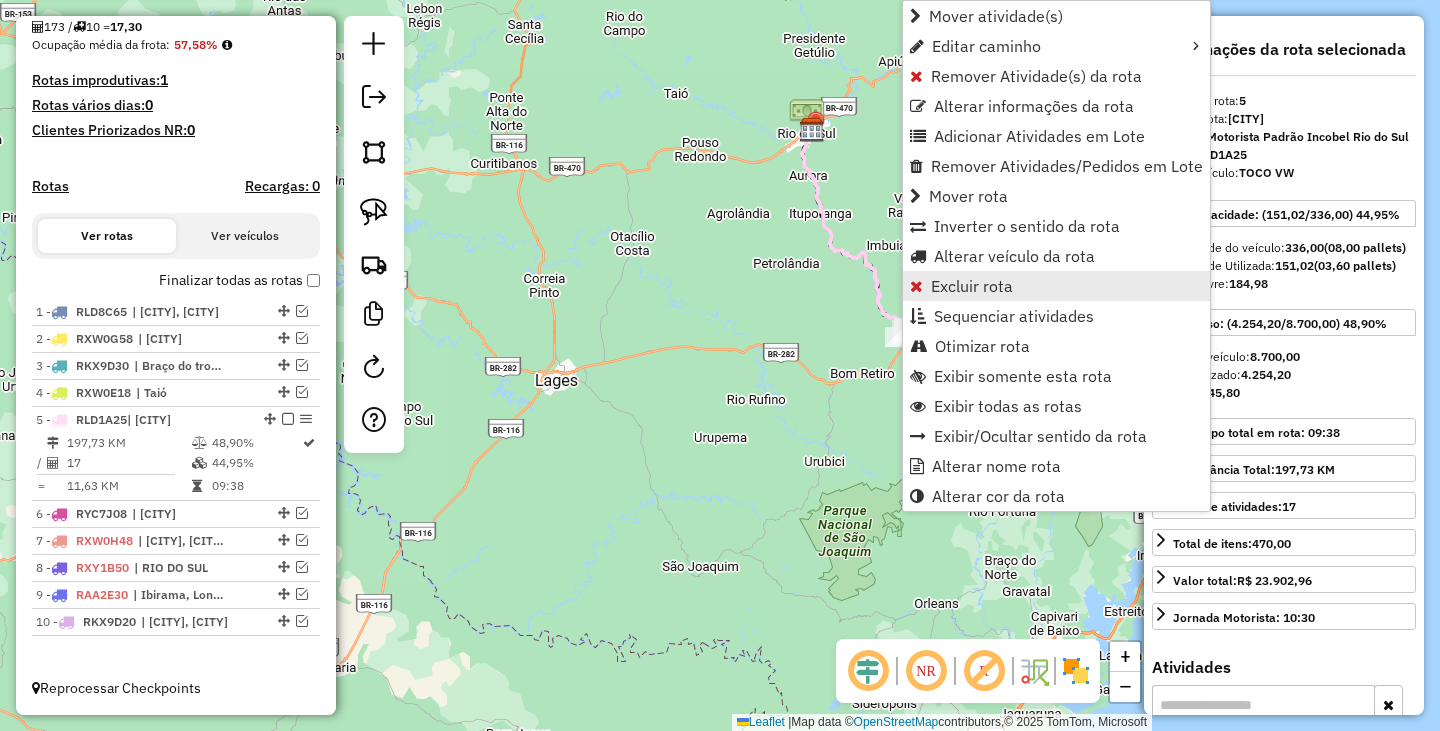 click on "Excluir rota" at bounding box center (972, 286) 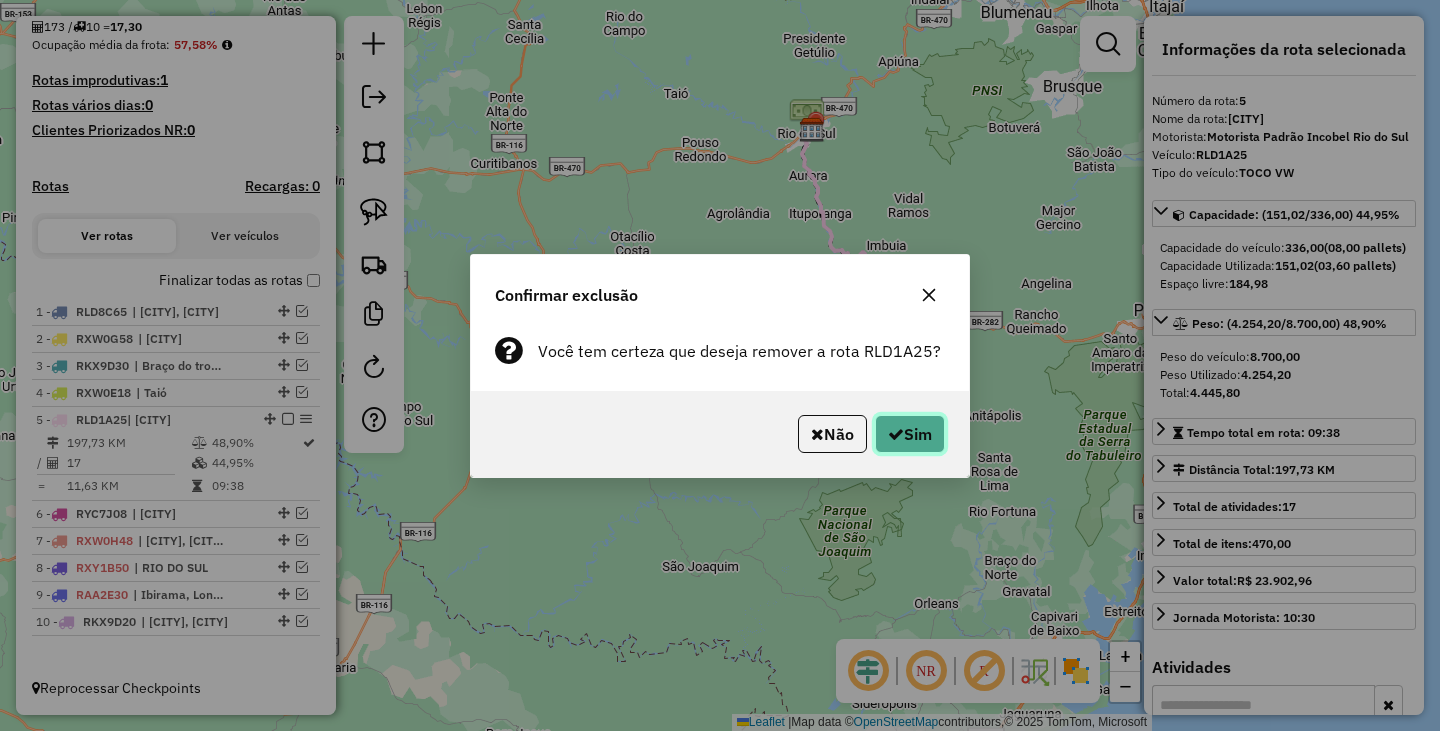 click on "Sim" 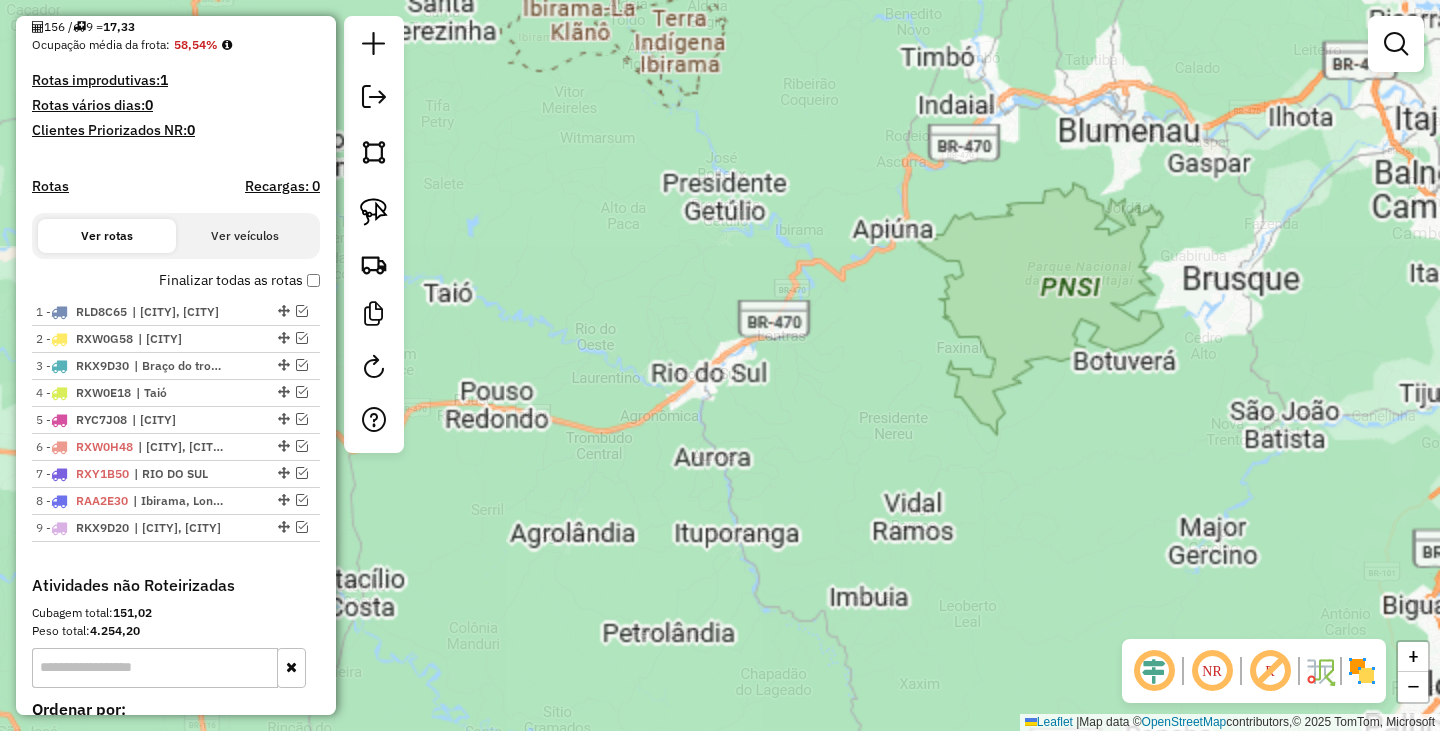 scroll, scrollTop: 509, scrollLeft: 0, axis: vertical 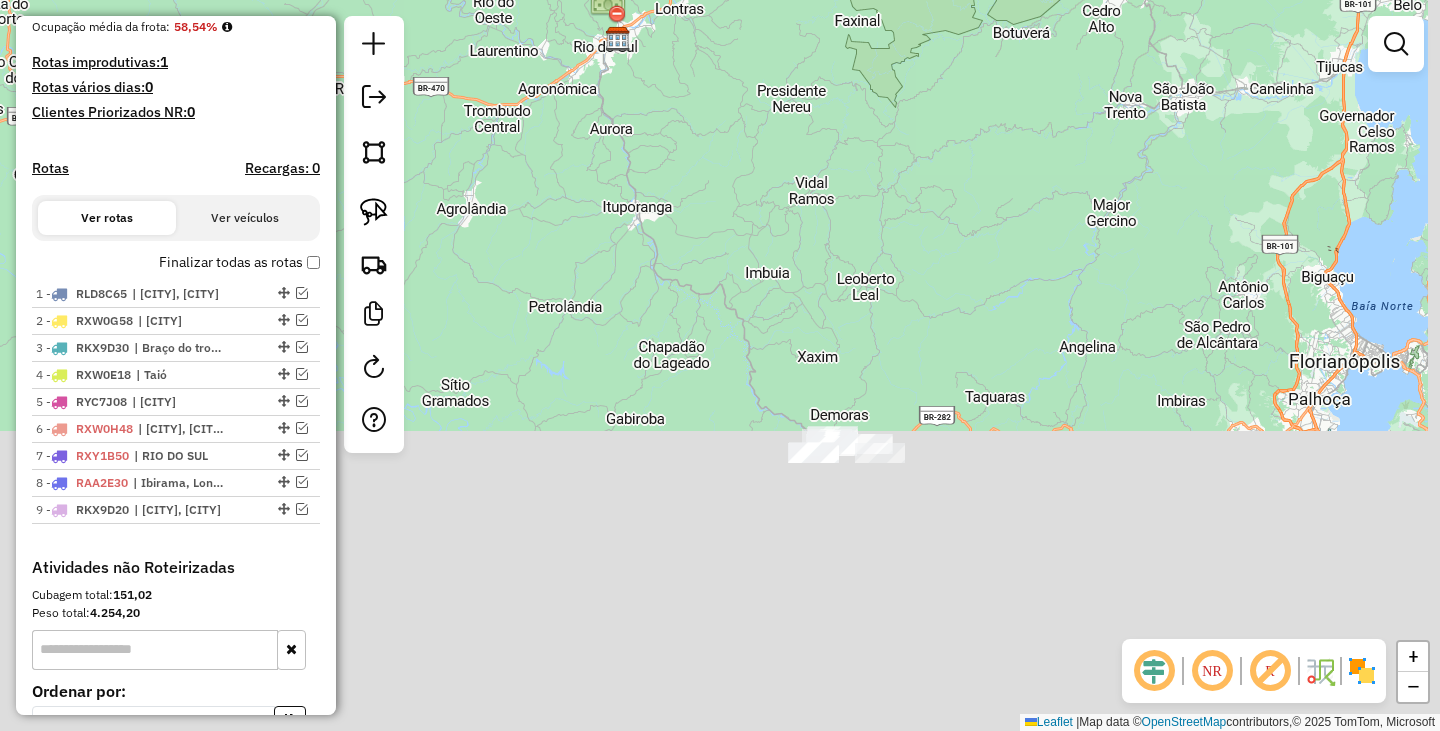 drag, startPoint x: 788, startPoint y: 576, endPoint x: 686, endPoint y: 241, distance: 350.18423 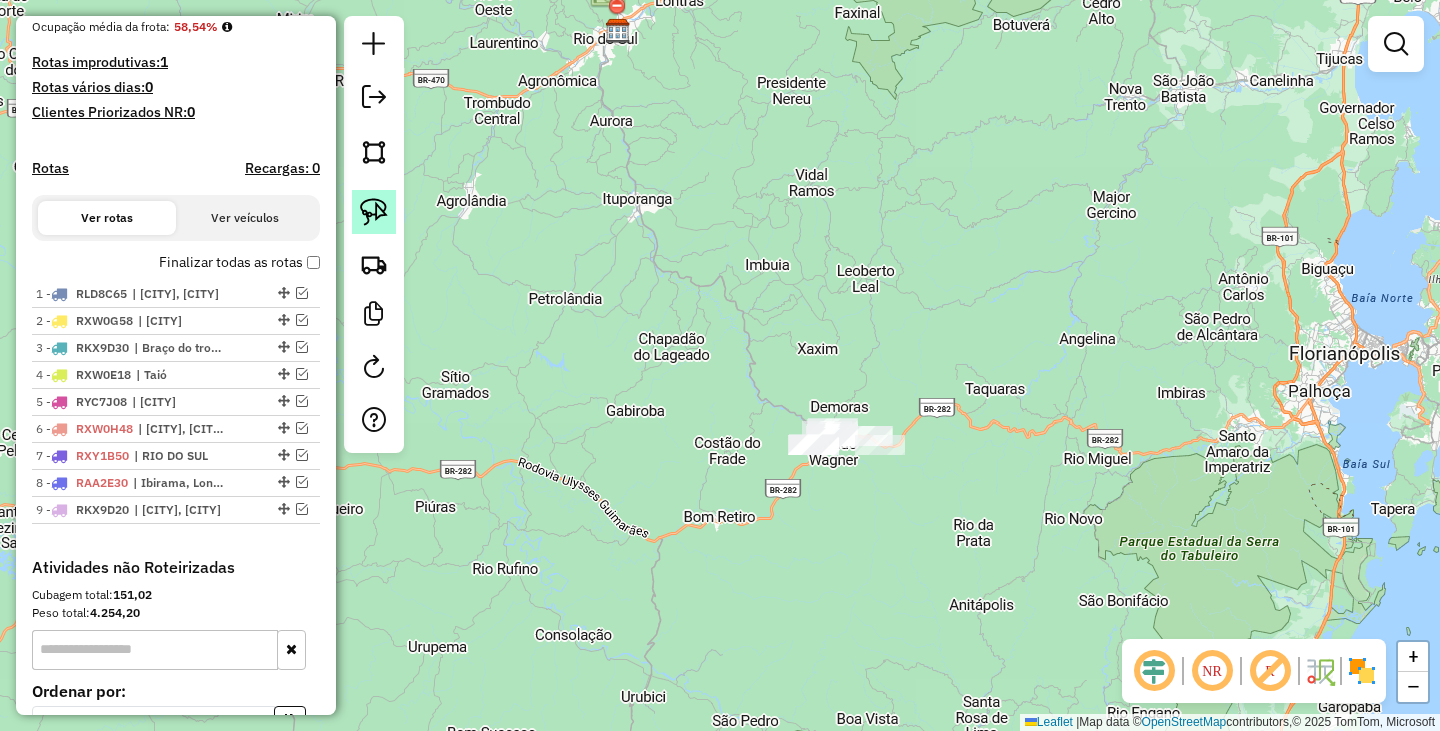 click 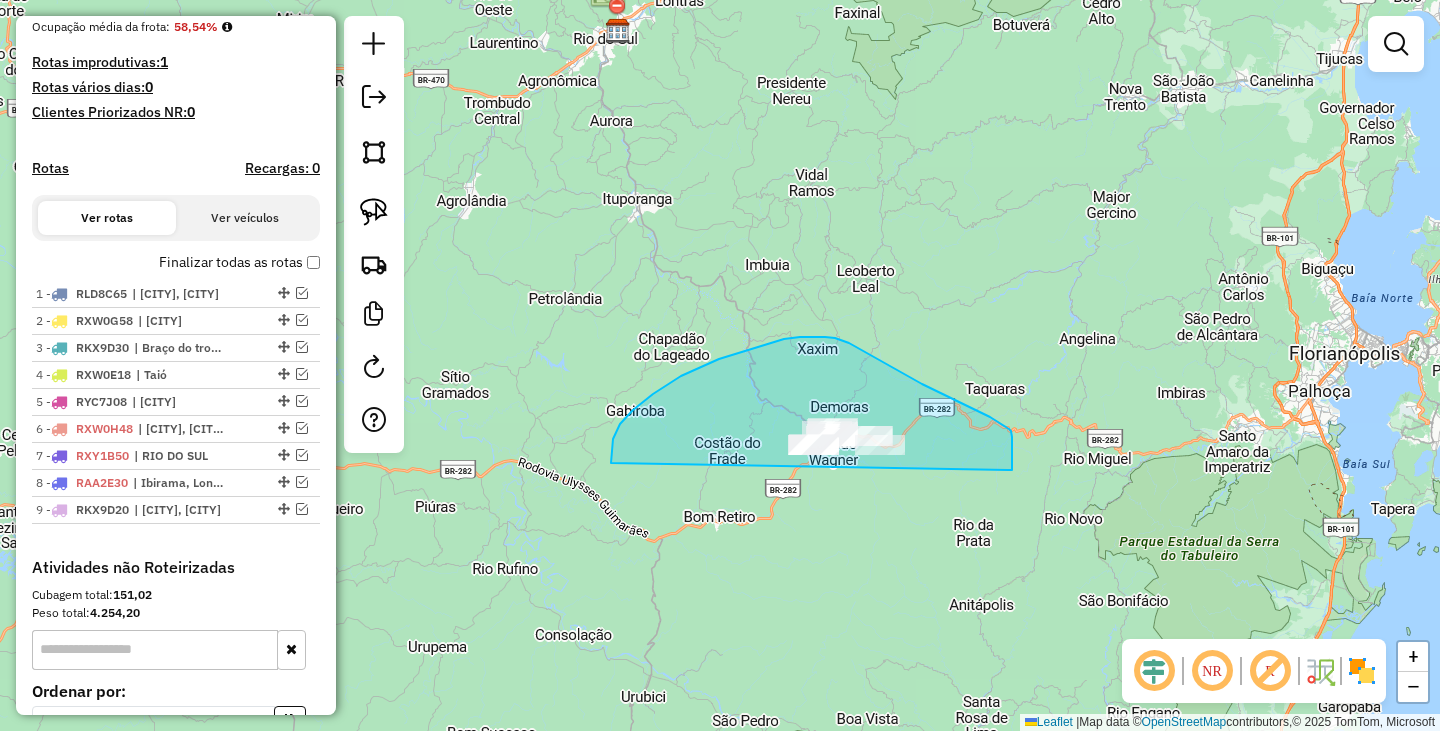 drag, startPoint x: 611, startPoint y: 463, endPoint x: 990, endPoint y: 521, distance: 383.41232 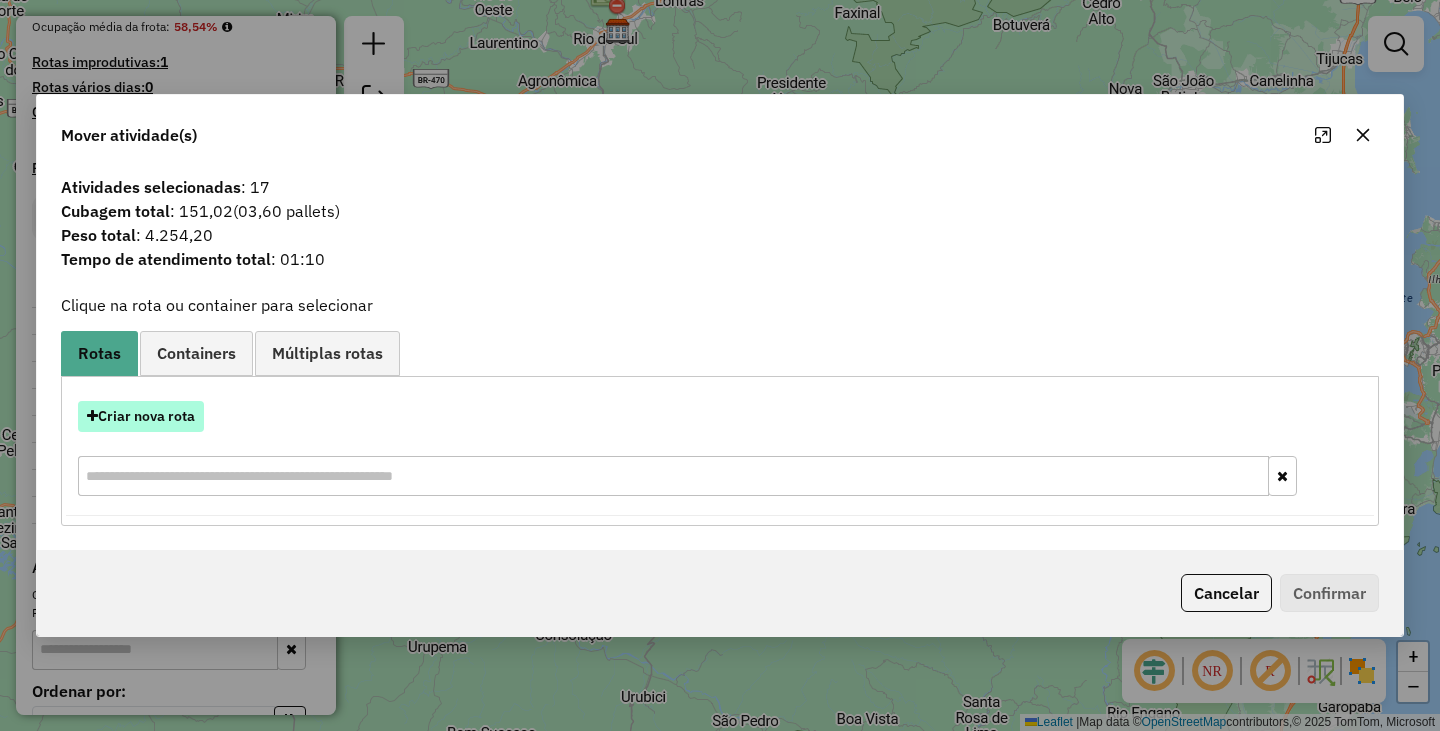 click on "Criar nova rota" at bounding box center (141, 416) 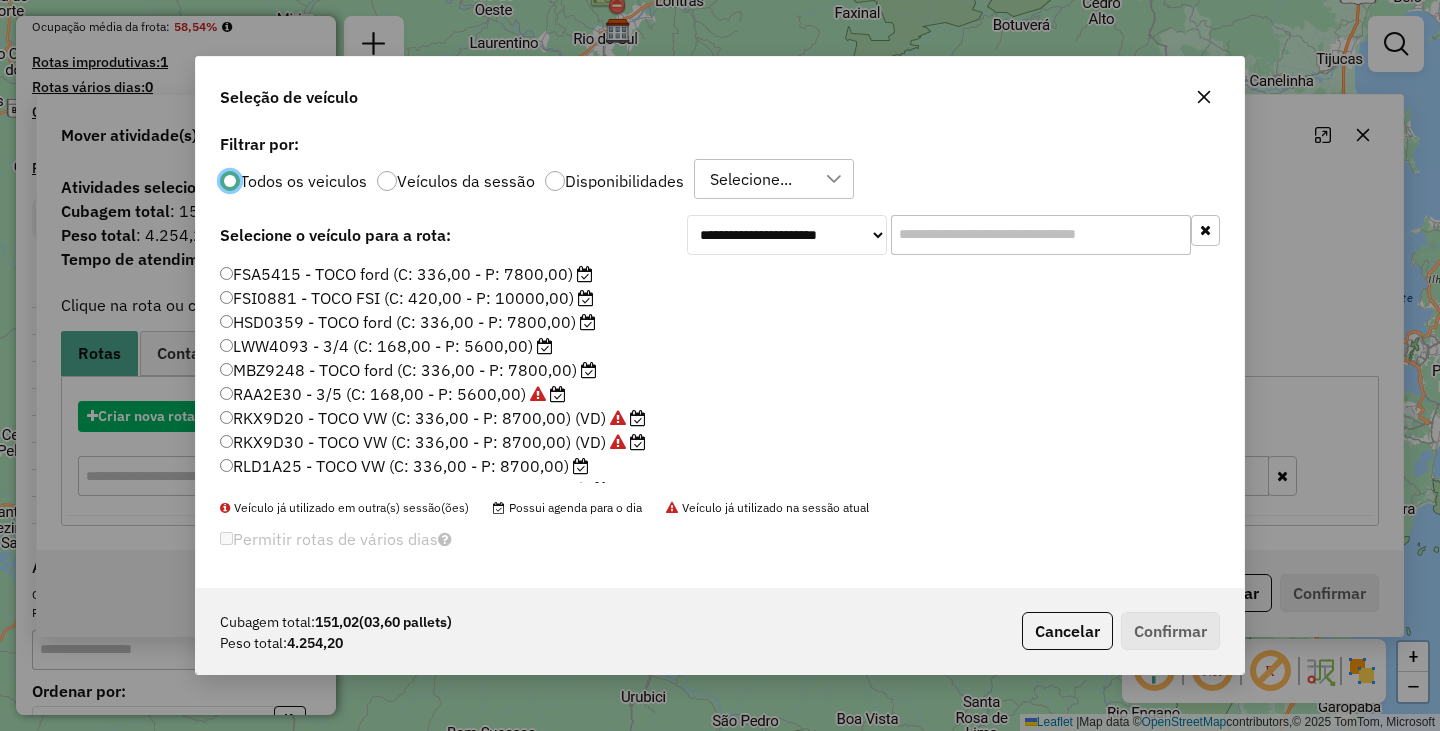 scroll, scrollTop: 11, scrollLeft: 6, axis: both 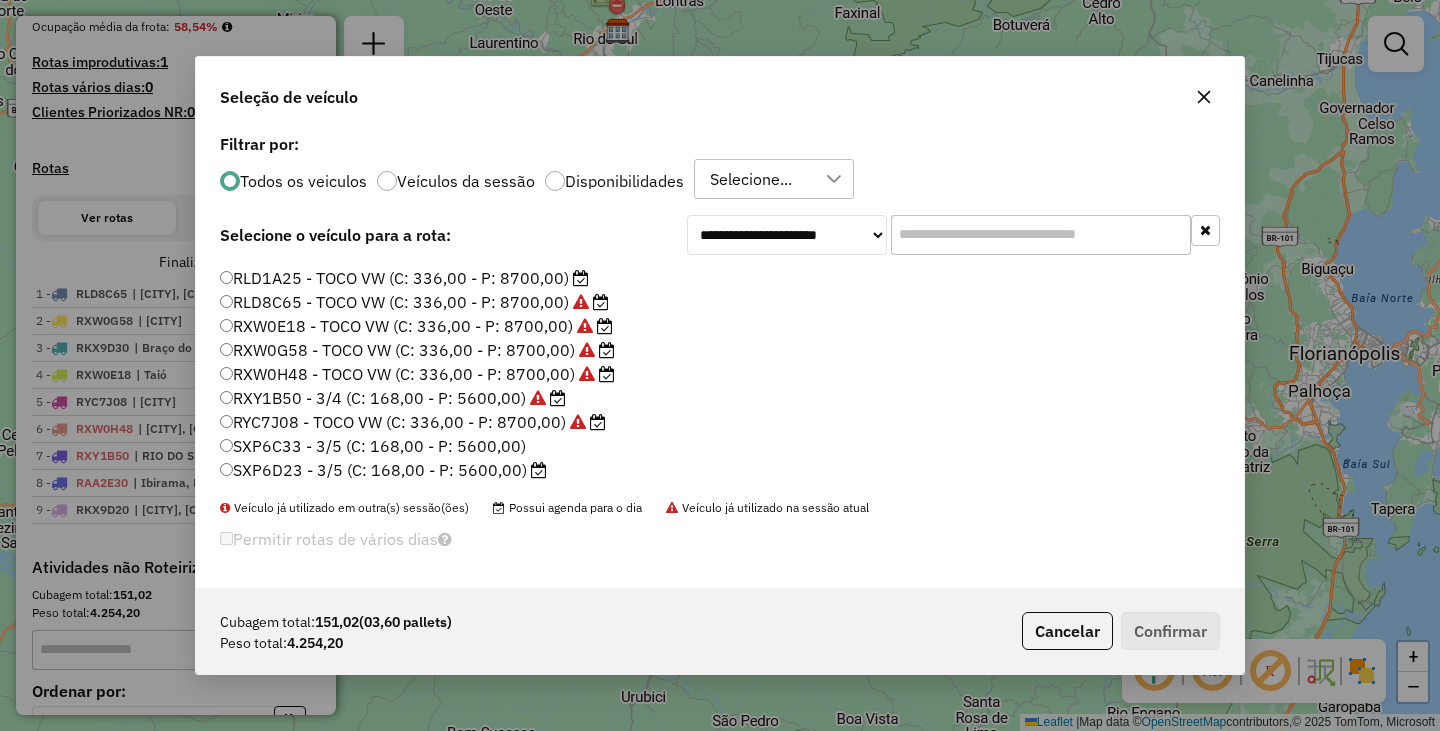 click on "RLD1A25 - TOCO VW (C: 336,00 - P: 8700,00)" 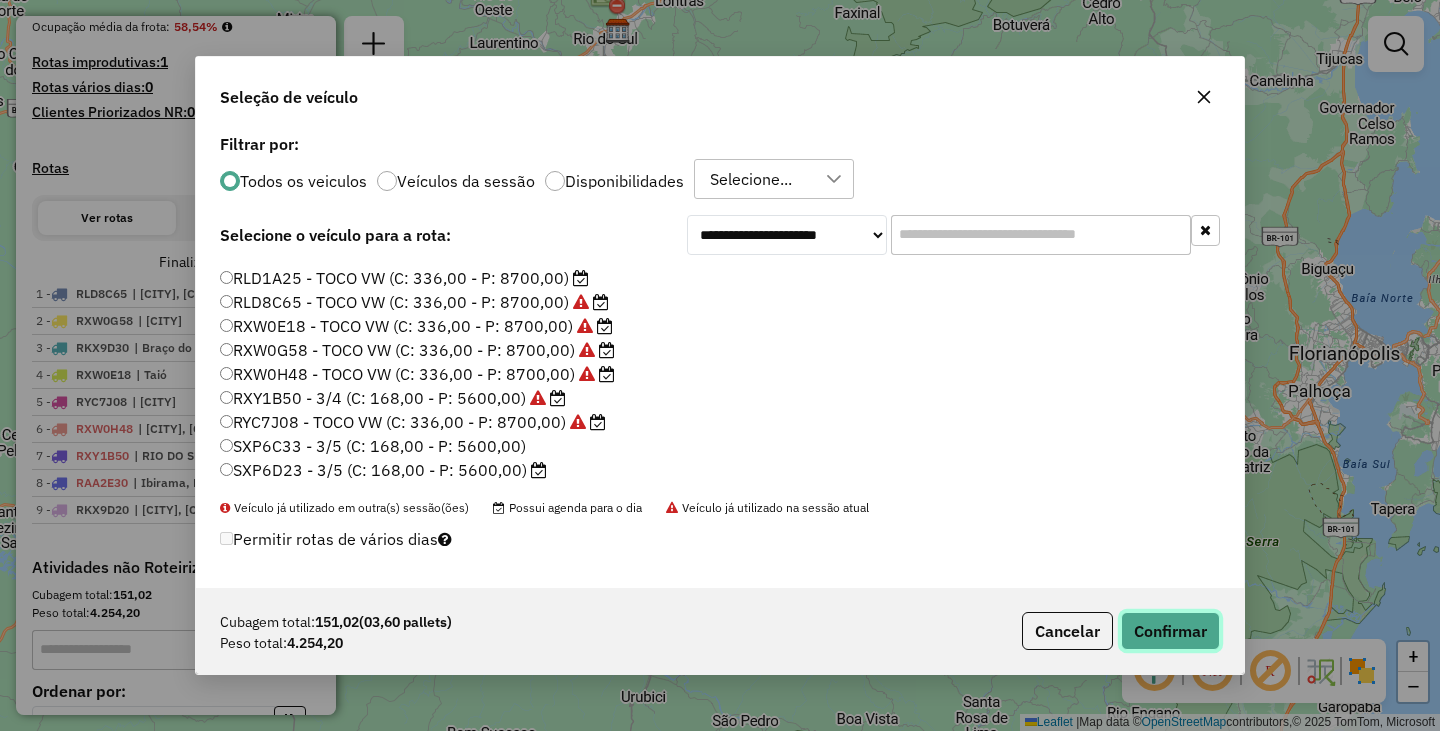 click on "Confirmar" 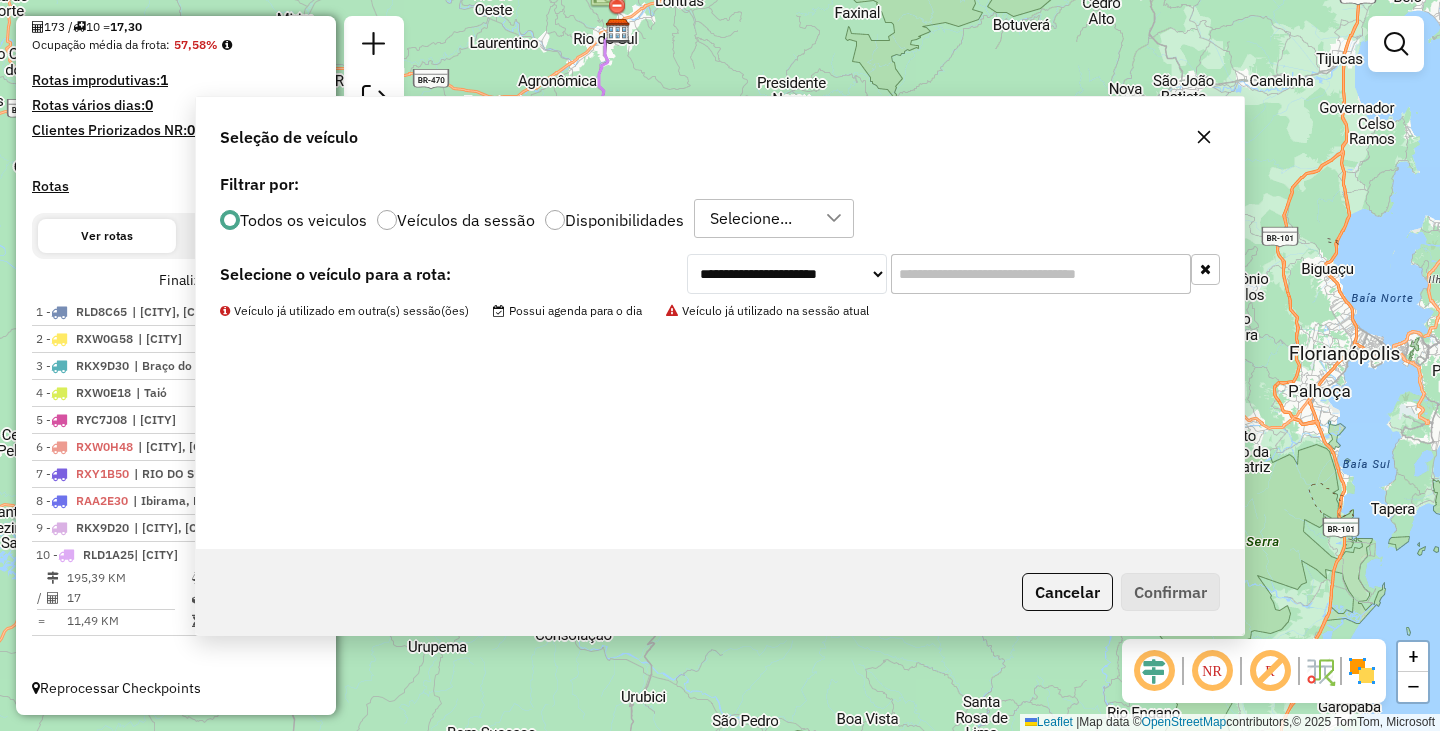 scroll, scrollTop: 491, scrollLeft: 0, axis: vertical 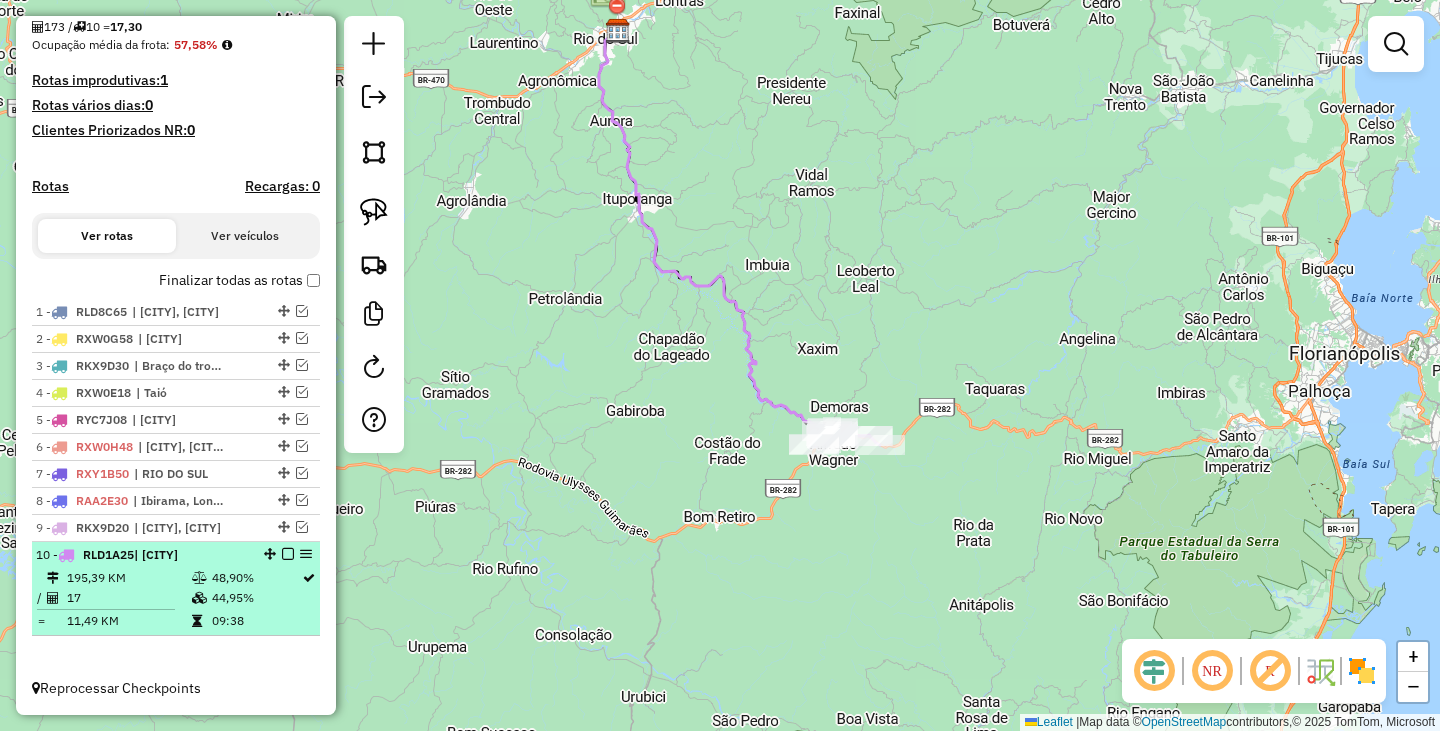 click at bounding box center [288, 554] 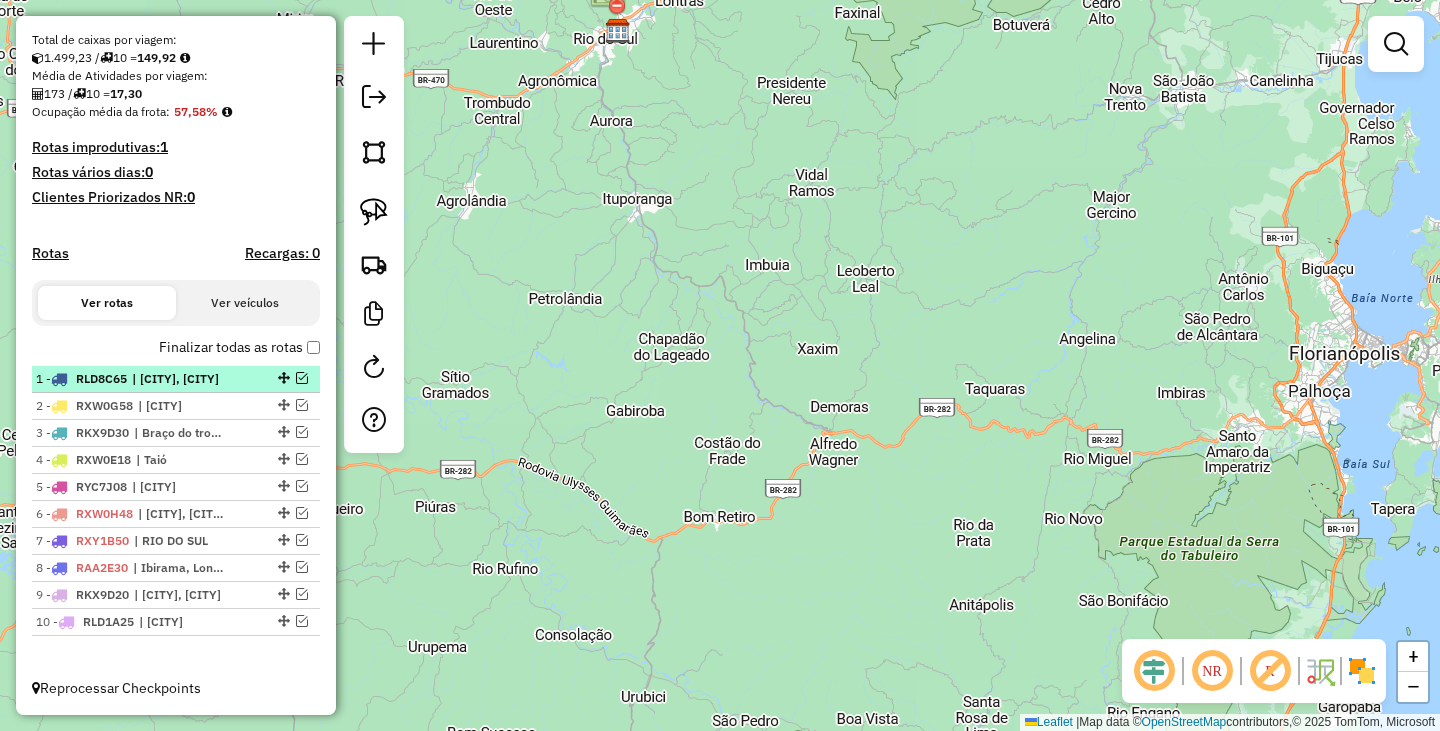 click at bounding box center [302, 378] 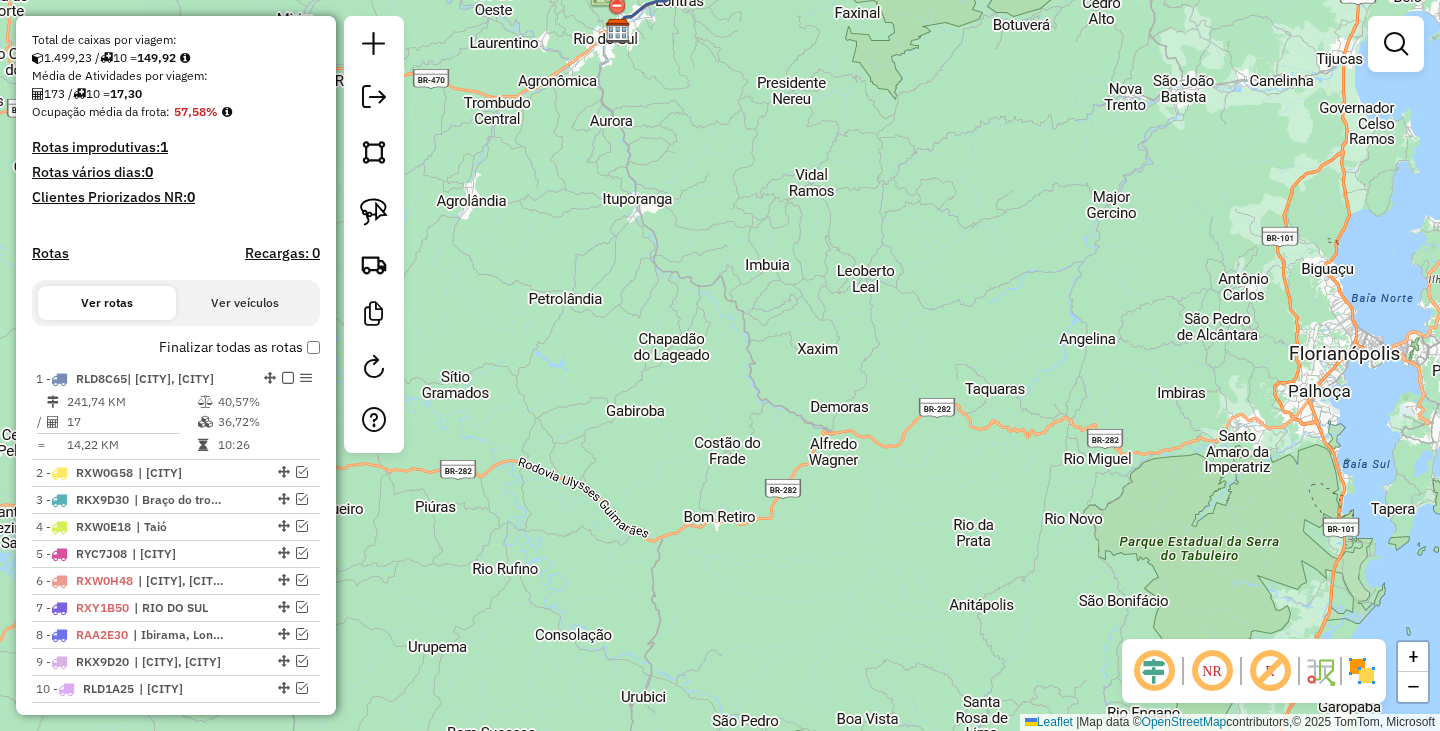 scroll, scrollTop: 509, scrollLeft: 0, axis: vertical 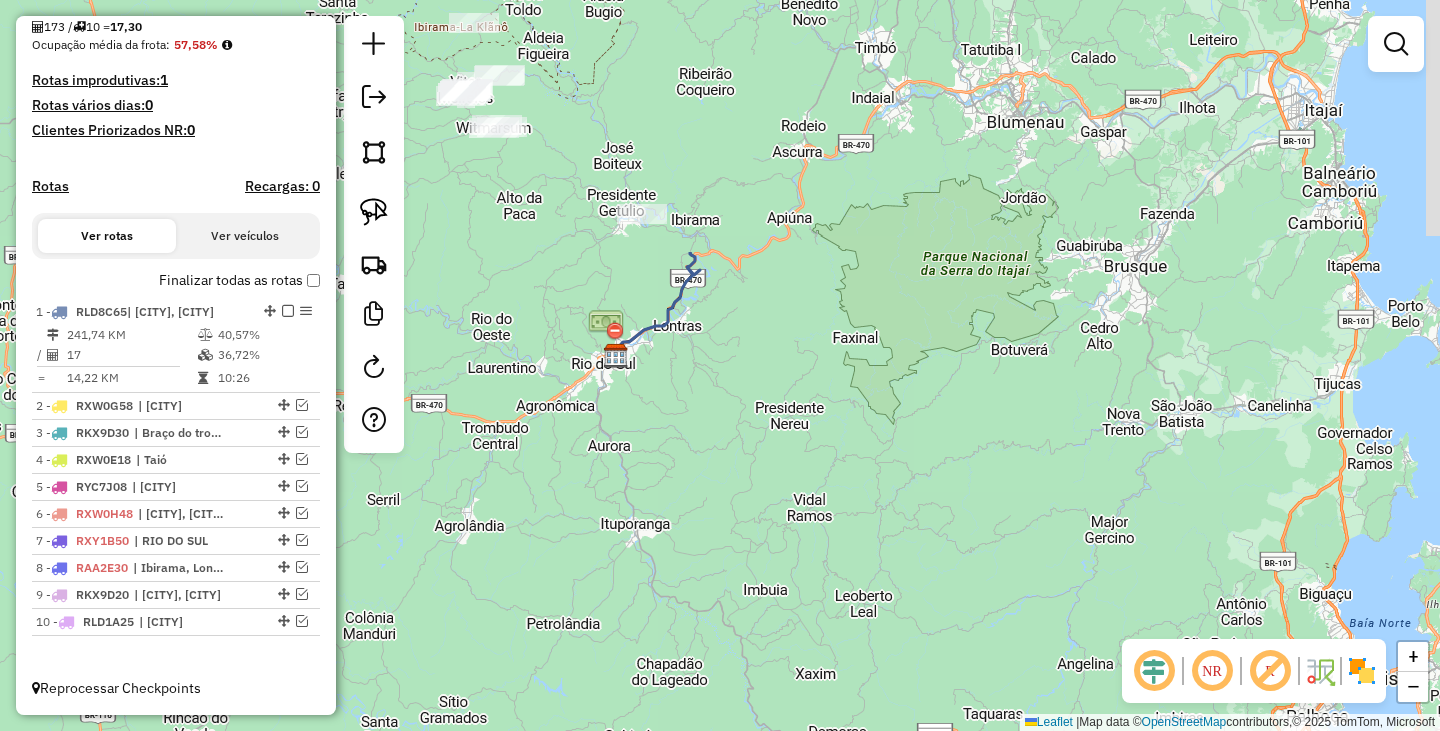 drag, startPoint x: 760, startPoint y: 198, endPoint x: 773, endPoint y: 592, distance: 394.21442 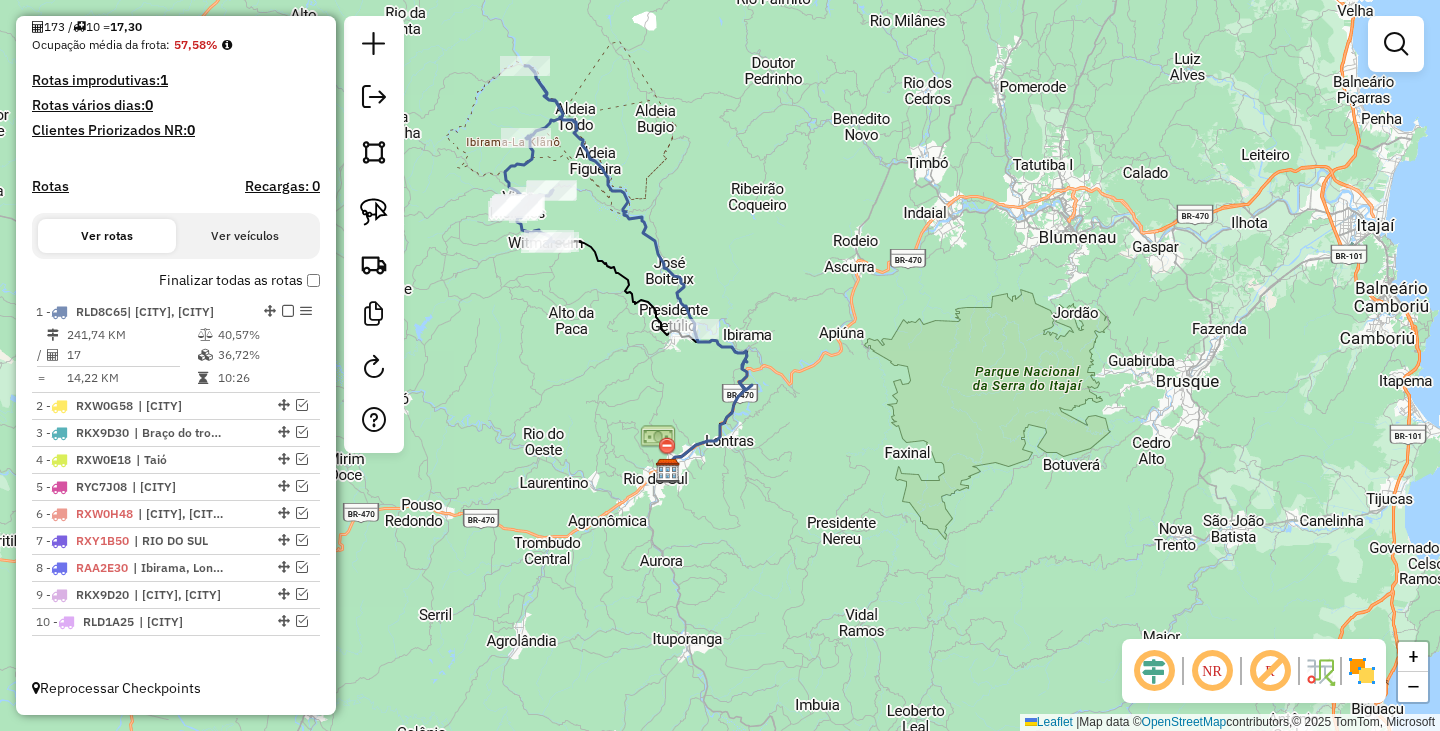 drag, startPoint x: 649, startPoint y: 372, endPoint x: 693, endPoint y: 381, distance: 44.911022 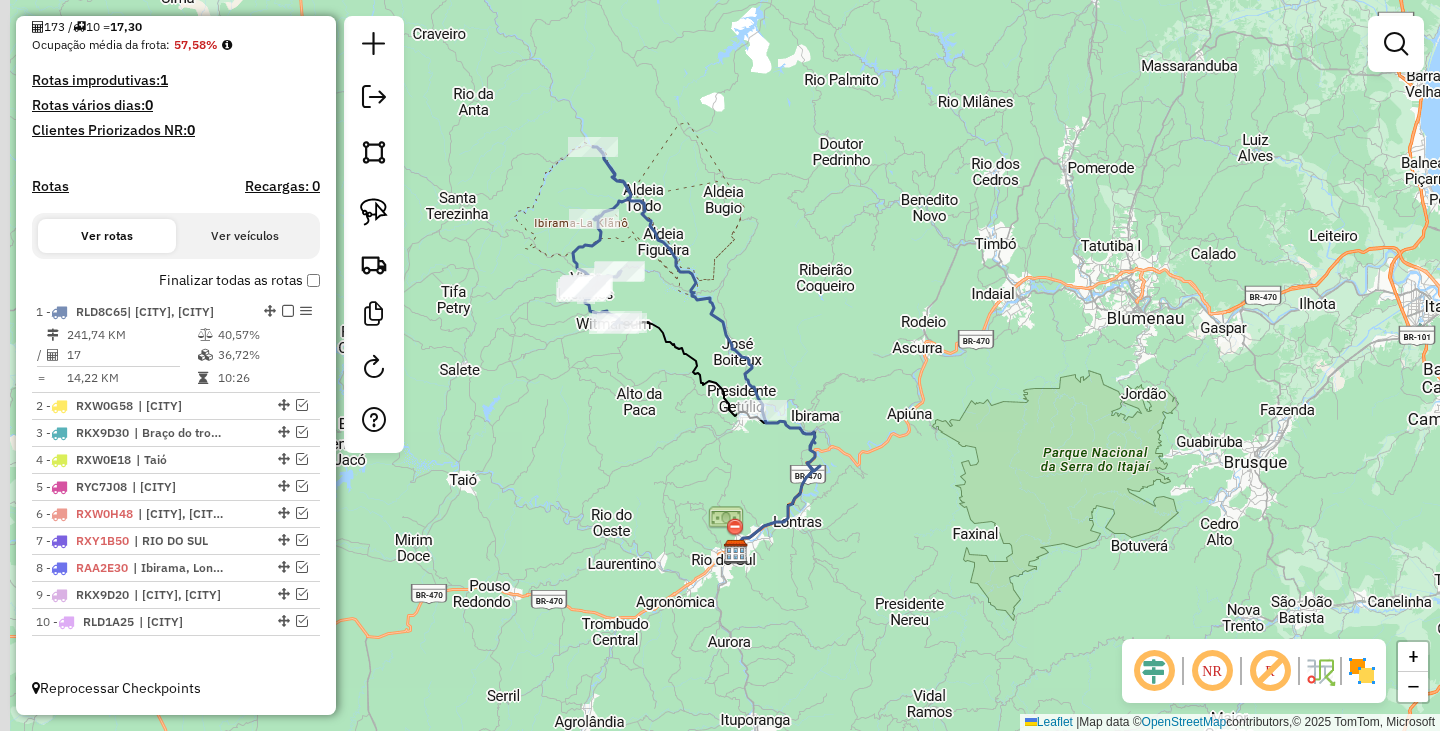 drag, startPoint x: 647, startPoint y: 371, endPoint x: 731, endPoint y: 435, distance: 105.60303 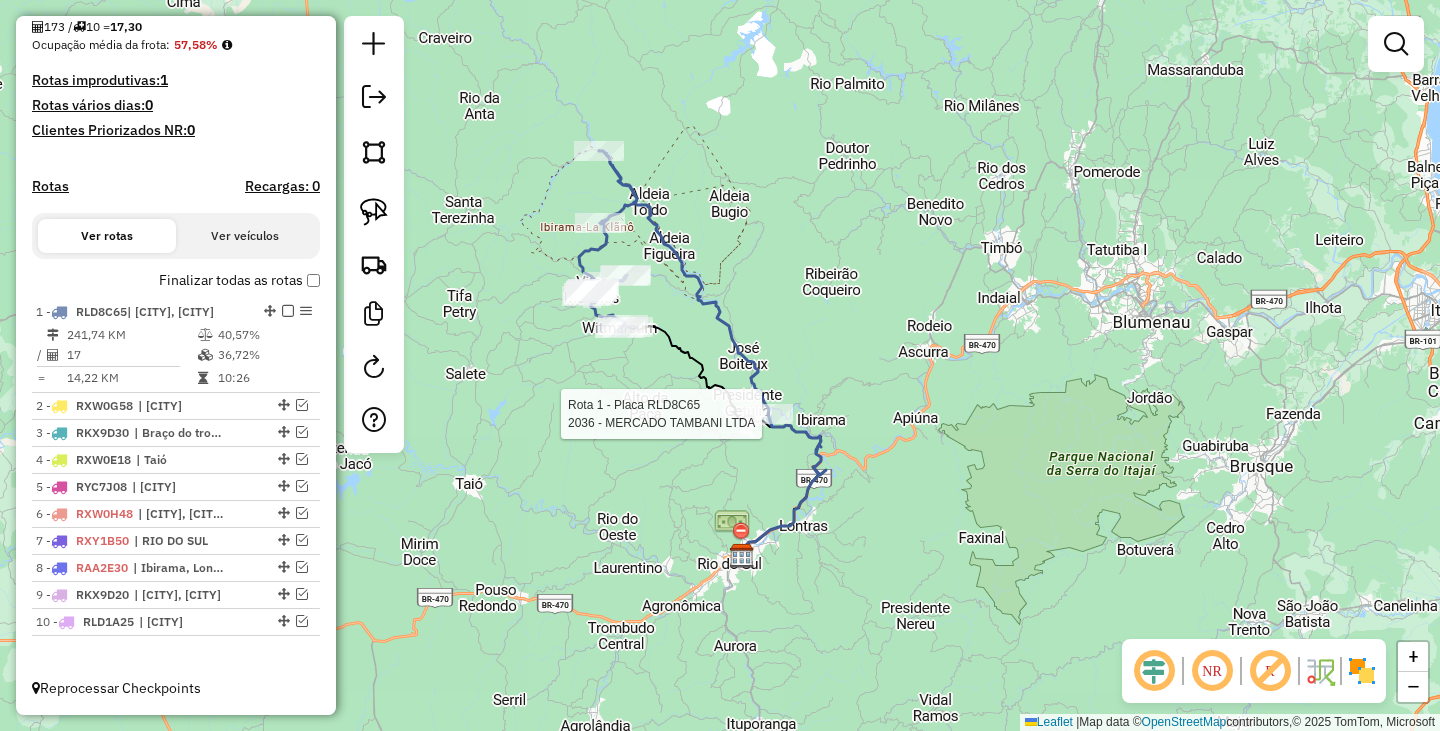 select on "*********" 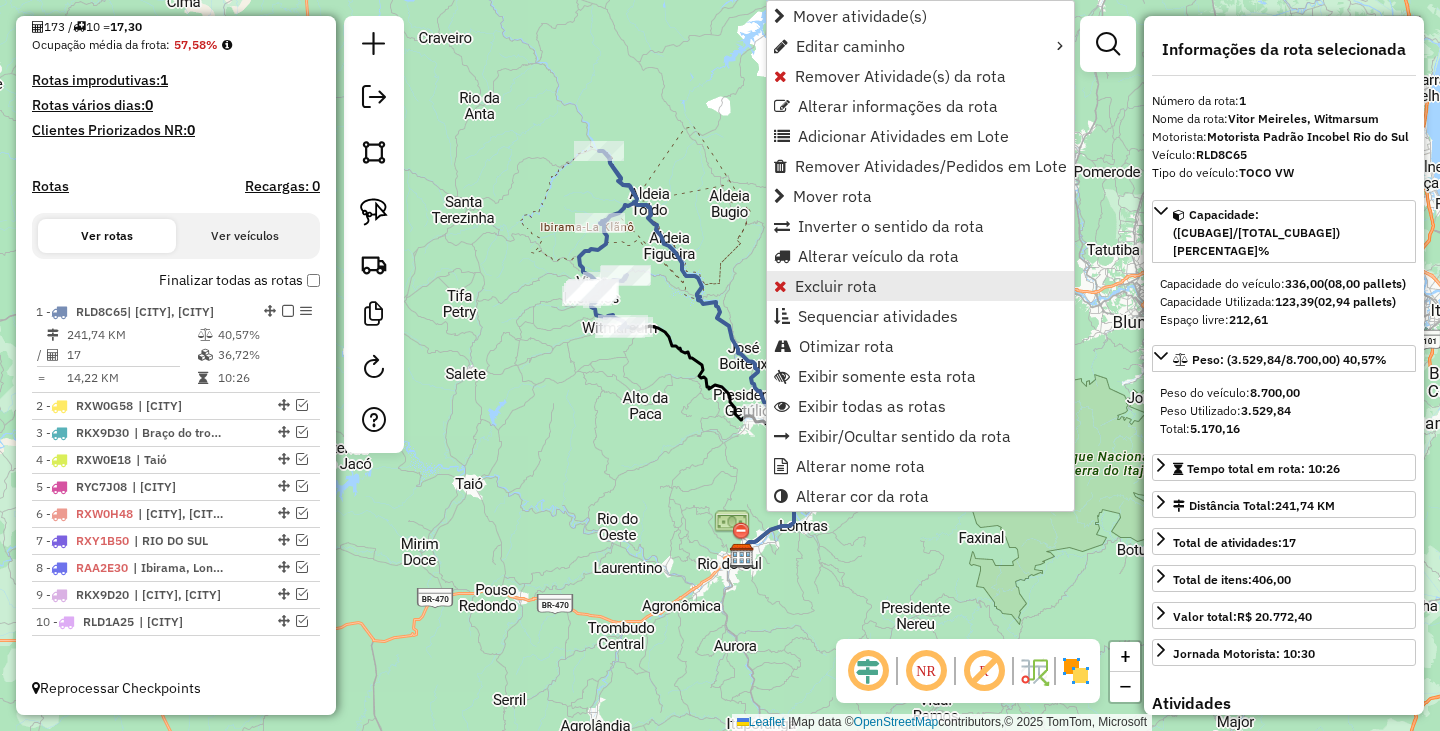 click on "Excluir rota" at bounding box center [836, 286] 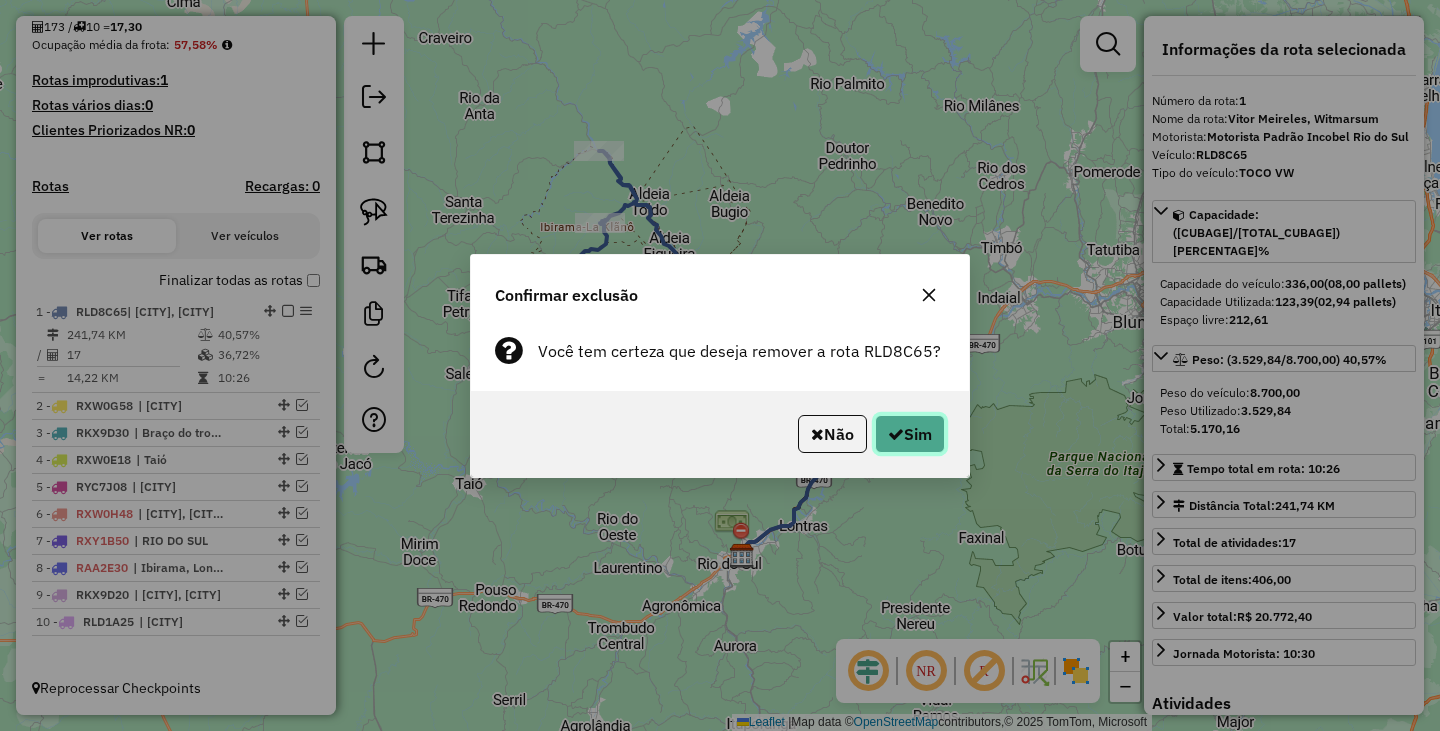 click on "Sim" 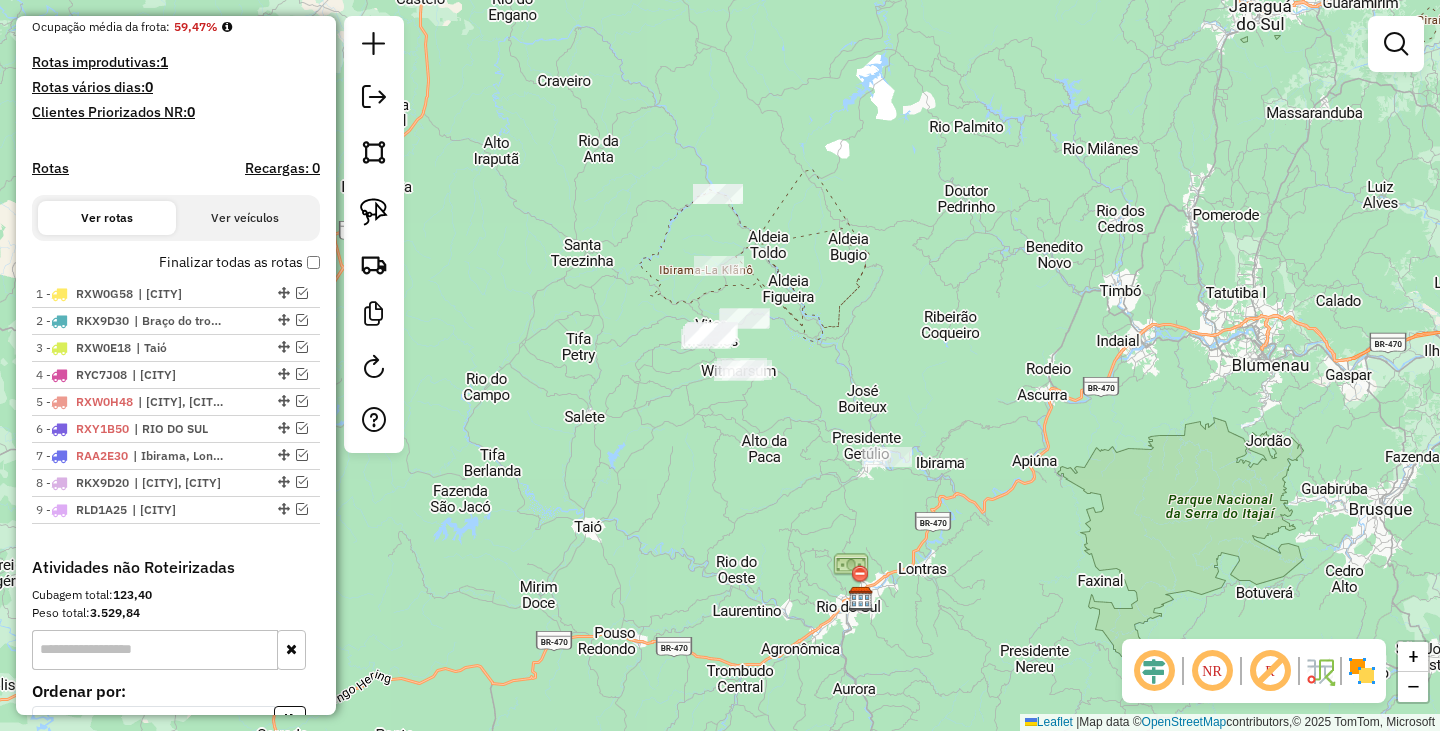 drag, startPoint x: 643, startPoint y: 343, endPoint x: 751, endPoint y: 521, distance: 208.20183 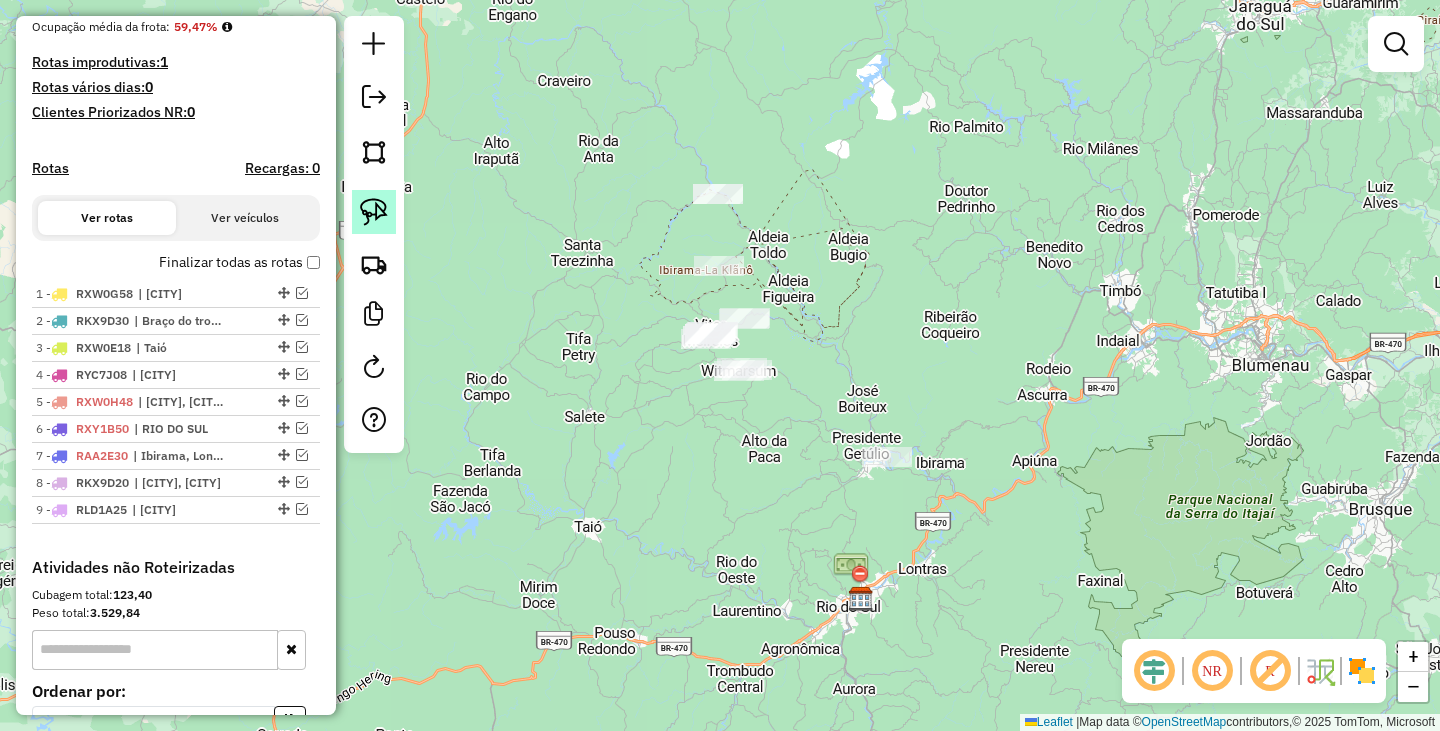 click 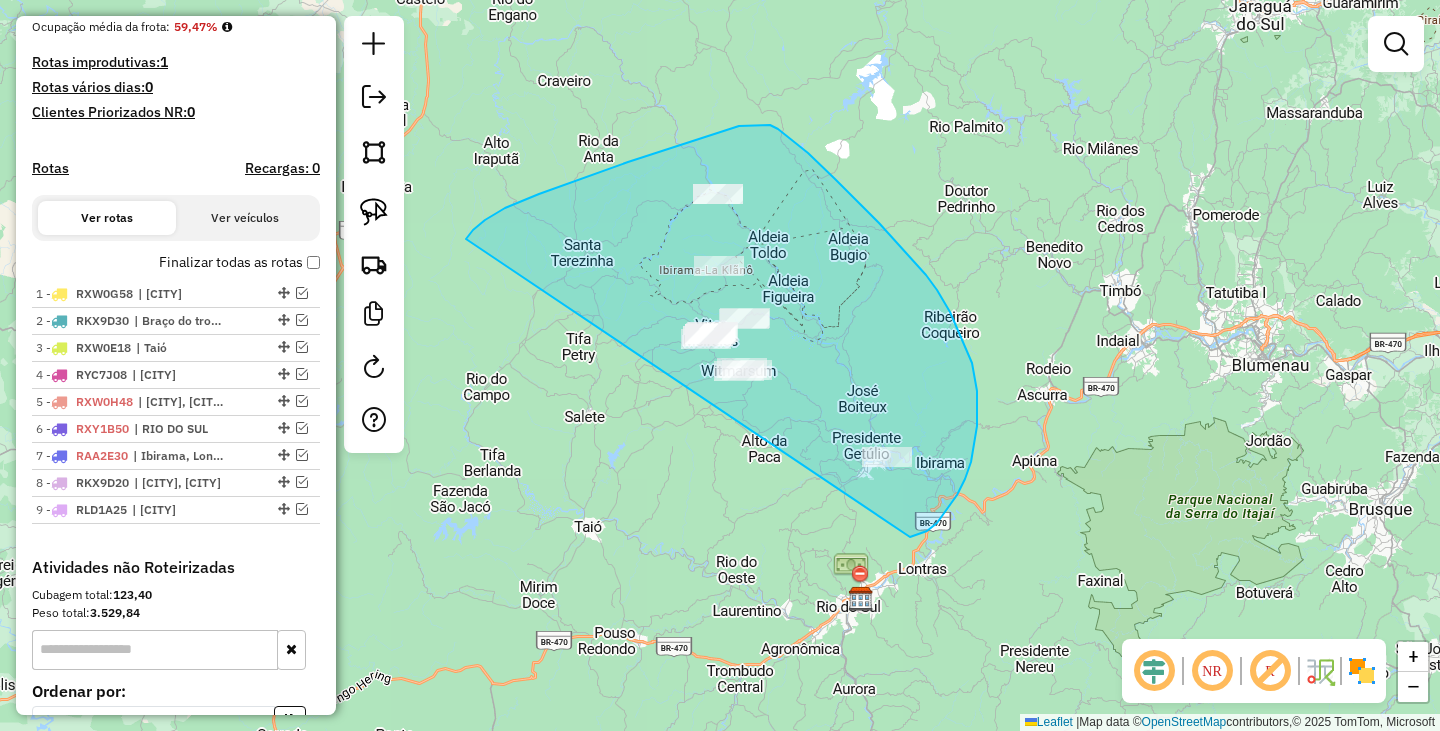 drag, startPoint x: 466, startPoint y: 239, endPoint x: 895, endPoint y: 543, distance: 525.7918 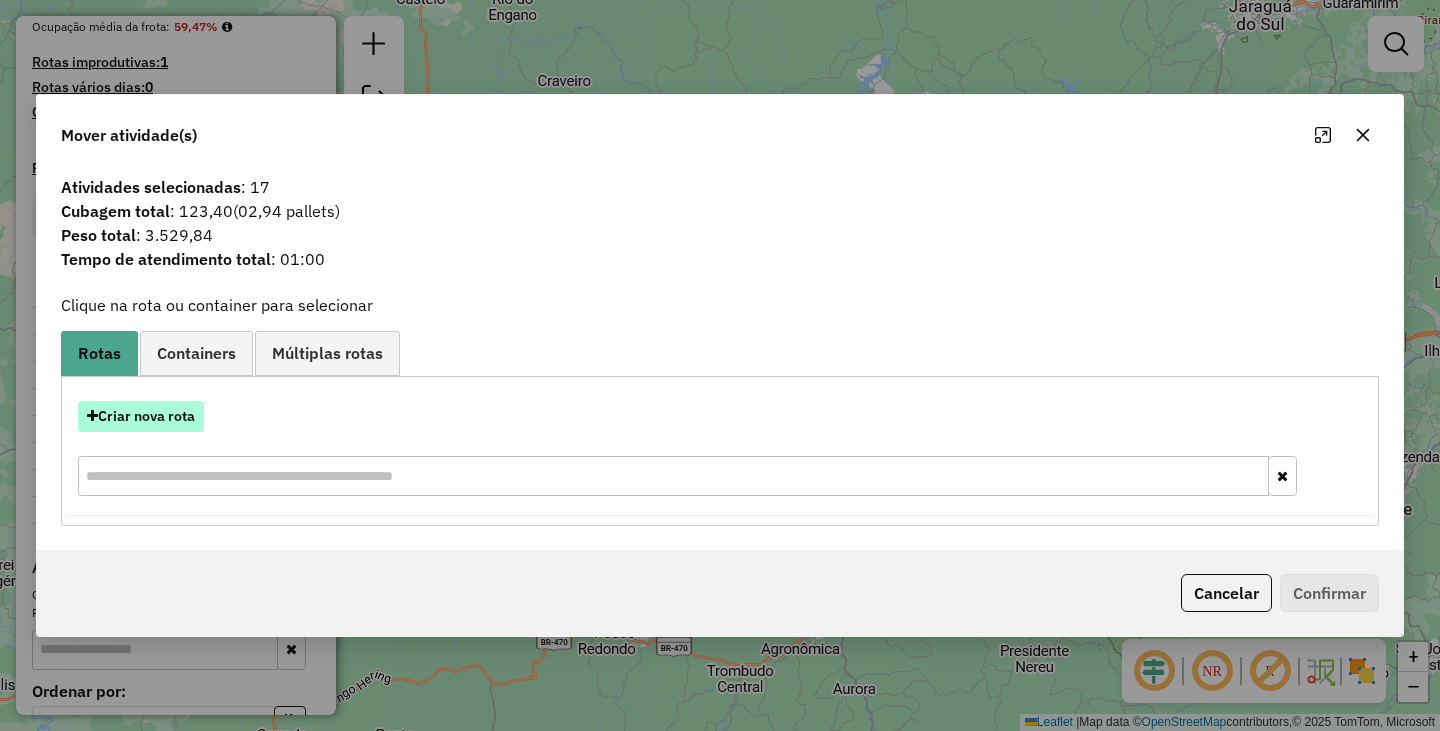 click on "Criar nova rota" at bounding box center (141, 416) 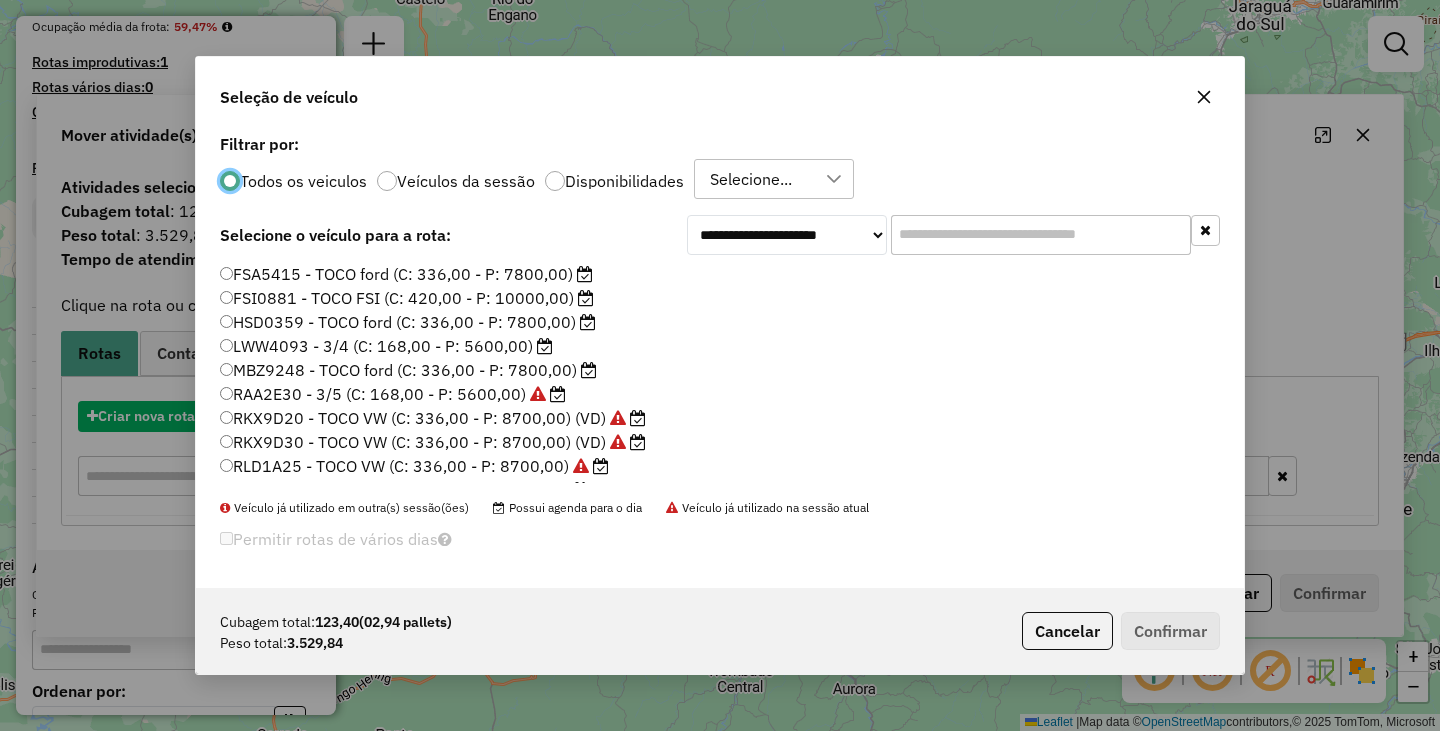 scroll, scrollTop: 11, scrollLeft: 6, axis: both 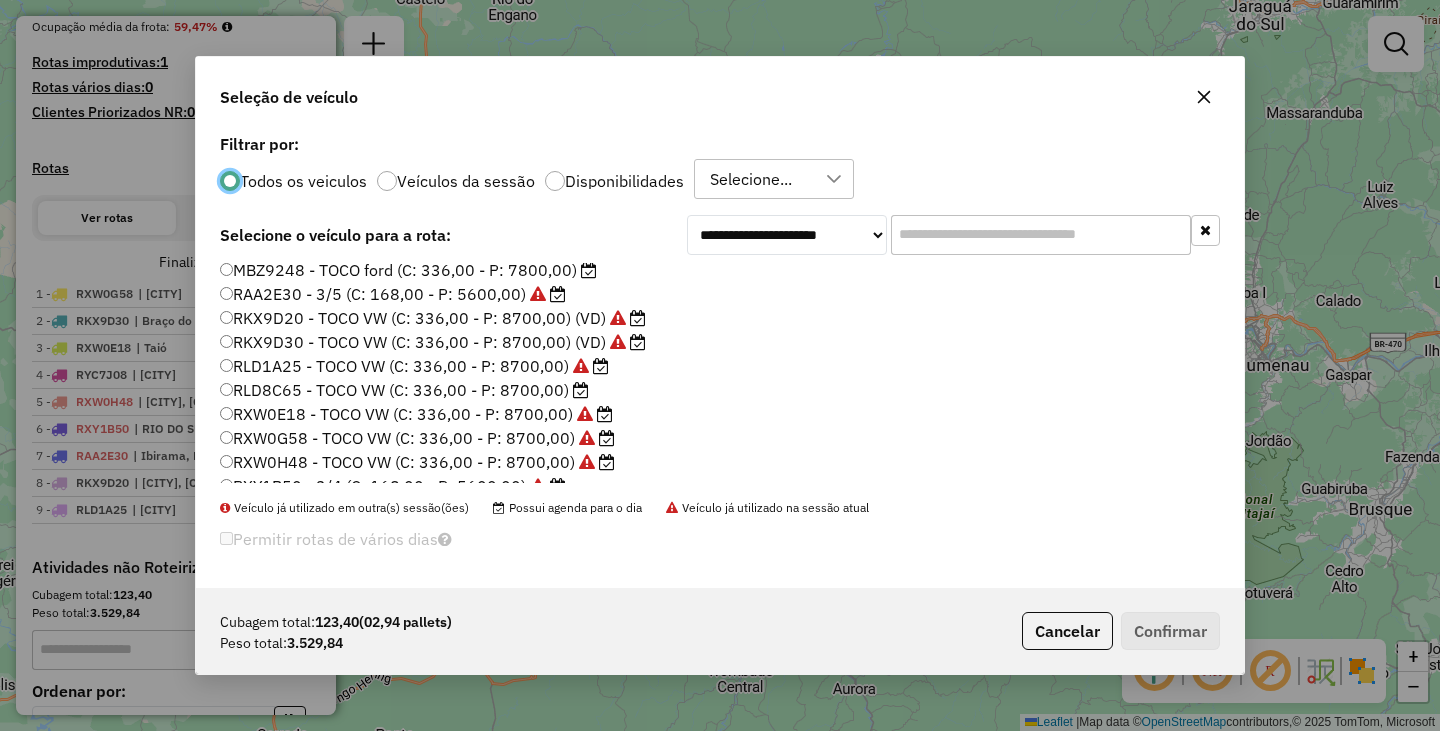 click on "RLD8C65 - TOCO VW (C: 336,00 - P: 8700,00)" 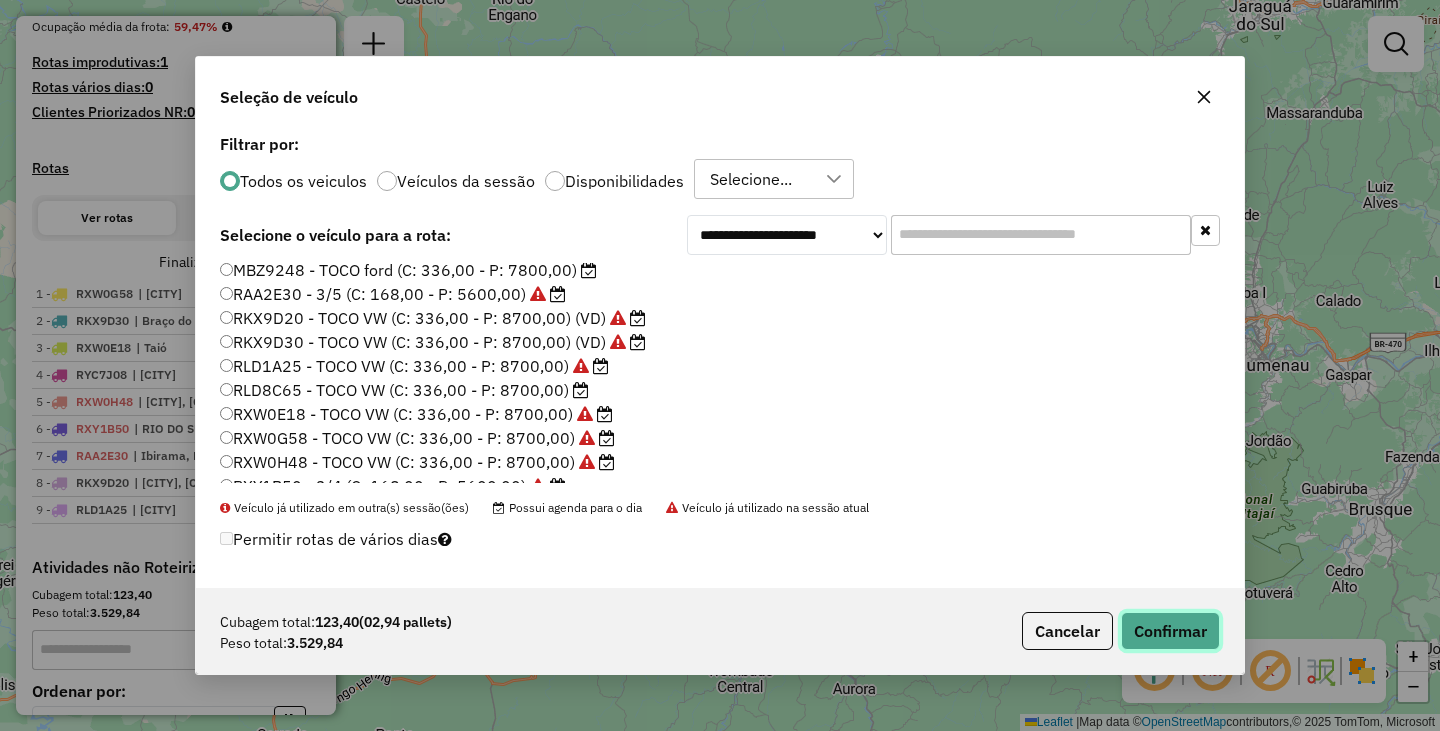 click on "Confirmar" 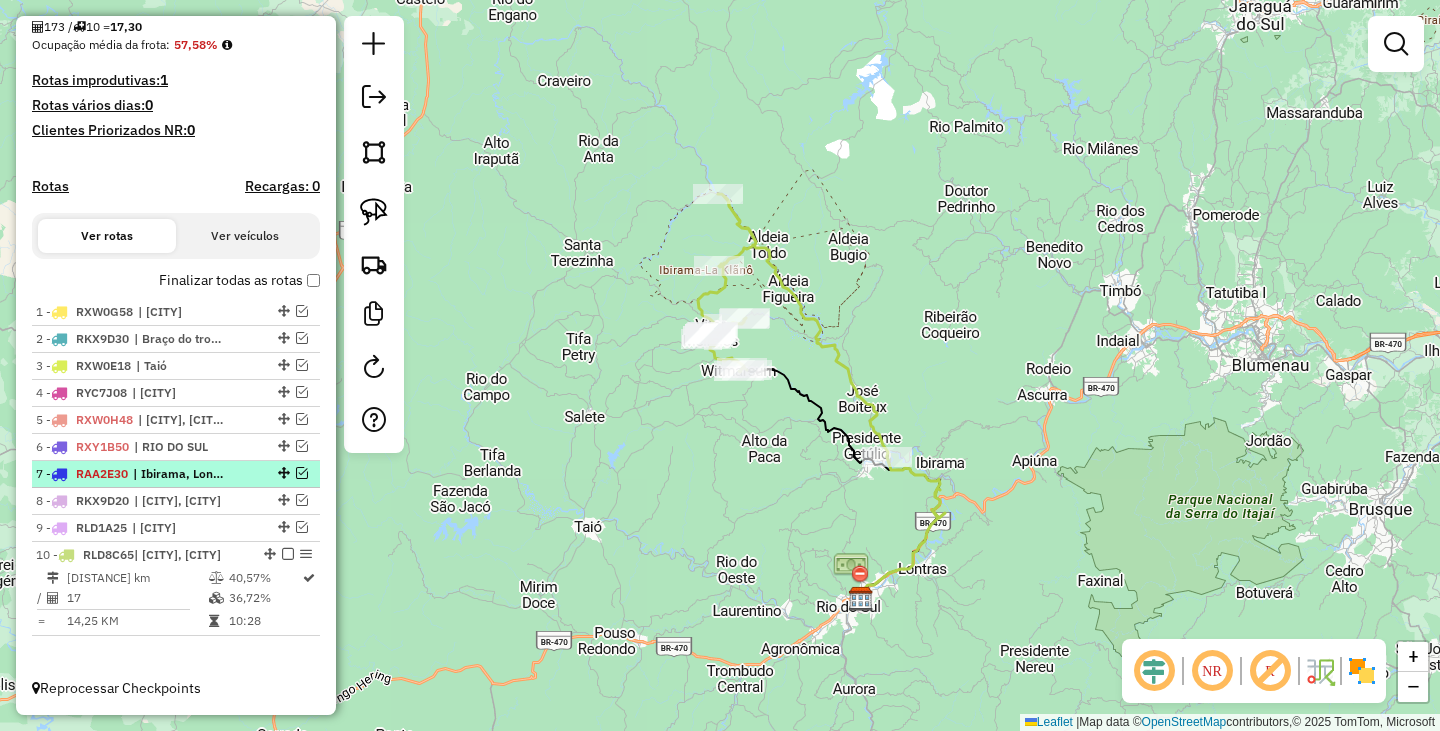 click at bounding box center [288, 554] 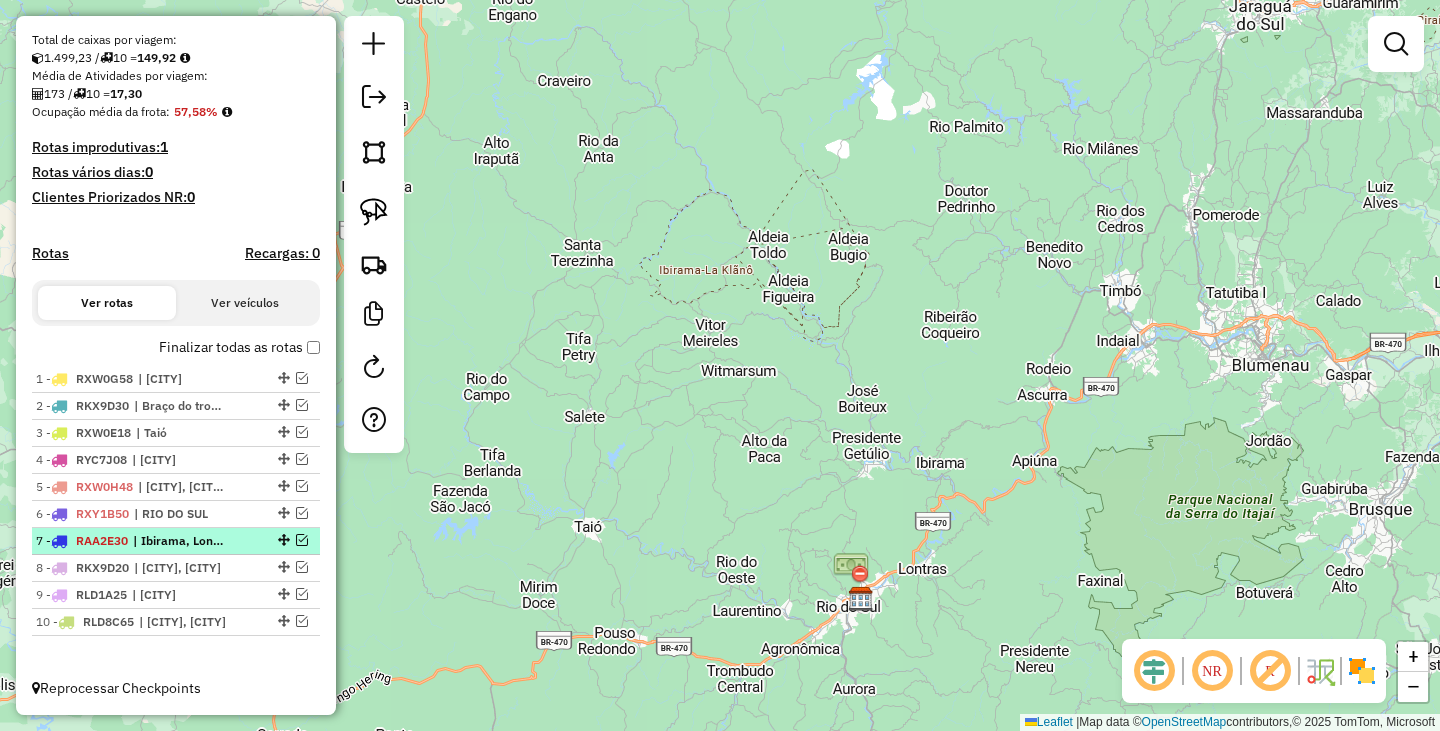 scroll, scrollTop: 424, scrollLeft: 0, axis: vertical 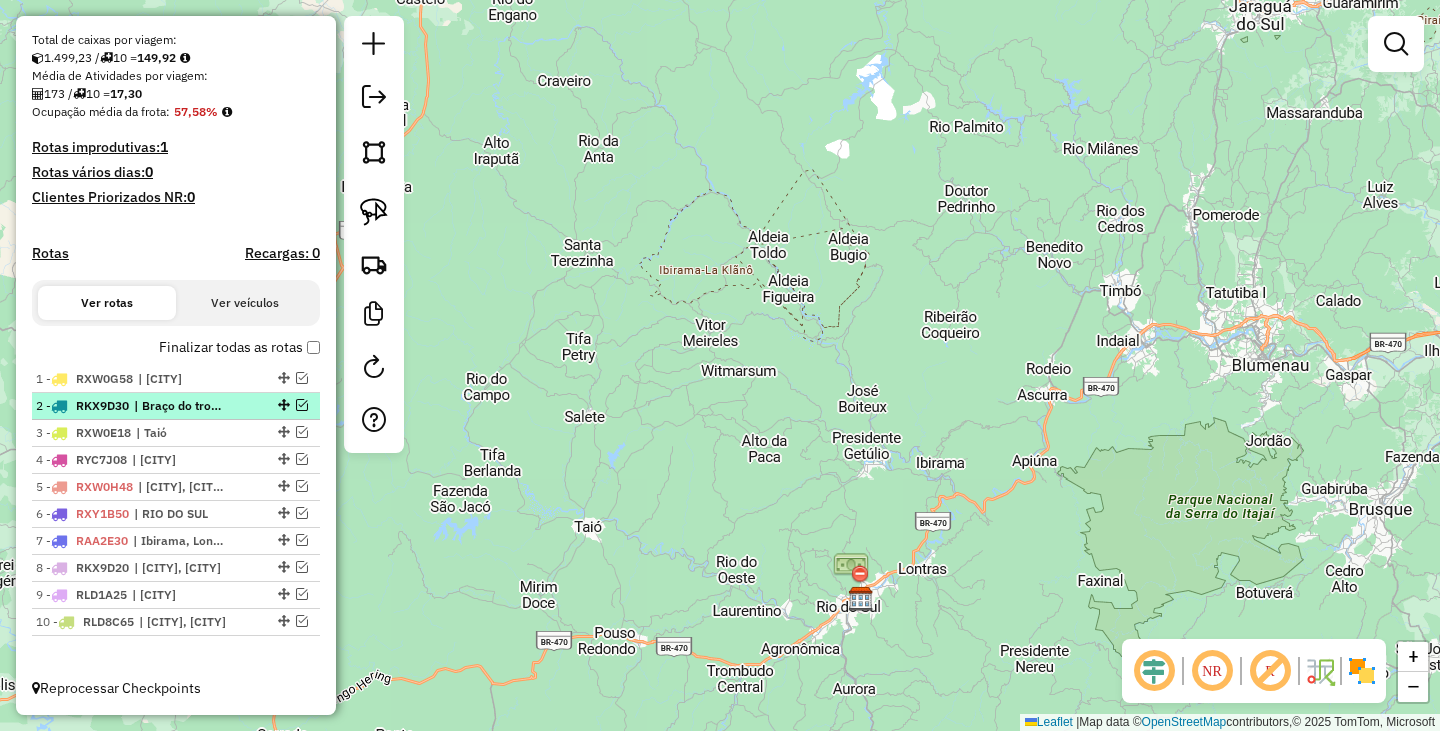 click at bounding box center [302, 405] 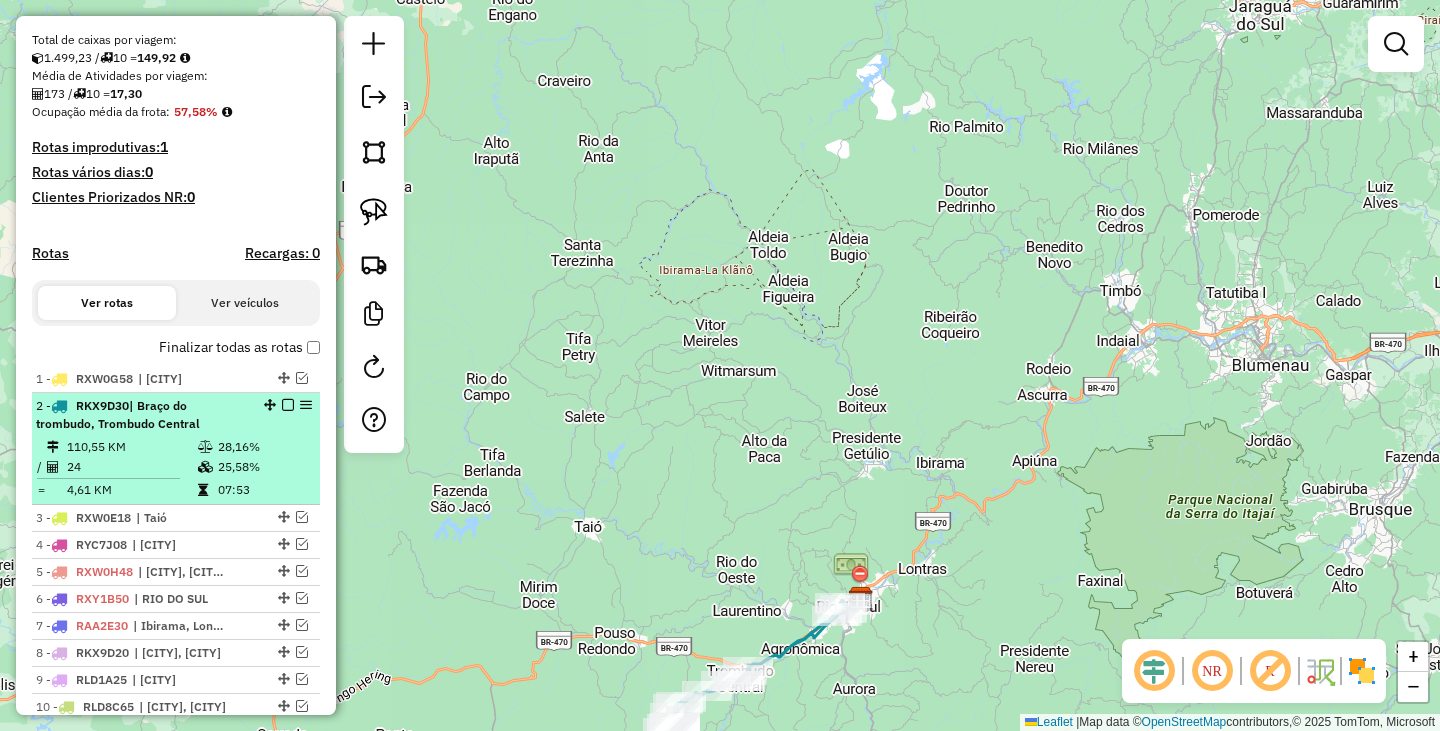 scroll, scrollTop: 509, scrollLeft: 0, axis: vertical 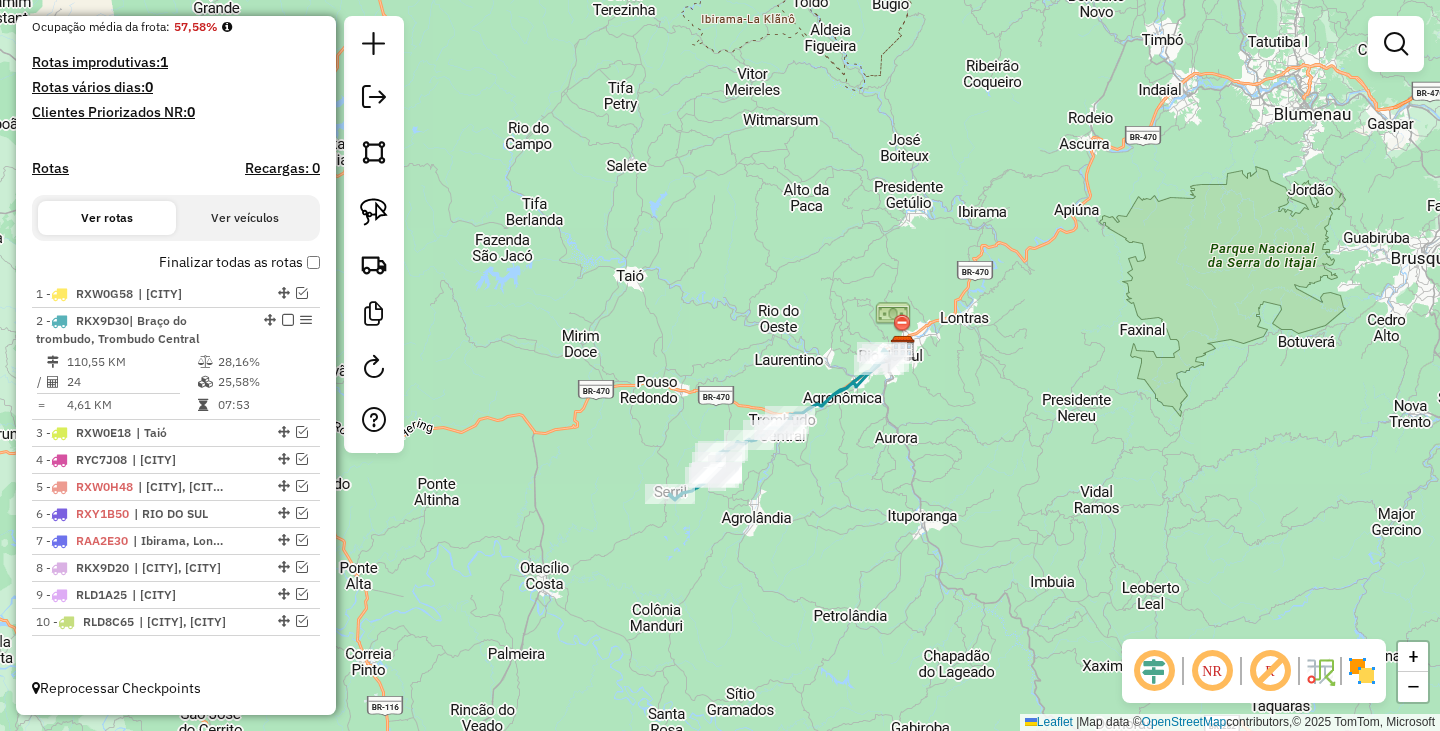 drag, startPoint x: 740, startPoint y: 610, endPoint x: 778, endPoint y: 371, distance: 242.00206 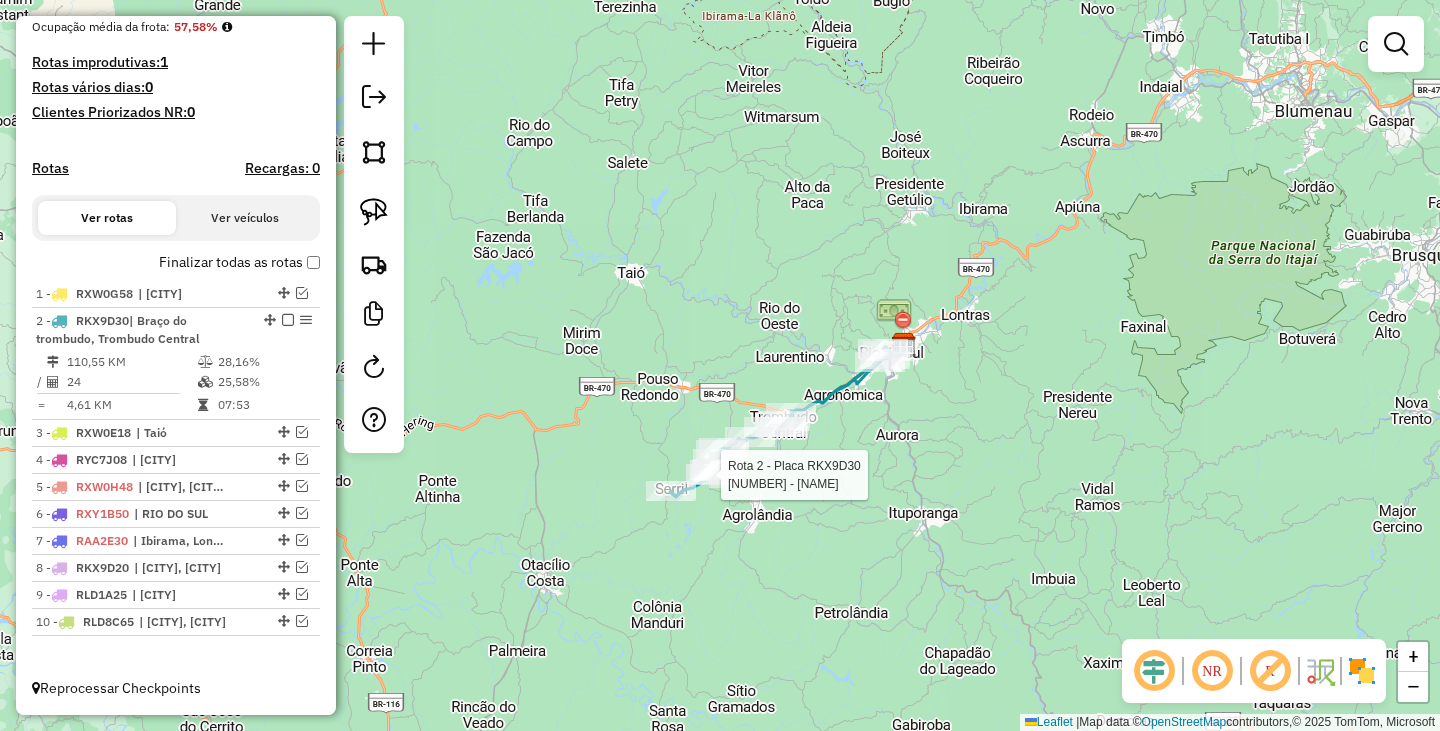select on "*********" 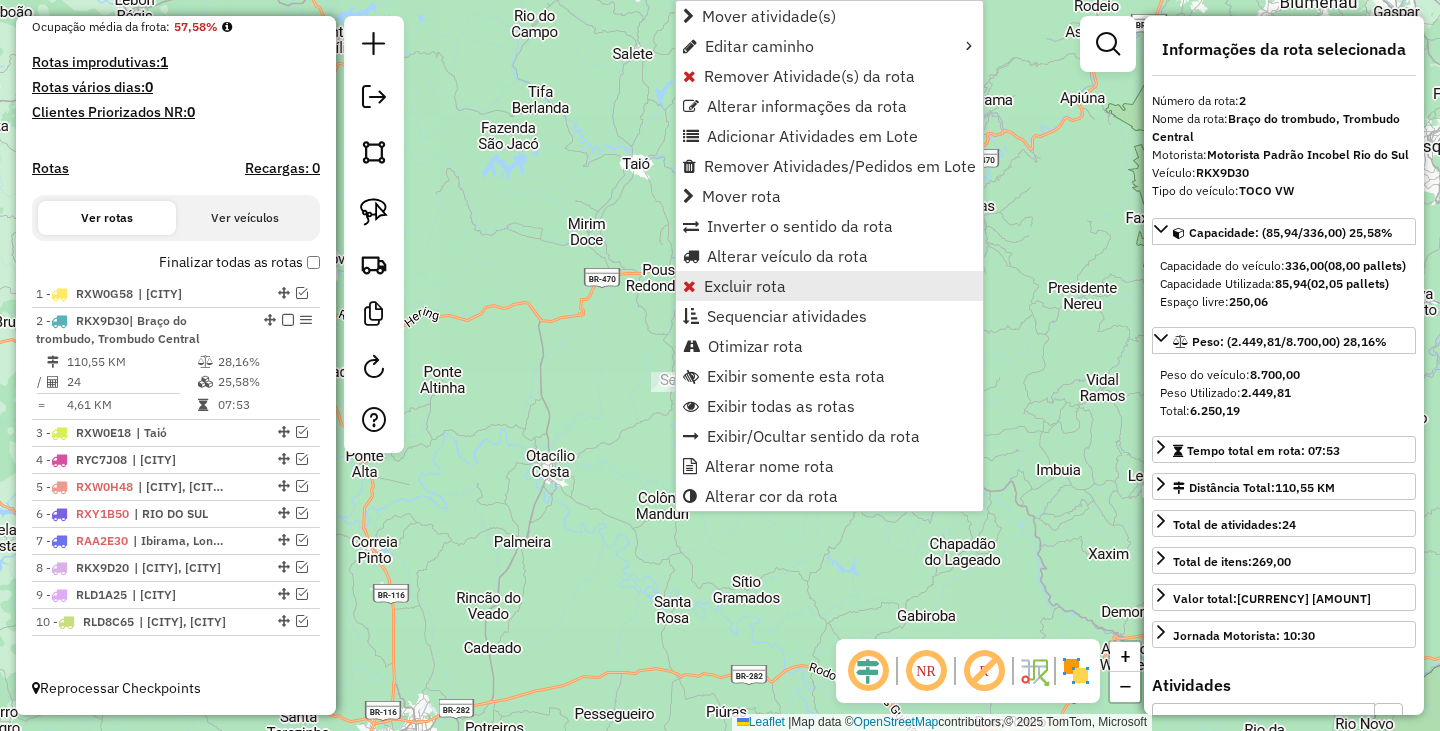 click on "Excluir rota" at bounding box center (745, 286) 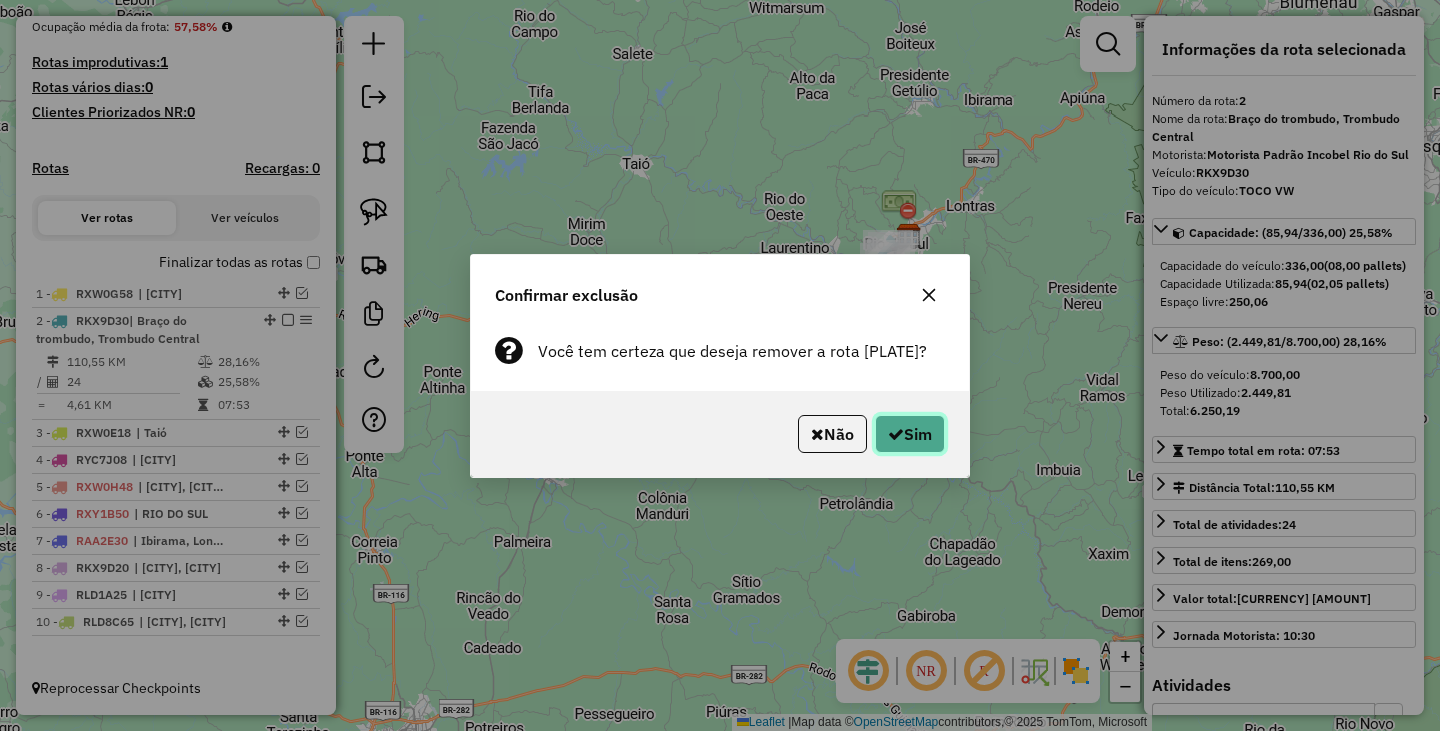 click on "Sim" 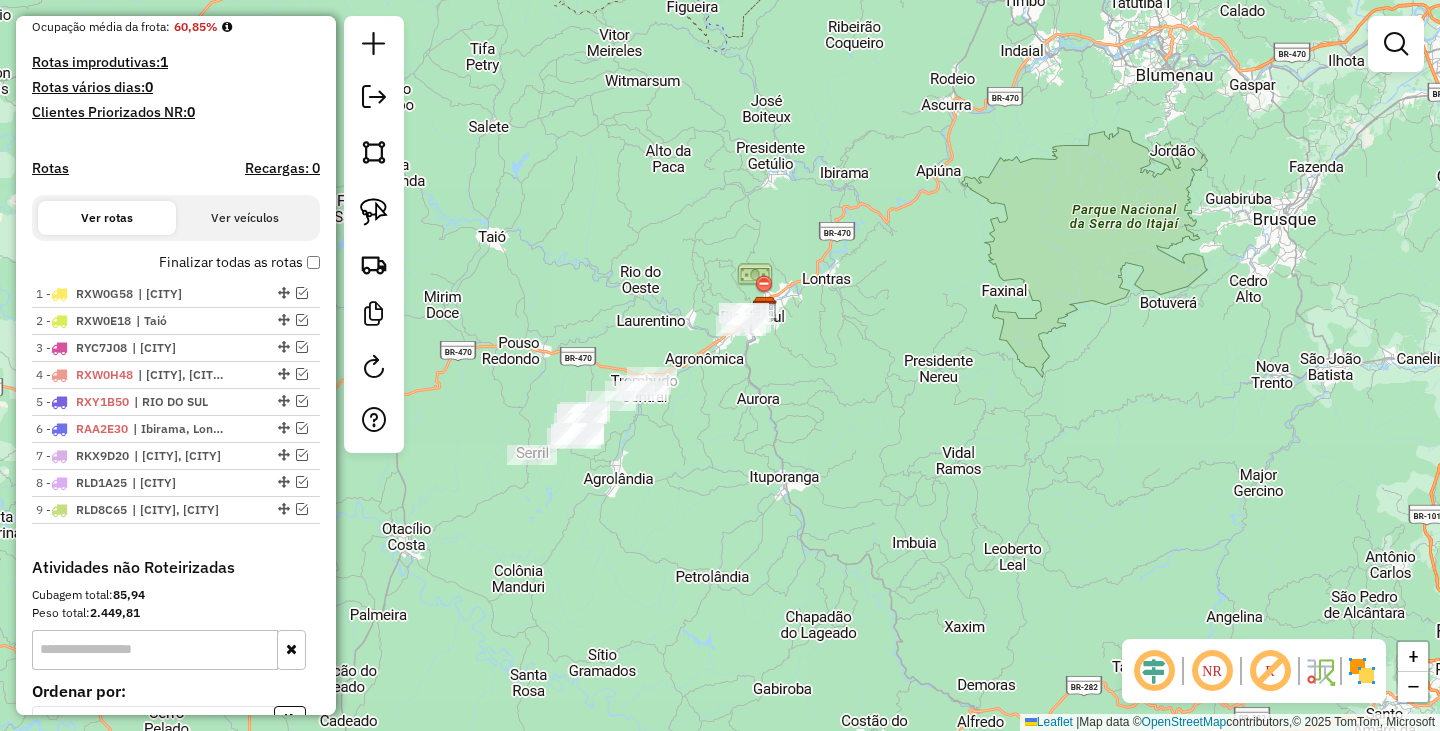 drag, startPoint x: 846, startPoint y: 482, endPoint x: 967, endPoint y: 366, distance: 167.6216 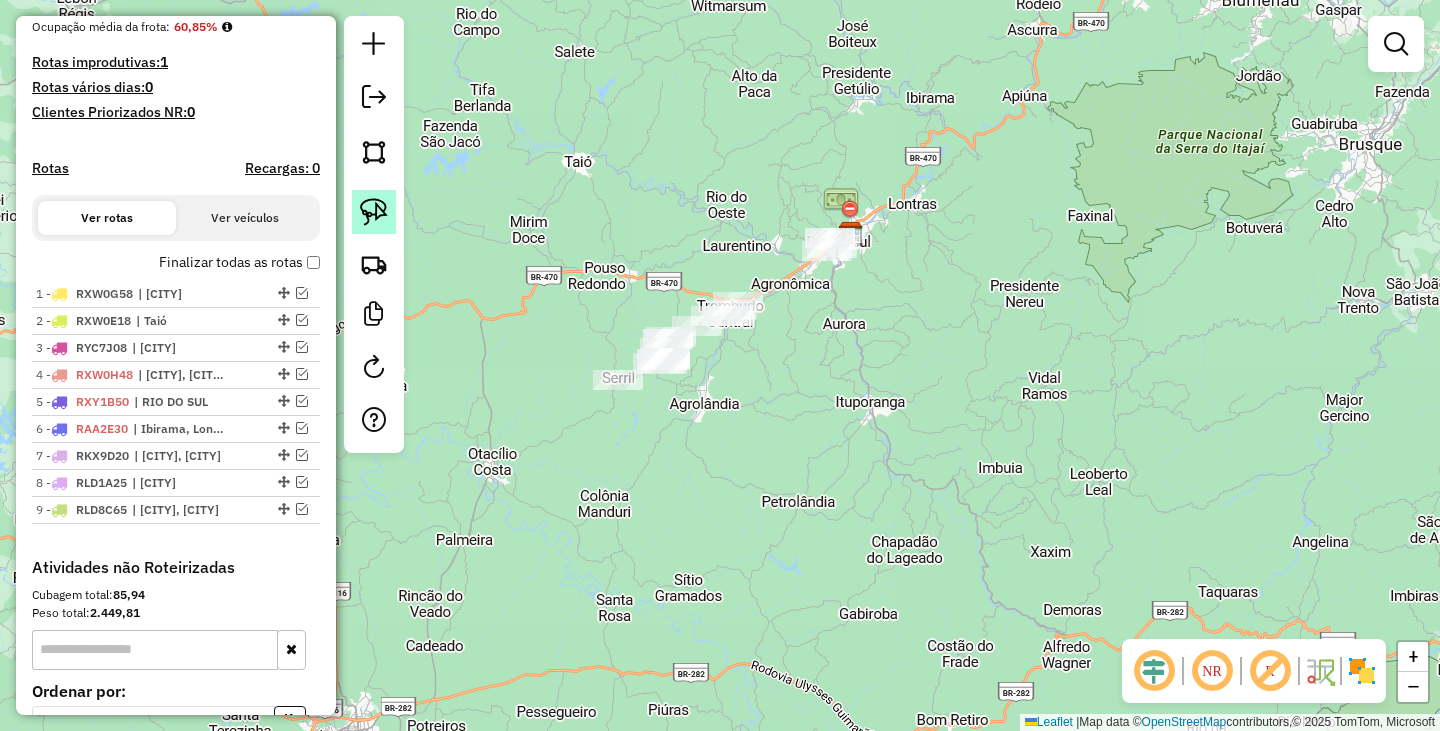 click 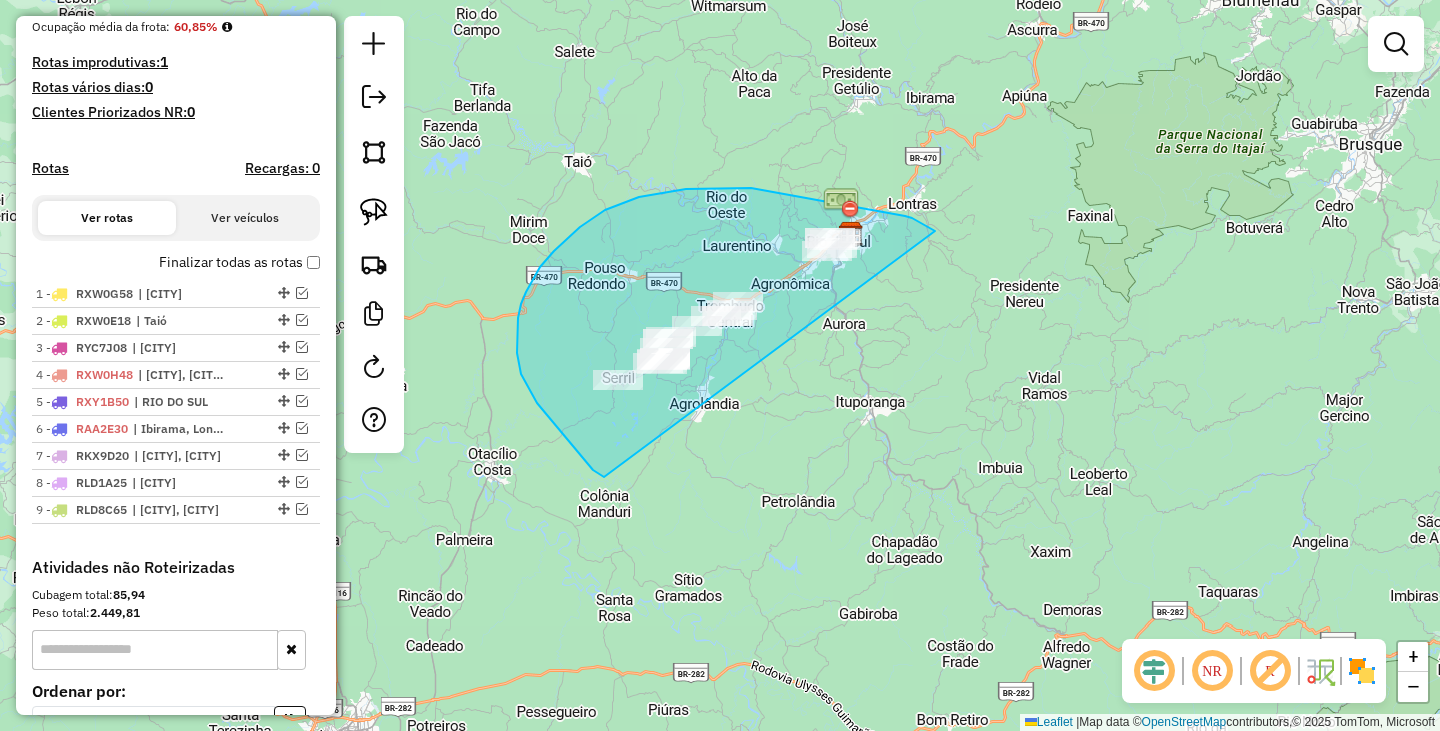 drag, startPoint x: 550, startPoint y: 420, endPoint x: 948, endPoint y: 247, distance: 433.9735 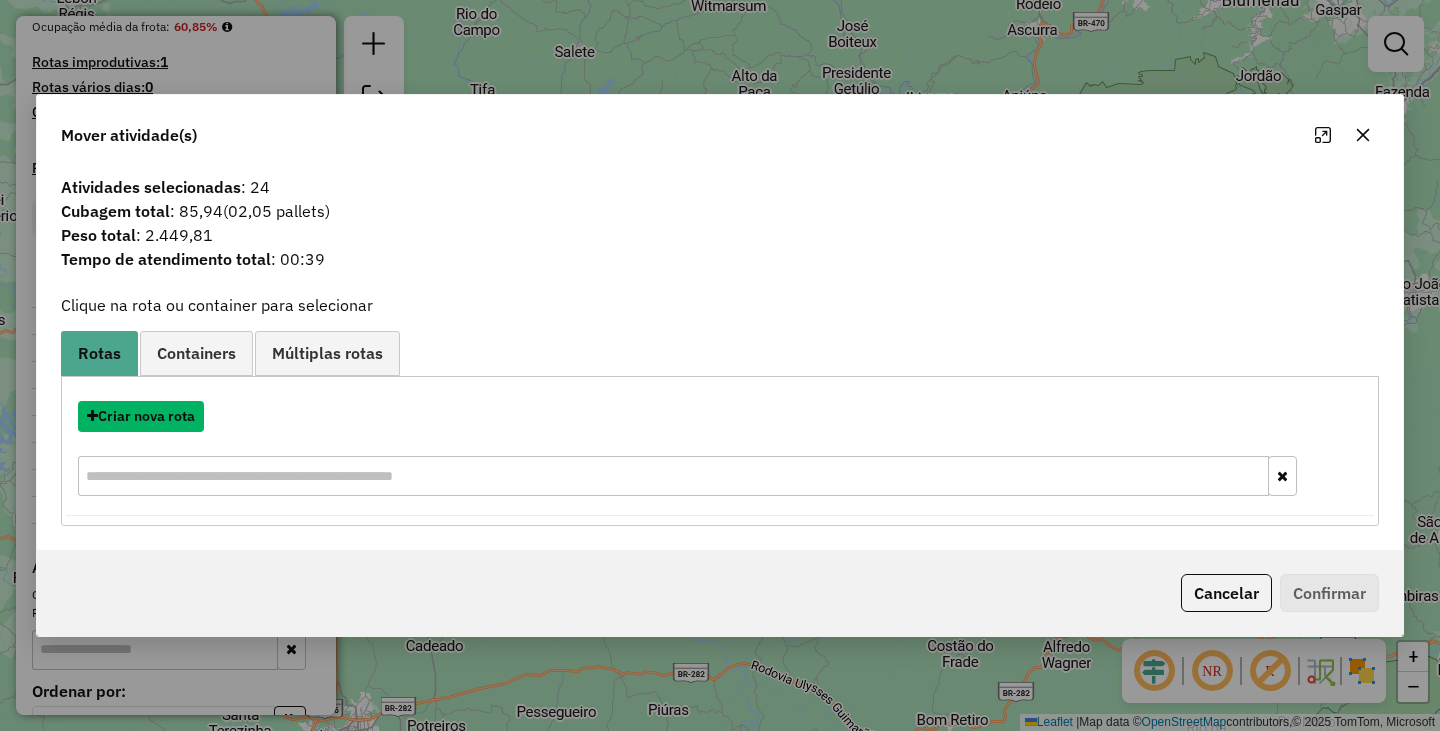 click on "Criar nova rota" at bounding box center [141, 416] 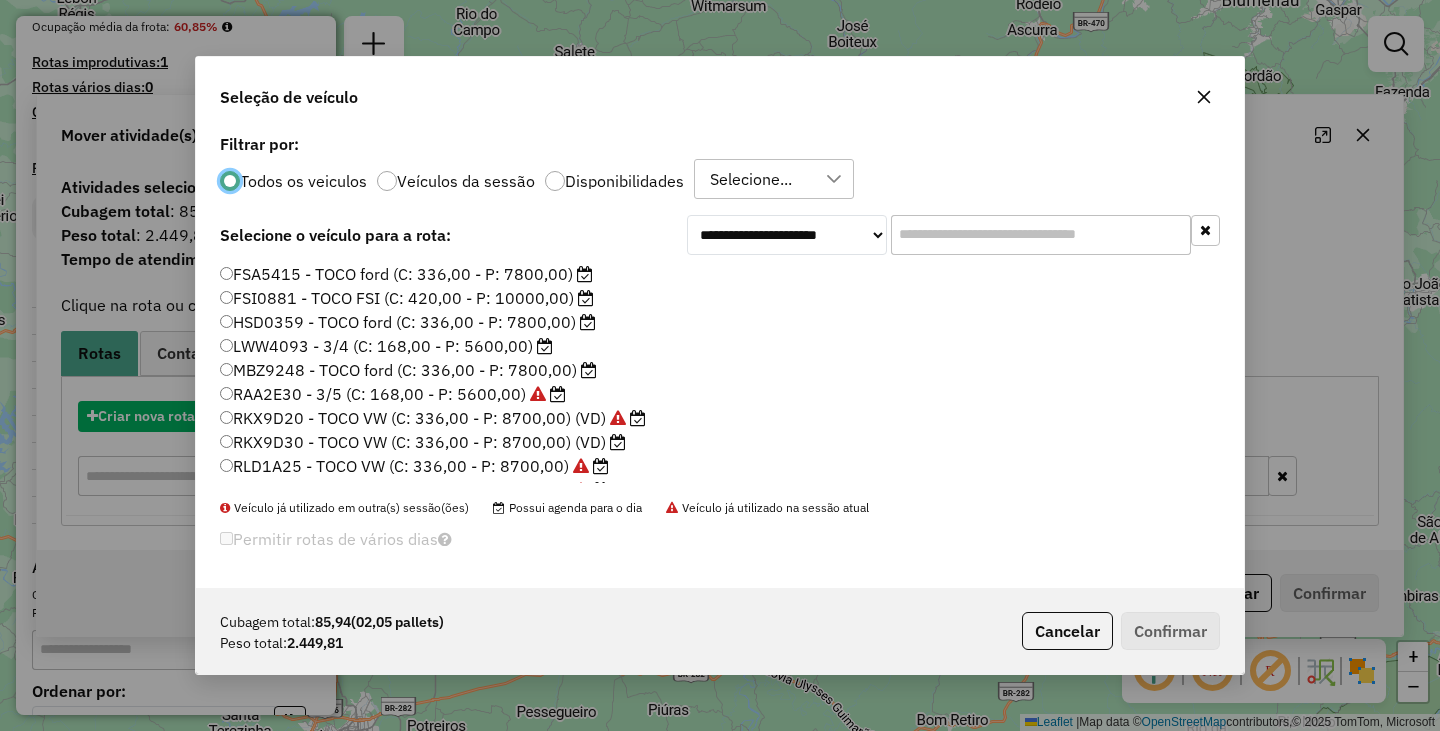 scroll, scrollTop: 11, scrollLeft: 6, axis: both 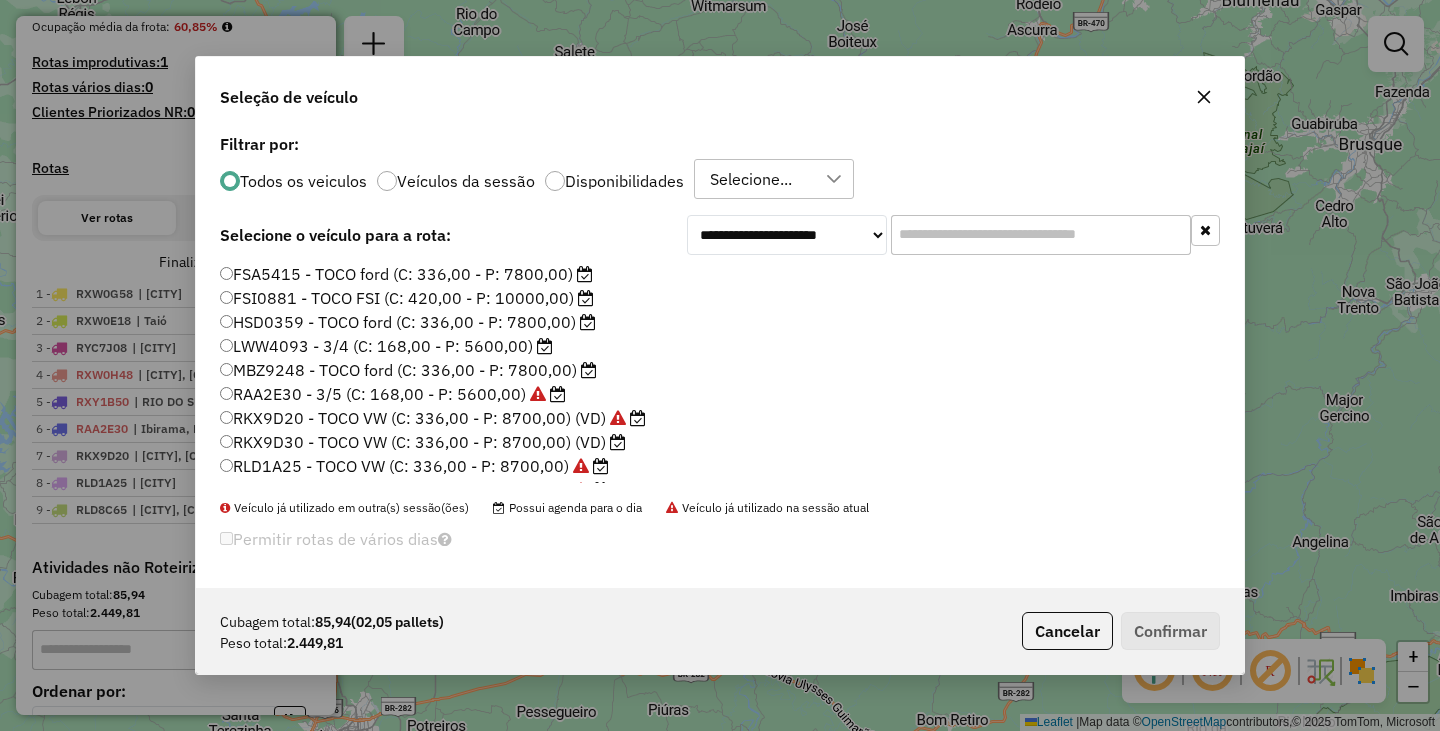 click on "RKX9D30 - TOCO VW (C: 336,00 - P: 8700,00) (VD)" 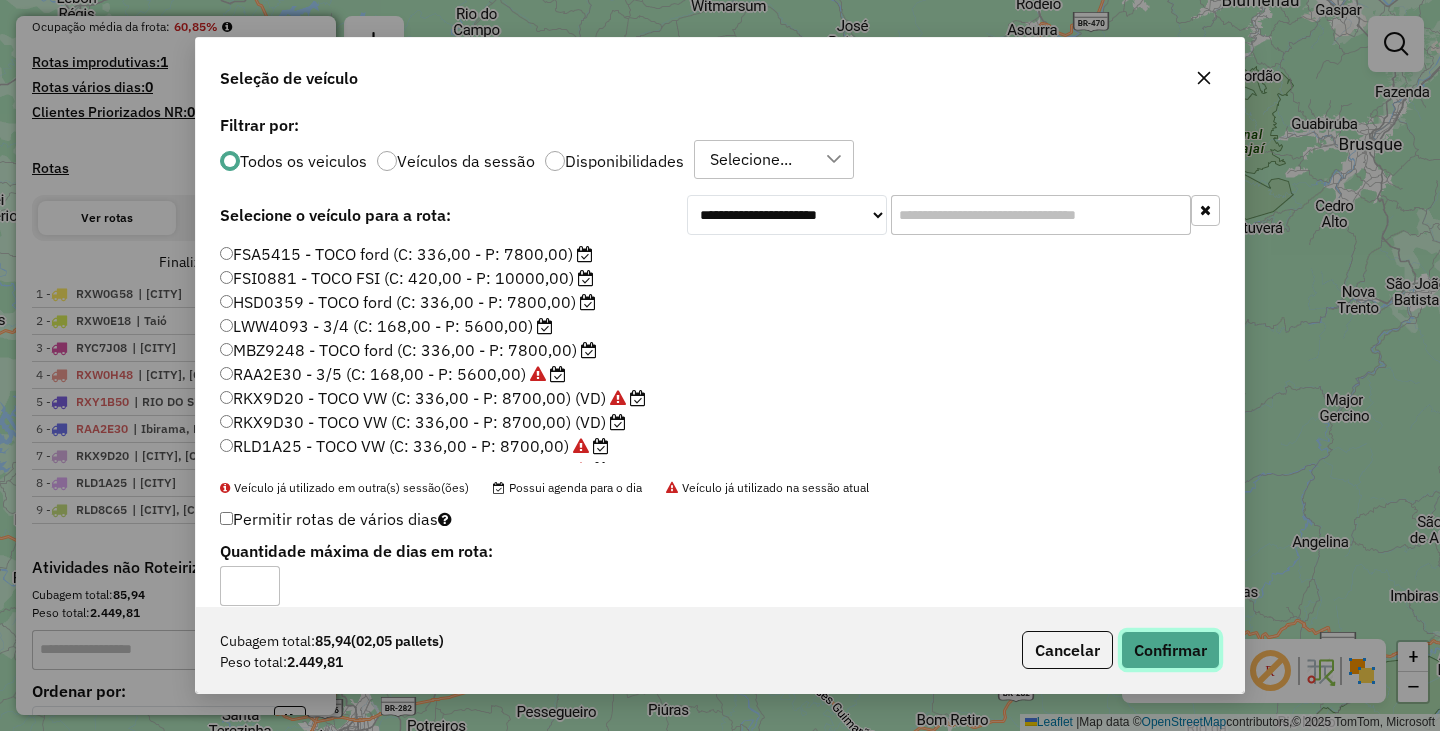 click on "Confirmar" 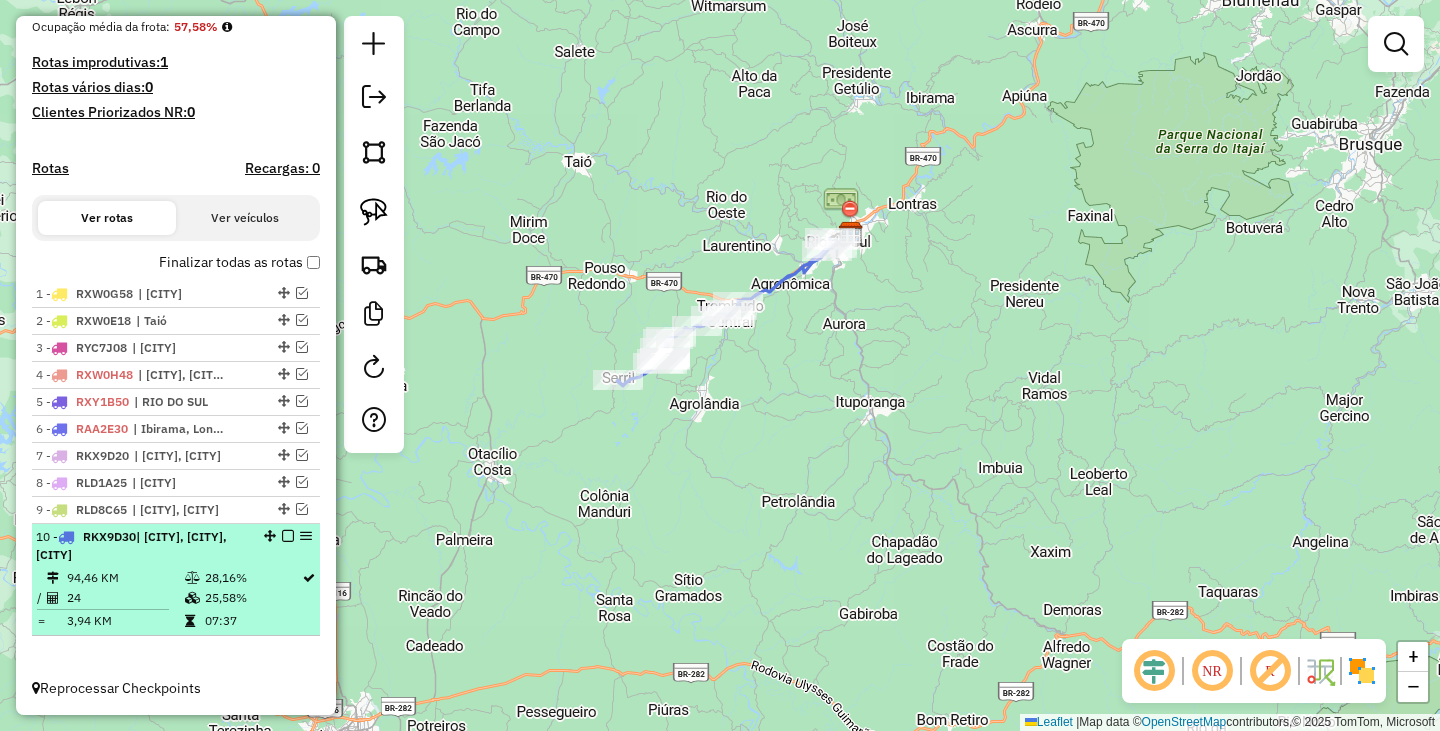 click at bounding box center (288, 536) 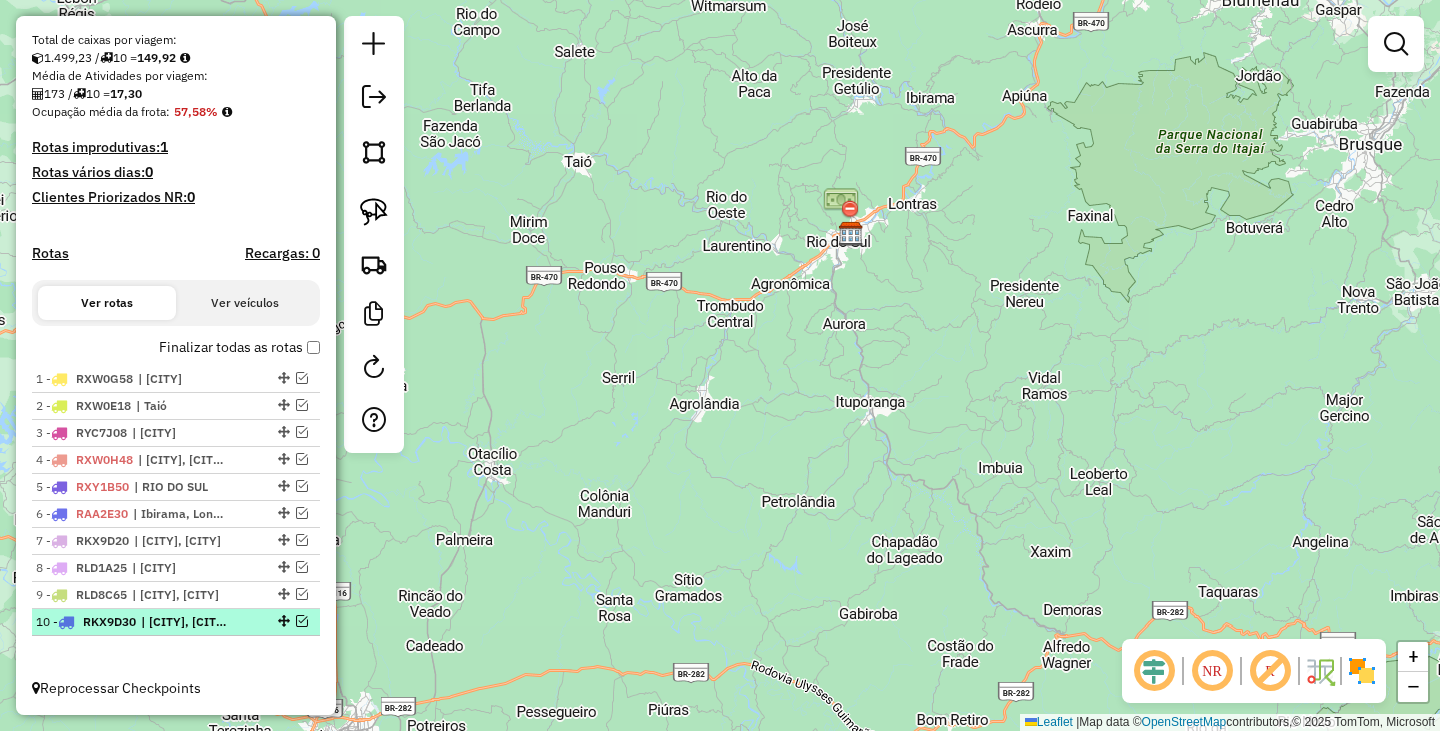 scroll, scrollTop: 424, scrollLeft: 0, axis: vertical 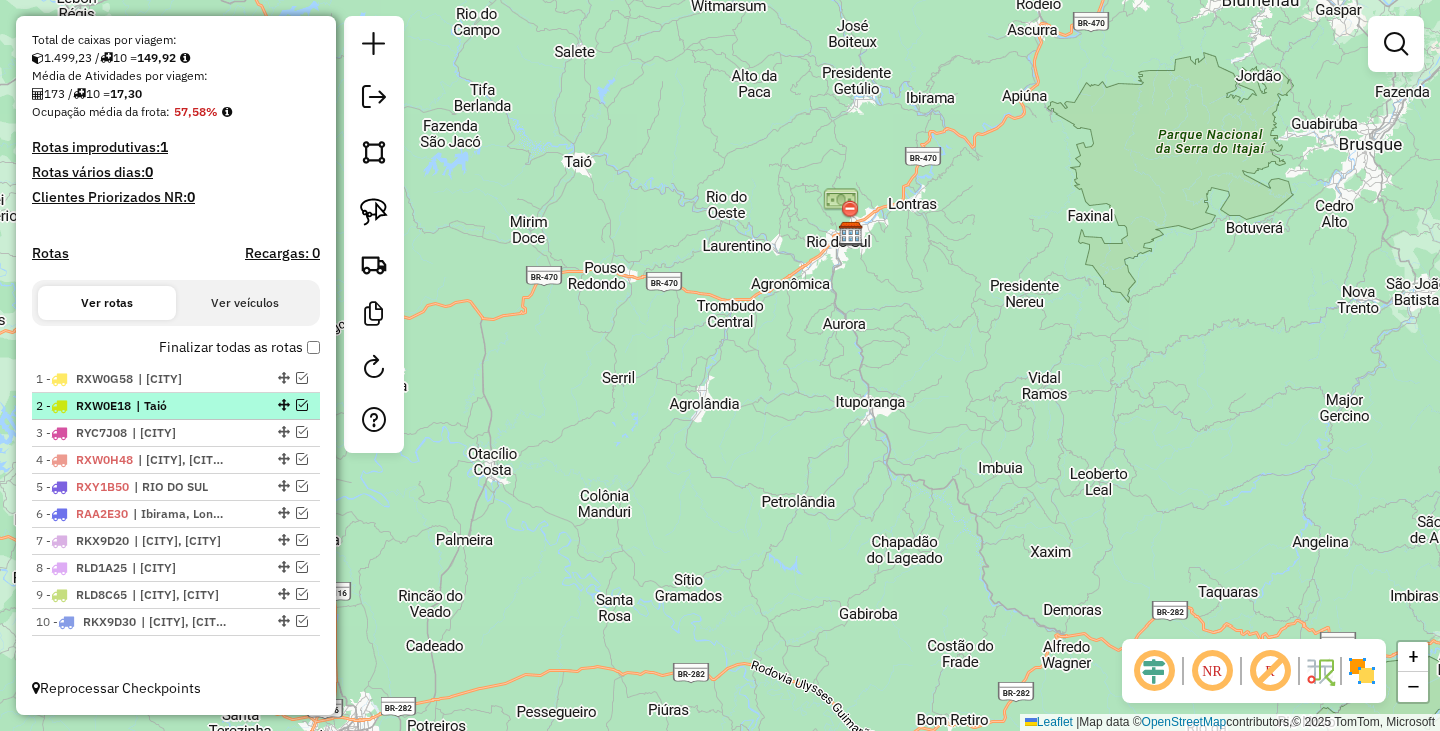 click at bounding box center [302, 405] 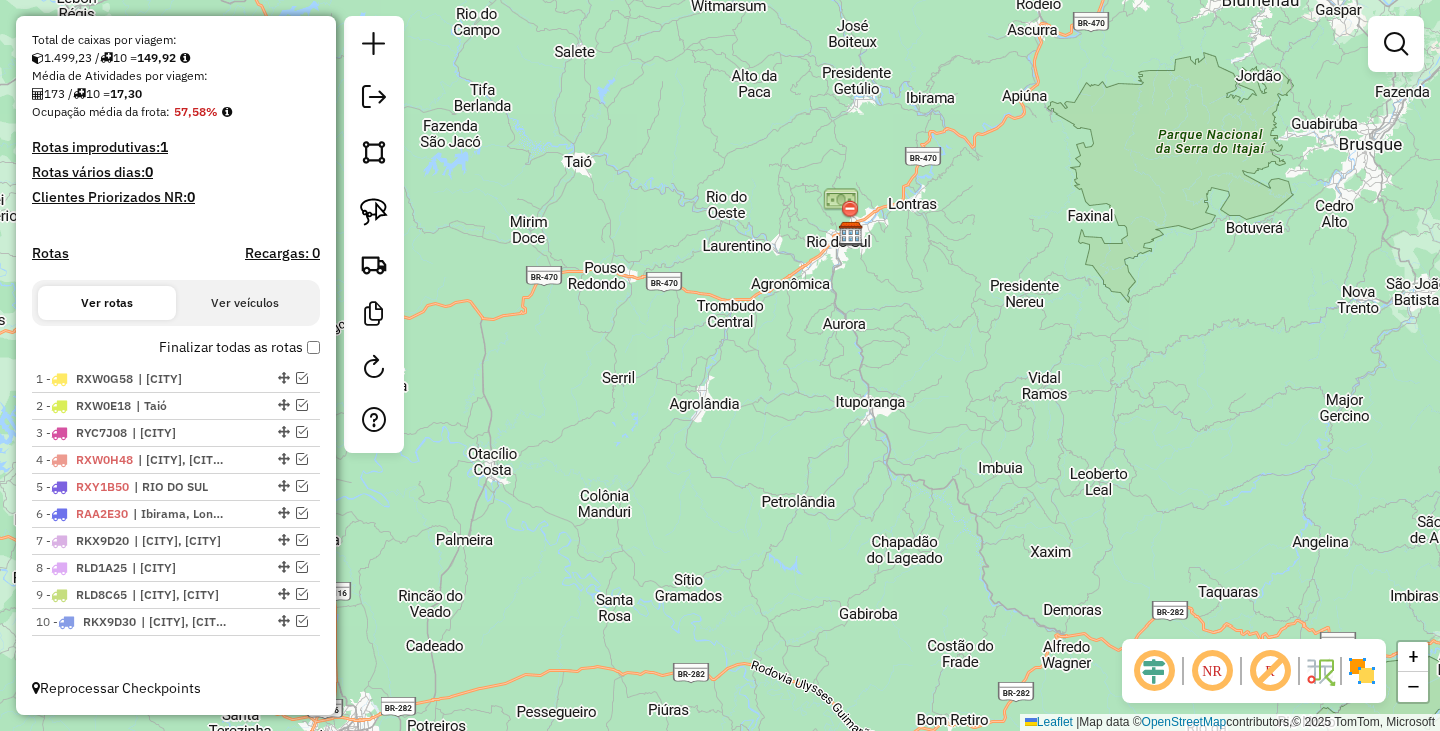 scroll, scrollTop: 491, scrollLeft: 0, axis: vertical 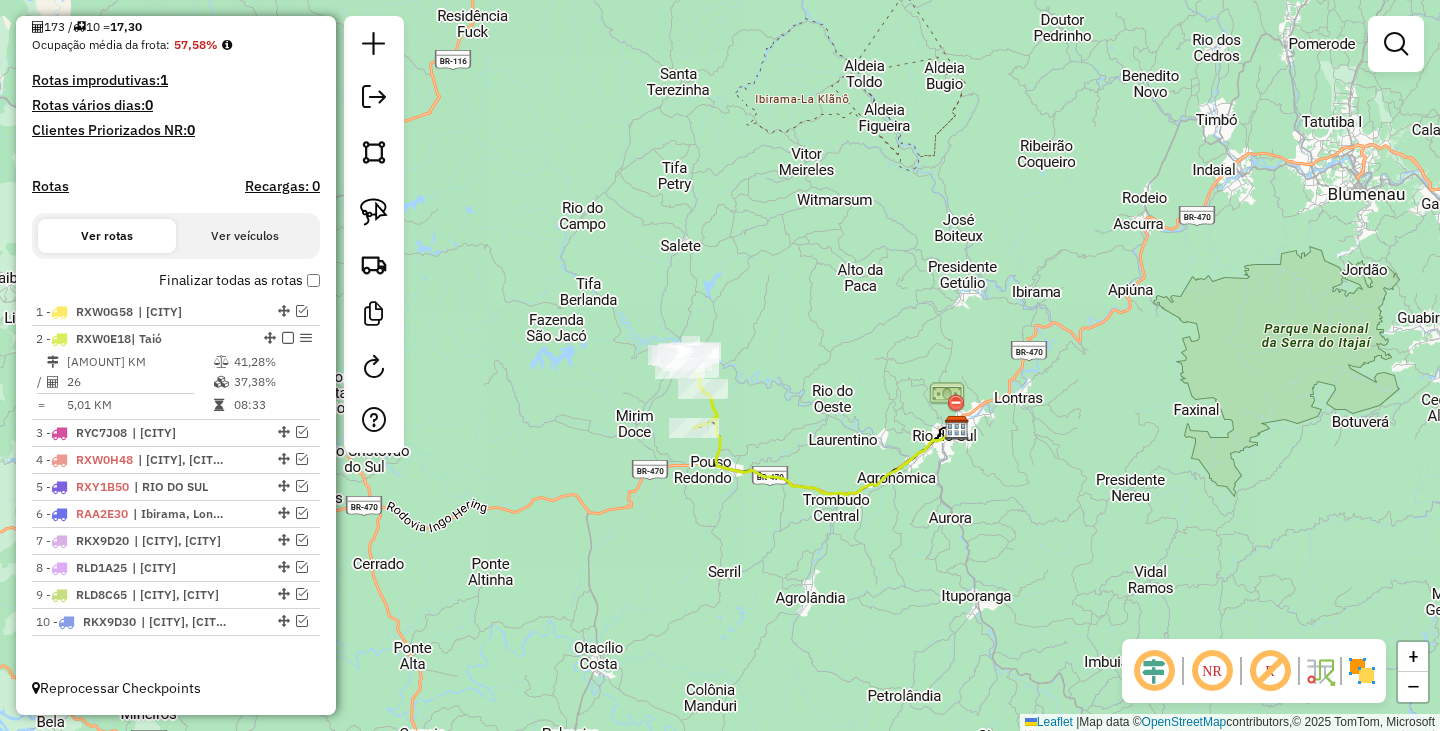 drag, startPoint x: 562, startPoint y: 328, endPoint x: 677, endPoint y: 515, distance: 219.53133 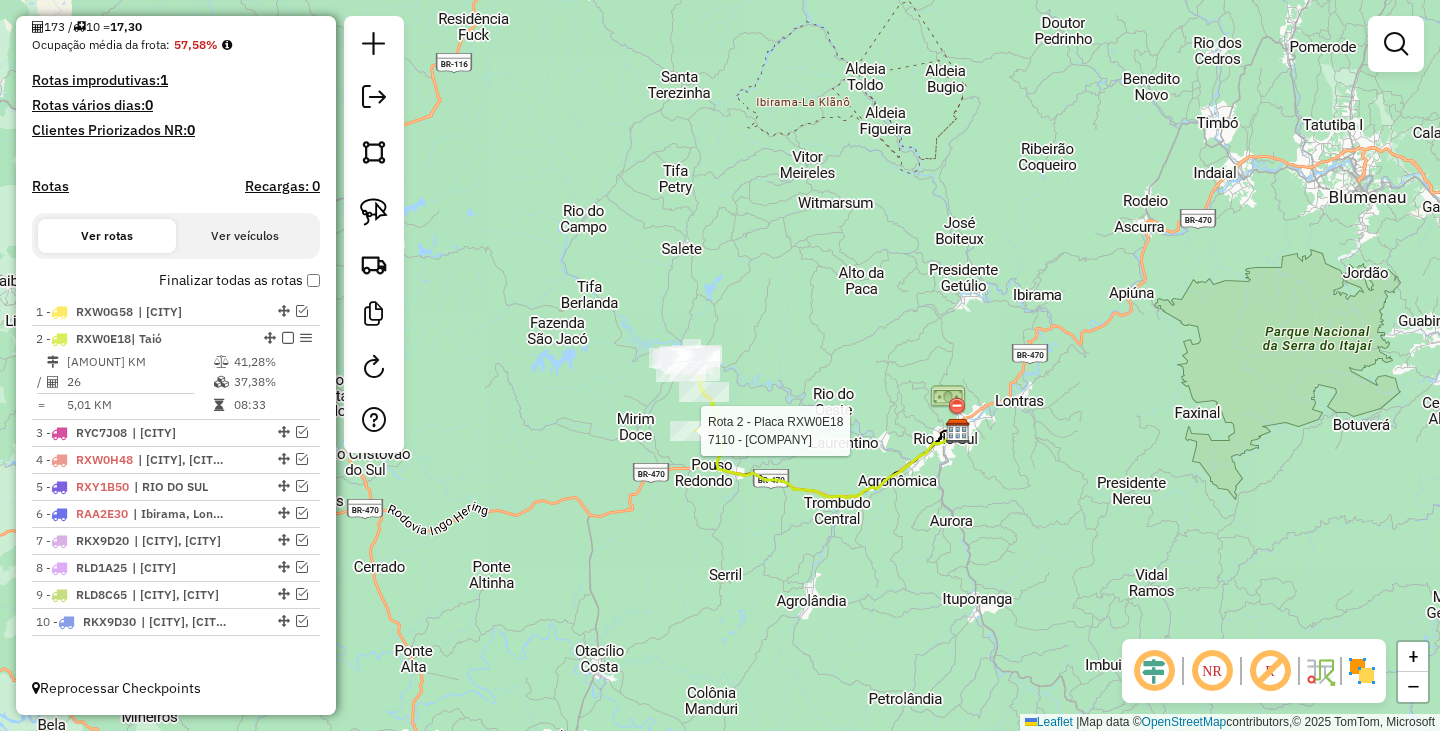select on "*********" 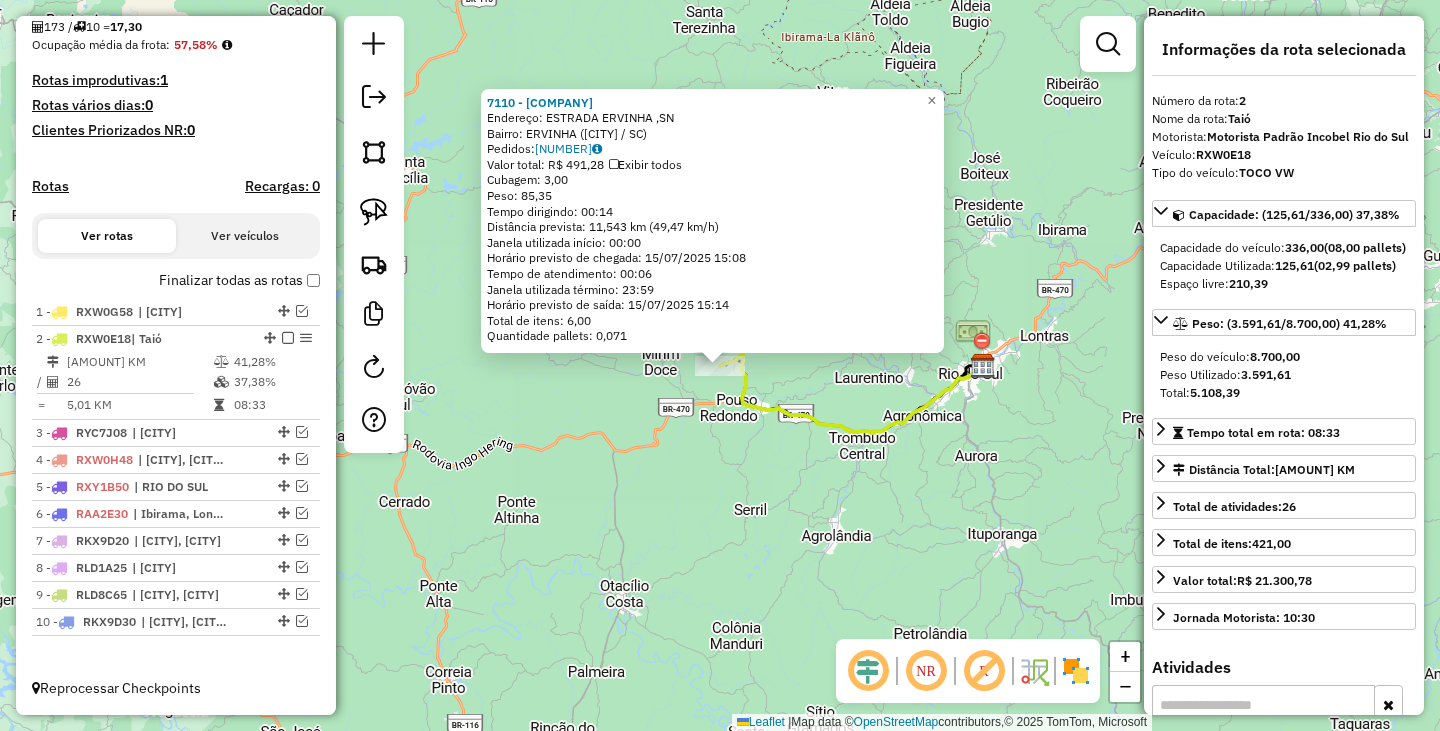 drag, startPoint x: 719, startPoint y: 358, endPoint x: 661, endPoint y: 409, distance: 77.23341 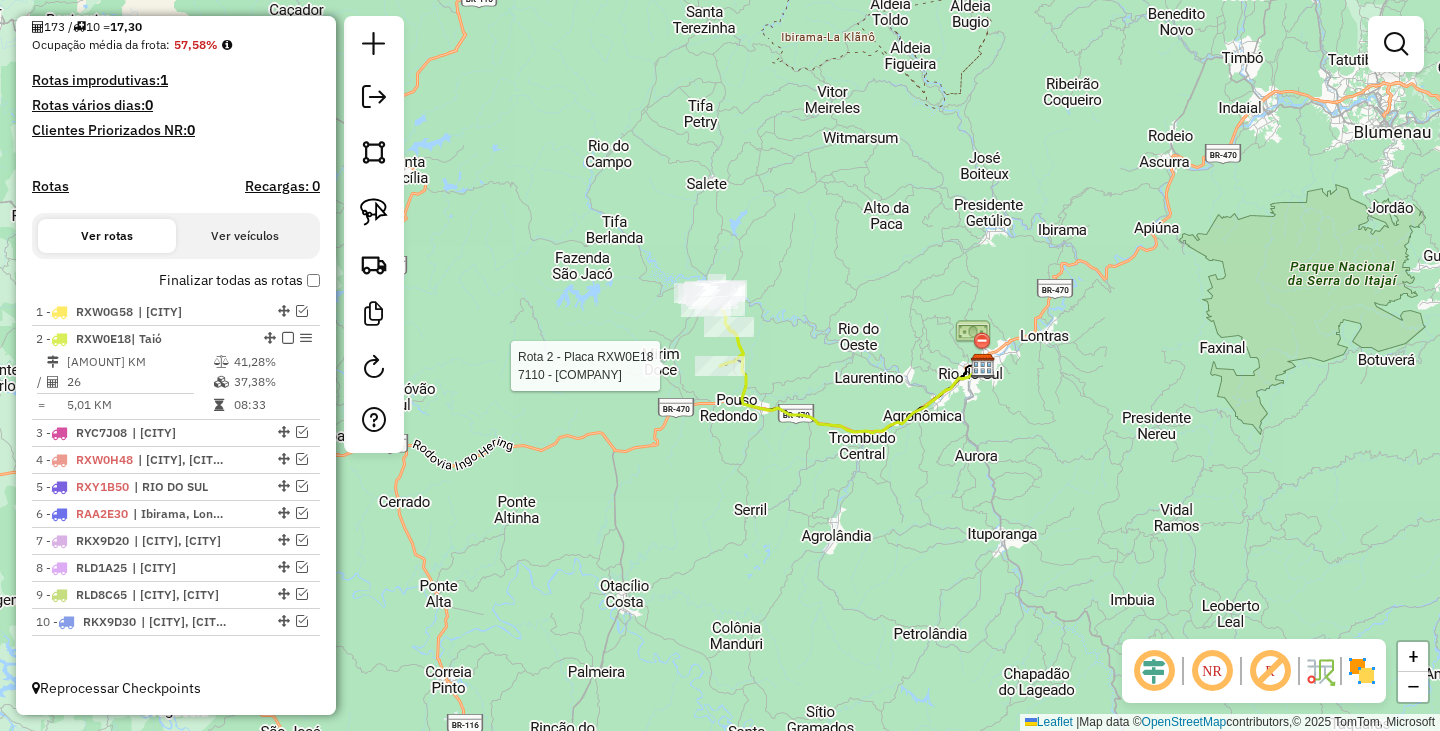 select on "*********" 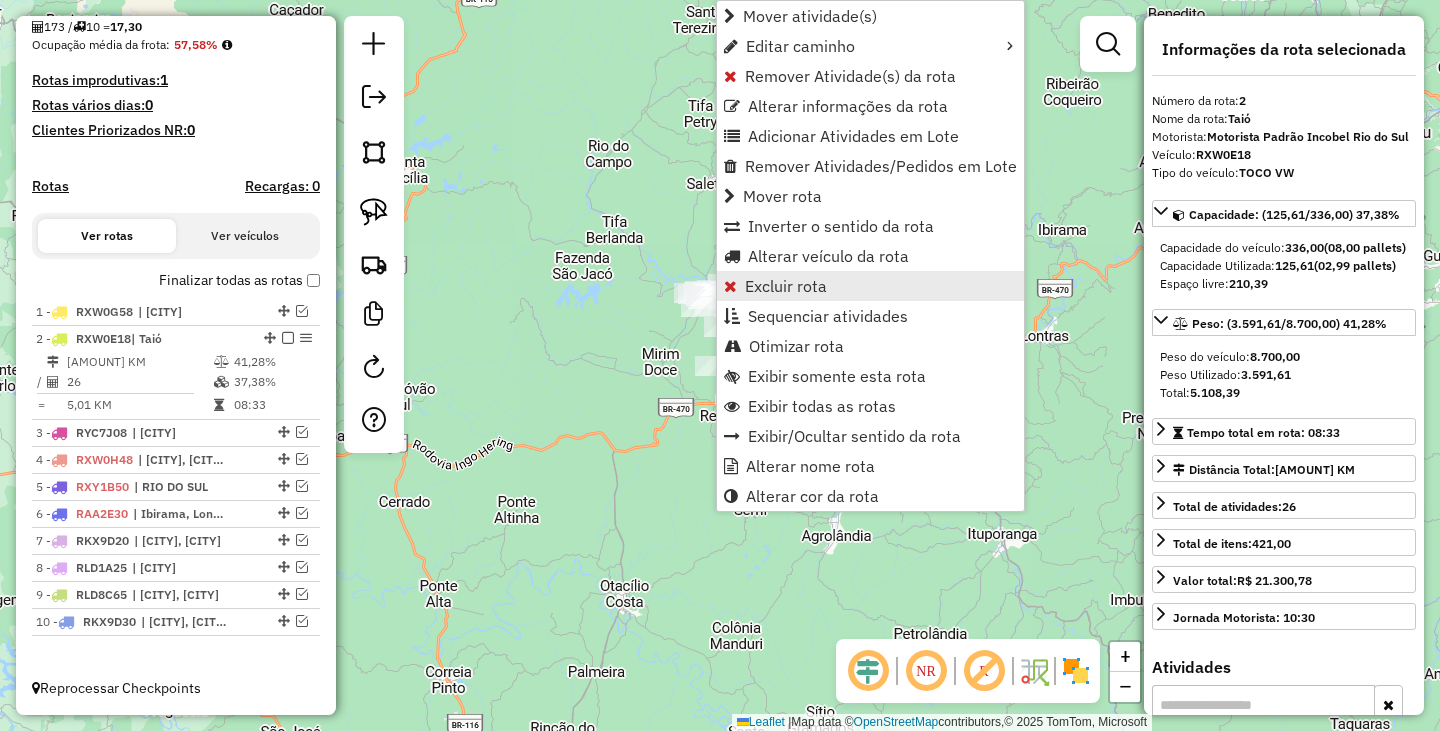 click on "Excluir rota" at bounding box center [786, 286] 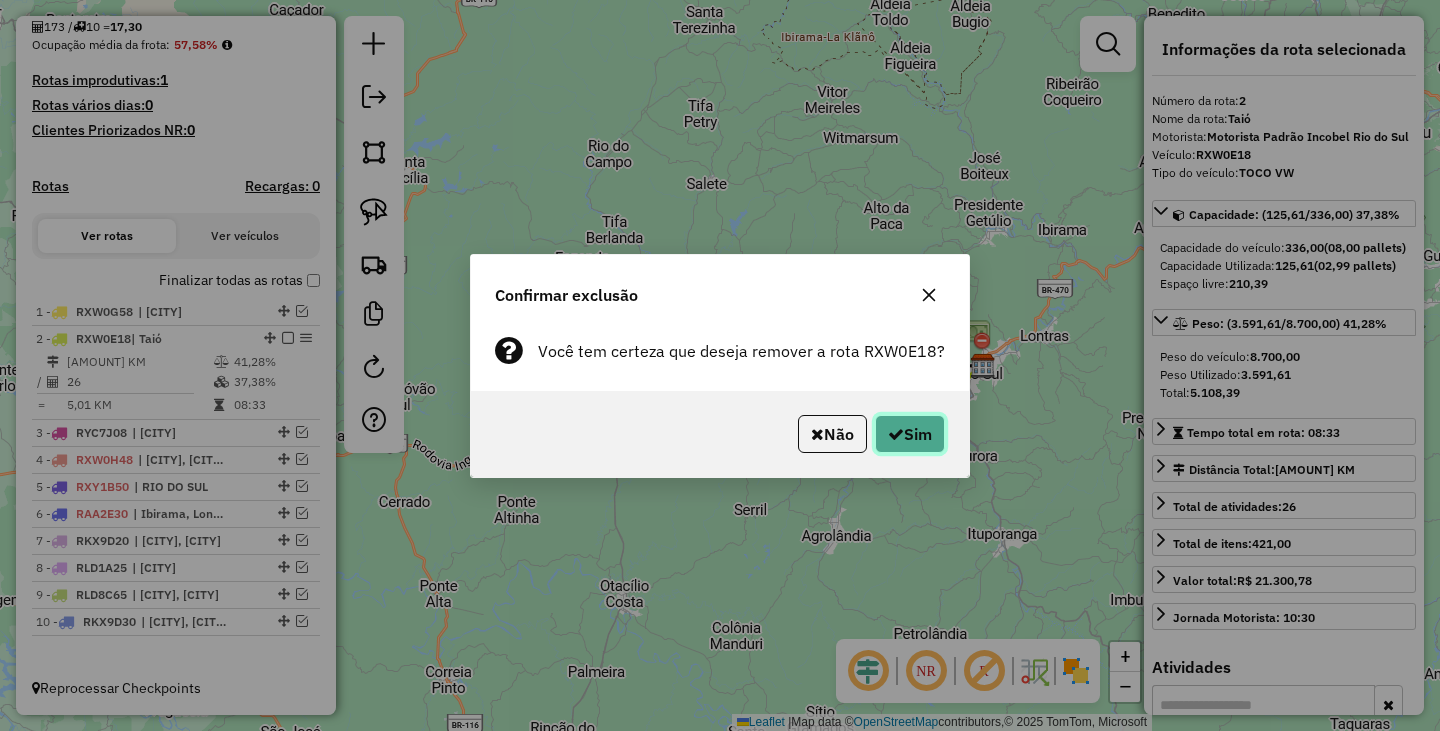 click 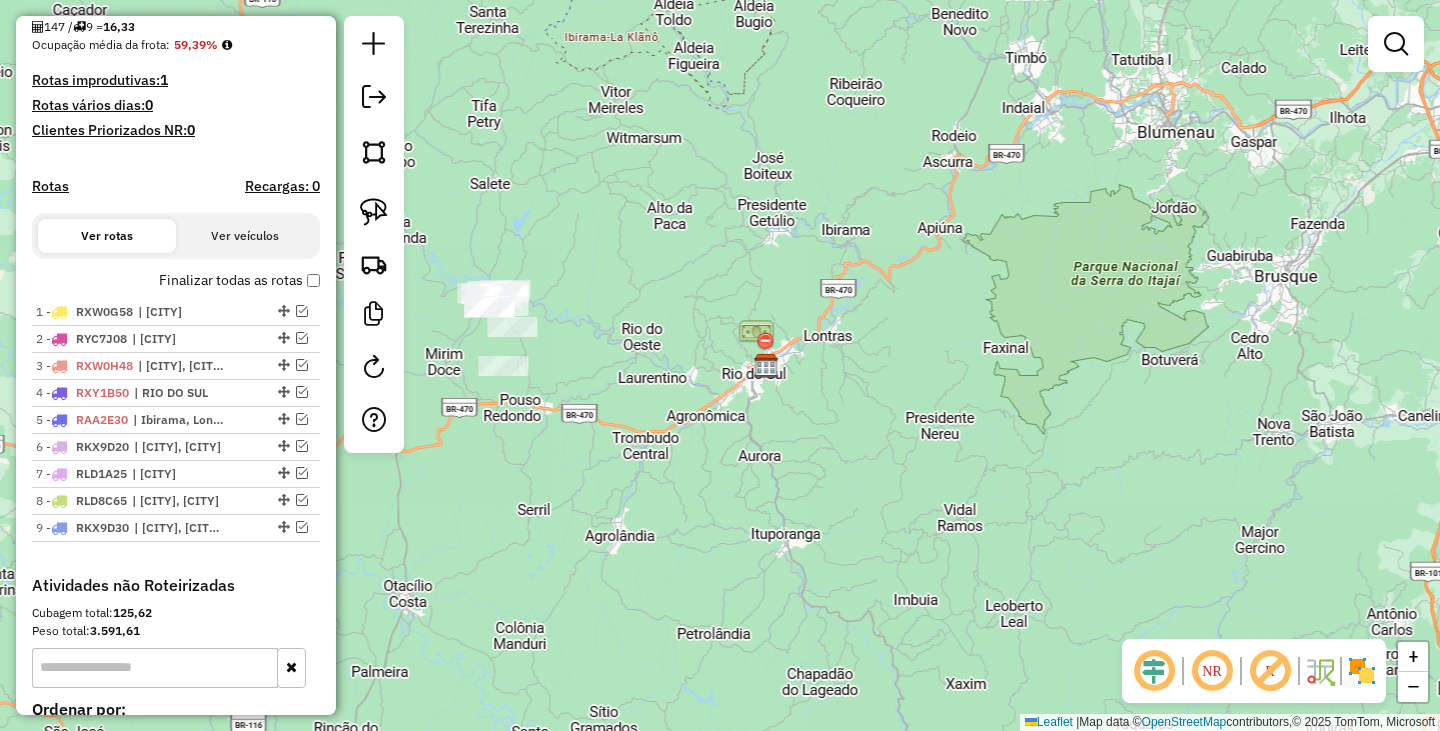 scroll, scrollTop: 509, scrollLeft: 0, axis: vertical 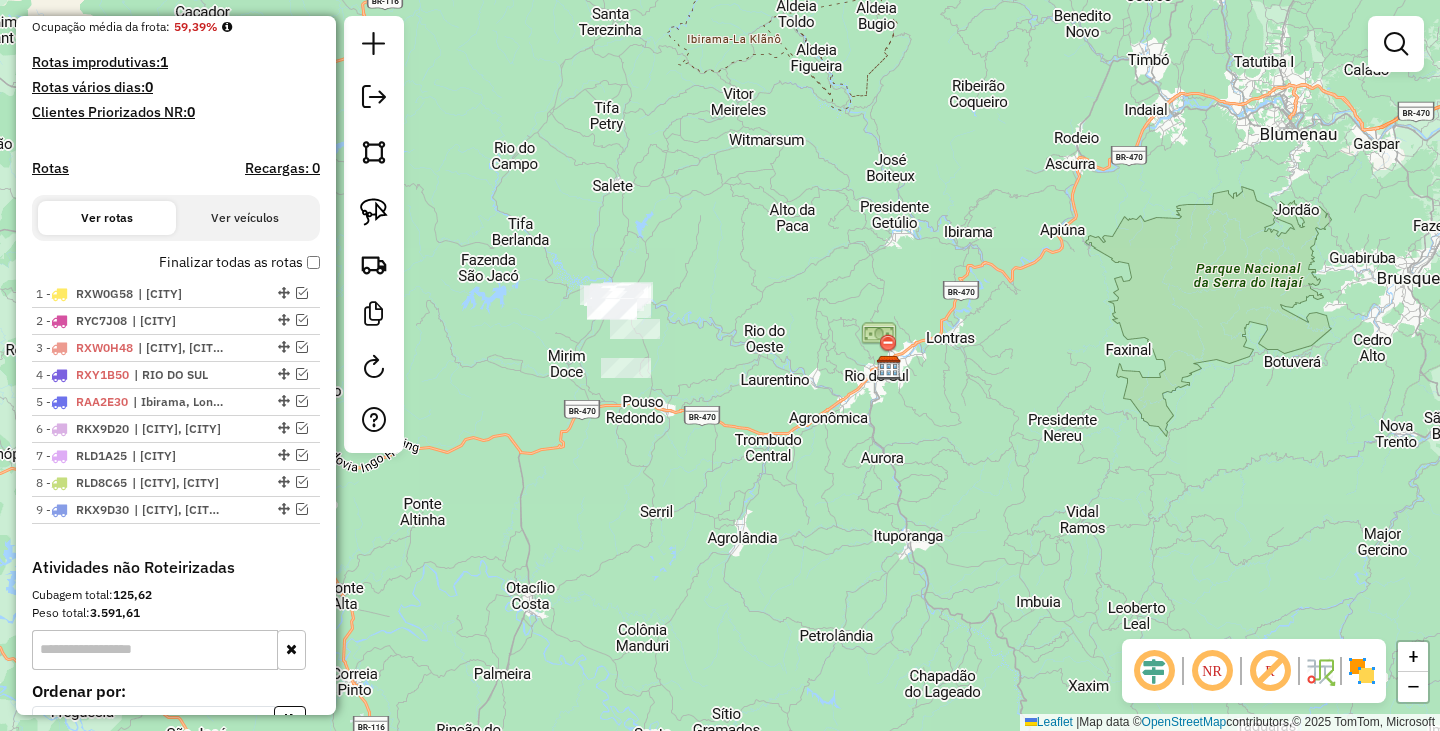 drag, startPoint x: 729, startPoint y: 412, endPoint x: 990, endPoint y: 429, distance: 261.55304 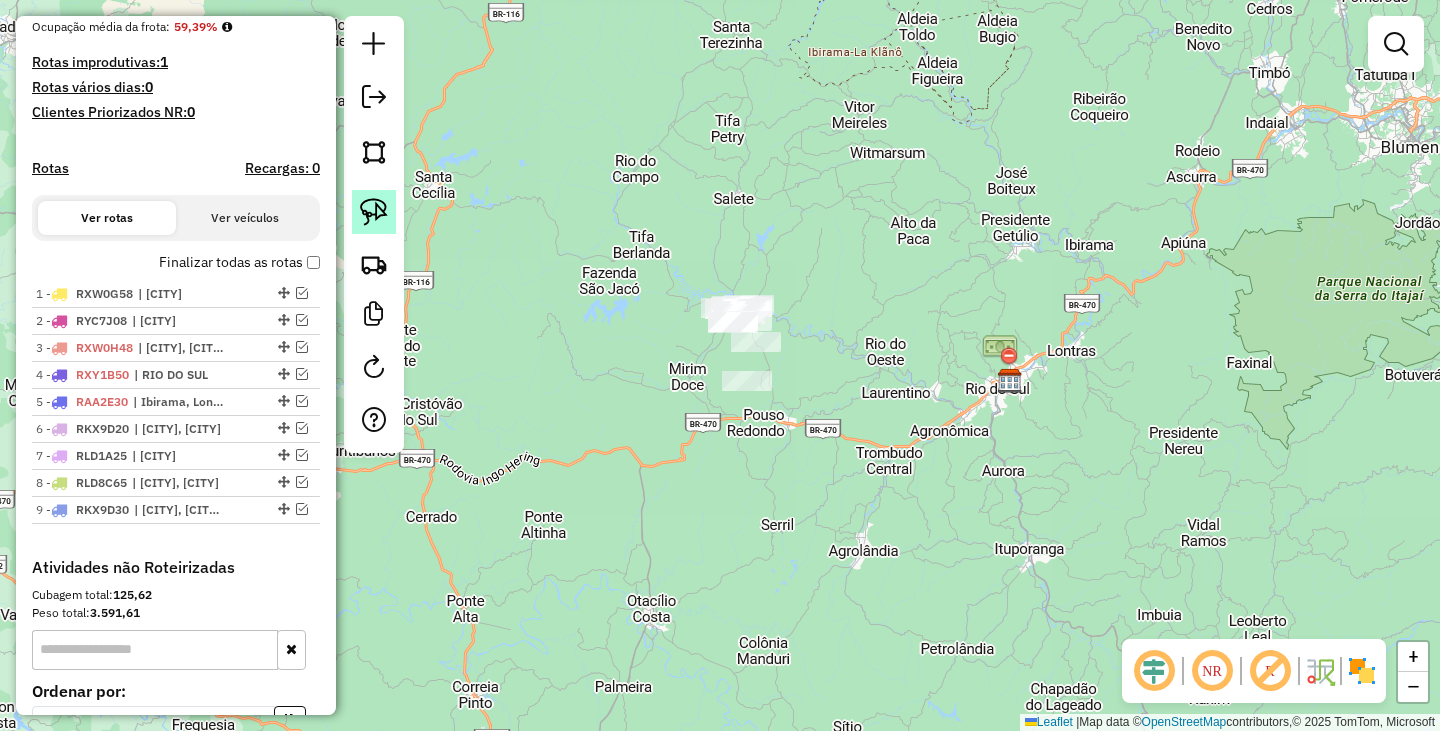 drag, startPoint x: 374, startPoint y: 208, endPoint x: 493, endPoint y: 326, distance: 167.5858 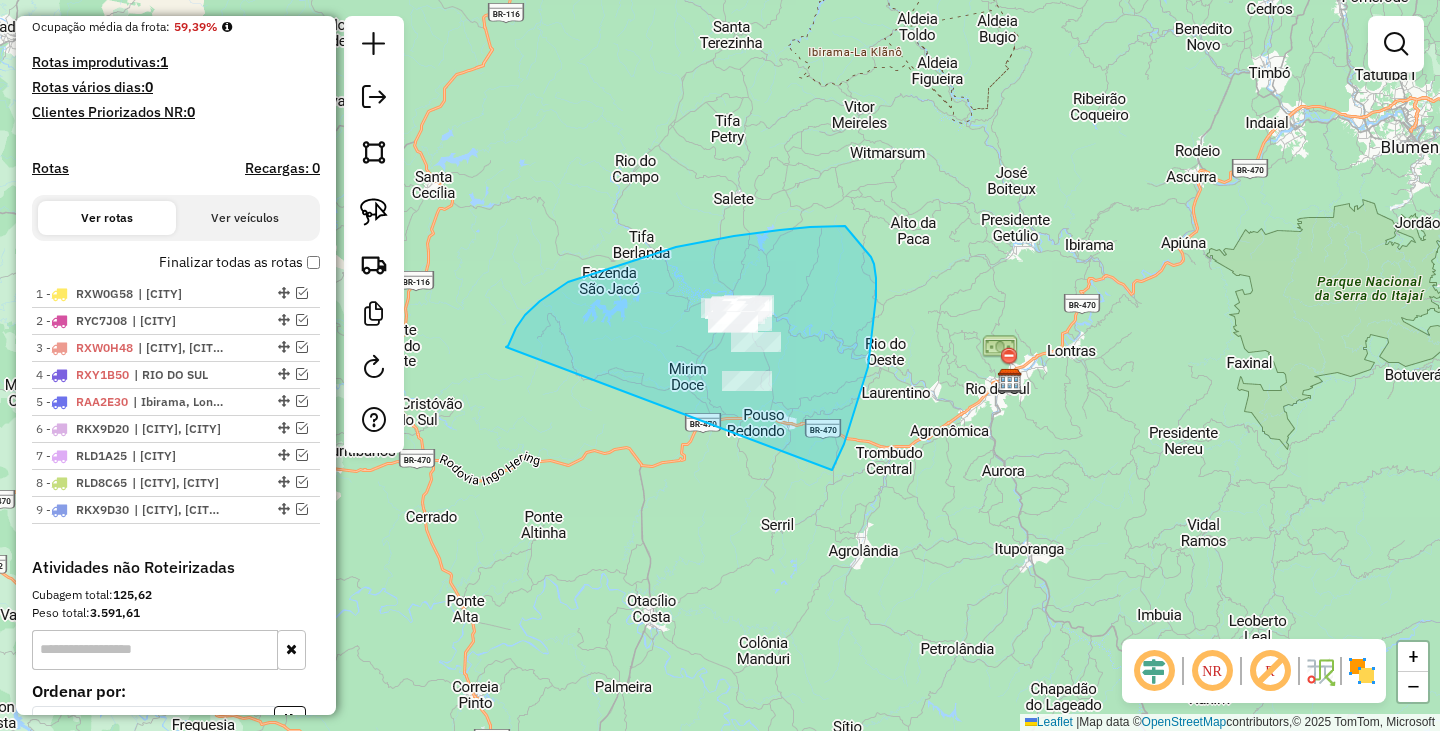 drag, startPoint x: 506, startPoint y: 347, endPoint x: 831, endPoint y: 472, distance: 348.20972 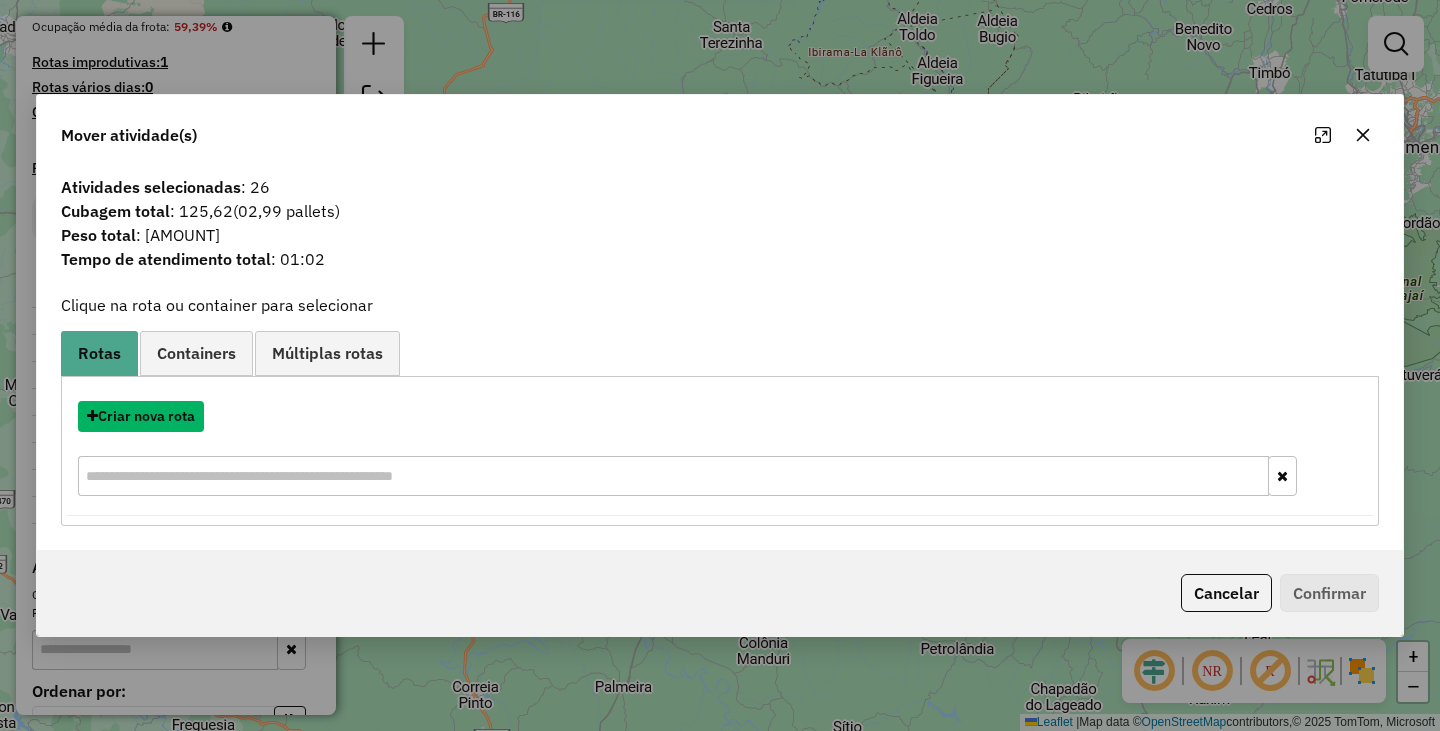 click on "Criar nova rota" at bounding box center (141, 416) 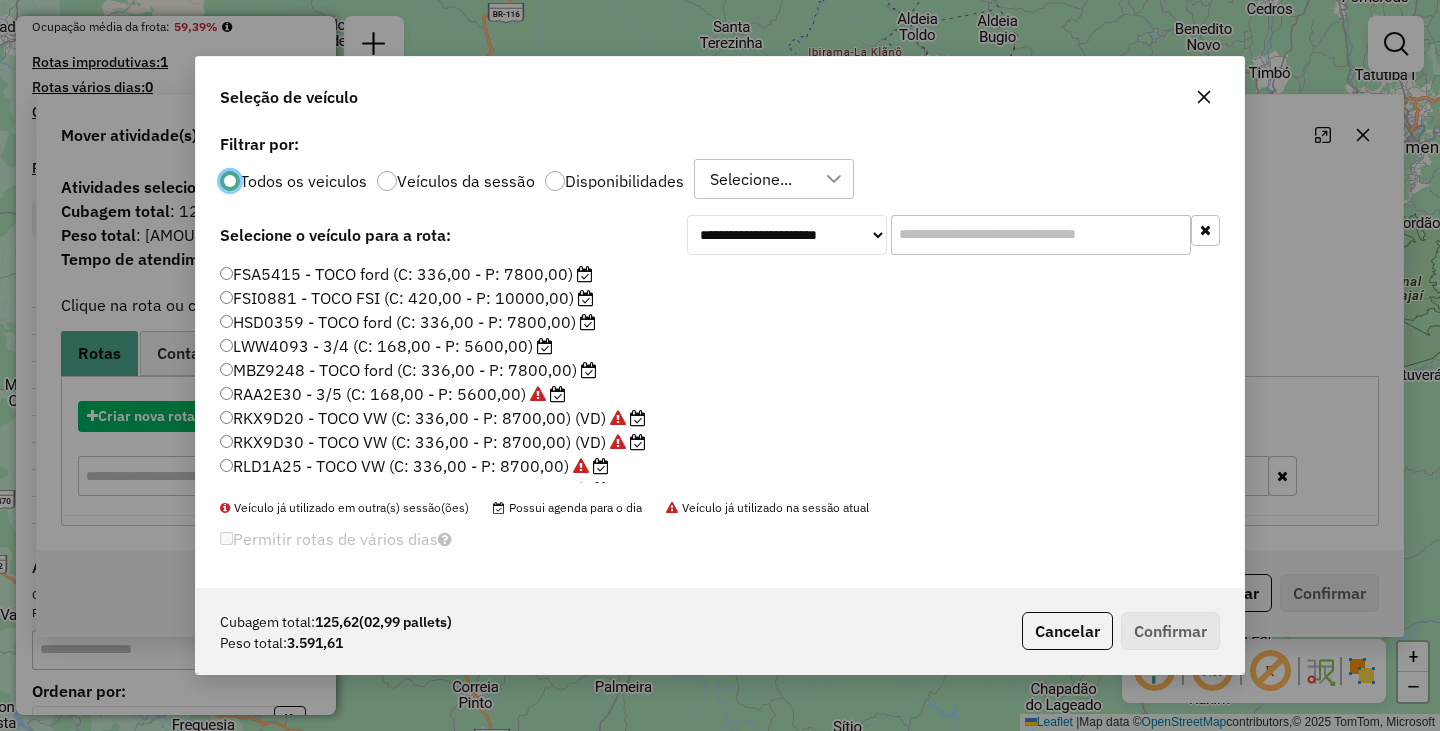 scroll, scrollTop: 11, scrollLeft: 6, axis: both 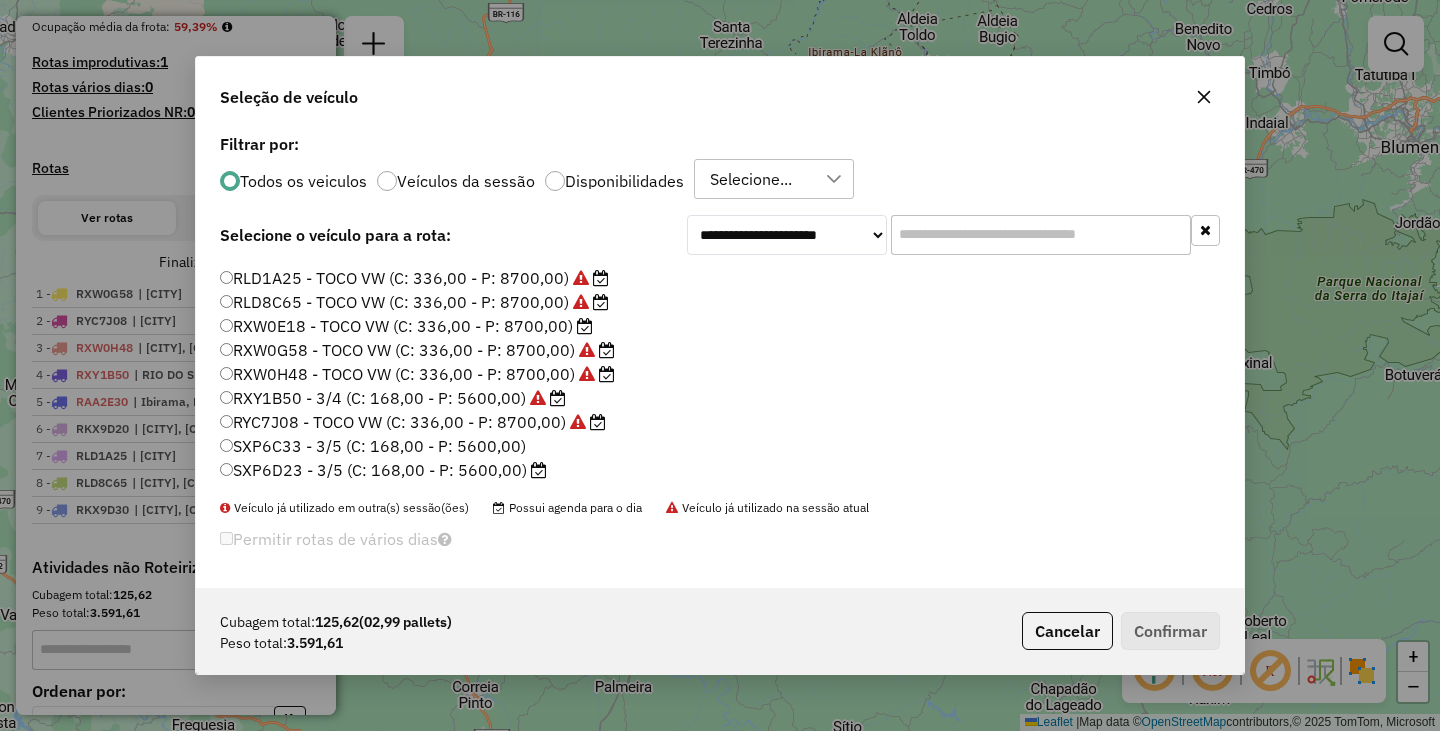 click on "RXW0E18 - TOCO VW (C: 336,00 - P: 8700,00)" 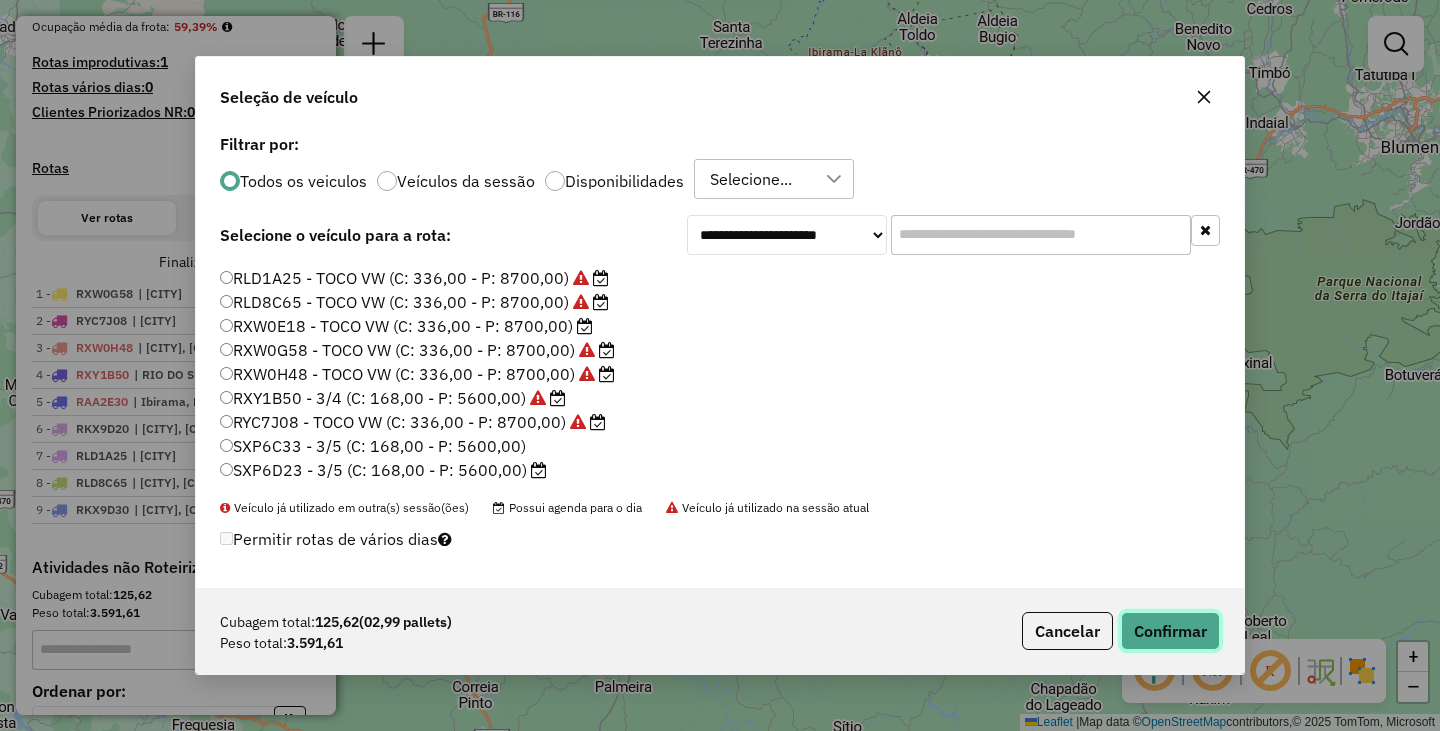 drag, startPoint x: 1203, startPoint y: 639, endPoint x: 1186, endPoint y: 634, distance: 17.720045 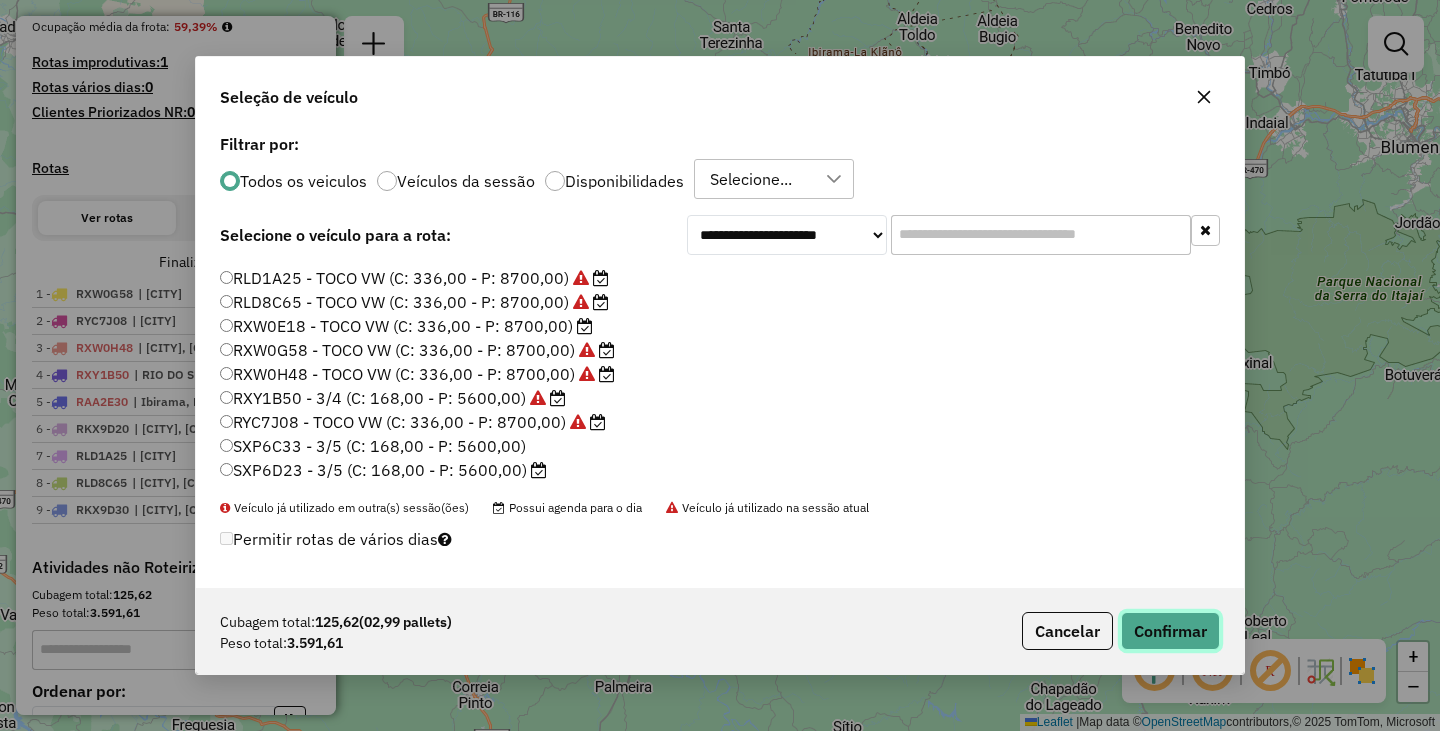 click on "Confirmar" 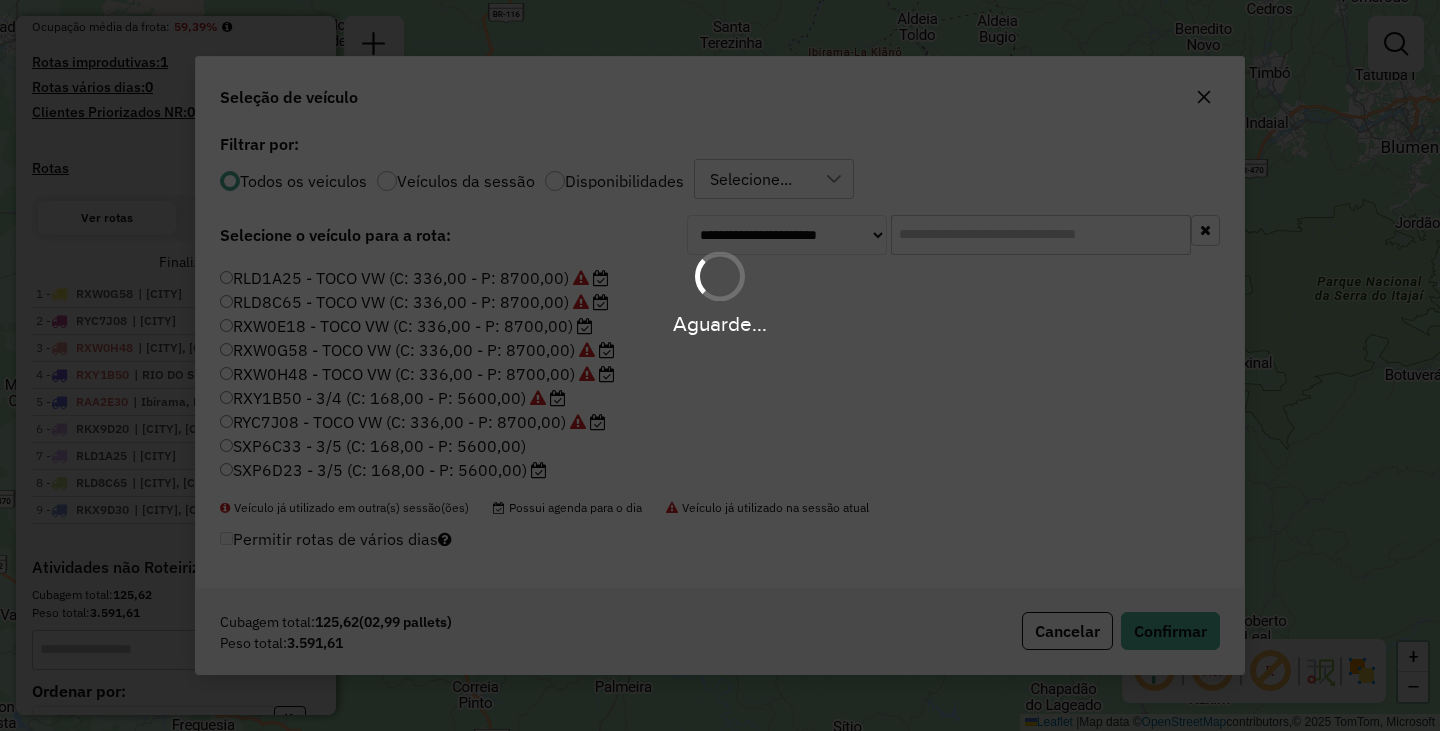 scroll, scrollTop: 491, scrollLeft: 0, axis: vertical 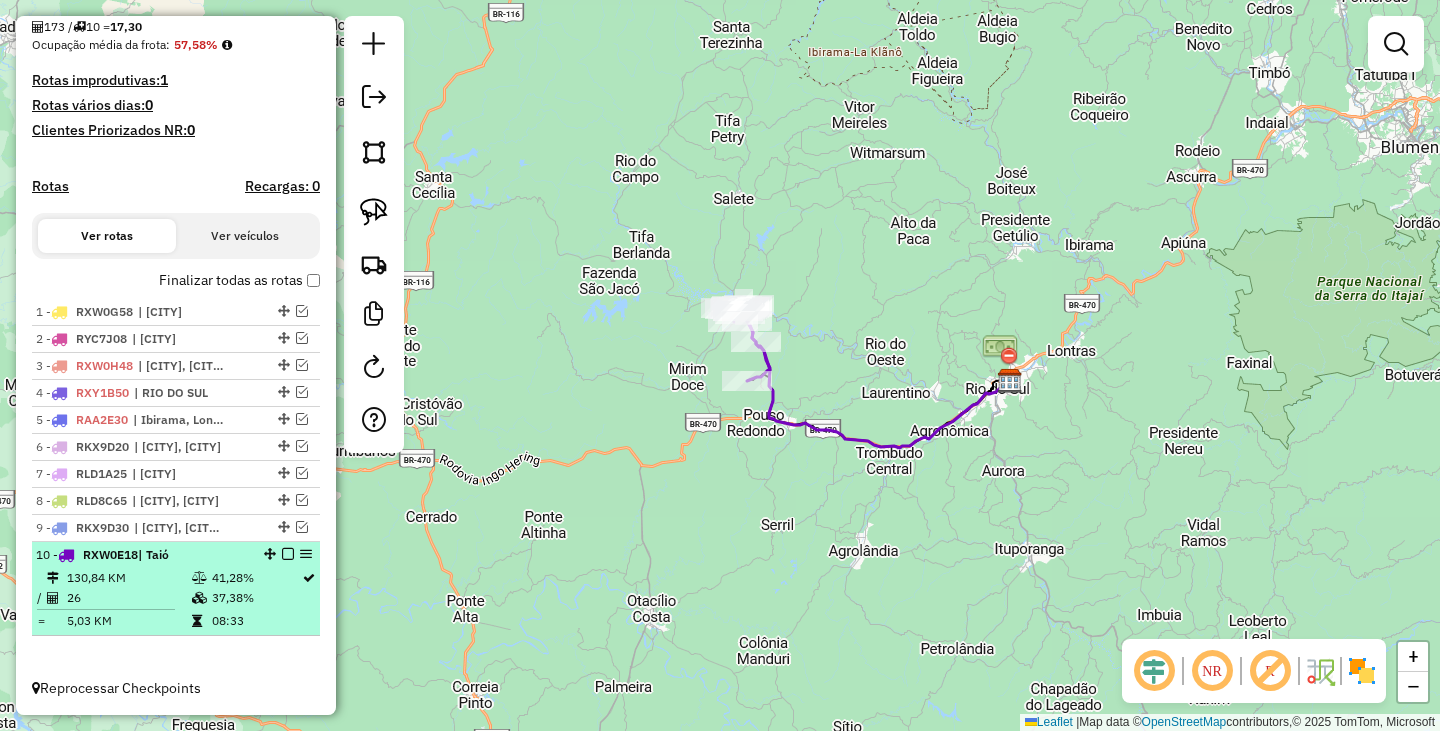click at bounding box center [288, 554] 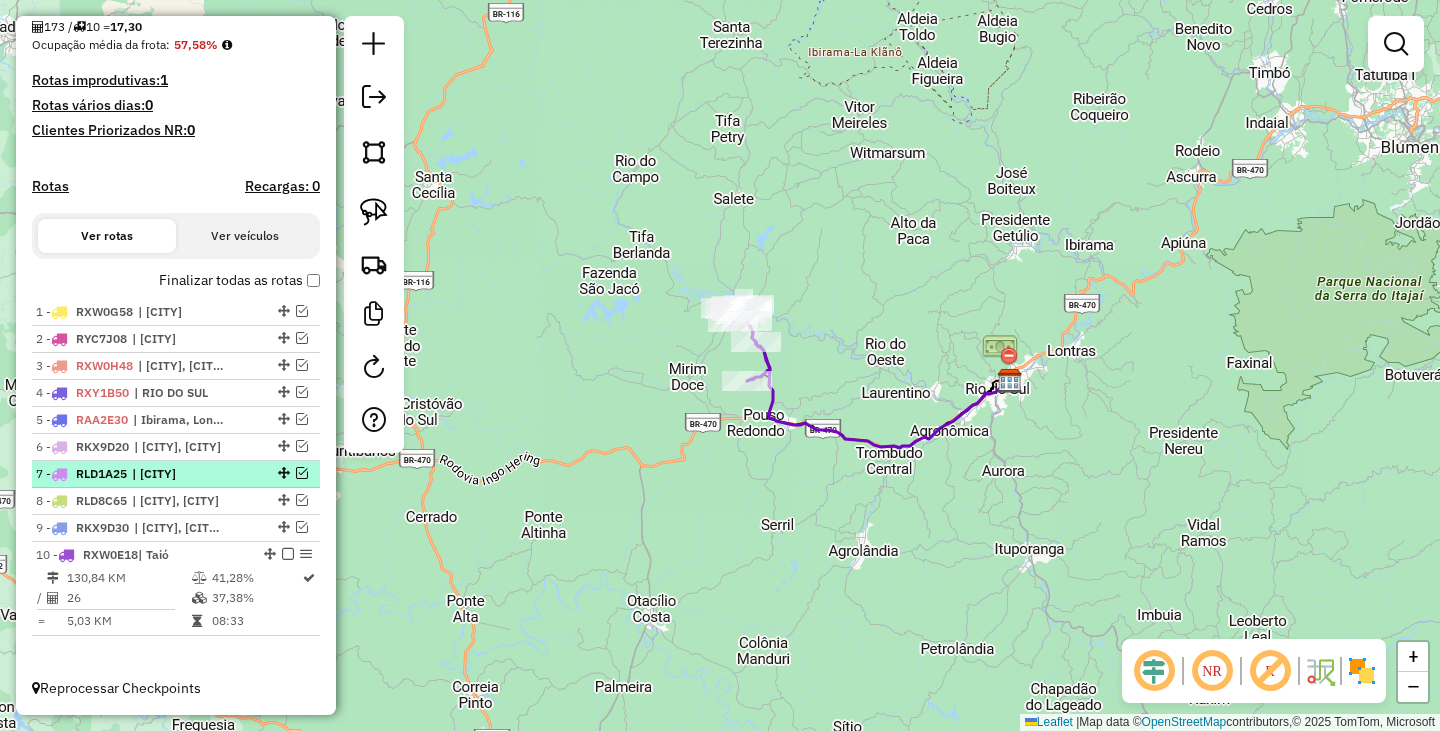 scroll, scrollTop: 424, scrollLeft: 0, axis: vertical 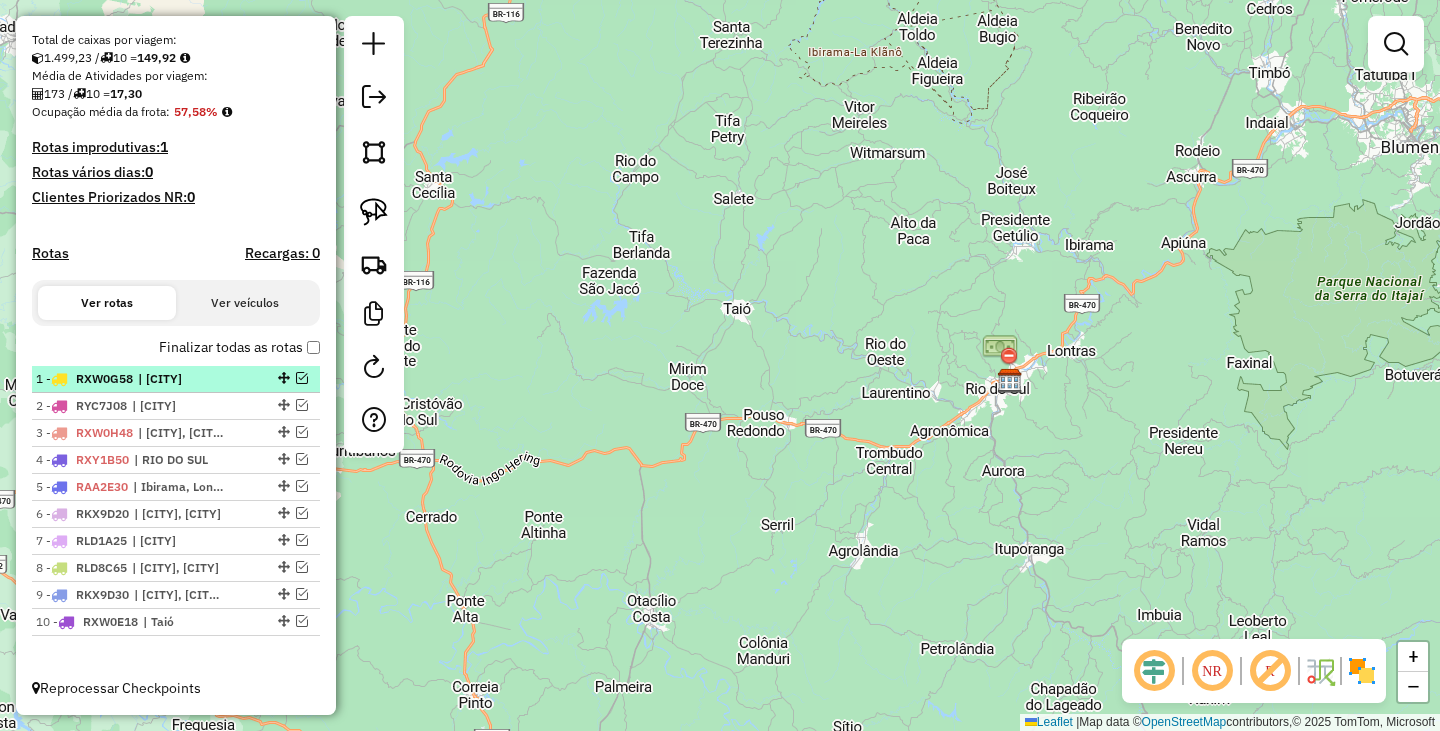 click at bounding box center [302, 378] 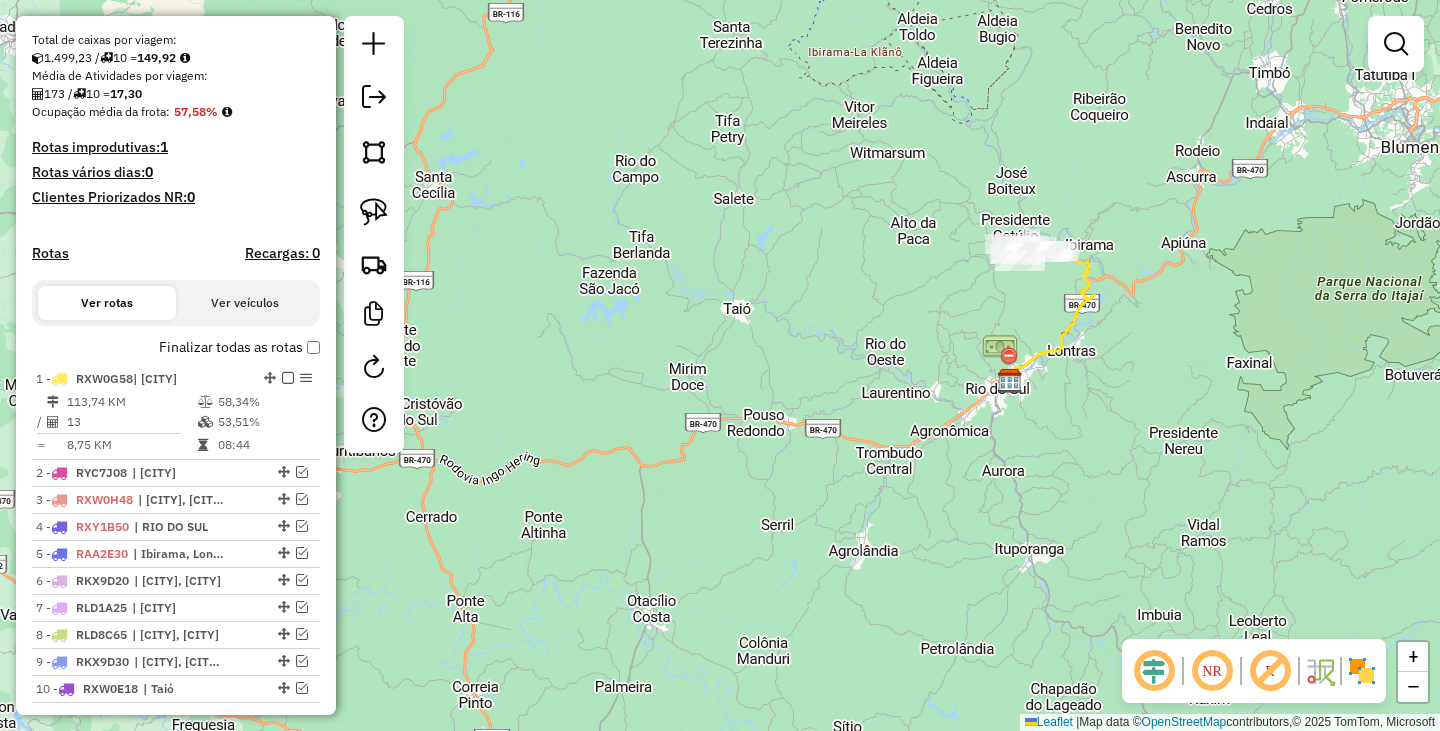scroll, scrollTop: 509, scrollLeft: 0, axis: vertical 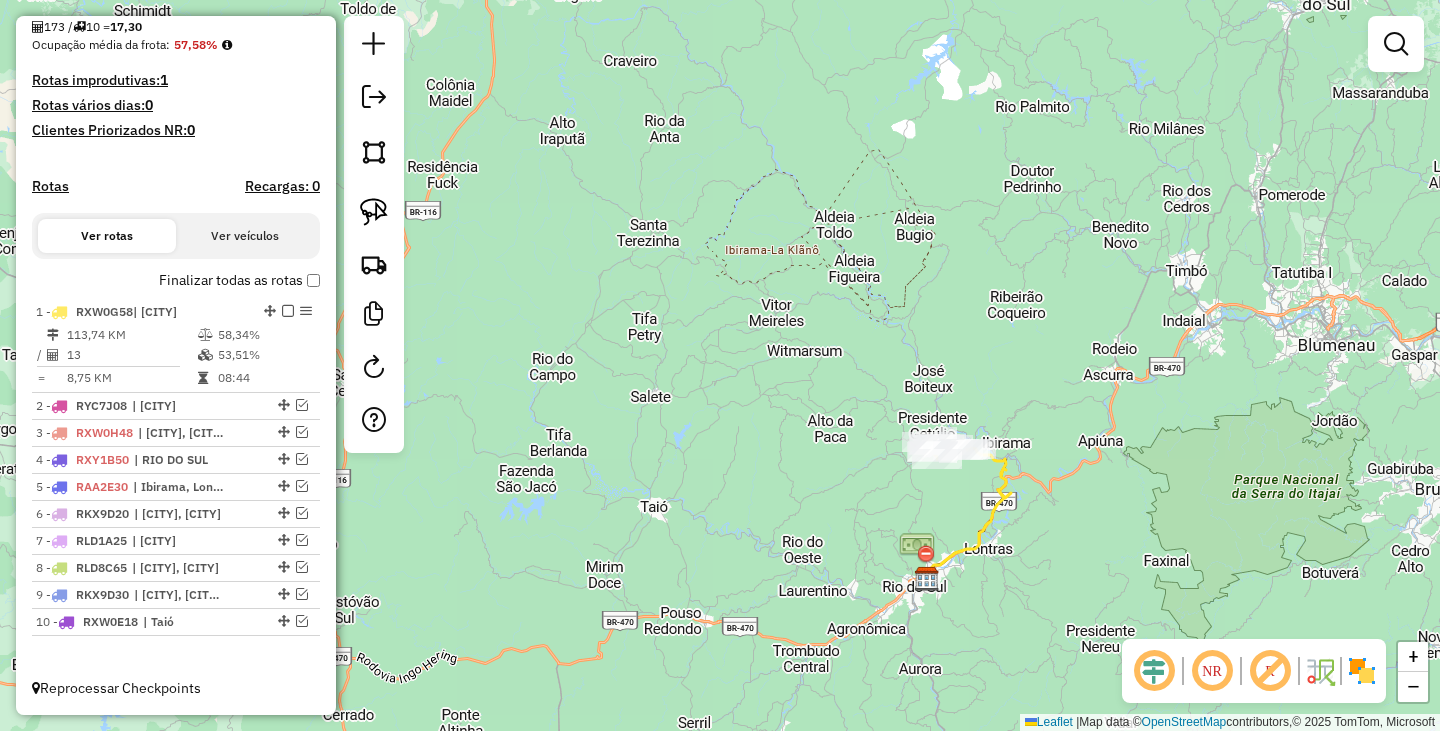 drag, startPoint x: 1024, startPoint y: 285, endPoint x: 941, endPoint y: 483, distance: 214.69281 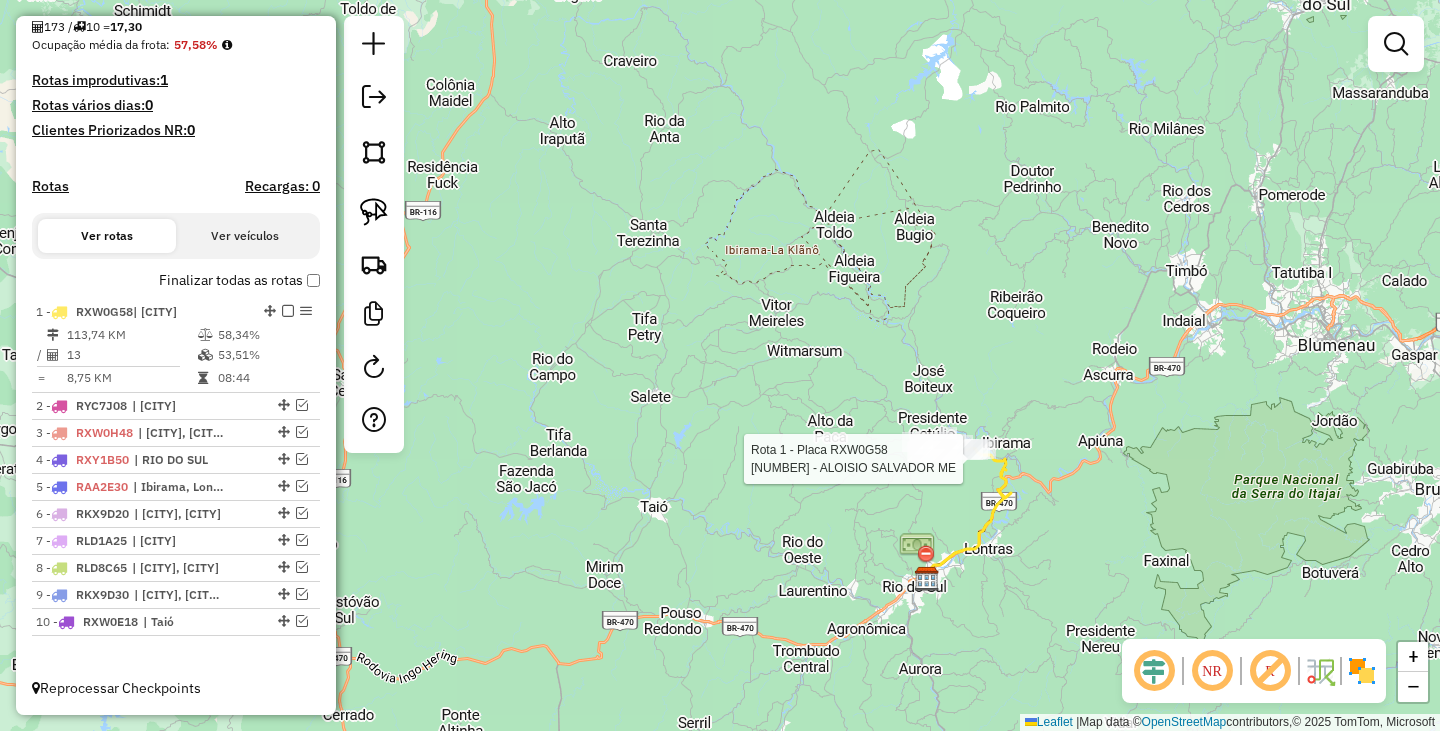 select on "*********" 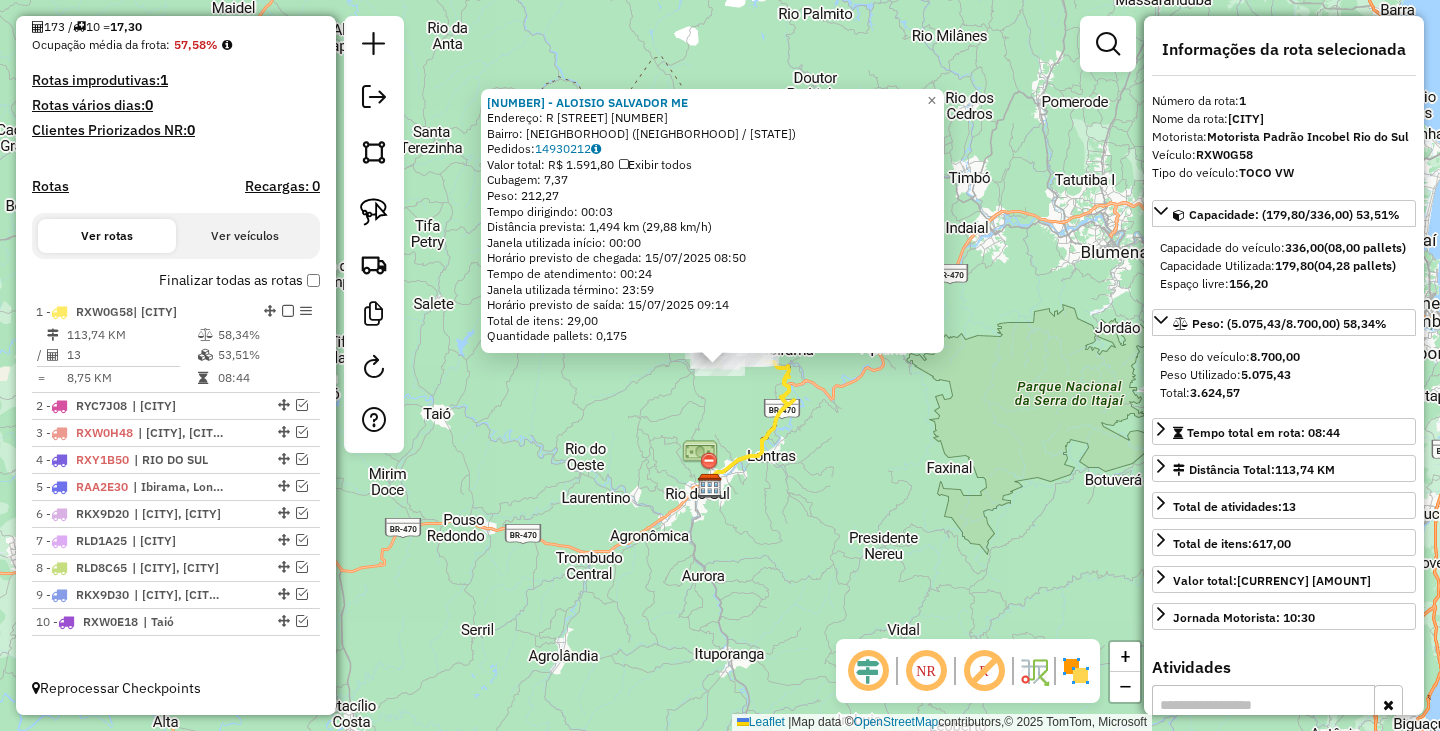 drag, startPoint x: 719, startPoint y: 362, endPoint x: 639, endPoint y: 397, distance: 87.32124 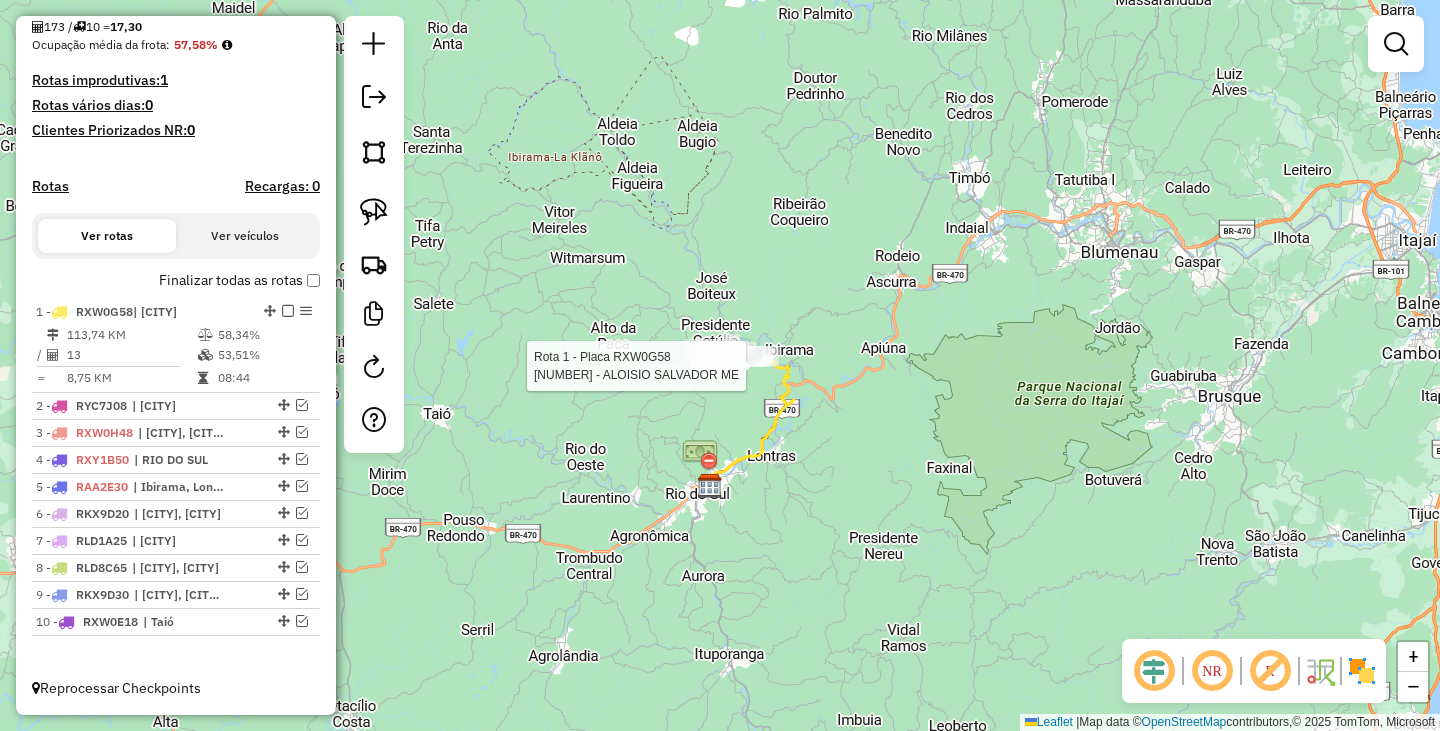 select on "*********" 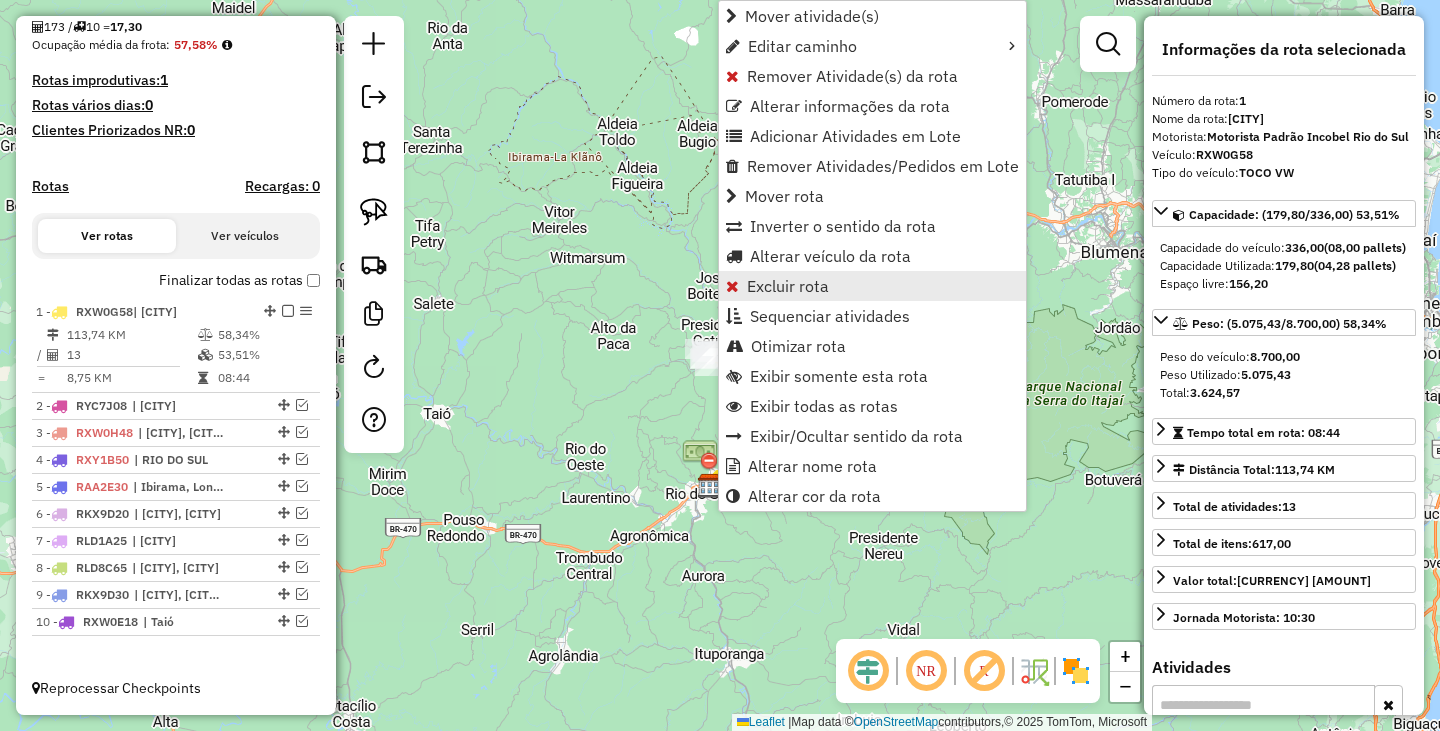 click on "Excluir rota" at bounding box center (788, 286) 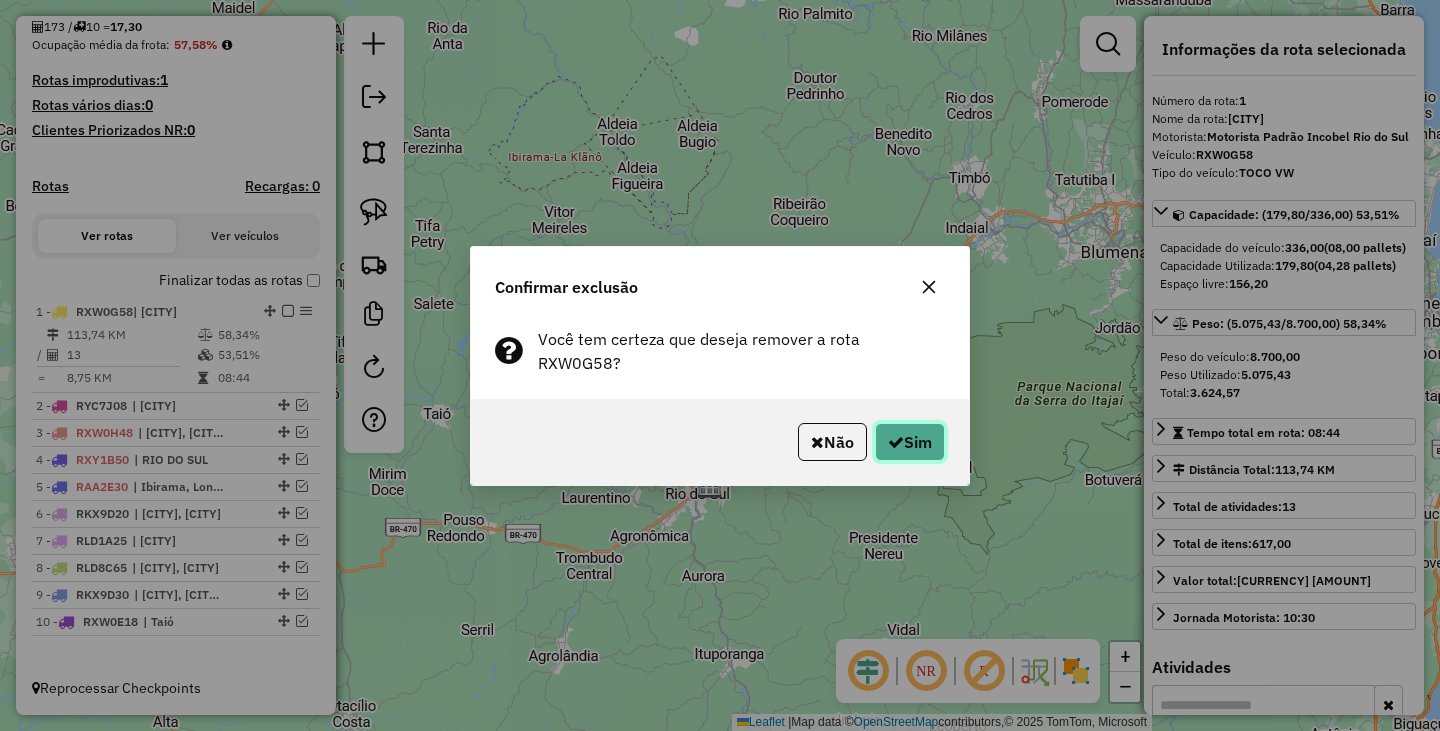 click on "Sim" 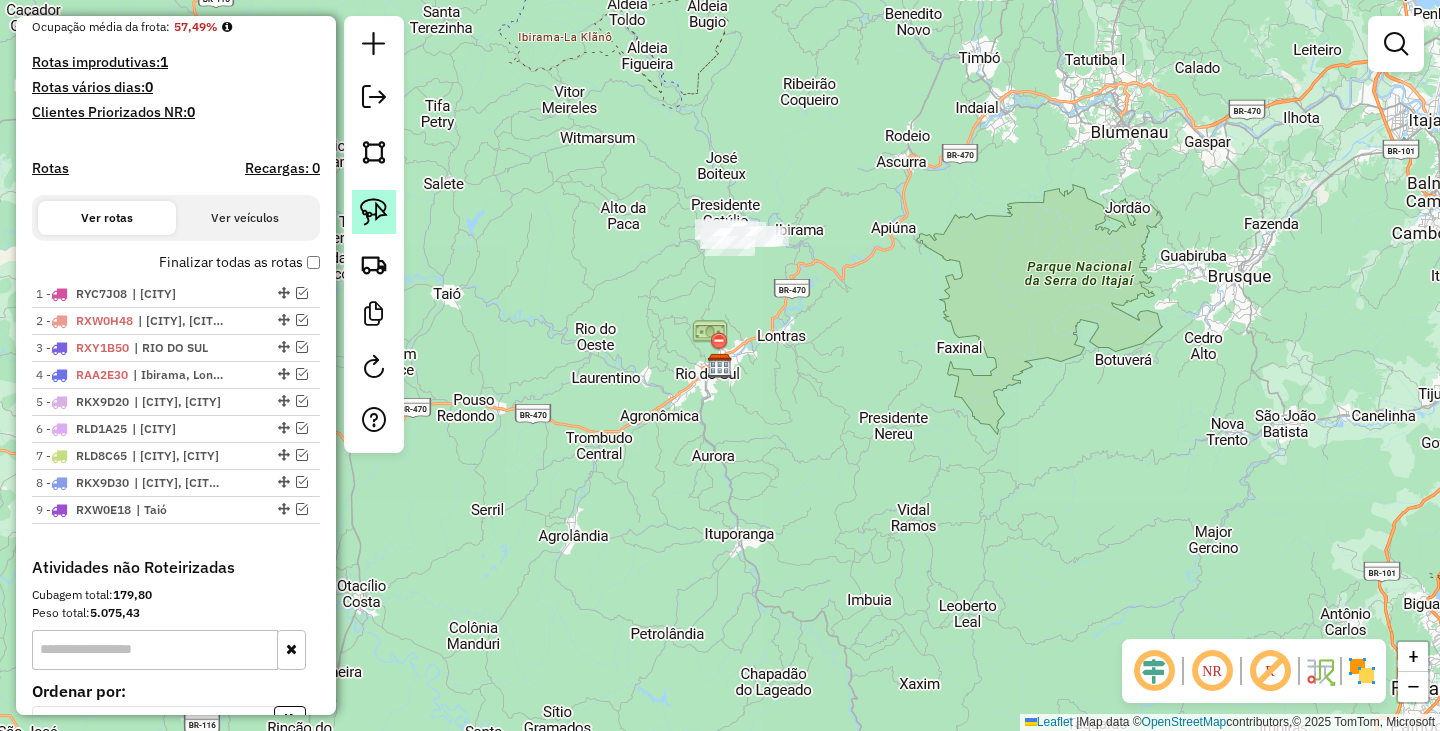 click 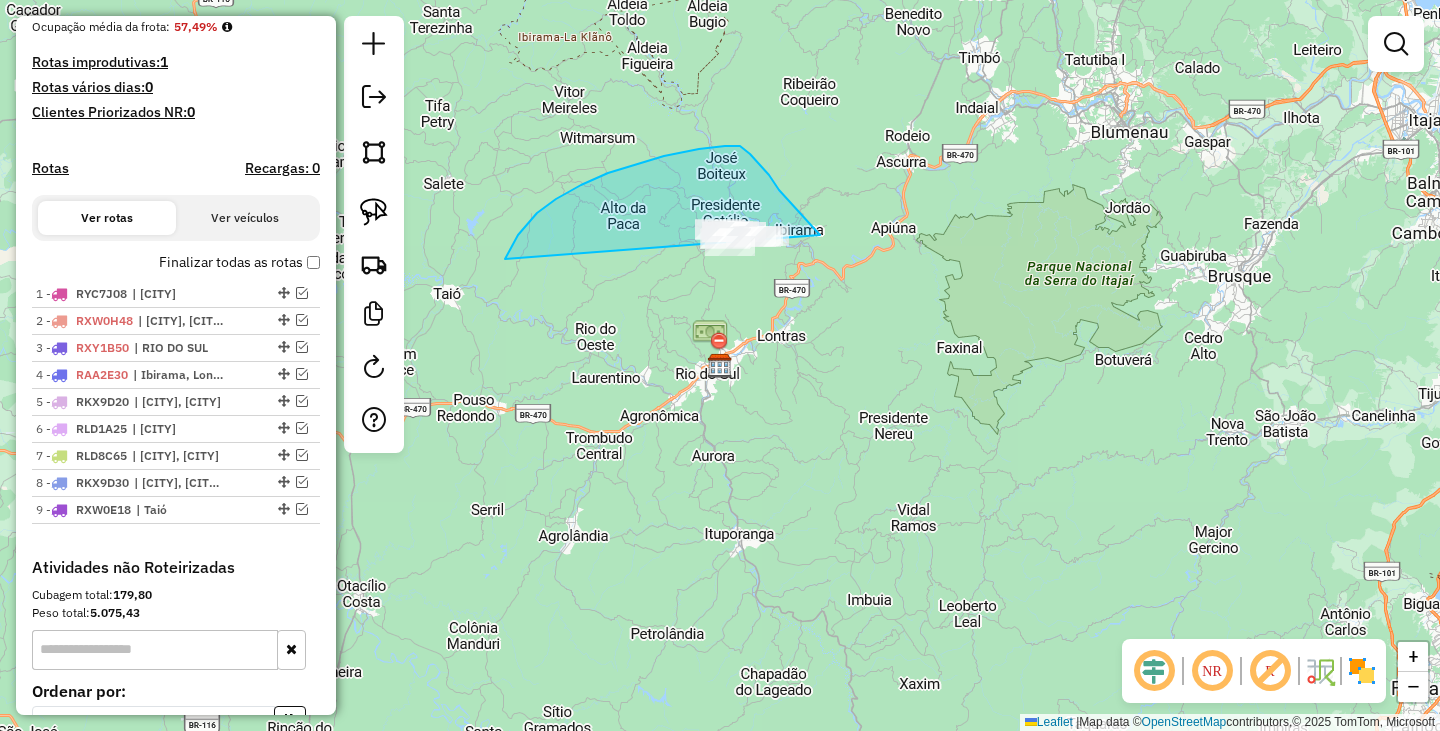 drag, startPoint x: 505, startPoint y: 259, endPoint x: 826, endPoint y: 310, distance: 325.02615 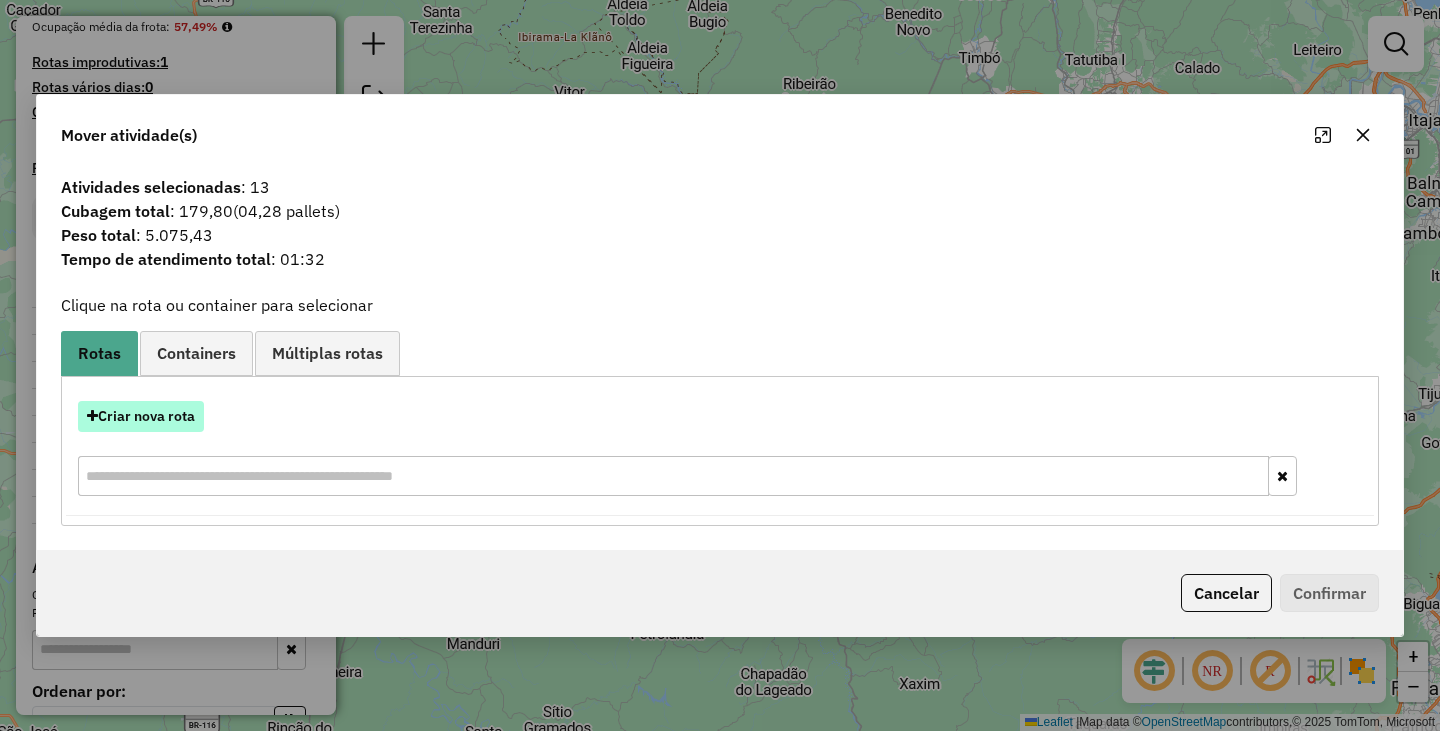 click on "Criar nova rota" at bounding box center [141, 416] 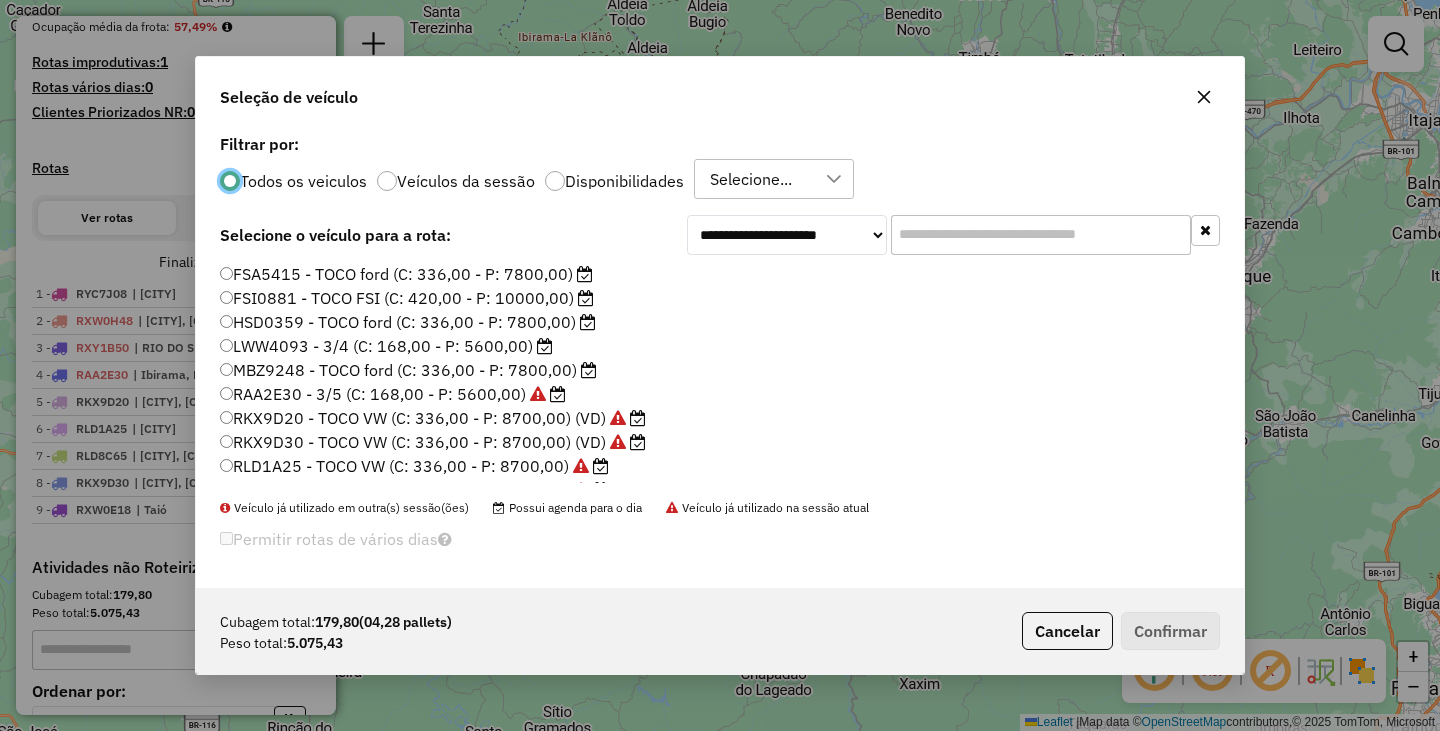scroll, scrollTop: 11, scrollLeft: 6, axis: both 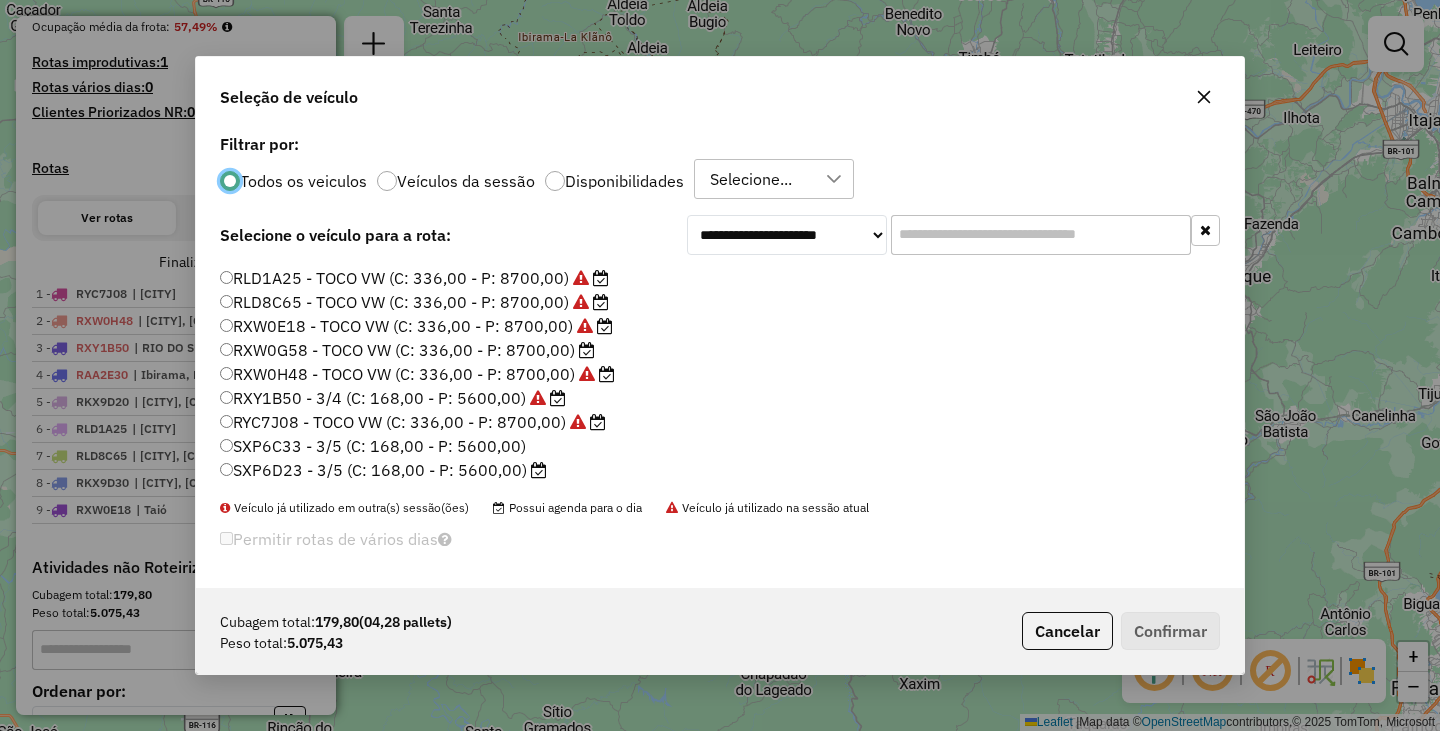 click on "RXW0G58 - TOCO VW (C: 336,00 - P: 8700,00)" 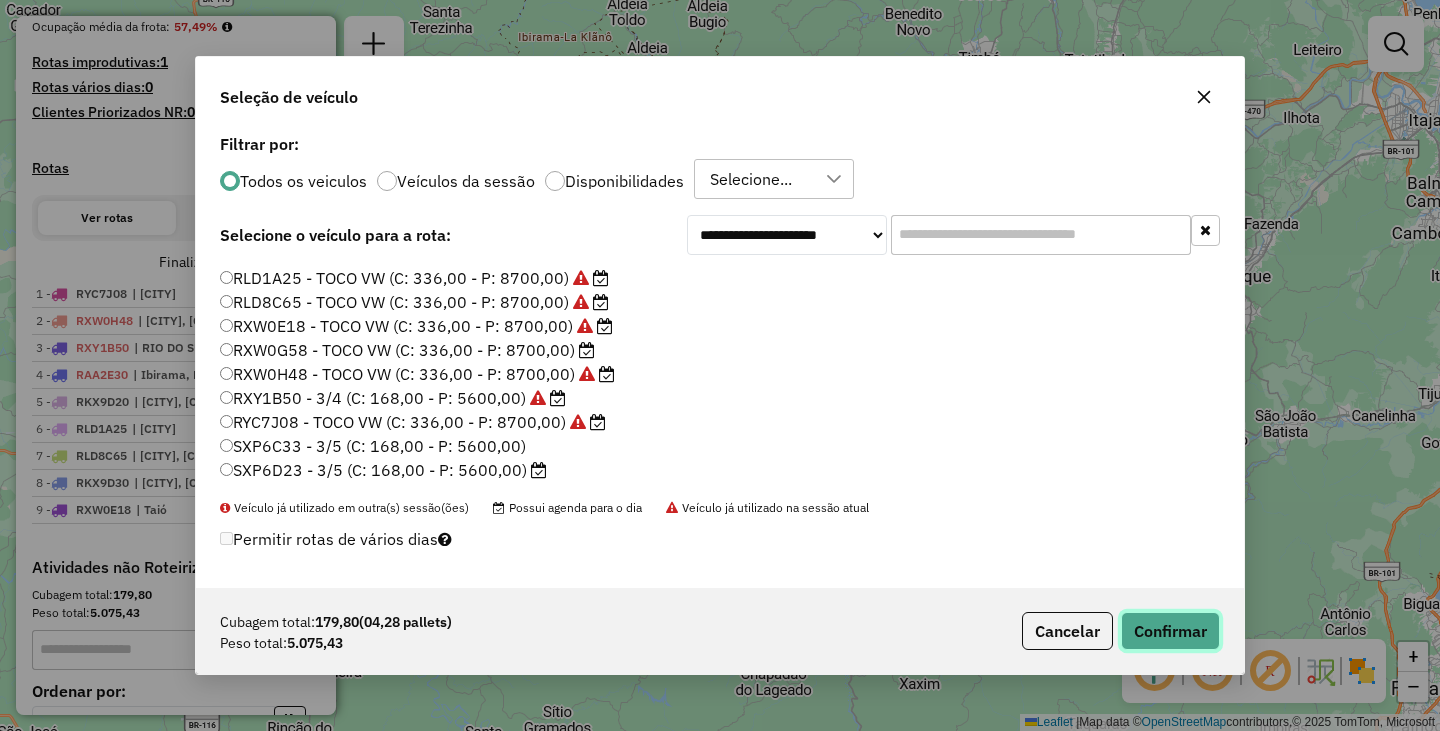 click on "Confirmar" 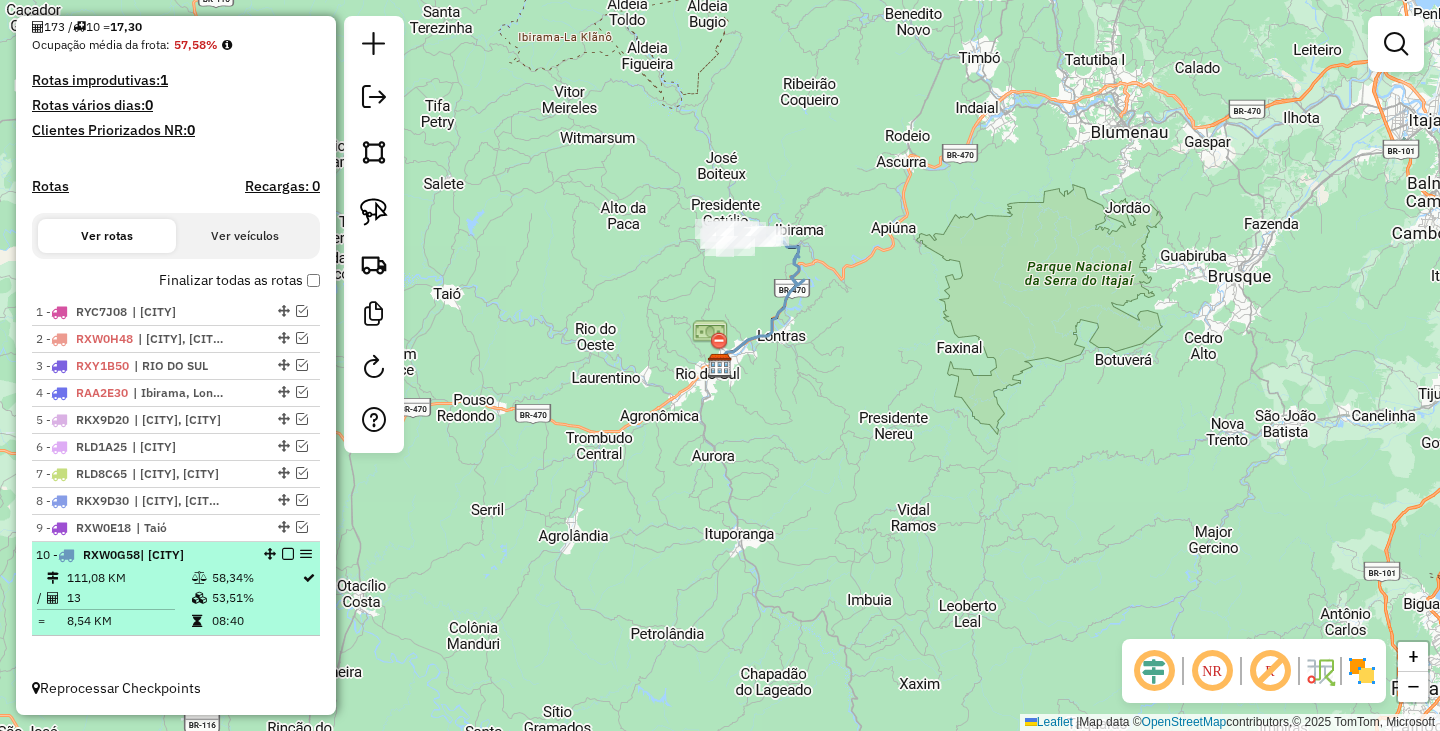 click at bounding box center [288, 554] 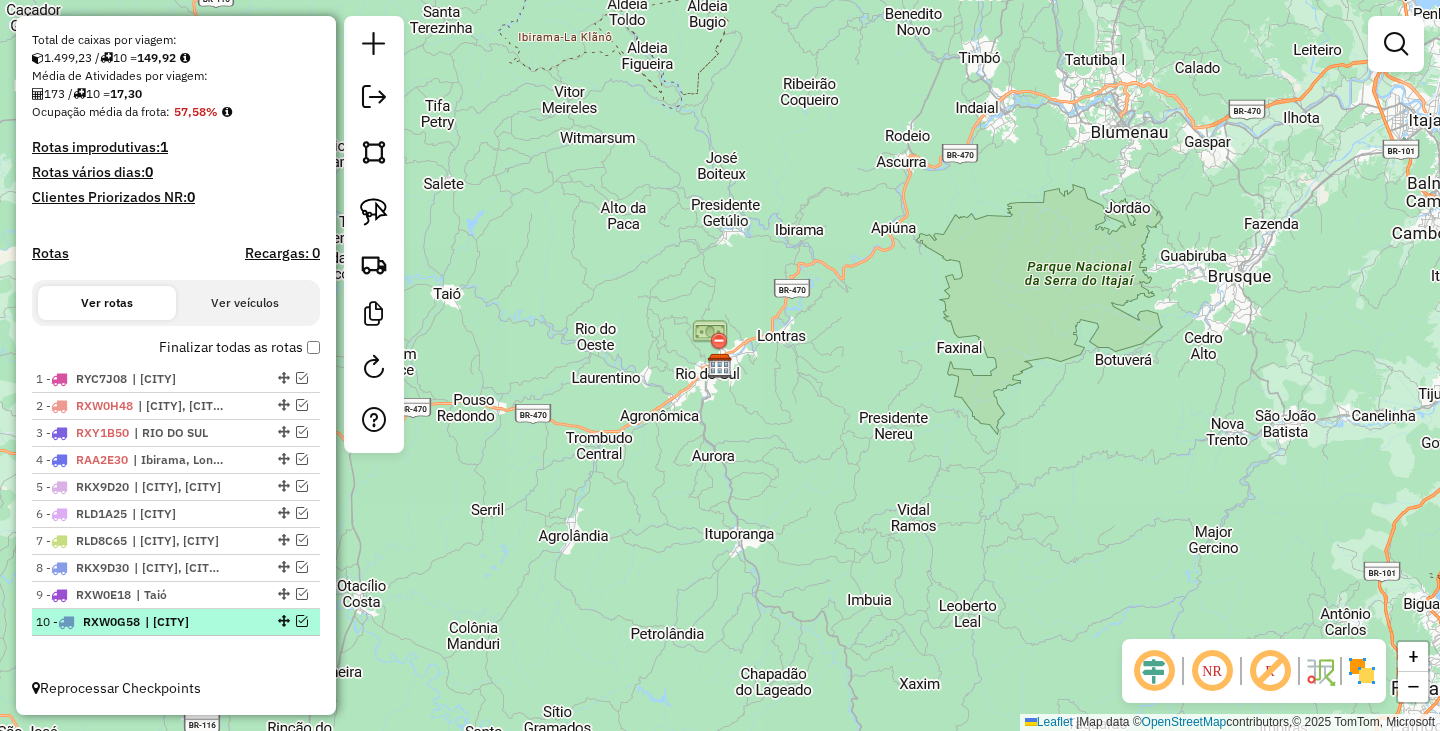 scroll, scrollTop: 424, scrollLeft: 0, axis: vertical 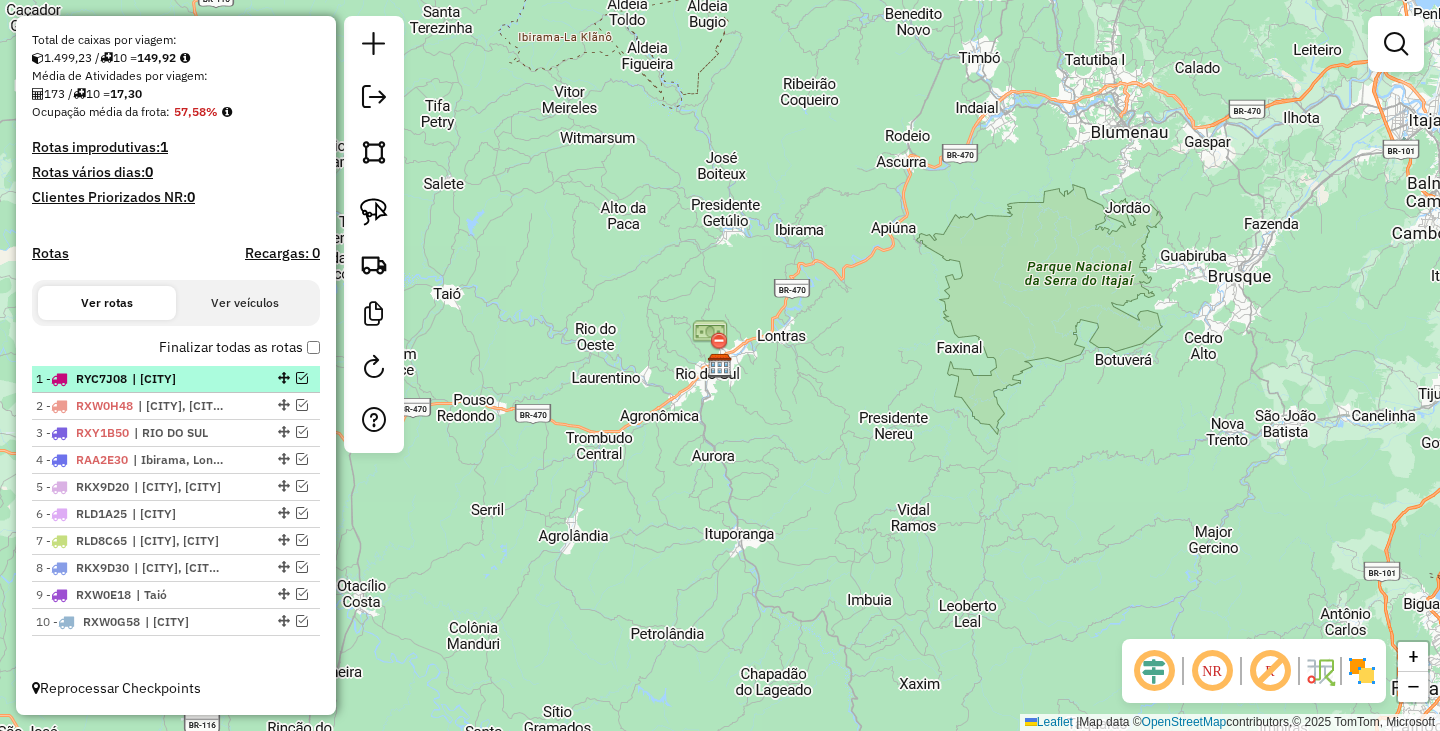 click at bounding box center [302, 378] 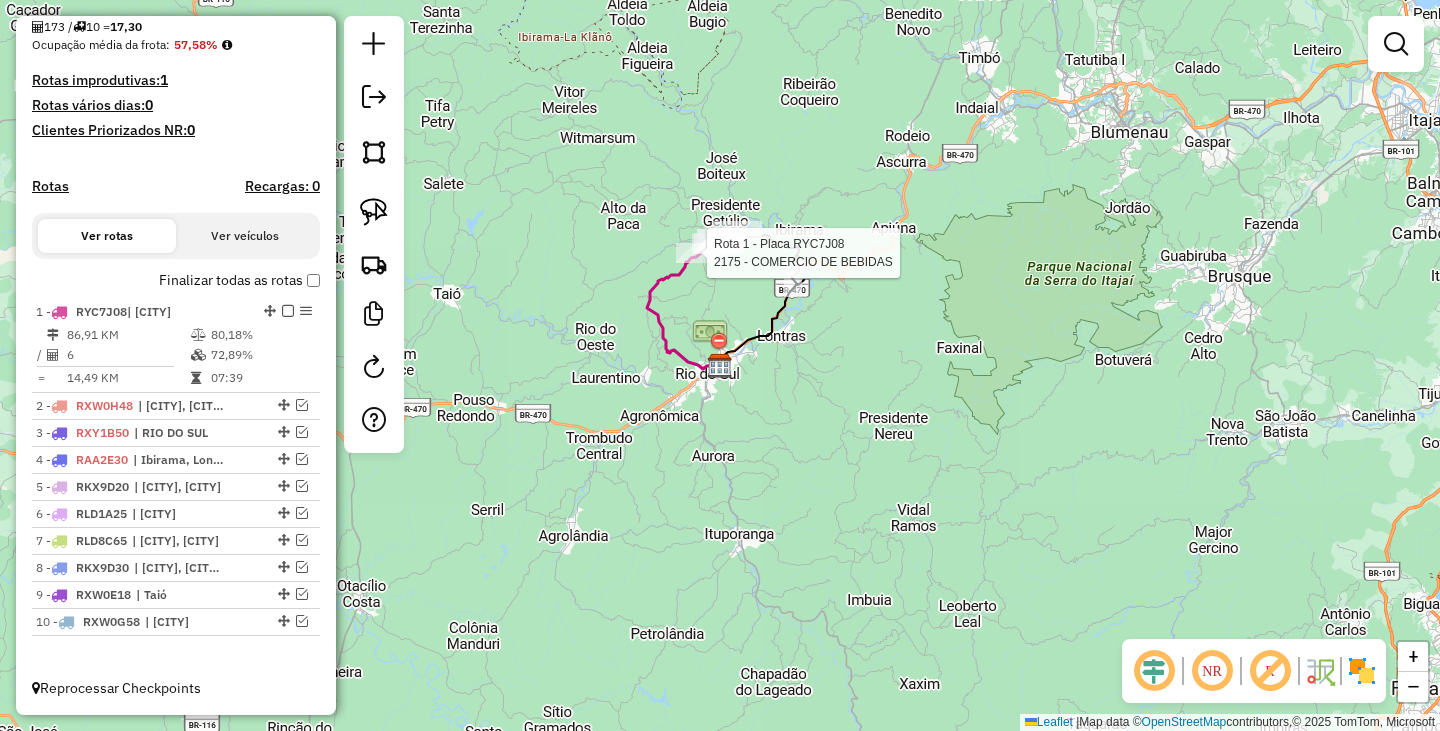 select on "*********" 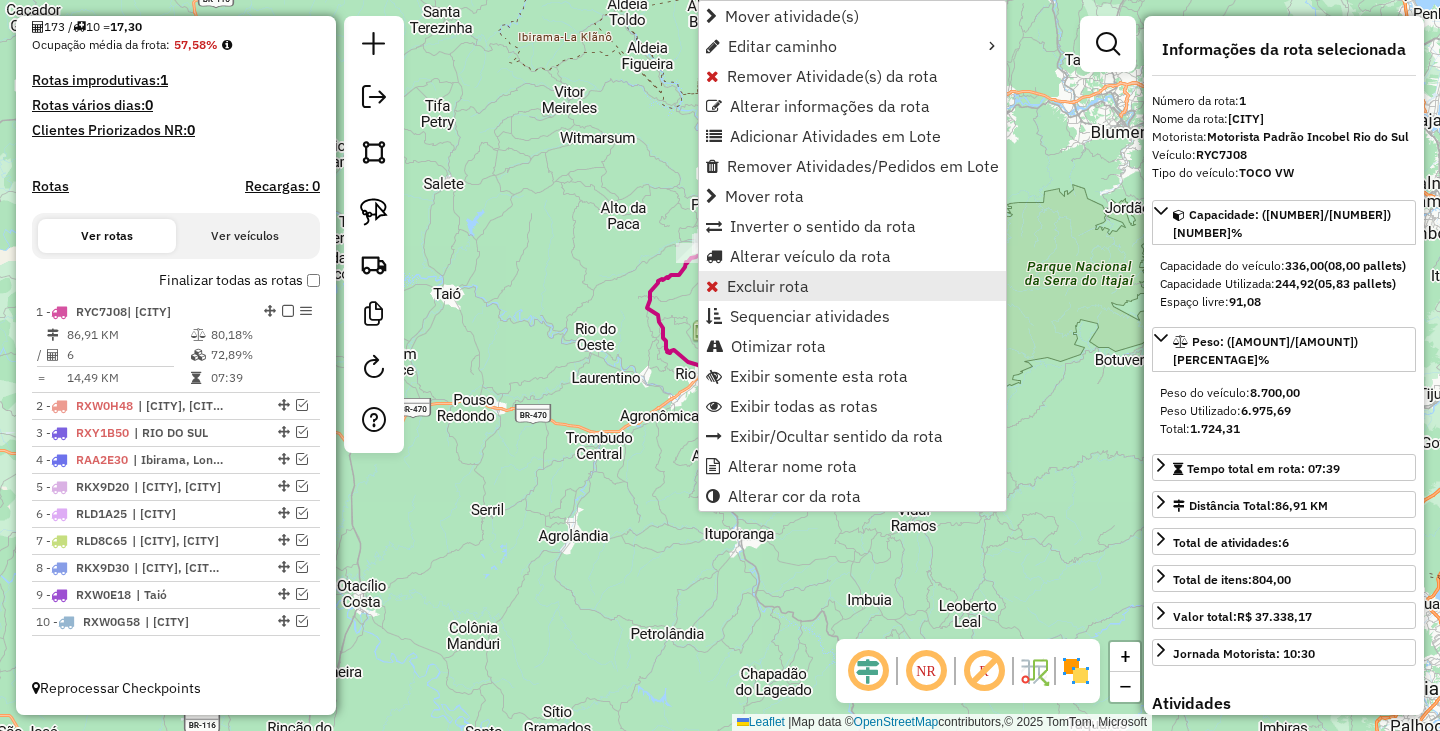 click on "Excluir rota" at bounding box center (768, 286) 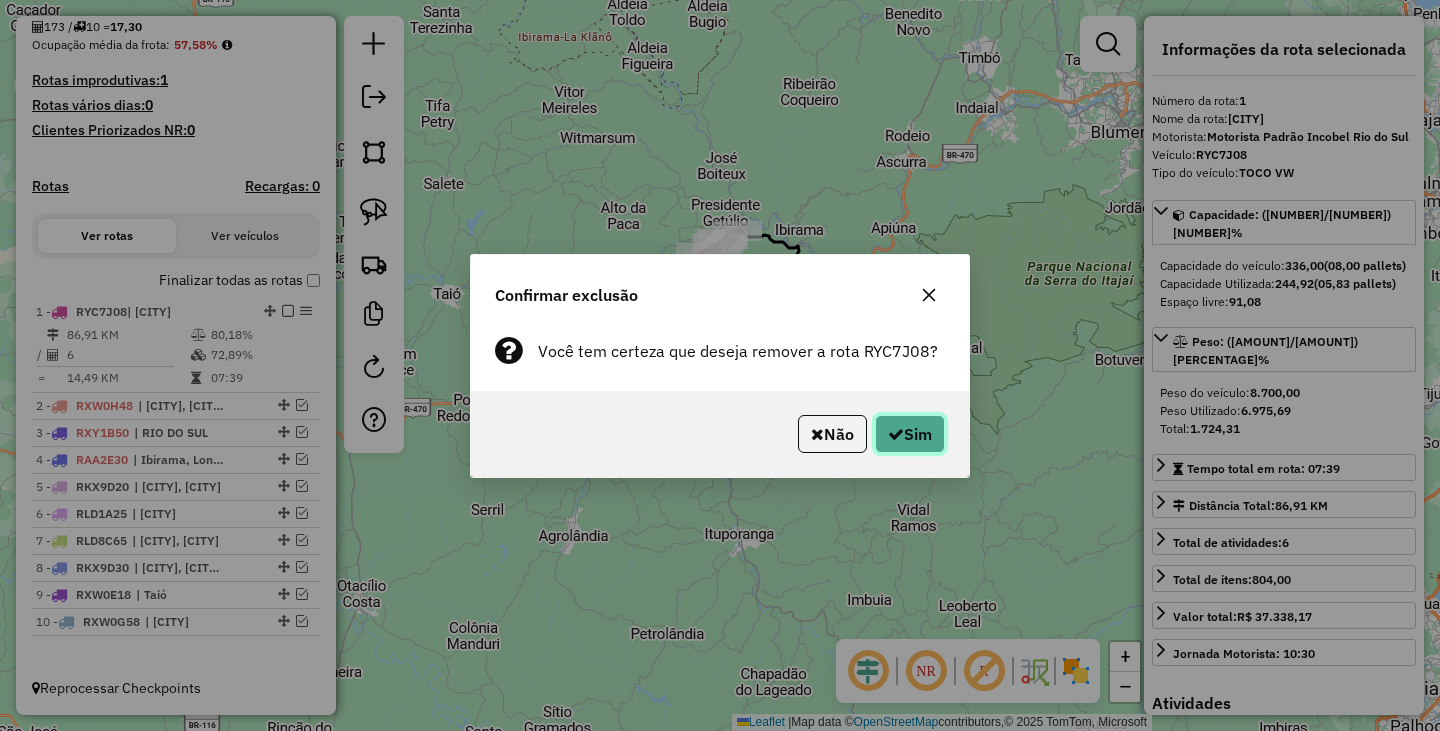 click on "Sim" 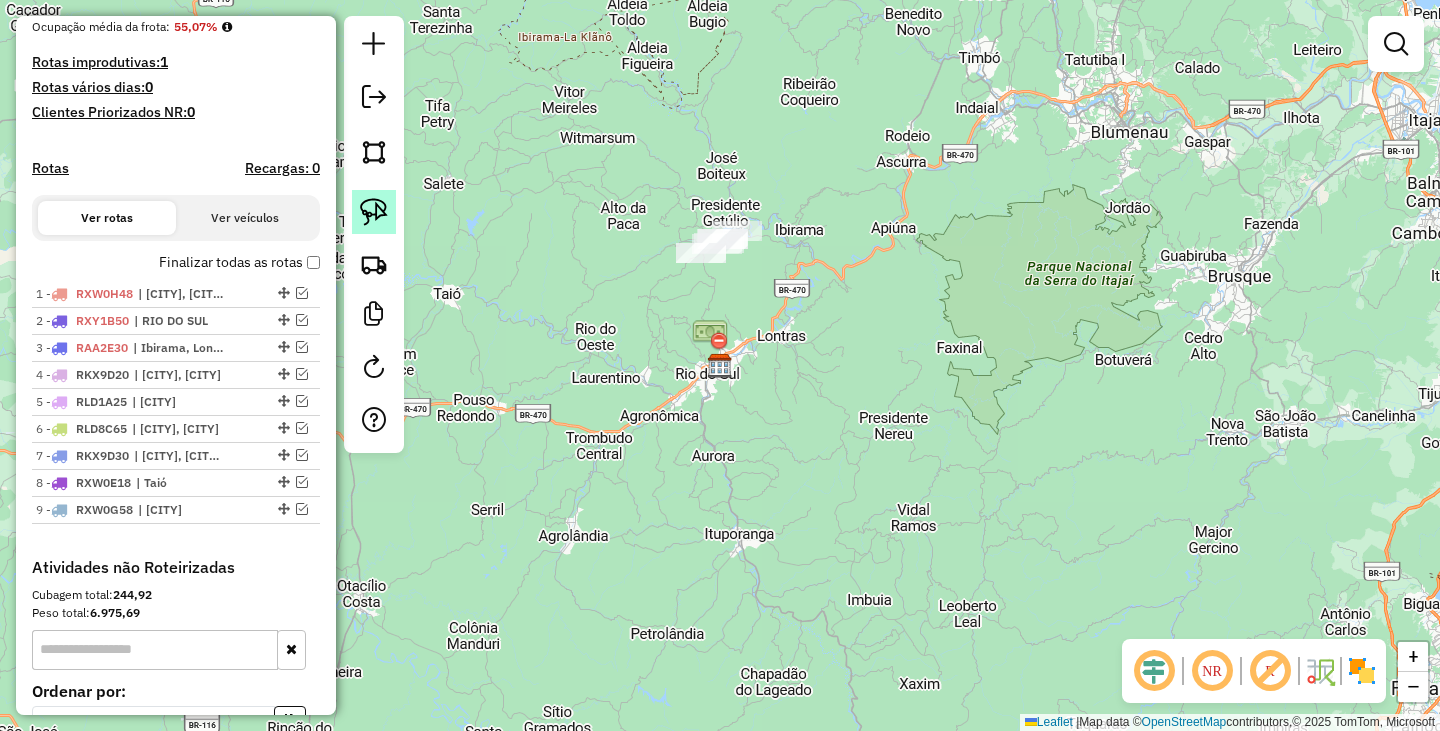 click 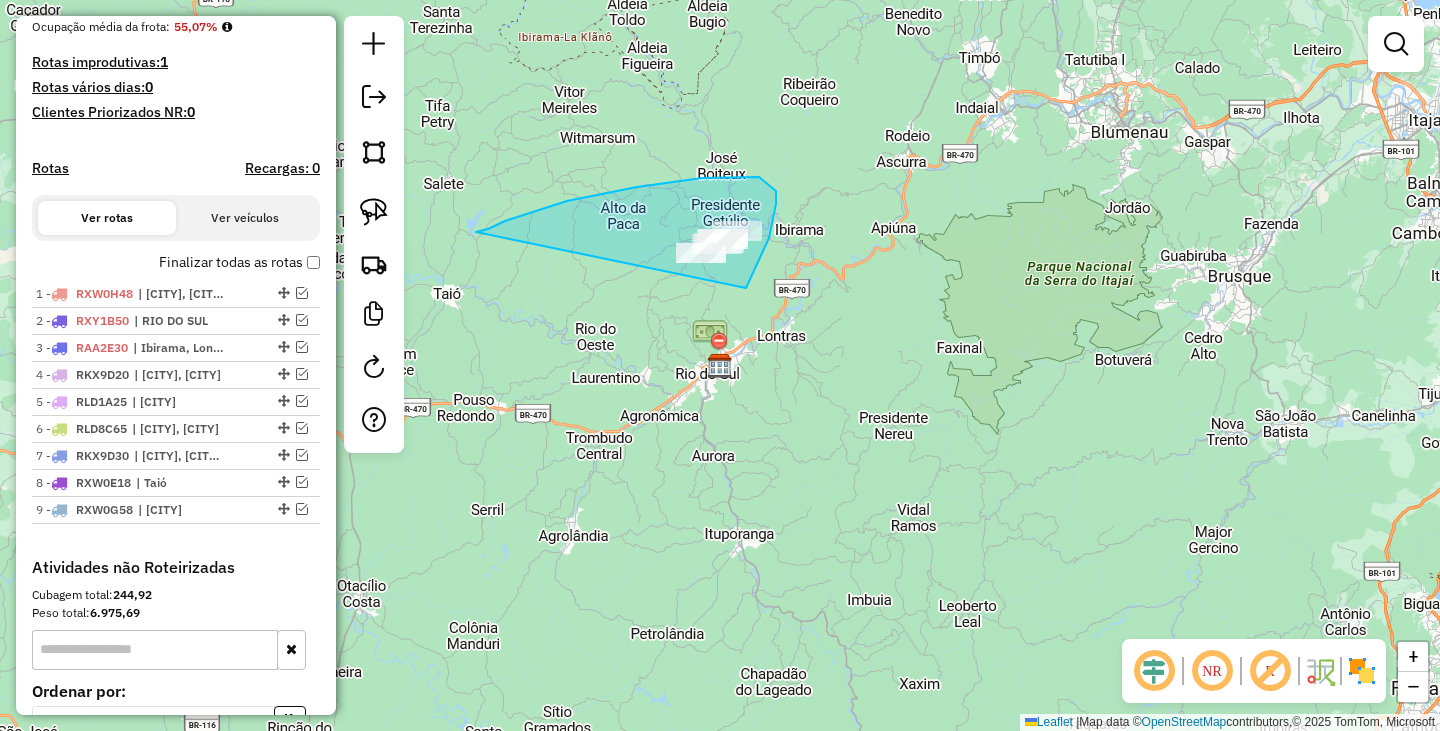 drag, startPoint x: 488, startPoint y: 229, endPoint x: 746, endPoint y: 288, distance: 264.66016 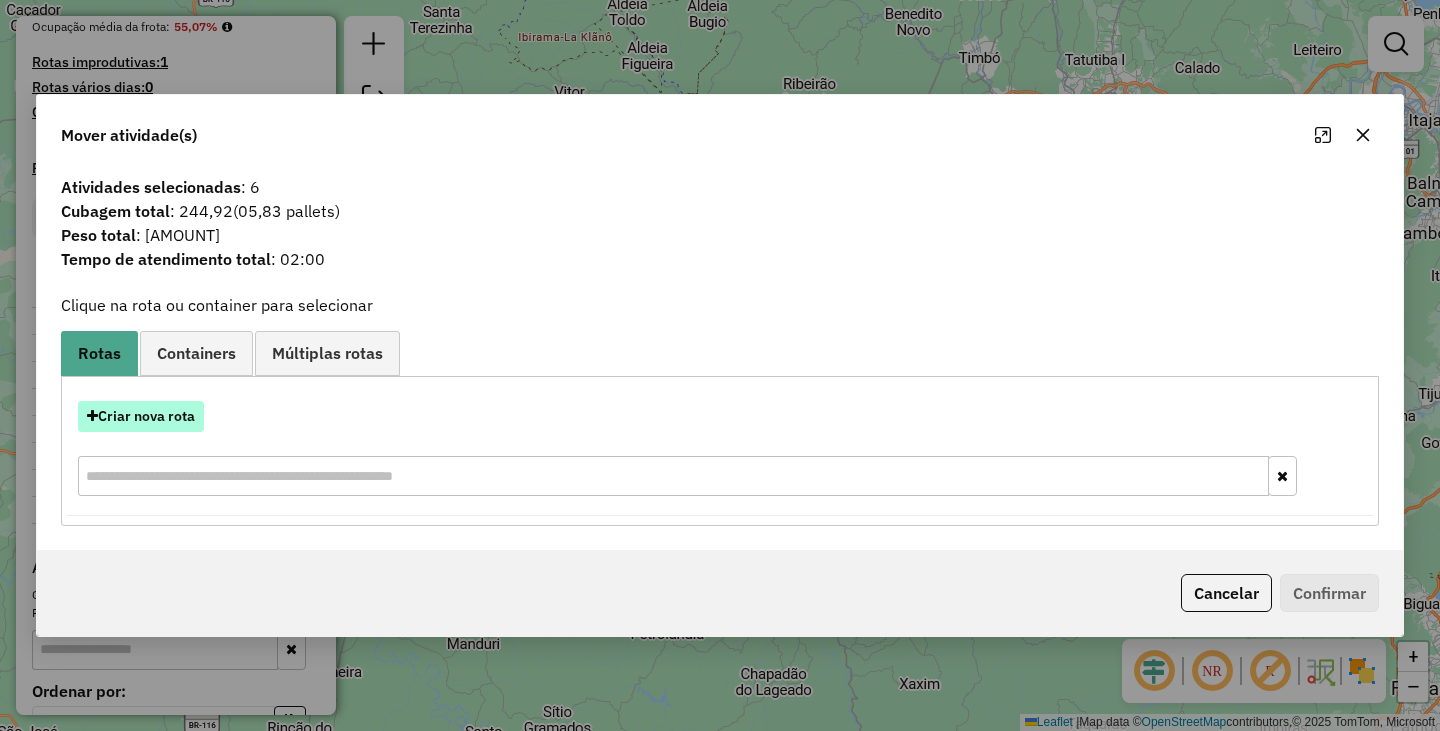 click on "Criar nova rota" at bounding box center [141, 416] 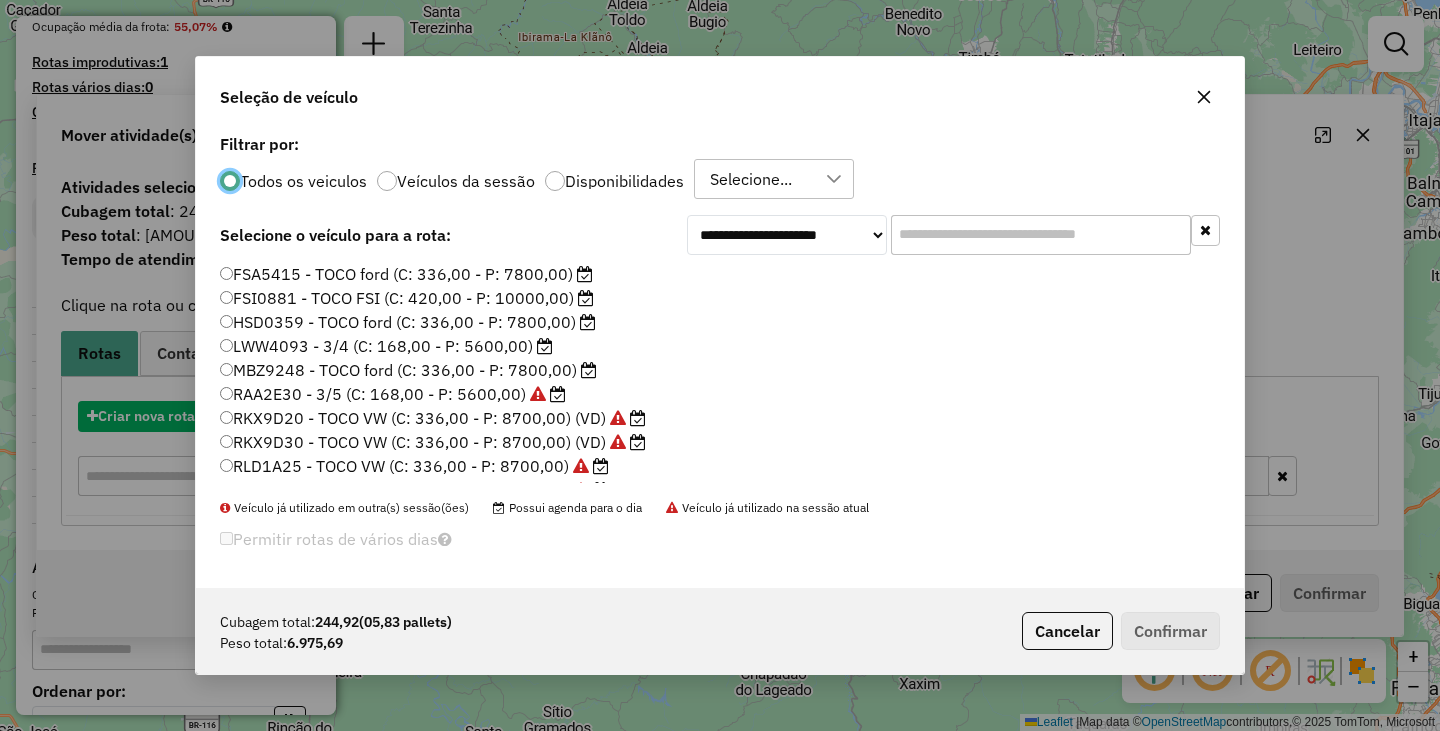 scroll, scrollTop: 11, scrollLeft: 6, axis: both 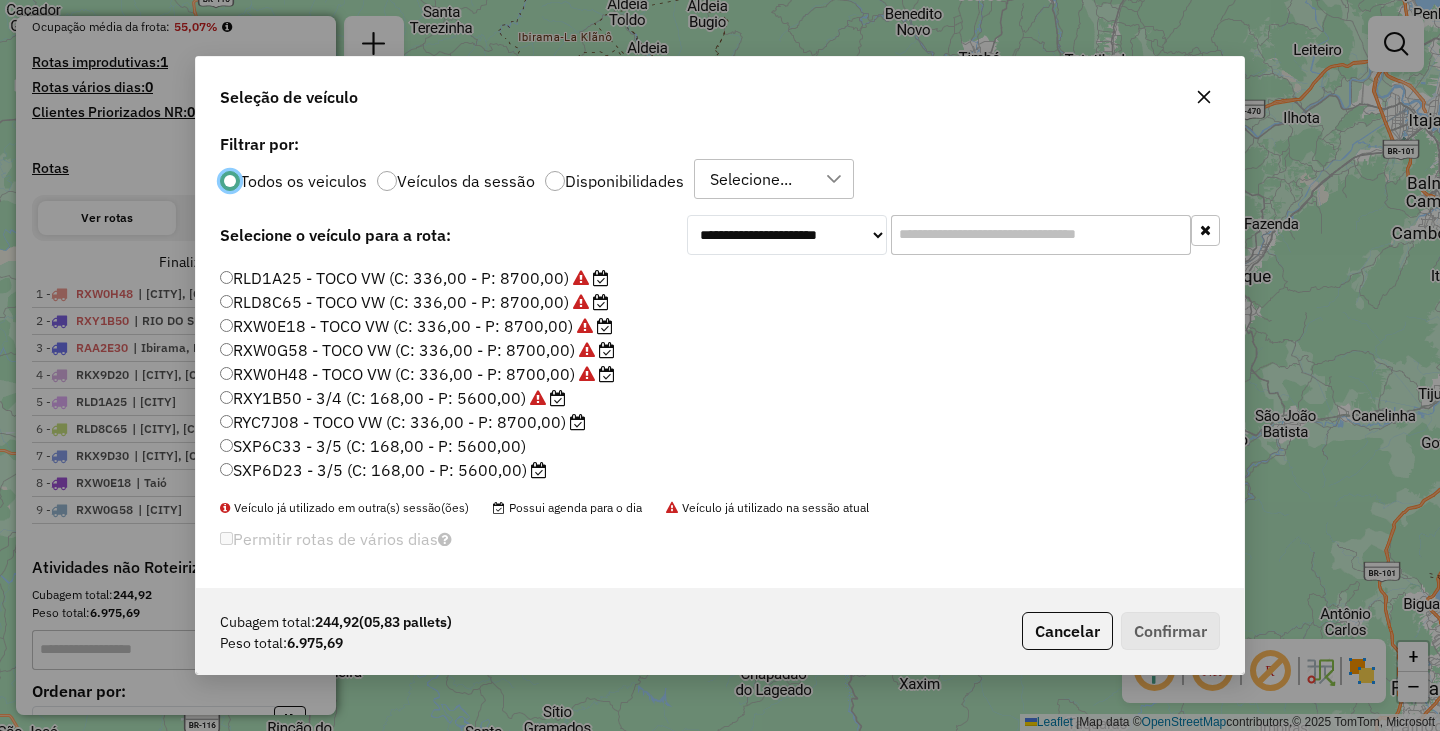 click on "RYC7J08 - TOCO VW (C: 336,00 - P: 8700,00)" 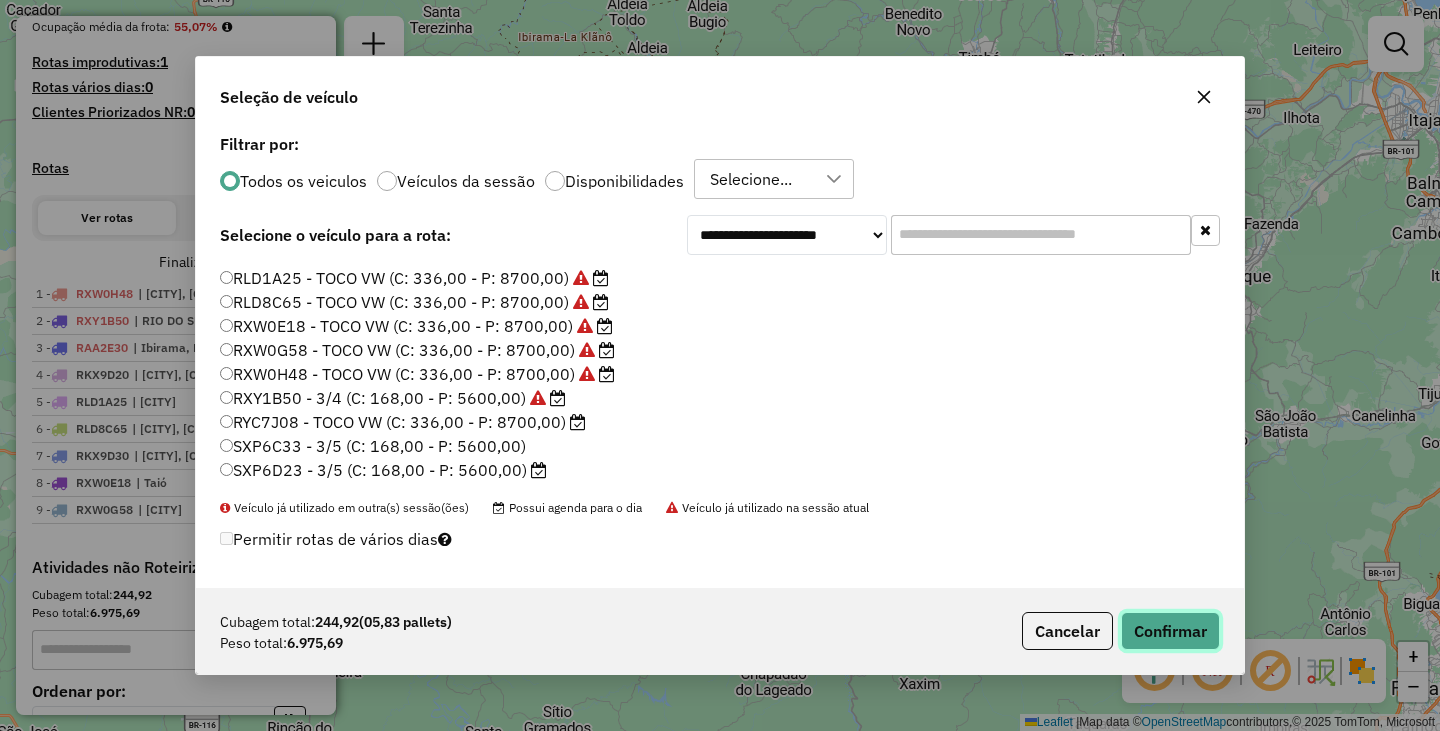 click on "Confirmar" 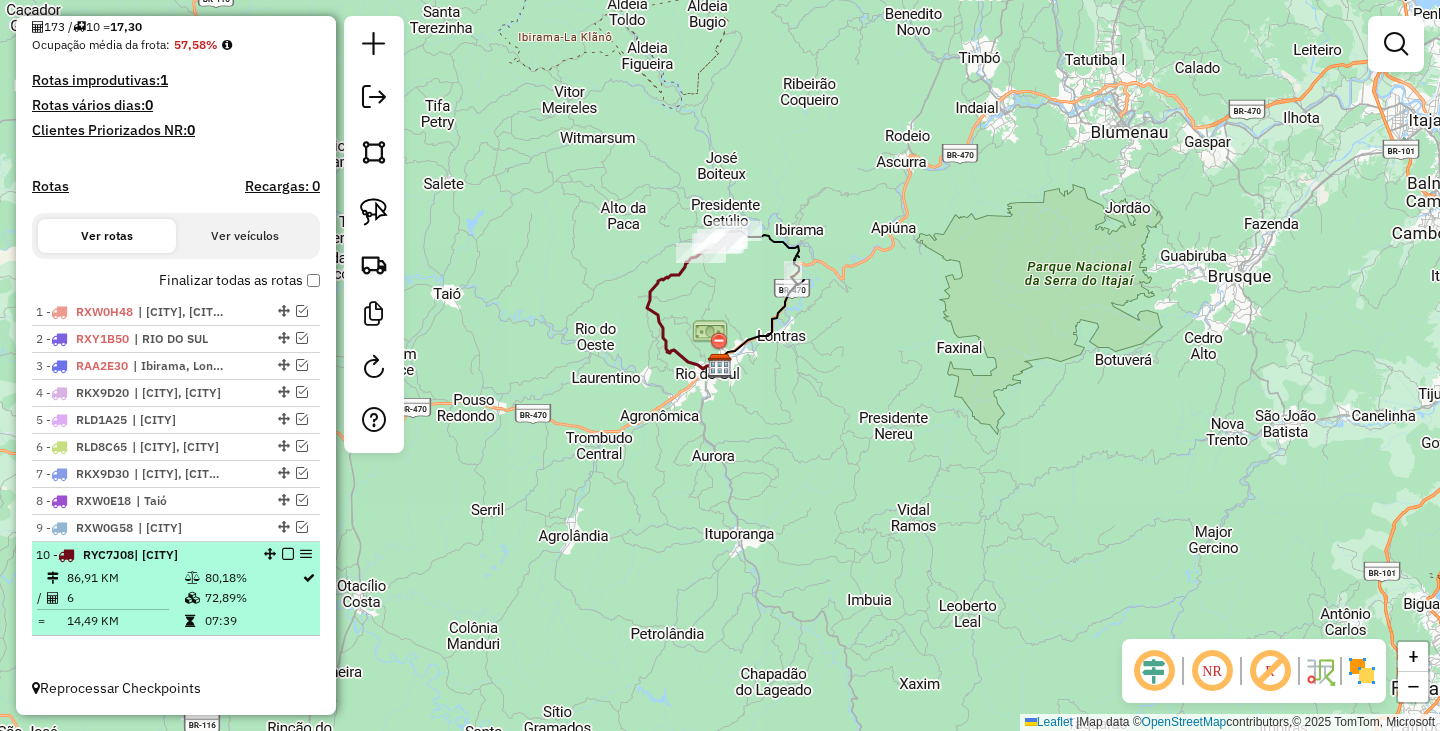 click at bounding box center (288, 554) 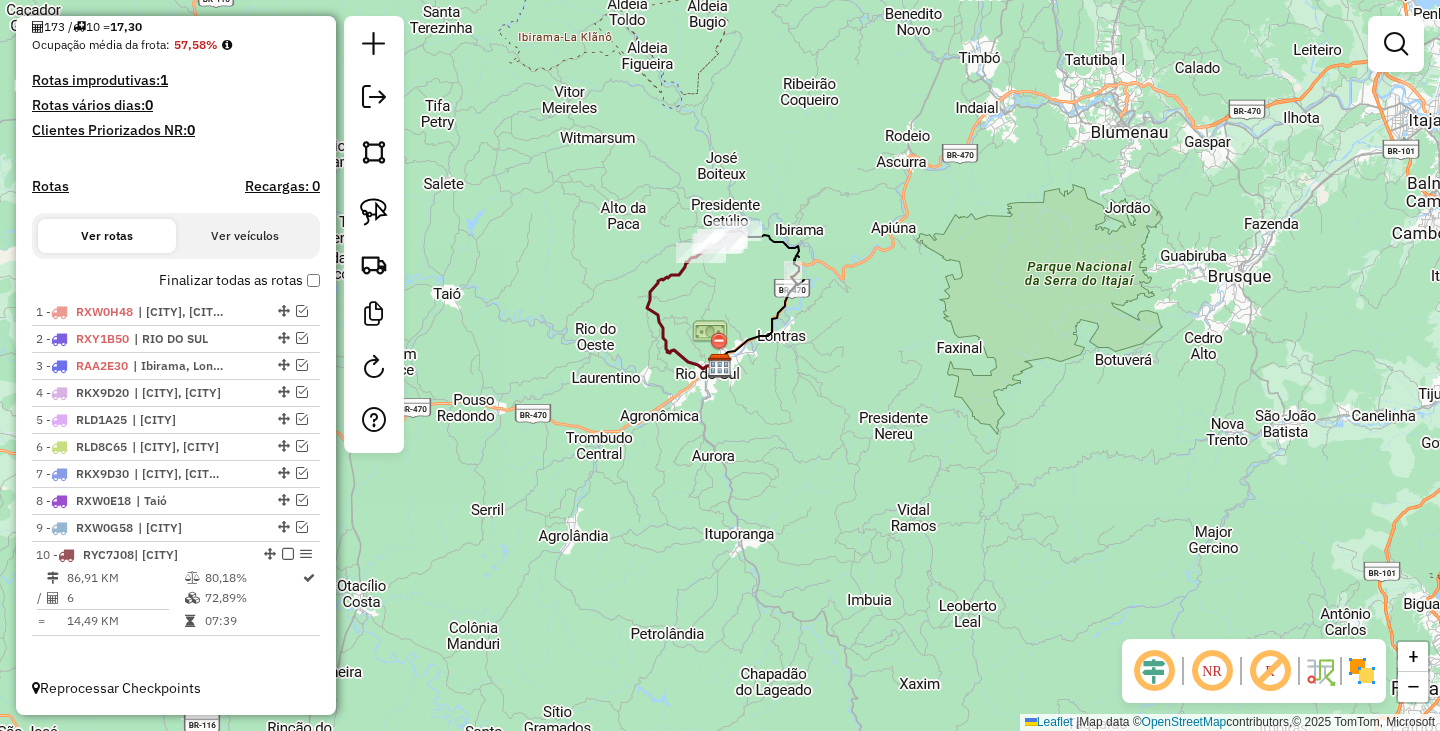 scroll, scrollTop: 424, scrollLeft: 0, axis: vertical 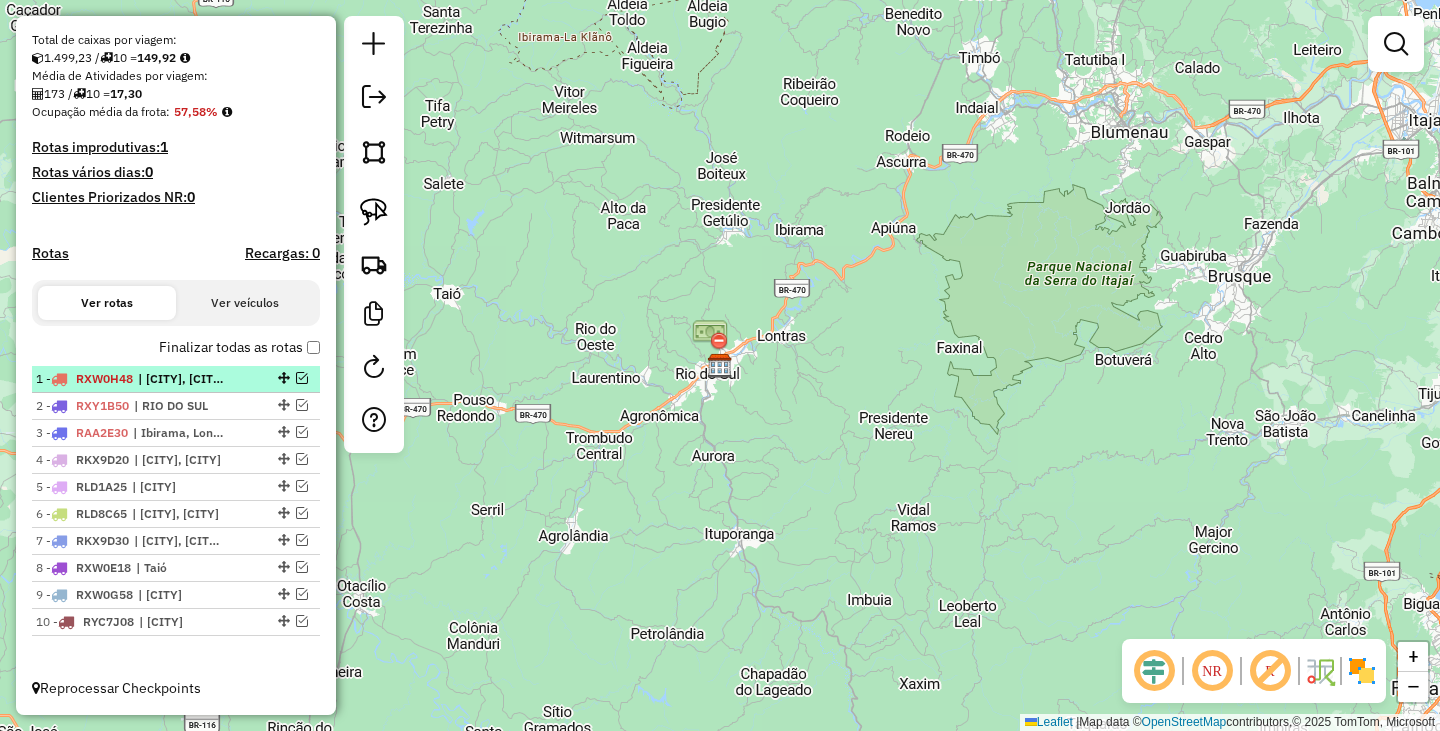 click at bounding box center [302, 378] 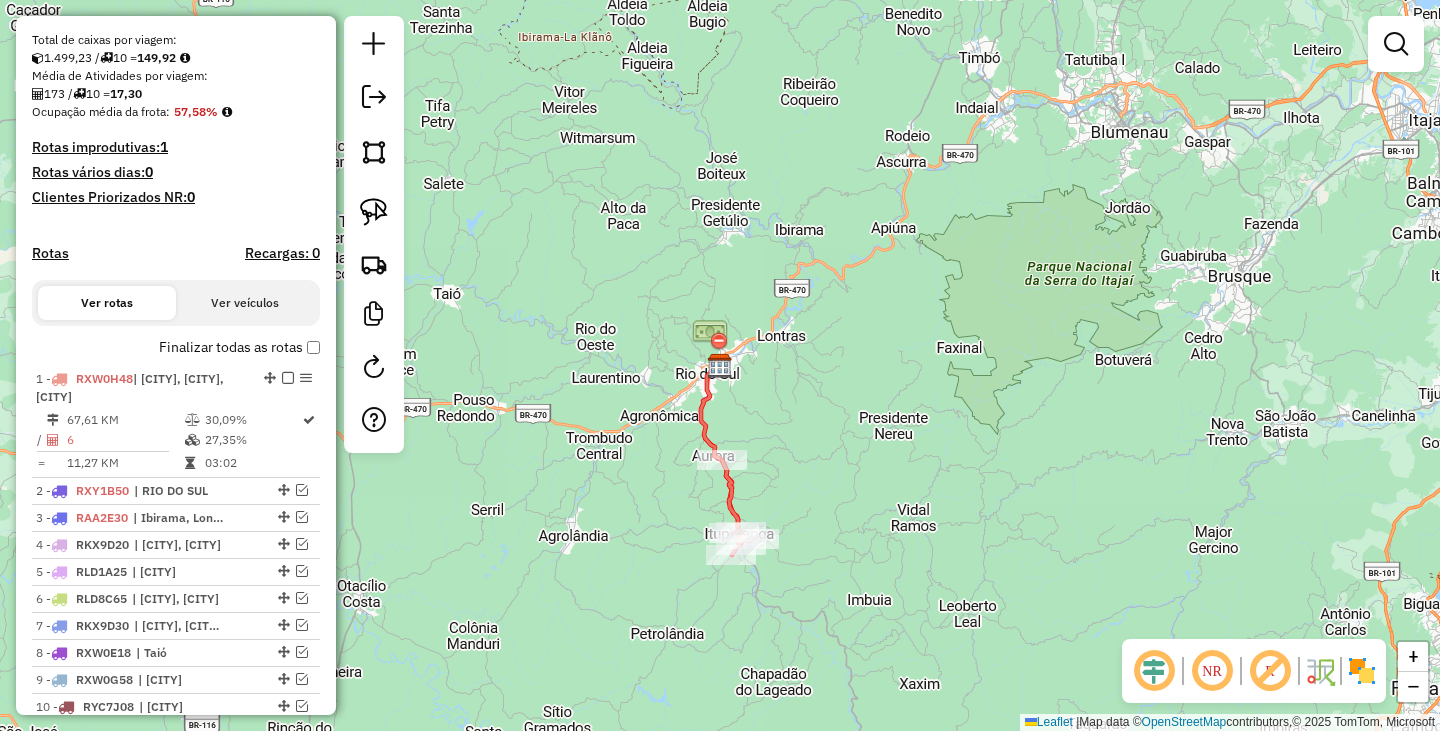 scroll, scrollTop: 509, scrollLeft: 0, axis: vertical 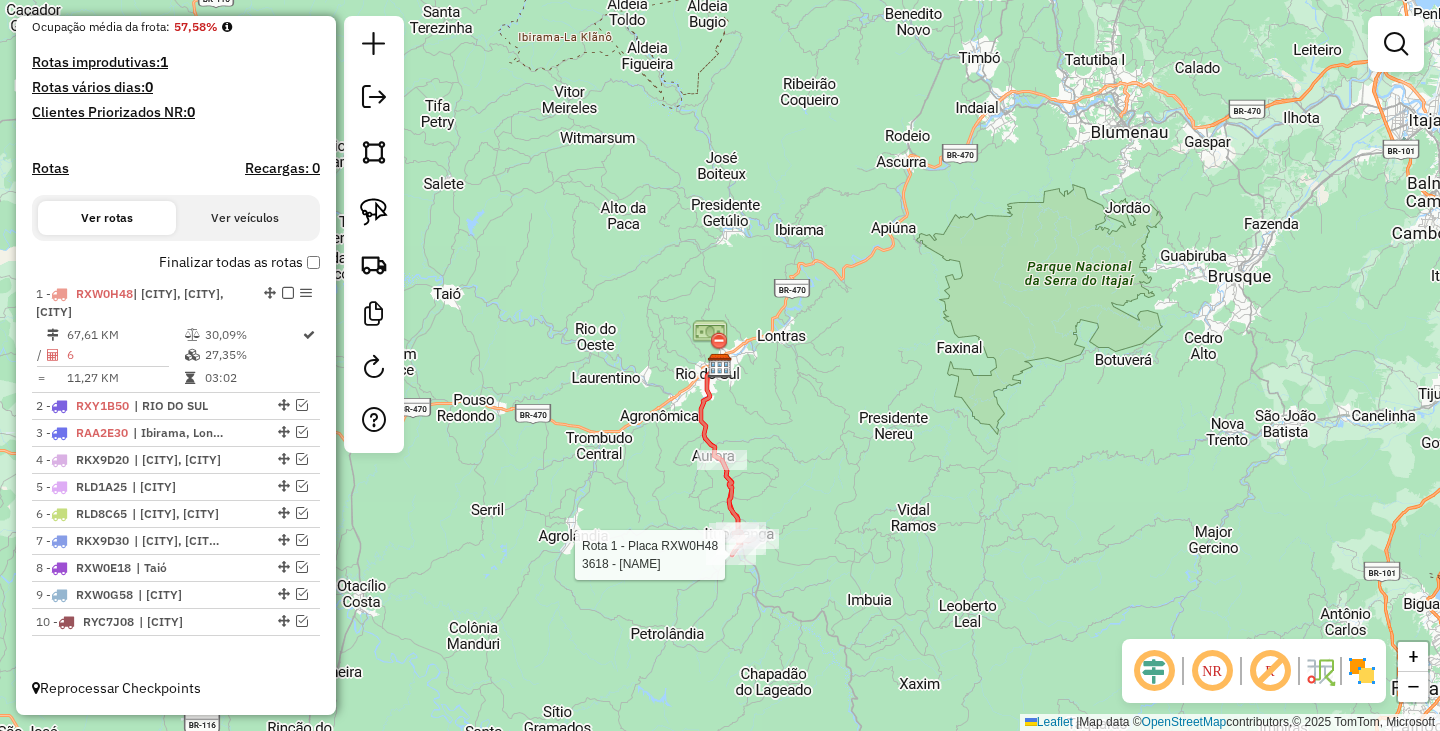 select on "*********" 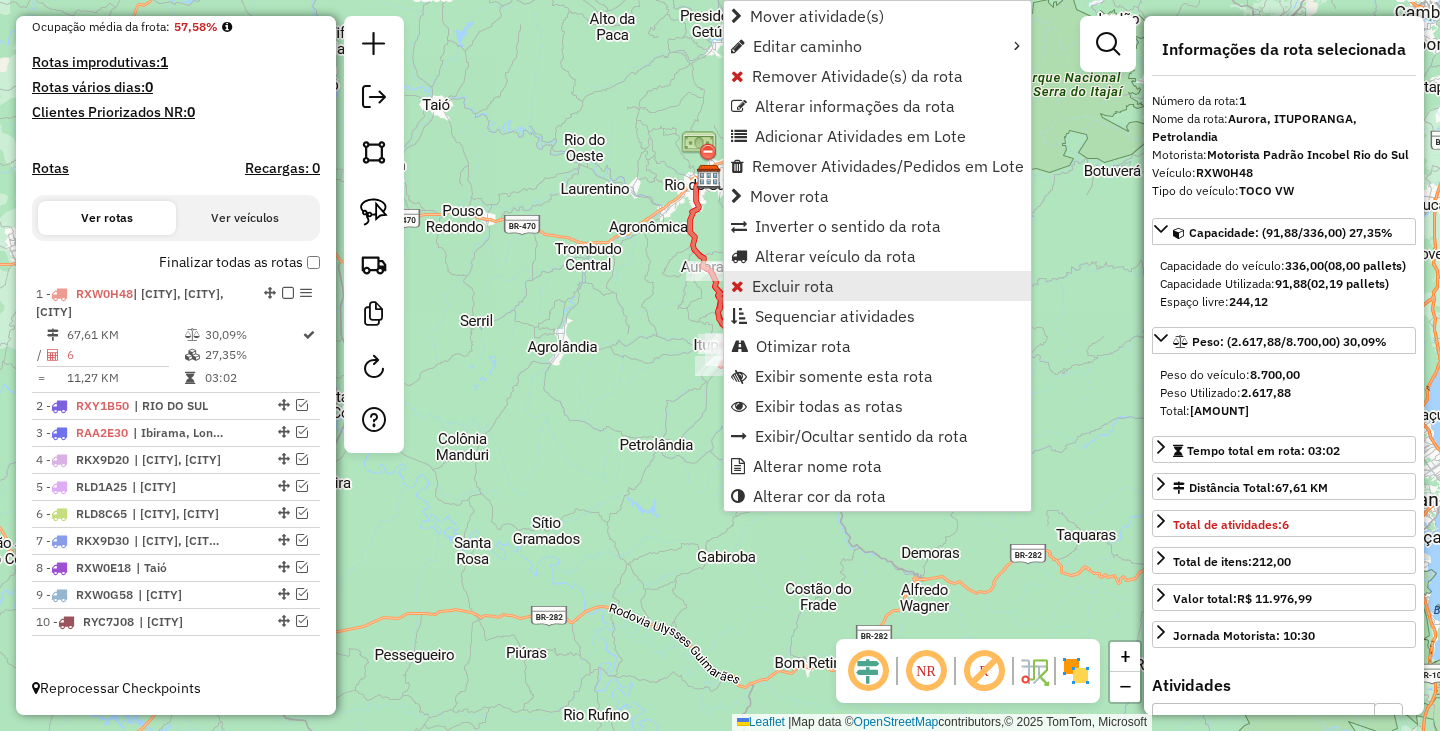 click on "Excluir rota" at bounding box center [793, 286] 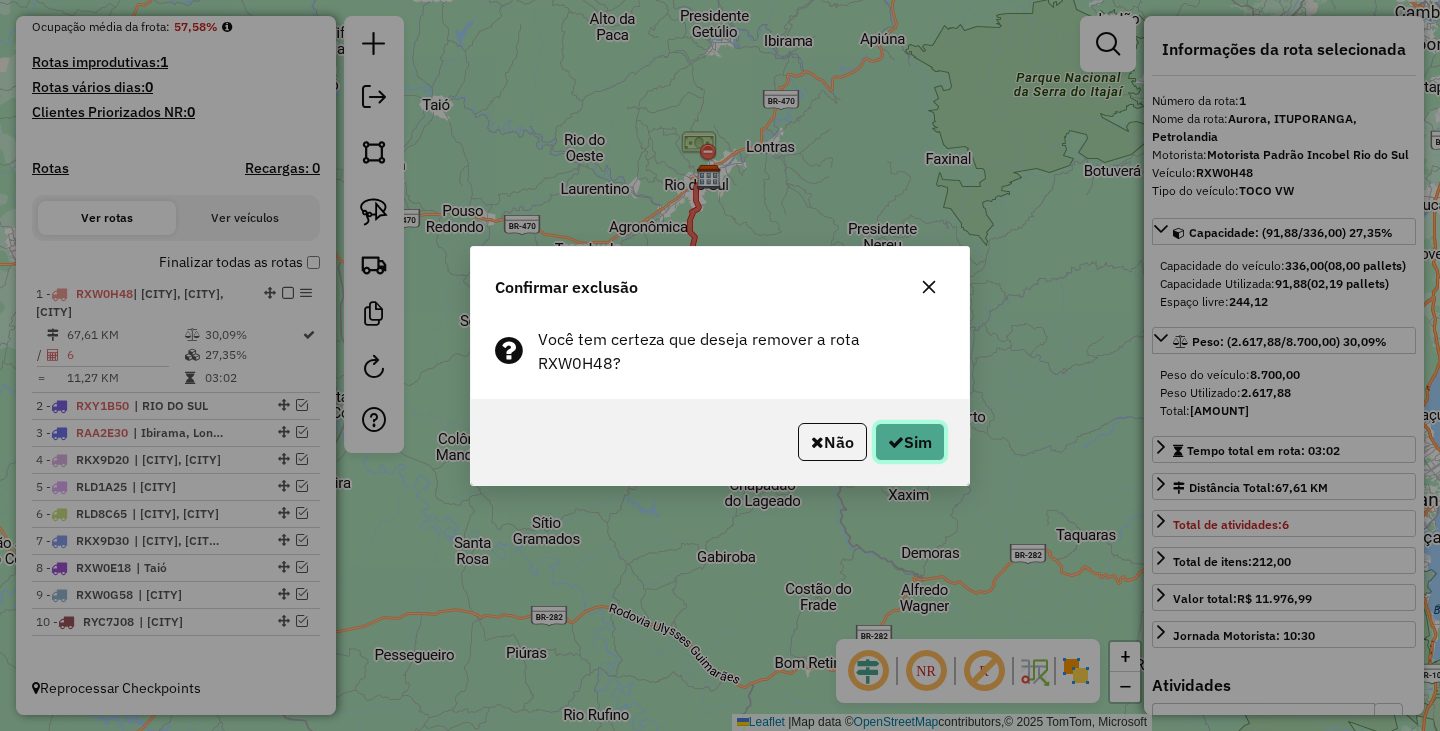 click on "Sim" 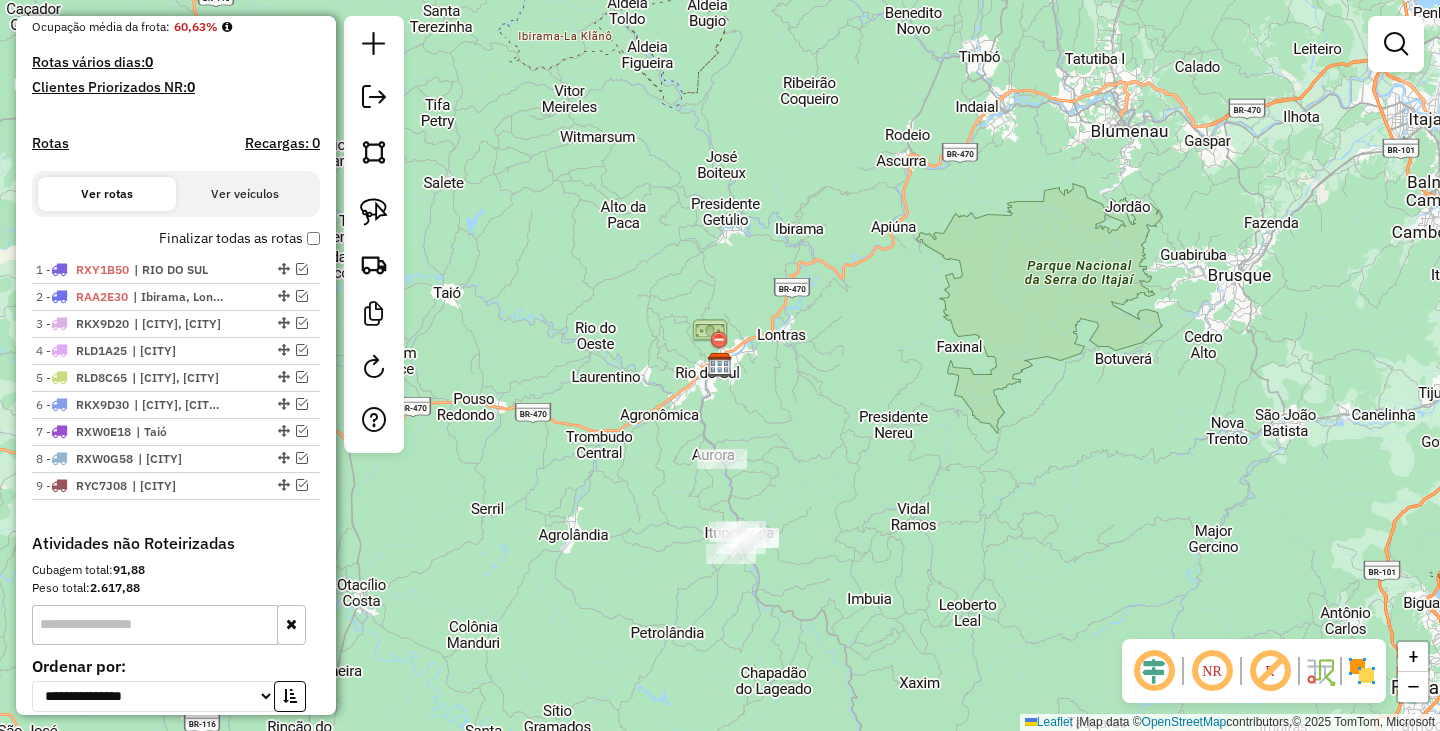 drag, startPoint x: 852, startPoint y: 506, endPoint x: 873, endPoint y: 287, distance: 220.00455 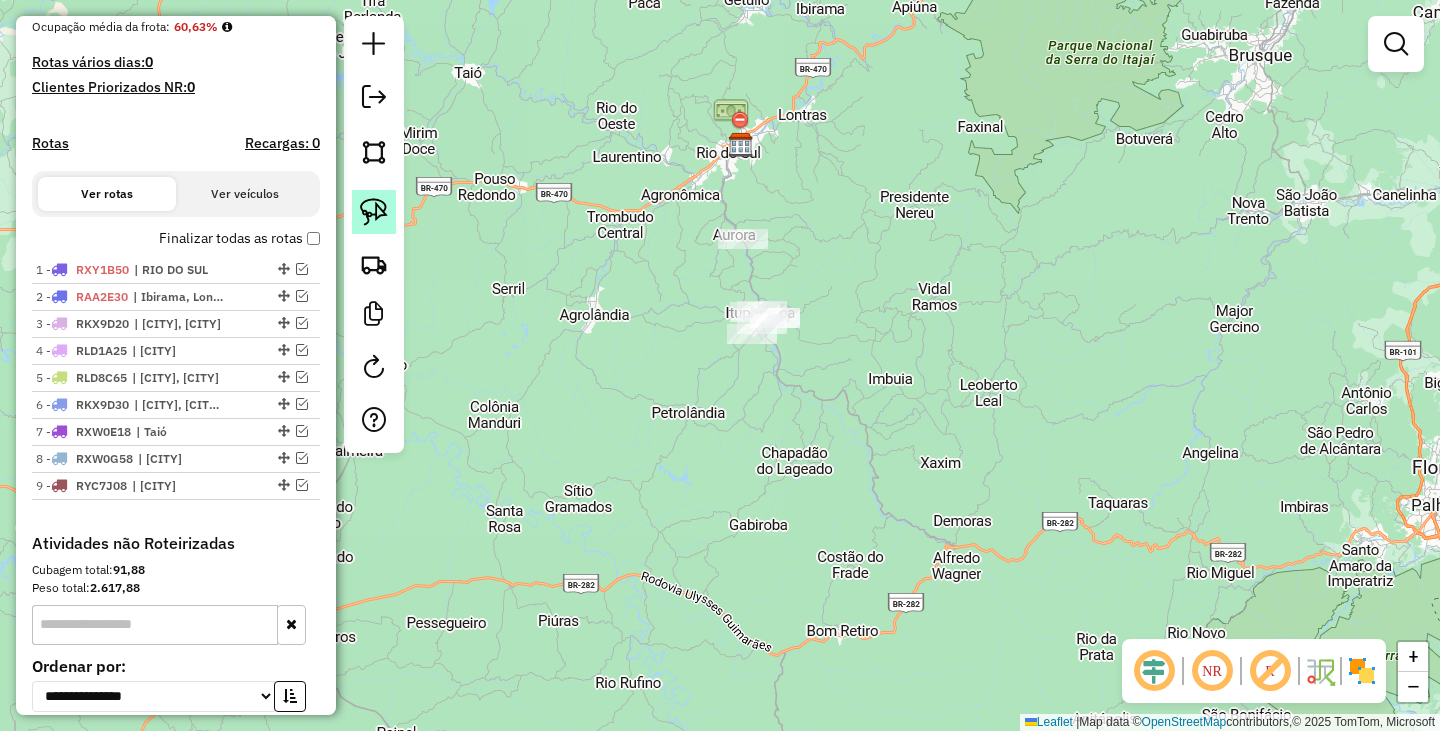click 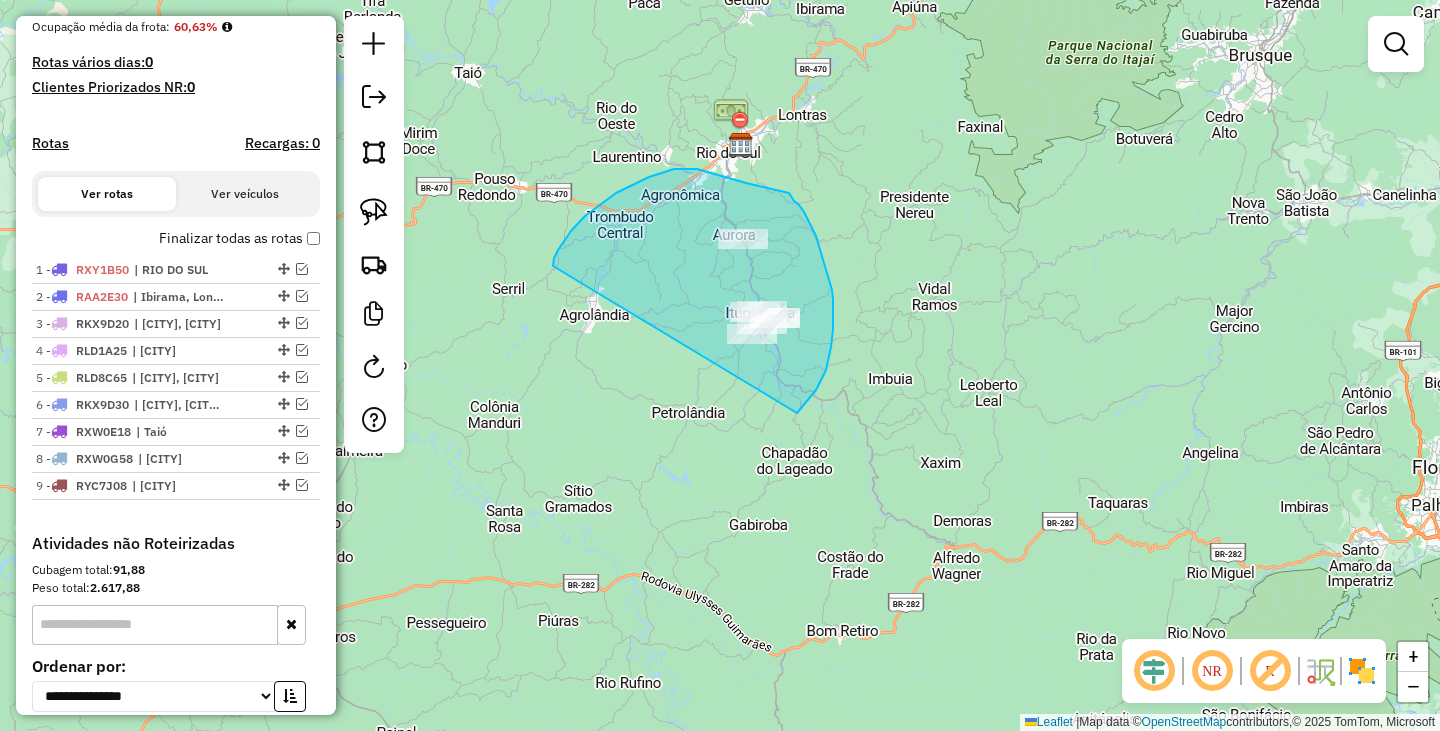 drag, startPoint x: 553, startPoint y: 266, endPoint x: 797, endPoint y: 413, distance: 284.85962 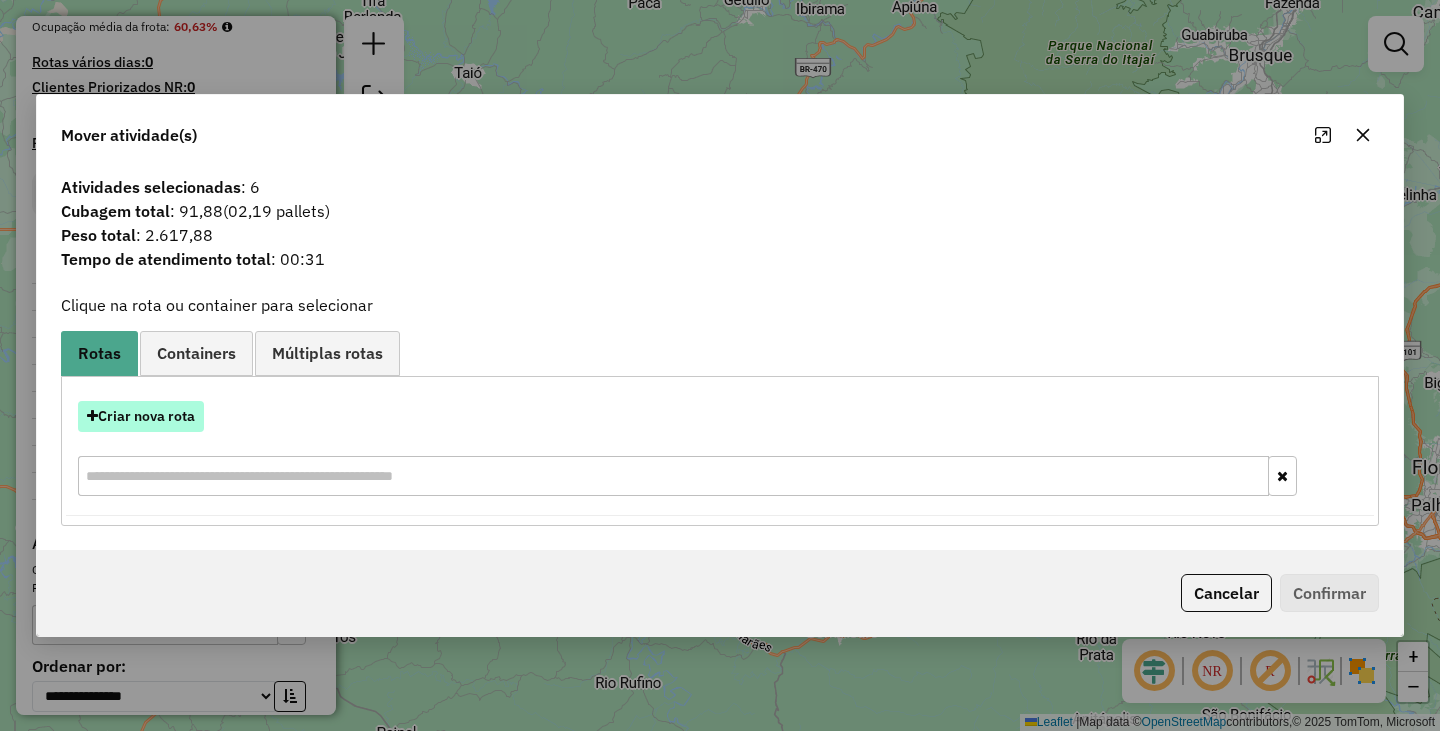 click on "Criar nova rota" at bounding box center (141, 416) 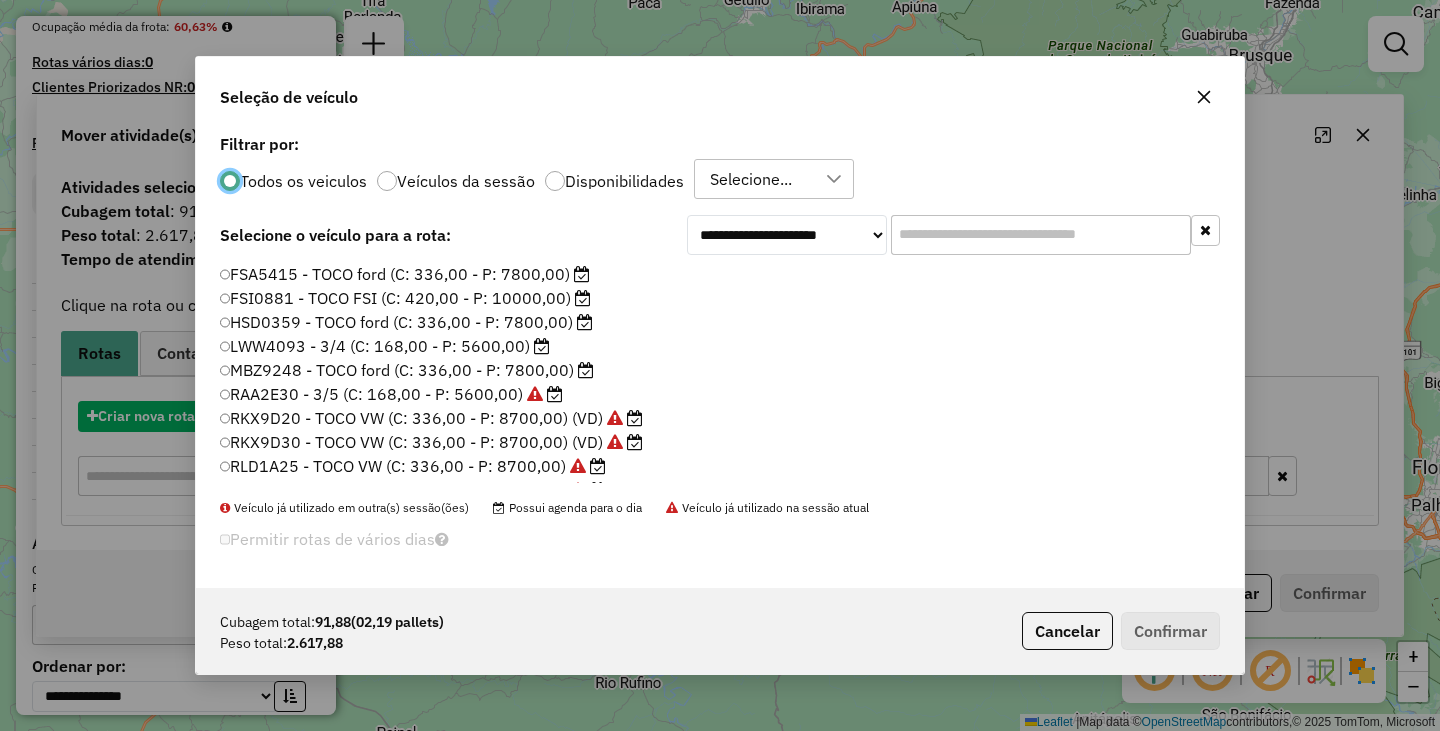 scroll, scrollTop: 11, scrollLeft: 6, axis: both 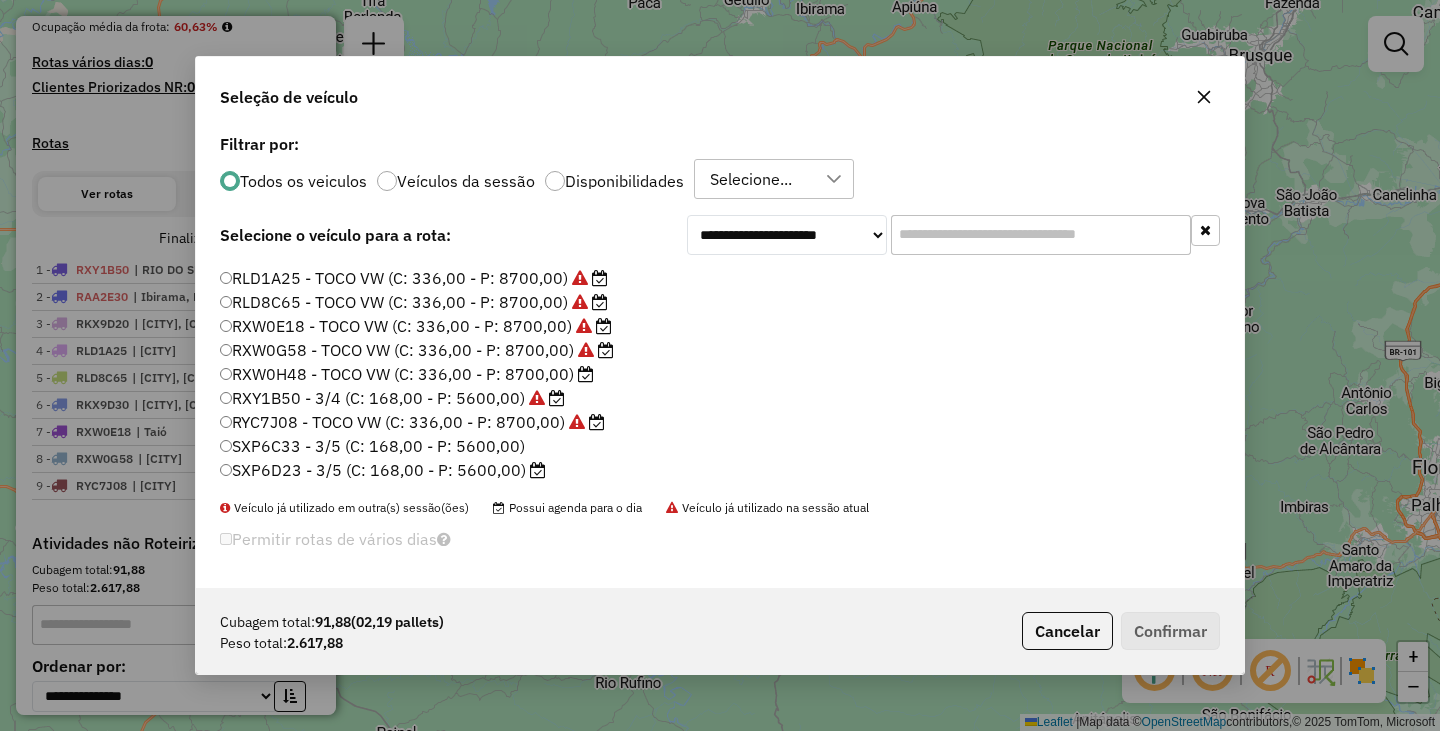 click on "RXW0H48 - TOCO VW (C: 336,00 - P: 8700,00)" 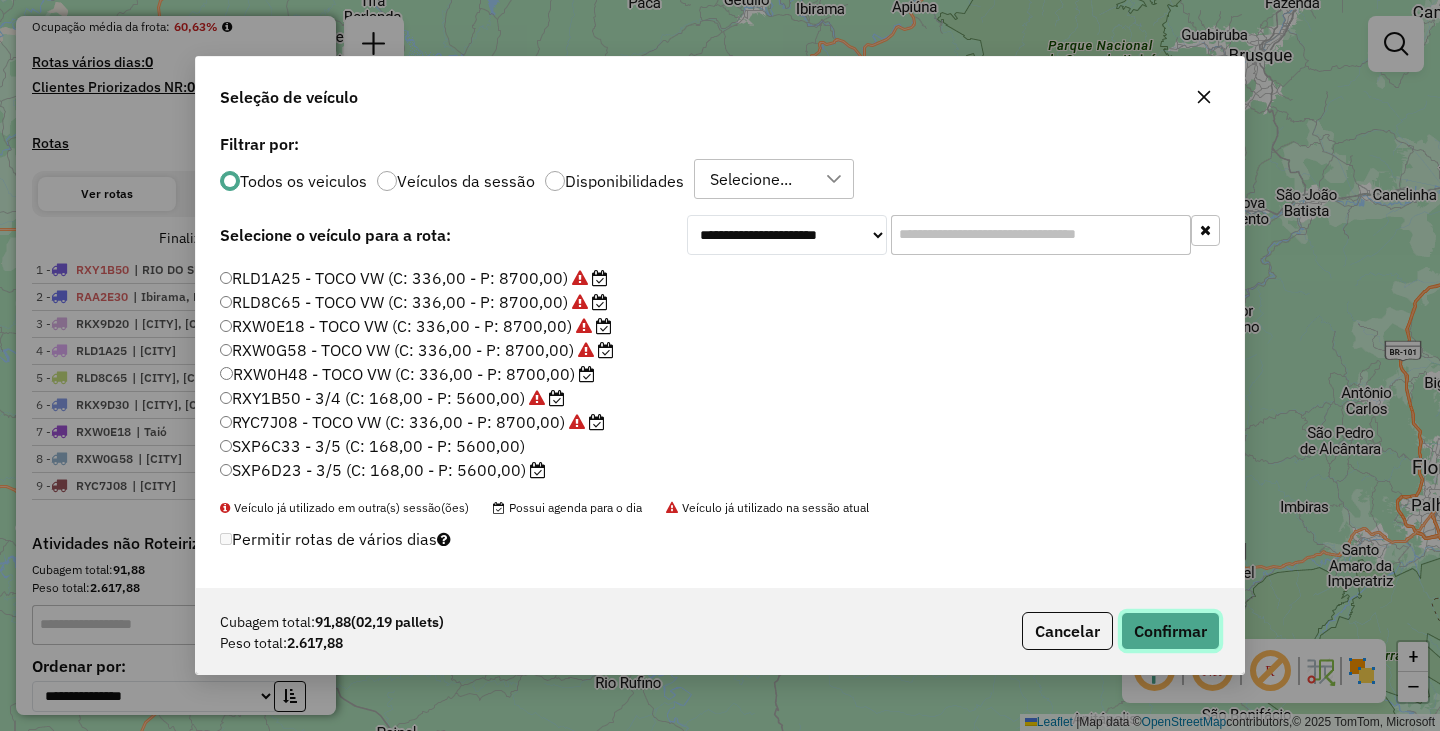 click on "Confirmar" 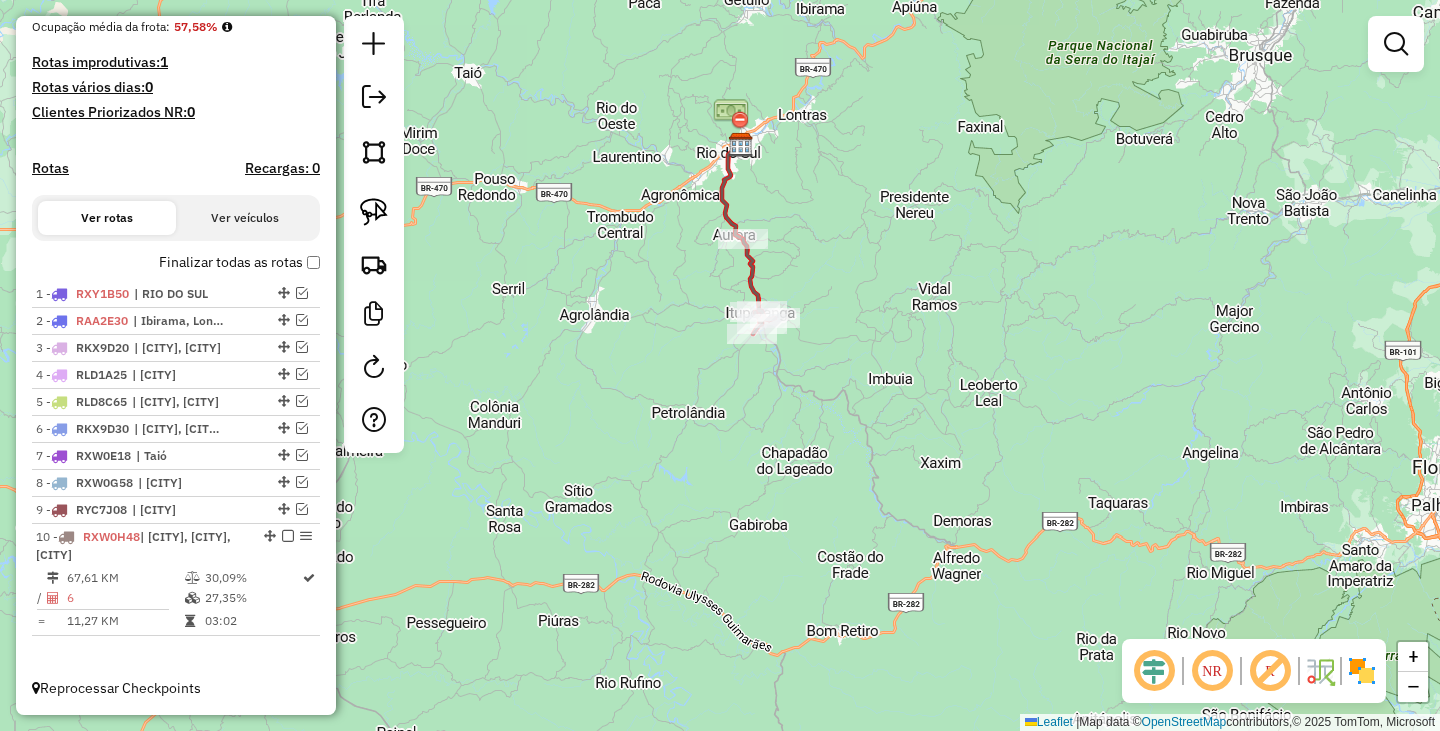 scroll, scrollTop: 424, scrollLeft: 0, axis: vertical 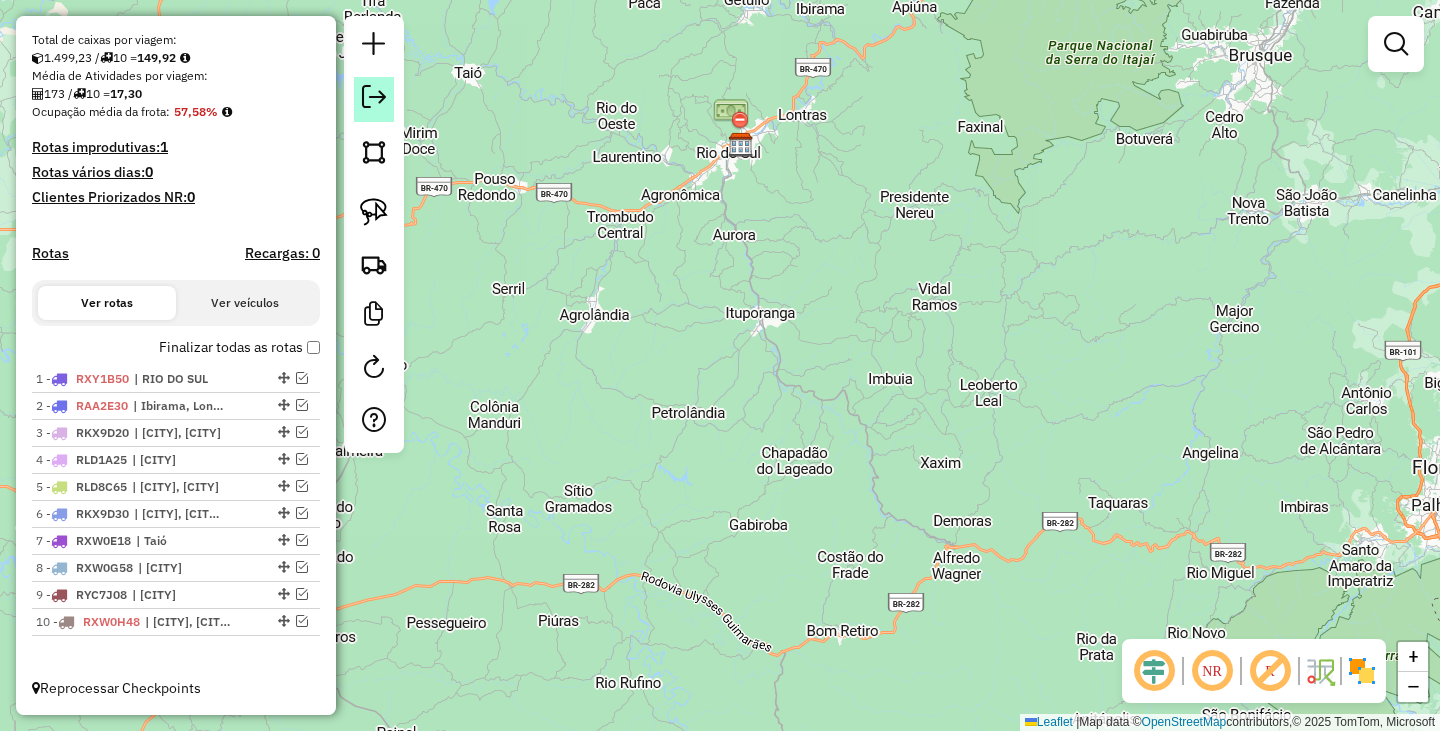 click 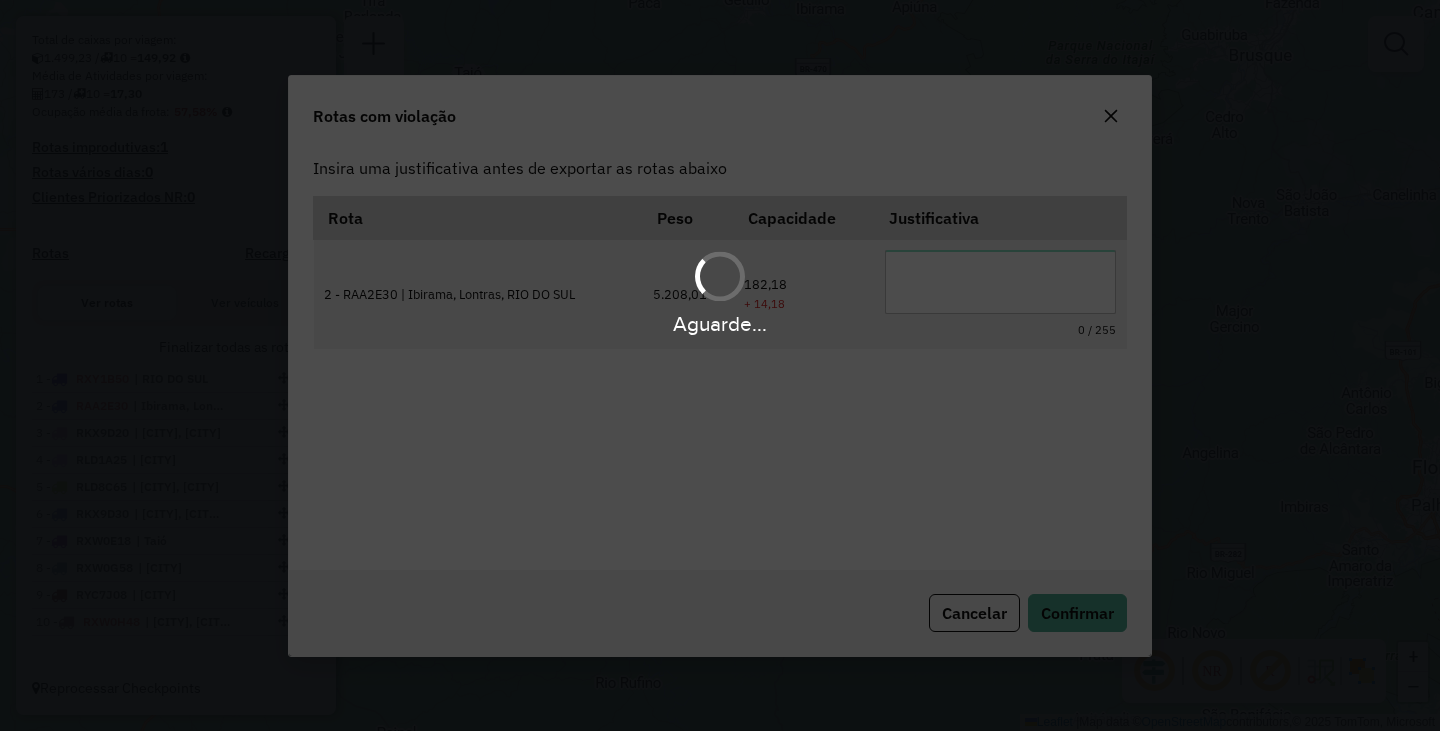 scroll, scrollTop: 0, scrollLeft: 0, axis: both 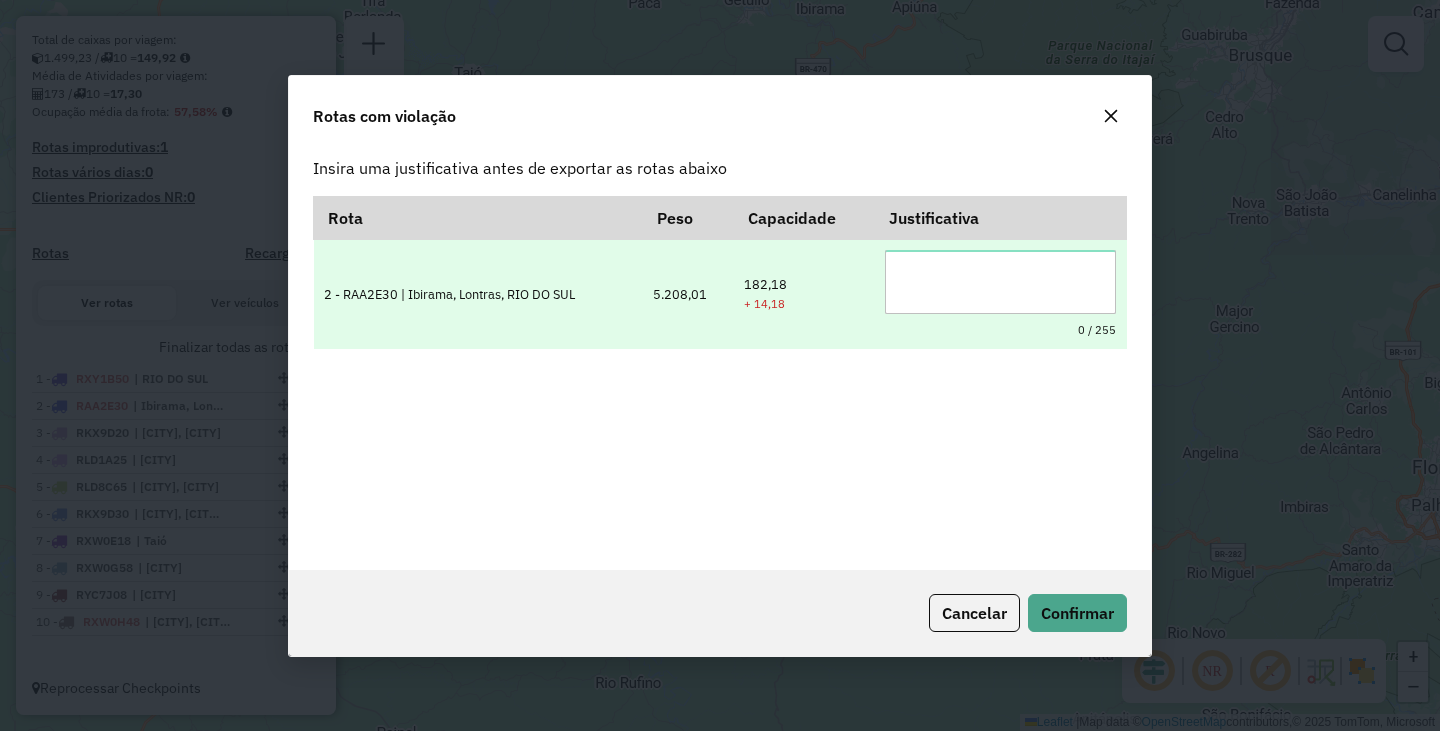 click at bounding box center (1000, 282) 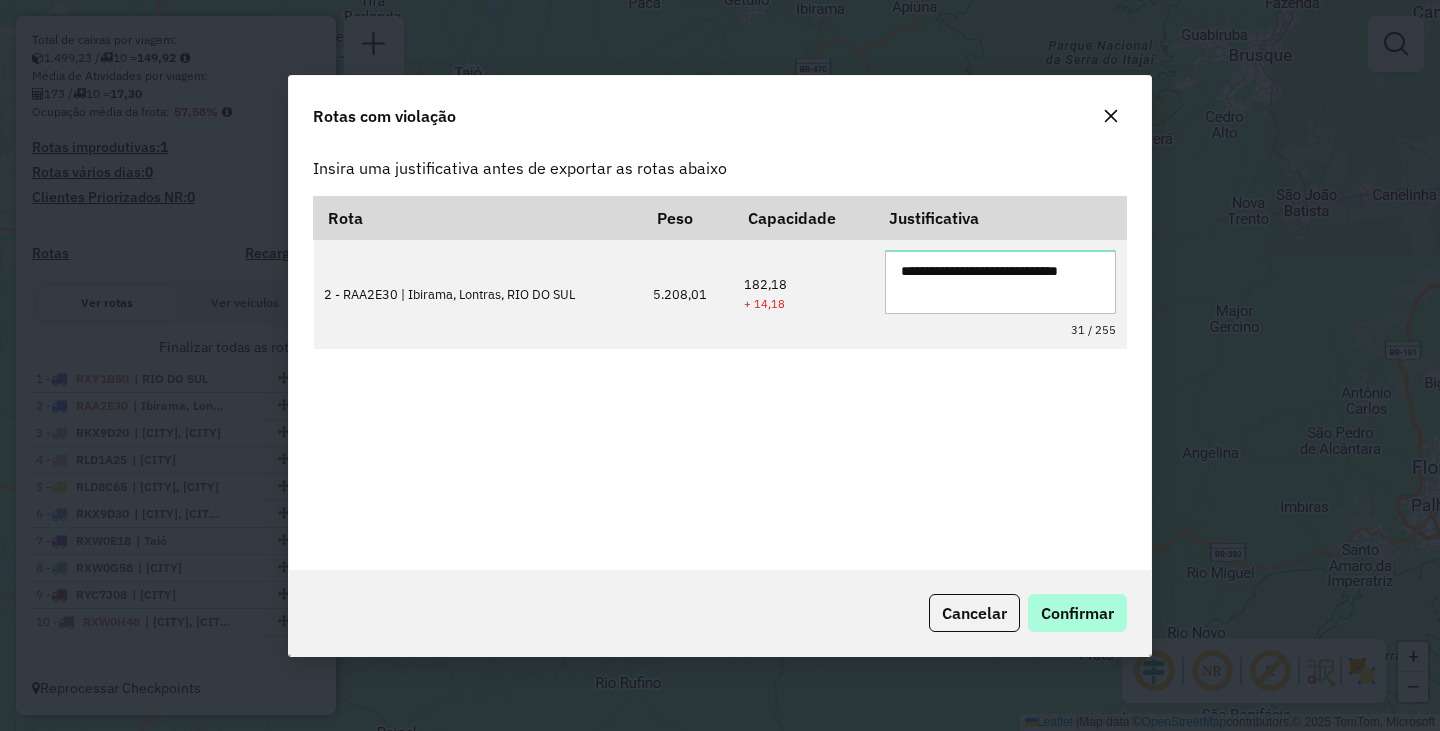 type on "**********" 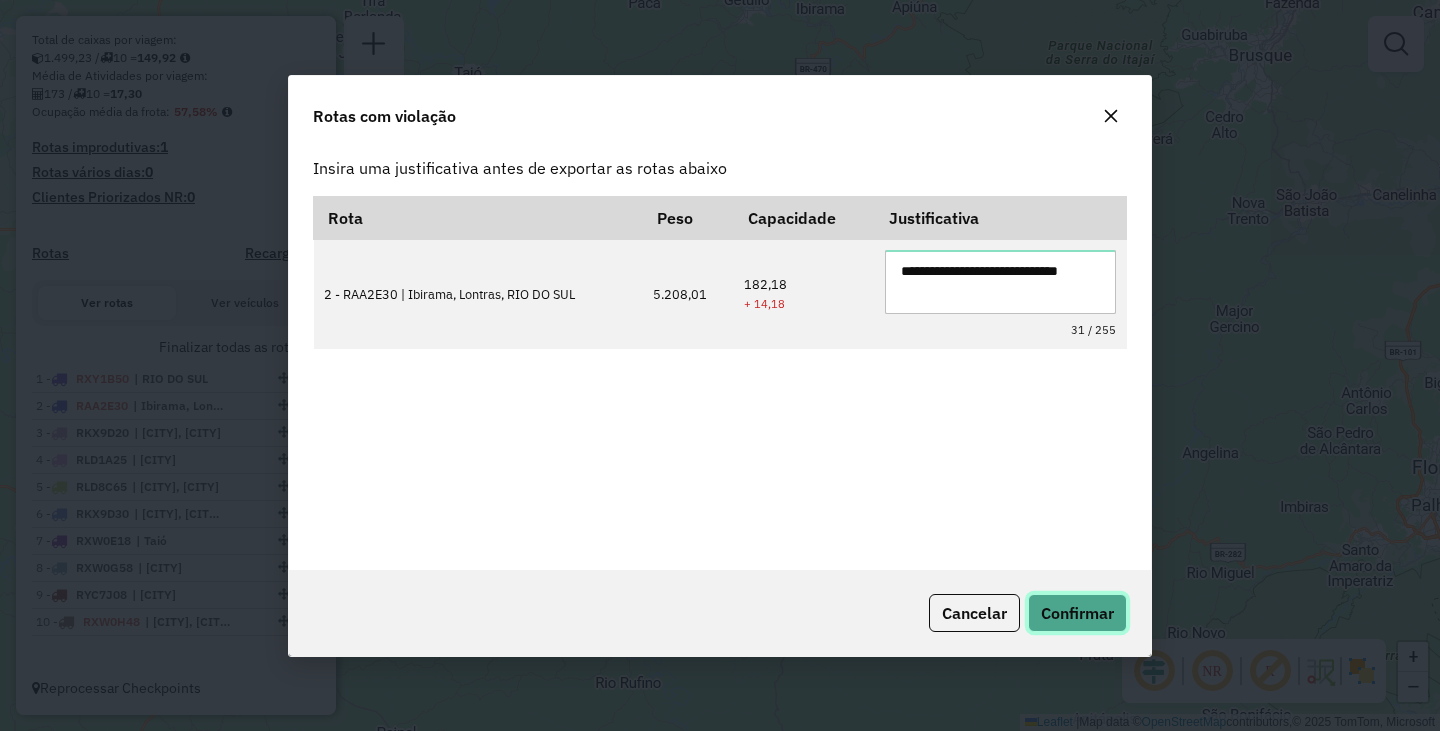 click on "Confirmar" 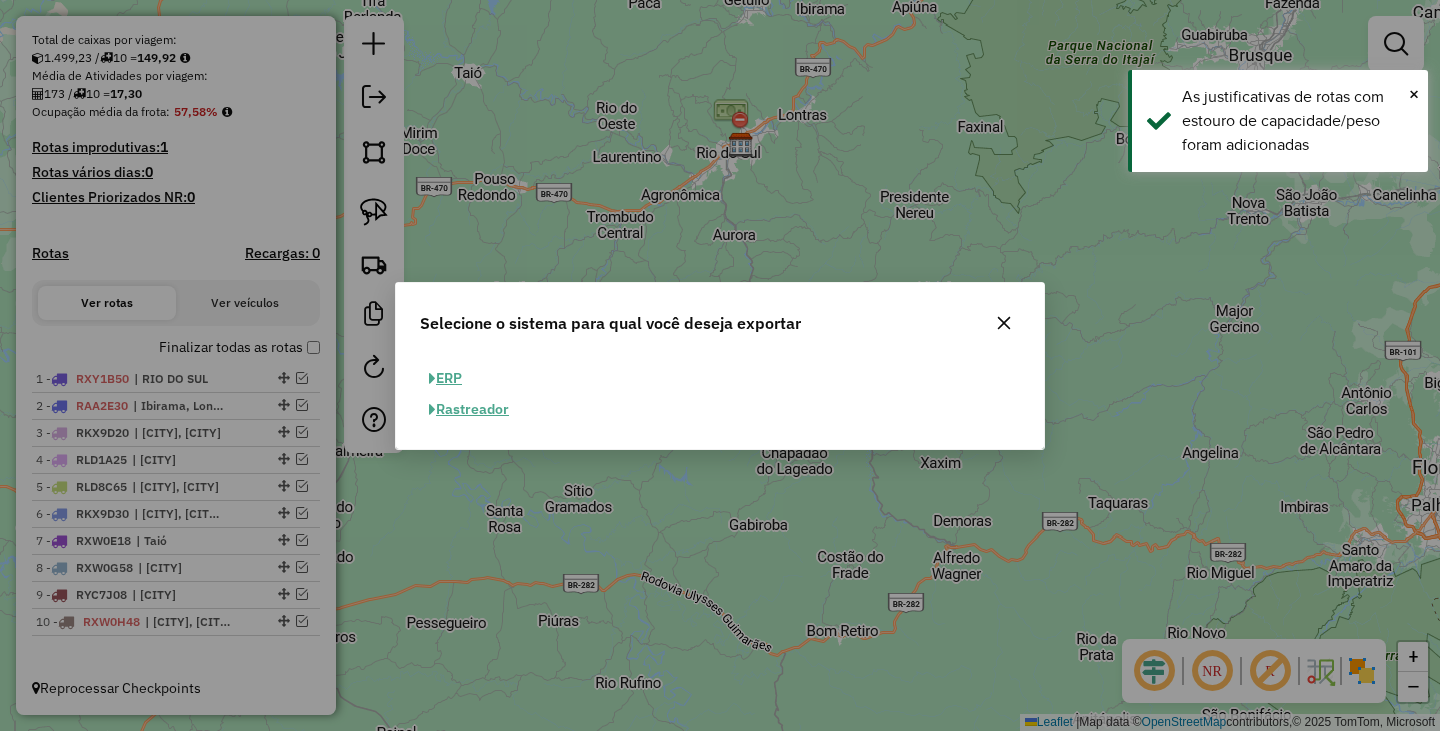 click on "ERP" 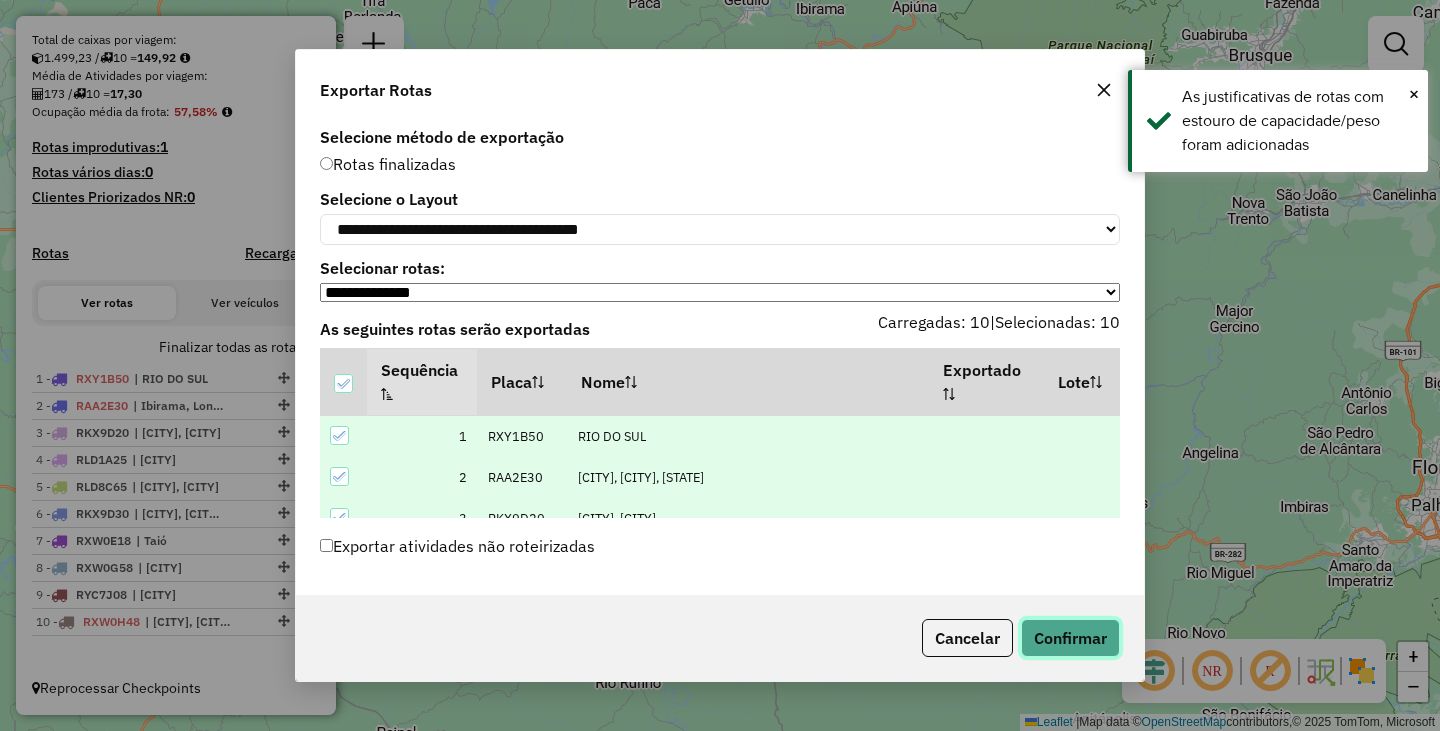click on "Confirmar" 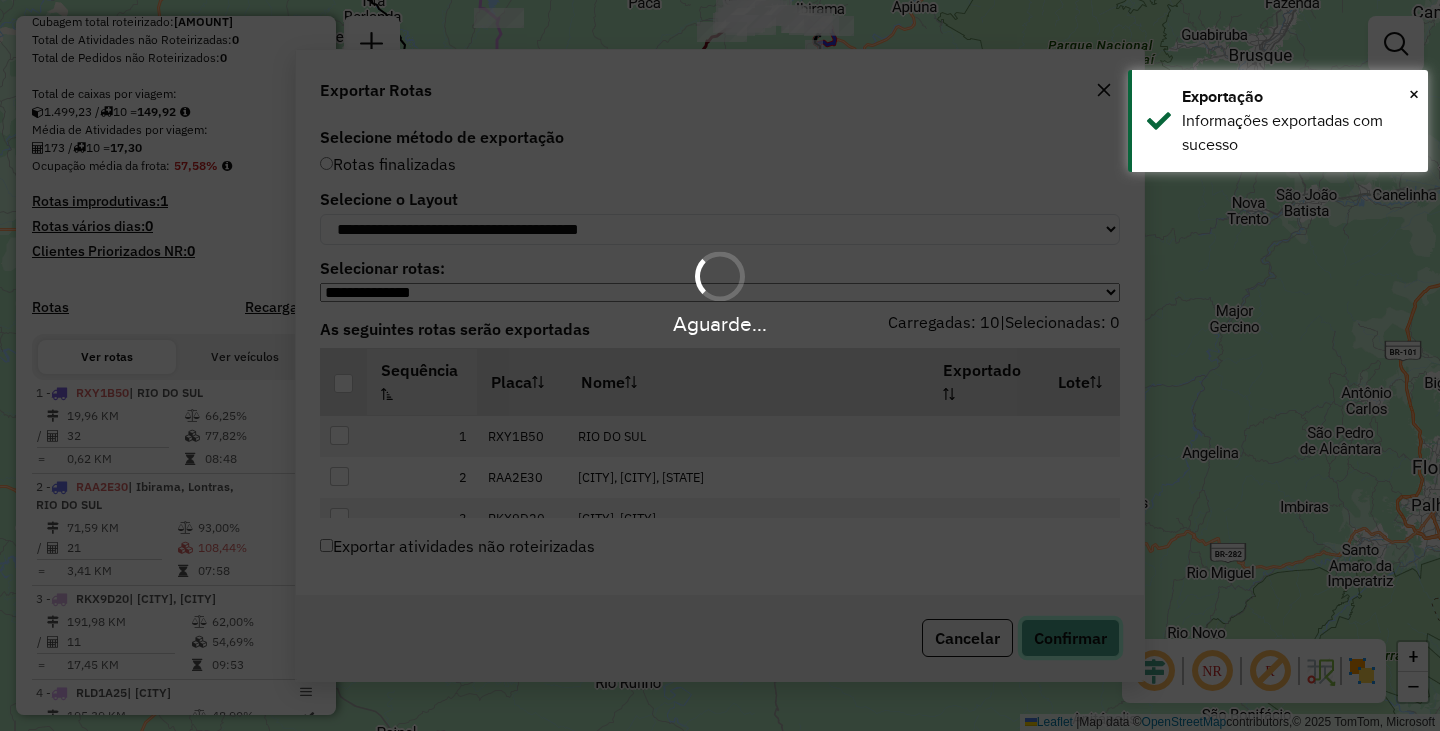 scroll, scrollTop: 478, scrollLeft: 0, axis: vertical 